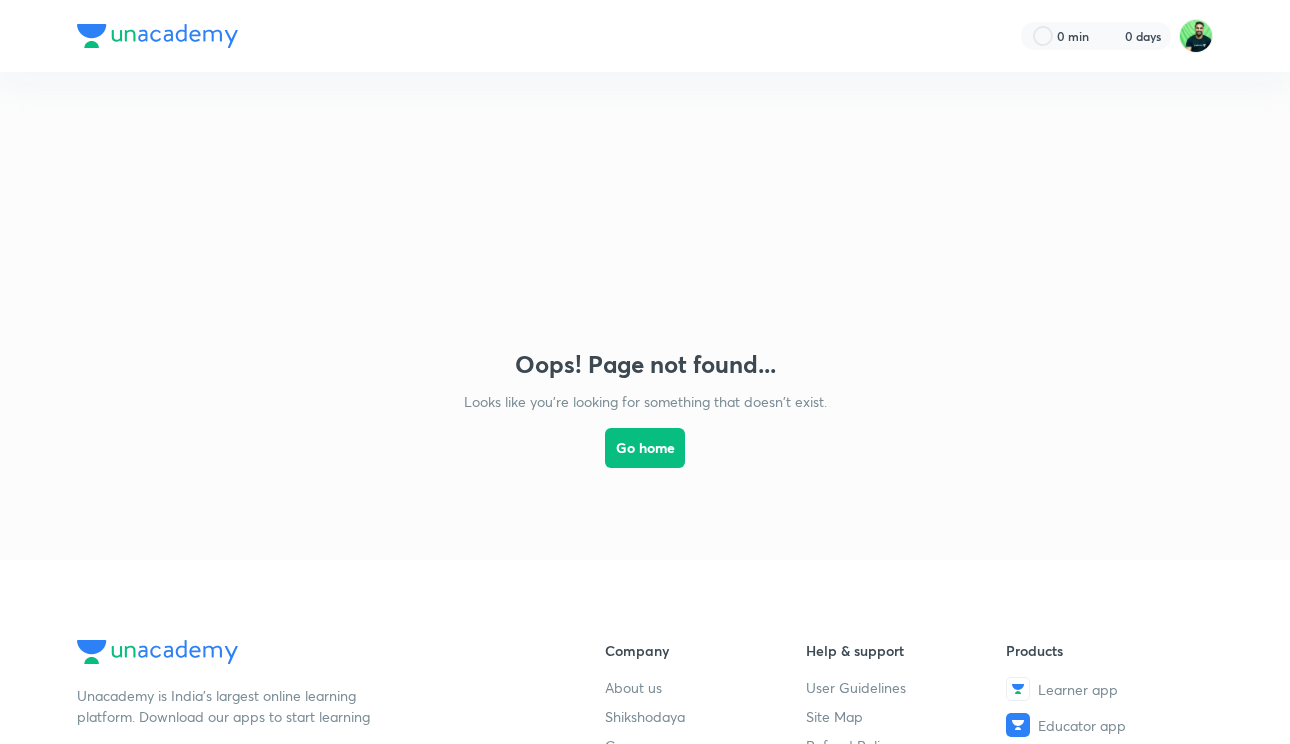 scroll, scrollTop: 0, scrollLeft: 0, axis: both 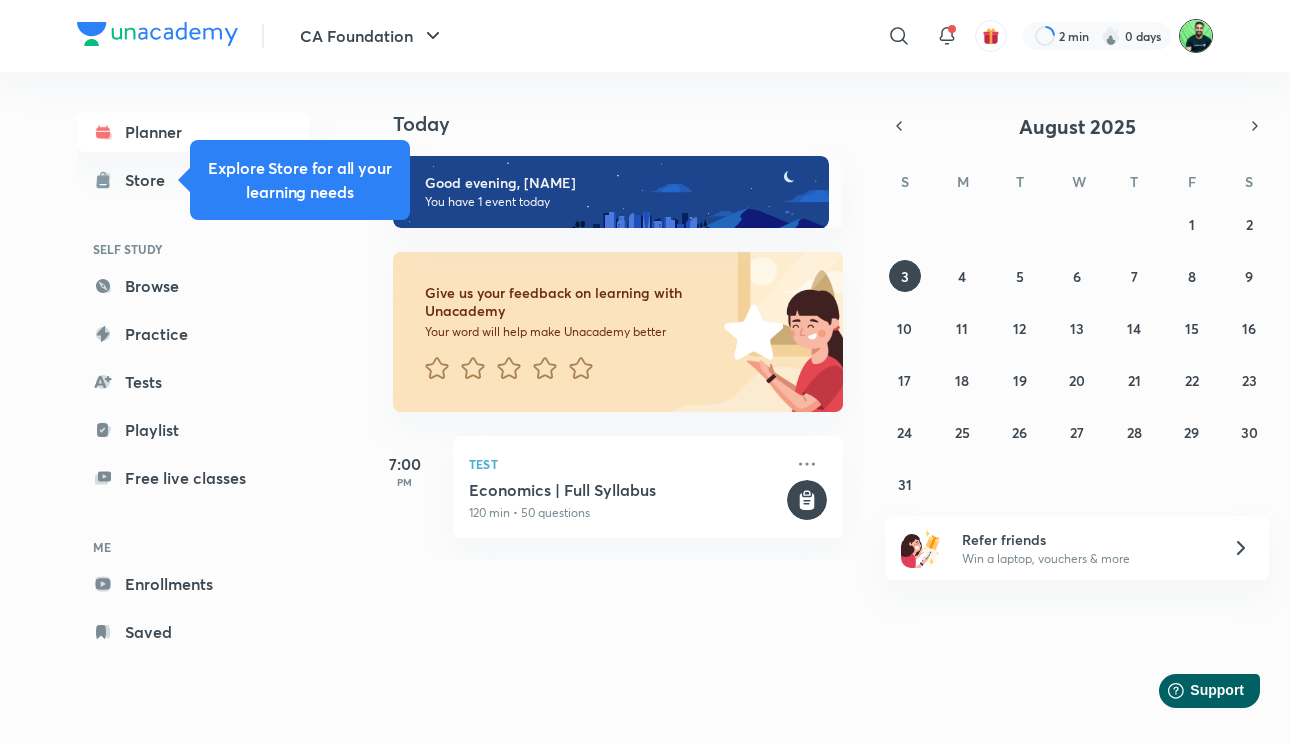 click at bounding box center [1196, 36] 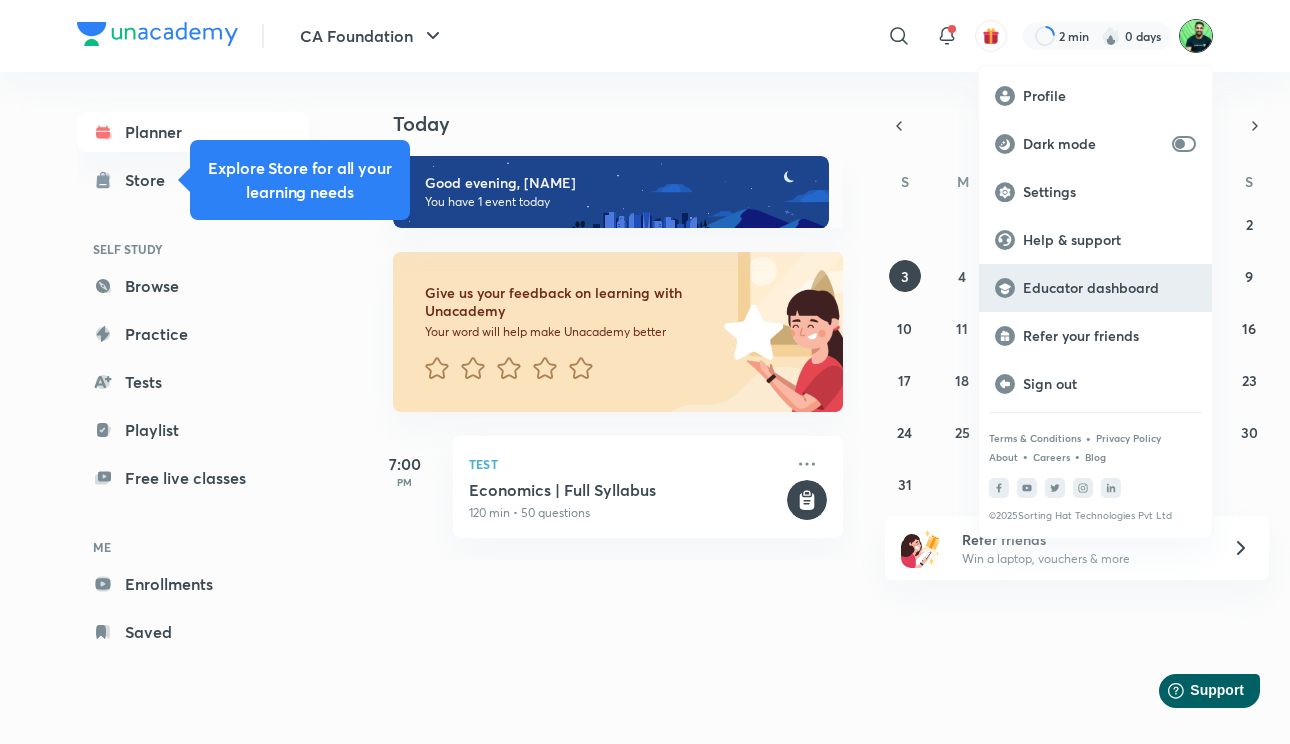 click on "Educator dashboard" at bounding box center (1095, 288) 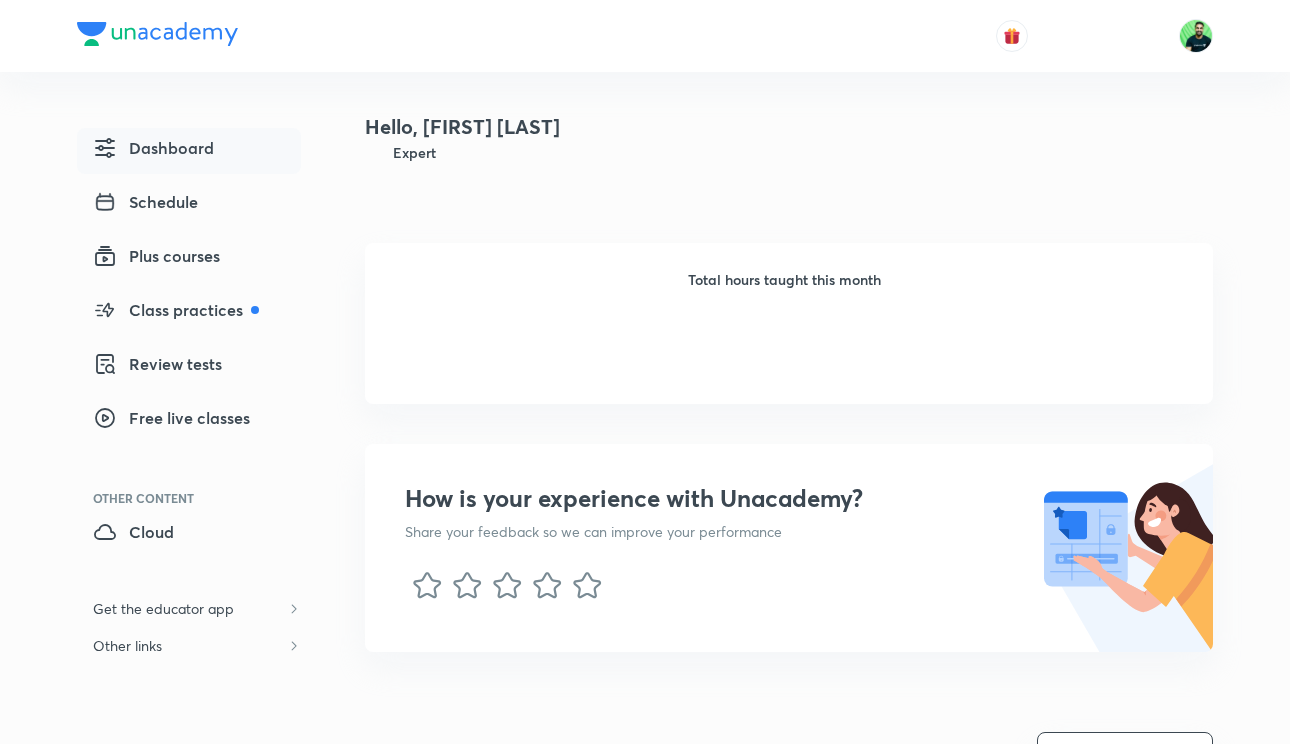 scroll, scrollTop: 0, scrollLeft: 0, axis: both 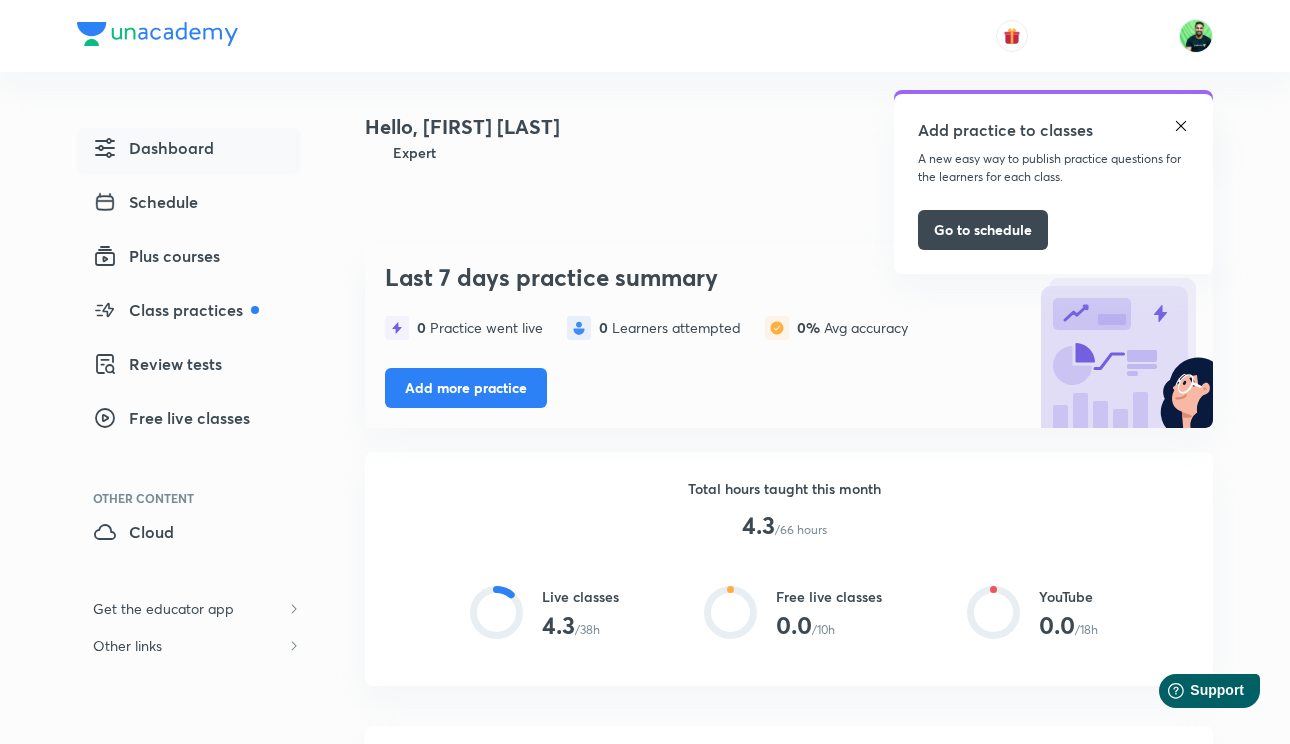 click at bounding box center (1181, 126) 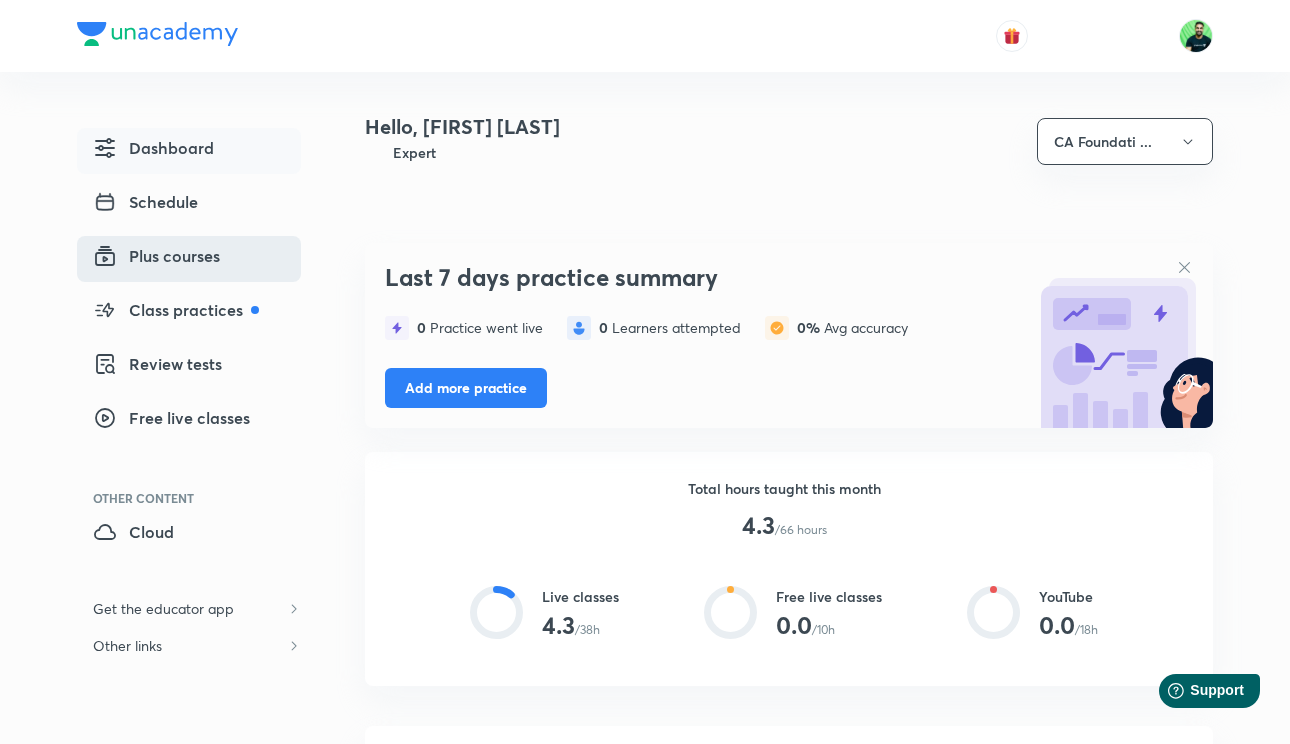 click on "Plus courses" at bounding box center [156, 256] 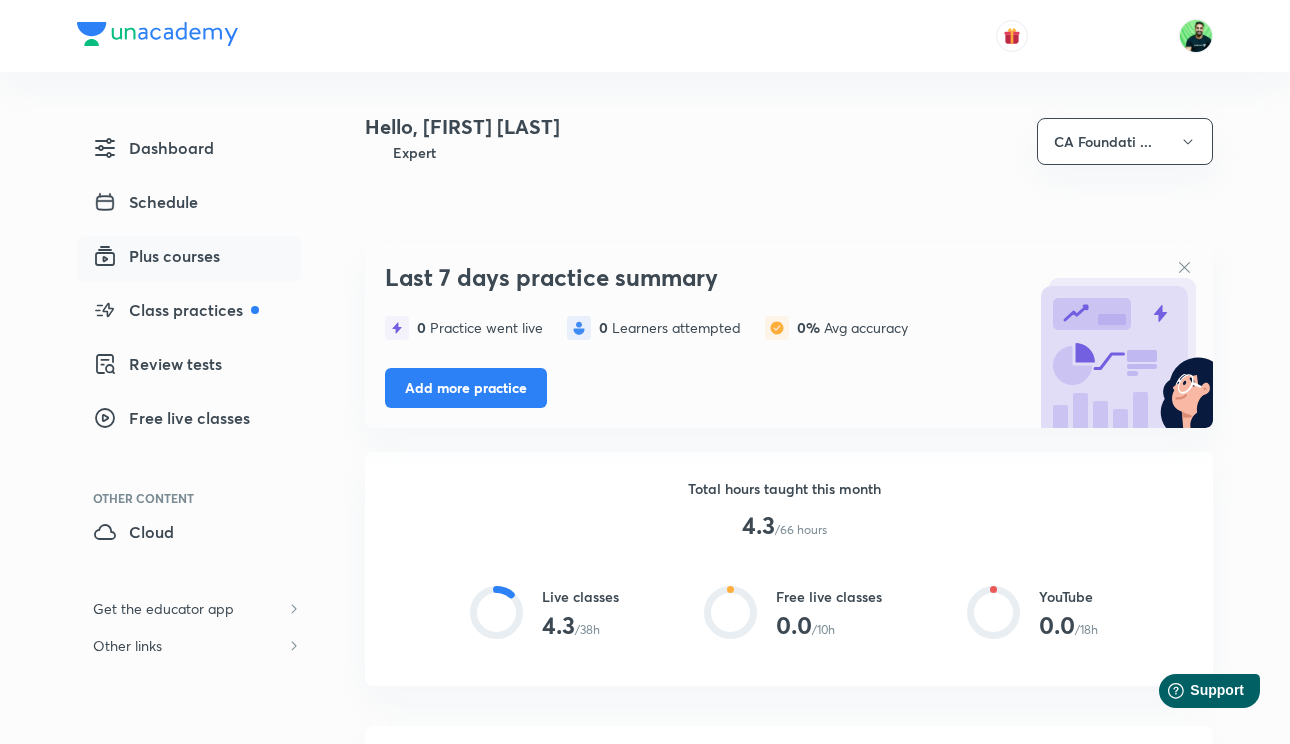 click on "Plus courses" at bounding box center [156, 256] 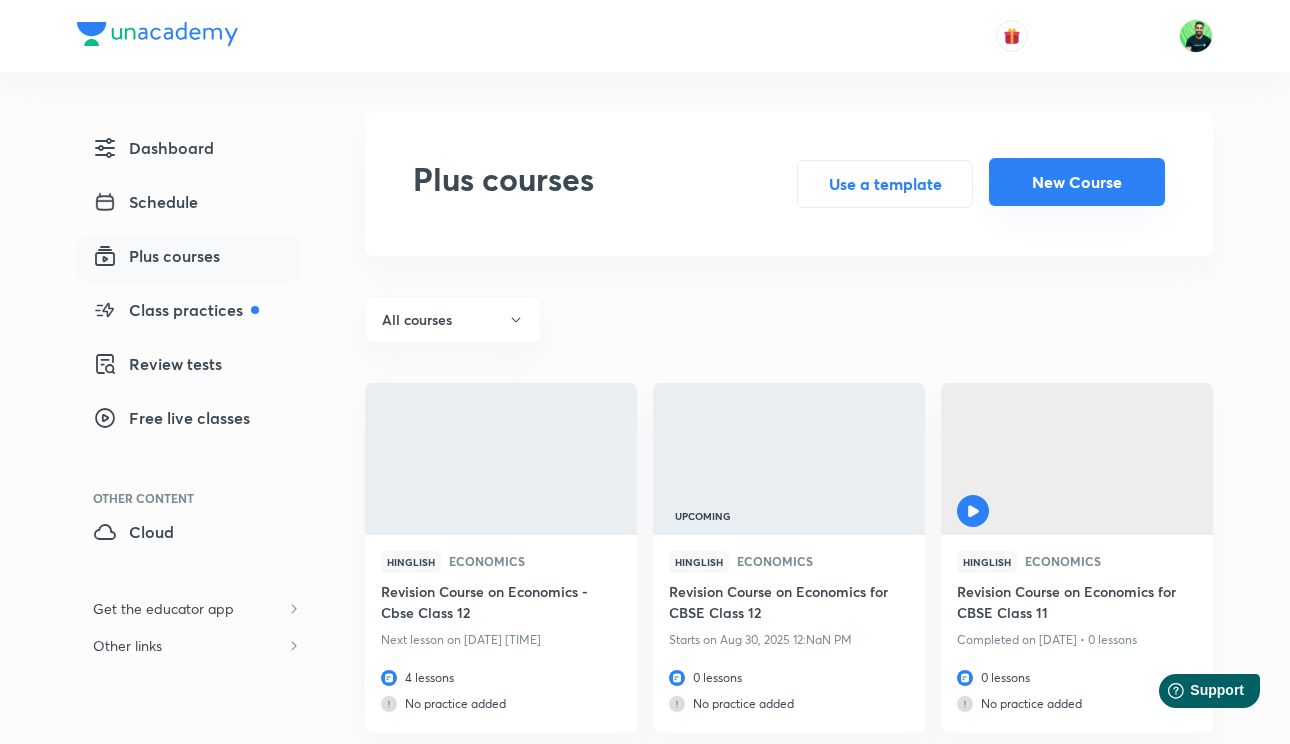 click on "New Course" at bounding box center (1077, 182) 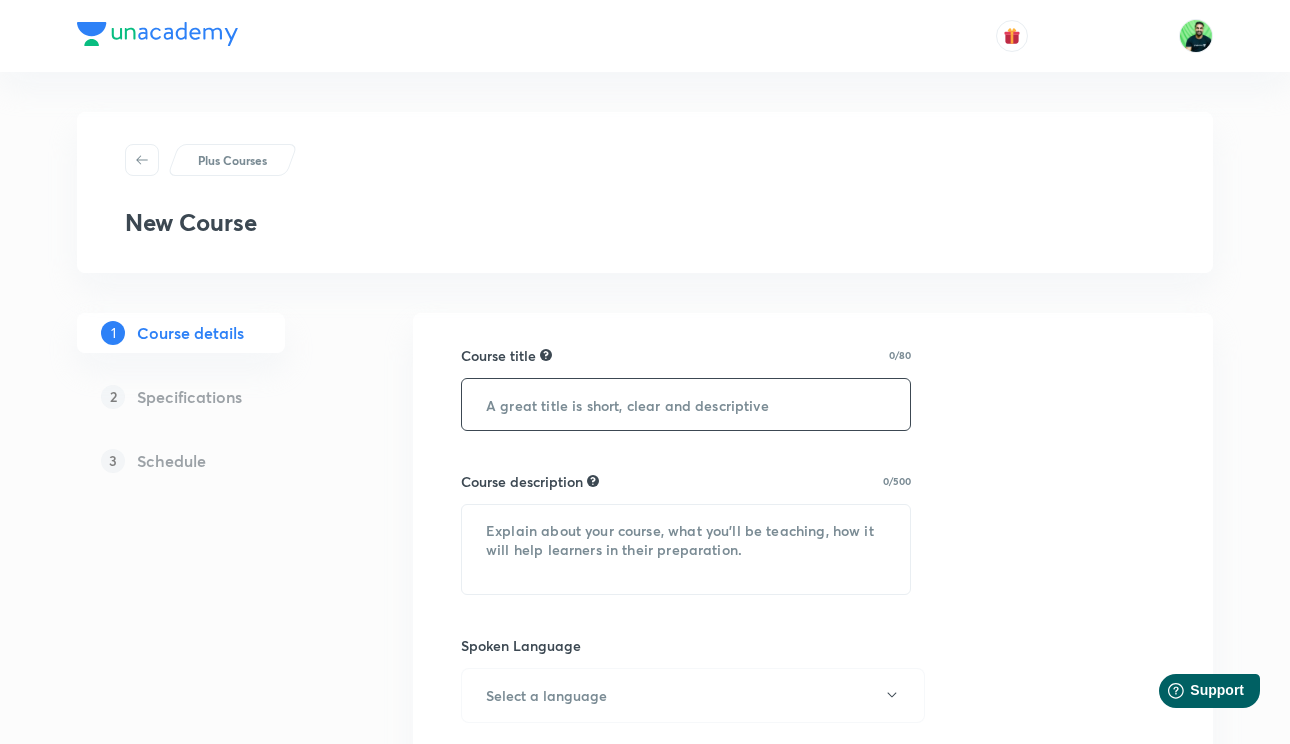 click at bounding box center [686, 404] 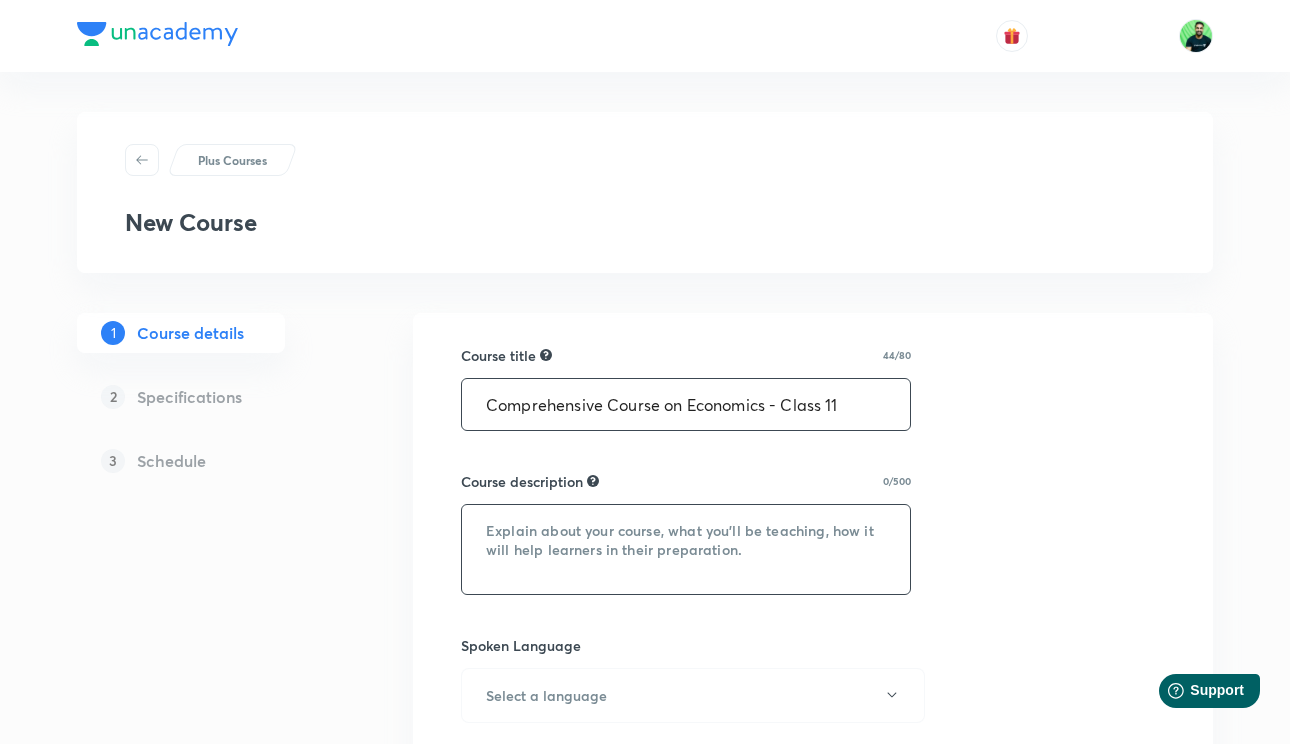 type on "Comprehensive Course on Economics - Class 11" 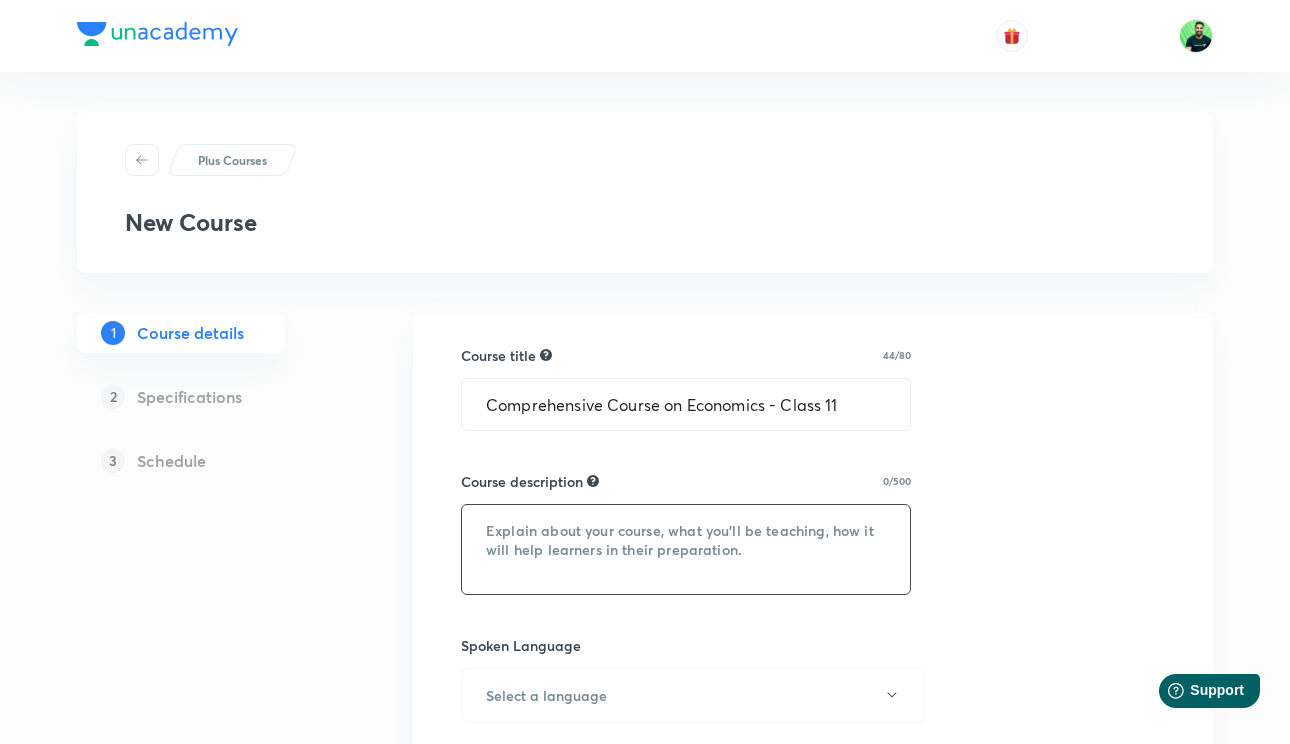 click at bounding box center [686, 549] 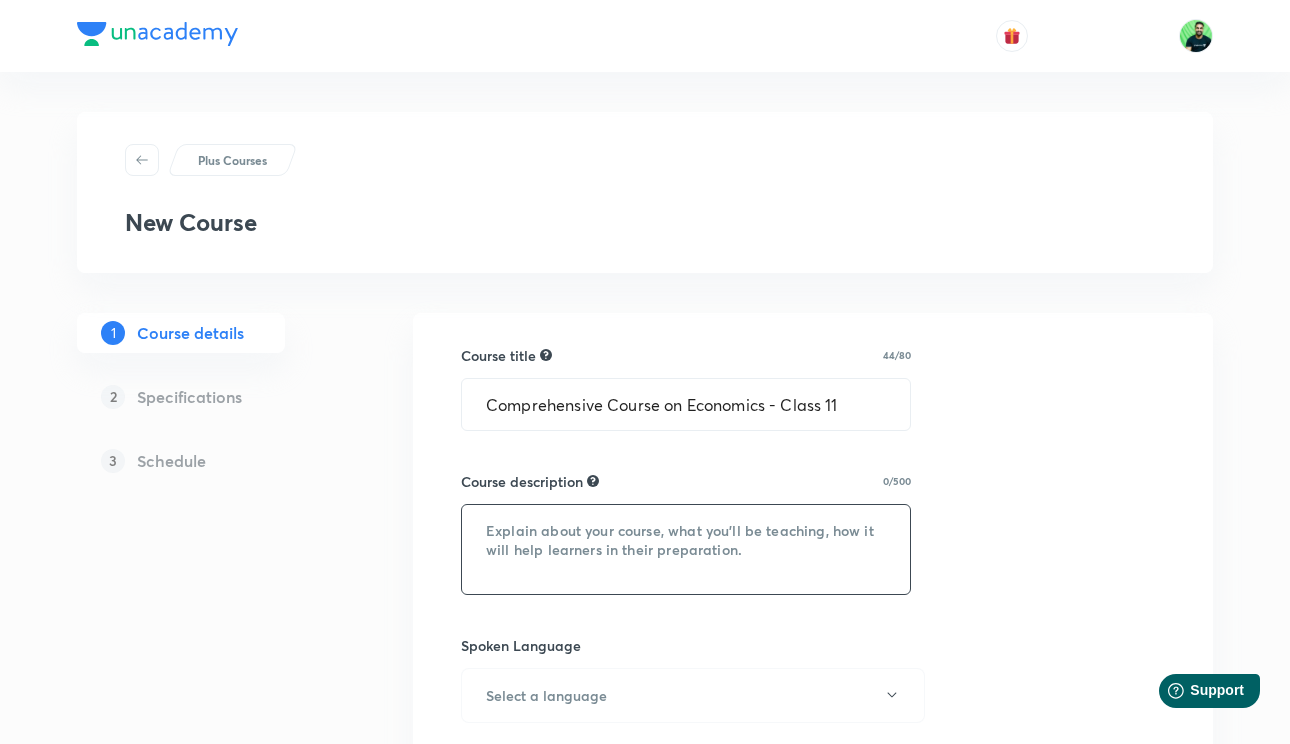 type on "i" 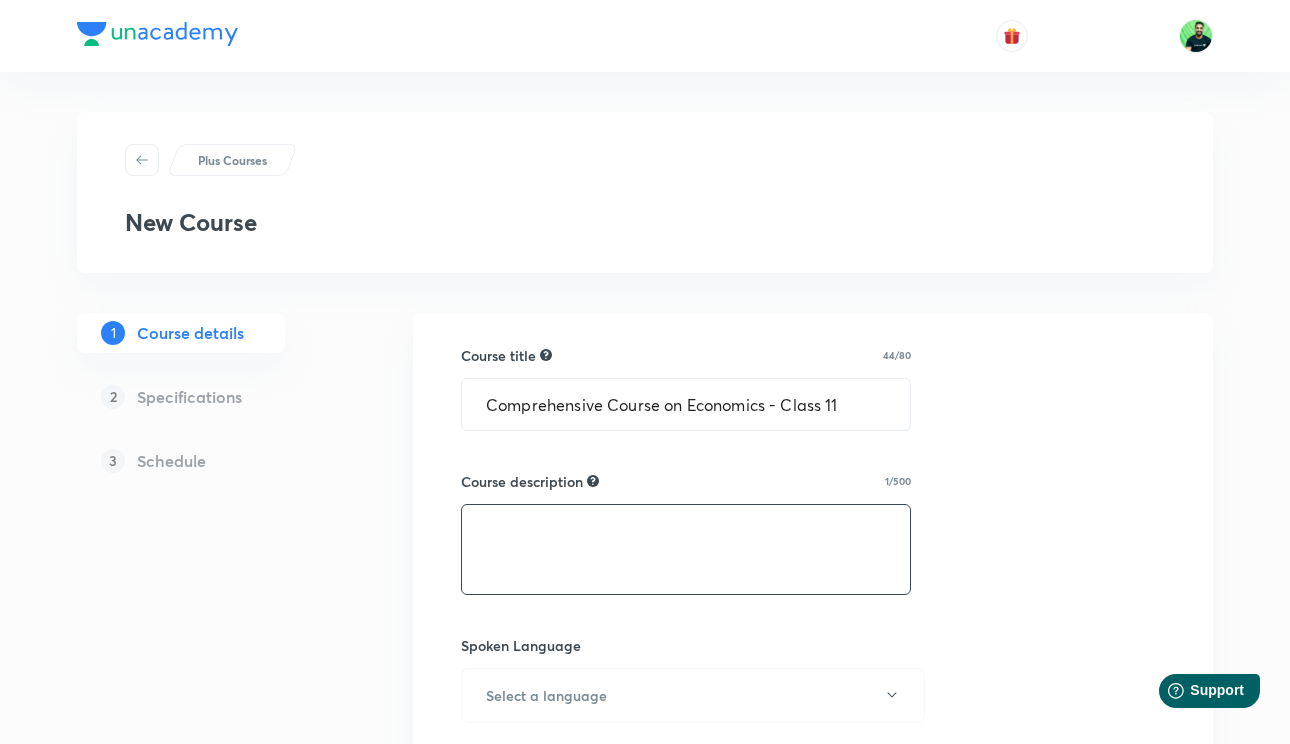 paste on ""Learn Class 11 Economics from the foundation itself with CA Shantam Gupta, an expert in Commerce and Economics education. This course is designed to help students develop conceptual clarity in Microeconomics & Statistics for Economics, with a focus on scoring high in school exams and building a strong base for CA, CS, CMA, and CUET exams."" 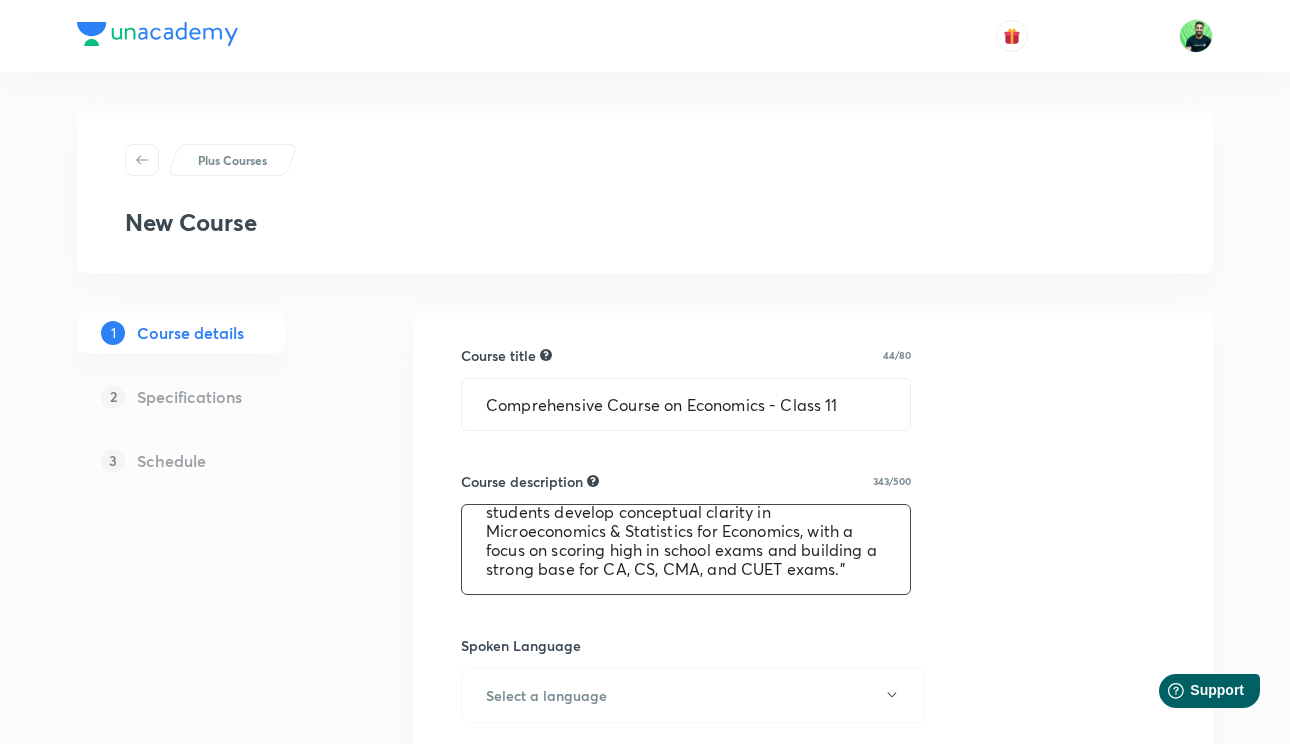 scroll, scrollTop: 76, scrollLeft: 0, axis: vertical 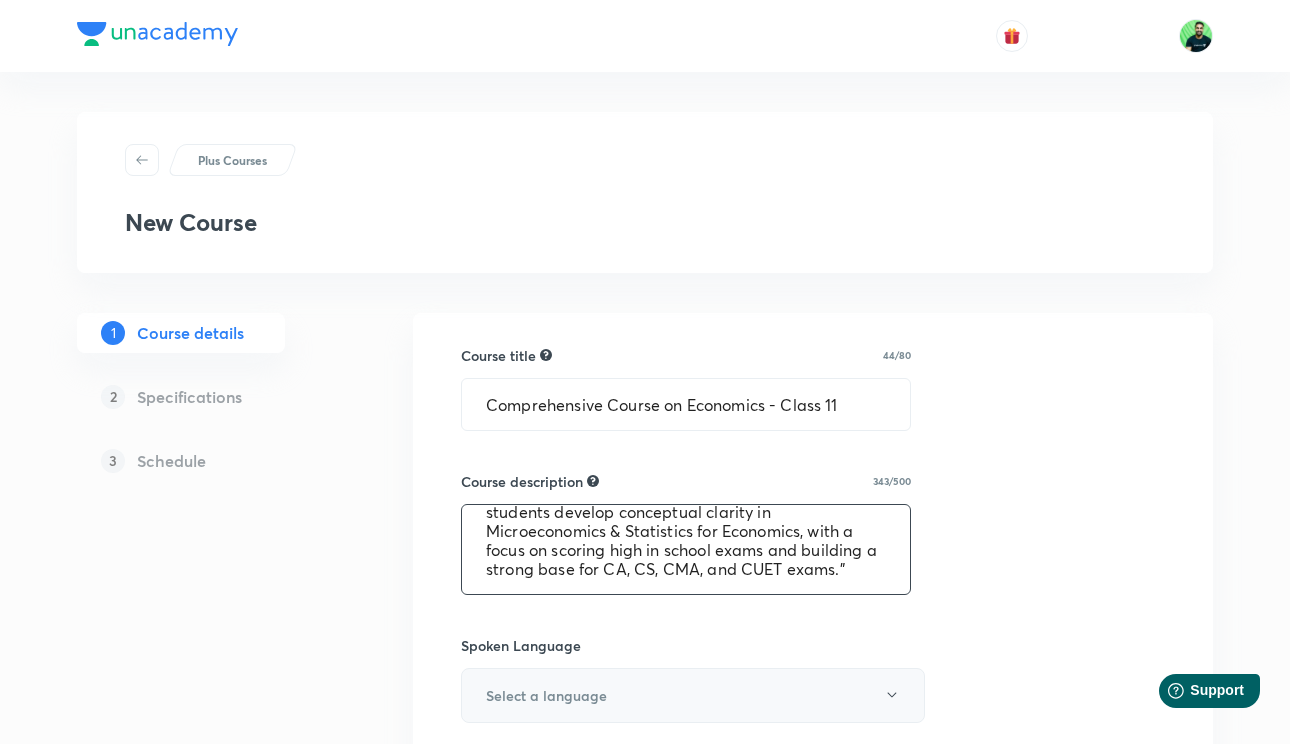 type on ""Learn Class 11 Economics from the foundation itself with CA Shantam Gupta, an expert in Commerce and Economics education. This course is designed to help students develop conceptual clarity in Microeconomics & Statistics for Economics, with a focus on scoring high in school exams and building a strong base for CA, CS, CMA, and CUET exams."" 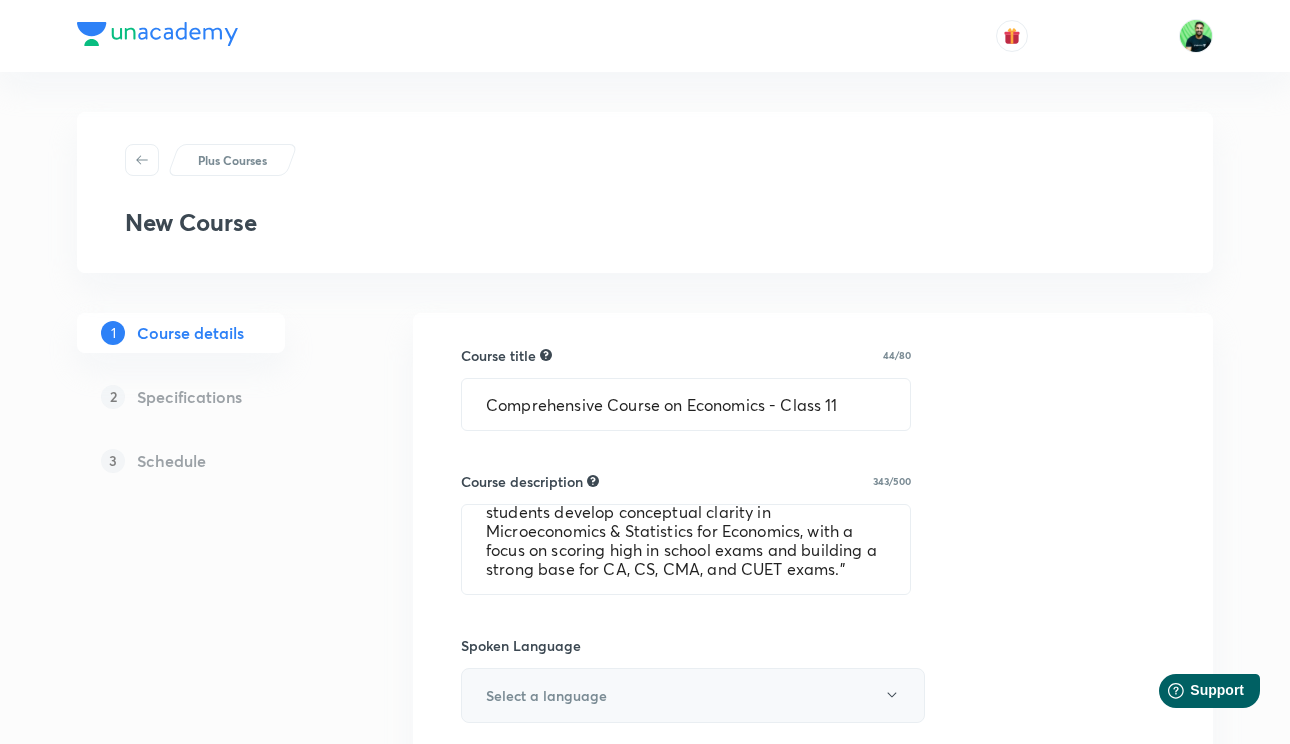click on "Select a language" at bounding box center (693, 695) 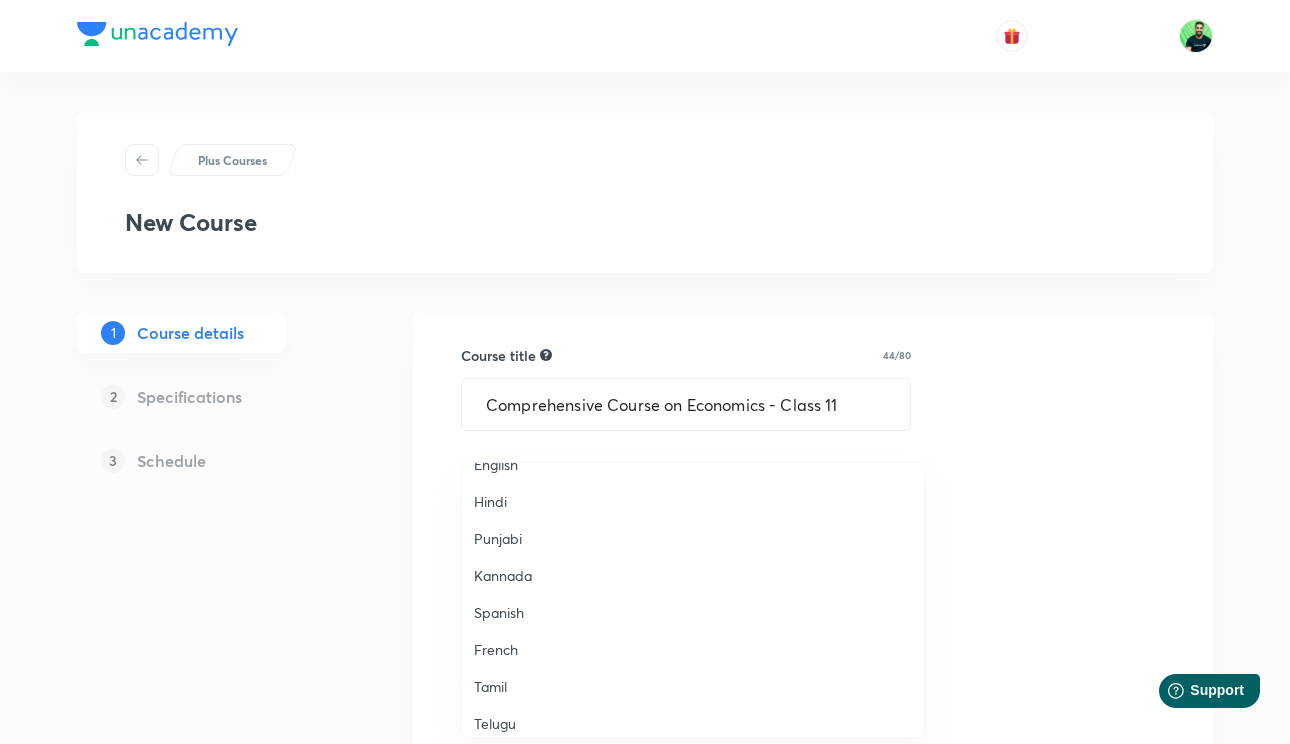 scroll, scrollTop: 0, scrollLeft: 0, axis: both 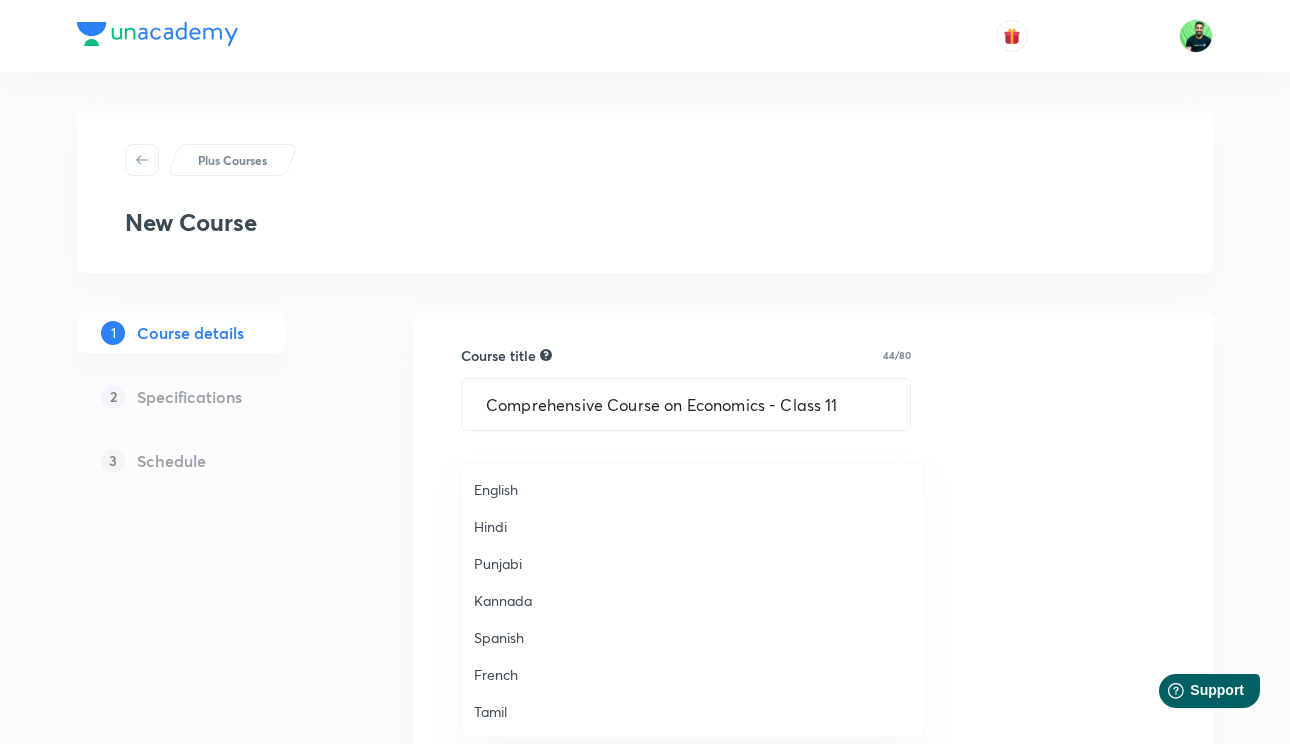 click on "Hindi" at bounding box center [693, 526] 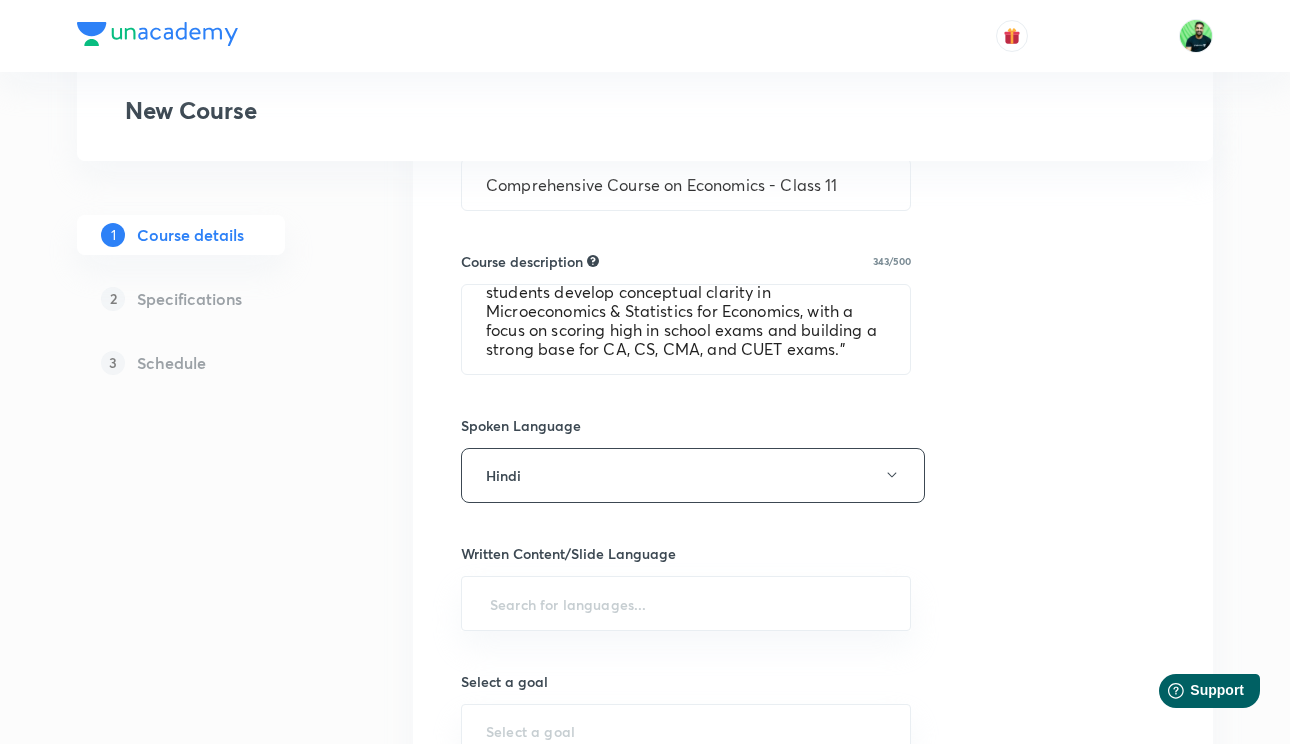 scroll, scrollTop: 235, scrollLeft: 0, axis: vertical 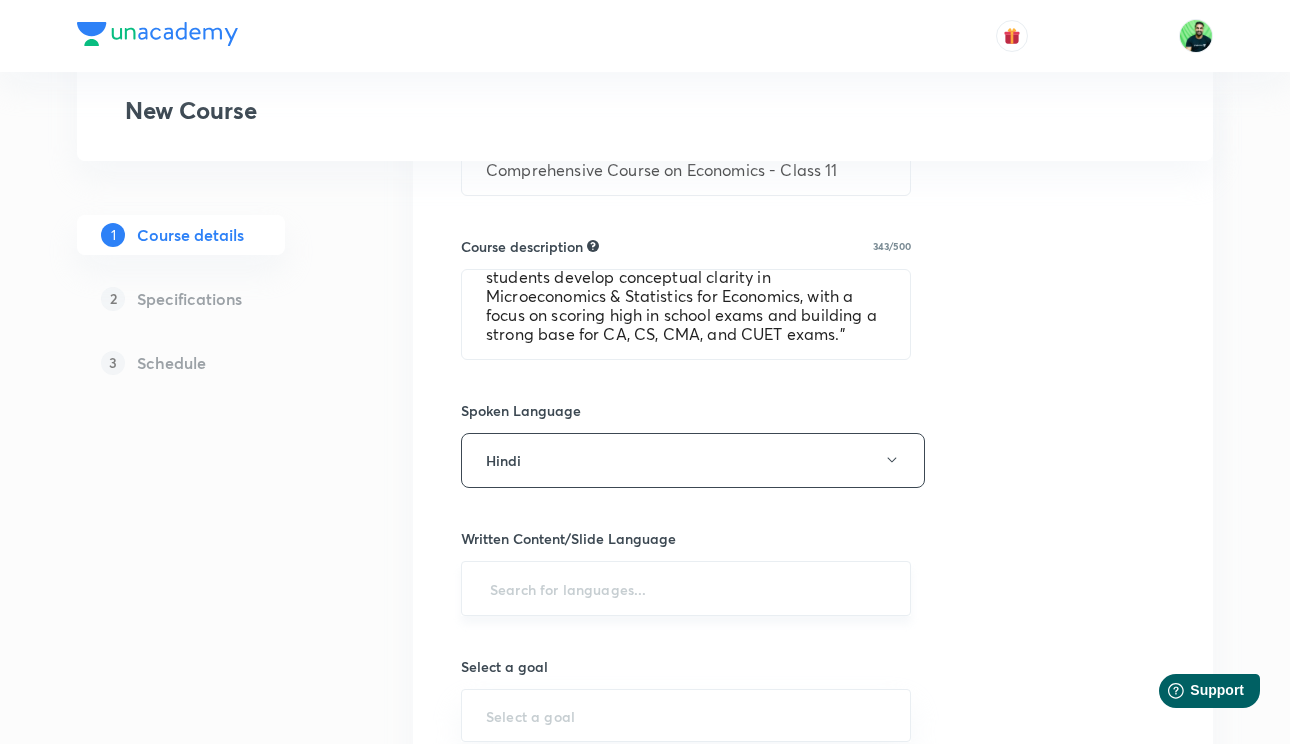 click at bounding box center [686, 588] 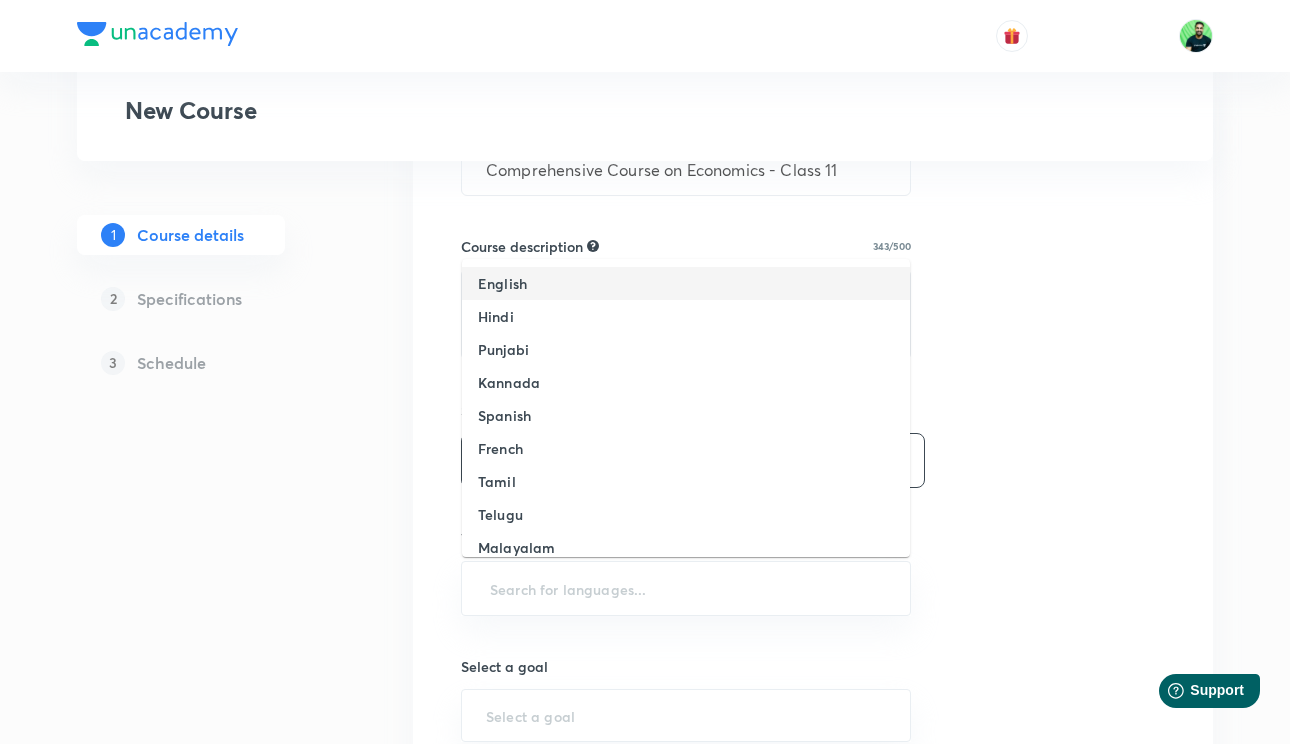 click on "English" at bounding box center (686, 283) 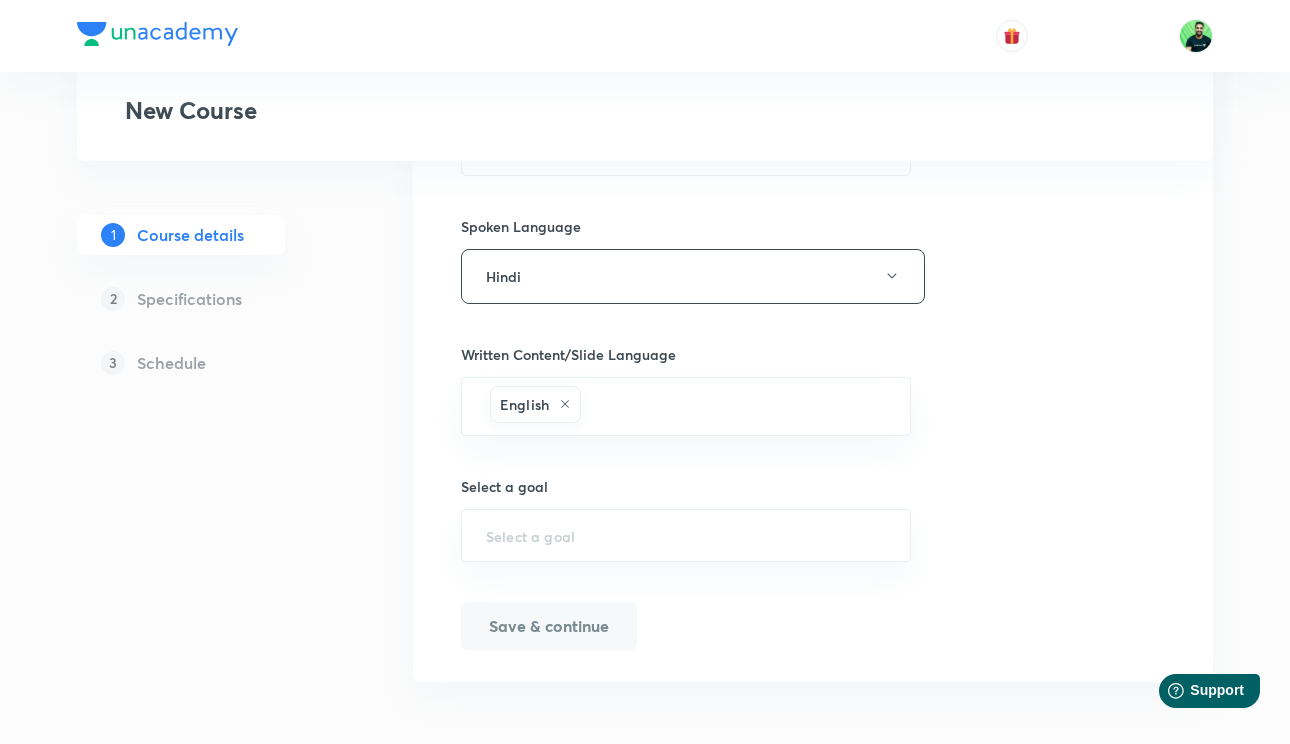 scroll, scrollTop: 421, scrollLeft: 0, axis: vertical 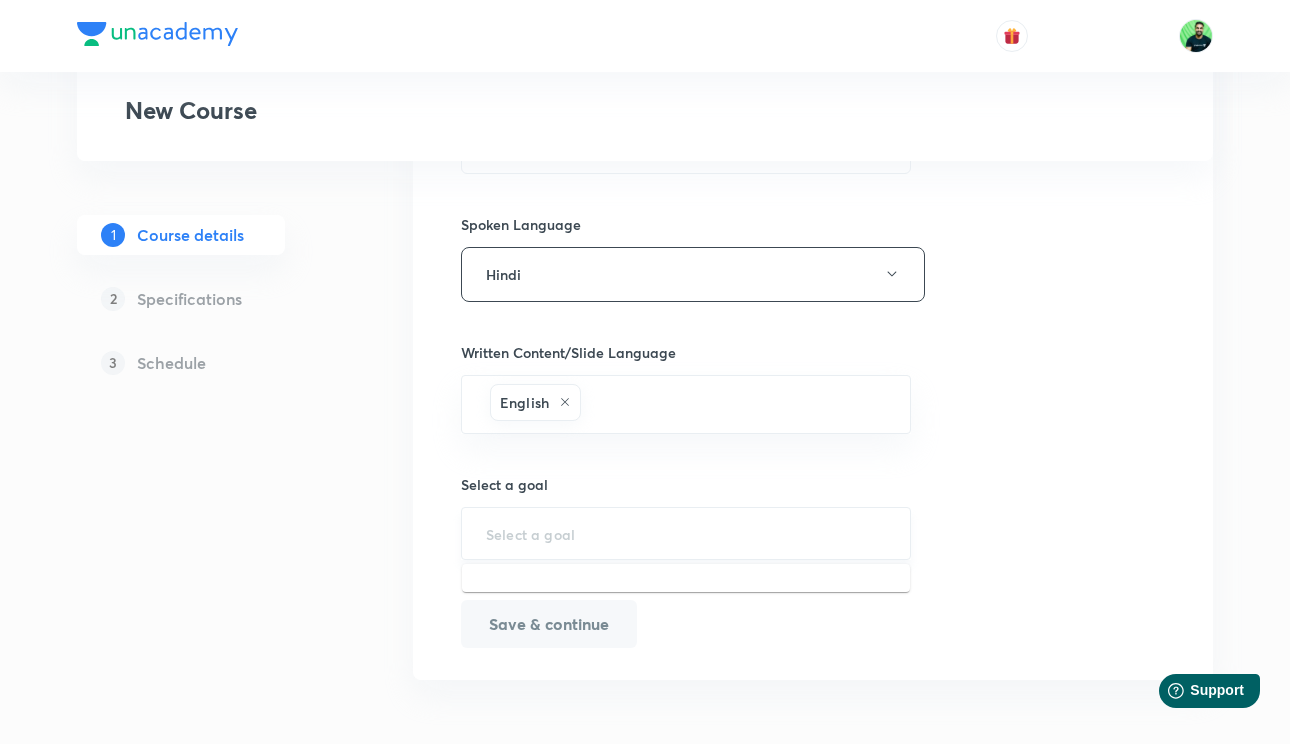 click at bounding box center [686, 533] 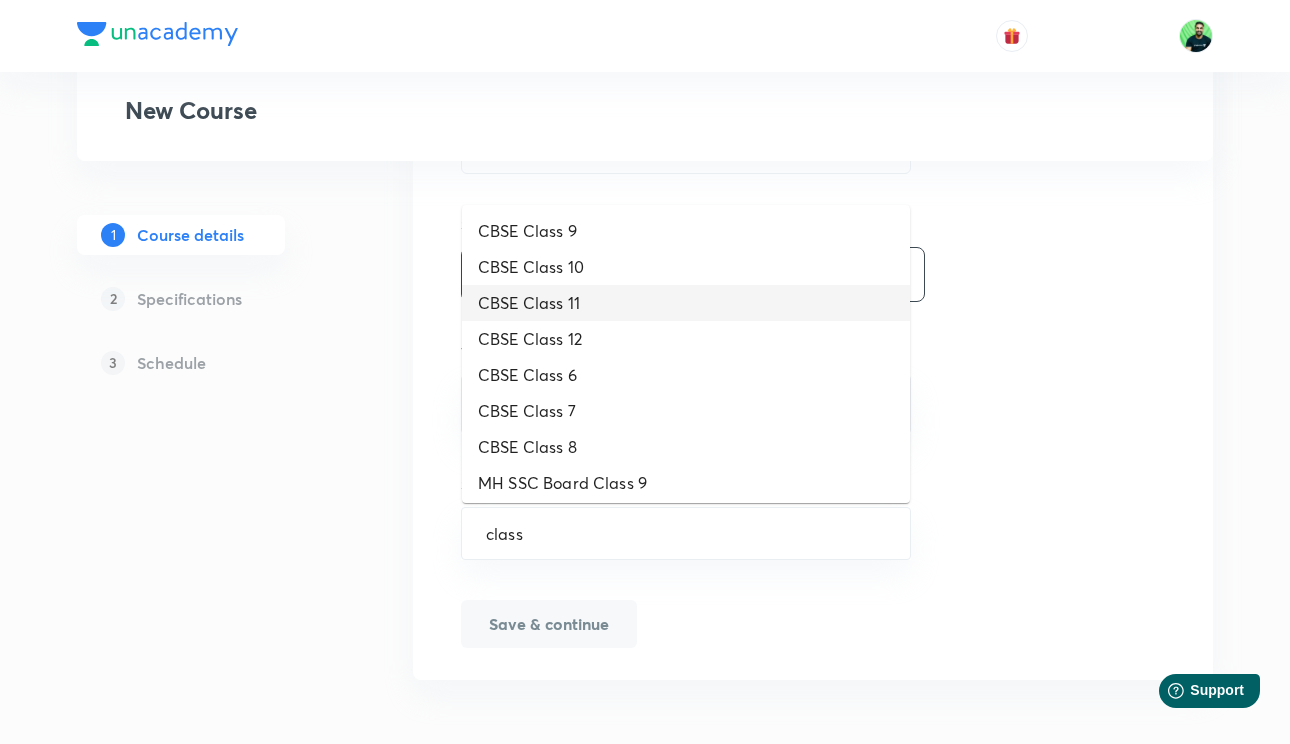 click on "CBSE Class 11" at bounding box center (686, 303) 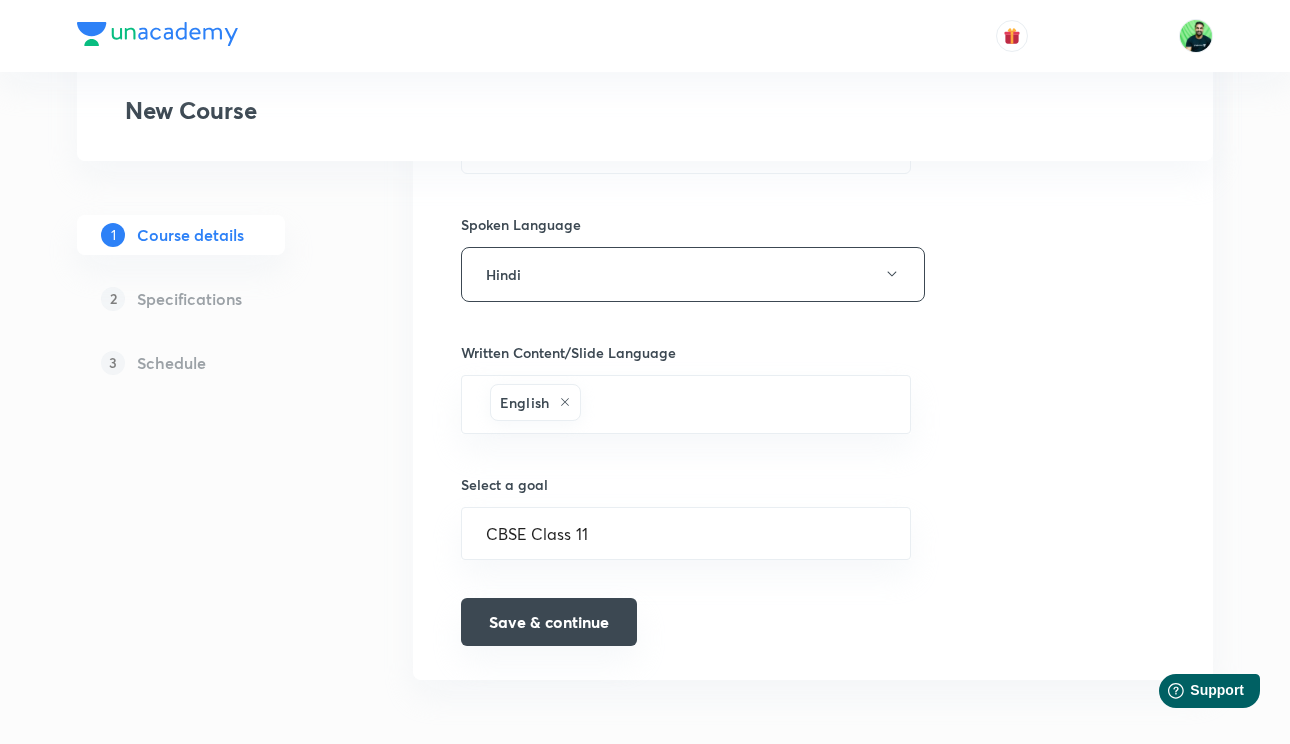 click on "Save & continue" at bounding box center (549, 622) 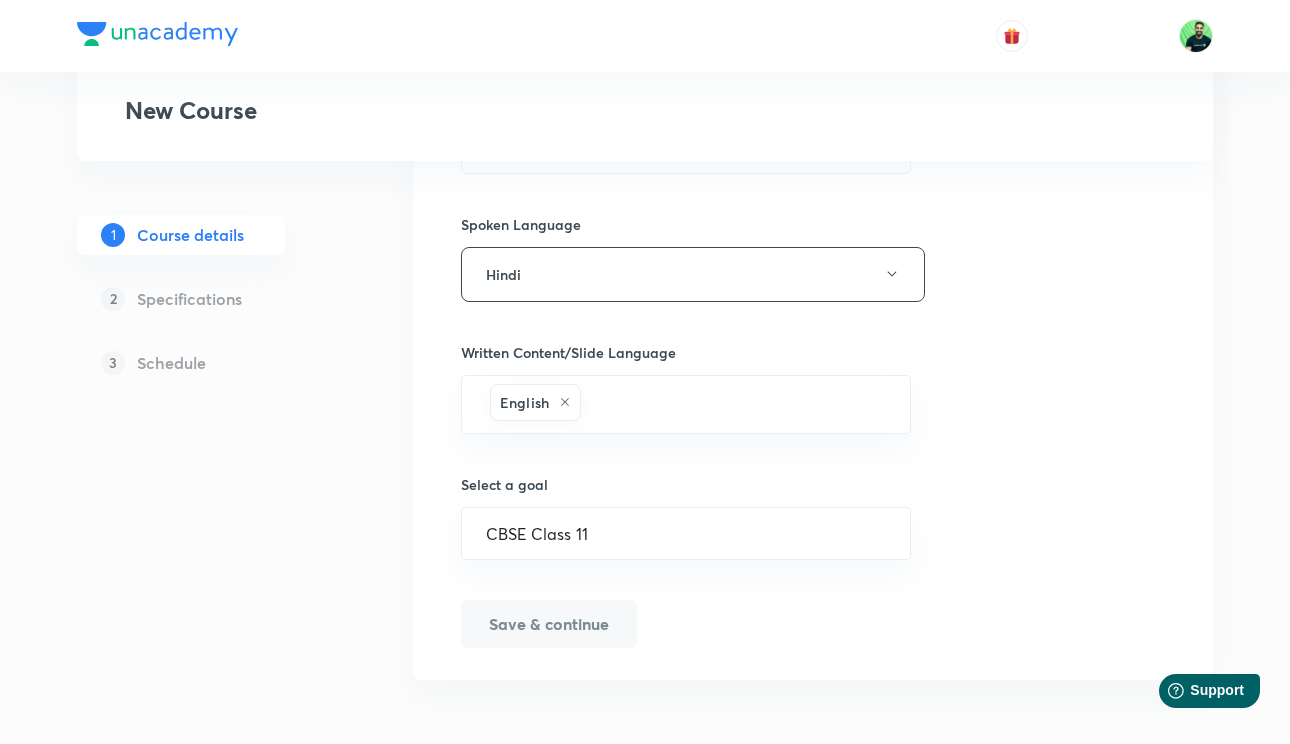 type on ""Learn Class 11 Economics from the foundation itself with CA Shantam Gupta, an expert in Commerce and Economics education. This course is designed to help students develop conceptual clarity in Microeconomics & Statistics for Economics, with a focus on scoring high in school exams and building a strong base for CA, CS, CMA, and CUET exams."" 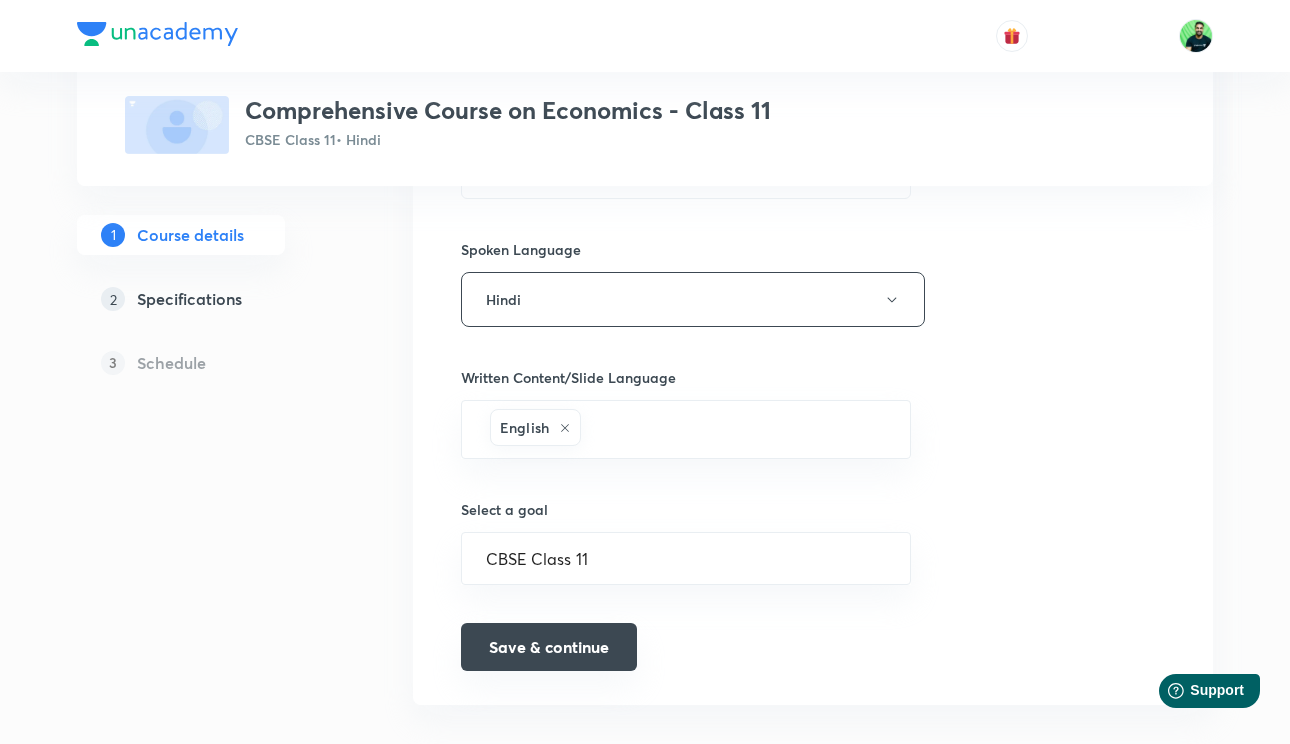 scroll, scrollTop: 446, scrollLeft: 0, axis: vertical 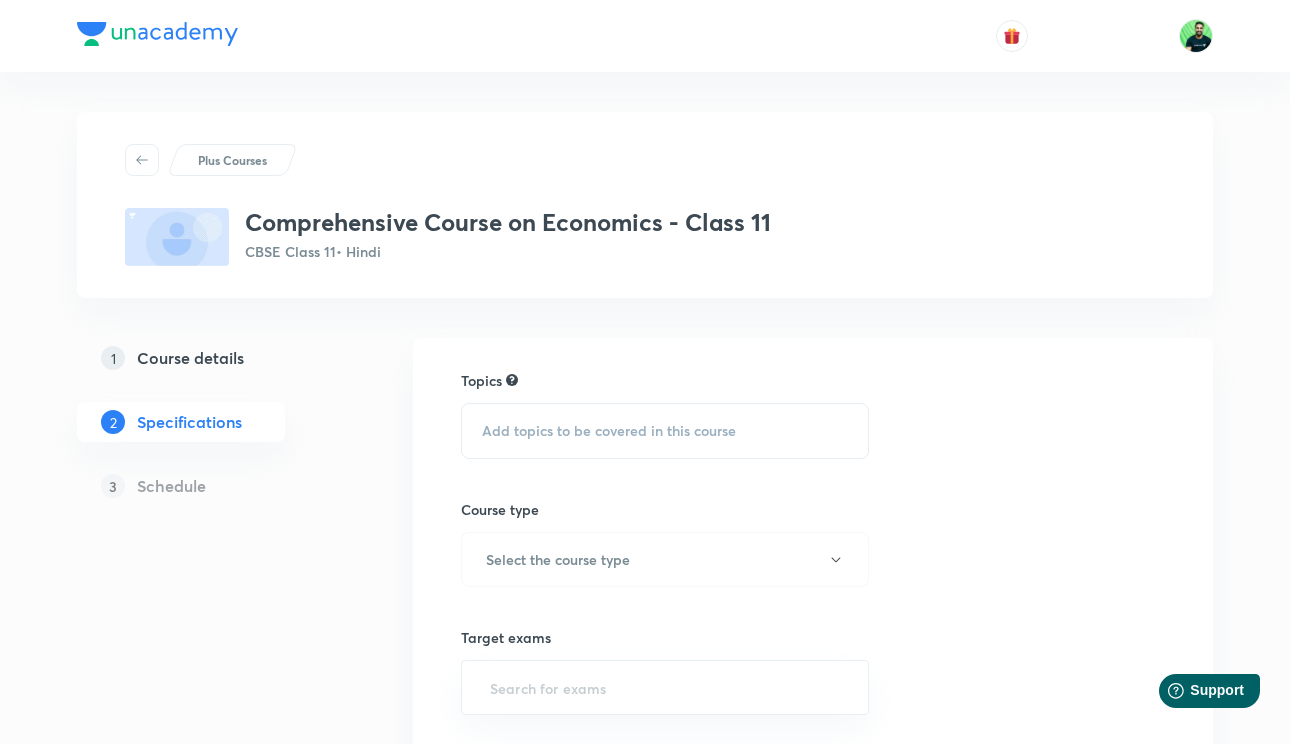 click on "Add topics to be covered in this course" at bounding box center (665, 431) 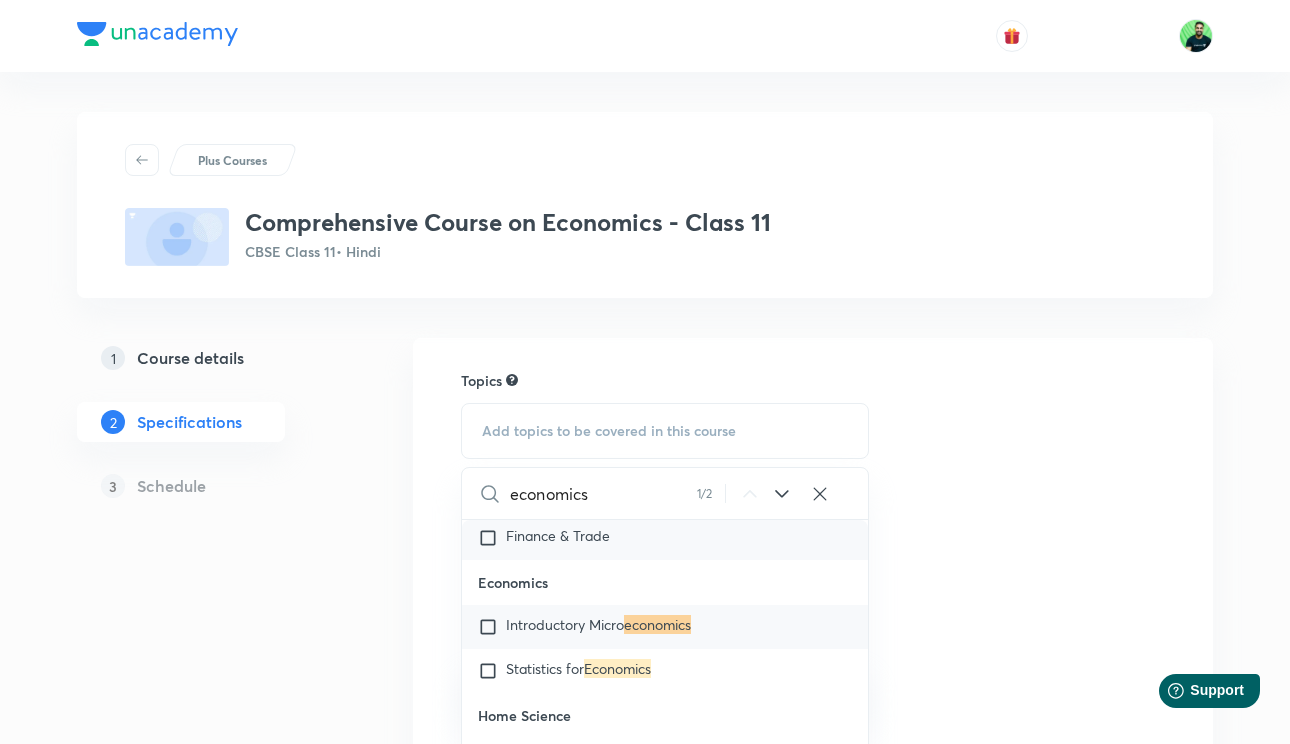 scroll, scrollTop: 3072, scrollLeft: 0, axis: vertical 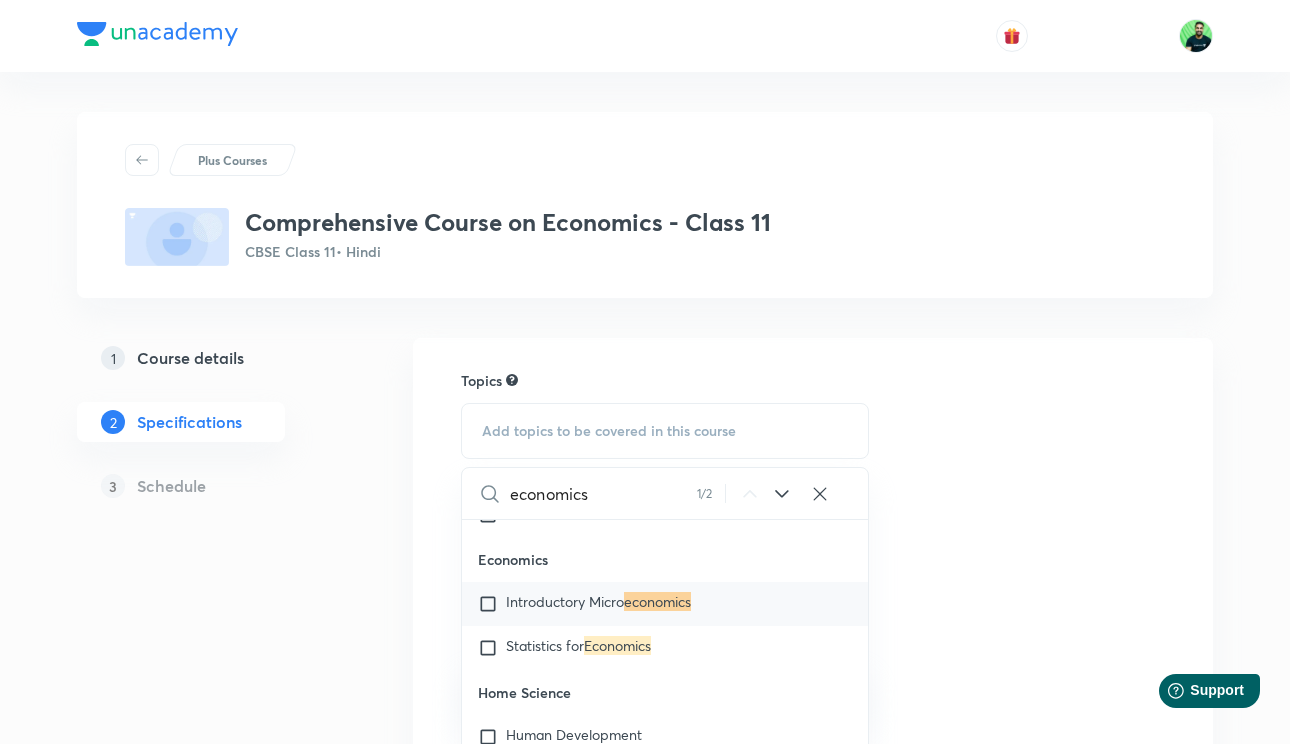 type on "economics" 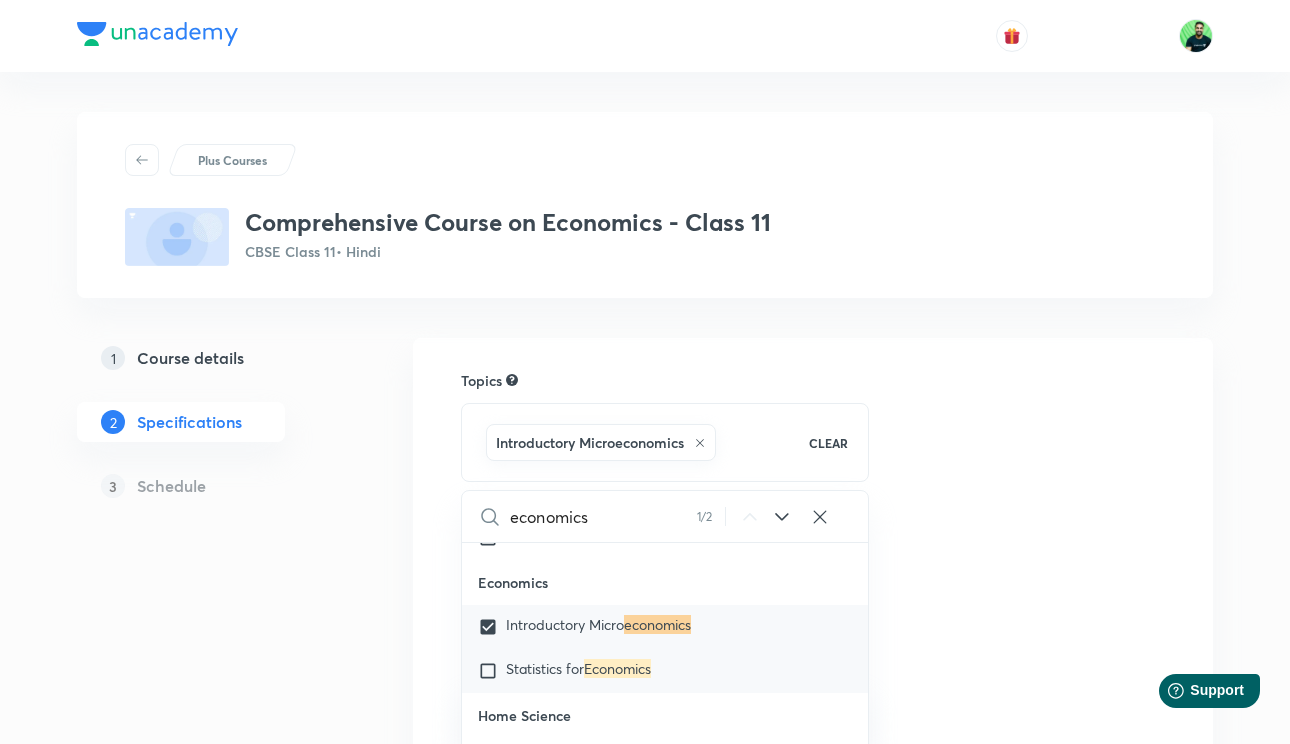 click on "Economics" at bounding box center (617, 668) 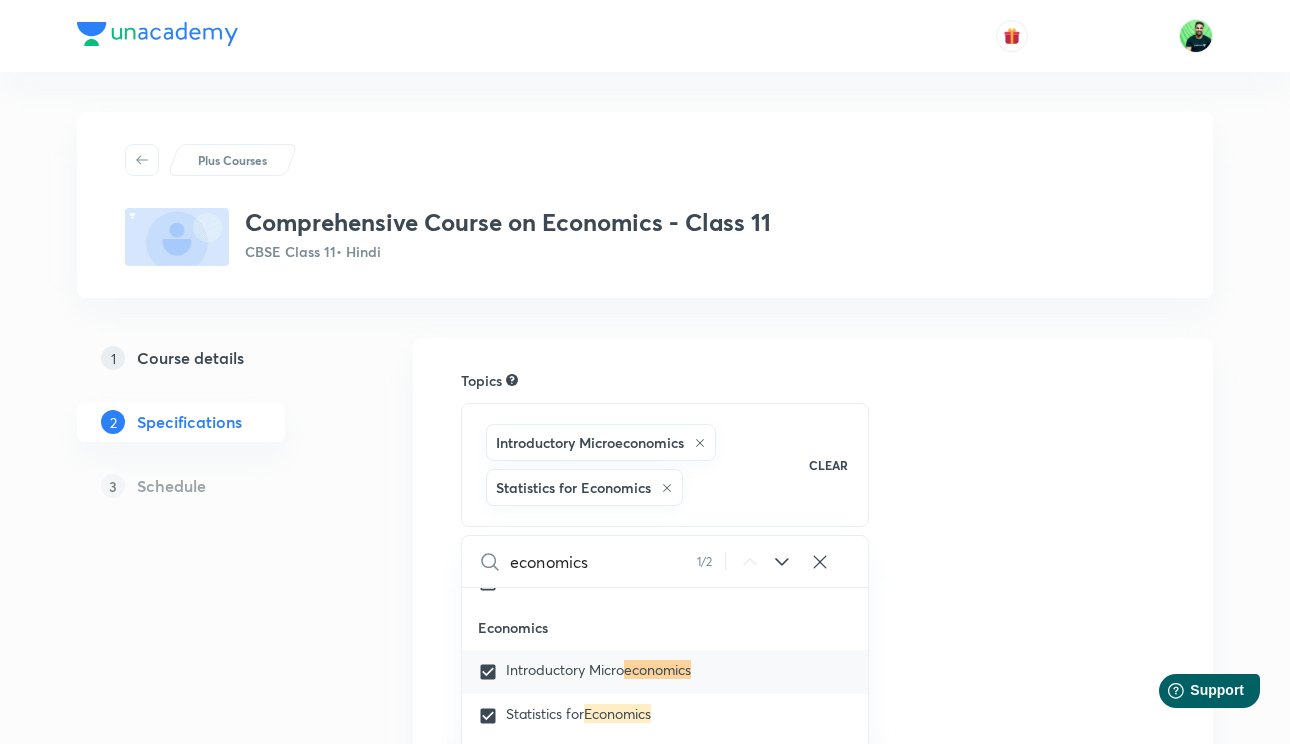 click on "Topics Introductory Microeconomics Statistics for Economics CLEAR economics 1 / 2 ​ Physics Physical World & Measurement Kinematics Work, Energy & Power Laws of Motion Motion of System of Particles Gravitation Properties of Bulk Matter Thermodynamics Kinetic Theory of Gases Oscillation & Waves Chemistry Physical Chemistry Inorganic Chemistry Organic Chemistry Environmental Chemistry Practice & Strategy Mathematics Sets & Functions Algebra Coordinate Geometry Calculus Mathematical Reasoning Statistics & Probability Trigonometry Circles Biology Diversity of Living Organism Structural Organisation Cell Structure and Function Plant Physiology Human Physiology Practice & Strategy Computer Science Computer Fundamentals Programming Methodology Introduction to Python Programming with Python Introduction To C++ Computer Systems Society, Law and Ethics Programming Programming In C++ Information Practices Introduction to Python IT Applications Introduction-Computer Systems Introduction to Programming RDBMS Practical" at bounding box center (813, 683) 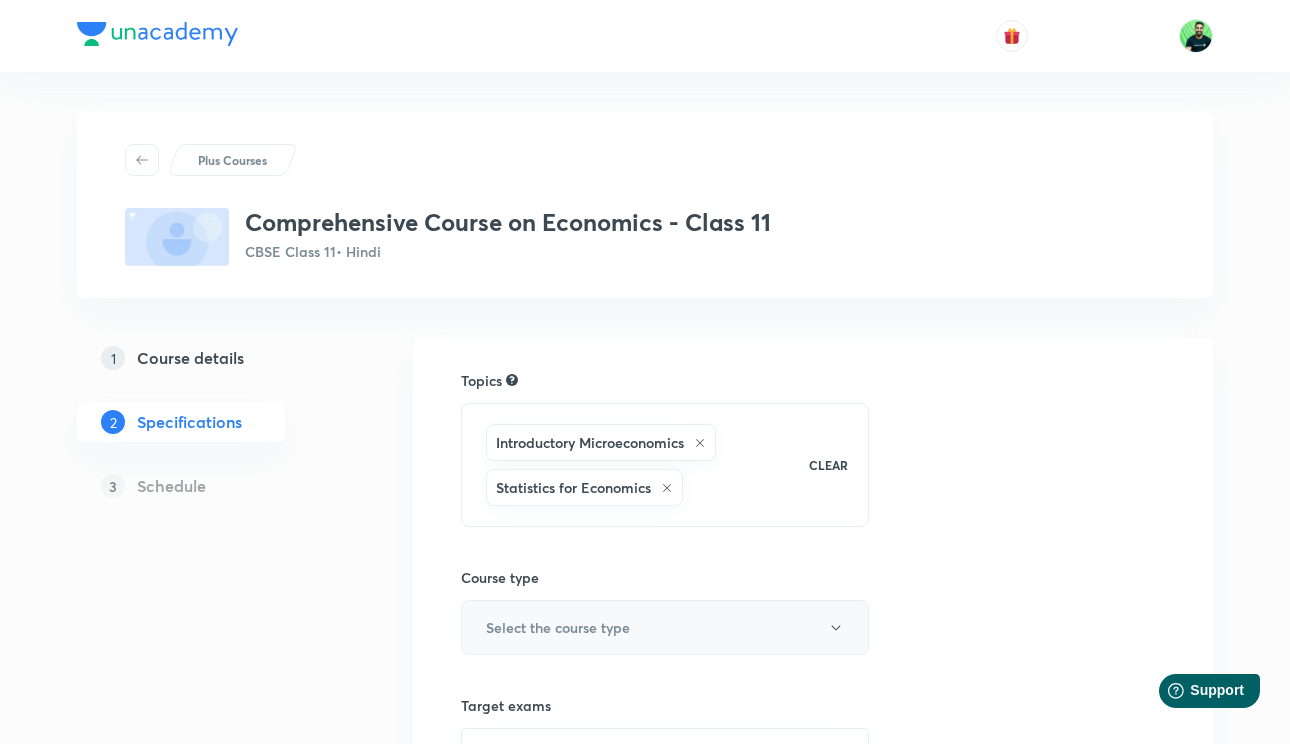 click on "Select the course type" at bounding box center [558, 627] 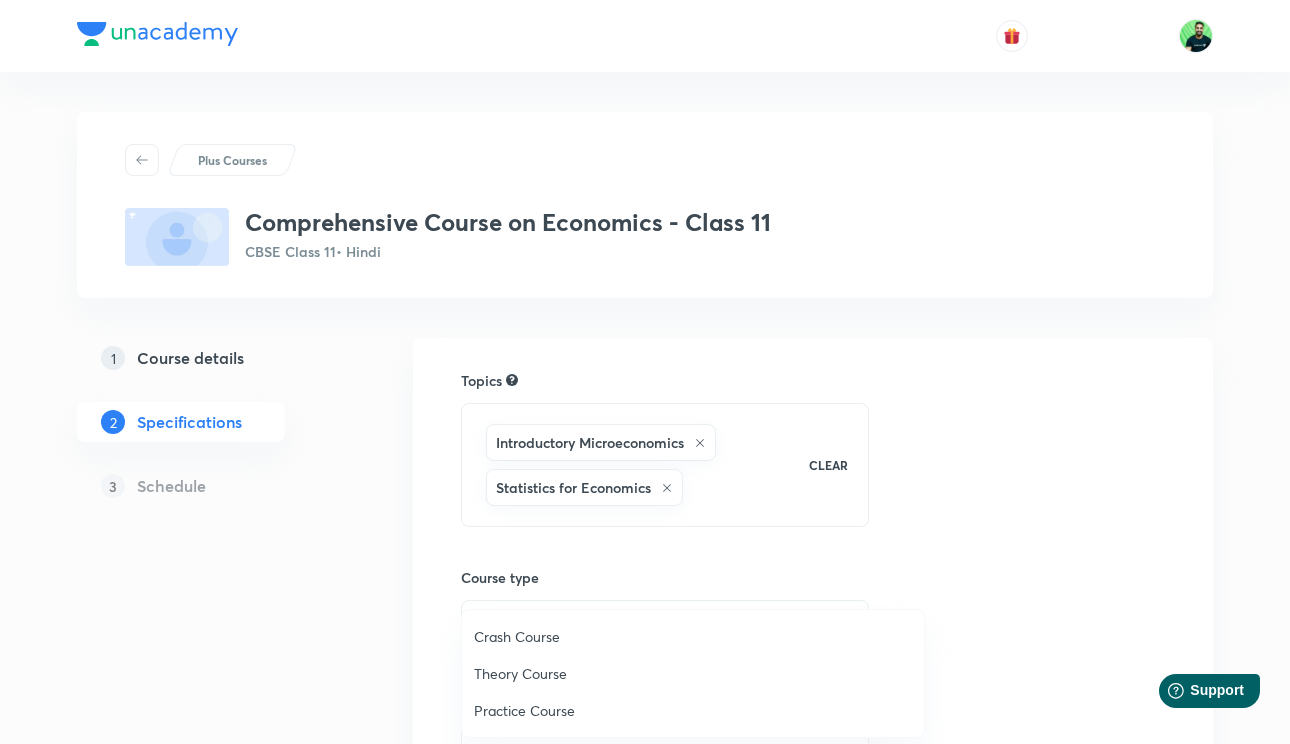 click on "Crash Course" at bounding box center [693, 636] 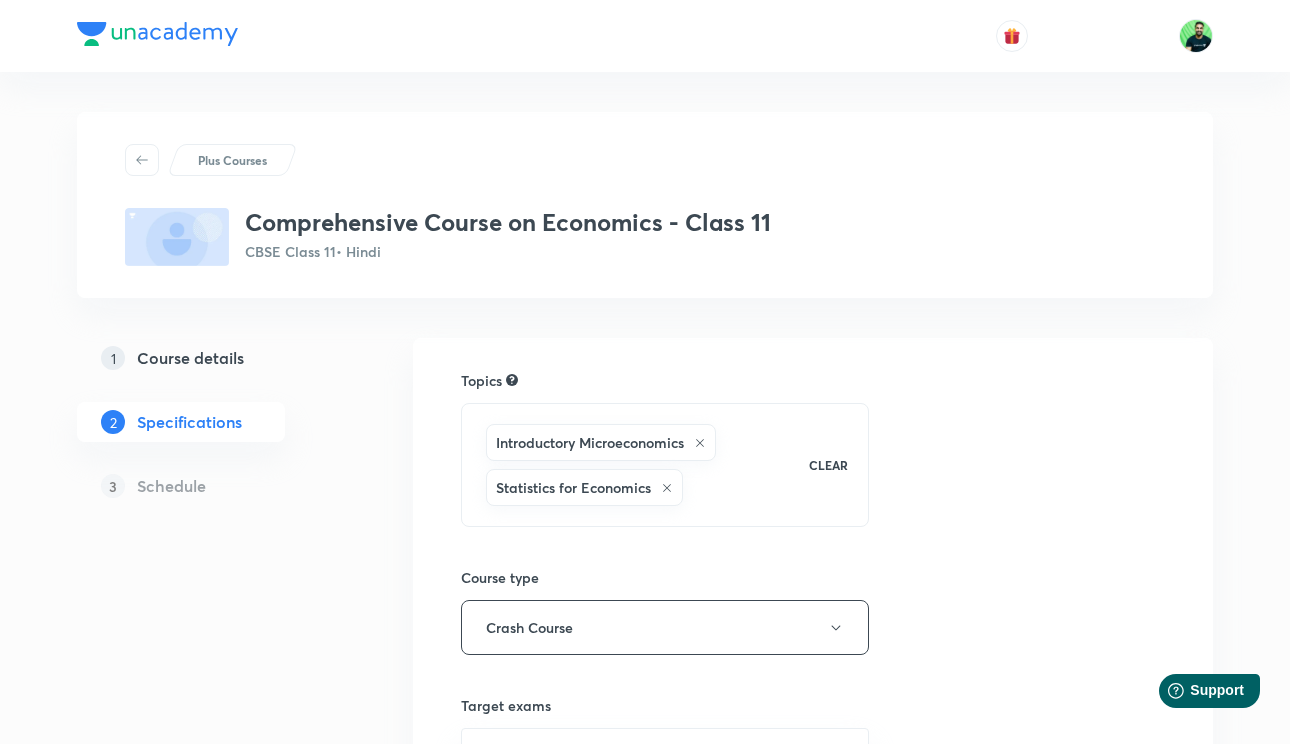 click on "Introductory Microeconomics Statistics for Economics CLEAR" at bounding box center (665, 465) 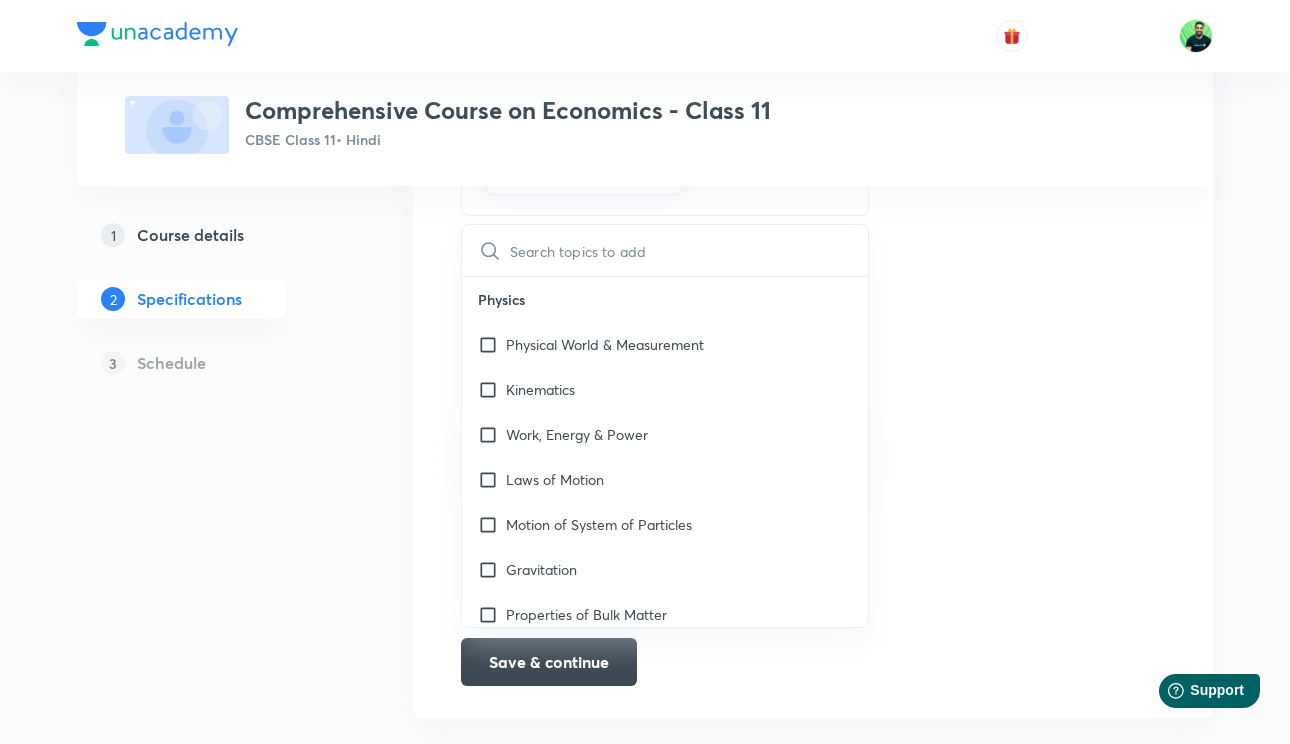 scroll, scrollTop: 343, scrollLeft: 0, axis: vertical 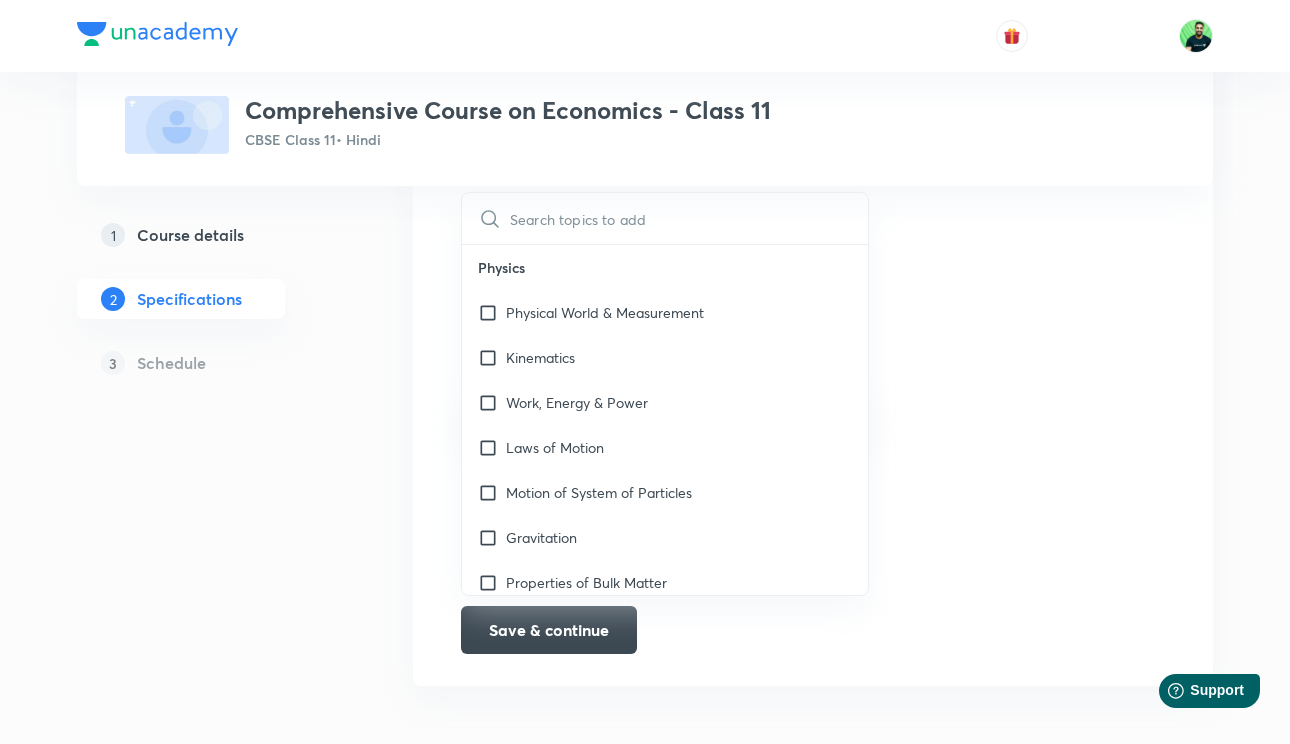 click on "Topics Introductory Microeconomics Statistics for Economics CLEAR ​ Physics Physical World & Measurement Kinematics Work, Energy & Power Laws of Motion Motion of System of Particles Gravitation Properties of Bulk Matter Thermodynamics Kinetic Theory of Gases Oscillation & Waves Chemistry Physical Chemistry Inorganic Chemistry Organic Chemistry Environmental Chemistry Practice & Strategy Mathematics Sets & Functions Algebra Coordinate Geometry Calculus Mathematical Reasoning Statistics & Probability Trigonometry Circles Biology Diversity of Living Organism Structural Organisation Cell Structure and Function Plant Physiology Human Physiology Practice & Strategy Computer Science Computer Fundamentals Programming Methodology Introduction to Python Programming with Python Introduction To C++ Computer Systems Society, Law and Ethics Programming Programming In C++ Information Practices Introduction to Python IT Applications Introduction-Computer Systems Introduction to Programming RDBMS Emerging Trends Practical" at bounding box center [813, 340] 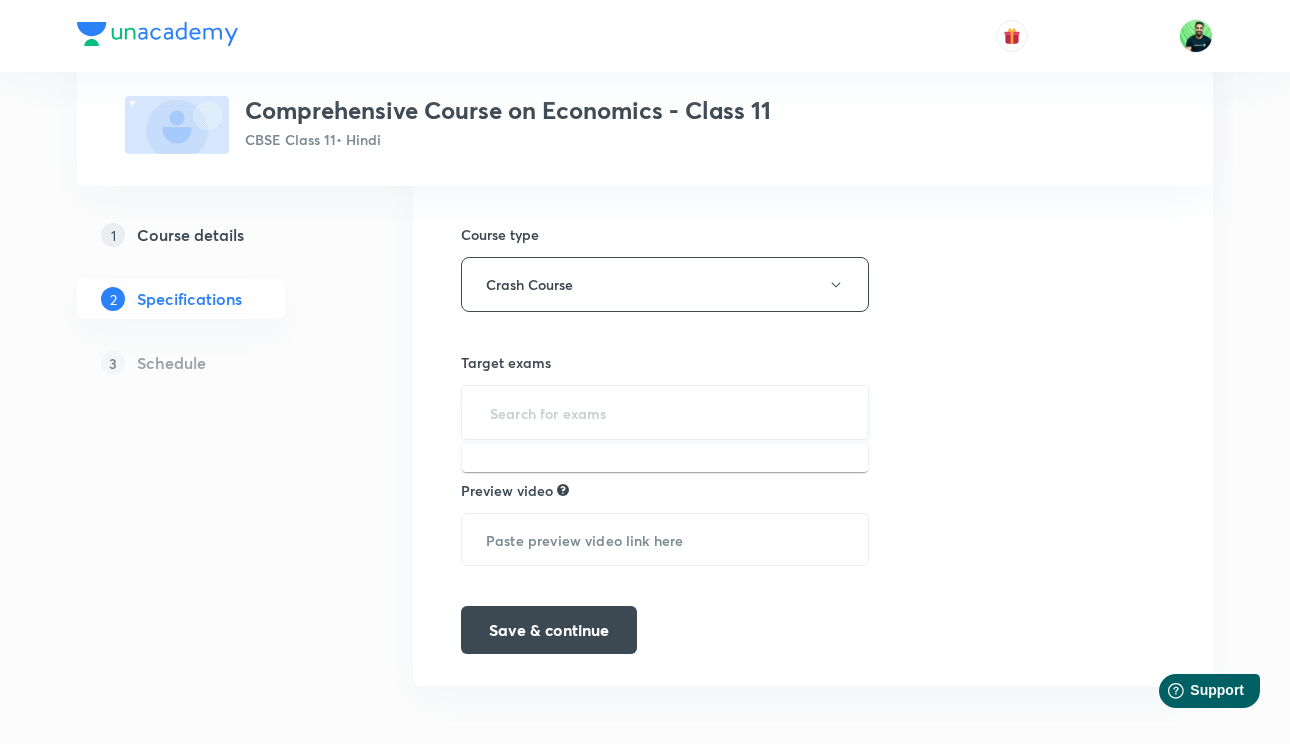 click at bounding box center [665, 412] 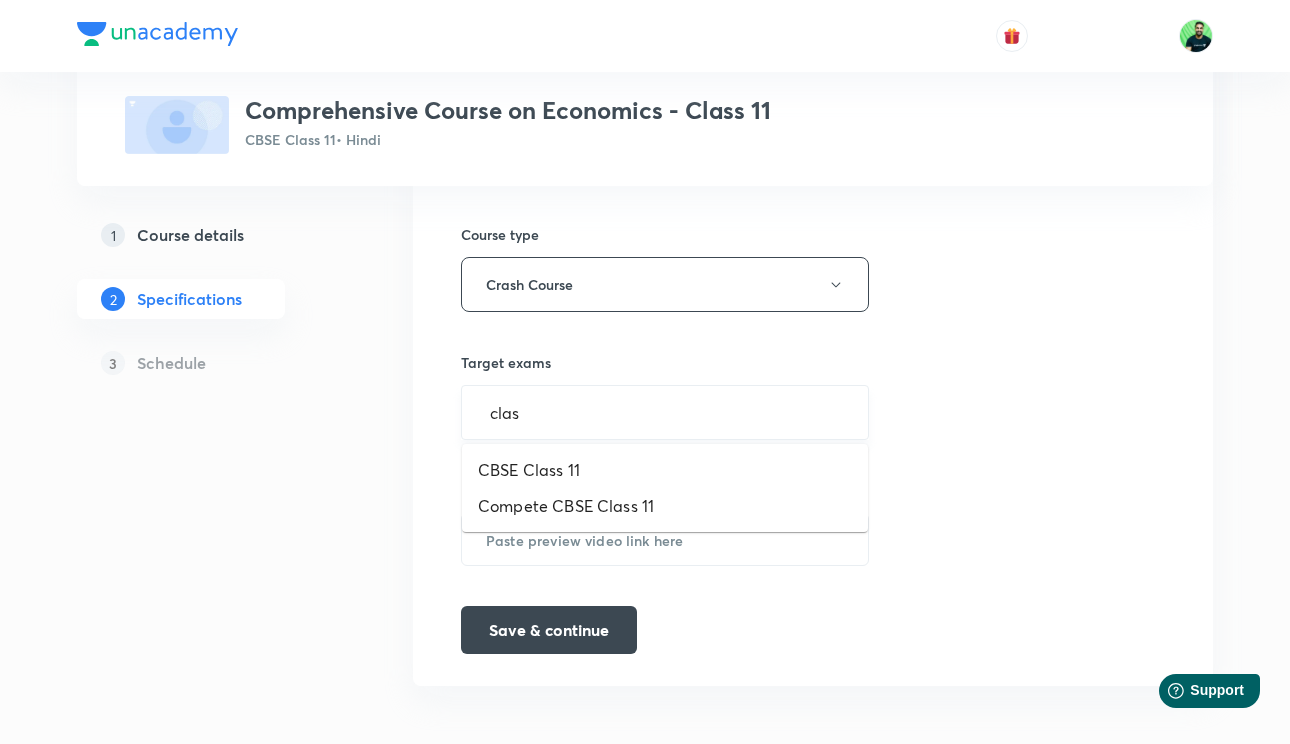 type on "class" 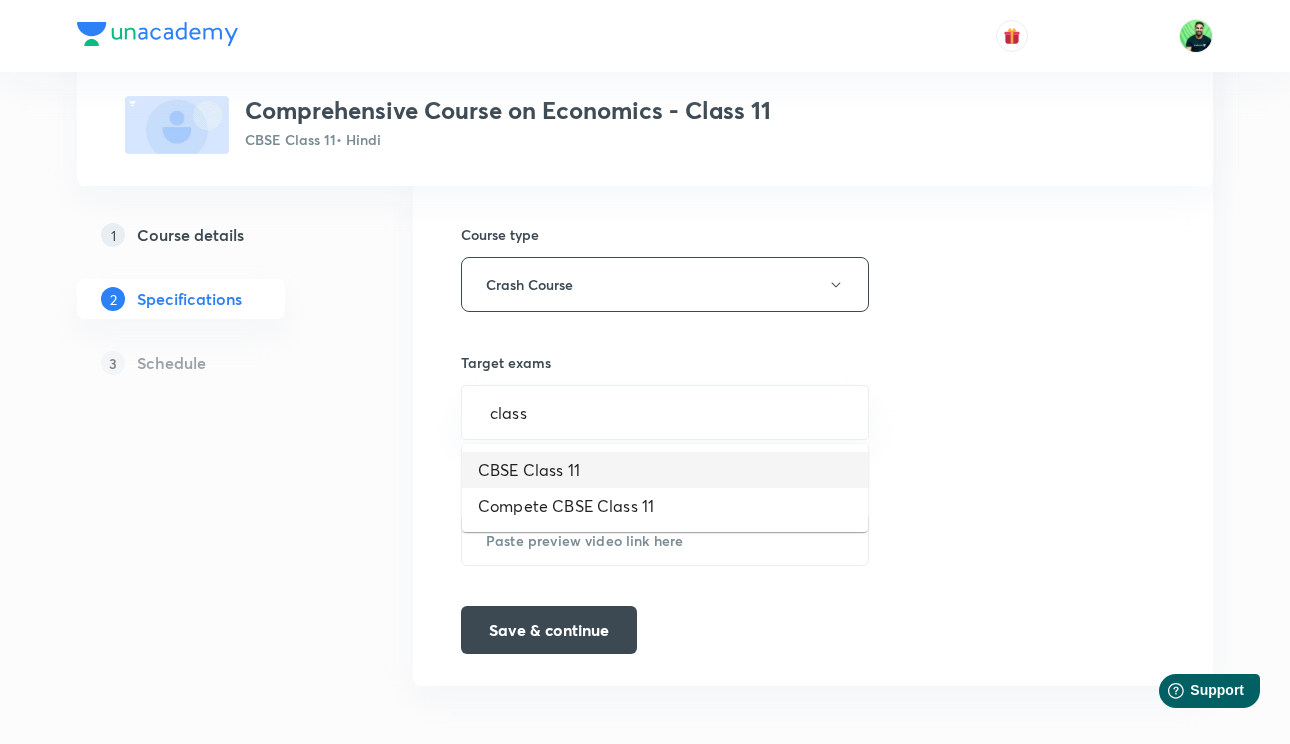 click on "CBSE Class 11" at bounding box center (665, 470) 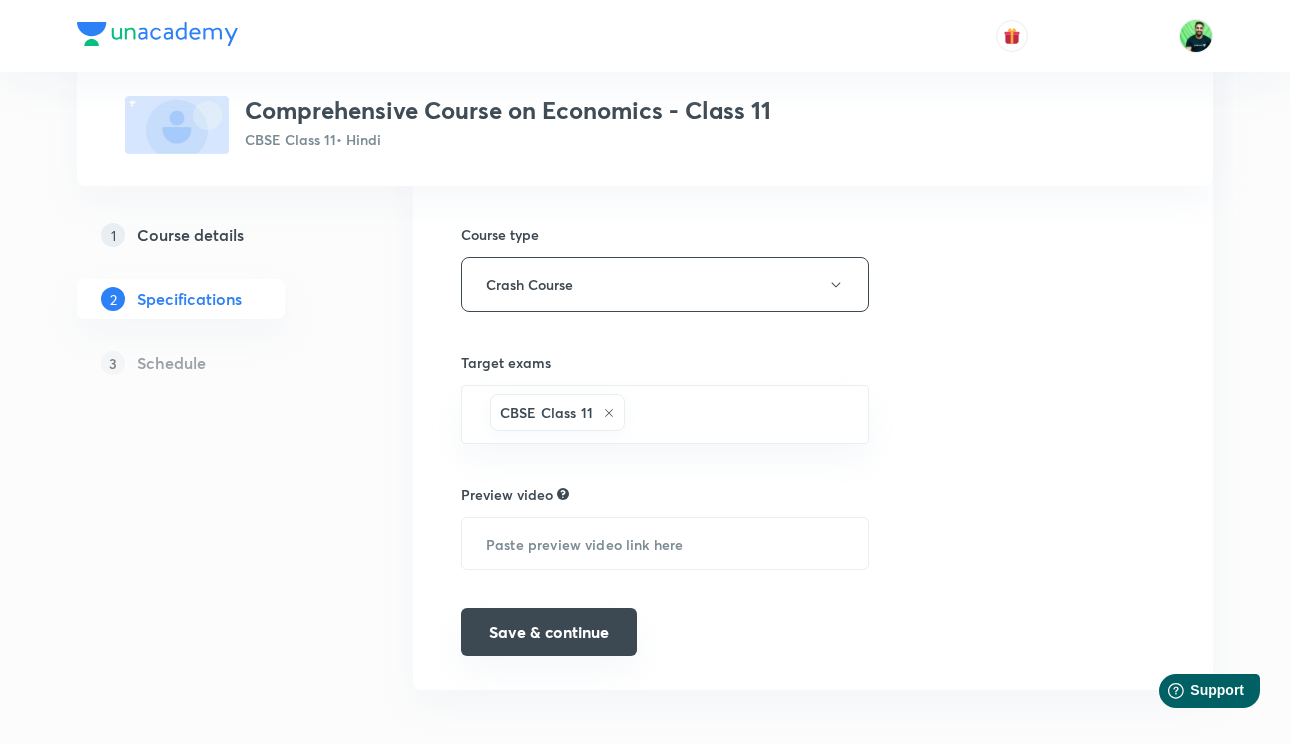 click on "Save & continue" at bounding box center (549, 632) 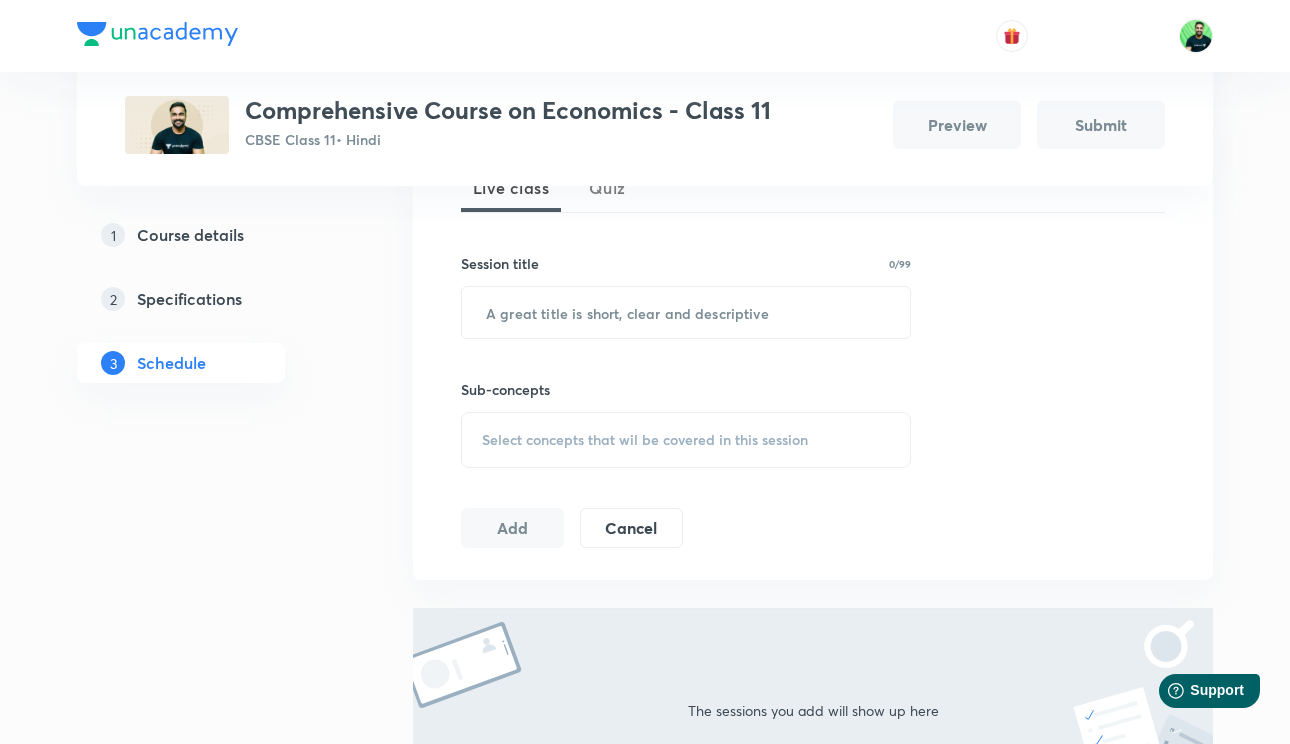 scroll, scrollTop: 497, scrollLeft: 0, axis: vertical 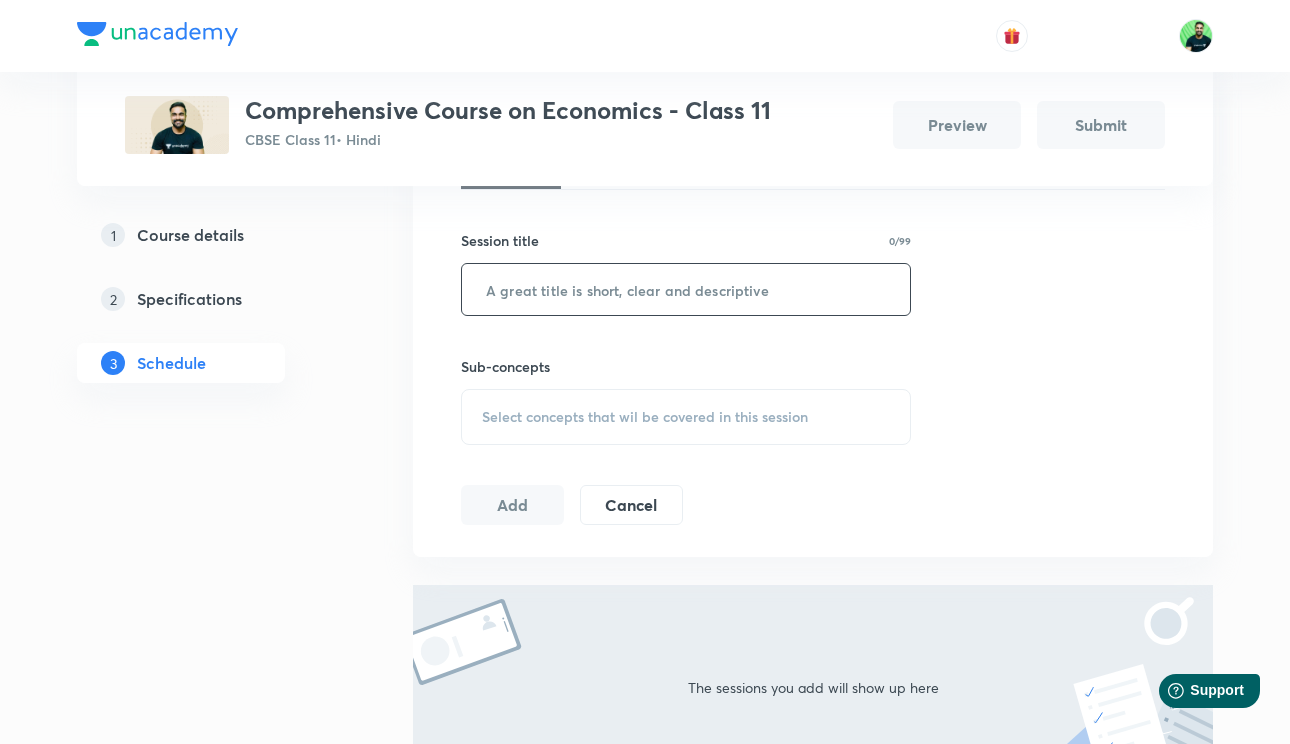 click at bounding box center [686, 289] 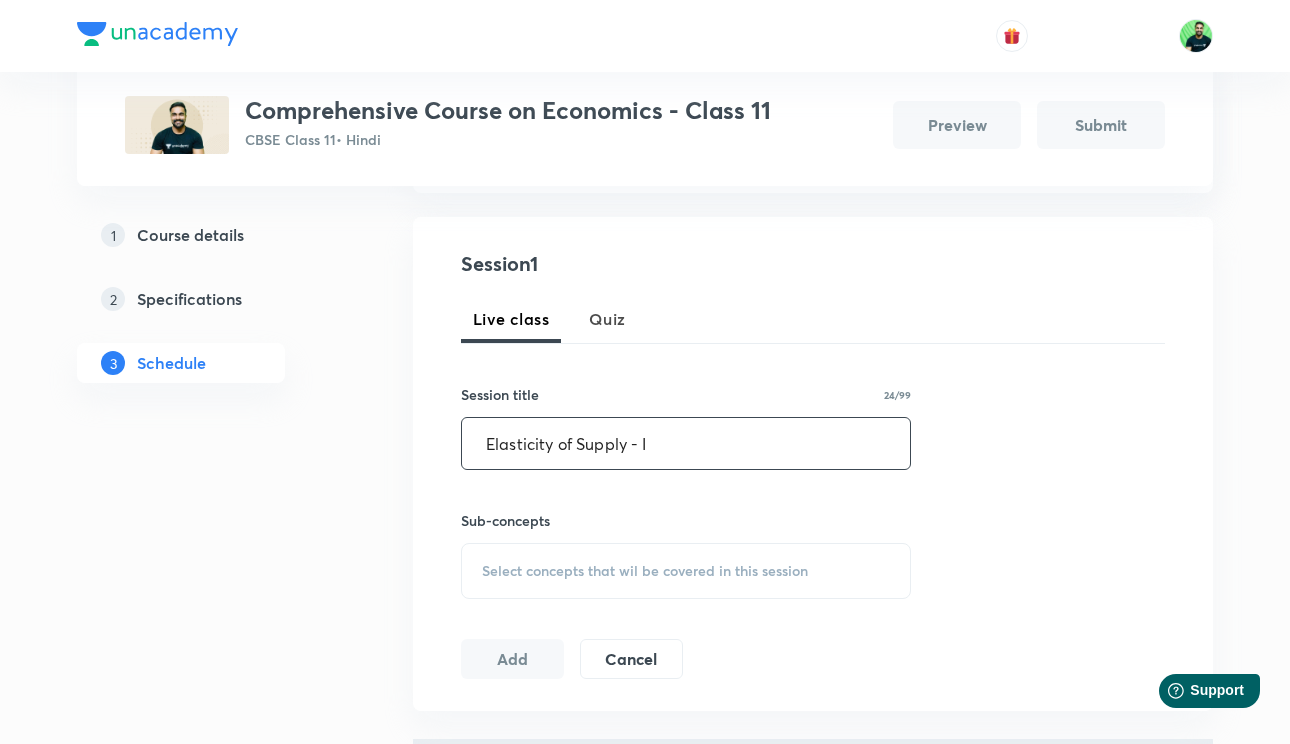 type on "Elasticity of Supply - I" 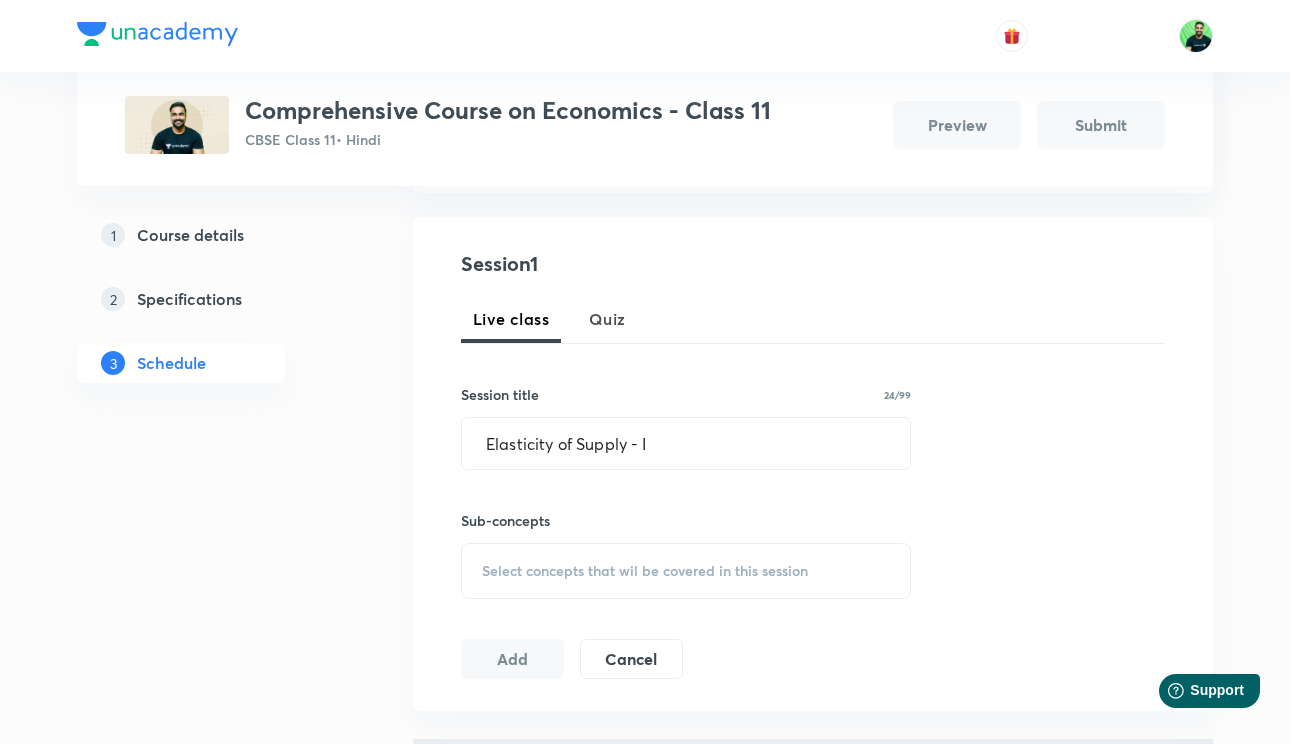 click on "Select concepts that wil be covered in this session" at bounding box center [686, 571] 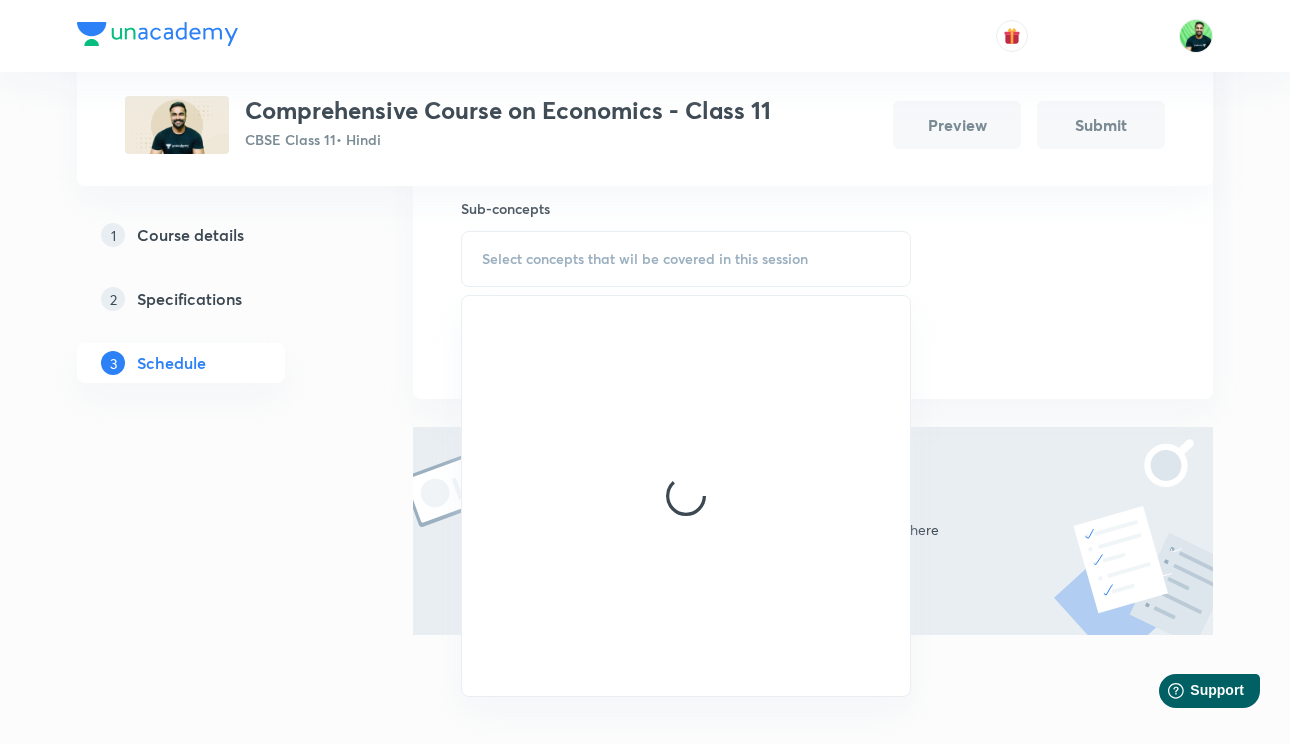 scroll, scrollTop: 657, scrollLeft: 0, axis: vertical 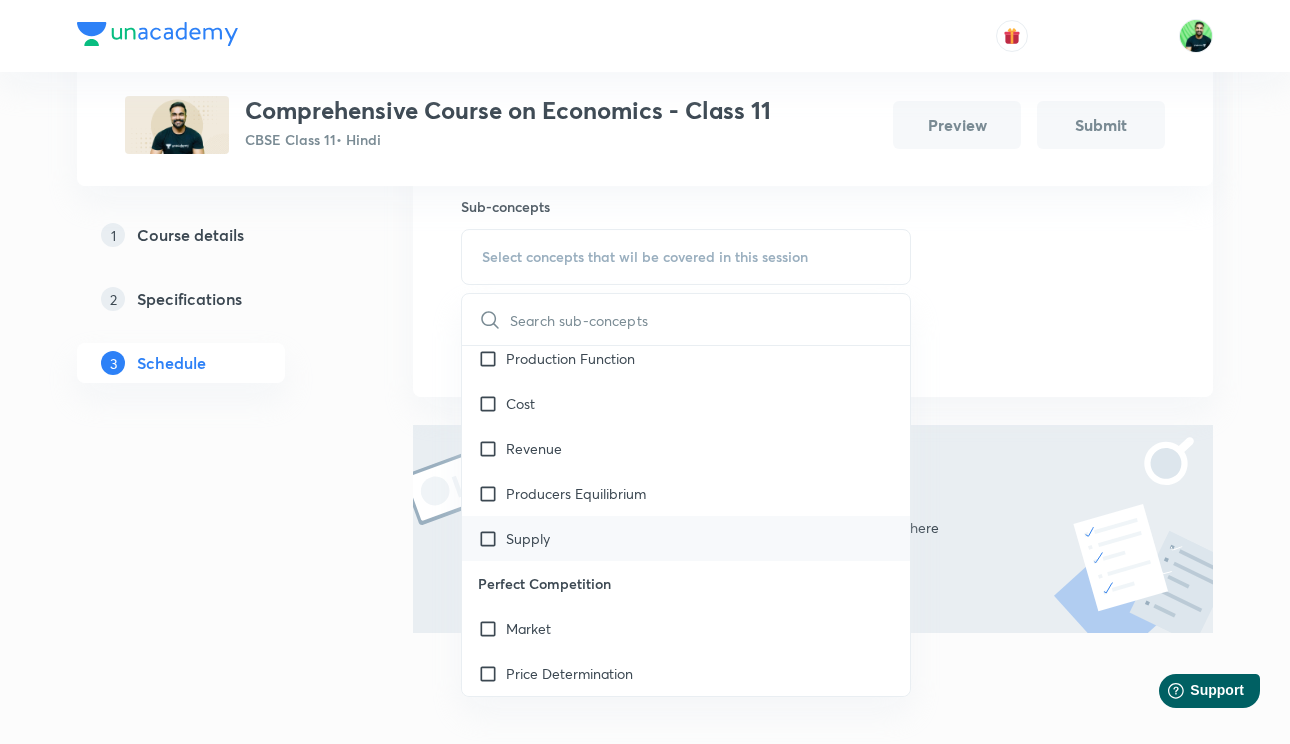 click on "Supply" at bounding box center (686, 538) 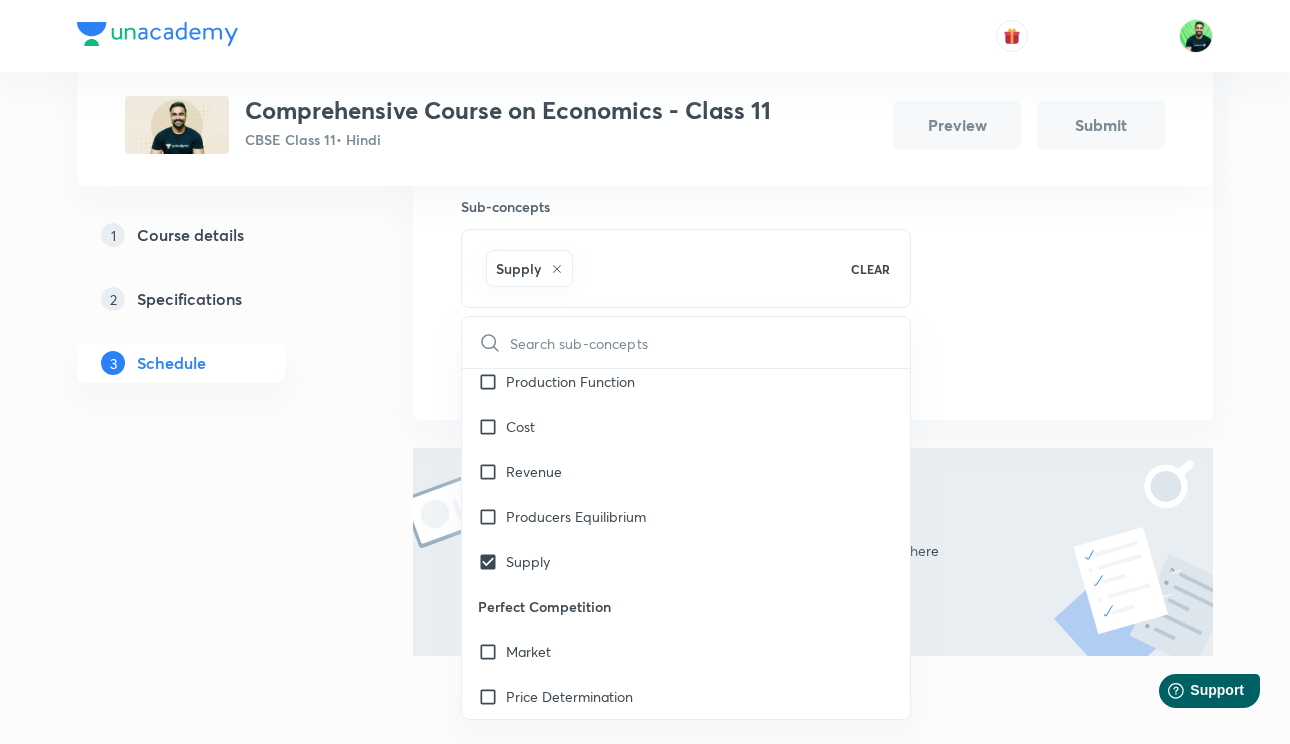 click on "Session  1 Live class Quiz Session title 24/99 Elasticity of Supply - I ​ Sub-concepts Supply CLEAR ​ Introduction Introduction Data Collection & Organisation Collection of Data Organization Statistical Tools Tabular Presentation Diagramatic Presentation Graphic Representation Measures of Central Tendency Dispersion Correlation Index Number Introduction Basic Terms Consumer Equilibrium & Demand Consumer's Equilibrium Demand Elasticity of Demand Producer Behaviour & Supply Production Function Cost Revenue Producers Equilibrium Supply Perfect Competition Market Price Determination Add Cancel" at bounding box center [813, 161] 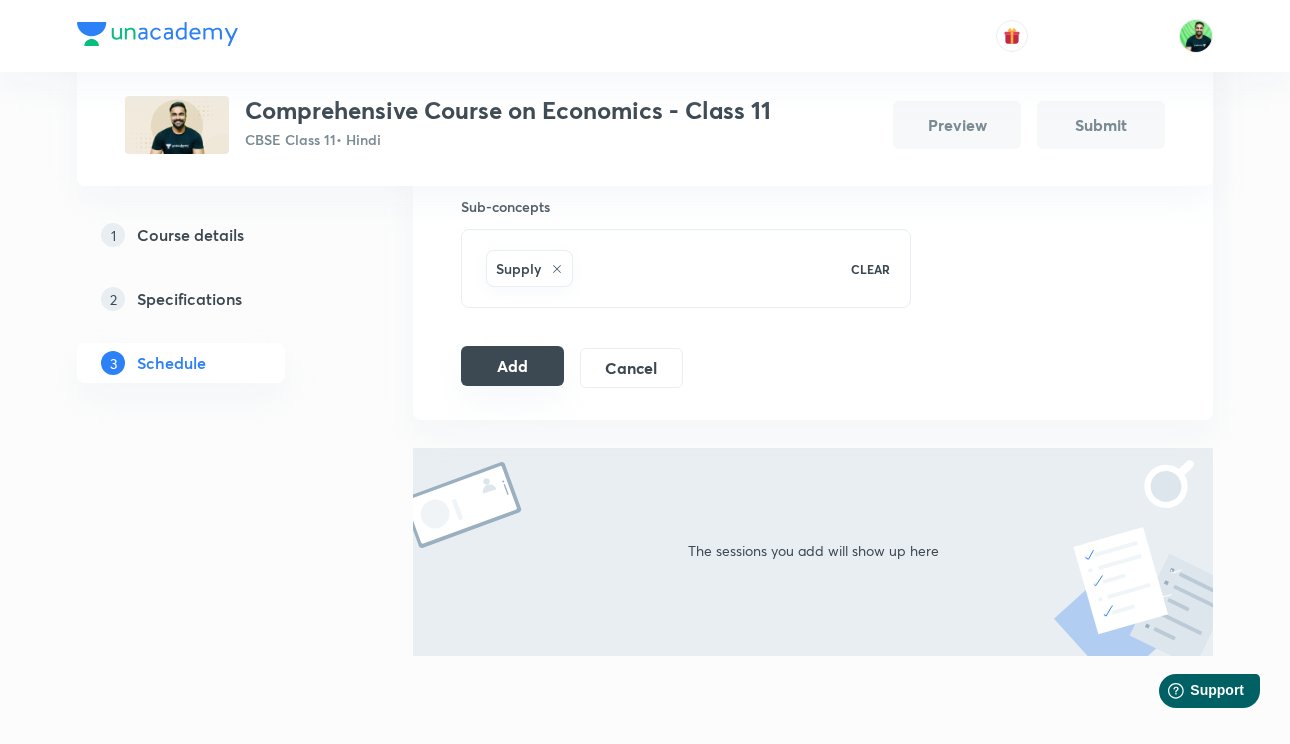 click on "Add" at bounding box center (512, 366) 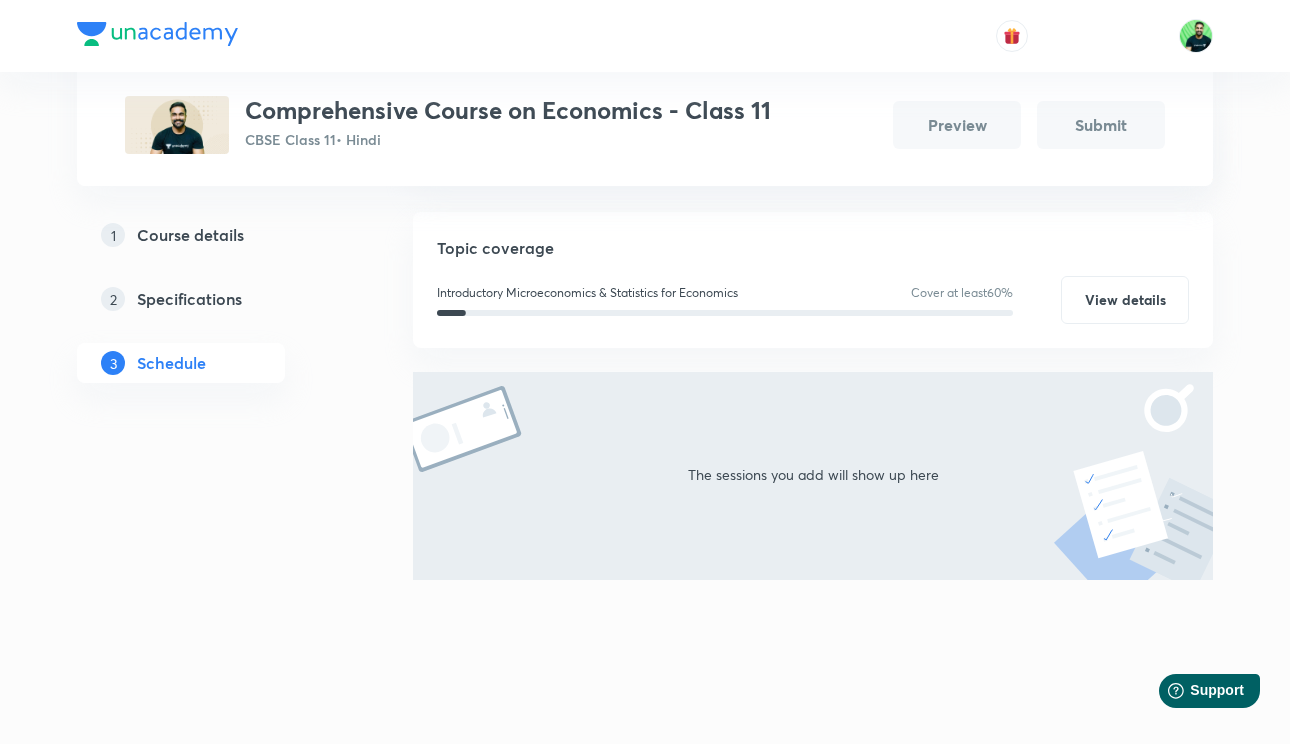 scroll, scrollTop: 273, scrollLeft: 0, axis: vertical 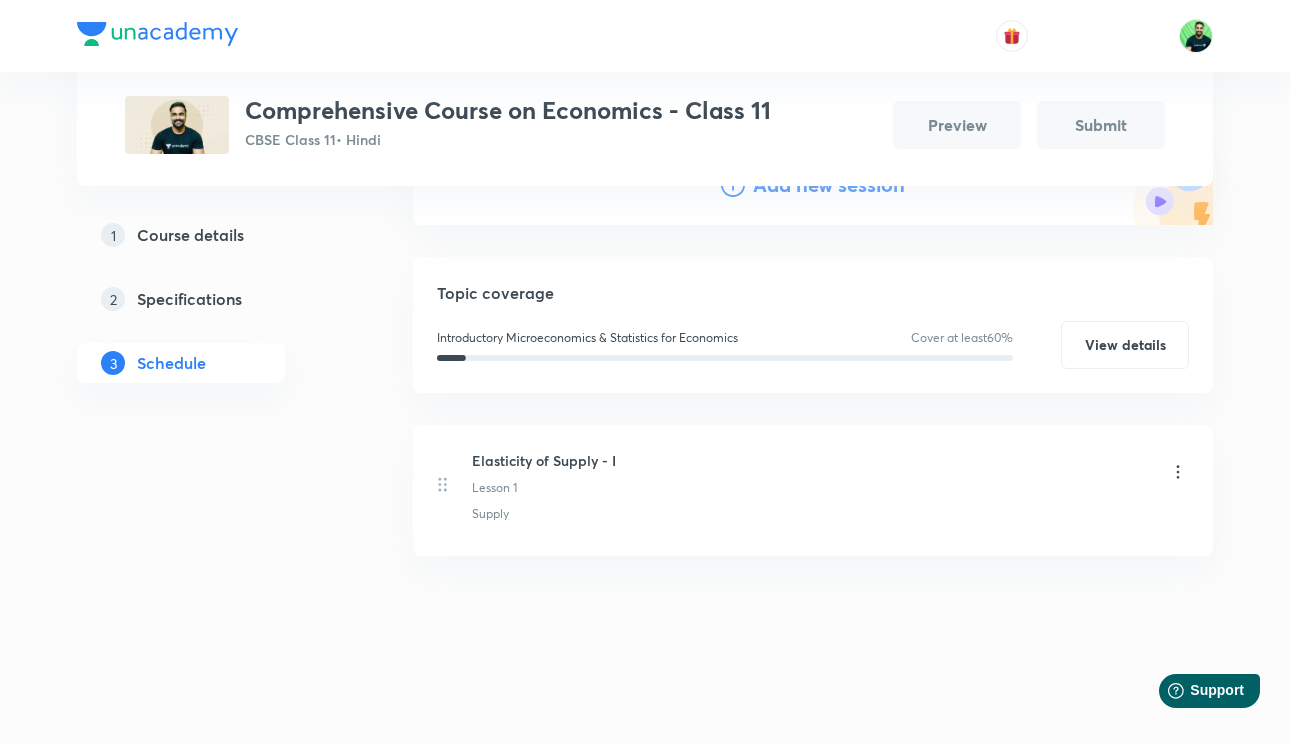click on "Add new session" at bounding box center [829, 185] 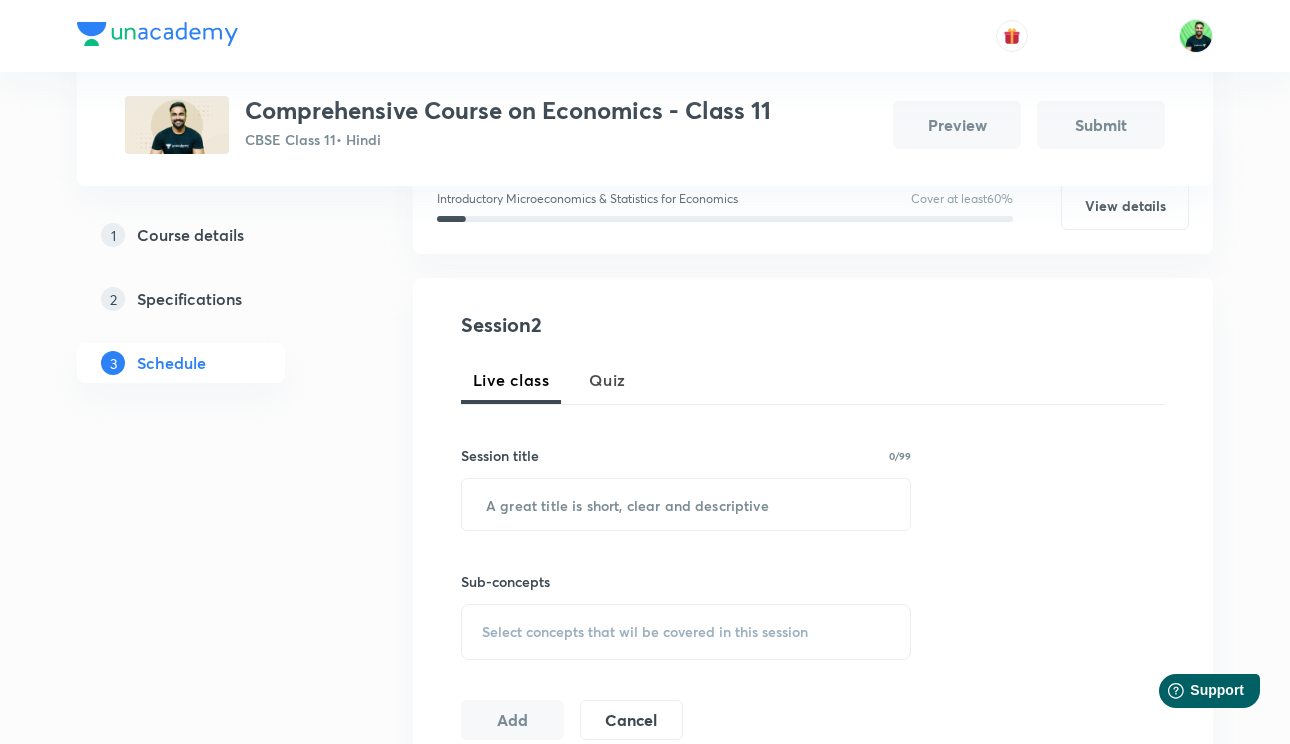 click on "Sub-concepts Select concepts that wil be covered in this session" at bounding box center [686, 595] 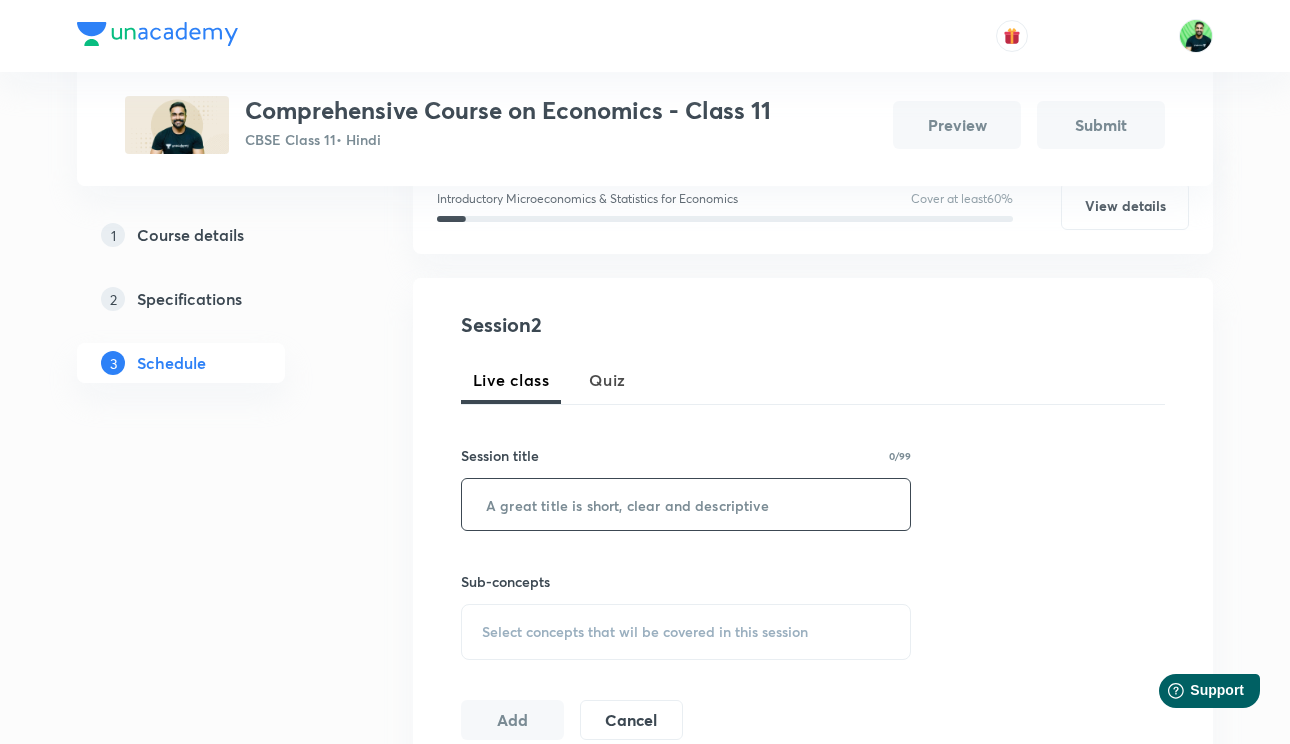 click at bounding box center [686, 504] 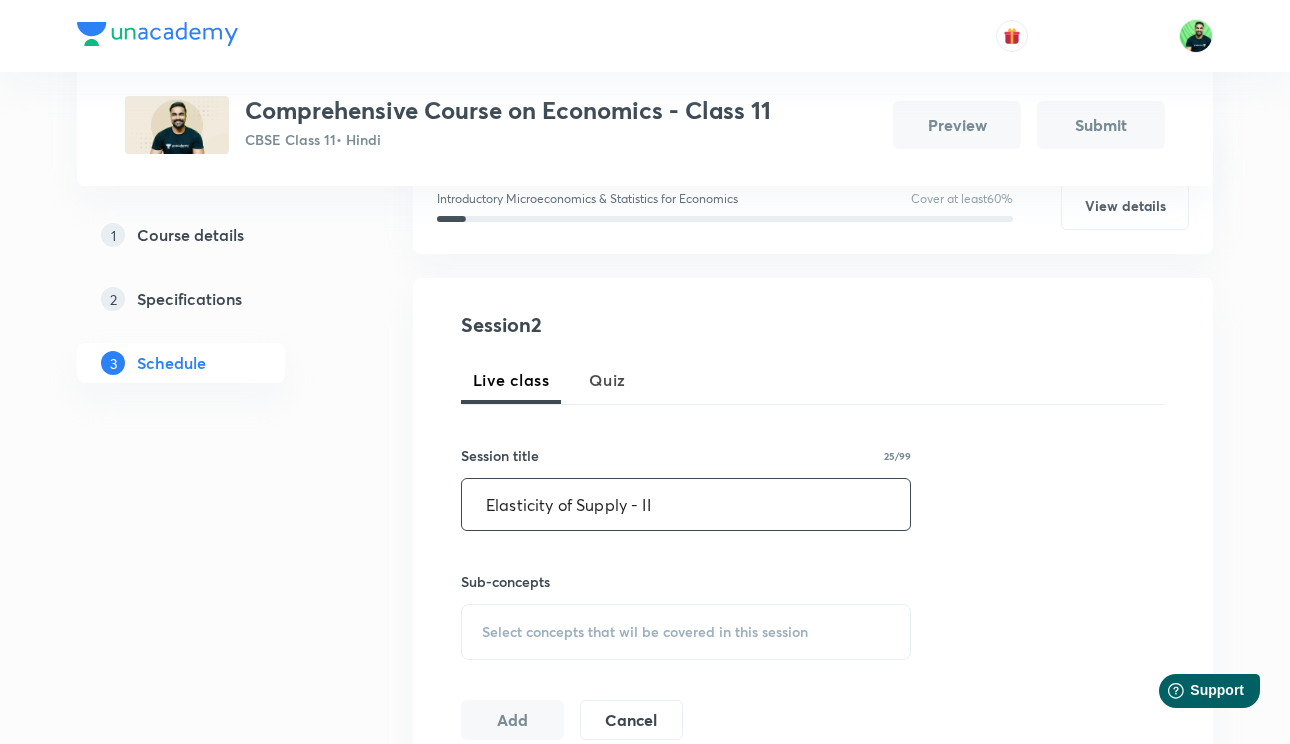 type on "Elasticity of Supply - II" 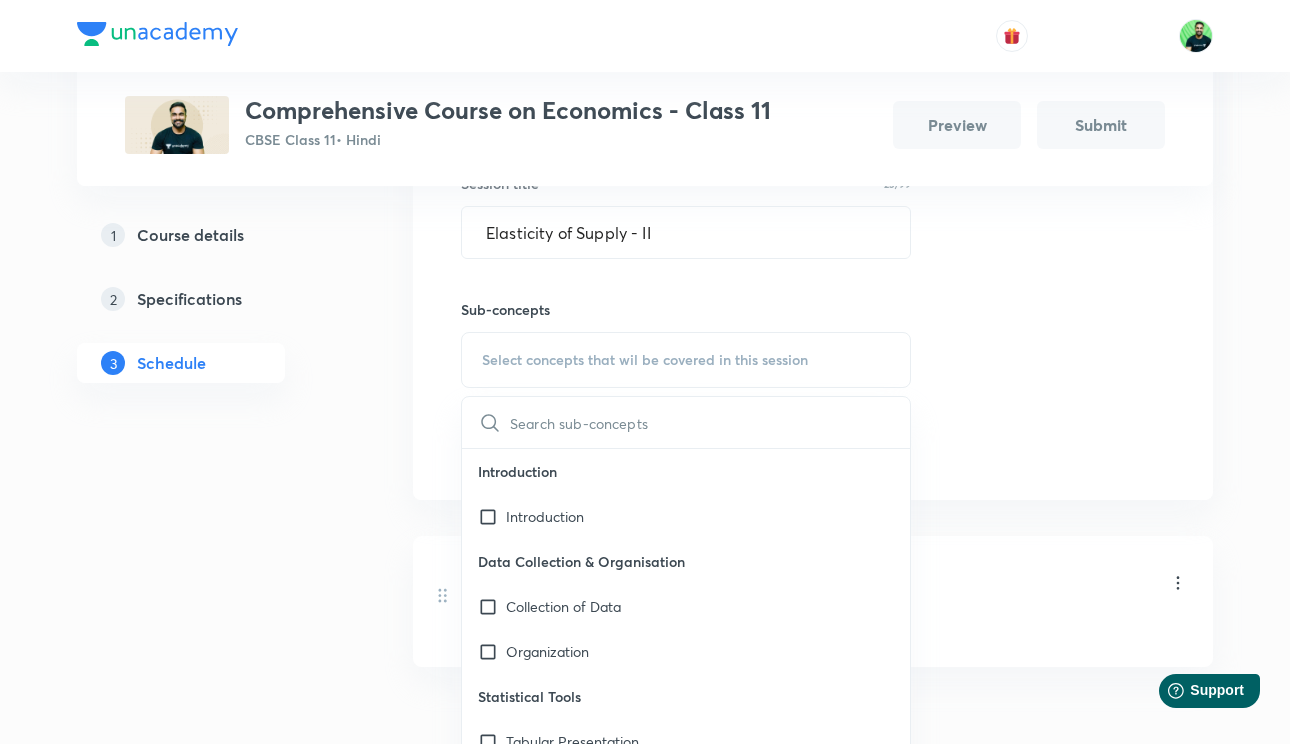 scroll, scrollTop: 571, scrollLeft: 0, axis: vertical 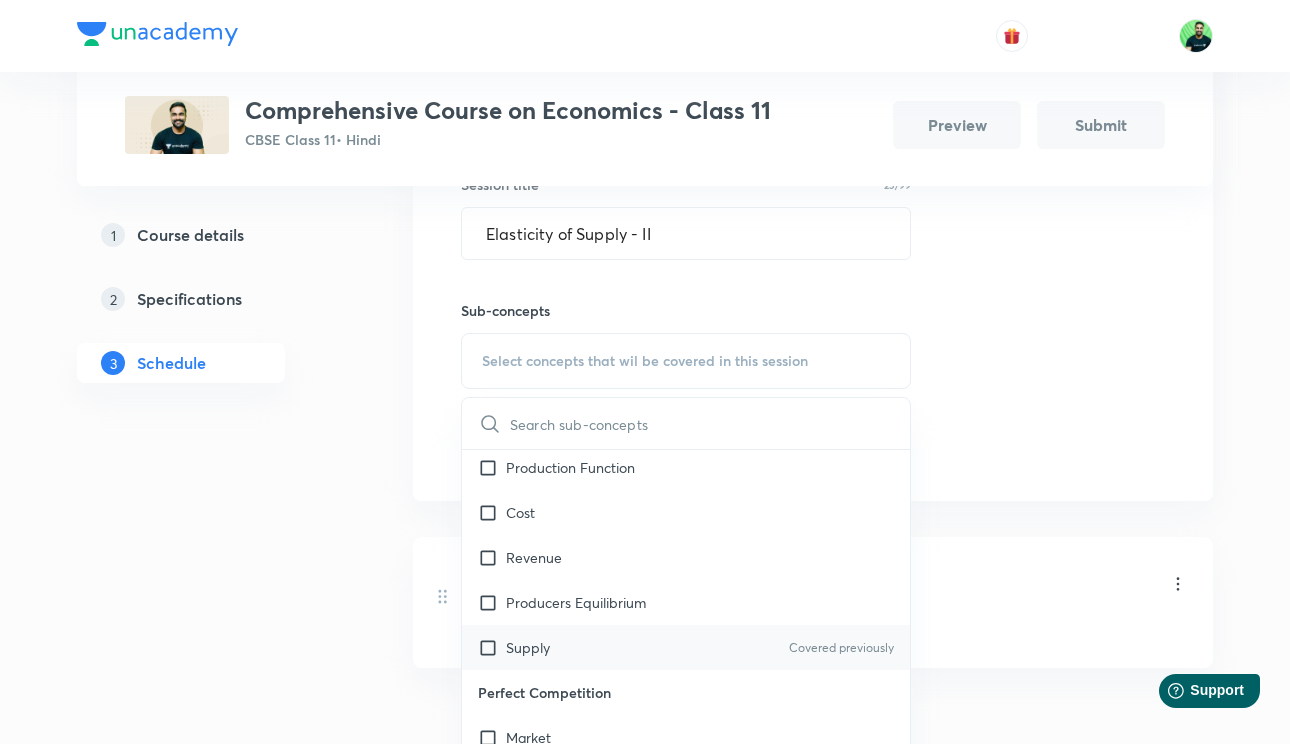 click on "Supply Covered previously" at bounding box center (686, 647) 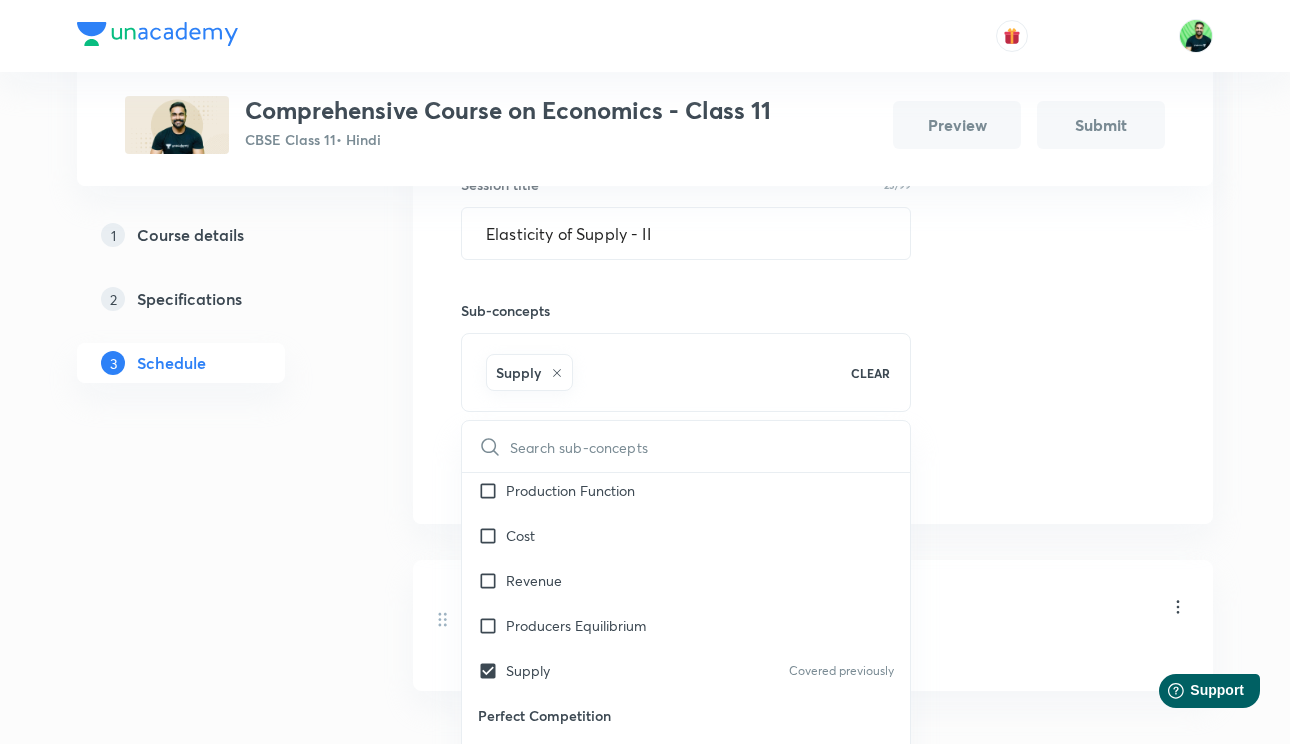 click on "Session  2 Live class Quiz Session title 25/99 Elasticity of Supply - II ​ Sub-concepts Supply CLEAR ​ Introduction Introduction Data Collection & Organisation Collection of Data Organization Statistical Tools Tabular Presentation Diagramatic Presentation Graphic Representation Measures of Central Tendency Dispersion Correlation Index Number Introduction Basic Terms Consumer Equilibrium & Demand Consumer's Equilibrium Demand Elasticity of Demand Producer Behaviour & Supply Production Function Cost Revenue Producers Equilibrium Supply Covered previously Perfect Competition Market Price Determination Add Cancel" at bounding box center [813, 265] 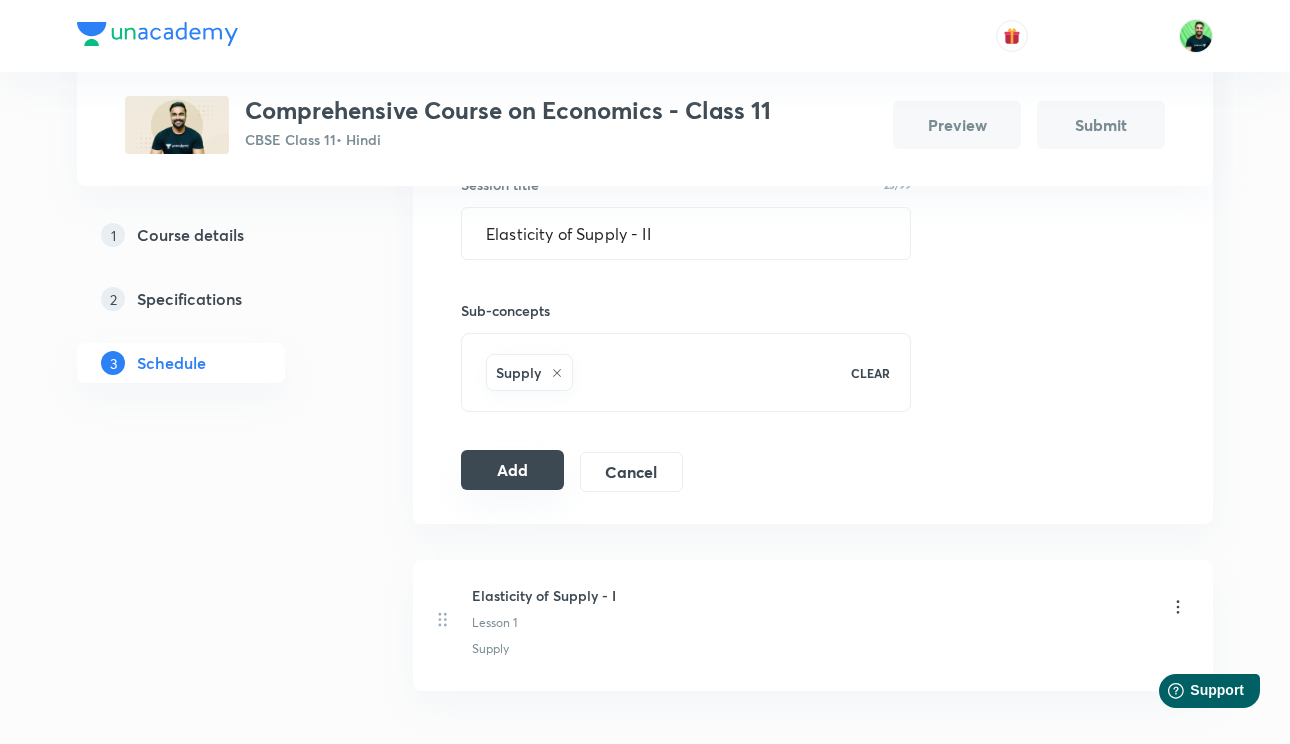 click on "Add" at bounding box center (512, 470) 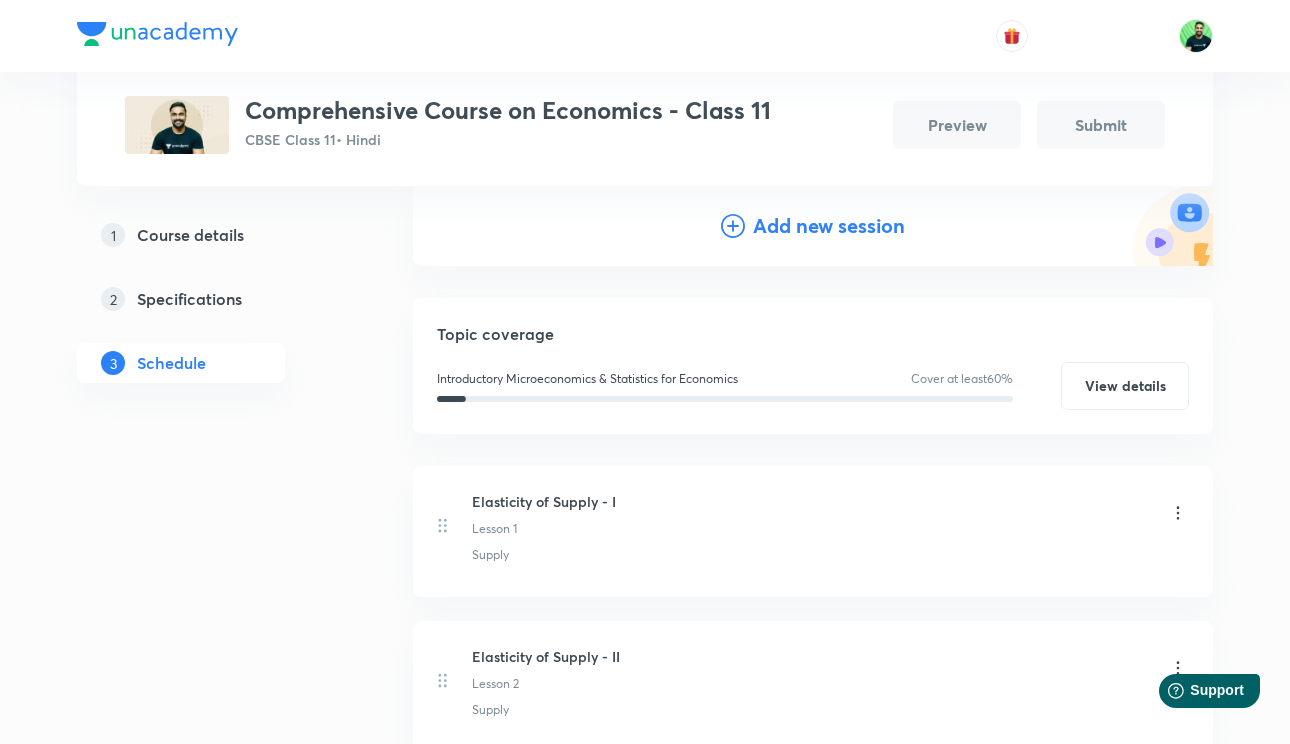 scroll, scrollTop: 234, scrollLeft: 0, axis: vertical 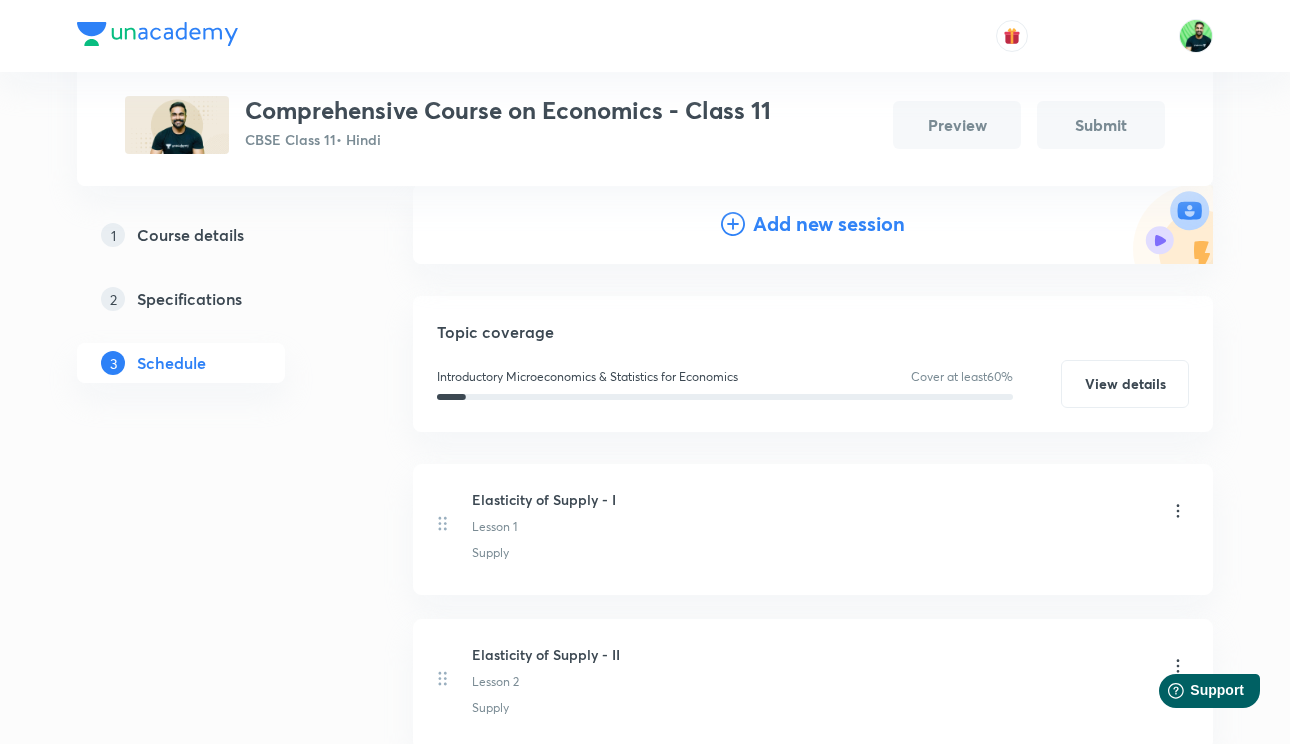 click on "Add new session" at bounding box center (829, 224) 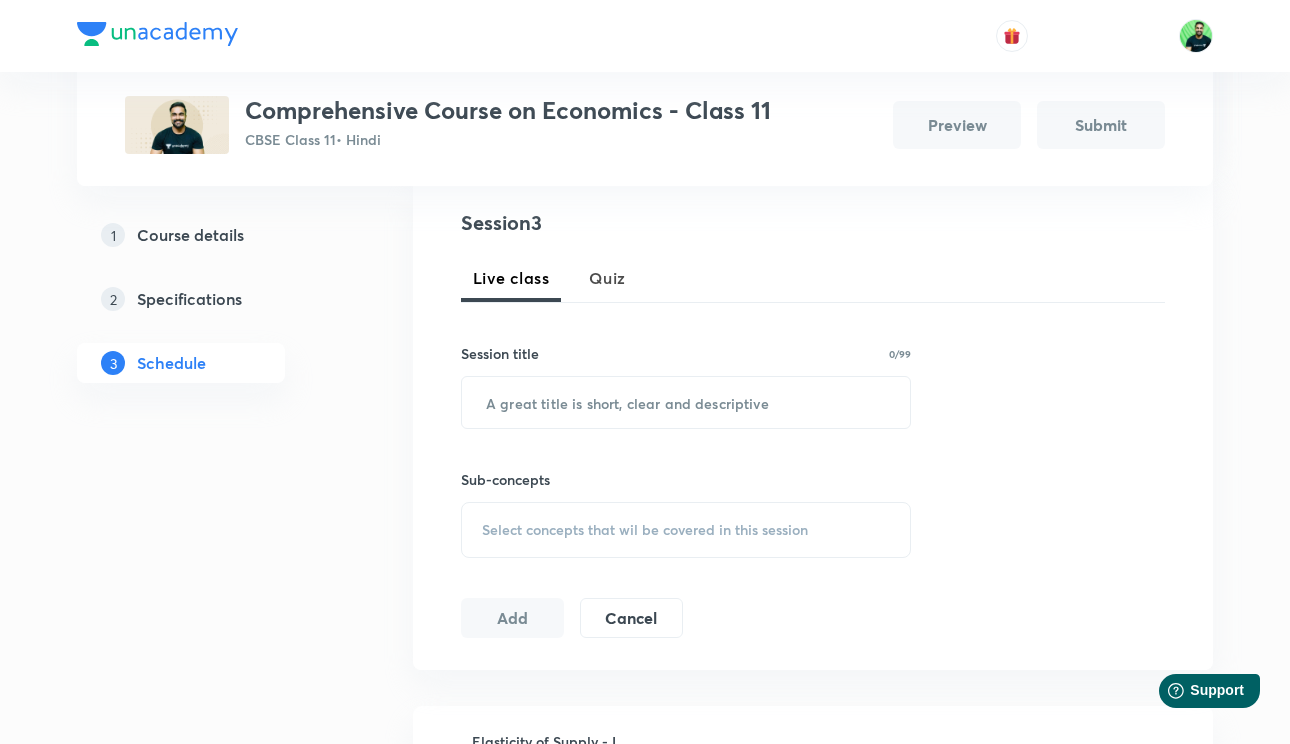 scroll, scrollTop: 403, scrollLeft: 0, axis: vertical 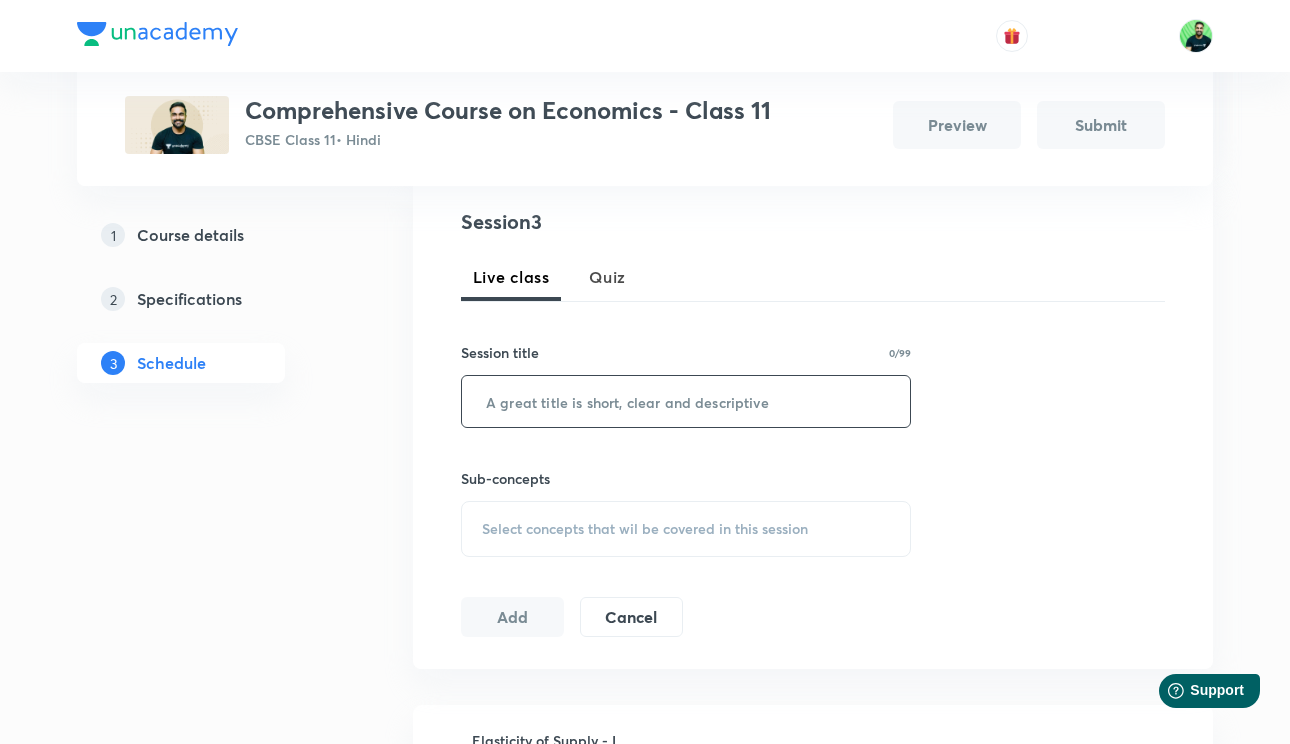 click at bounding box center (686, 401) 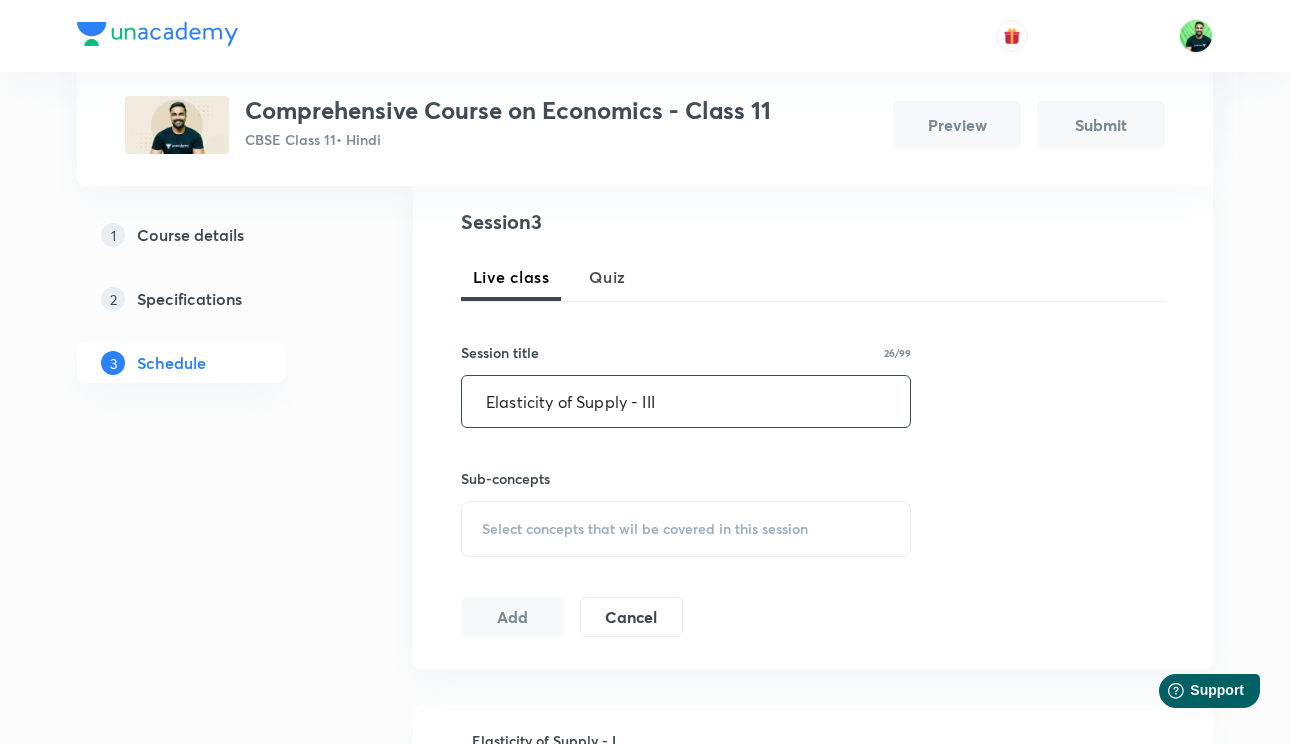 type on "Elasticity of Supply - III" 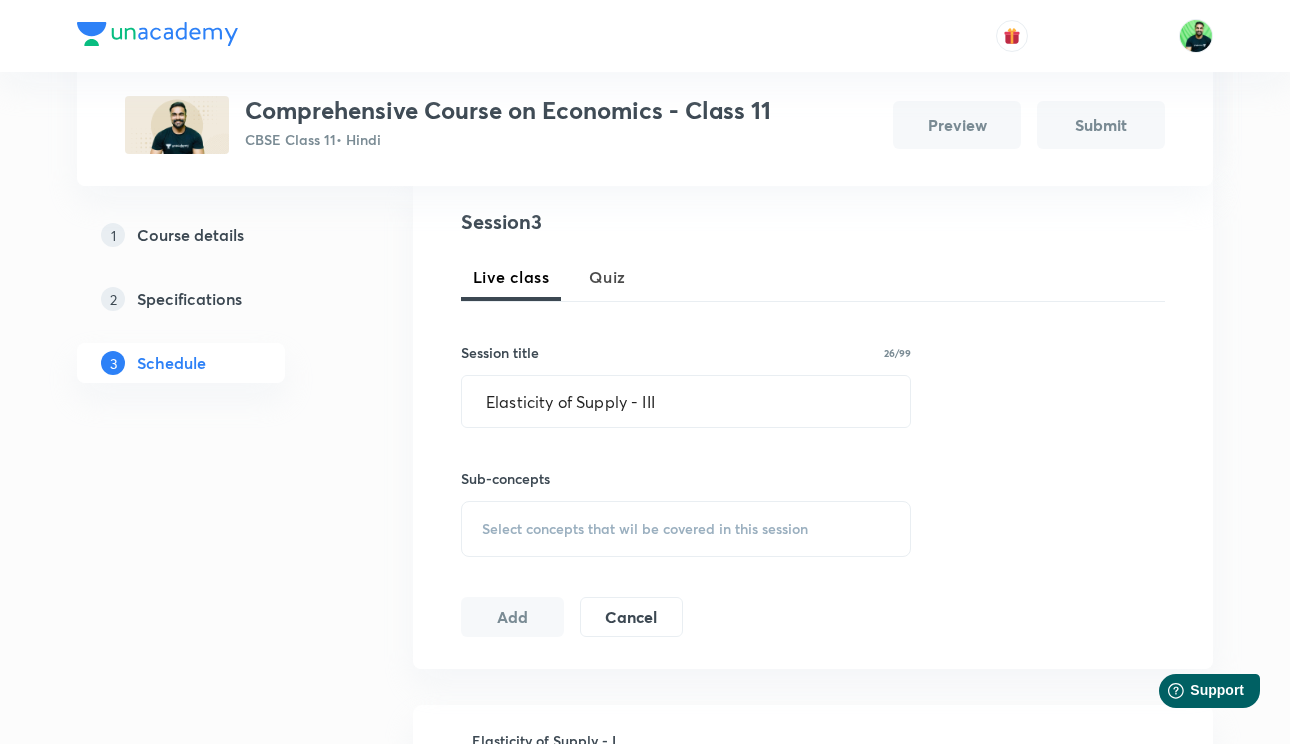 click on "Select concepts that wil be covered in this session" at bounding box center [645, 529] 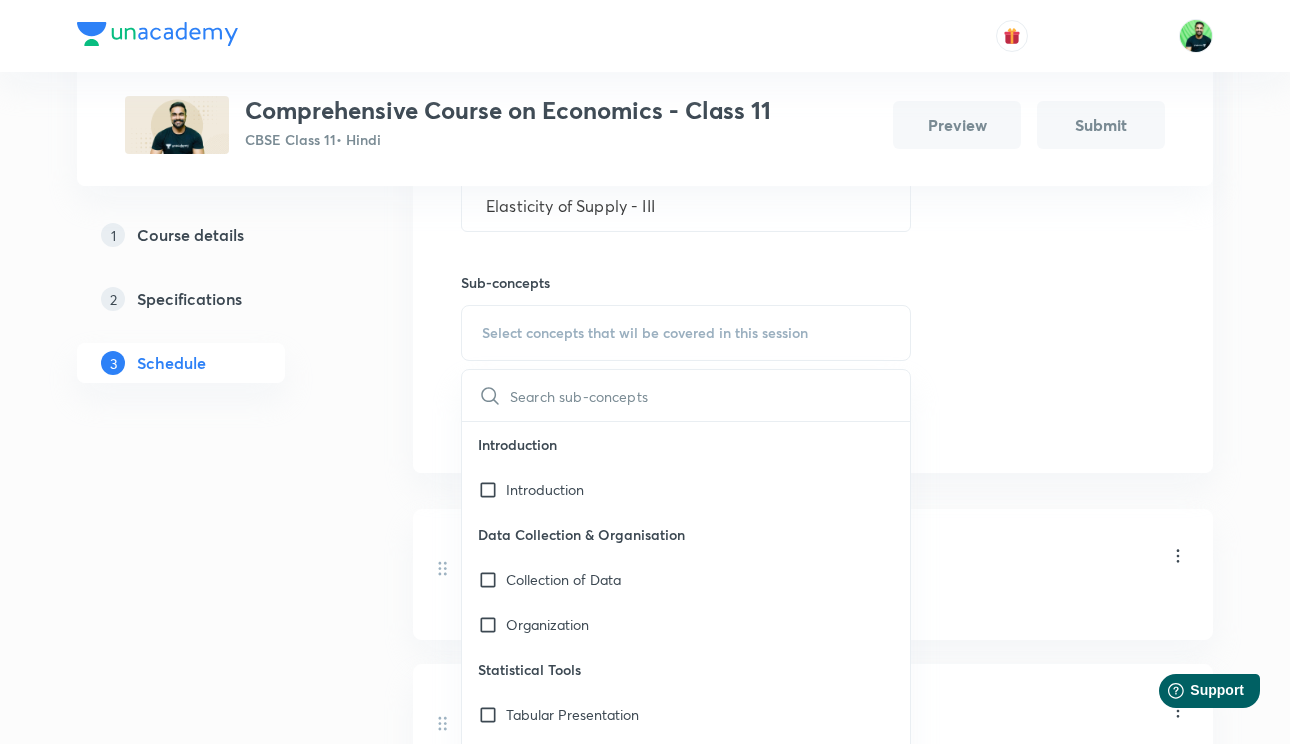 scroll, scrollTop: 614, scrollLeft: 0, axis: vertical 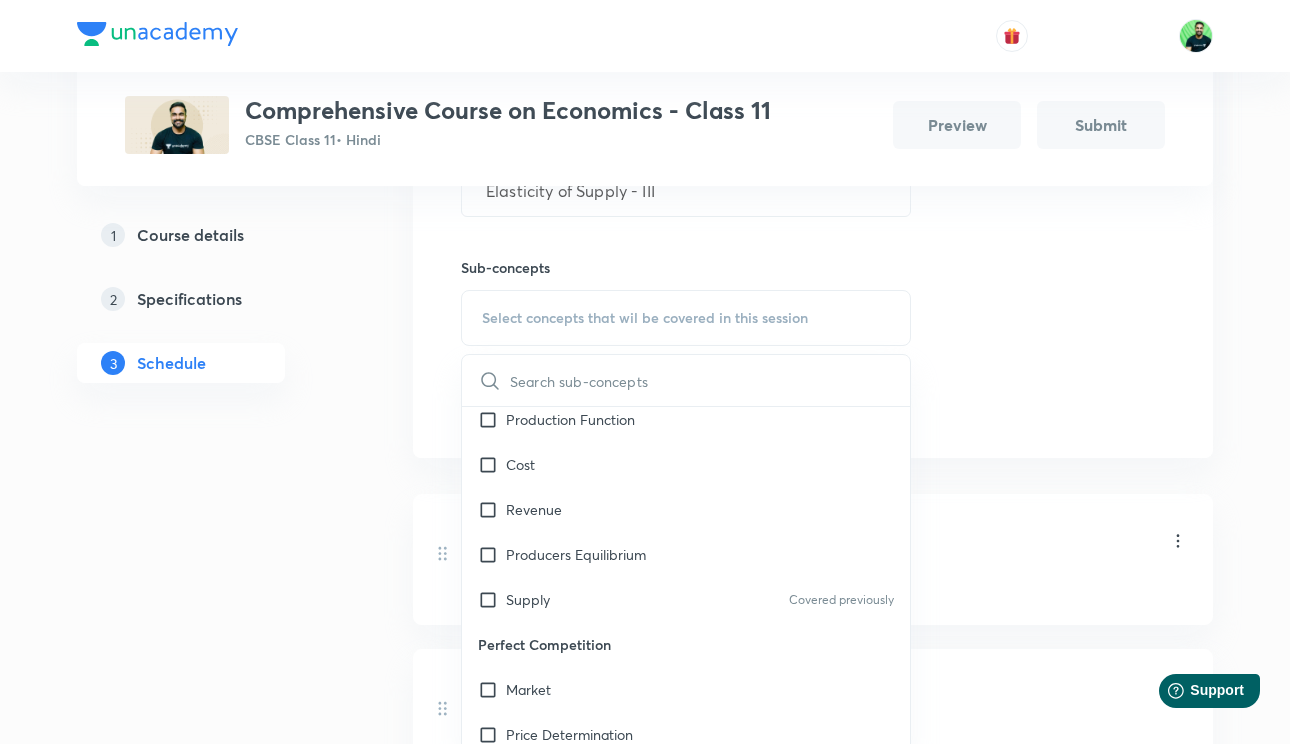 click on "Supply Covered previously" at bounding box center [686, 599] 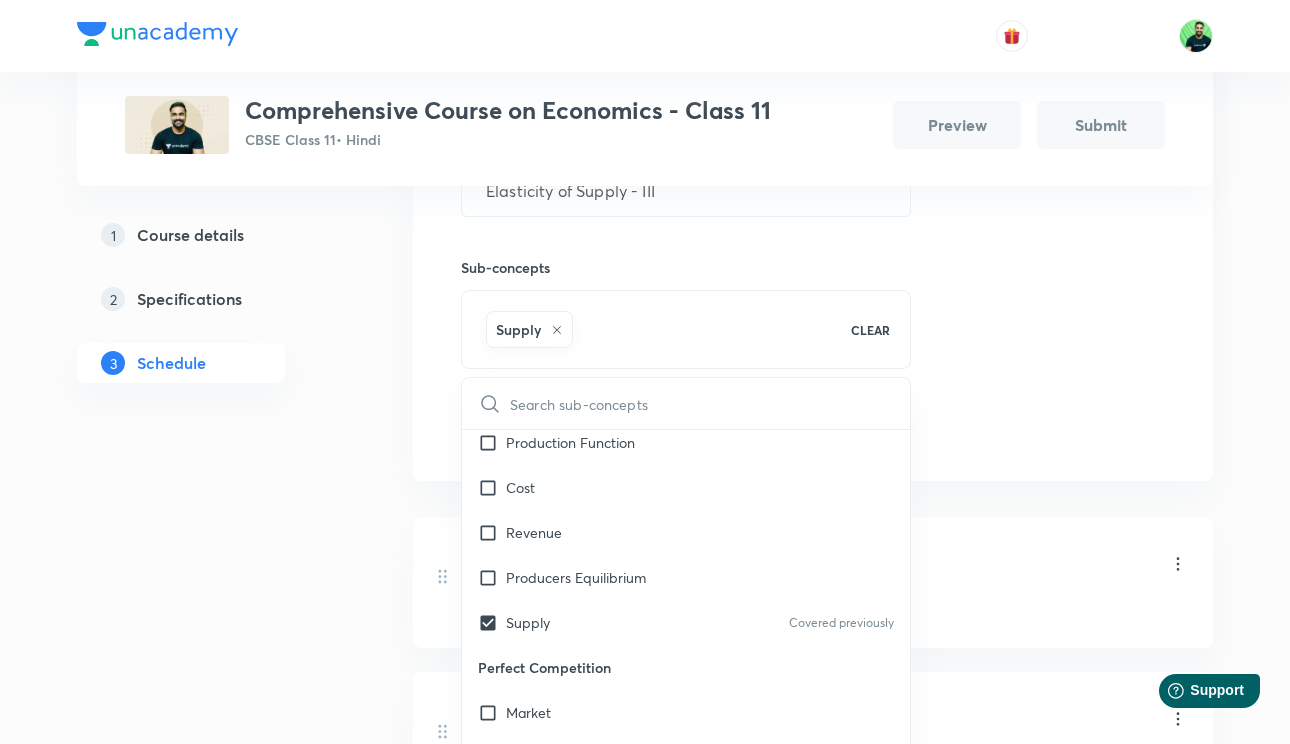 click on "Session  3 Live class Quiz Session title 26/99 Elasticity of Supply - III ​ Sub-concepts Supply CLEAR ​ Introduction Introduction Data Collection & Organisation Collection of Data Organization Statistical Tools Tabular Presentation Diagramatic Presentation Graphic Representation Measures of Central Tendency Dispersion Correlation Index Number Introduction Basic Terms Consumer Equilibrium & Demand Consumer's Equilibrium Demand Elasticity of Demand Producer Behaviour & Supply Production Function Cost Revenue Producers Equilibrium Supply Covered previously Perfect Competition Market Price Determination Add Cancel" at bounding box center [813, 222] 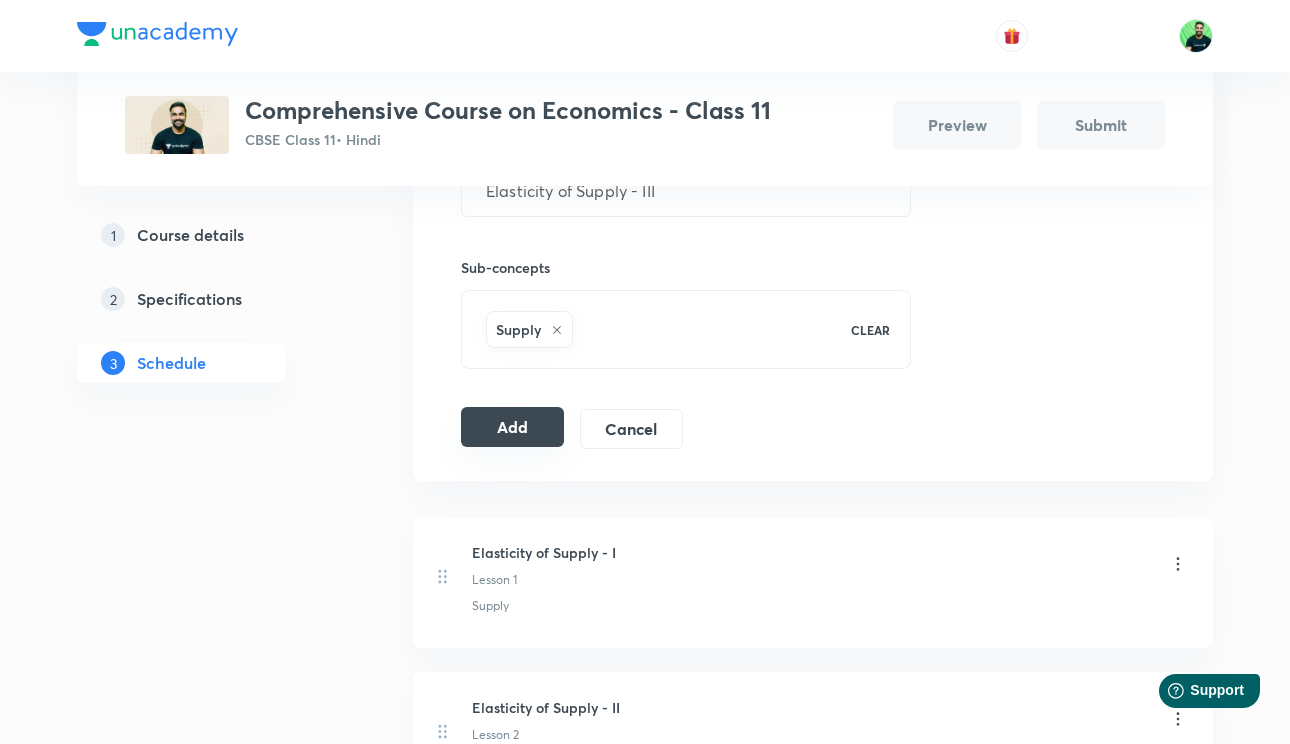 click on "Add" at bounding box center (512, 427) 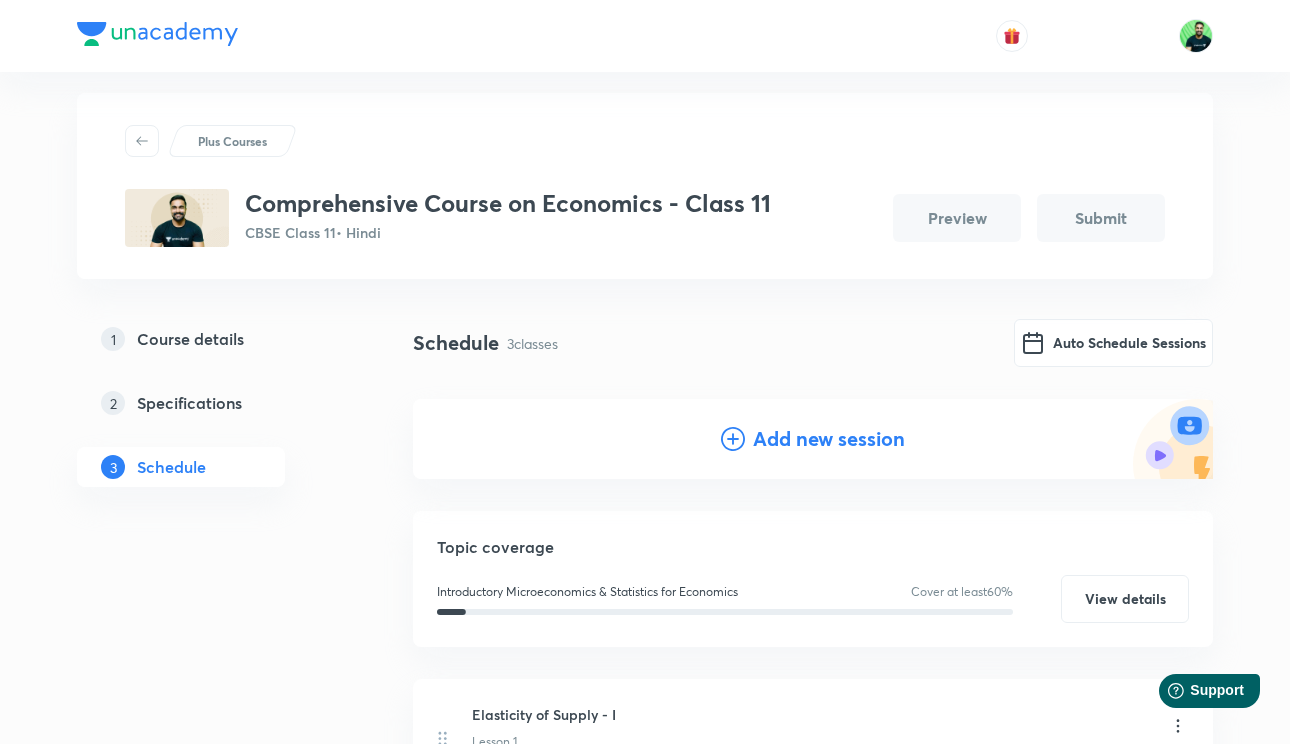 scroll, scrollTop: 0, scrollLeft: 0, axis: both 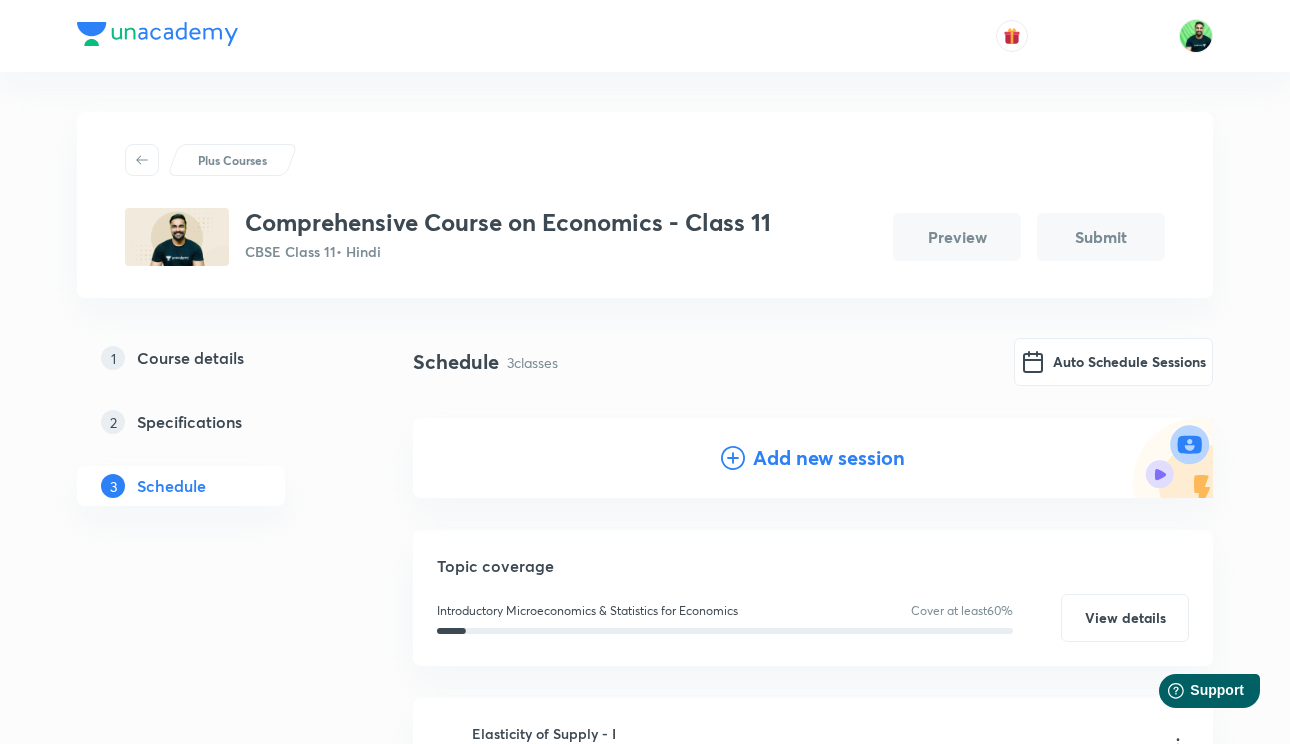 click on "Add new session" at bounding box center [829, 458] 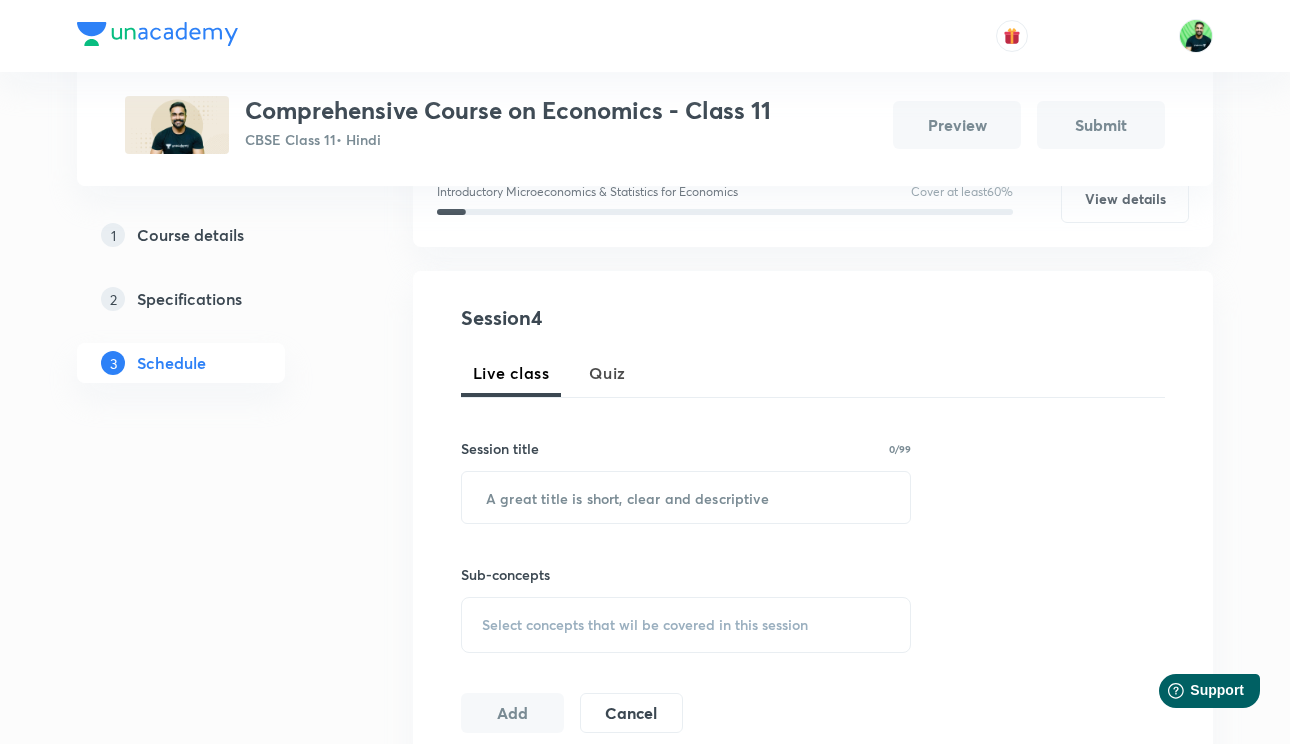 scroll, scrollTop: 358, scrollLeft: 0, axis: vertical 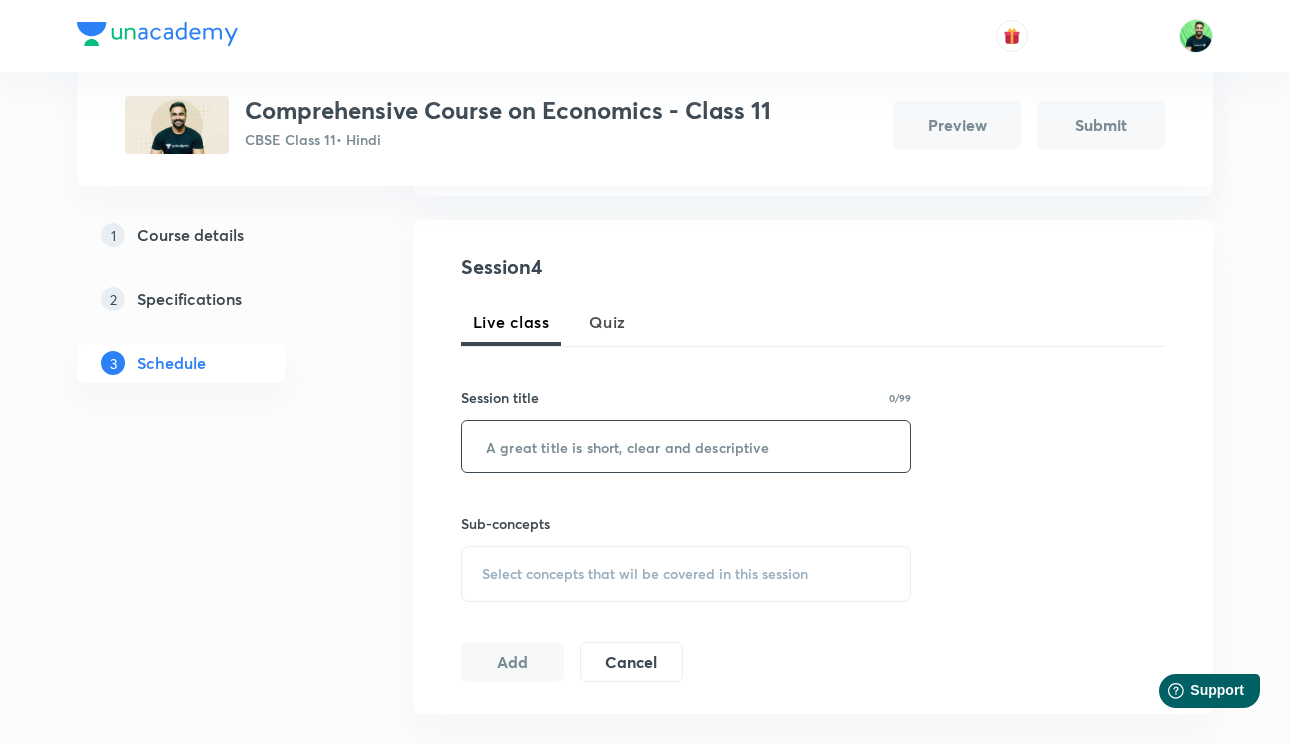 click at bounding box center [686, 446] 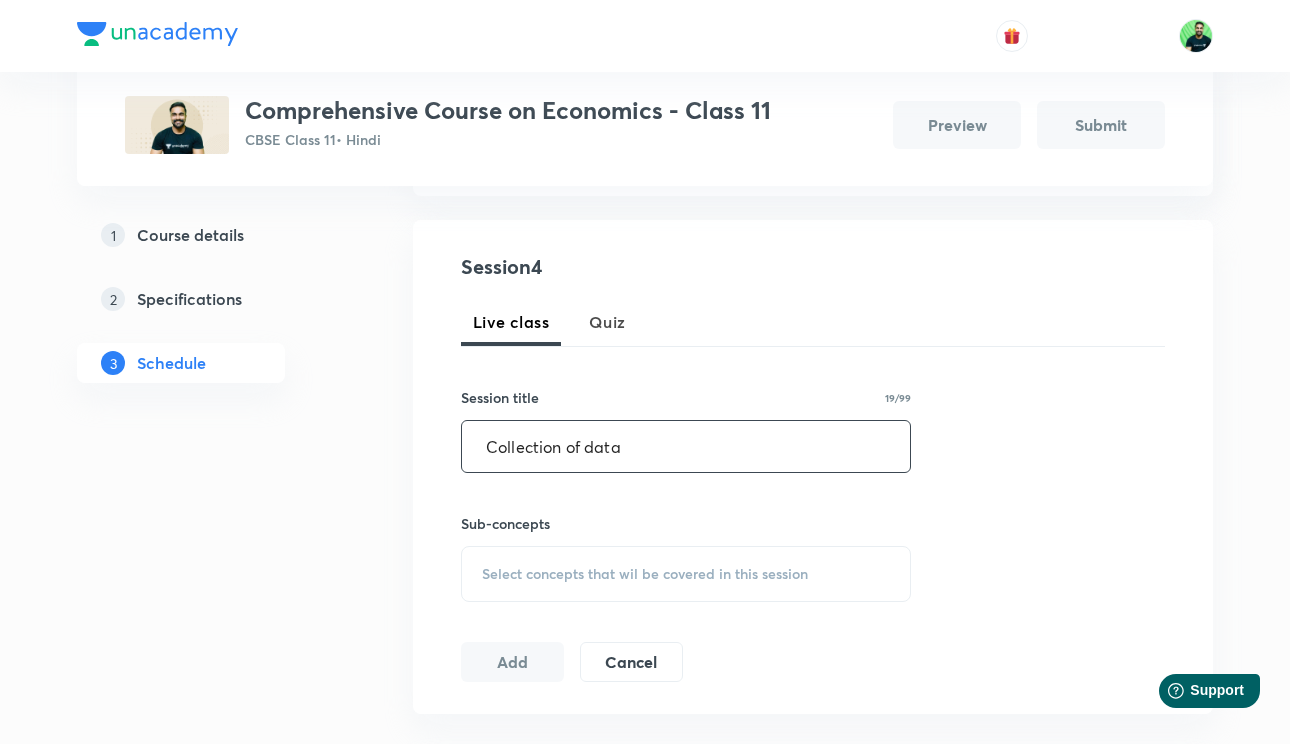type on "Collection of data" 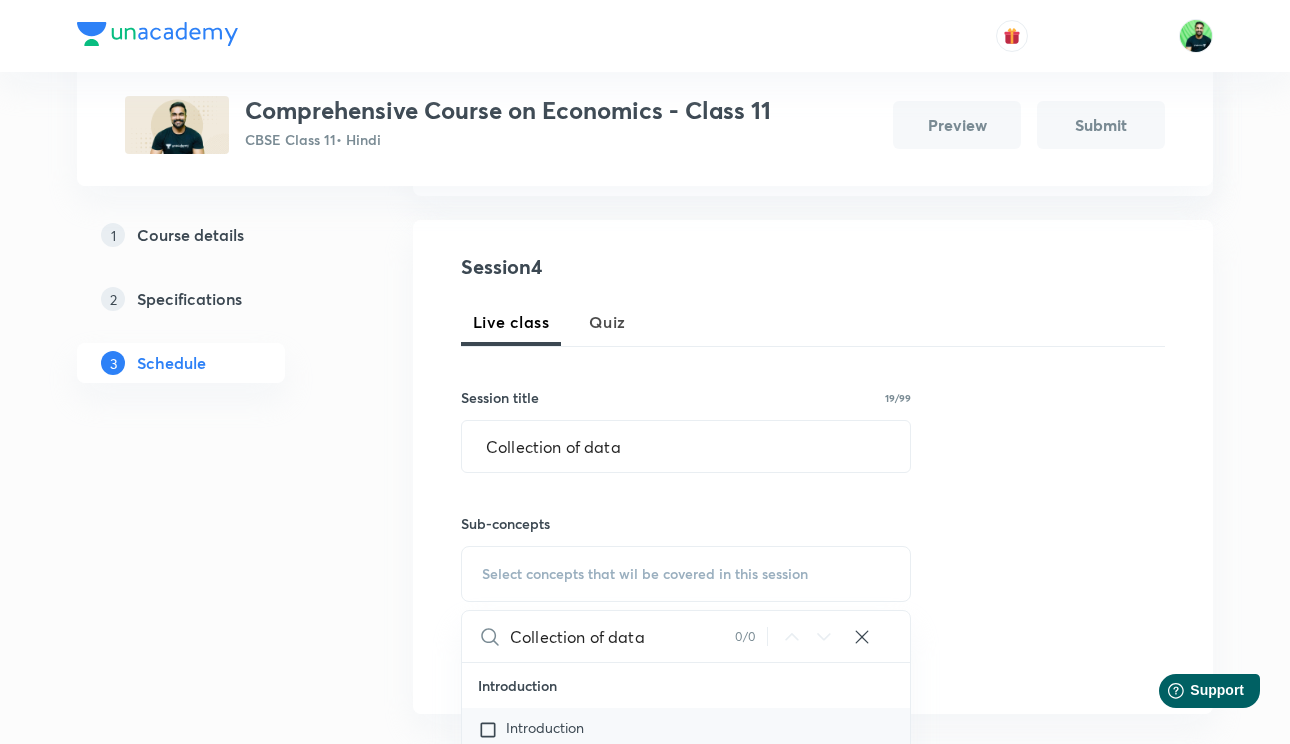 type on "Collection of data" 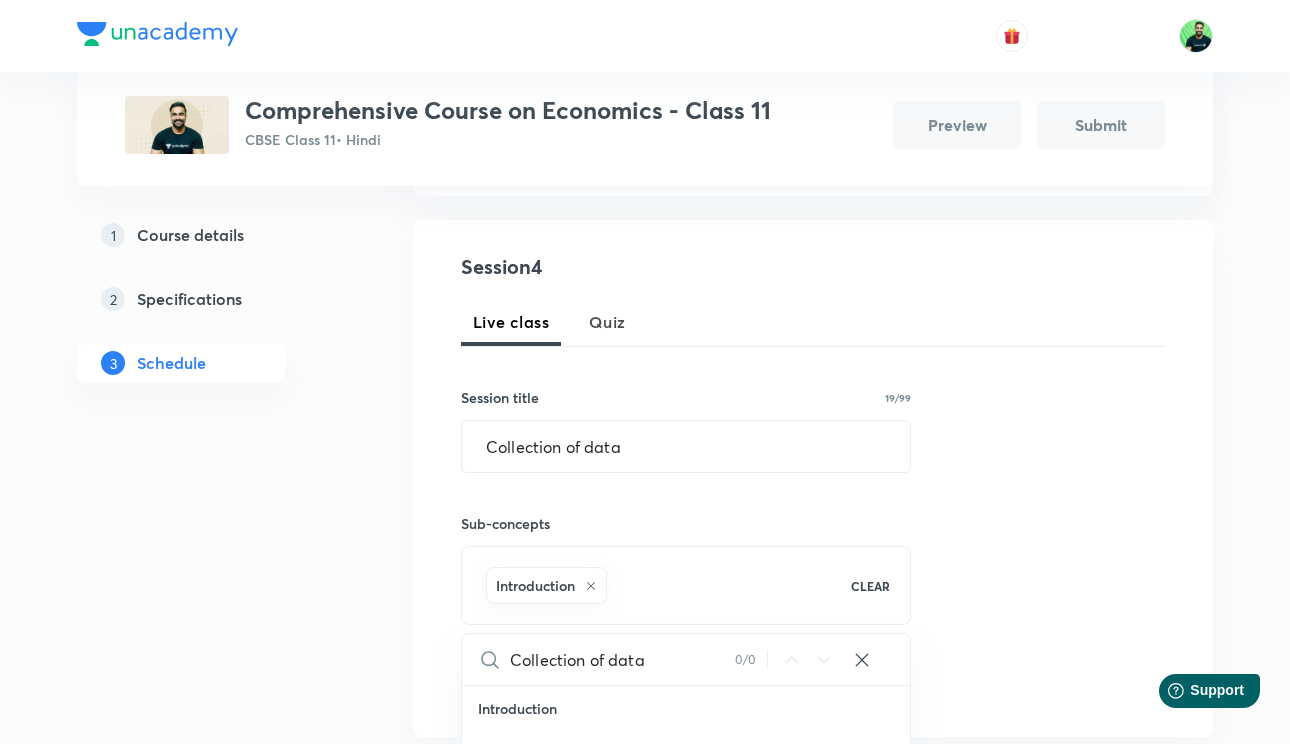click 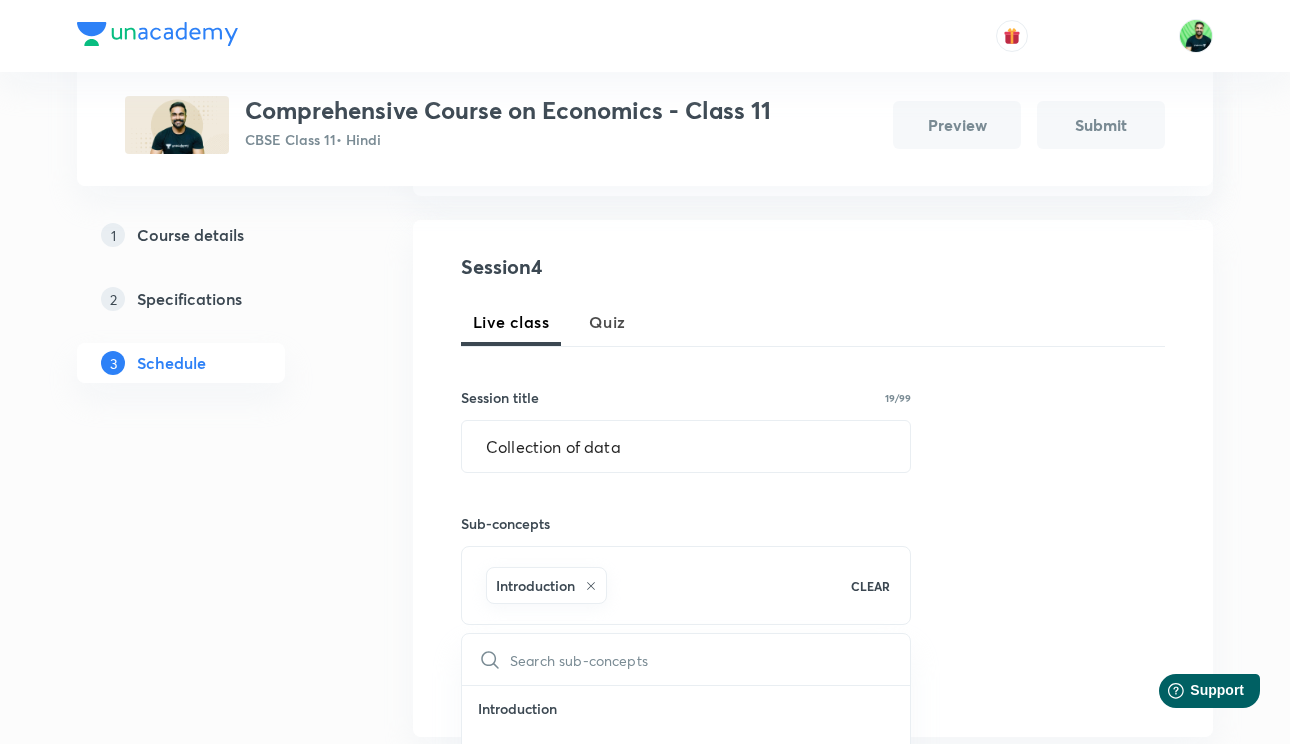 click on "Session  4 Live class Quiz Session title 19/99 Collection of data ​ Sub-concepts Introduction CLEAR ​ Introduction Introduction Data Collection & Organisation Collection of Data Organization Statistical Tools Tabular Presentation Diagramatic Presentation Graphic Representation Measures of Central Tendency Dispersion Correlation Index Number Introduction Basic Terms Consumer Equilibrium & Demand Consumer's Equilibrium Demand Elasticity of Demand Producer Behaviour & Supply Production Function Cost Revenue Producers Equilibrium Supply Covered previously Perfect Competition Market Price Determination Add Cancel" at bounding box center (813, 478) 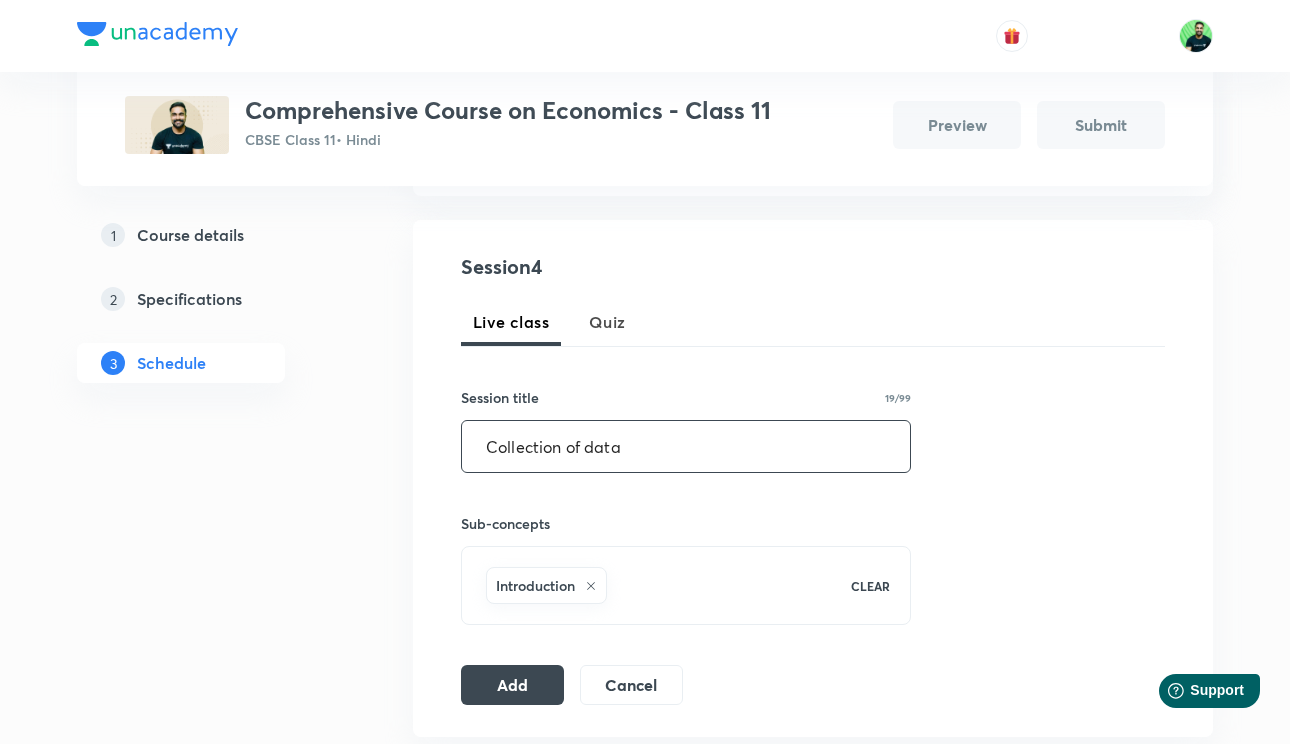 click on "Collection of data" at bounding box center [686, 446] 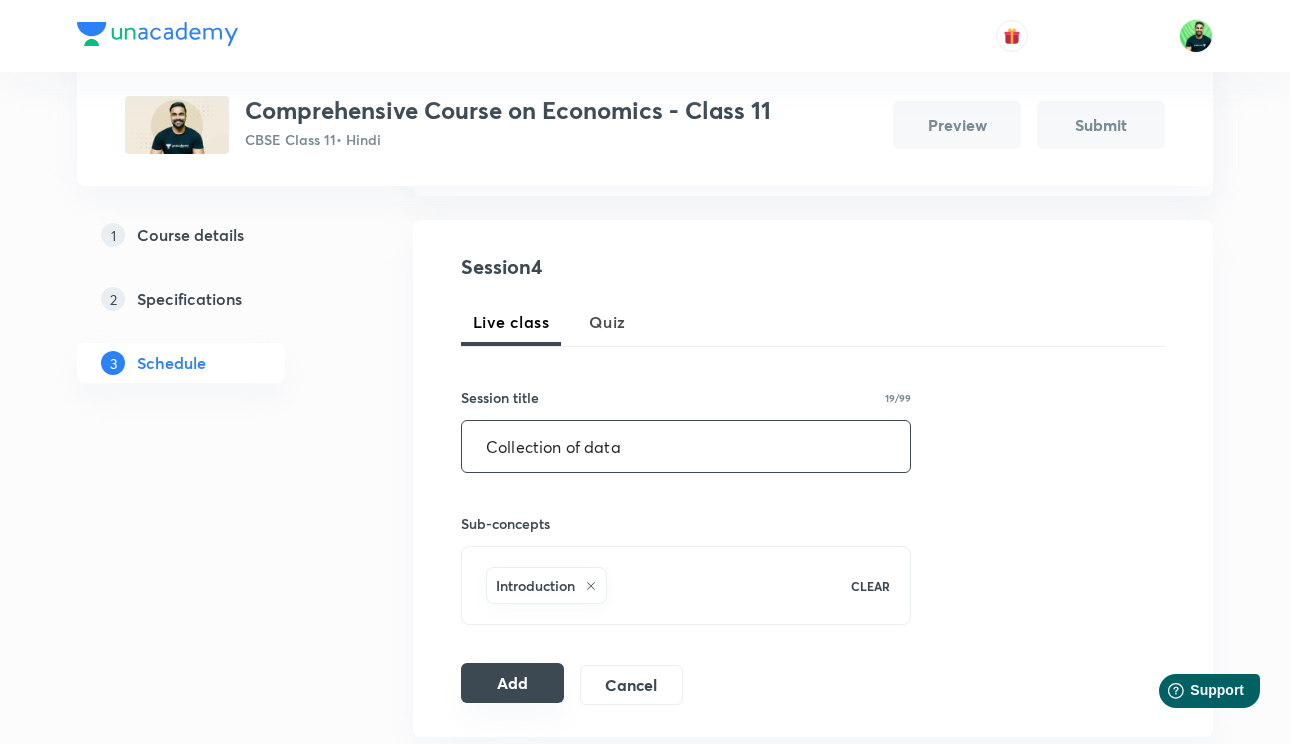 click on "Add" at bounding box center (512, 683) 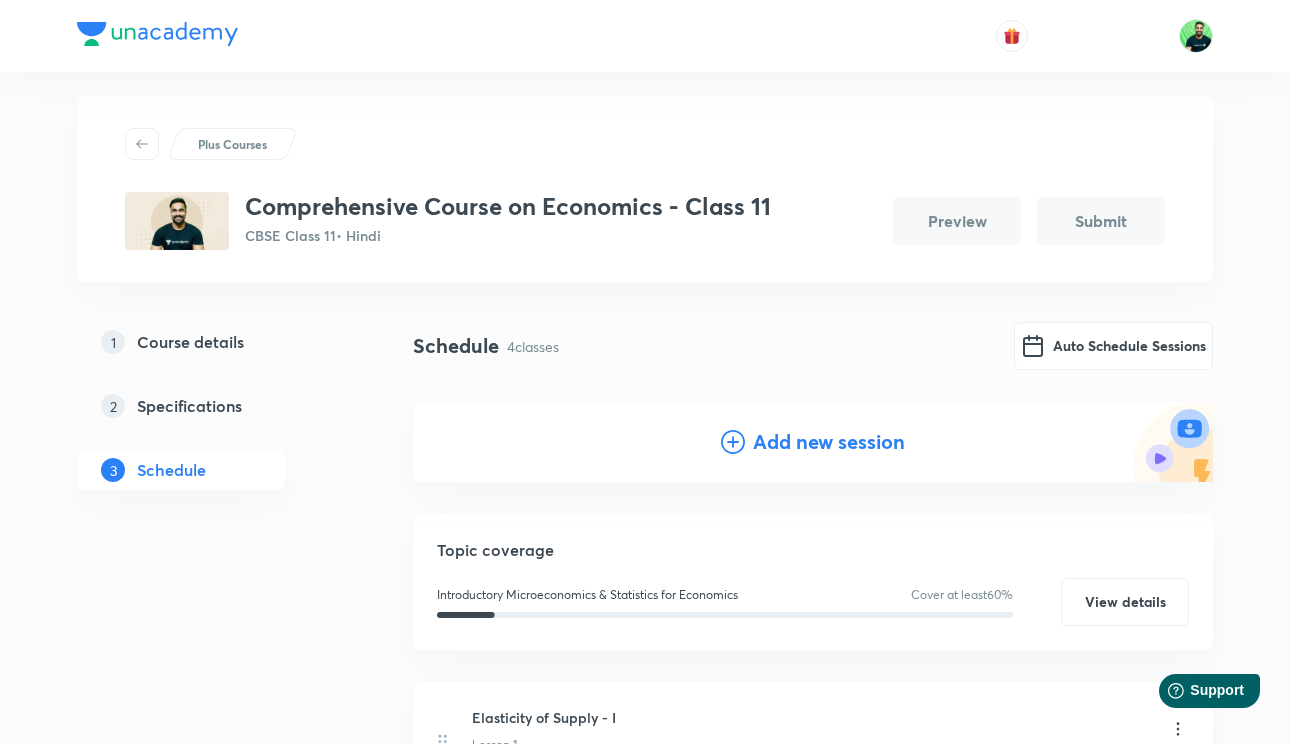 scroll, scrollTop: 0, scrollLeft: 0, axis: both 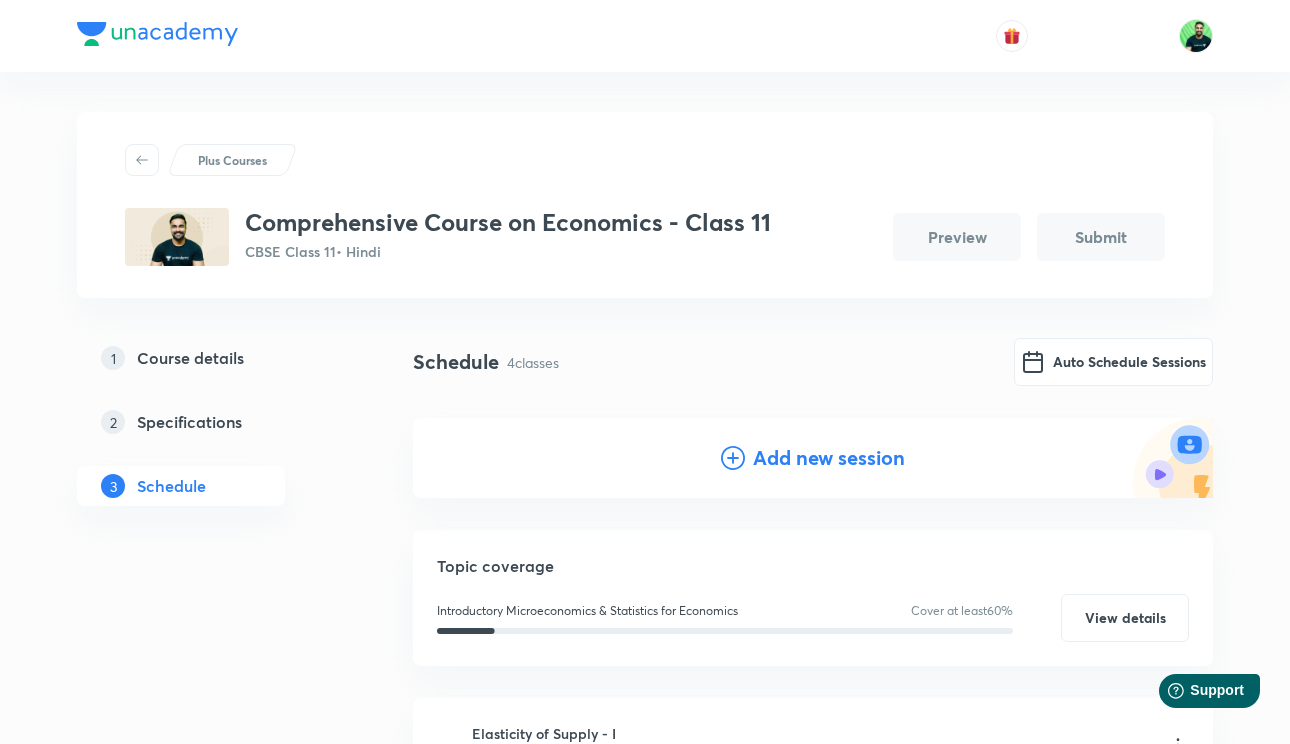 click on "Add new session" at bounding box center (829, 458) 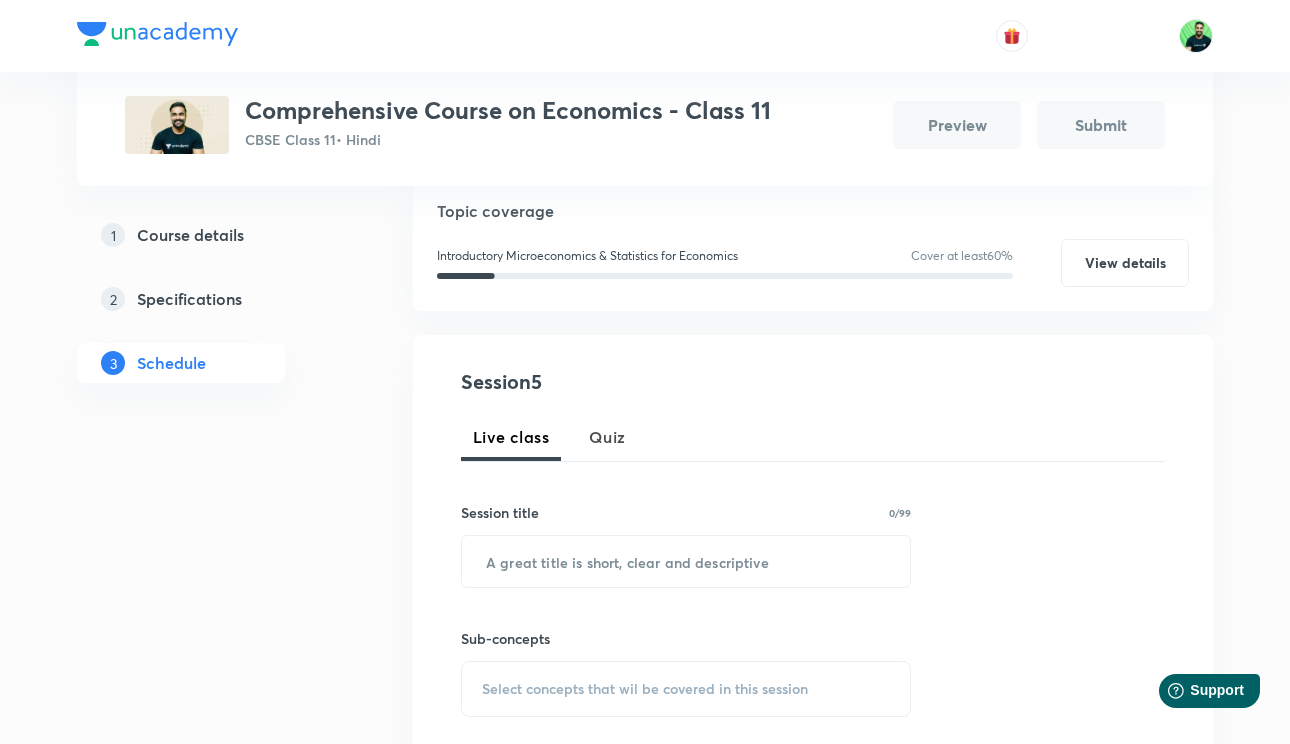 scroll, scrollTop: 248, scrollLeft: 0, axis: vertical 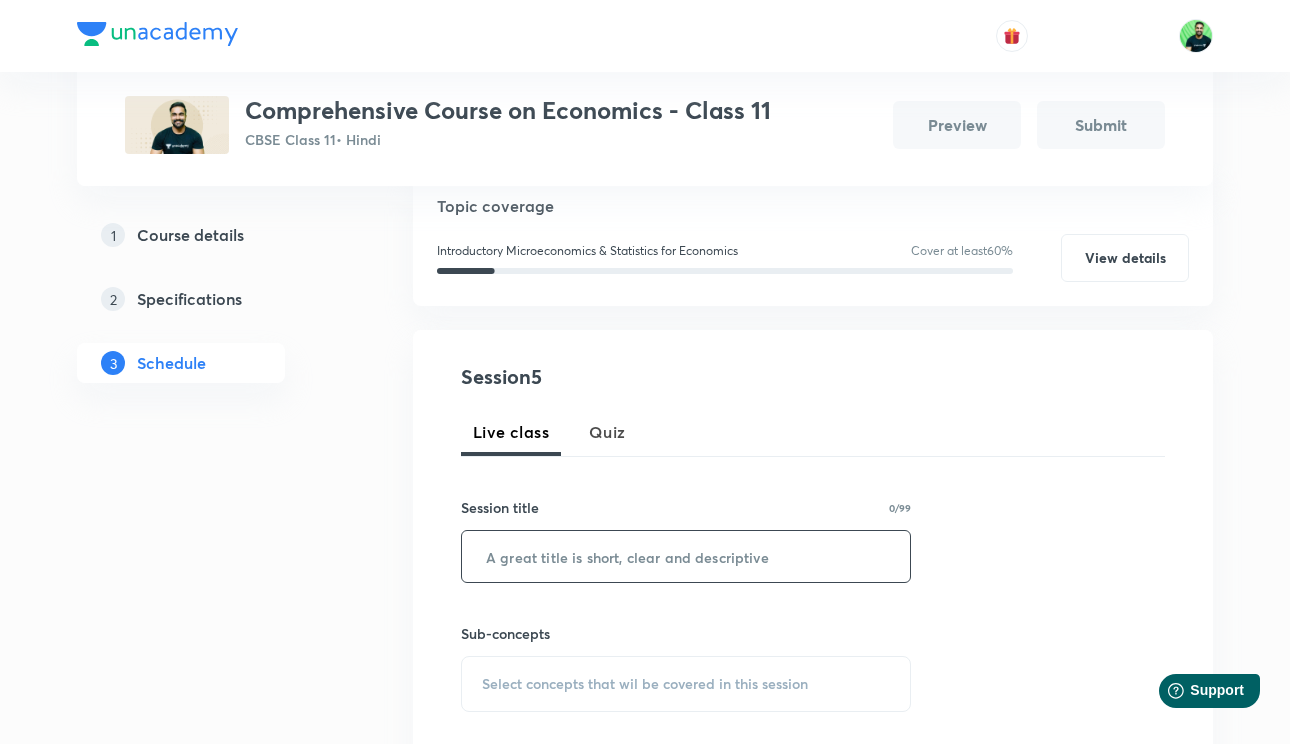 click at bounding box center (686, 556) 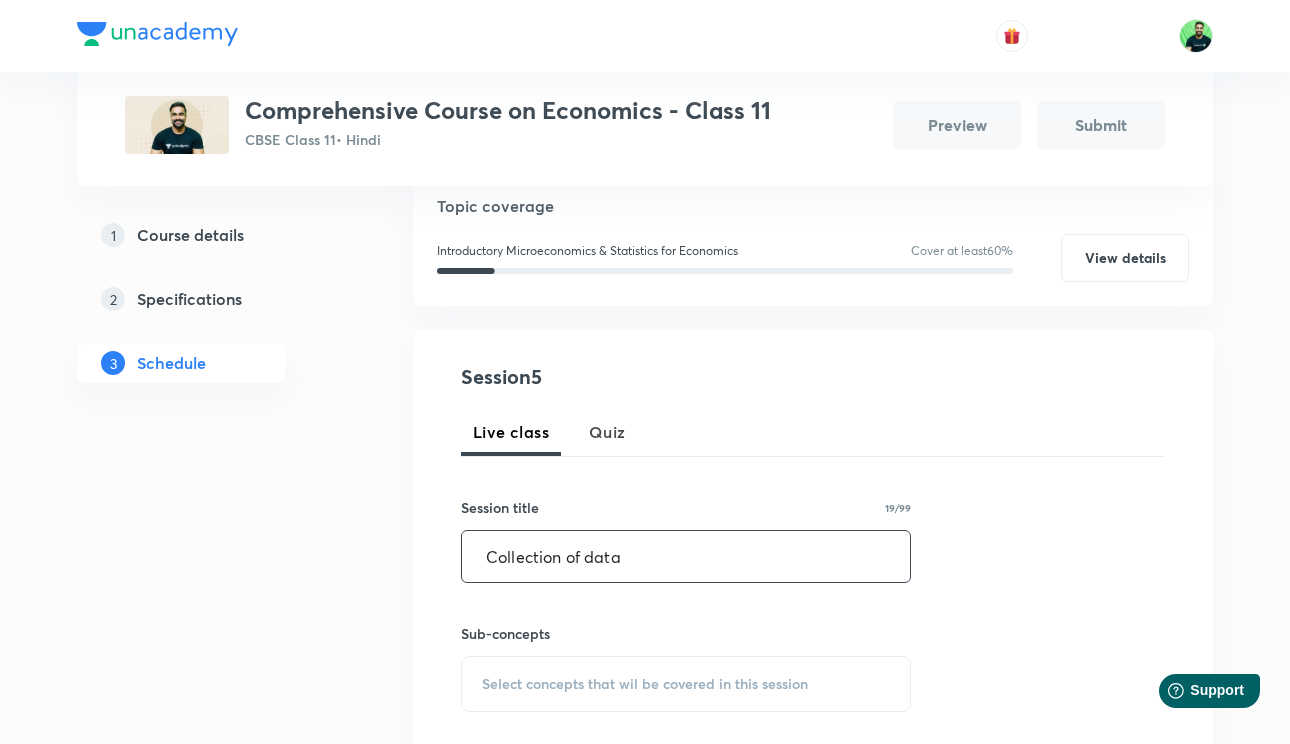 type on "Collection of data" 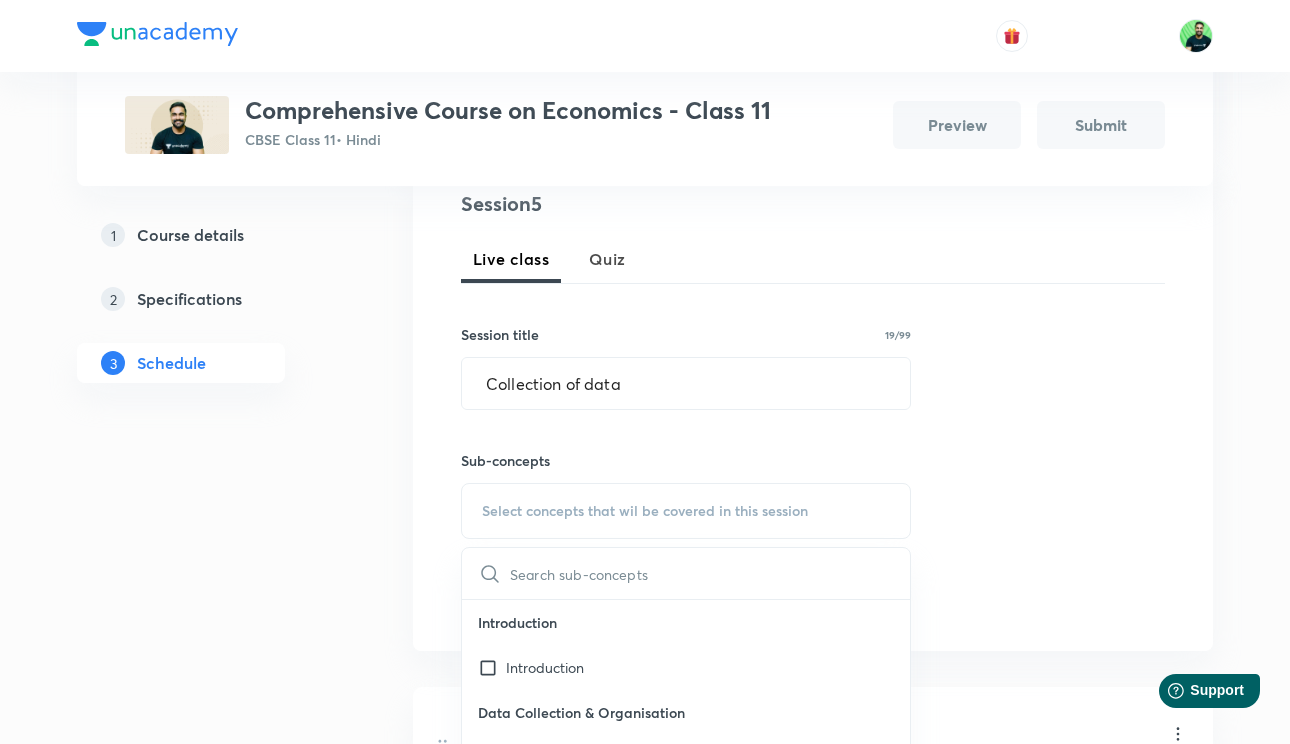 scroll, scrollTop: 426, scrollLeft: 0, axis: vertical 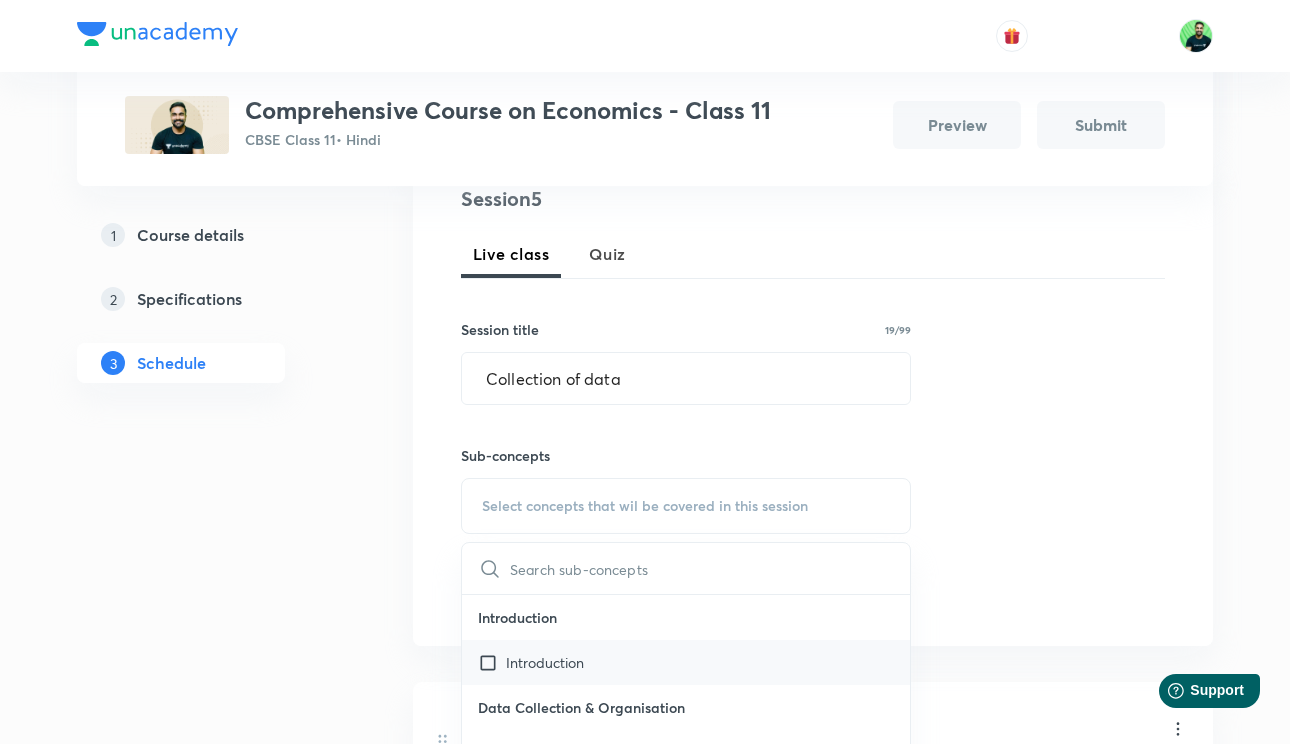 click on "Introduction" at bounding box center [686, 662] 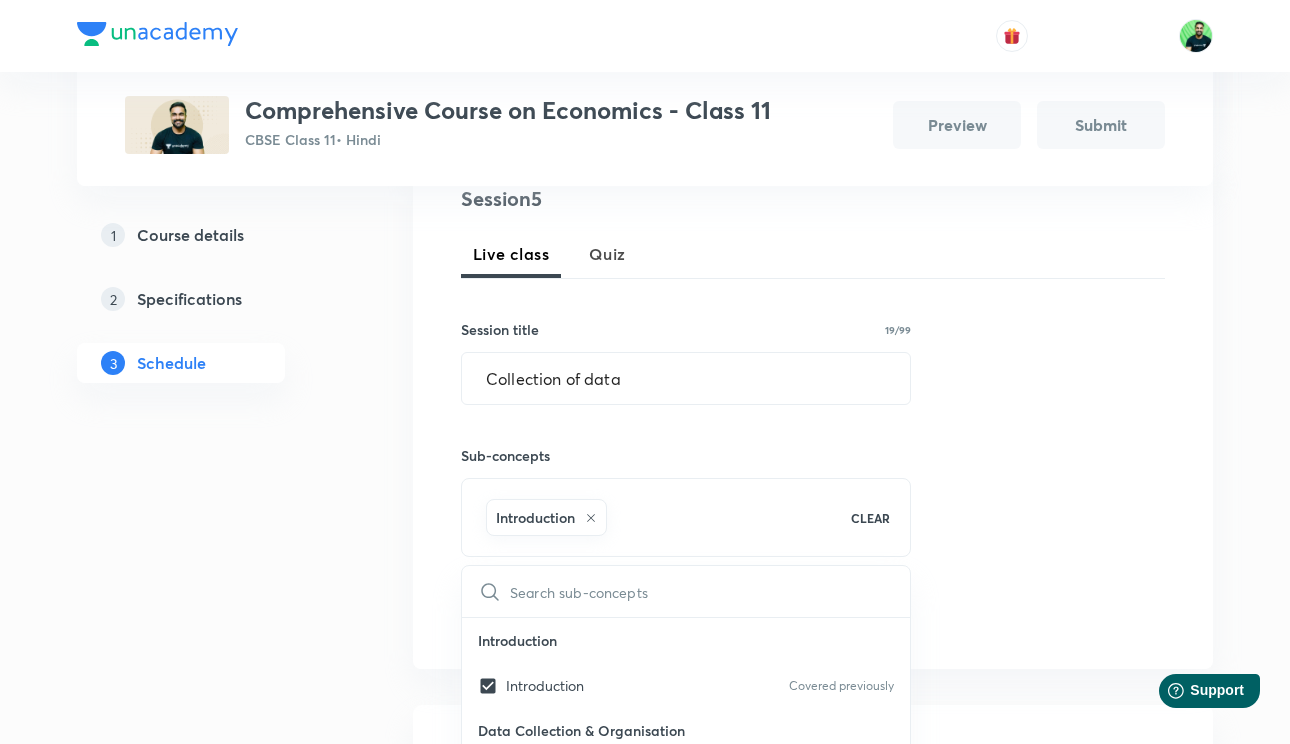 click on "Session  5 Live class Quiz Session title 19/99 Collection of data ​ Sub-concepts Introduction CLEAR ​ Introduction Introduction Covered previously Data Collection & Organisation Collection of Data Organization Statistical Tools Tabular Presentation Diagramatic Presentation Graphic Representation Measures of Central Tendency Dispersion Correlation Index Number Introduction Basic Terms Consumer Equilibrium & Demand Consumer's Equilibrium Demand Elasticity of Demand Producer Behaviour & Supply Production Function Cost Revenue Producers Equilibrium Supply Covered previously Perfect Competition Market Price Determination Add Cancel" at bounding box center [813, 410] 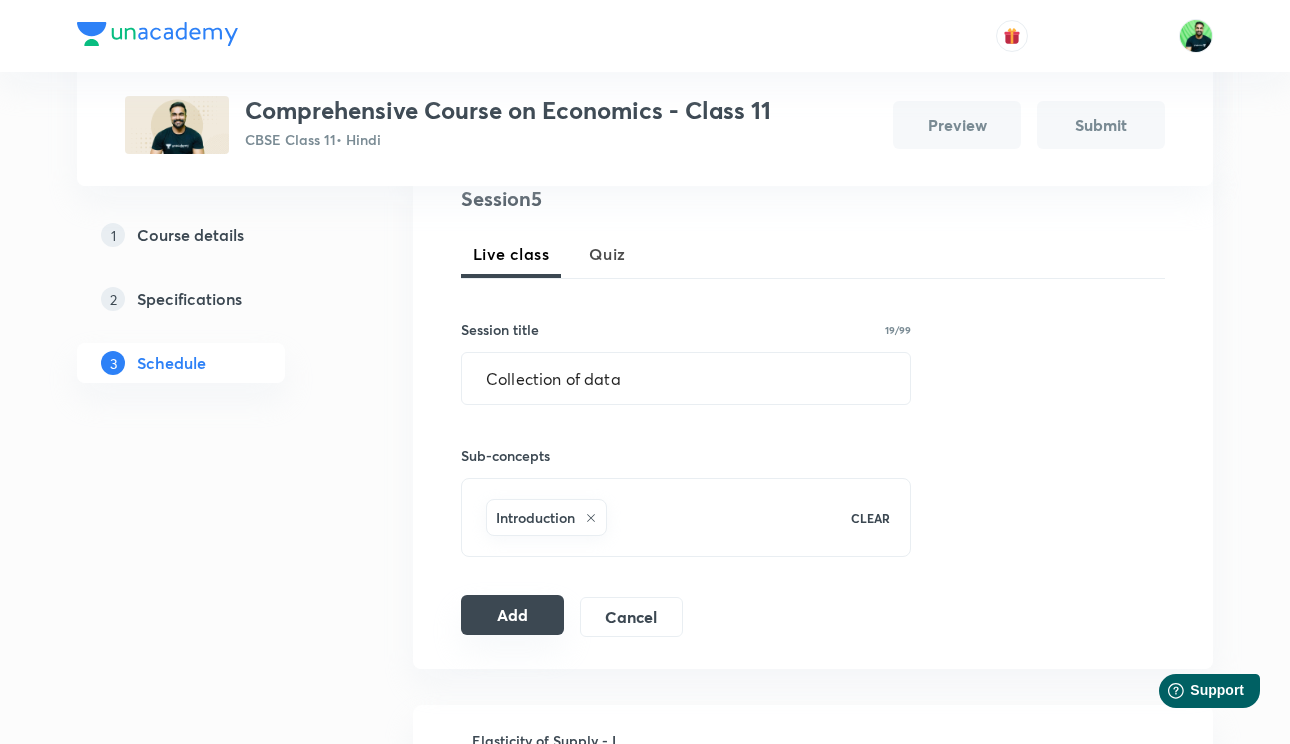 click on "Add" at bounding box center [512, 615] 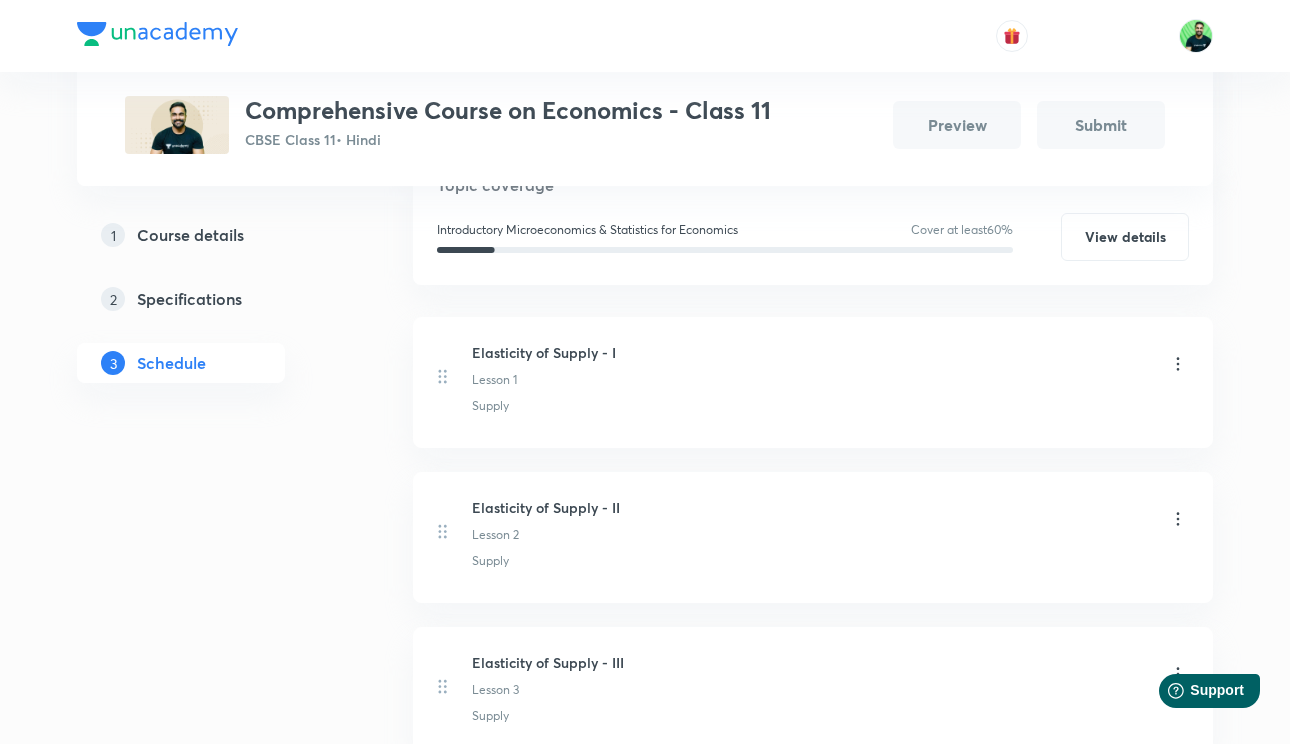 scroll, scrollTop: 369, scrollLeft: 0, axis: vertical 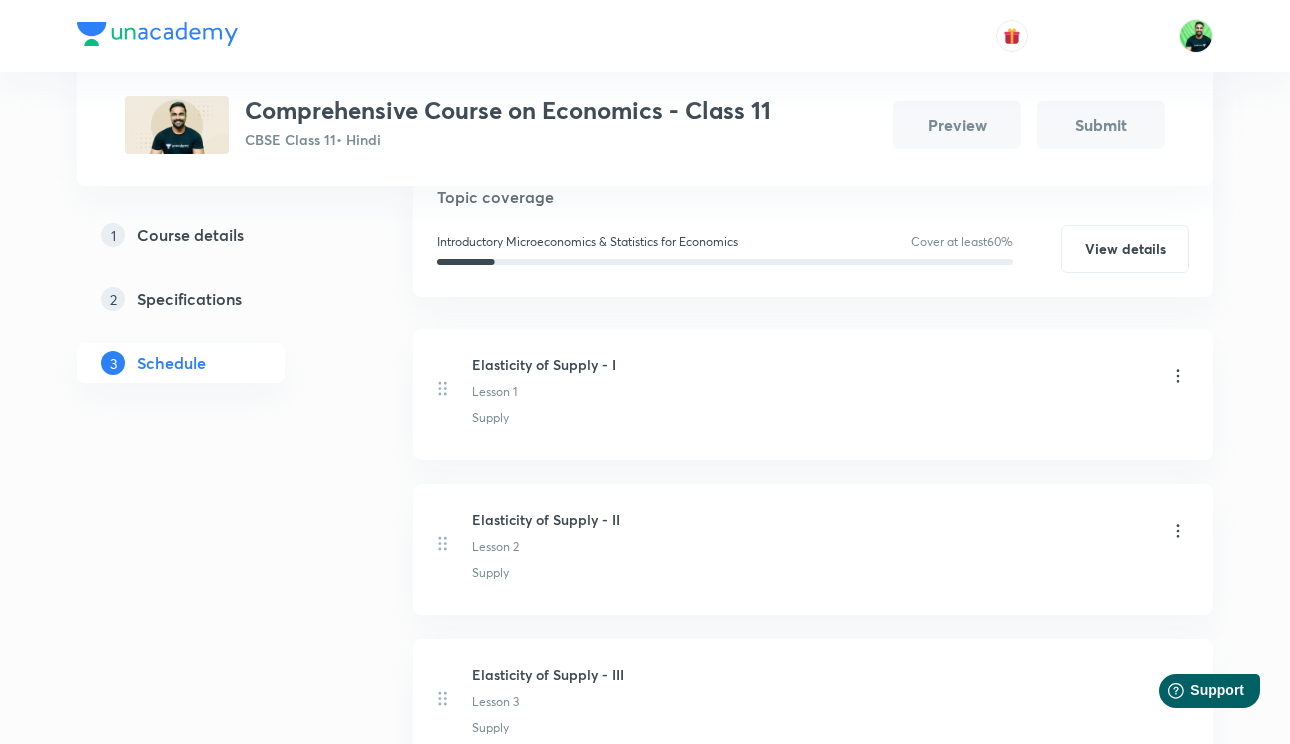 click on "Elasticity of Supply - I" at bounding box center (544, 364) 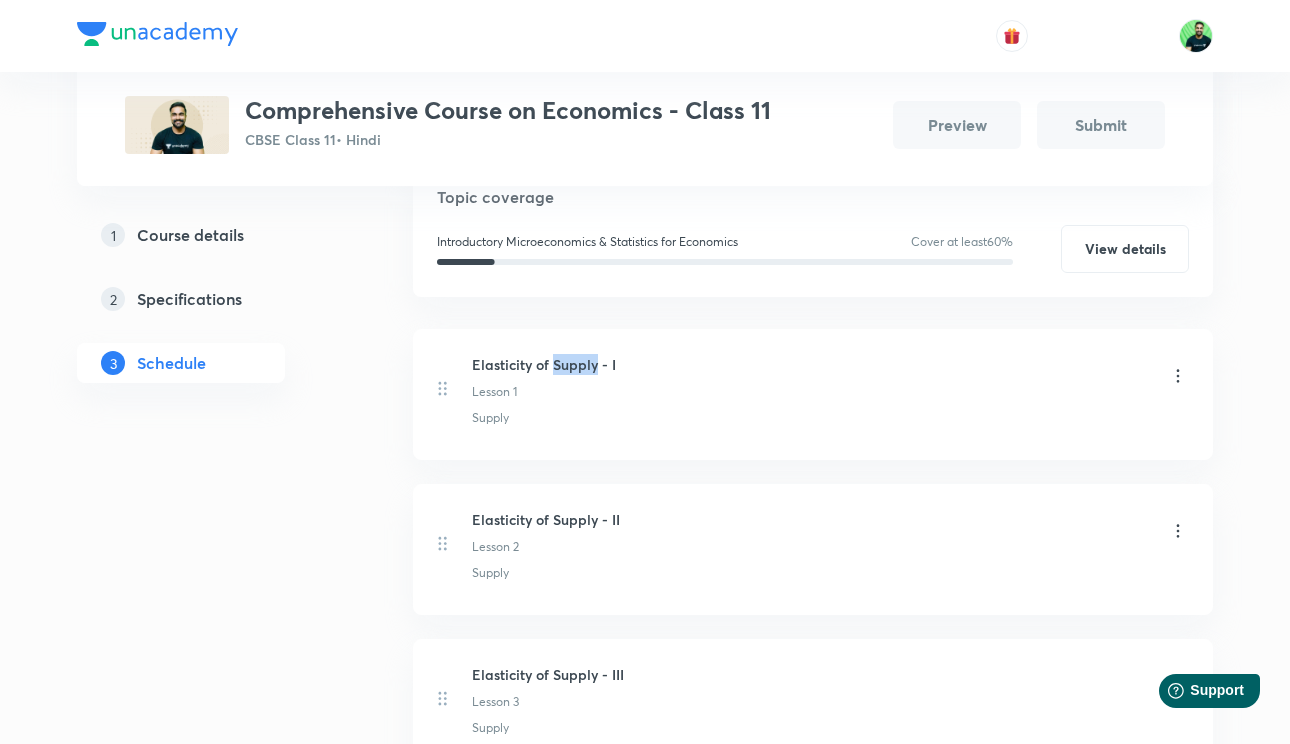 click on "Elasticity of Supply - I" at bounding box center [544, 364] 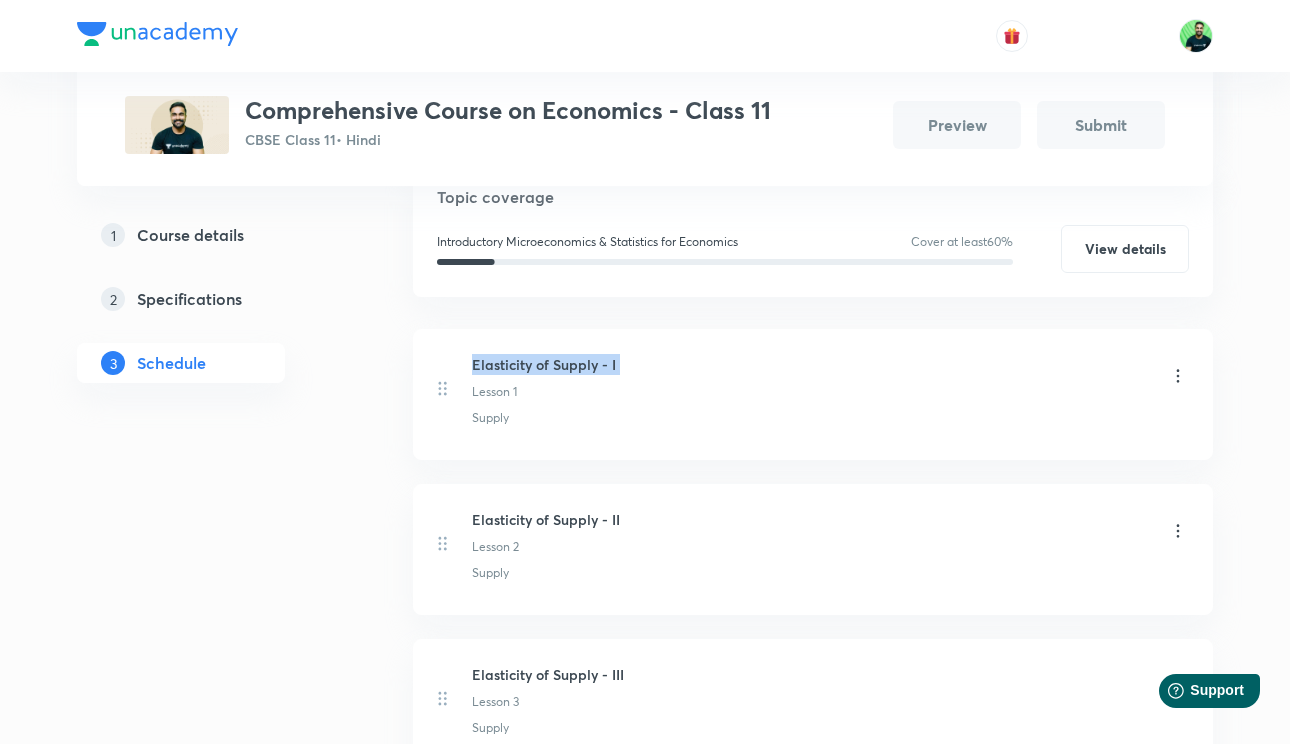 copy on "Elasticity of Supply - I" 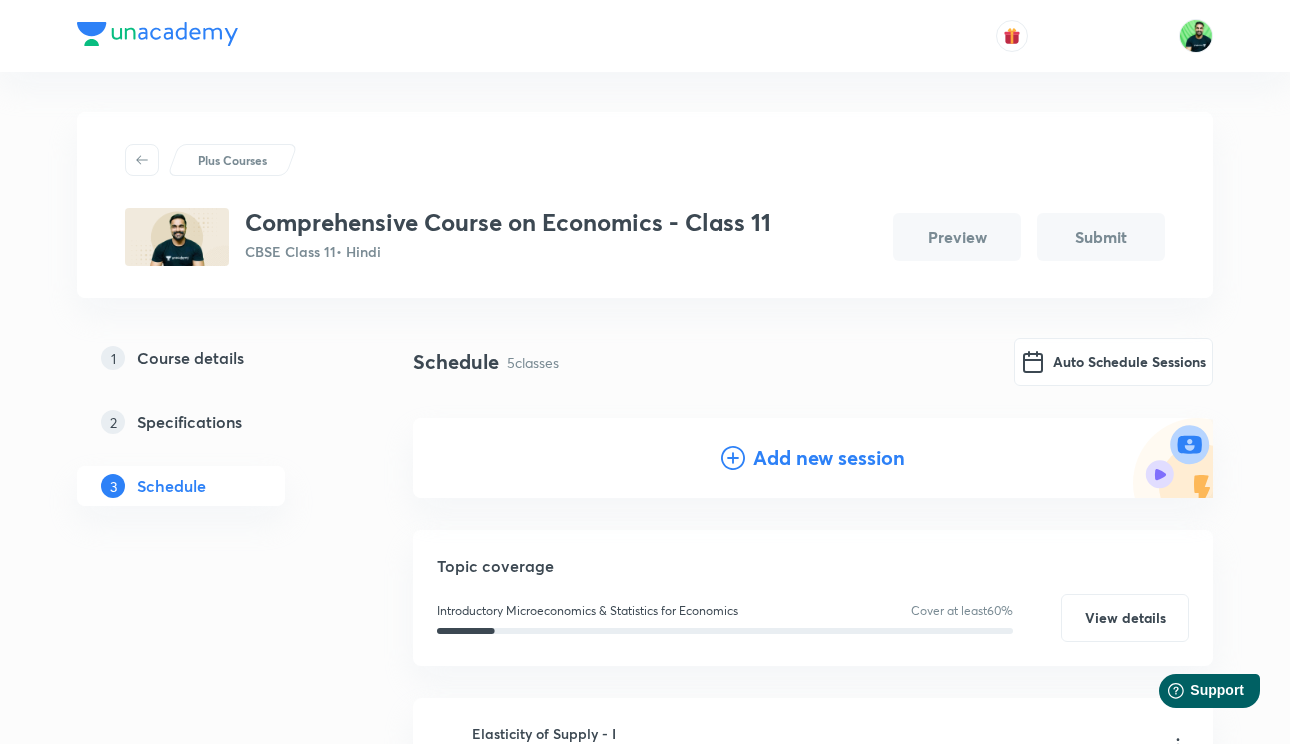 click on "Add new session" at bounding box center (829, 458) 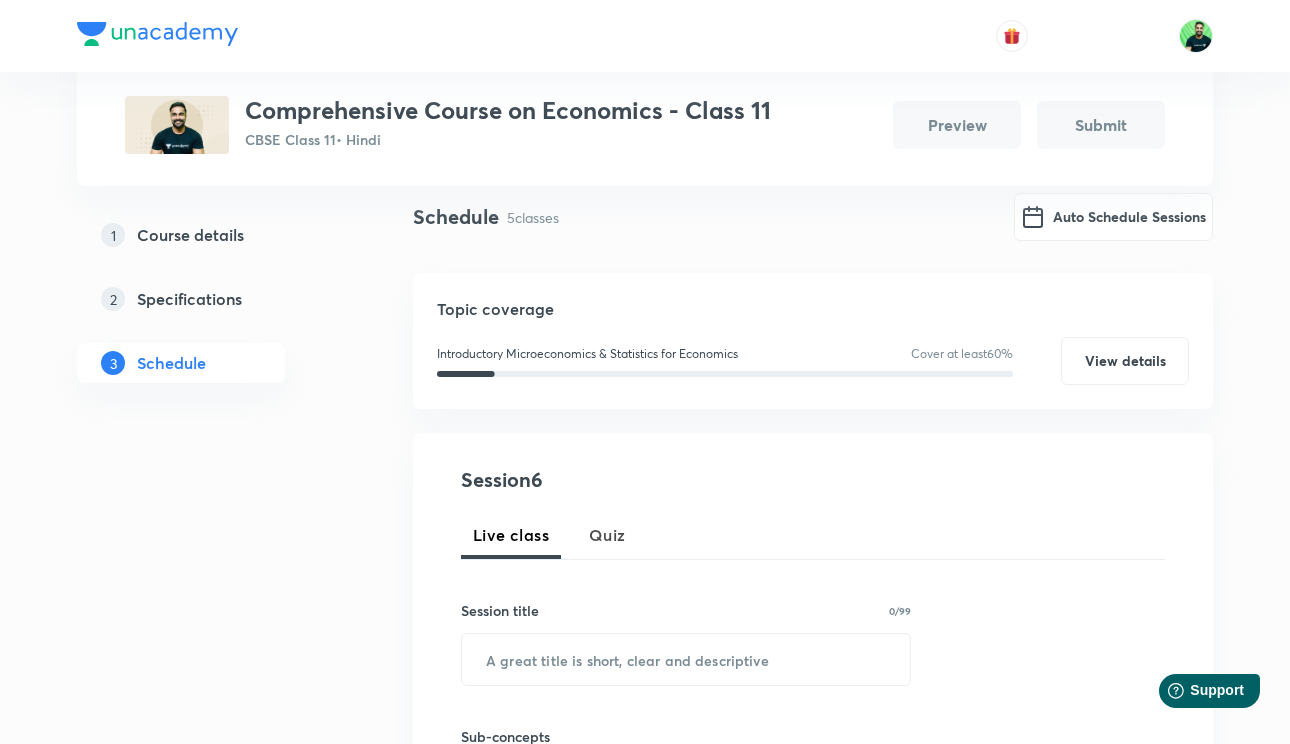 scroll, scrollTop: 154, scrollLeft: 0, axis: vertical 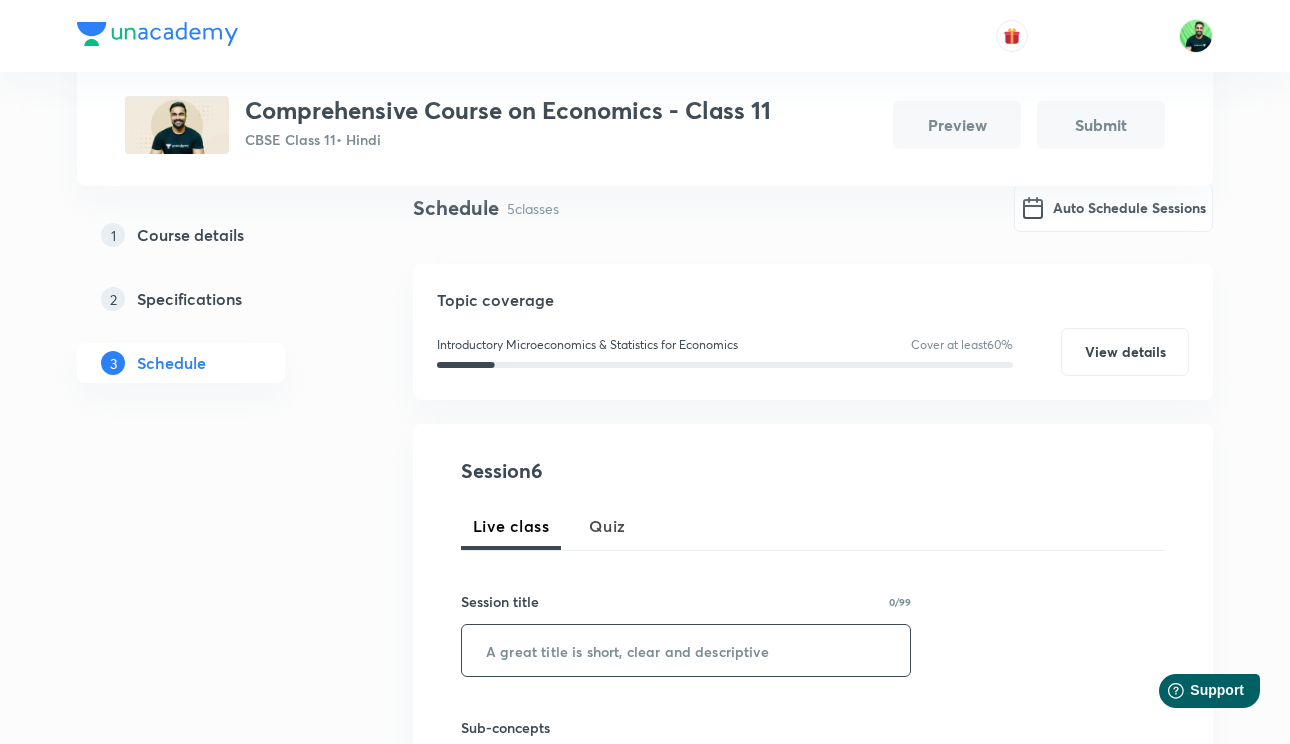 click at bounding box center [686, 650] 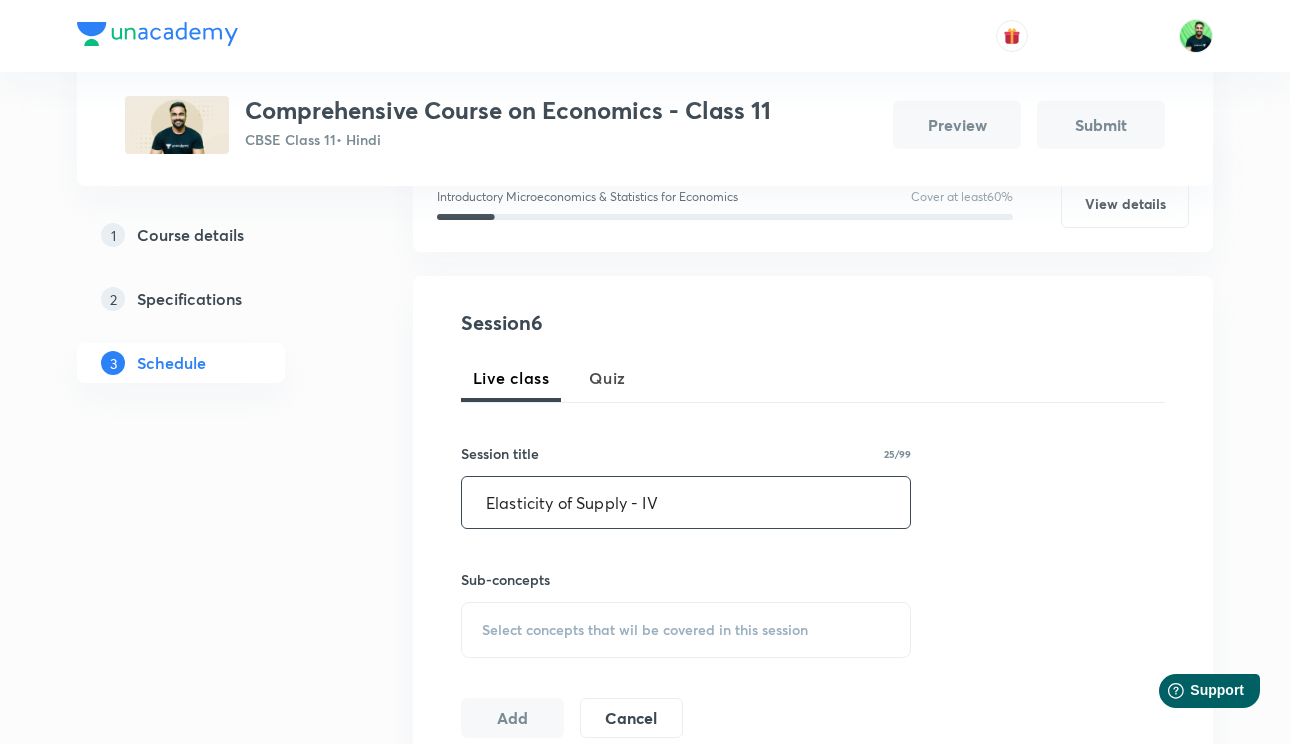 scroll, scrollTop: 332, scrollLeft: 0, axis: vertical 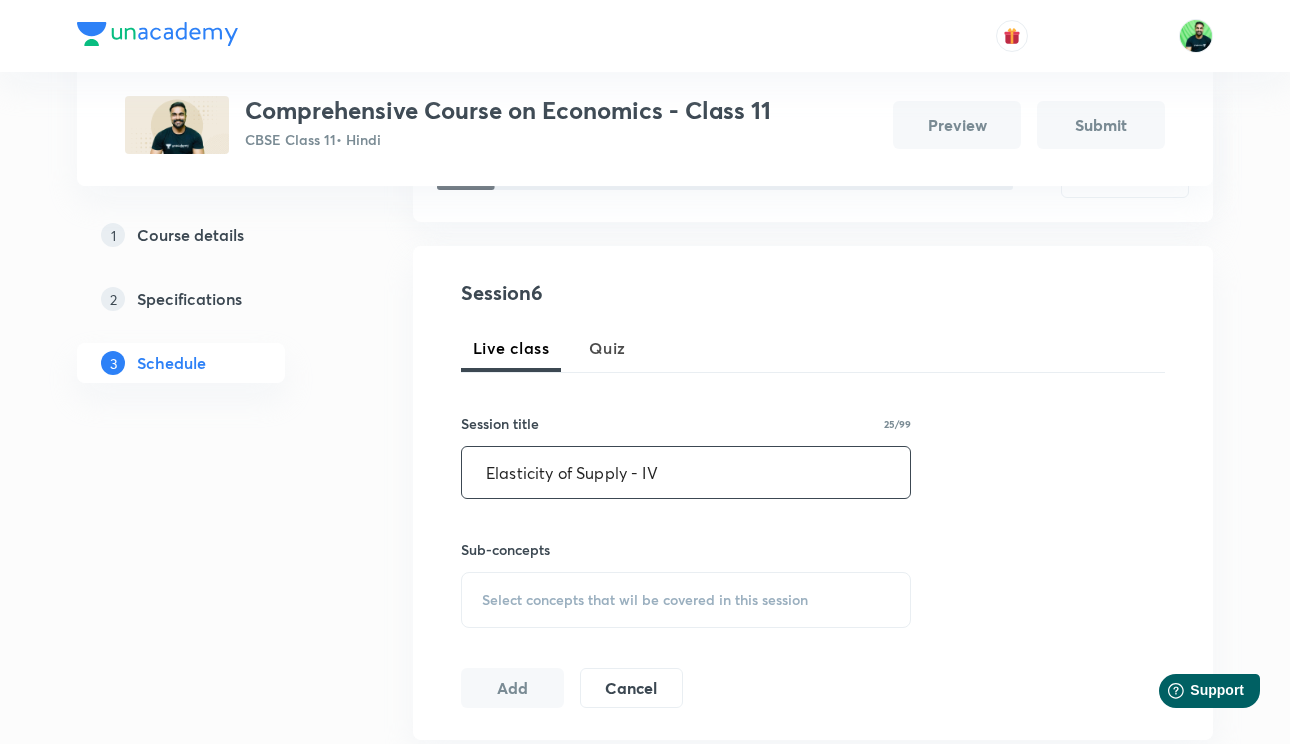 type on "Elasticity of Supply - IV" 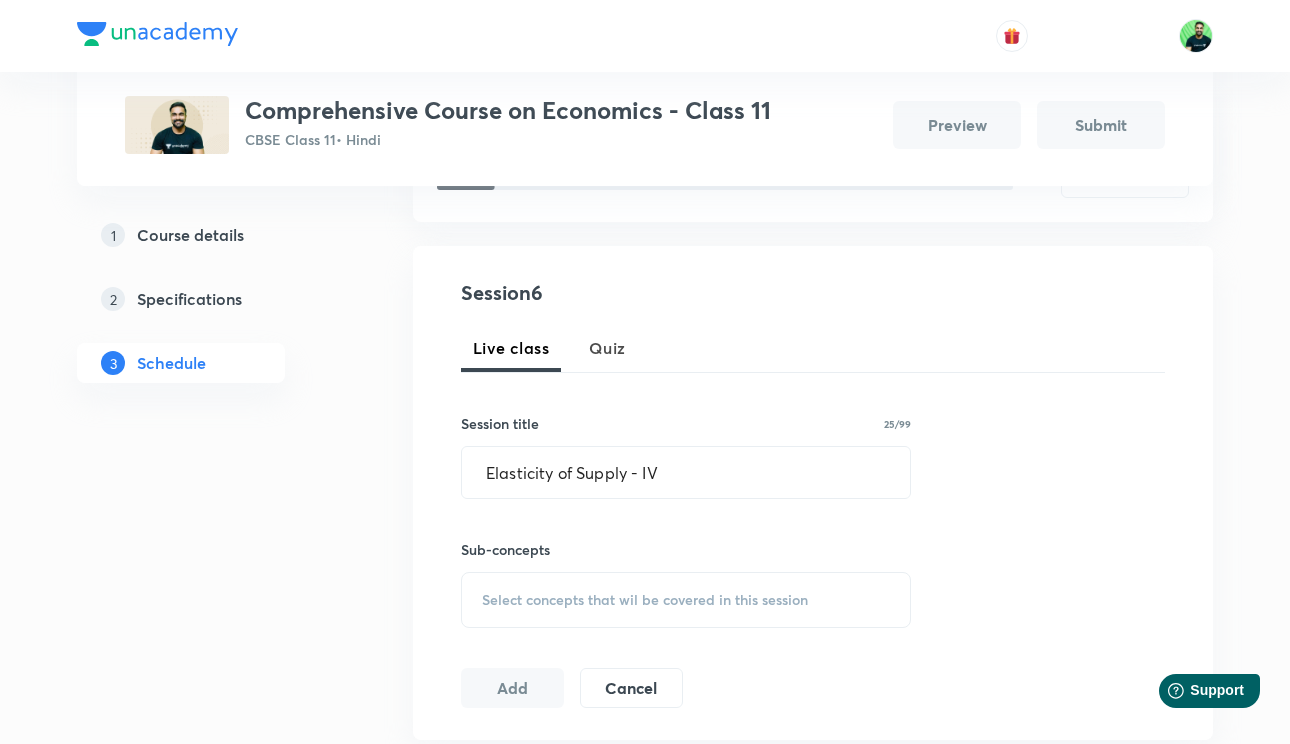 click on "Select concepts that wil be covered in this session" at bounding box center (686, 600) 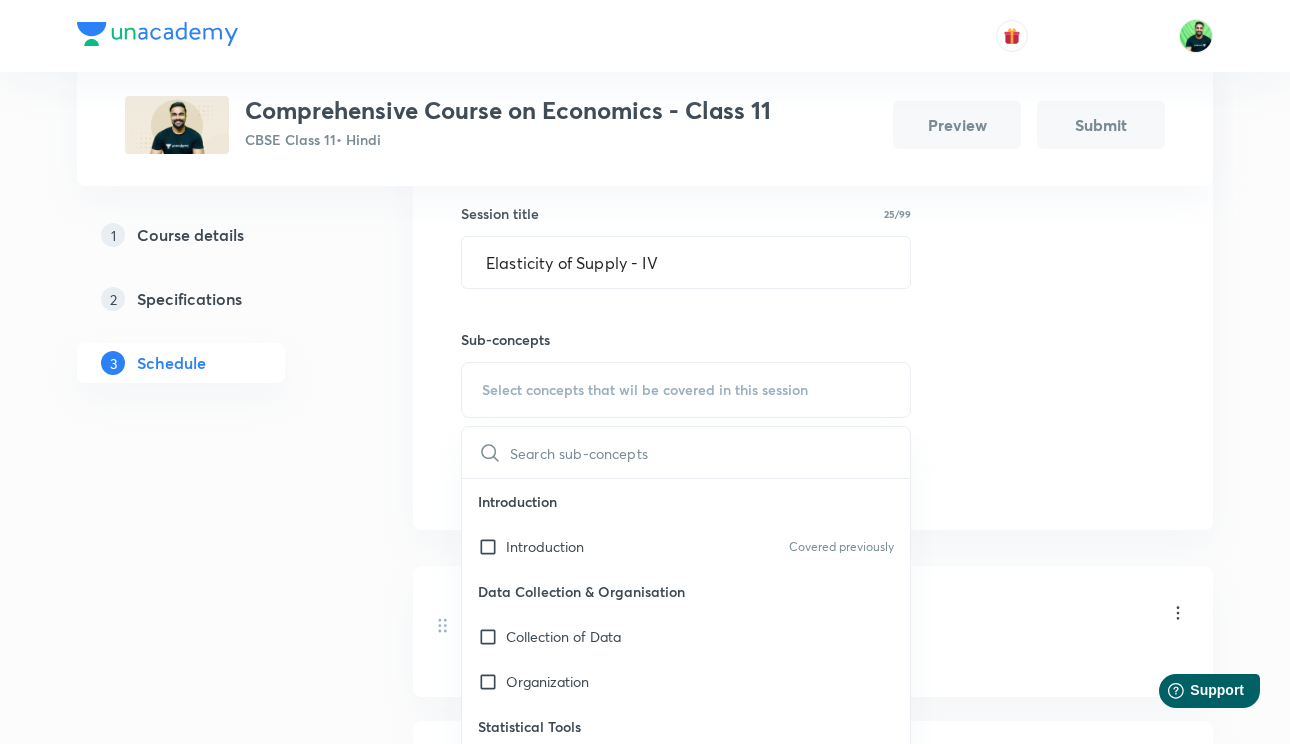 scroll, scrollTop: 567, scrollLeft: 0, axis: vertical 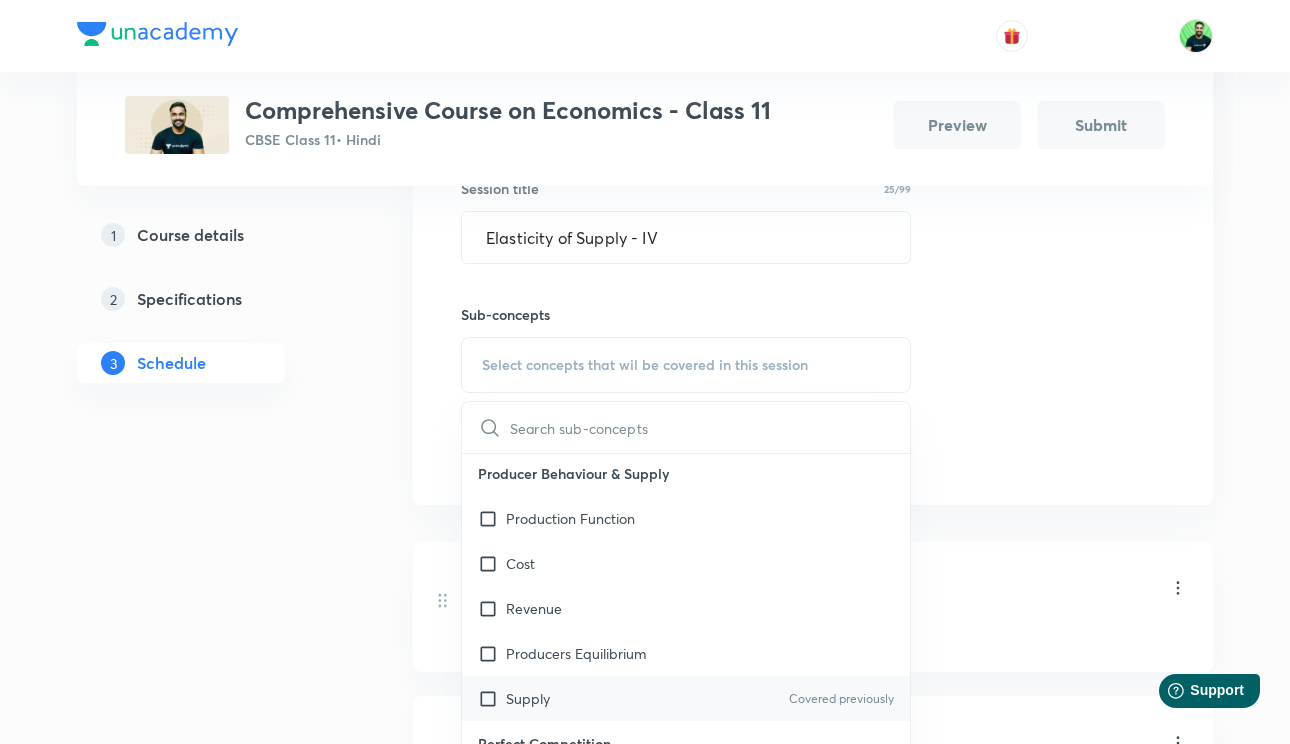 click on "Supply Covered previously" at bounding box center (686, 698) 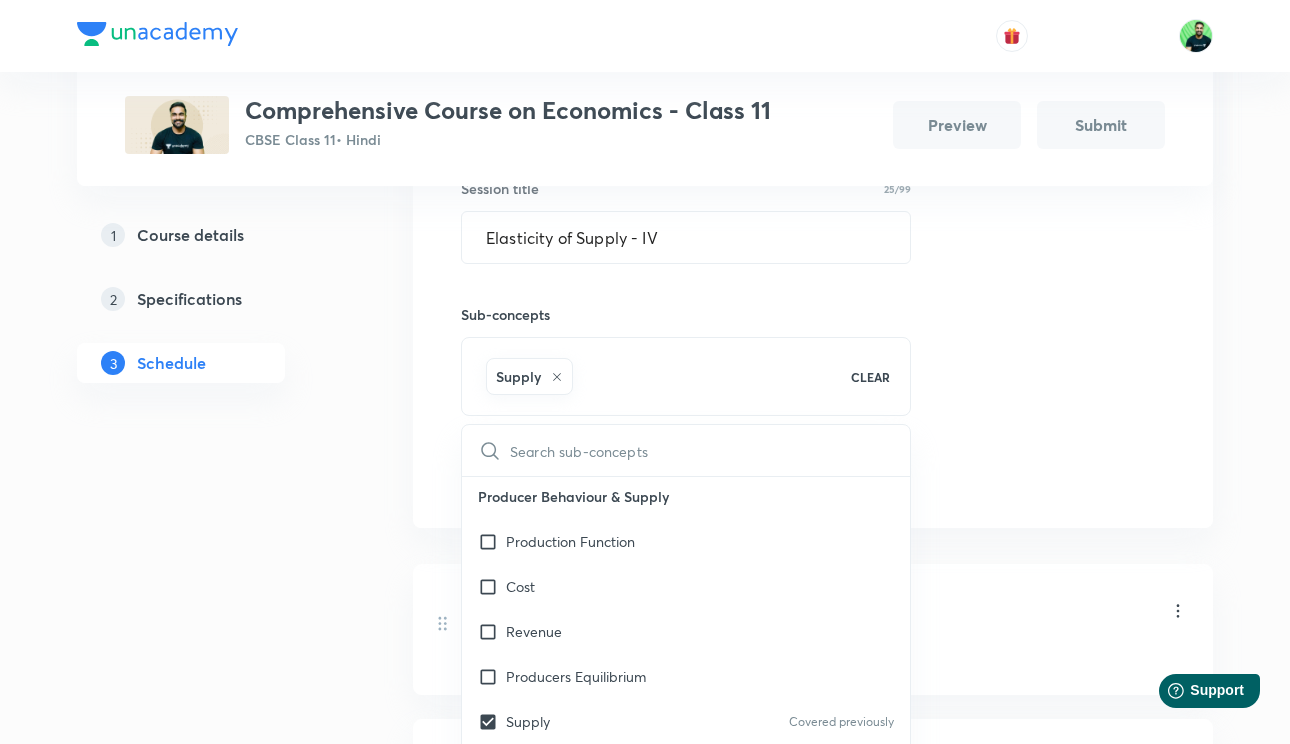 click on "Session  6 Live class Quiz Session title 25/99 Elasticity of Supply - IV ​ Sub-concepts Supply CLEAR ​ Introduction Introduction Covered previously Data Collection & Organisation Collection of Data Organization Statistical Tools Tabular Presentation Diagramatic Presentation Graphic Representation Measures of Central Tendency Dispersion Correlation Index Number Introduction Basic Terms Consumer Equilibrium & Demand Consumer's Equilibrium Demand Elasticity of Demand Producer Behaviour & Supply Production Function Cost Revenue Producers Equilibrium Supply Covered previously Perfect Competition Market Price Determination Add Cancel" at bounding box center (813, 269) 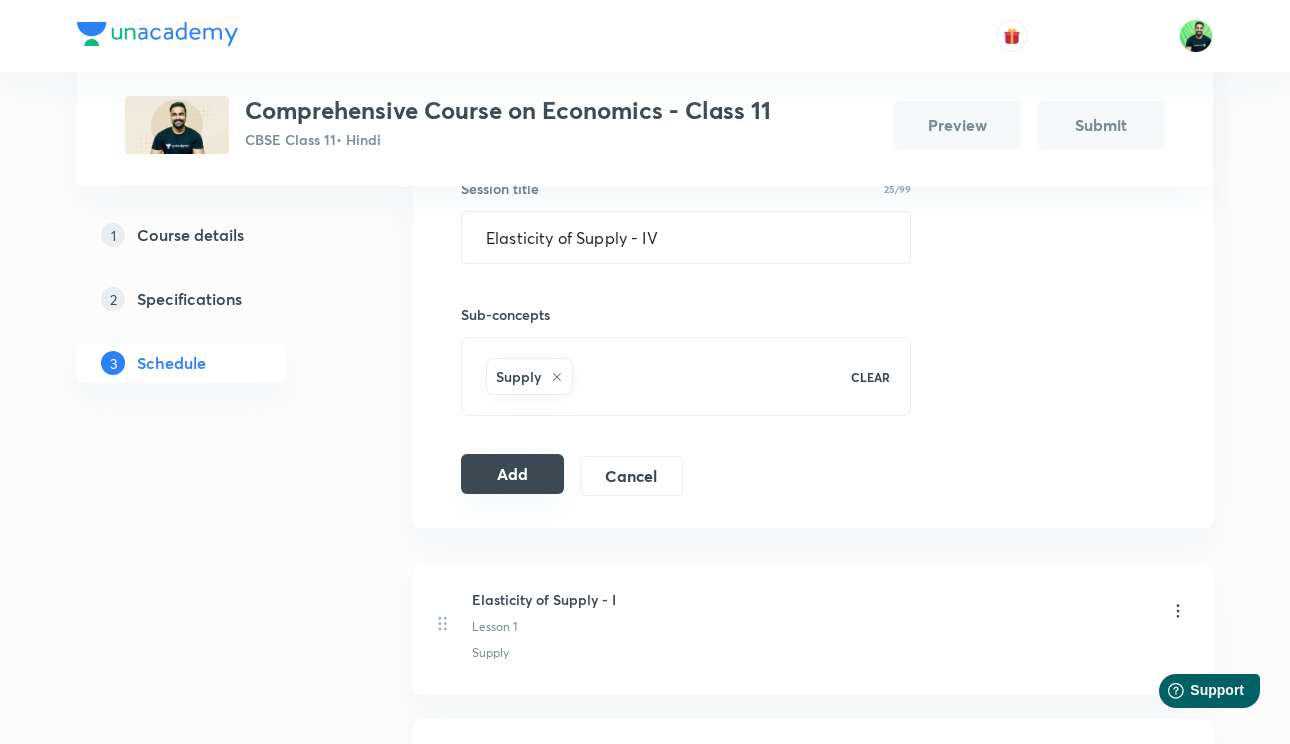 click on "Add" at bounding box center [512, 474] 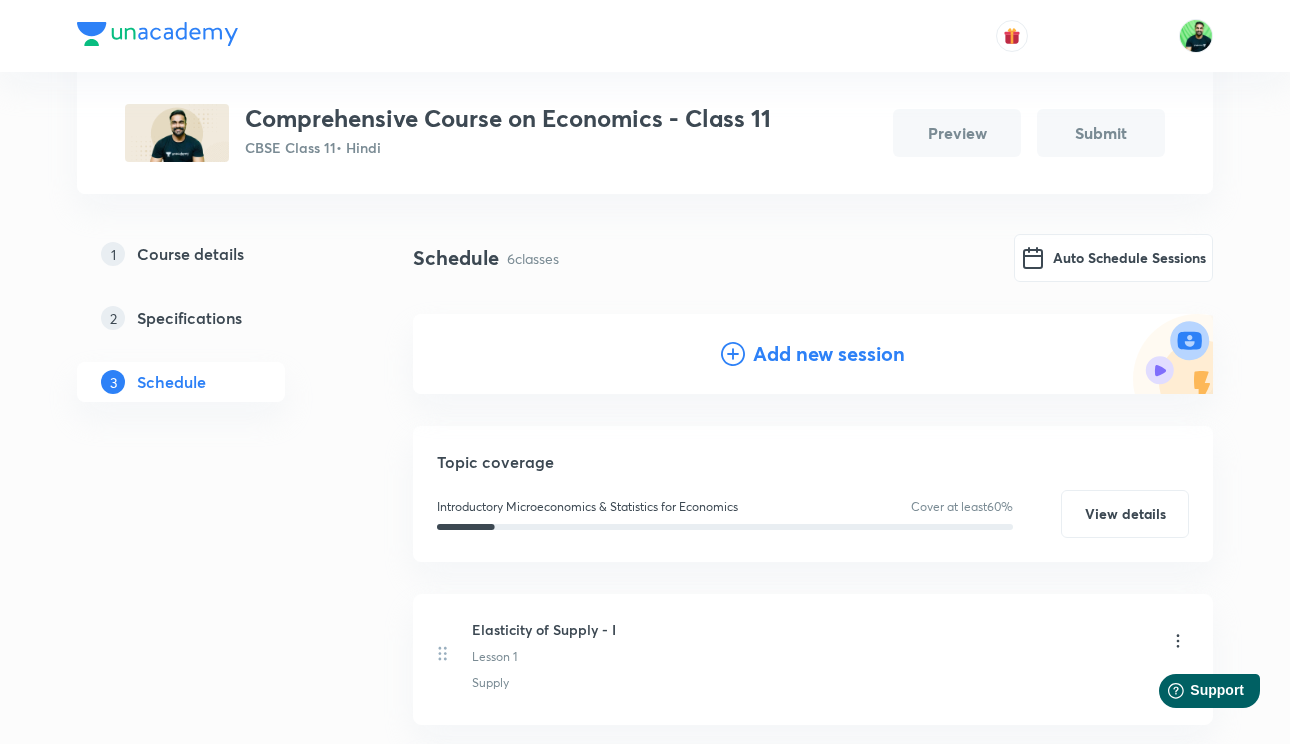 scroll, scrollTop: 0, scrollLeft: 0, axis: both 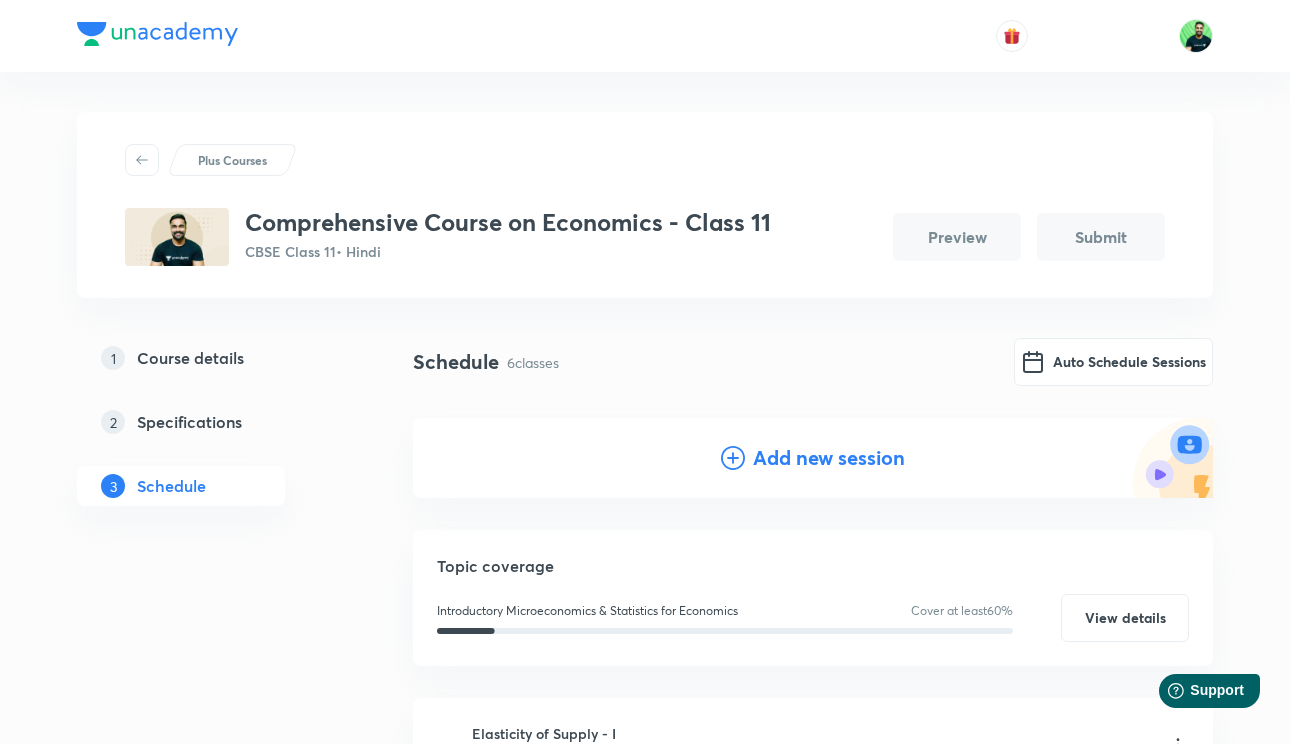 click on "Add new session" at bounding box center (829, 458) 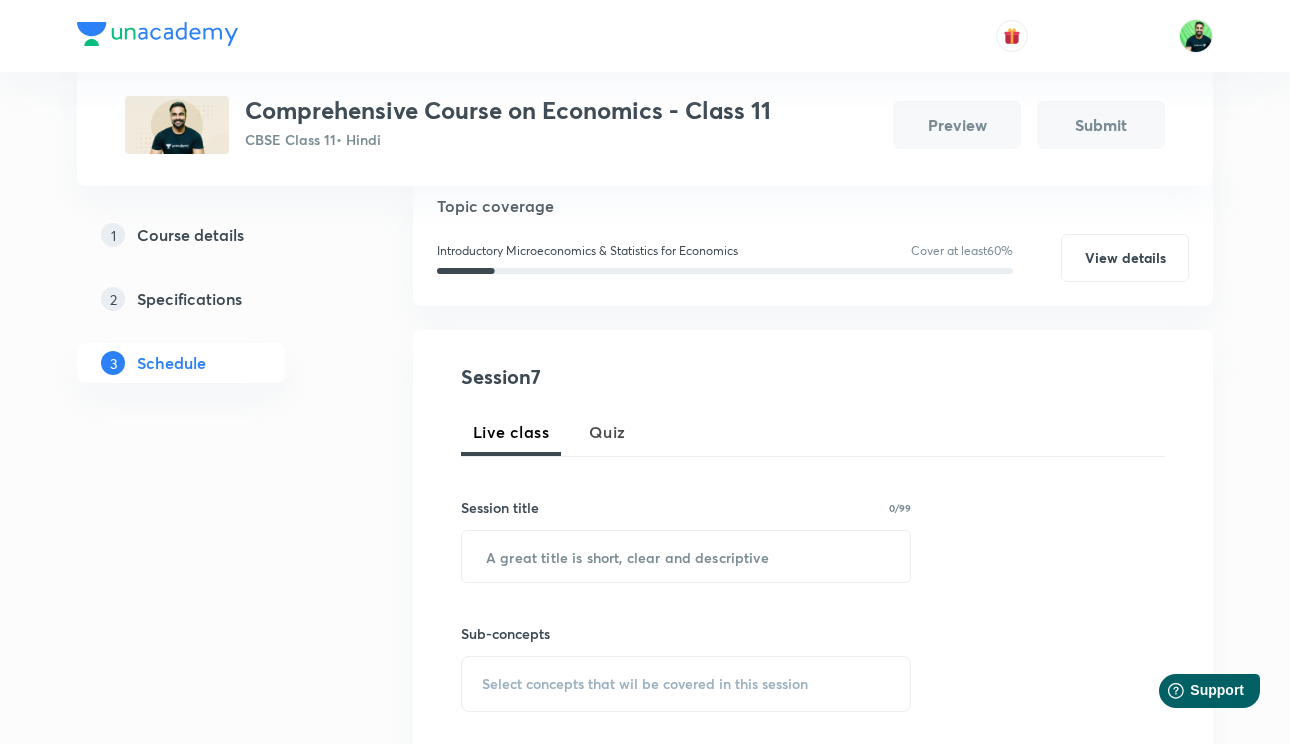 scroll, scrollTop: 266, scrollLeft: 0, axis: vertical 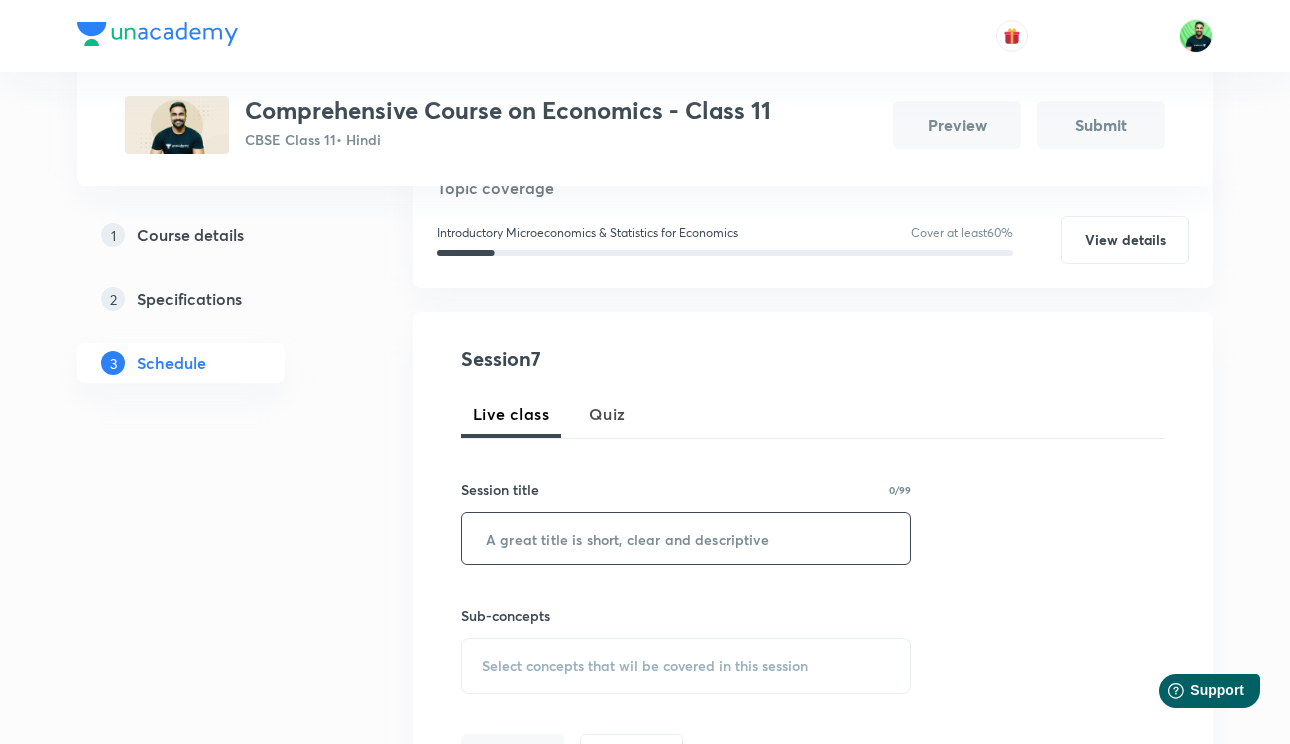 click at bounding box center [686, 538] 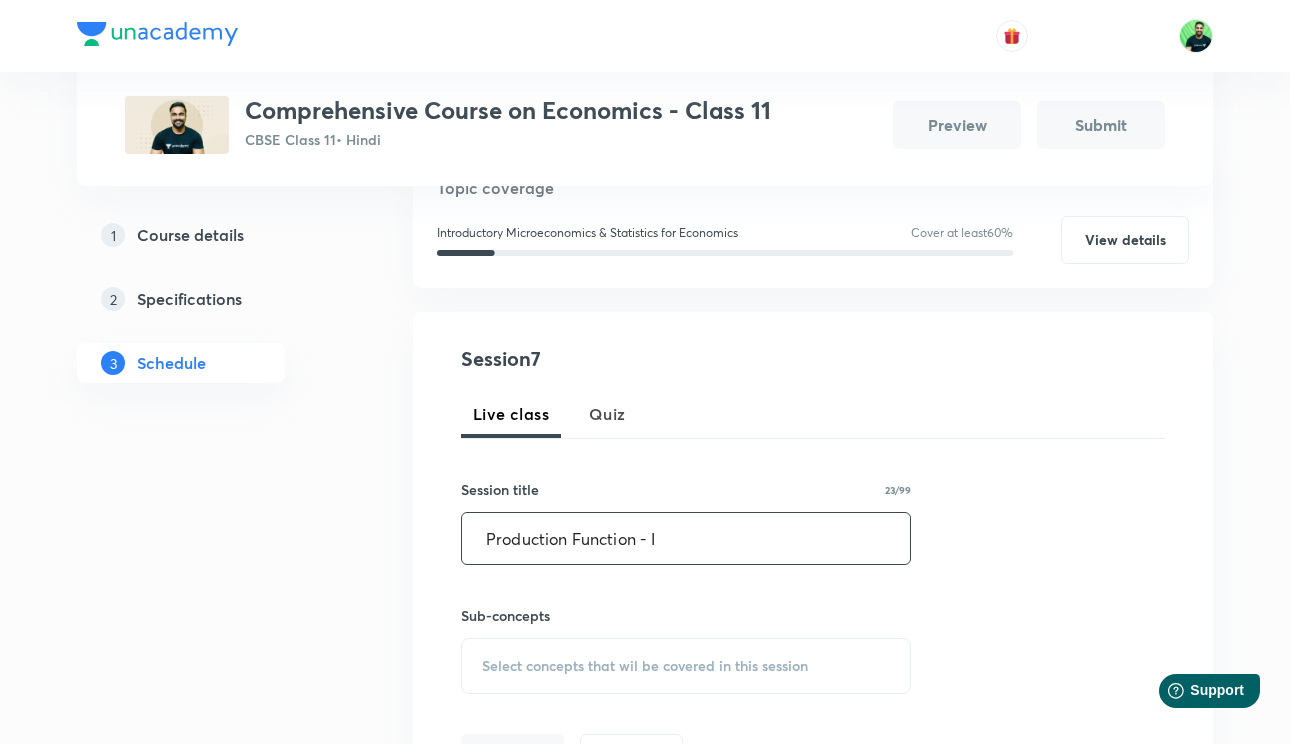 type on "Production Function - I" 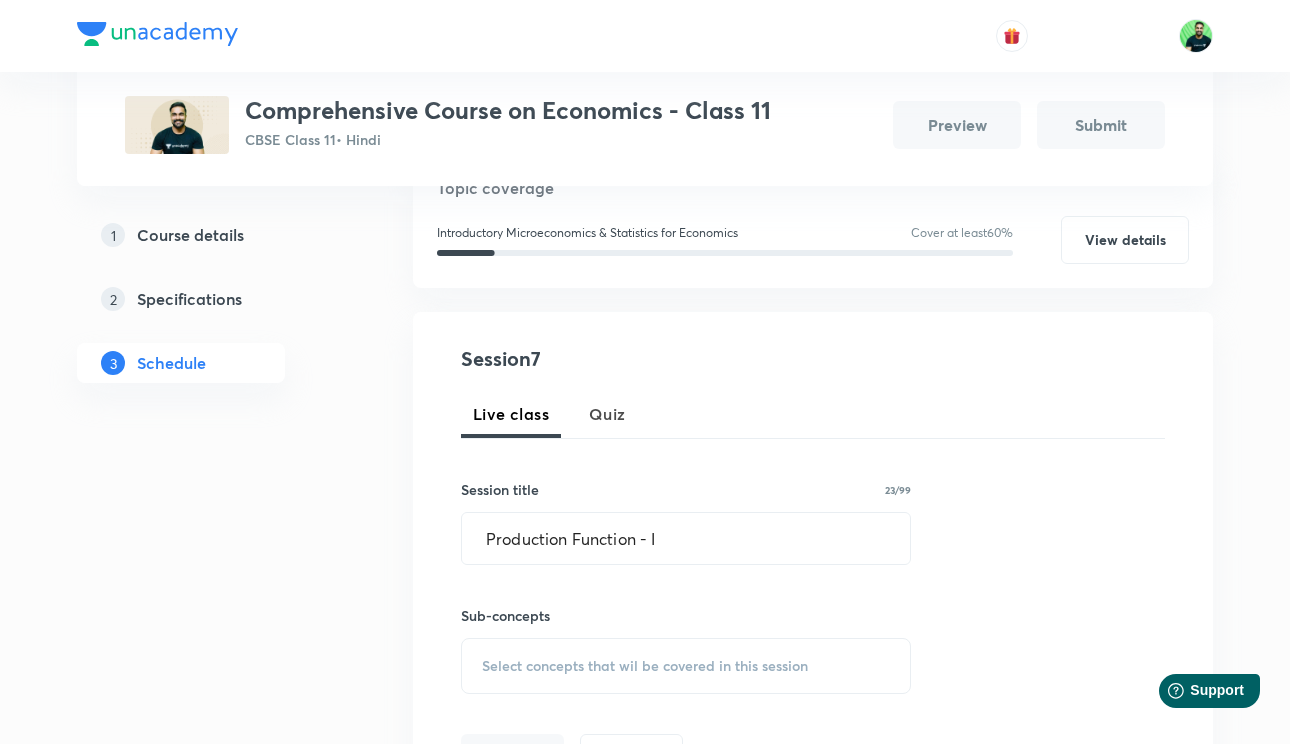 click on "Select concepts that wil be covered in this session" at bounding box center (645, 666) 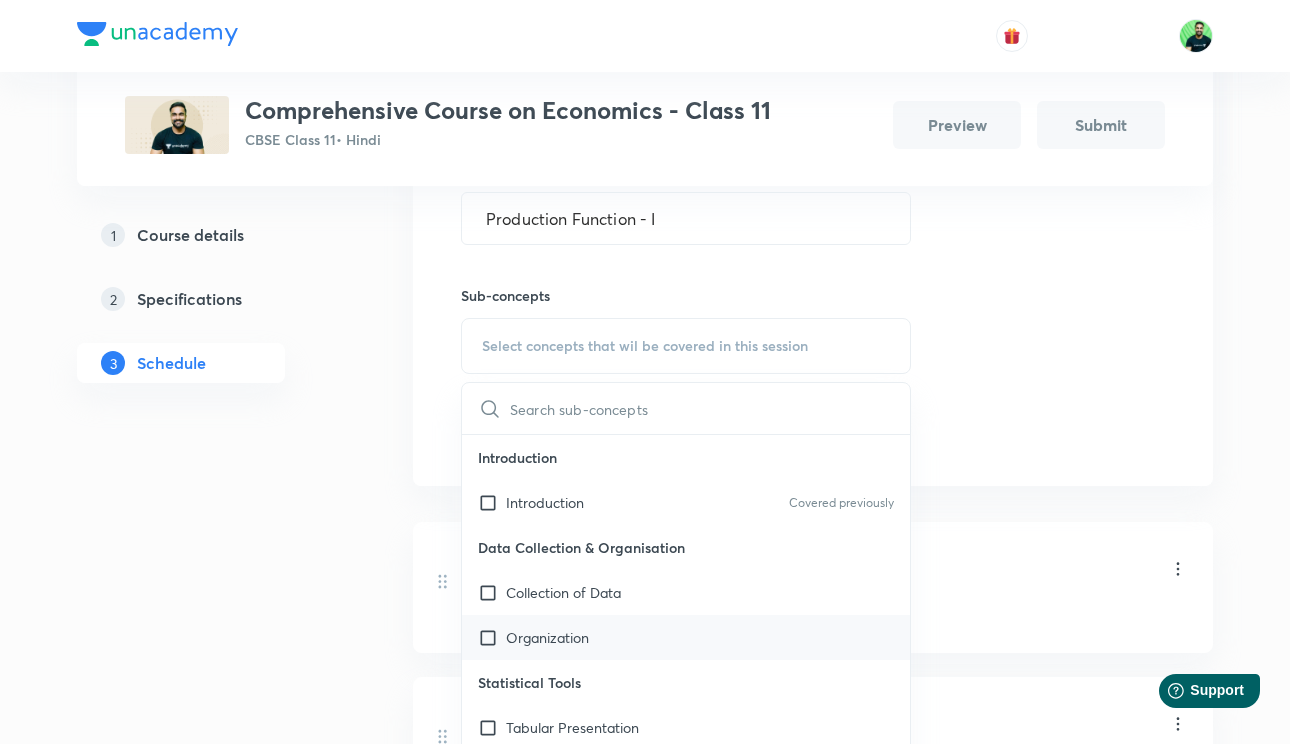 scroll, scrollTop: 592, scrollLeft: 0, axis: vertical 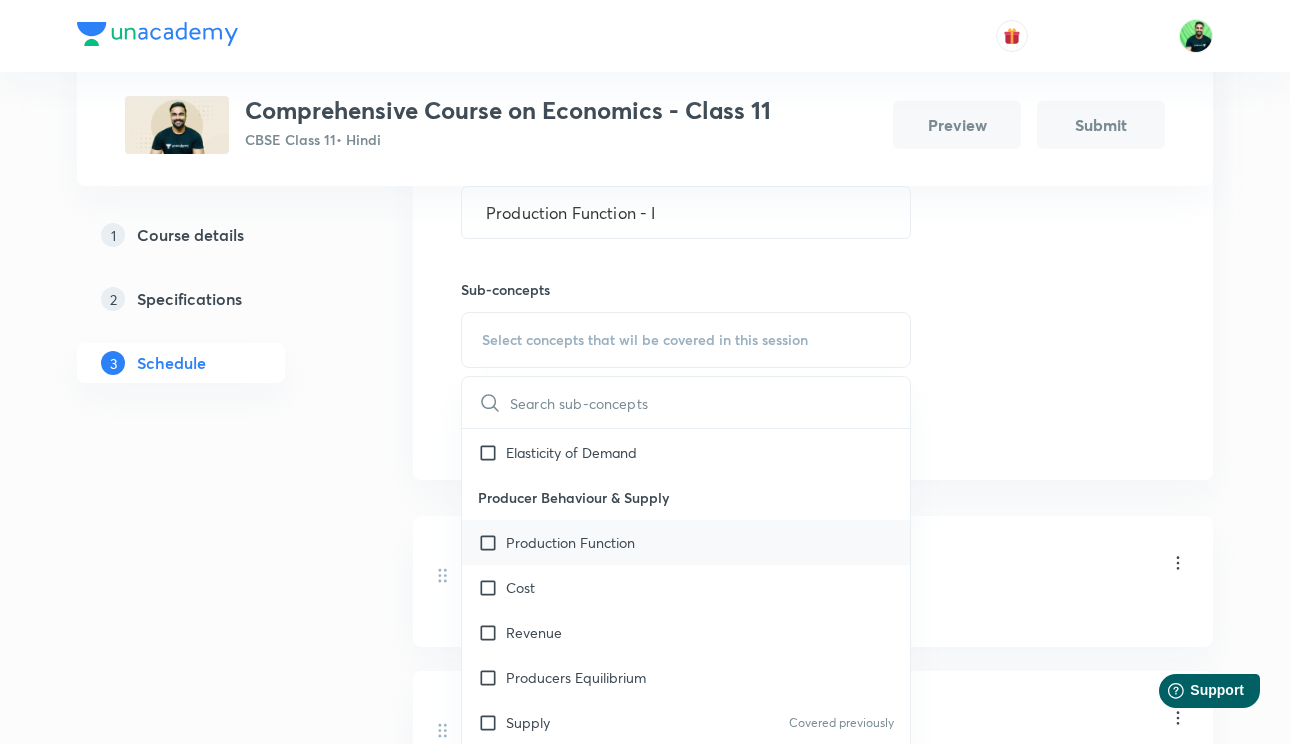 click on "Production Function" at bounding box center [686, 542] 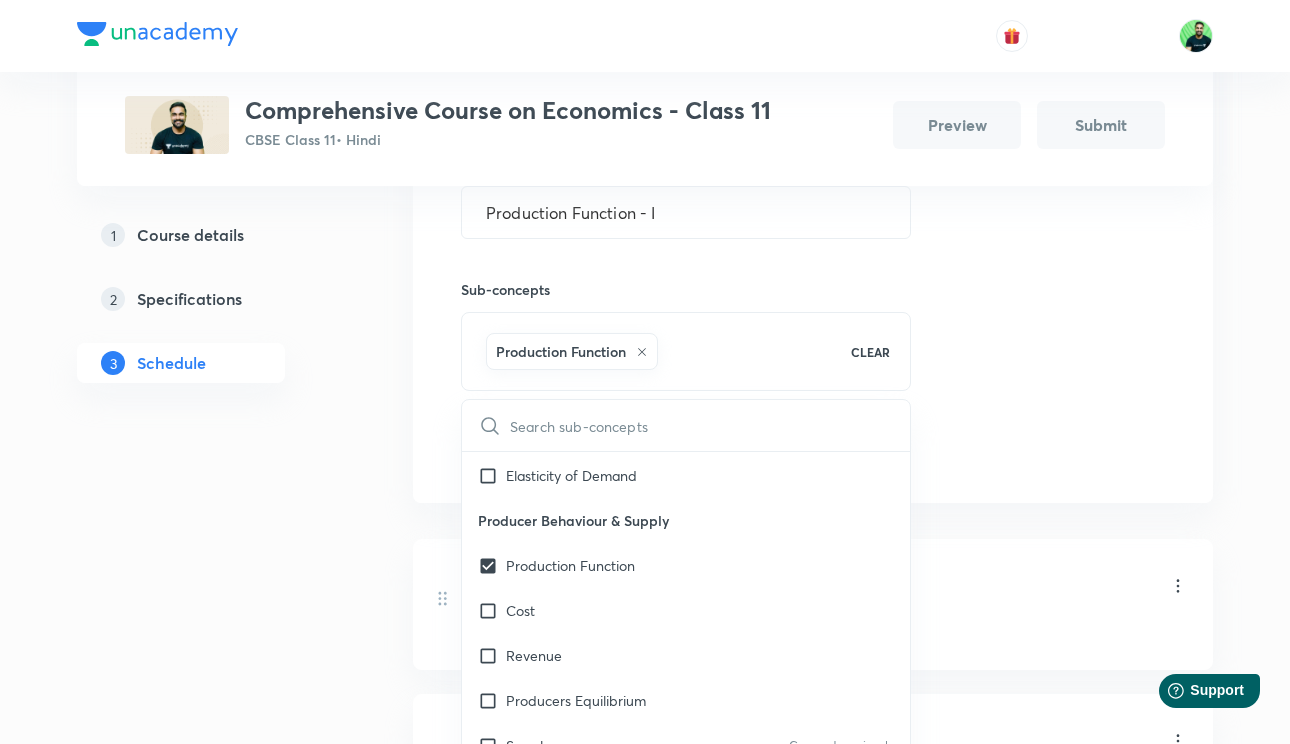click on "Session  7 Live class Quiz Session title 23/99 Production Function - I ​ Sub-concepts Production Function CLEAR ​ Introduction Introduction Covered previously Data Collection & Organisation Collection of Data Organization Statistical Tools Tabular Presentation Diagramatic Presentation Graphic Representation Measures of Central Tendency Dispersion Correlation Index Number Introduction Basic Terms Consumer Equilibrium & Demand Consumer's Equilibrium Demand Elasticity of Demand Producer Behaviour & Supply Production Function Cost Revenue Producers Equilibrium Supply Covered previously Perfect Competition Market Price Determination Add Cancel" at bounding box center [813, 244] 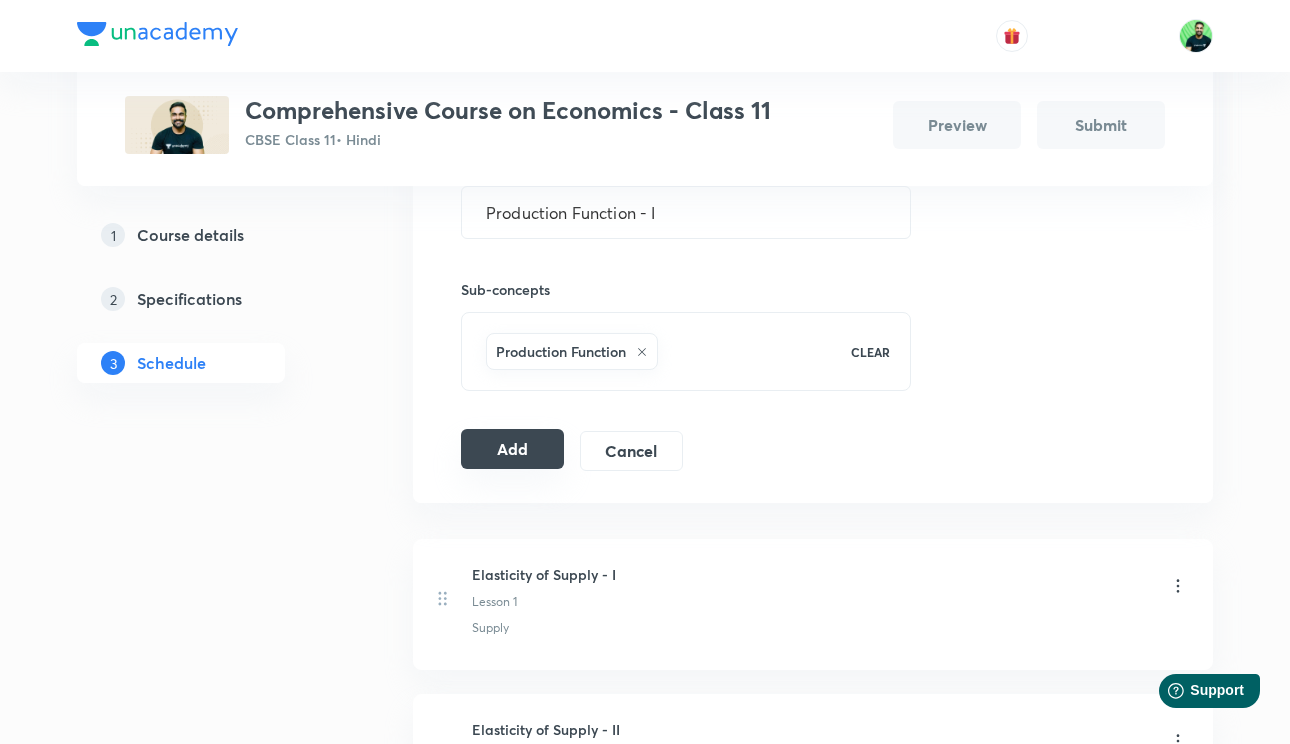 click on "Add" at bounding box center [512, 449] 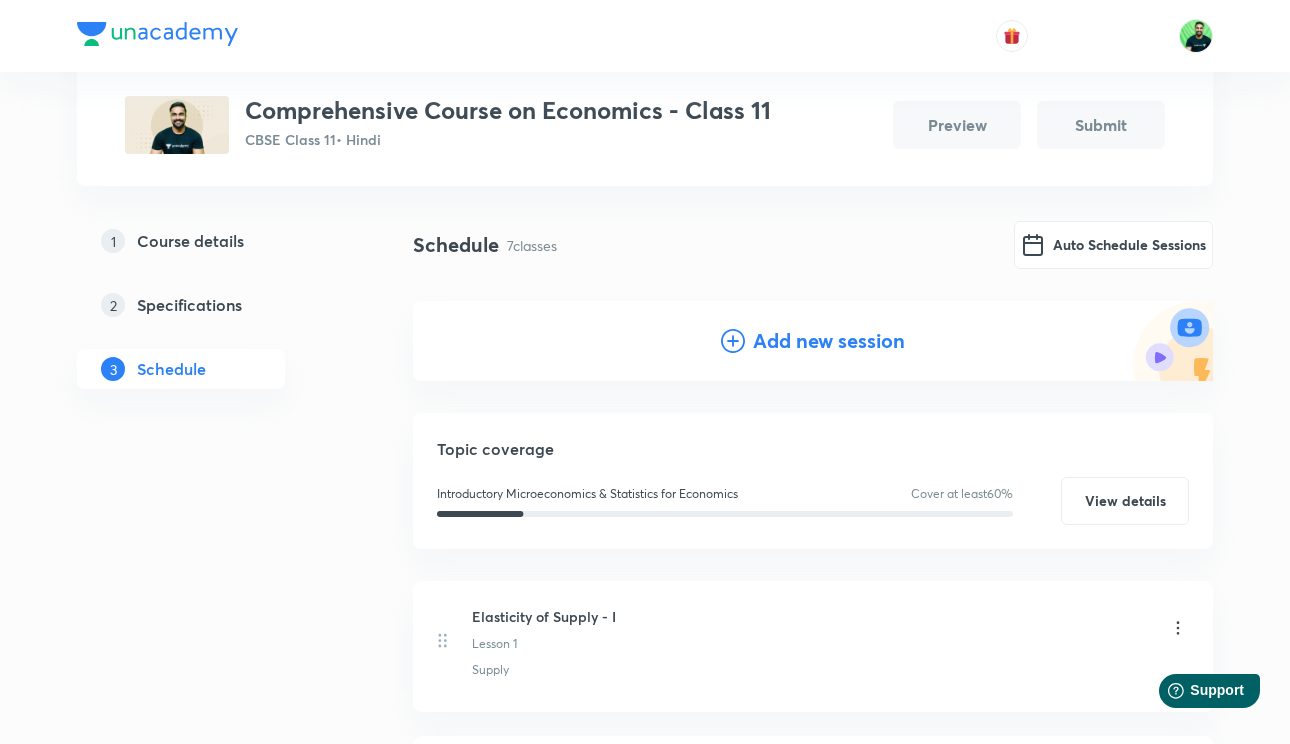 scroll, scrollTop: 0, scrollLeft: 0, axis: both 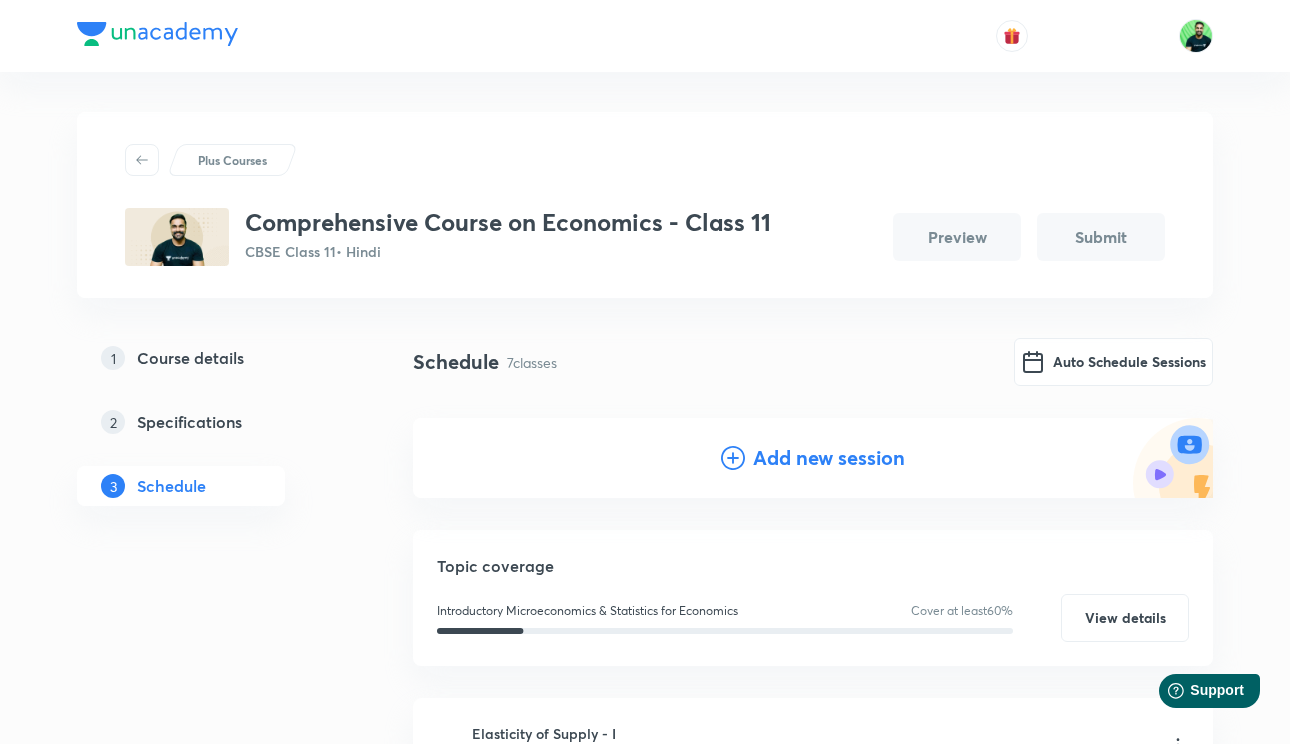 click on "Add new session" at bounding box center (829, 458) 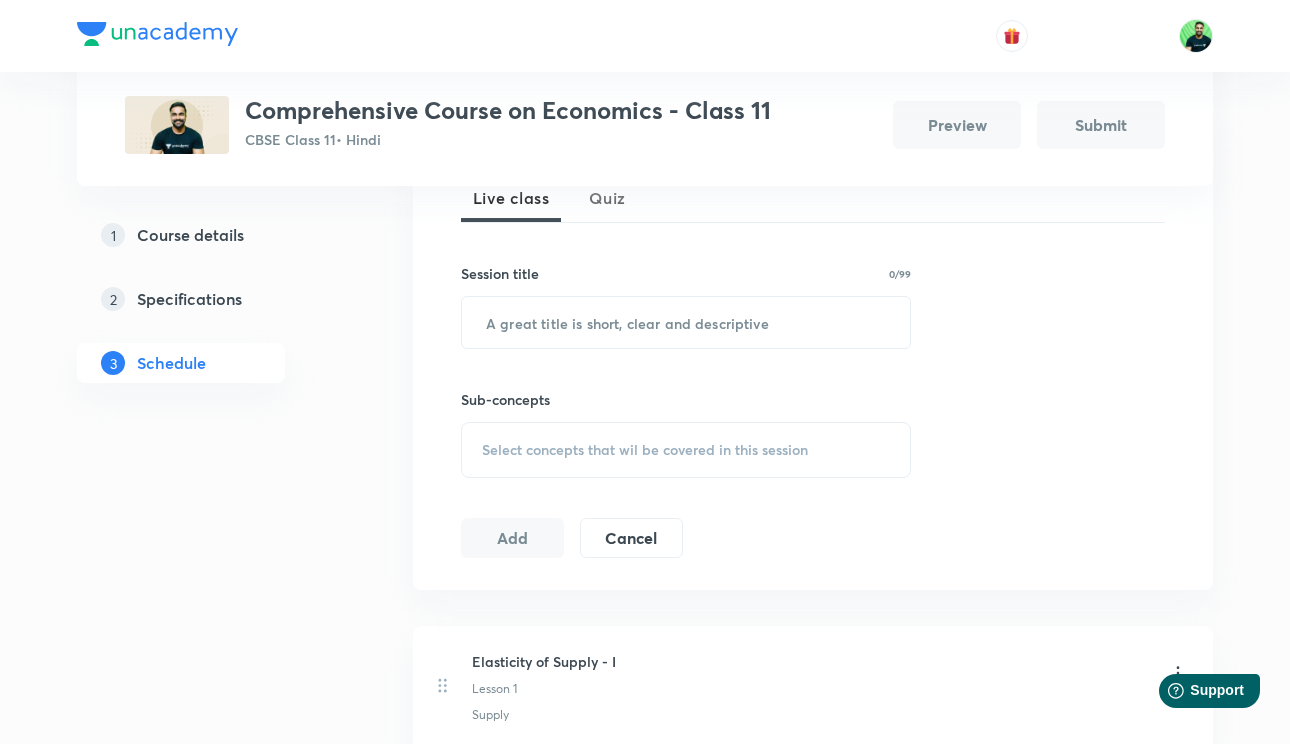 scroll, scrollTop: 480, scrollLeft: 0, axis: vertical 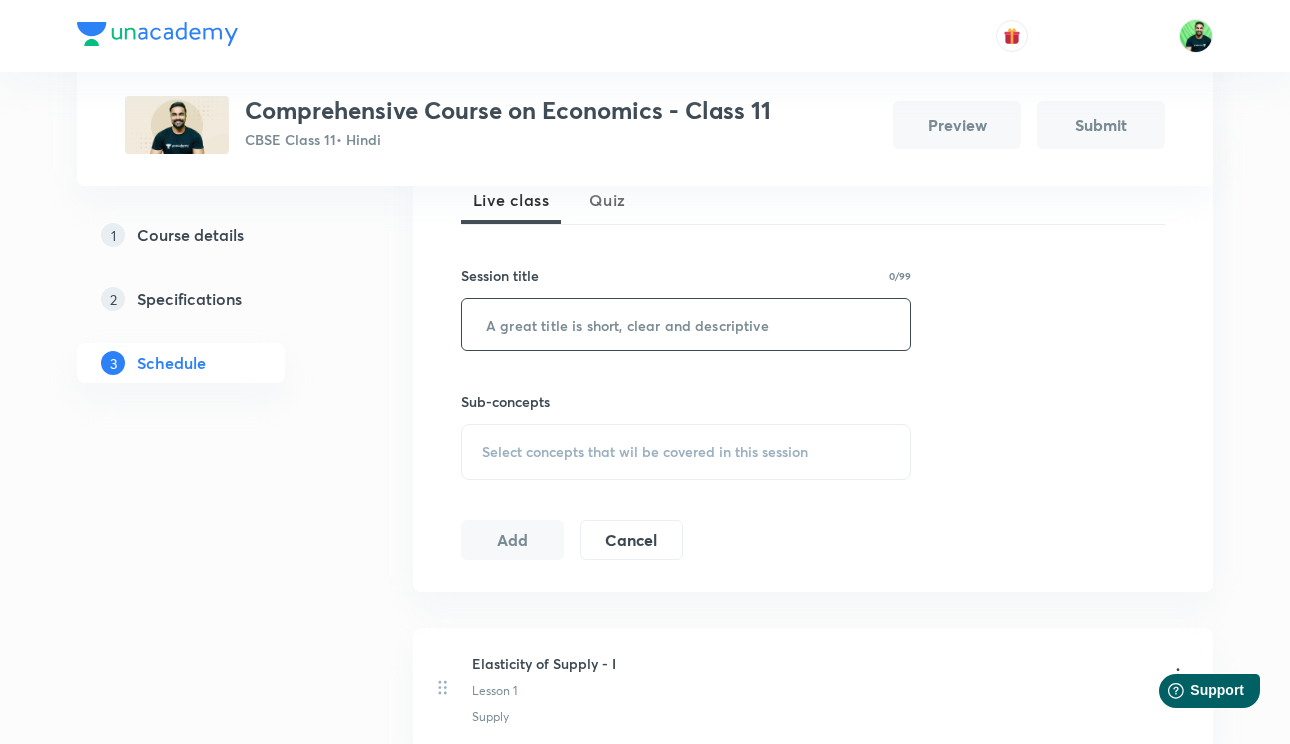click at bounding box center [686, 324] 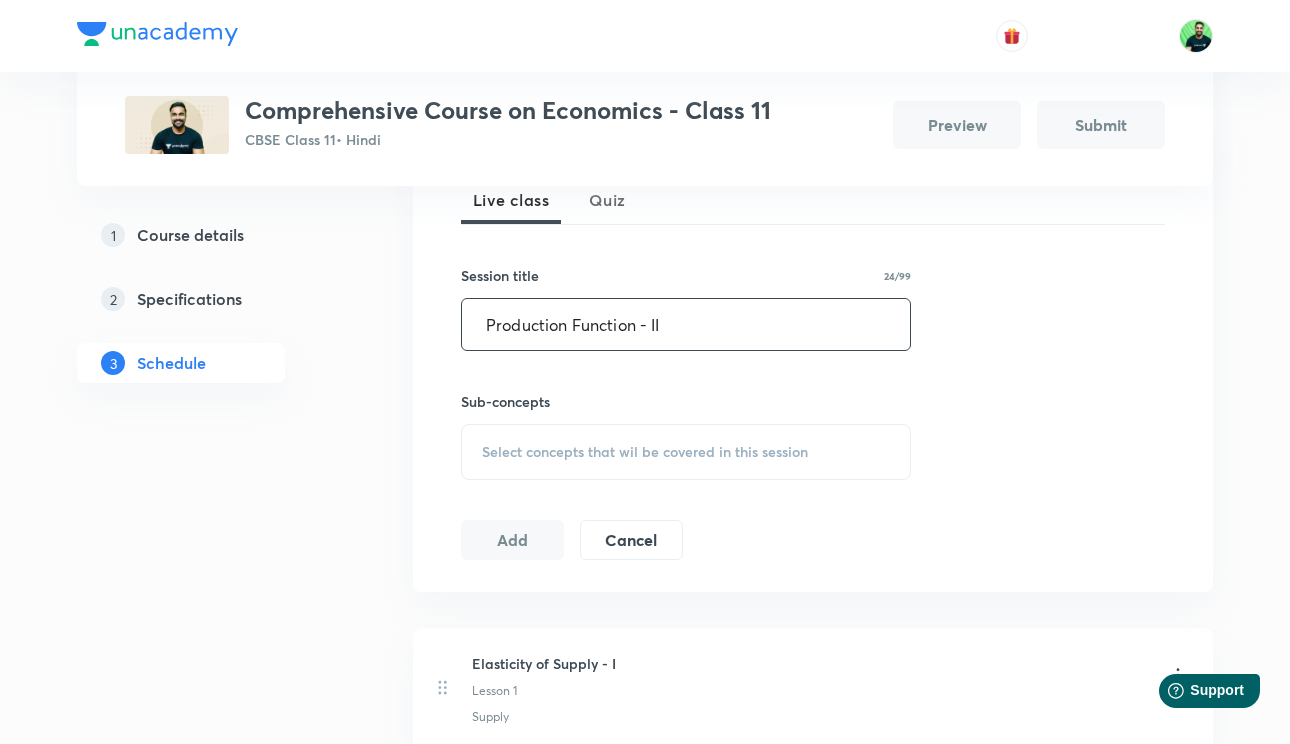 type on "Production Function - II" 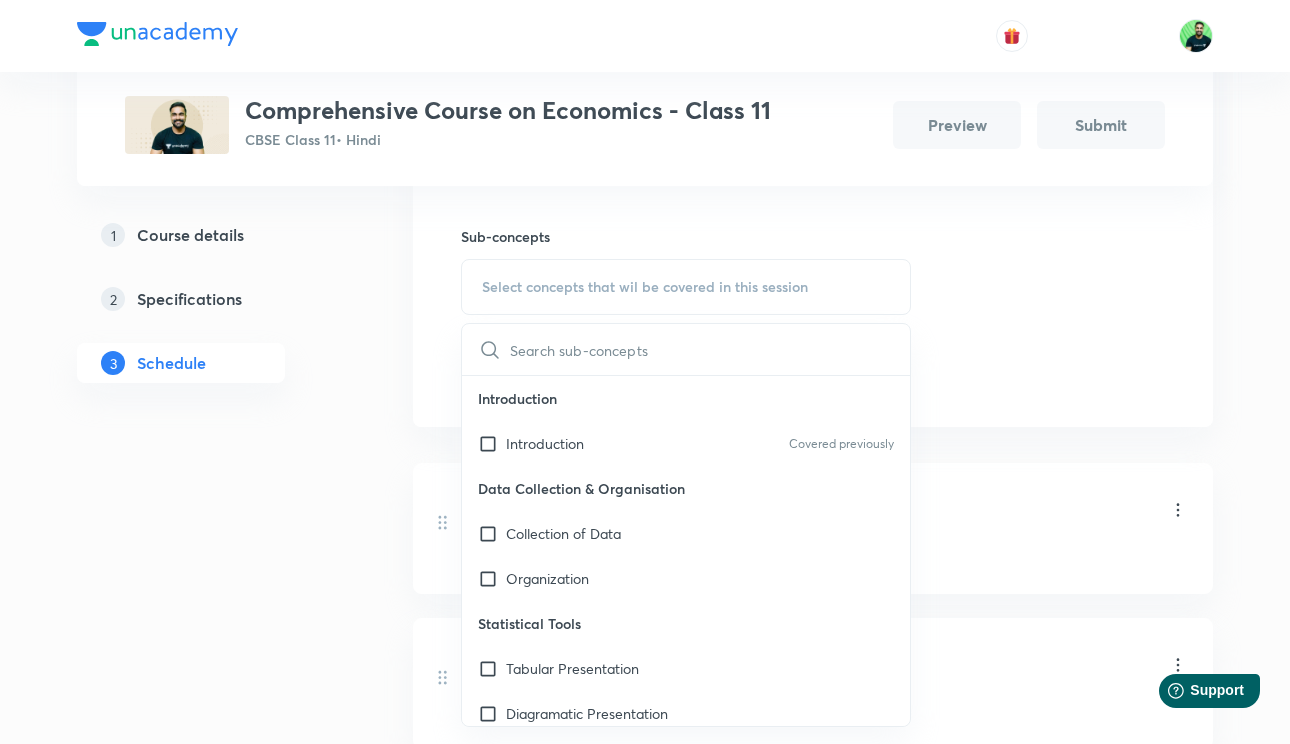 scroll, scrollTop: 670, scrollLeft: 0, axis: vertical 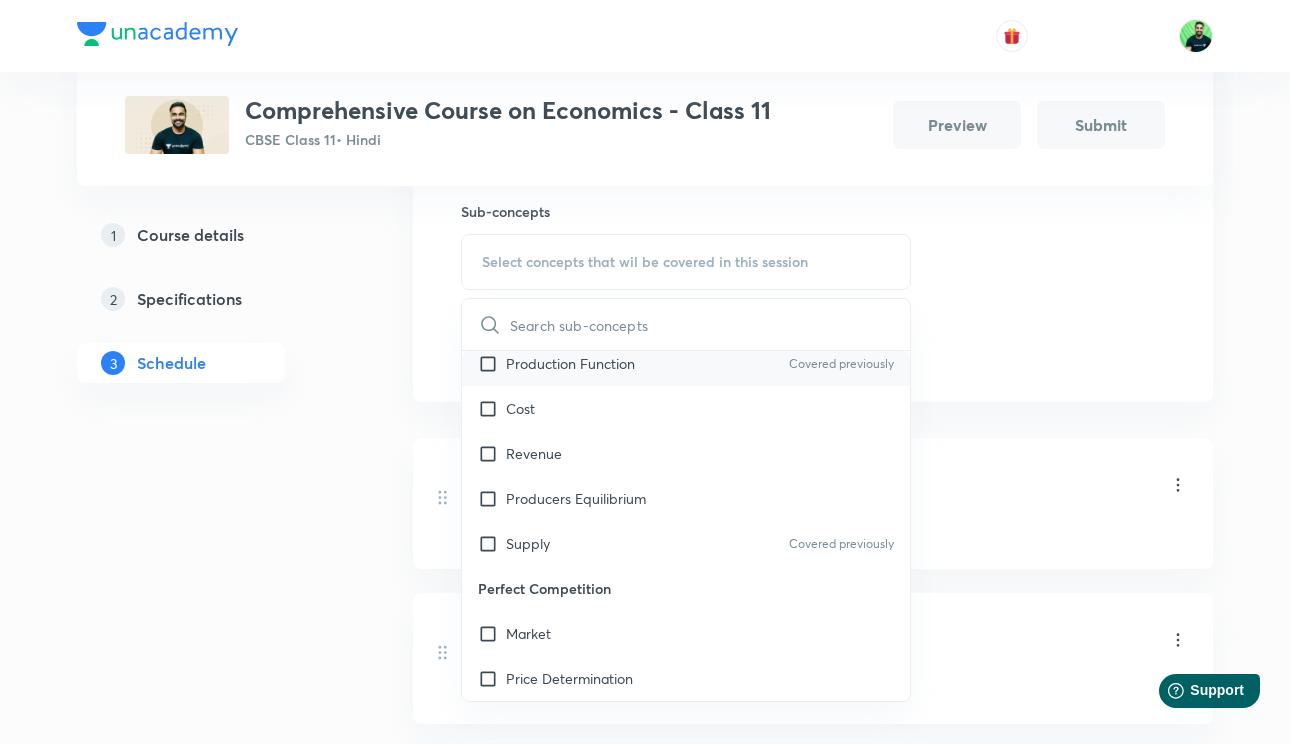 click on "Production Function Covered previously" at bounding box center [686, 363] 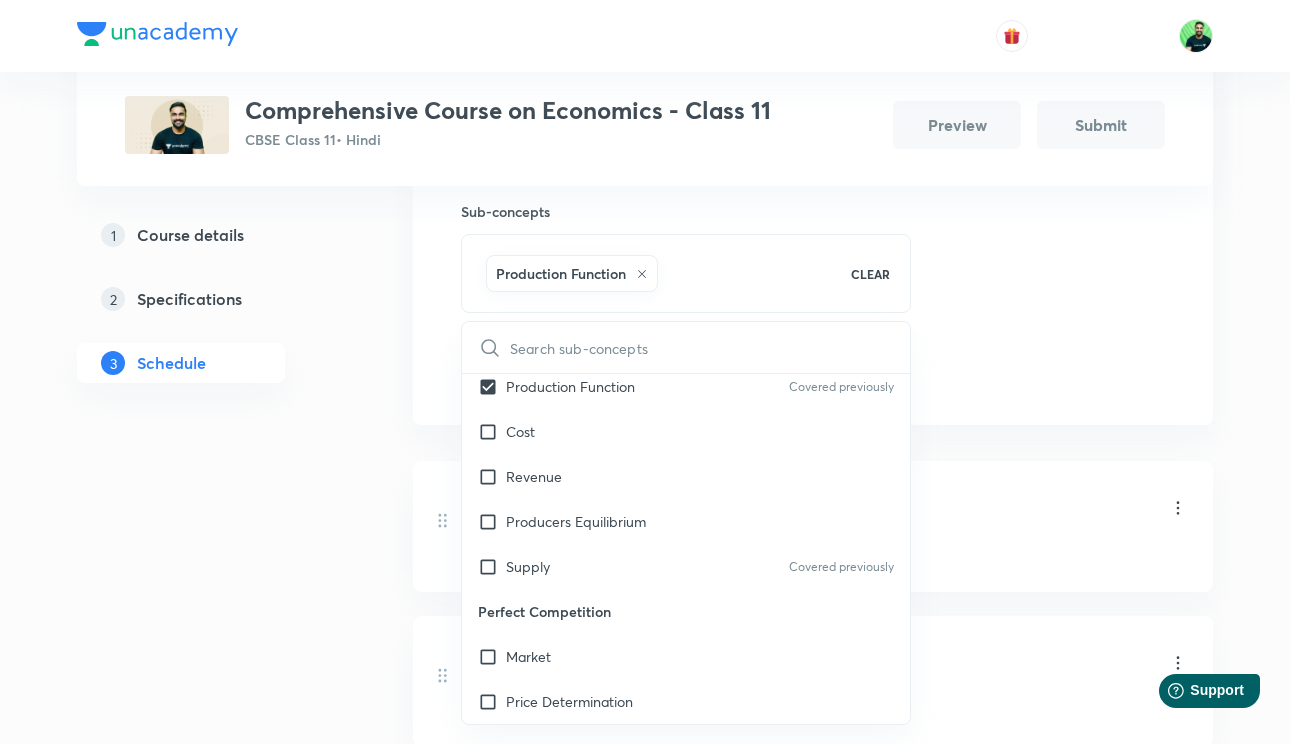 click on "Session  8 Live class Quiz Session title 24/99 Production Function - II ​ Sub-concepts Production Function CLEAR ​ Introduction Introduction Covered previously Data Collection & Organisation Collection of Data Organization Statistical Tools Tabular Presentation Diagramatic Presentation Graphic Representation Measures of Central Tendency Dispersion Correlation Index Number Introduction Basic Terms Consumer Equilibrium & Demand Consumer's Equilibrium Demand Elasticity of Demand Producer Behaviour & Supply Production Function Covered previously Cost Revenue Producers Equilibrium Supply Covered previously Perfect Competition Market Price Determination Add Cancel" at bounding box center (813, 166) 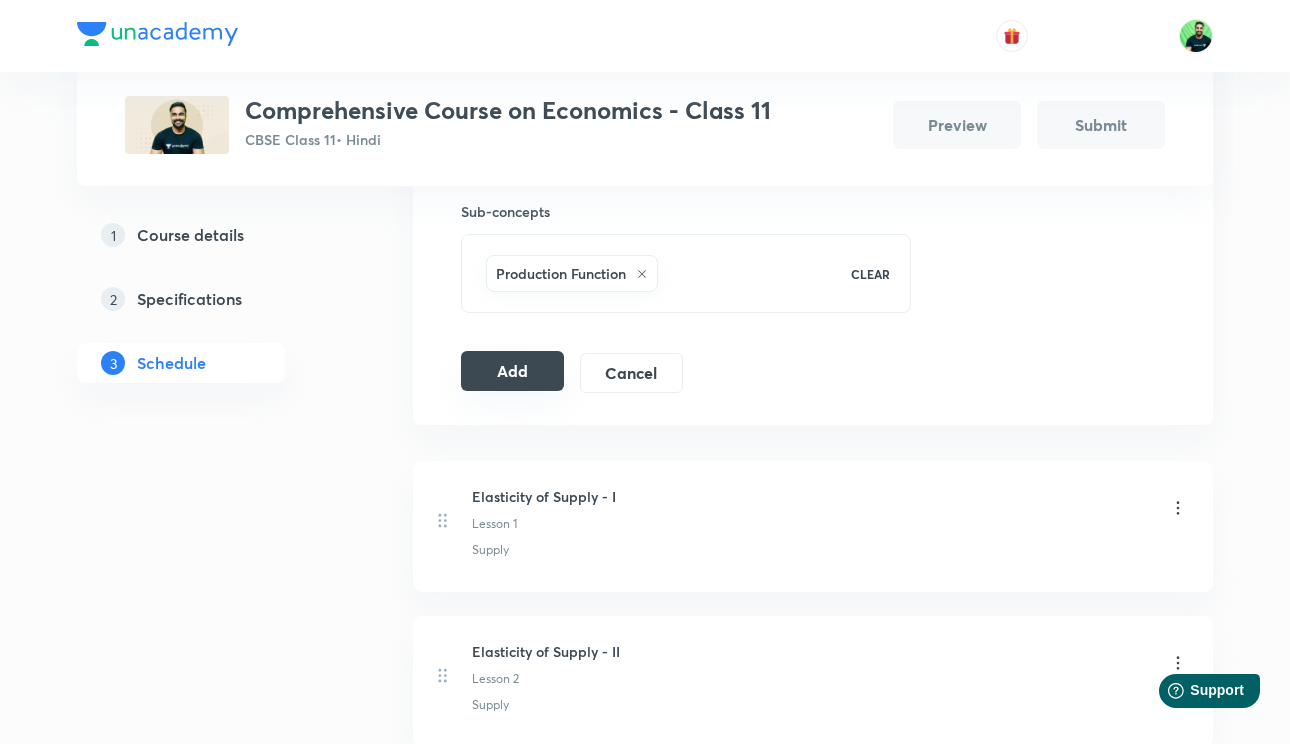 click on "Add" at bounding box center (512, 371) 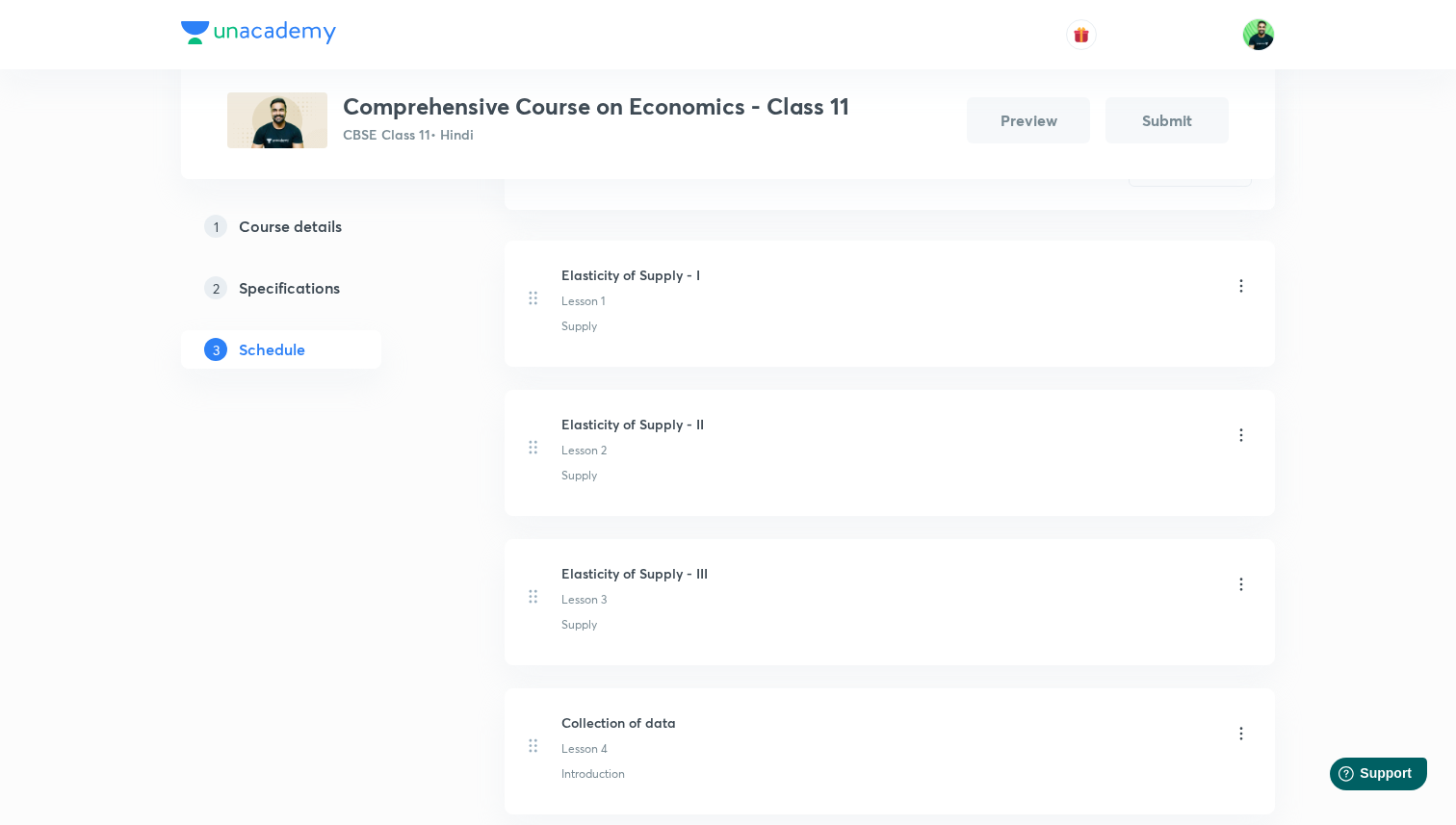 scroll, scrollTop: 0, scrollLeft: 0, axis: both 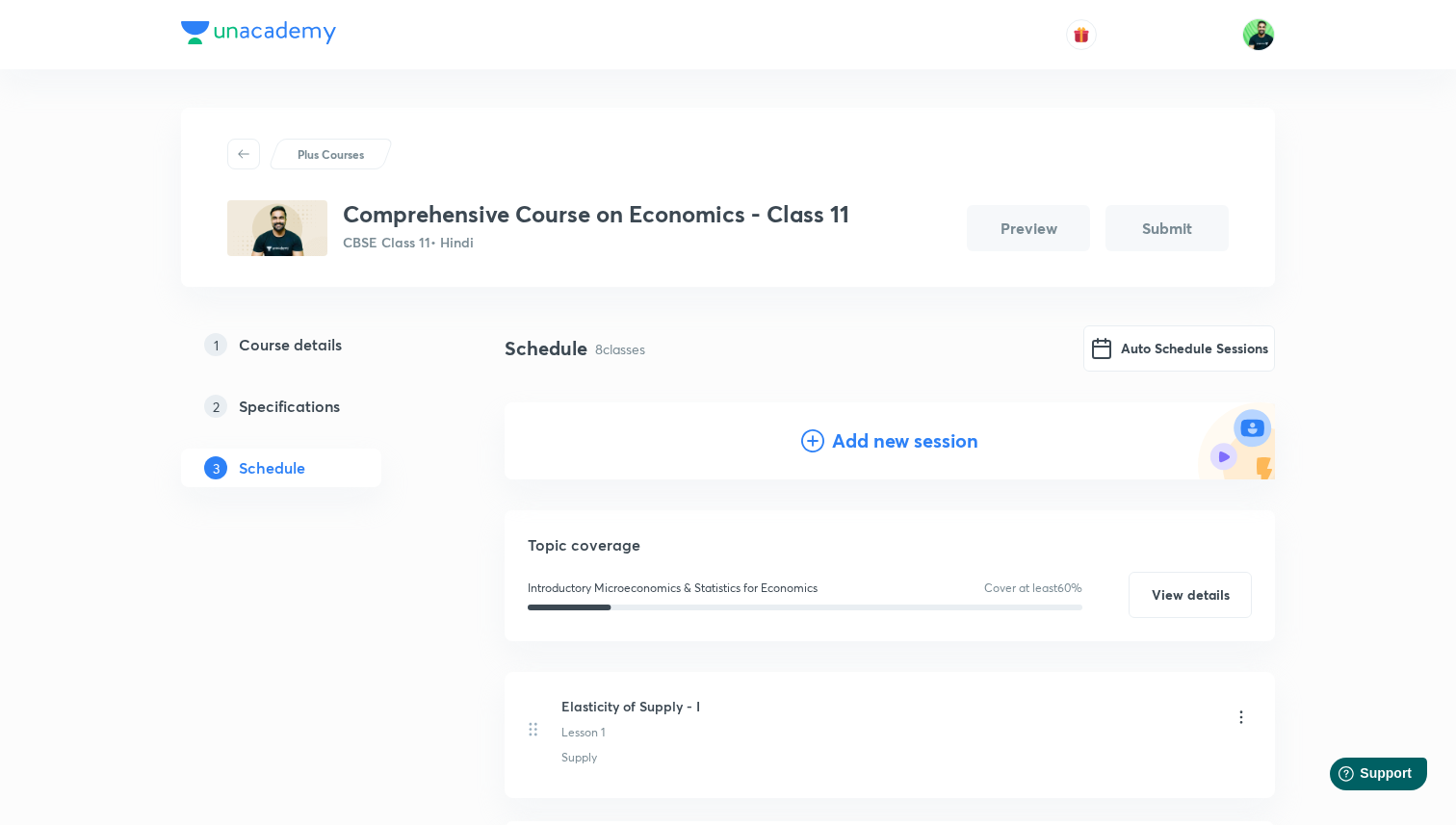 click on "Add new session" at bounding box center (905, 441) 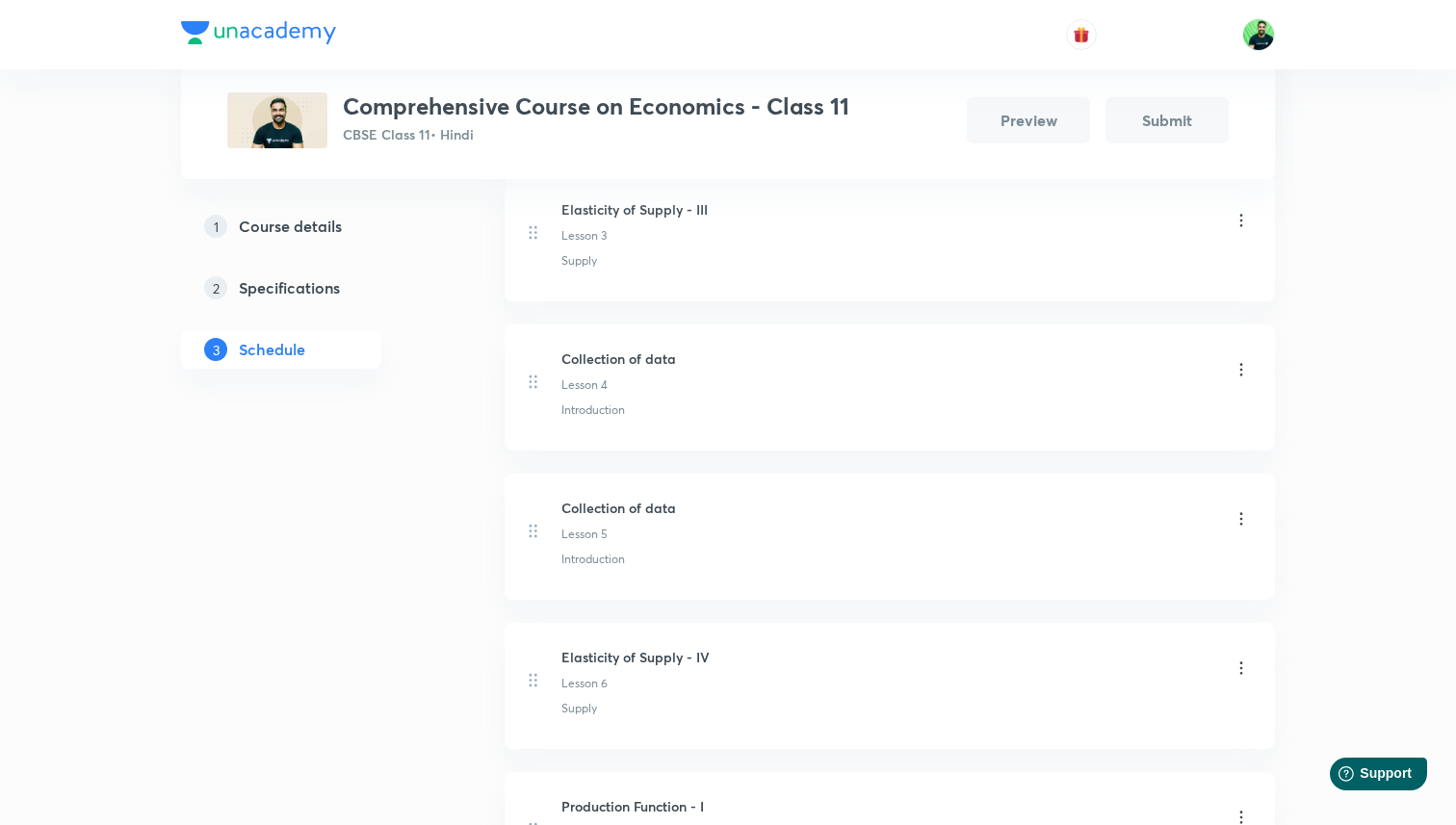 scroll, scrollTop: 1215, scrollLeft: 0, axis: vertical 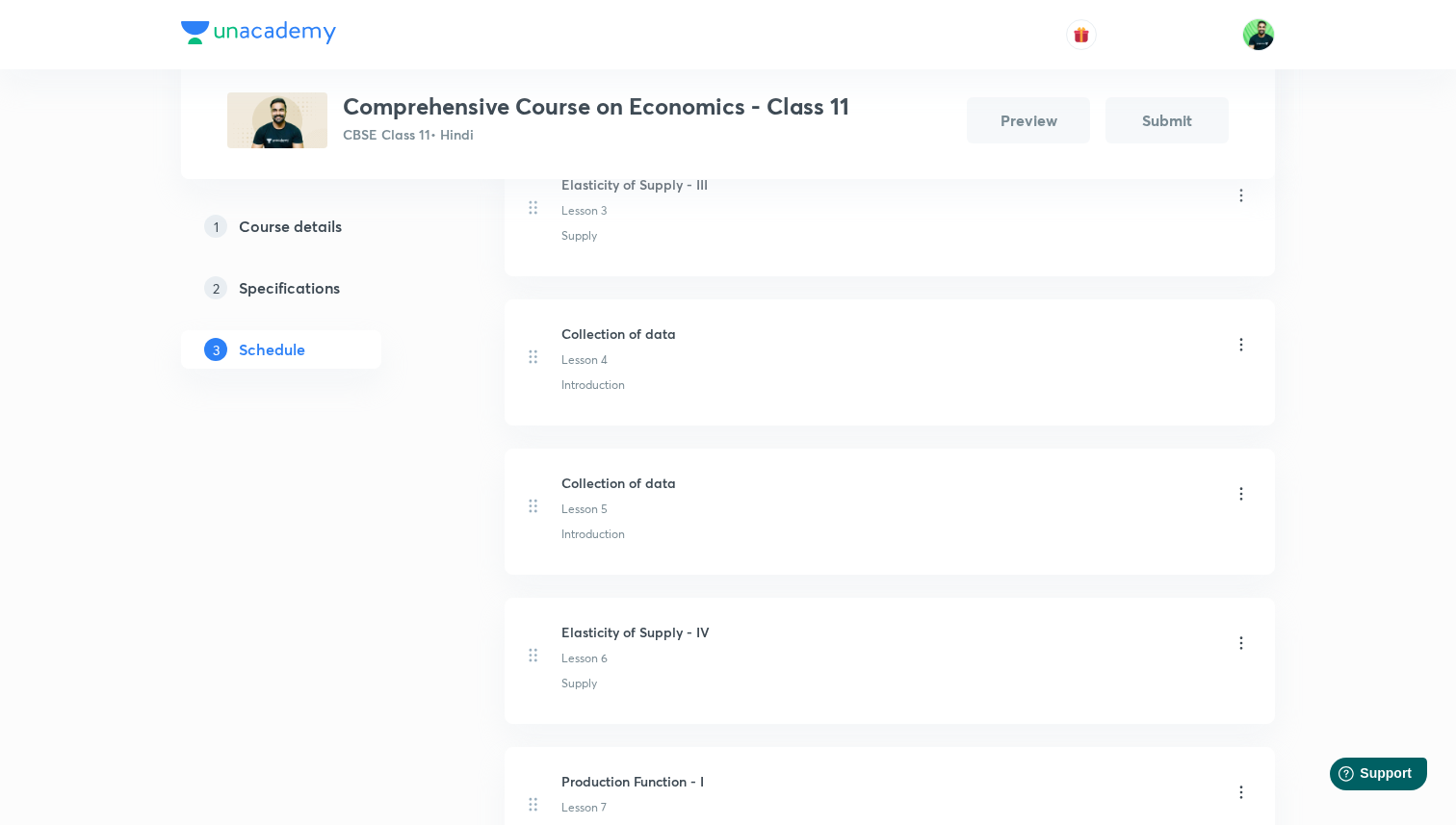 click on "Collection of data" at bounding box center [618, 333] 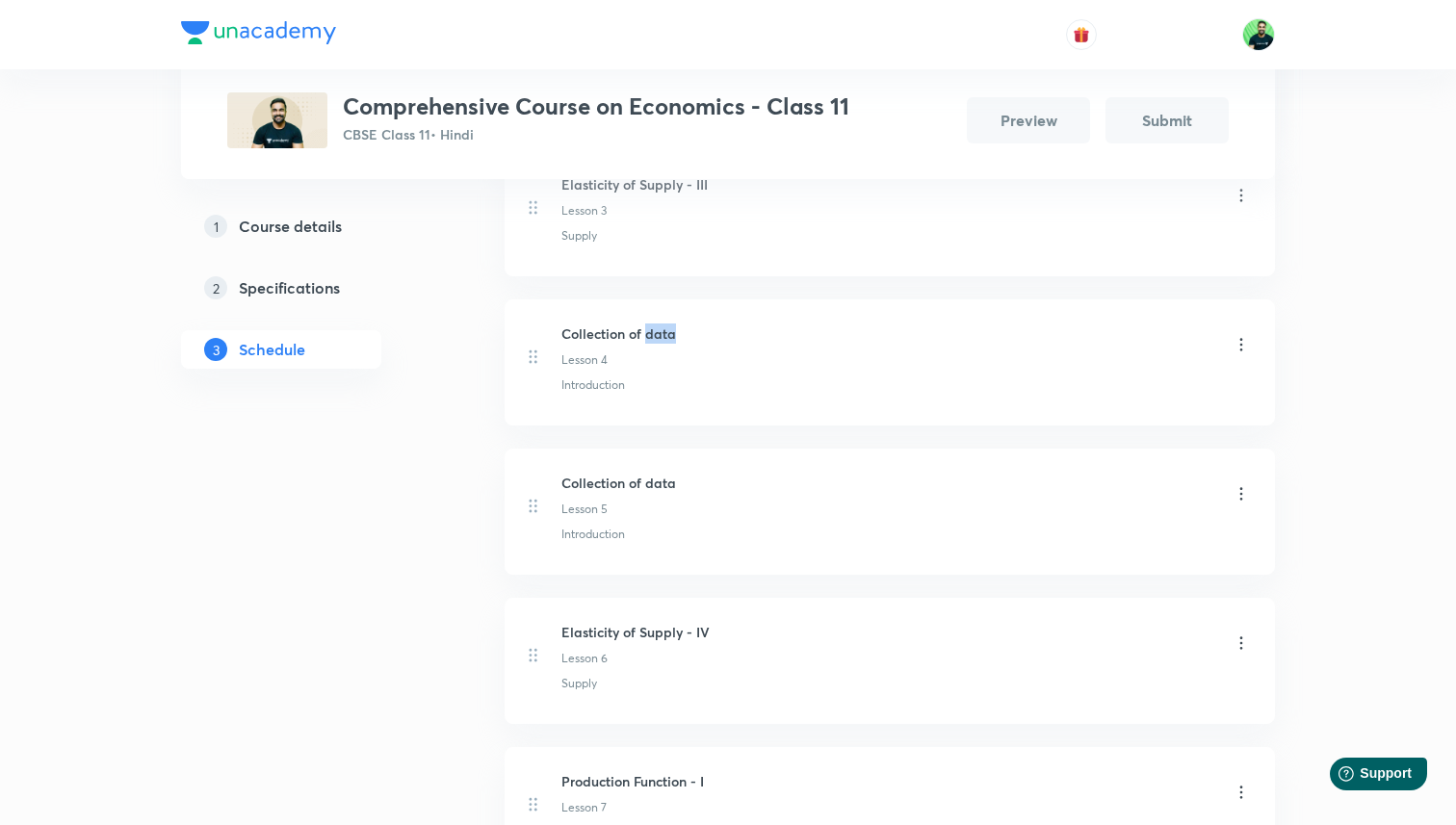 click on "Collection of data" at bounding box center (618, 333) 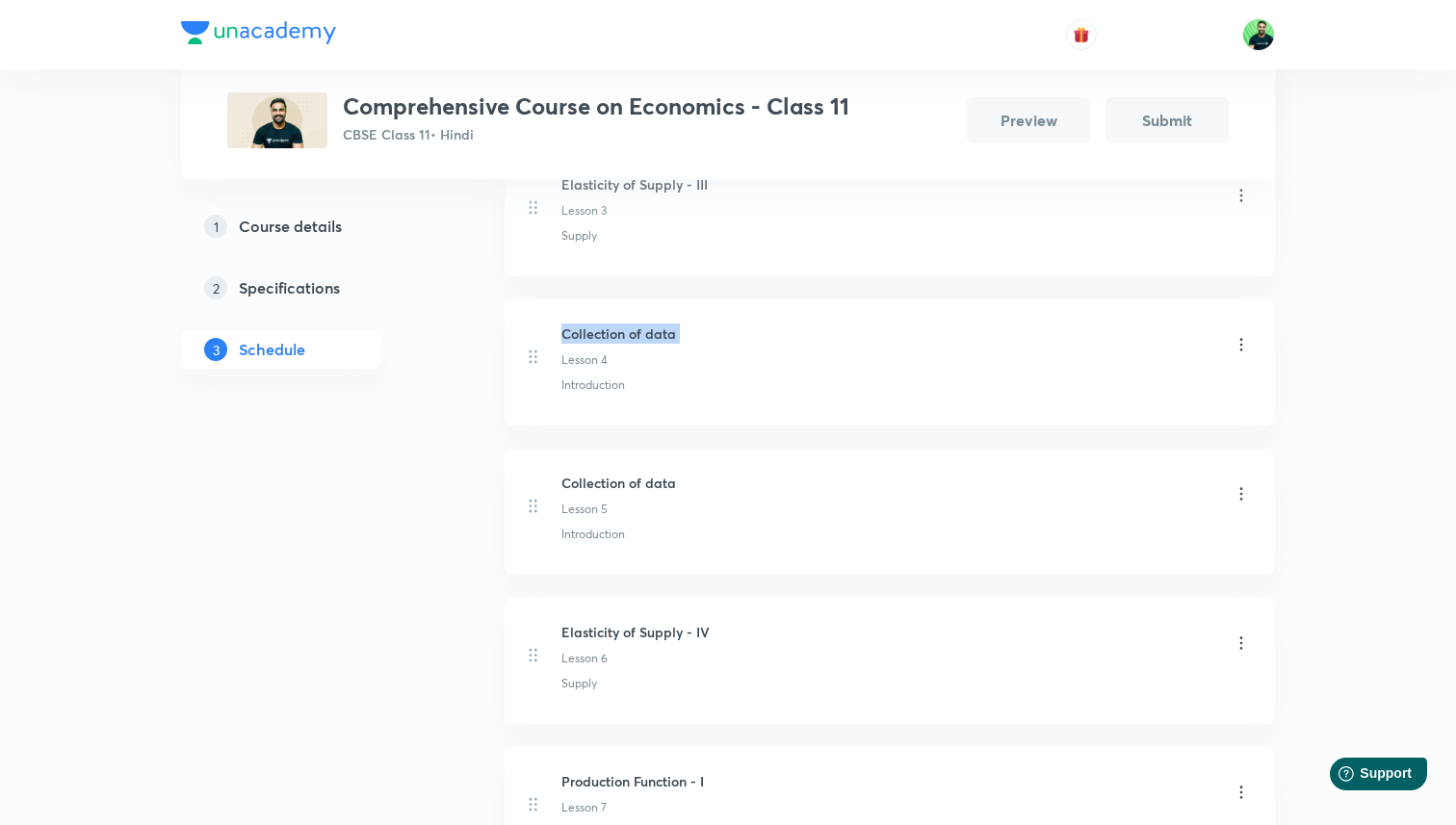 copy on "Collection of data" 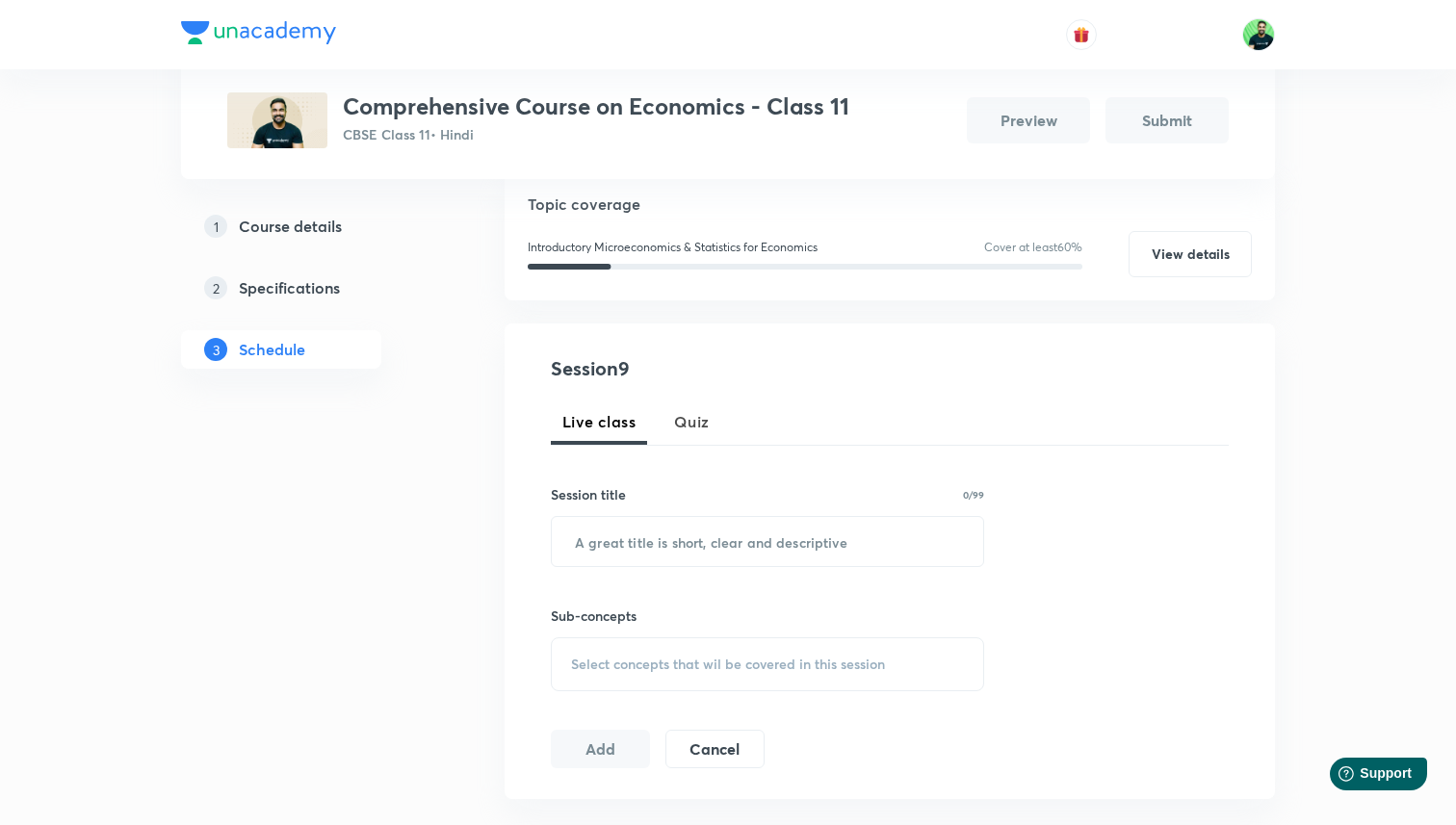 scroll, scrollTop: 245, scrollLeft: 0, axis: vertical 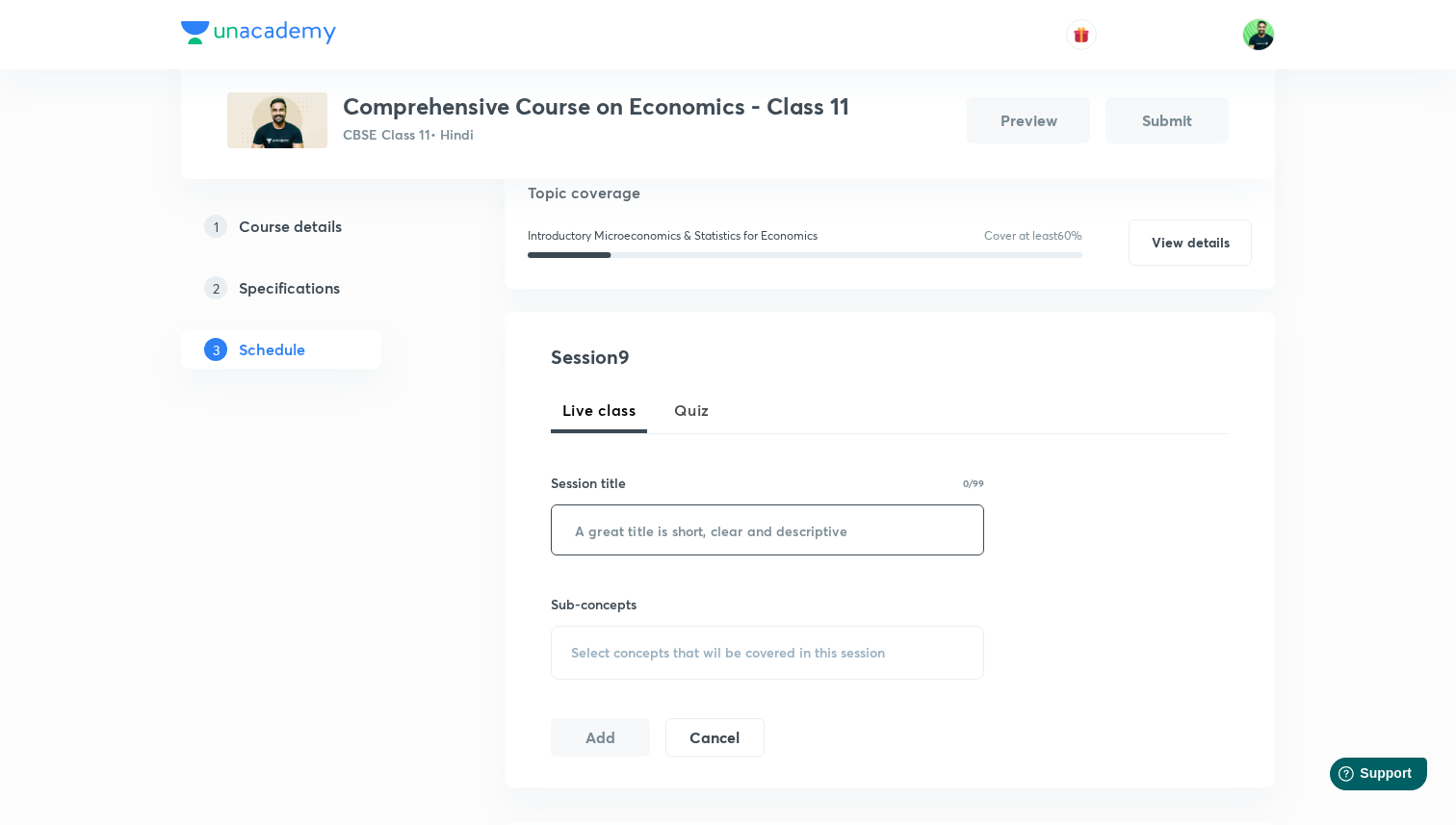 click at bounding box center (767, 529) 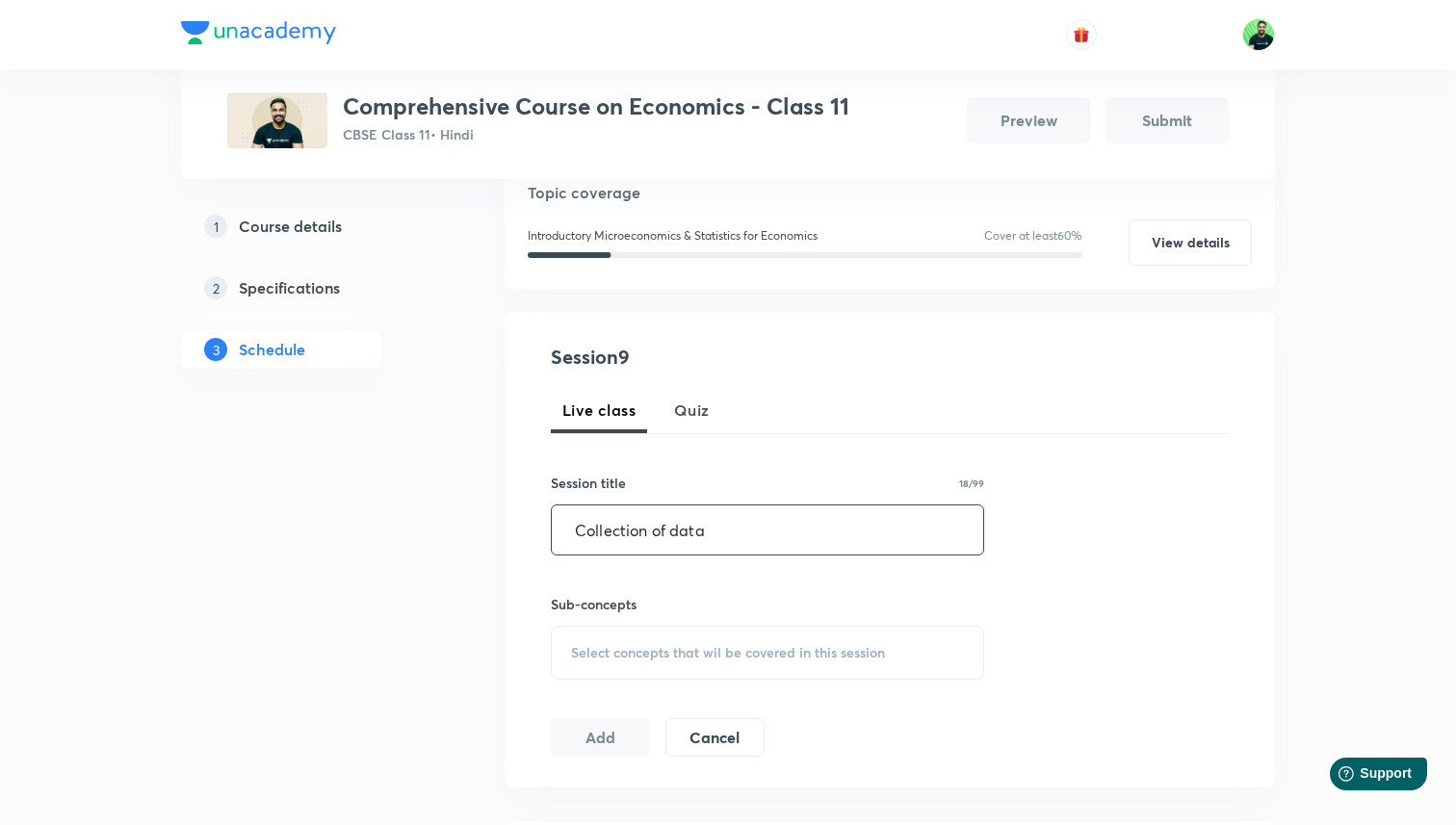 type on "Collection of data" 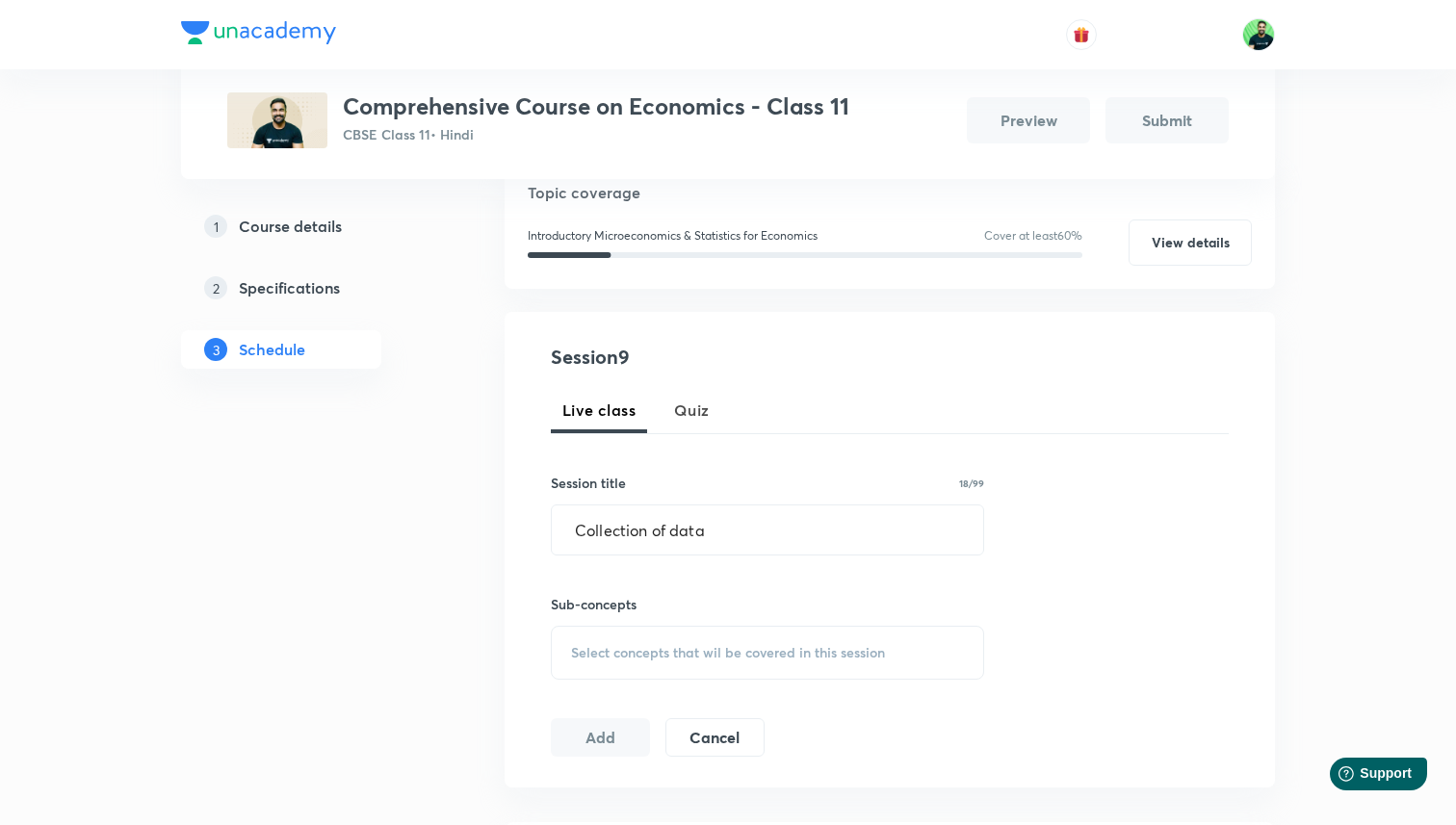 click on "Select concepts that wil be covered in this session" at bounding box center (728, 653) 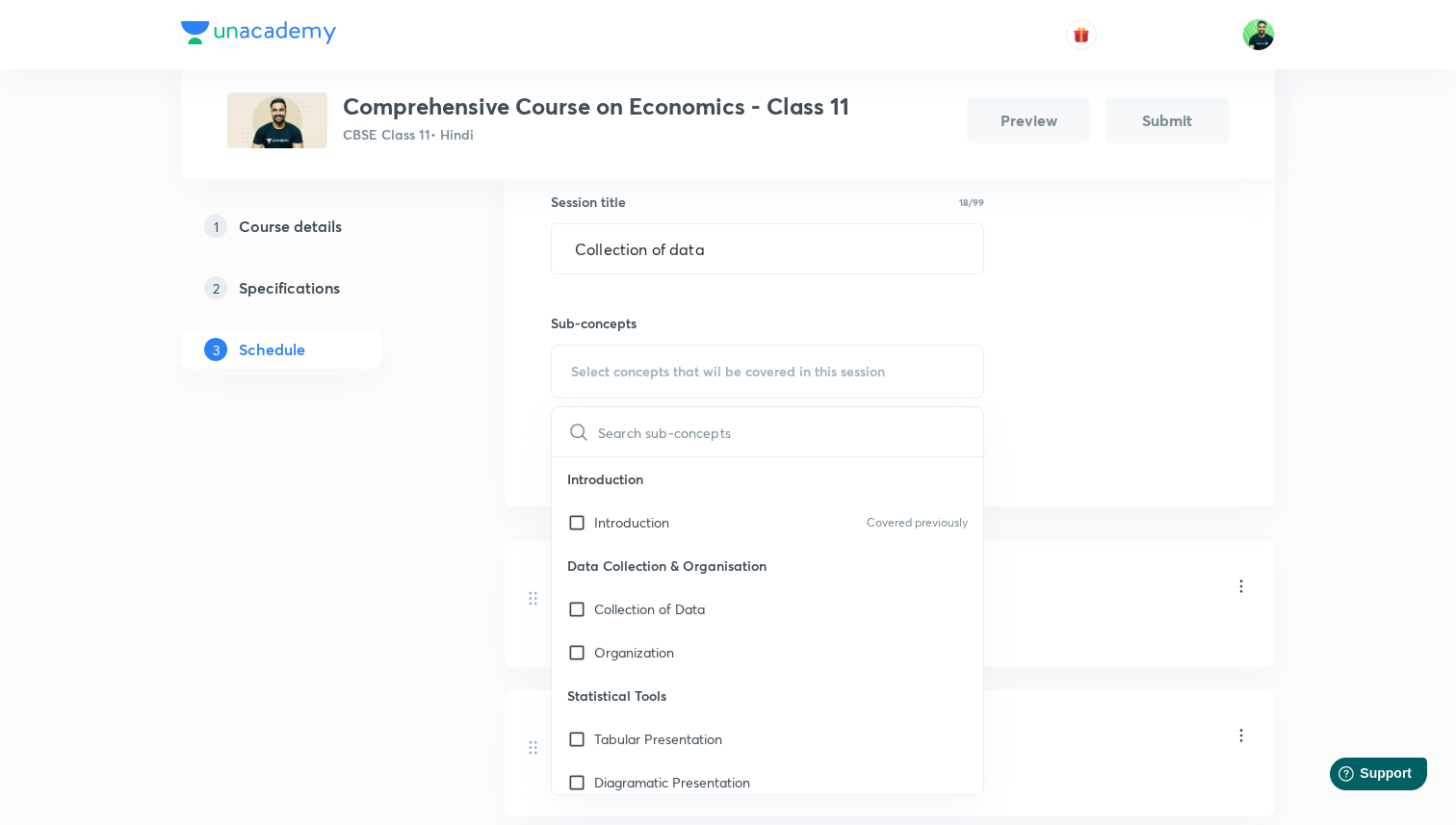 scroll, scrollTop: 546, scrollLeft: 0, axis: vertical 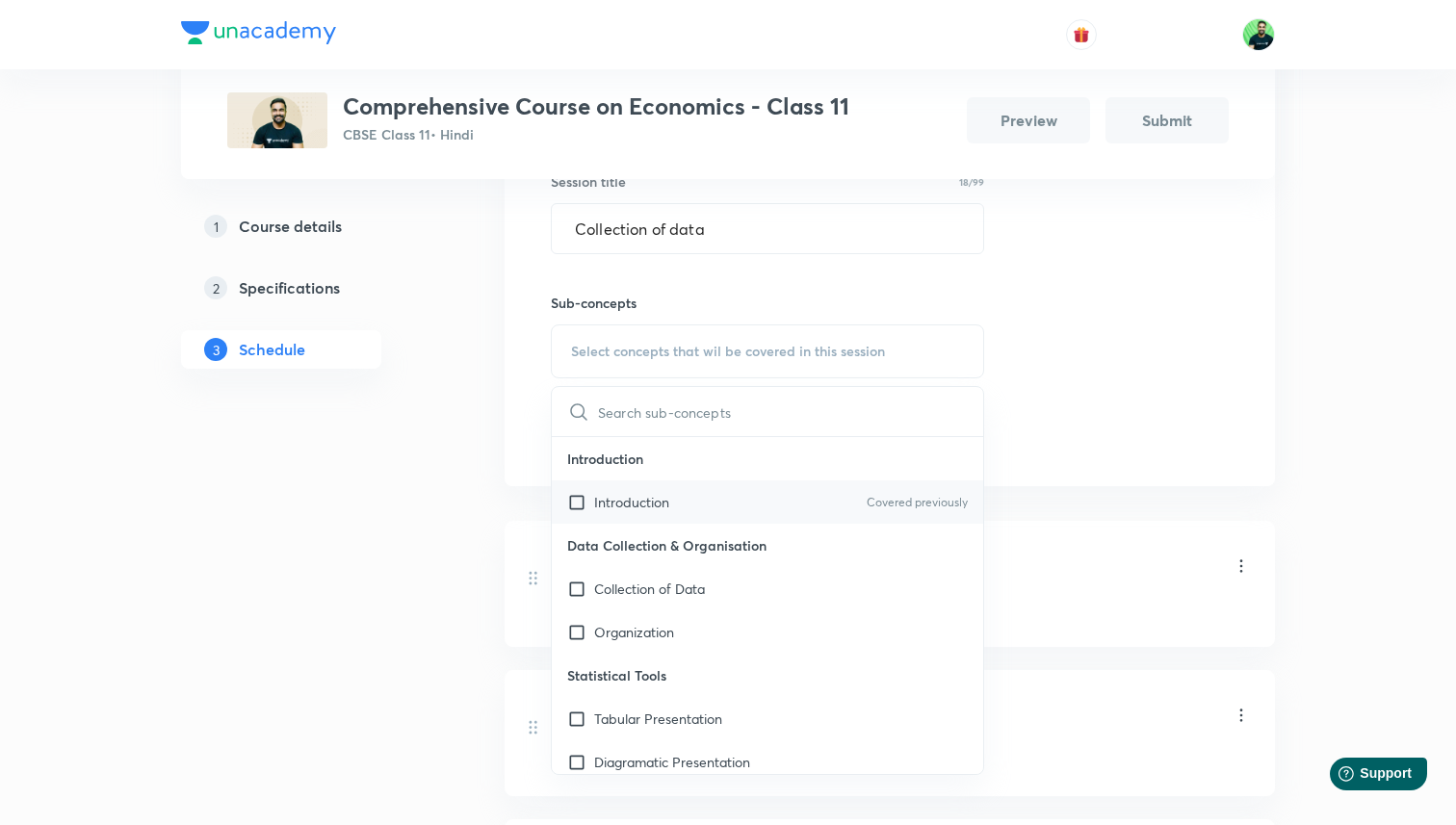click on "Introduction Covered previously" at bounding box center (767, 502) 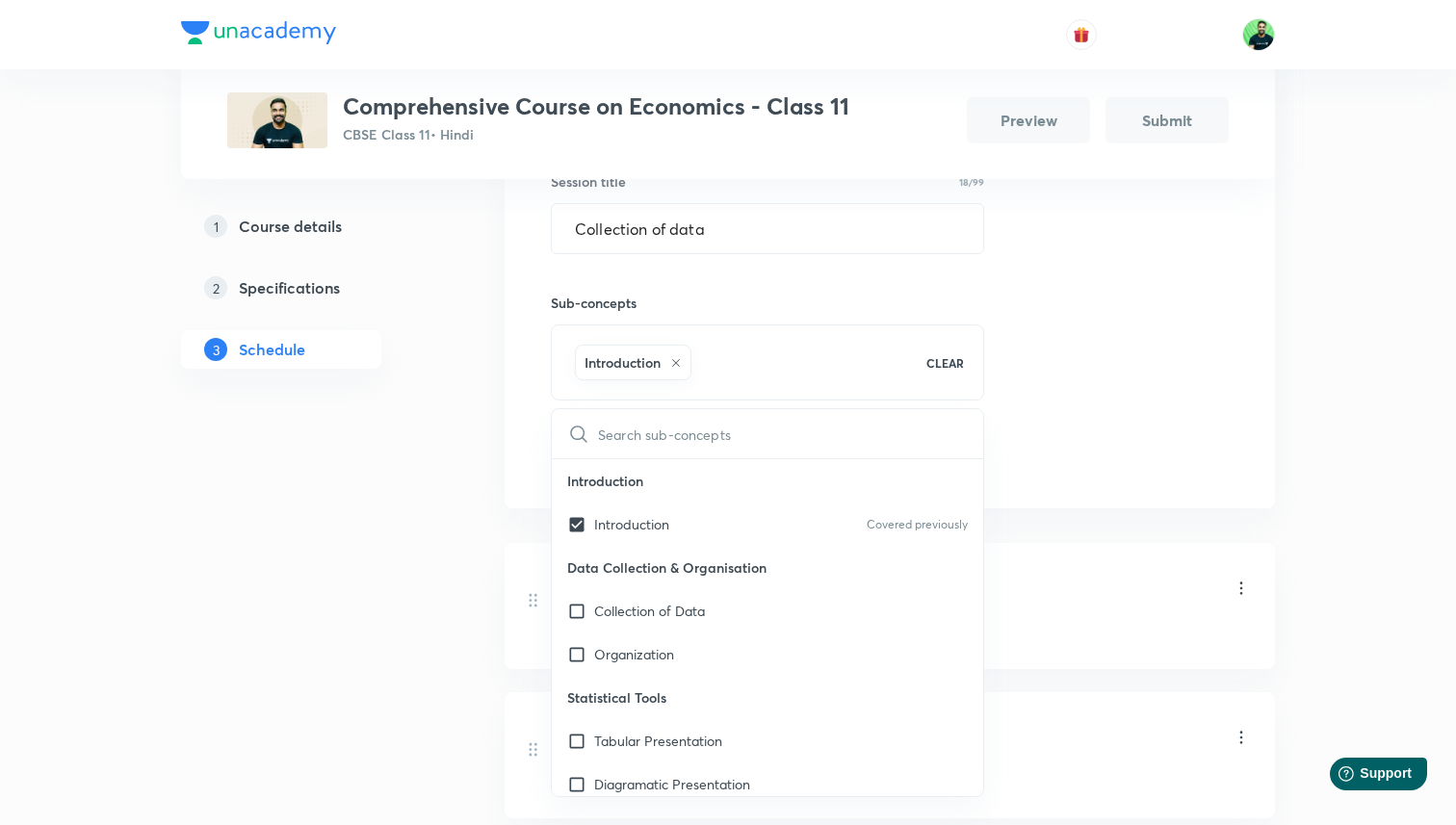 click on "Session  9 Live class Quiz Session title 18/99 Collection of data ​ Sub-concepts Introduction CLEAR ​ Introduction Introduction Covered previously Data Collection & Organisation Collection of Data Organization Statistical Tools Tabular Presentation Diagramatic Presentation Graphic Representation Measures of Central Tendency Dispersion Correlation Index Number Introduction Basic Terms Consumer Equilibrium & Demand Consumer's Equilibrium Demand Elasticity of Demand Producer Behaviour & Supply Production Function Covered previously Cost Revenue Producers Equilibrium Supply Covered previously Perfect Competition Market Price Determination Add Cancel" at bounding box center [890, 259] 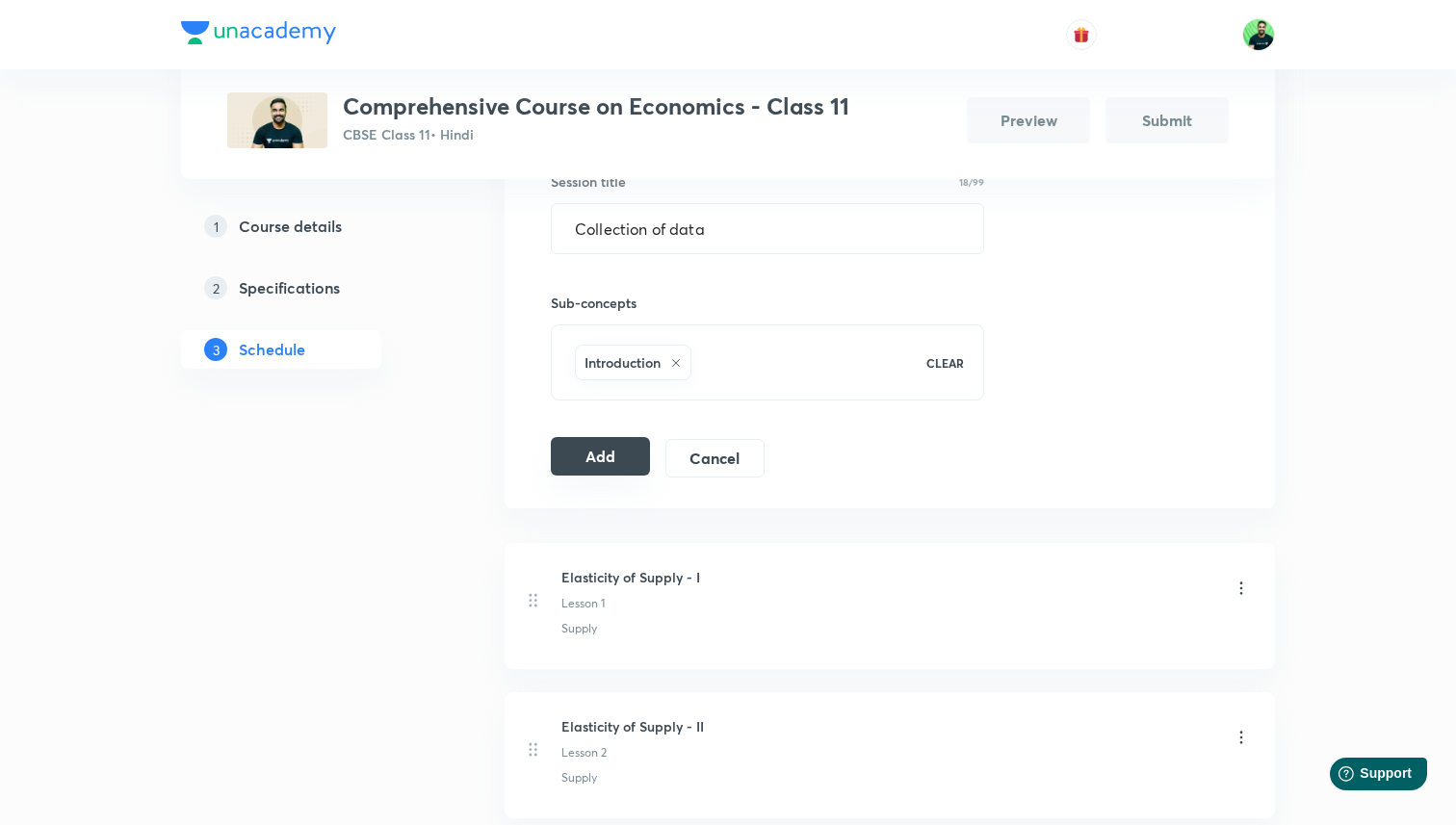 click on "Add" at bounding box center (600, 456) 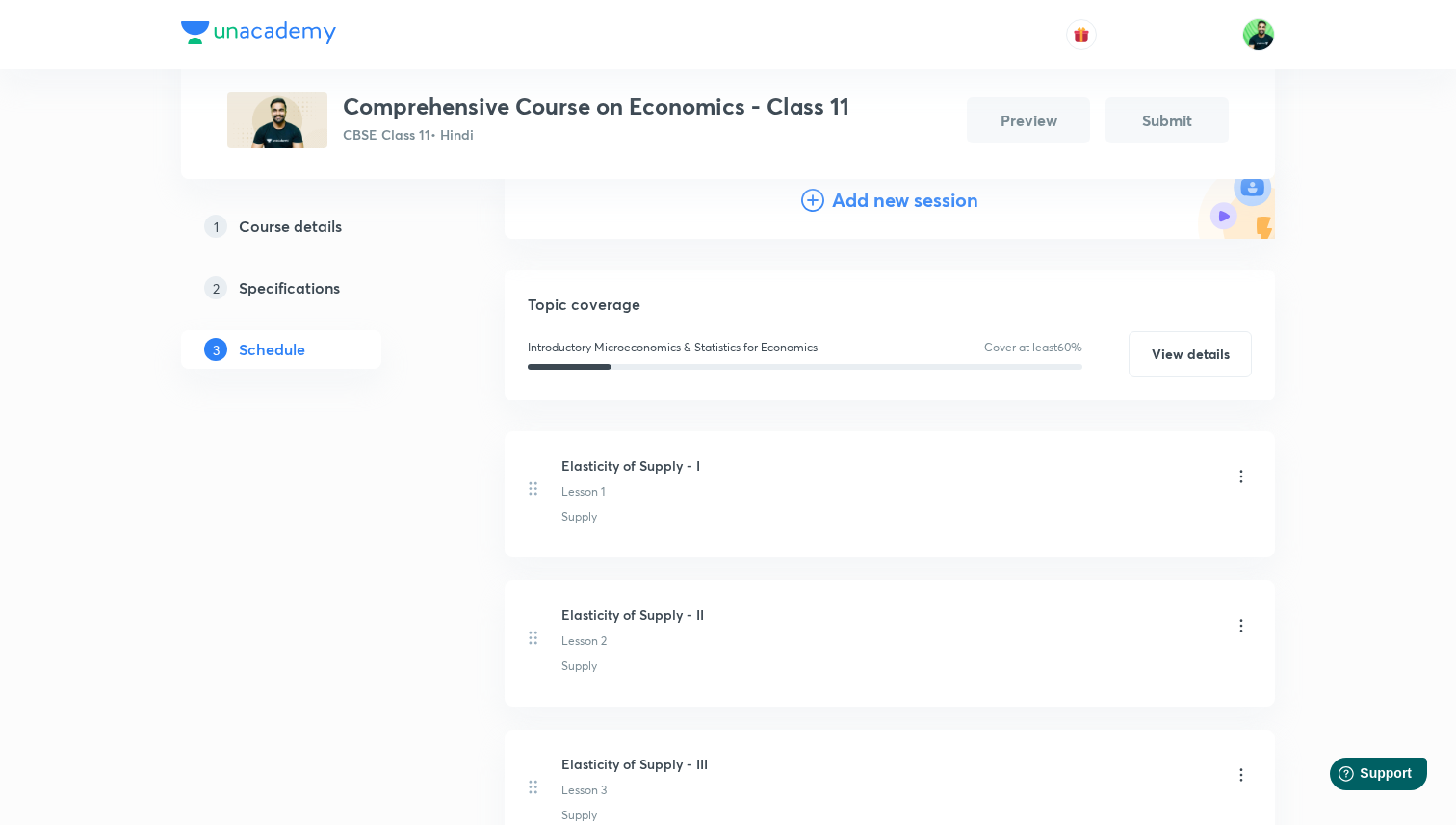 scroll, scrollTop: 0, scrollLeft: 0, axis: both 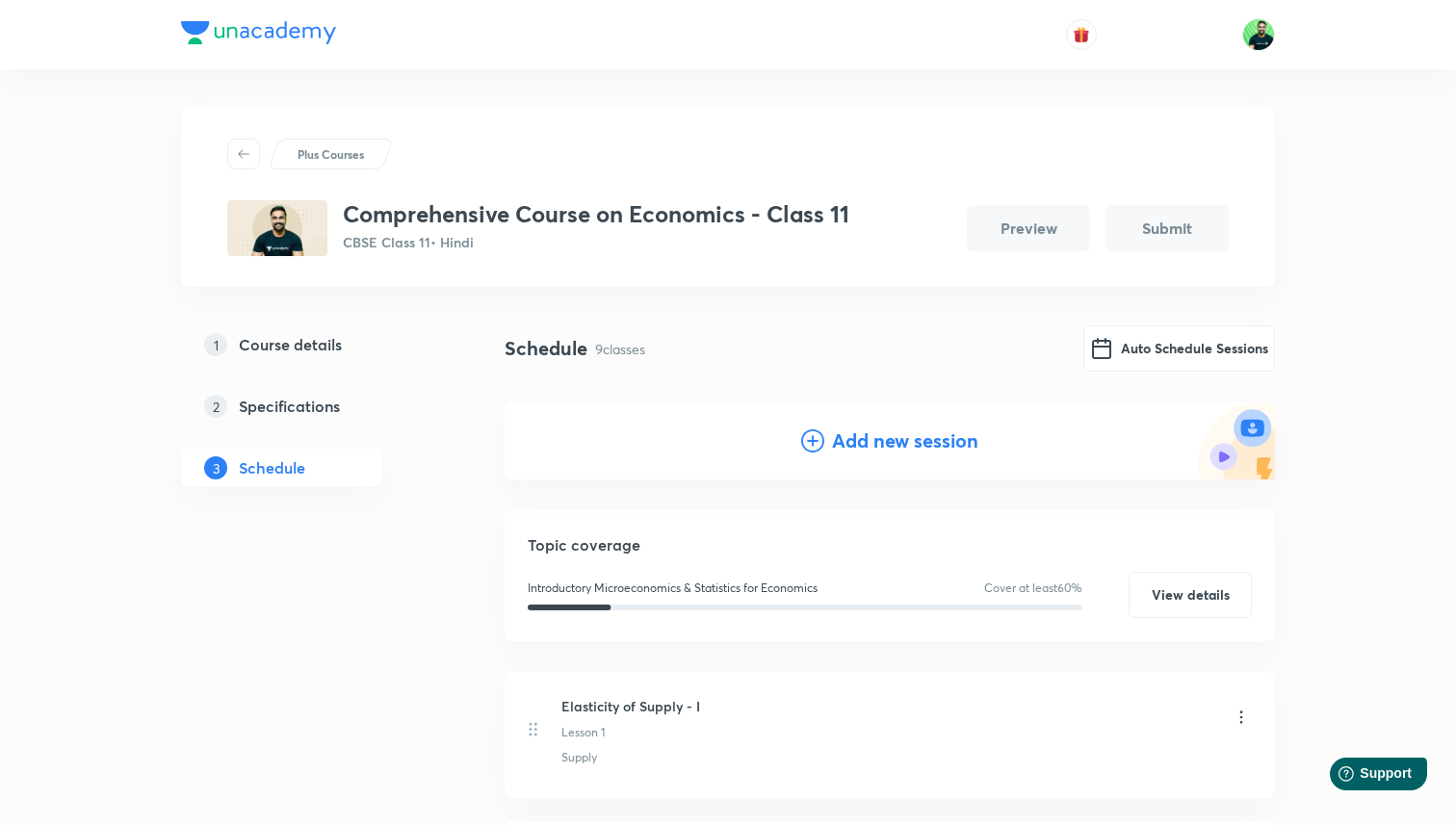 click on "Add new session" at bounding box center [905, 441] 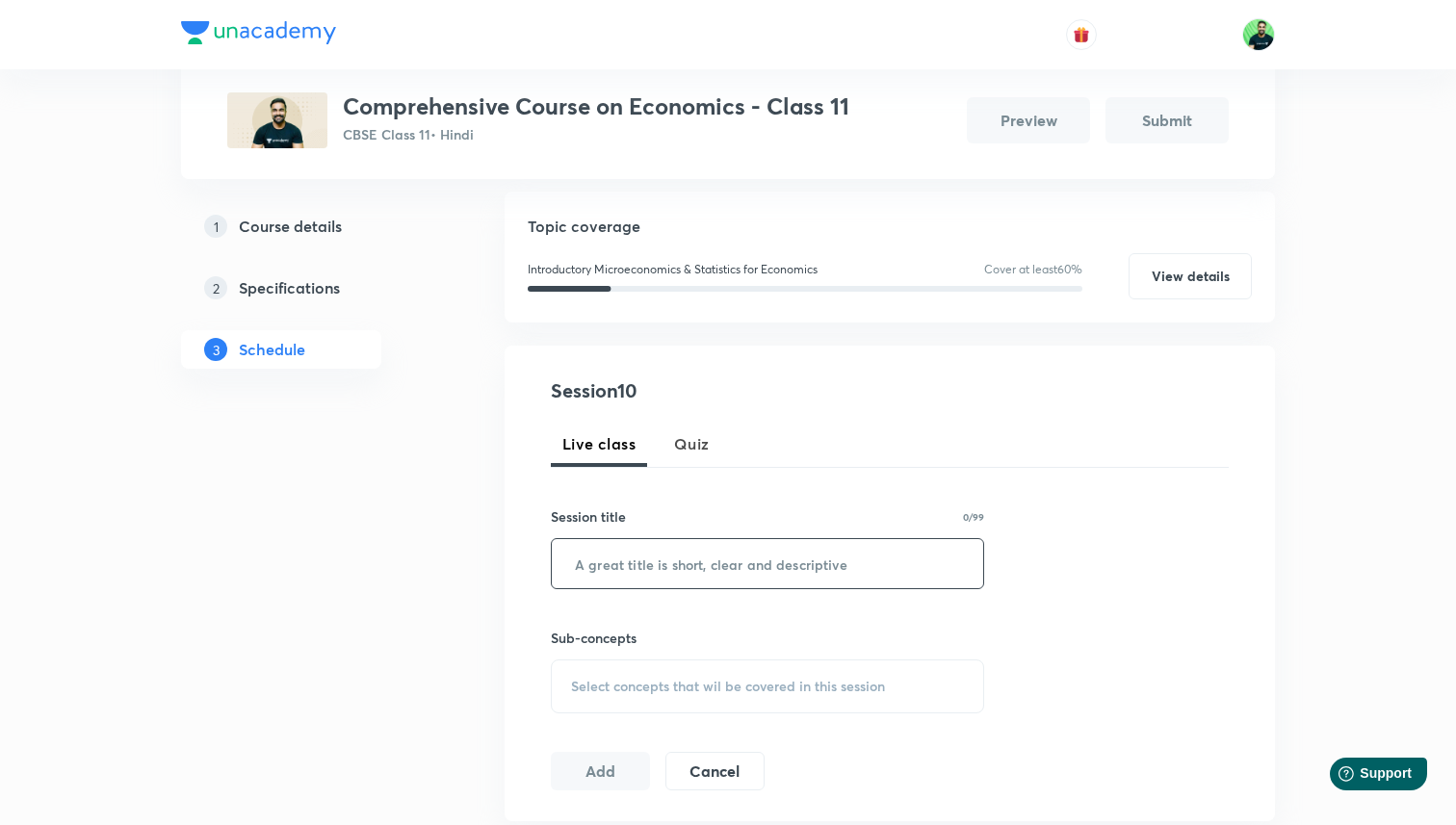 scroll, scrollTop: 214, scrollLeft: 0, axis: vertical 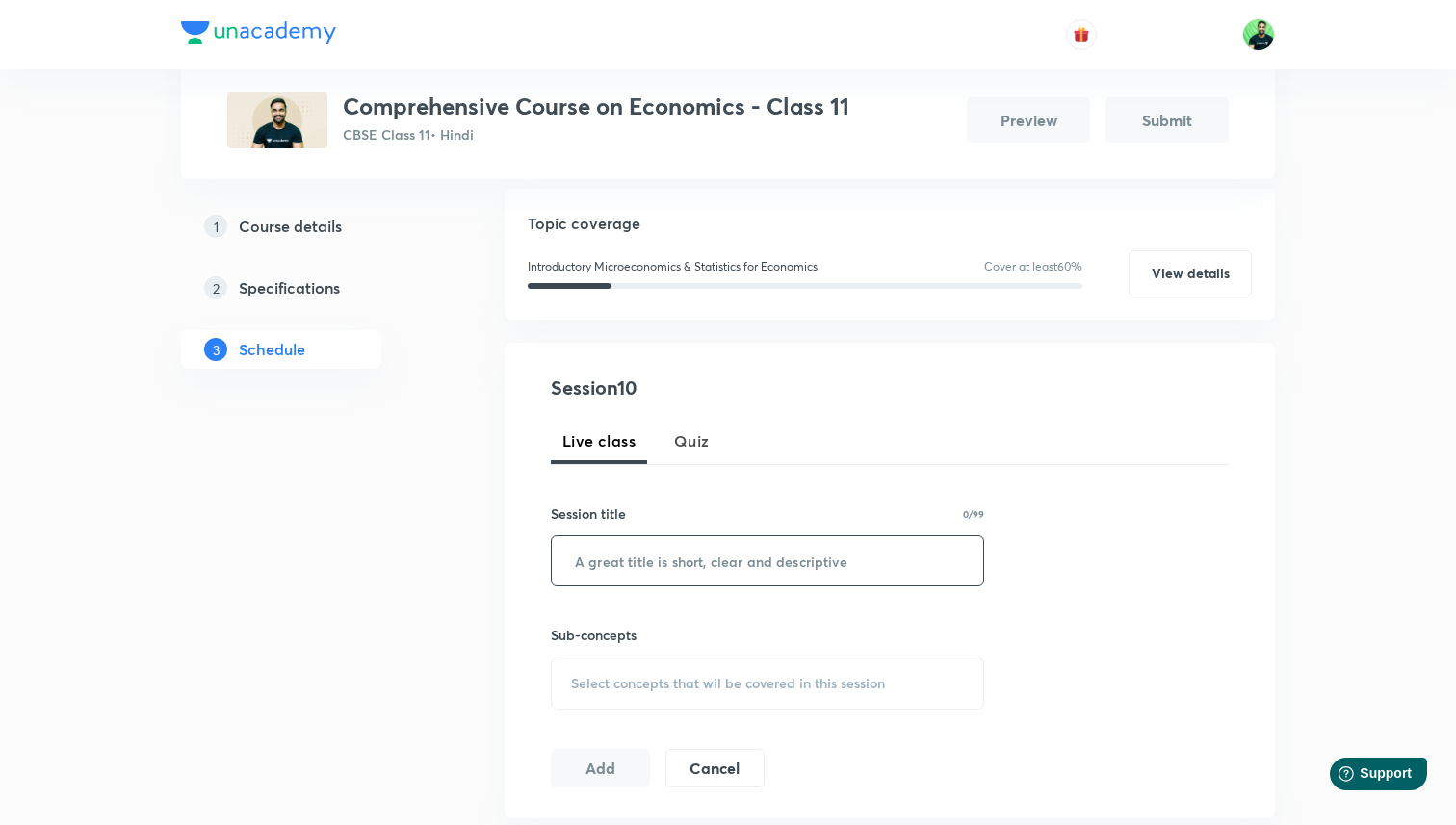 click at bounding box center (767, 560) 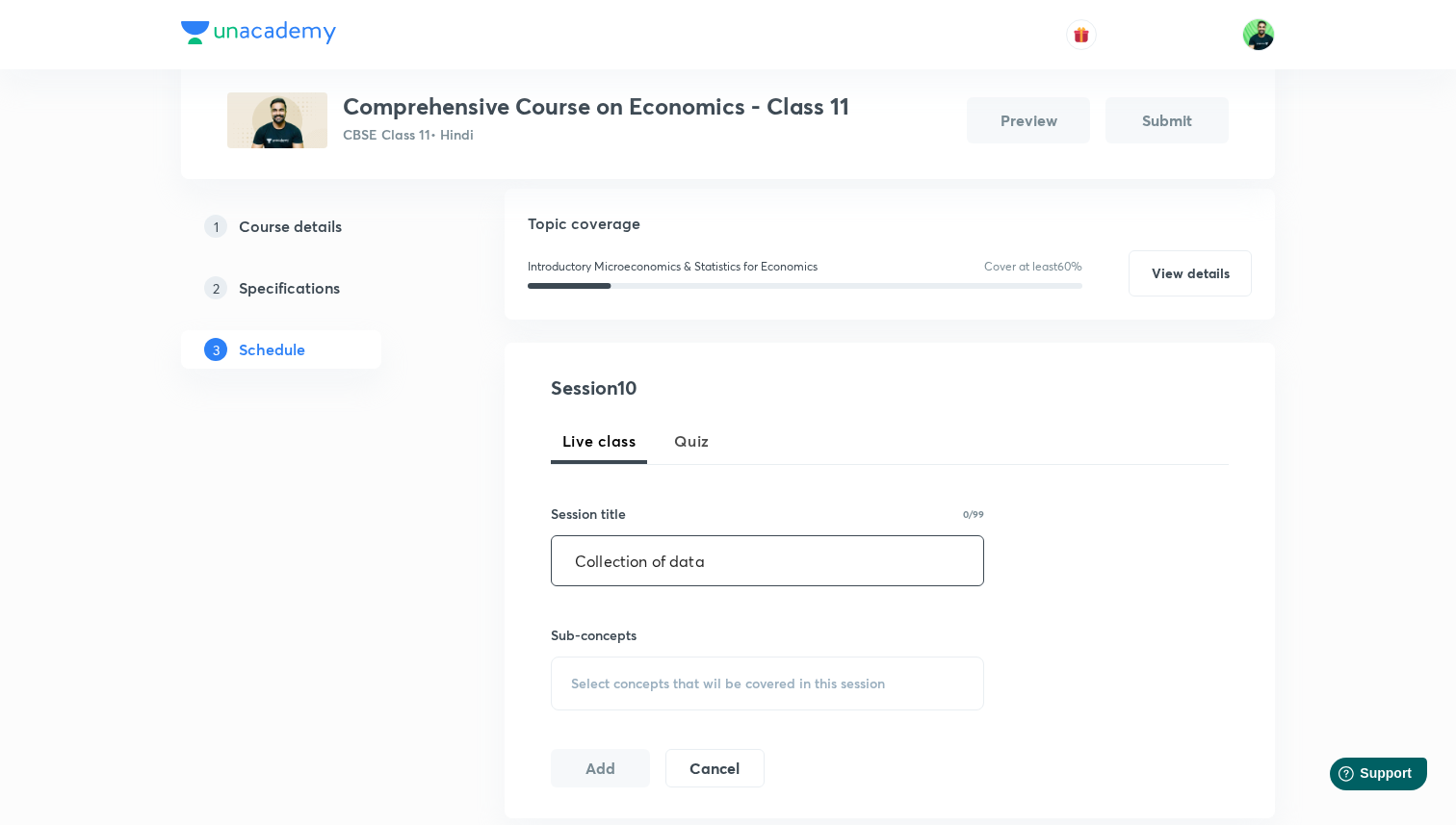 type on "Collection of data" 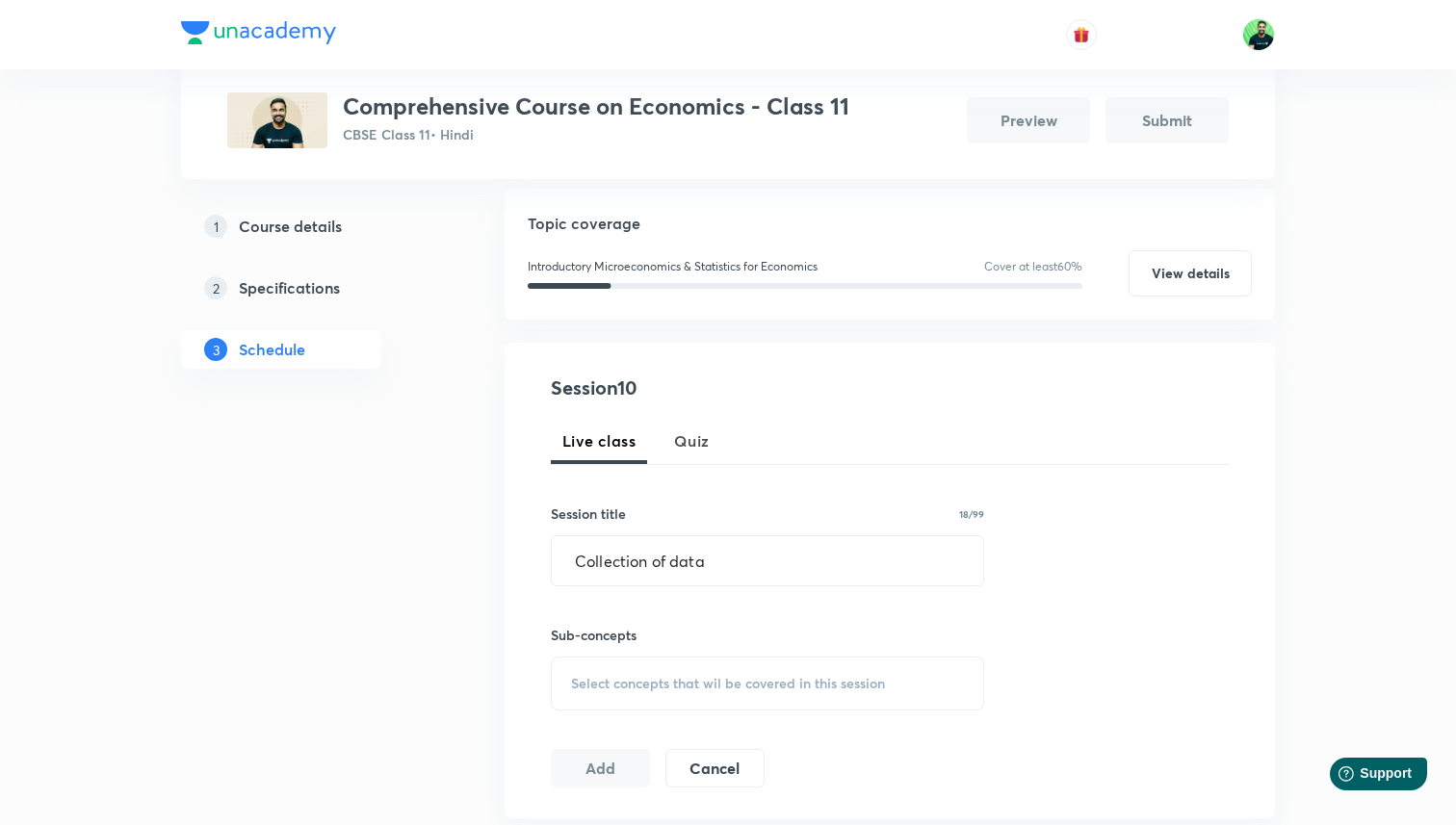 click on "Select concepts that wil be covered in this session" at bounding box center [767, 683] 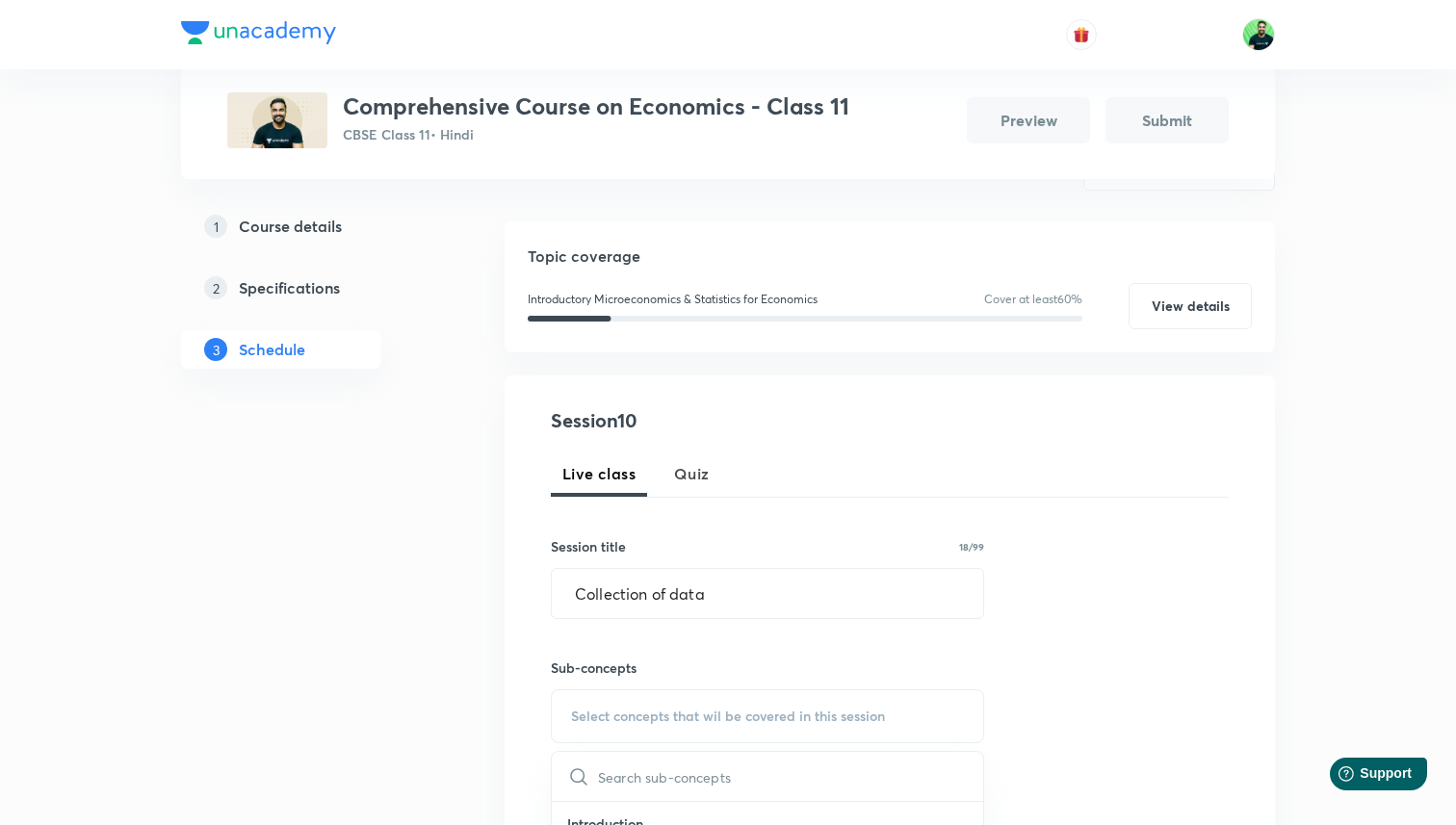 scroll, scrollTop: 384, scrollLeft: 0, axis: vertical 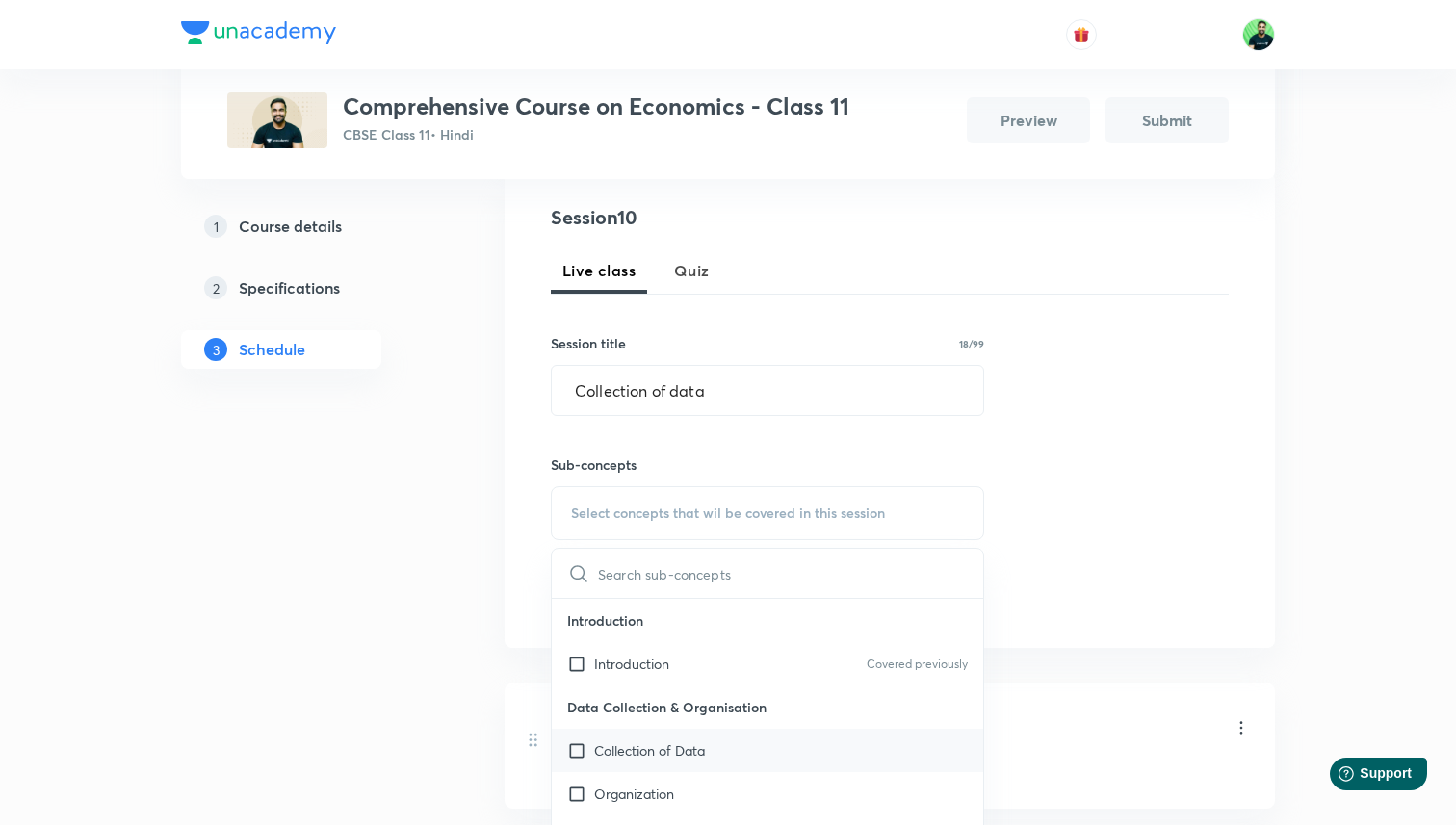click on "Collection of Data" at bounding box center (649, 750) 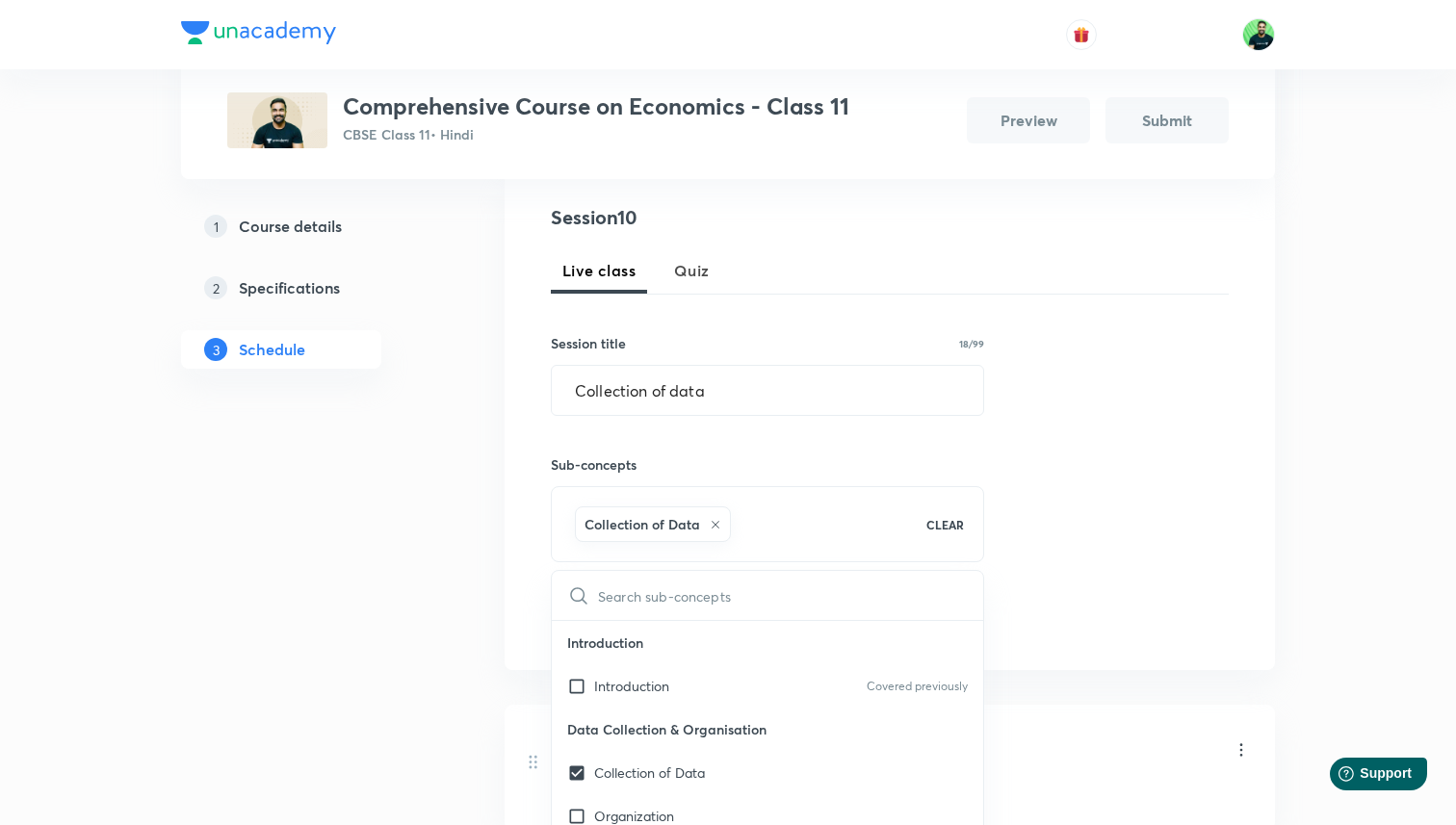 click on "Session  10 Live class Quiz Session title 18/99 Collection of data ​ Sub-concepts Collection of Data CLEAR ​ Introduction Introduction Covered previously Data Collection & Organisation Collection of Data Organization Statistical Tools Tabular Presentation Diagramatic Presentation Graphic Representation Measures of Central Tendency Dispersion Correlation Index Number Introduction Basic Terms Consumer Equilibrium & Demand Consumer's Equilibrium Demand Elasticity of Demand Producer Behaviour & Supply Production Function Covered previously Cost Revenue Producers Equilibrium Supply Covered previously Perfect Competition Market Price Determination Add Cancel" at bounding box center [890, 421] 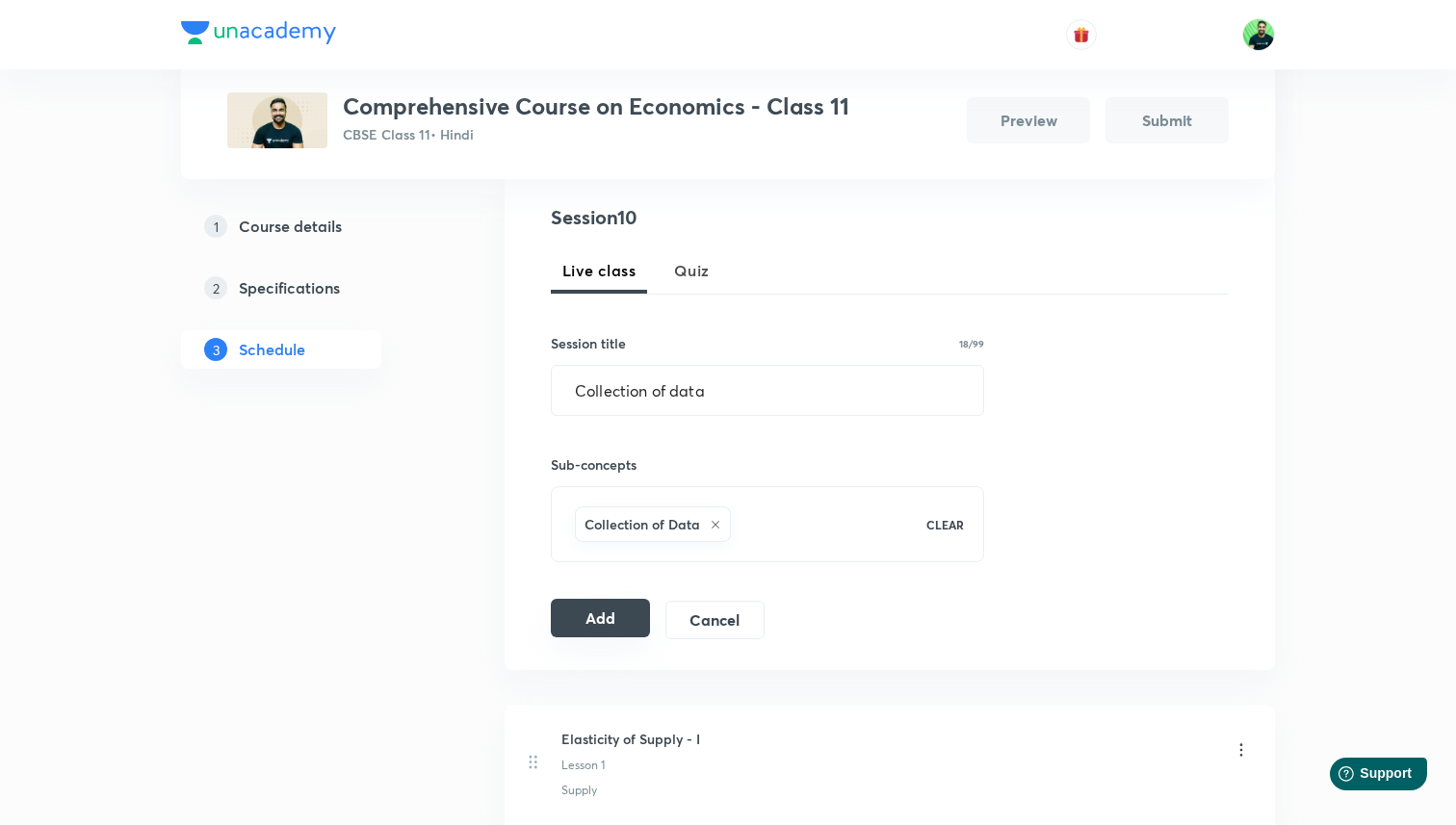 click on "Add" at bounding box center (600, 618) 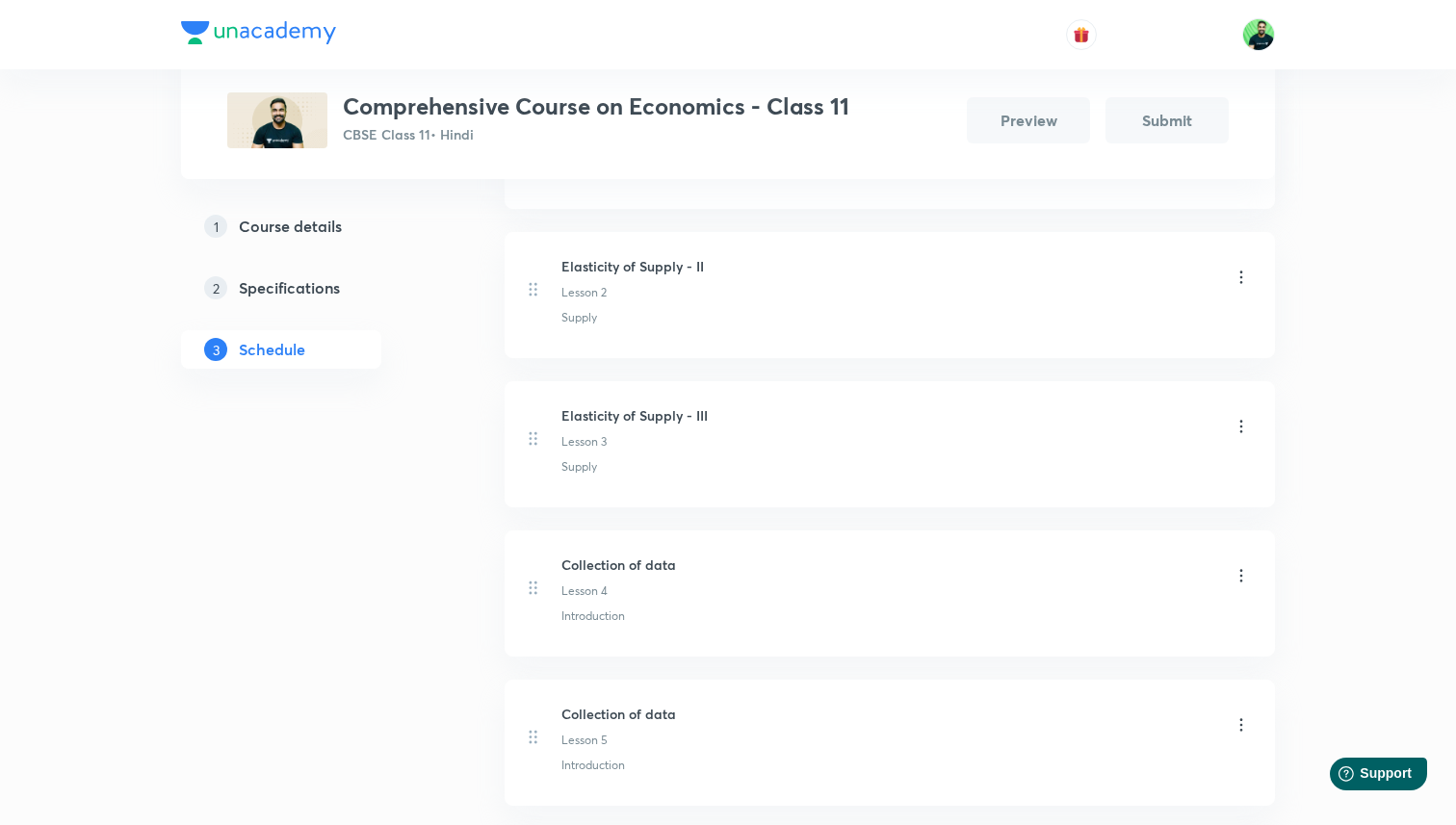 scroll, scrollTop: 0, scrollLeft: 0, axis: both 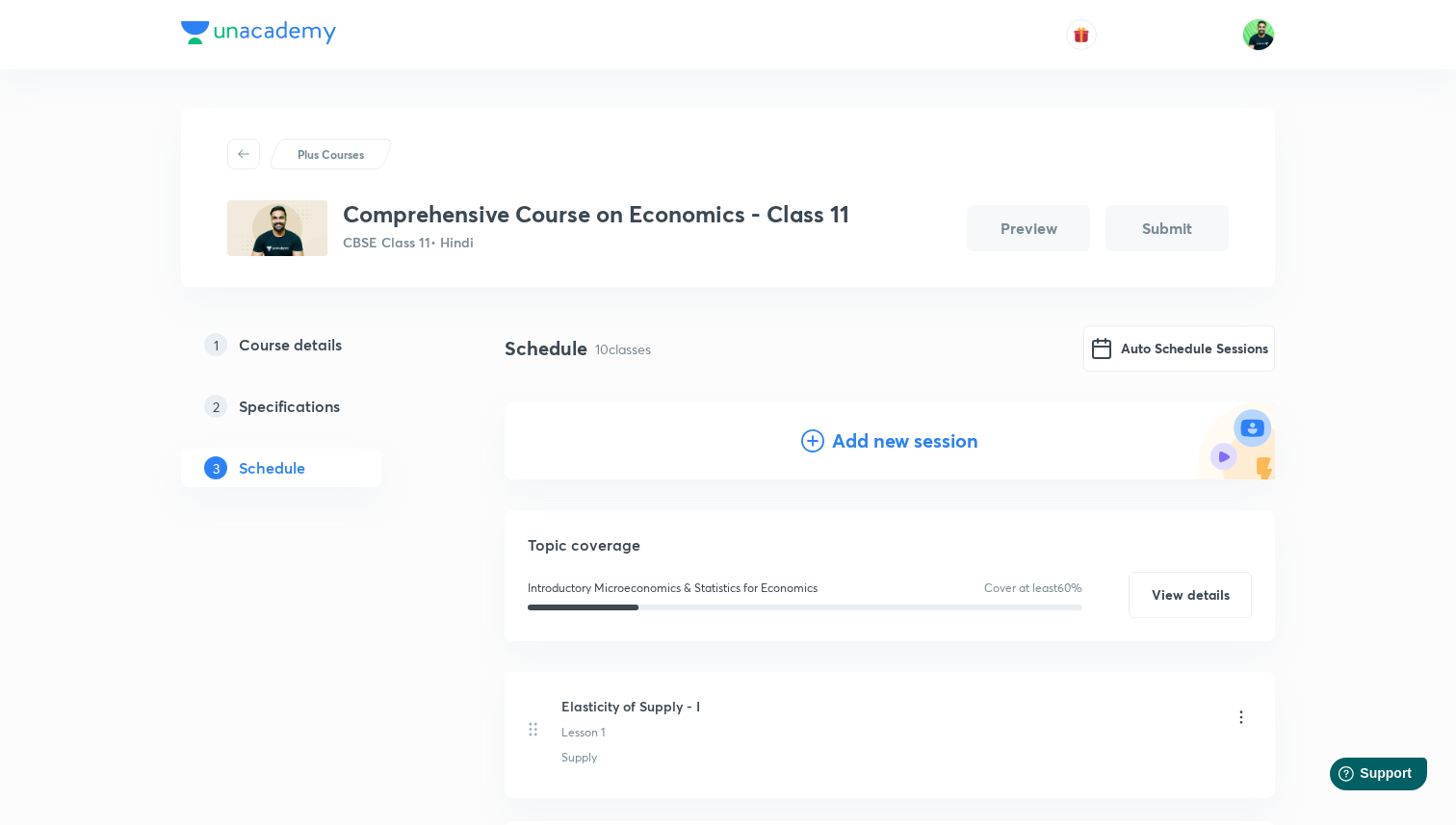 click on "Add new session" at bounding box center (905, 441) 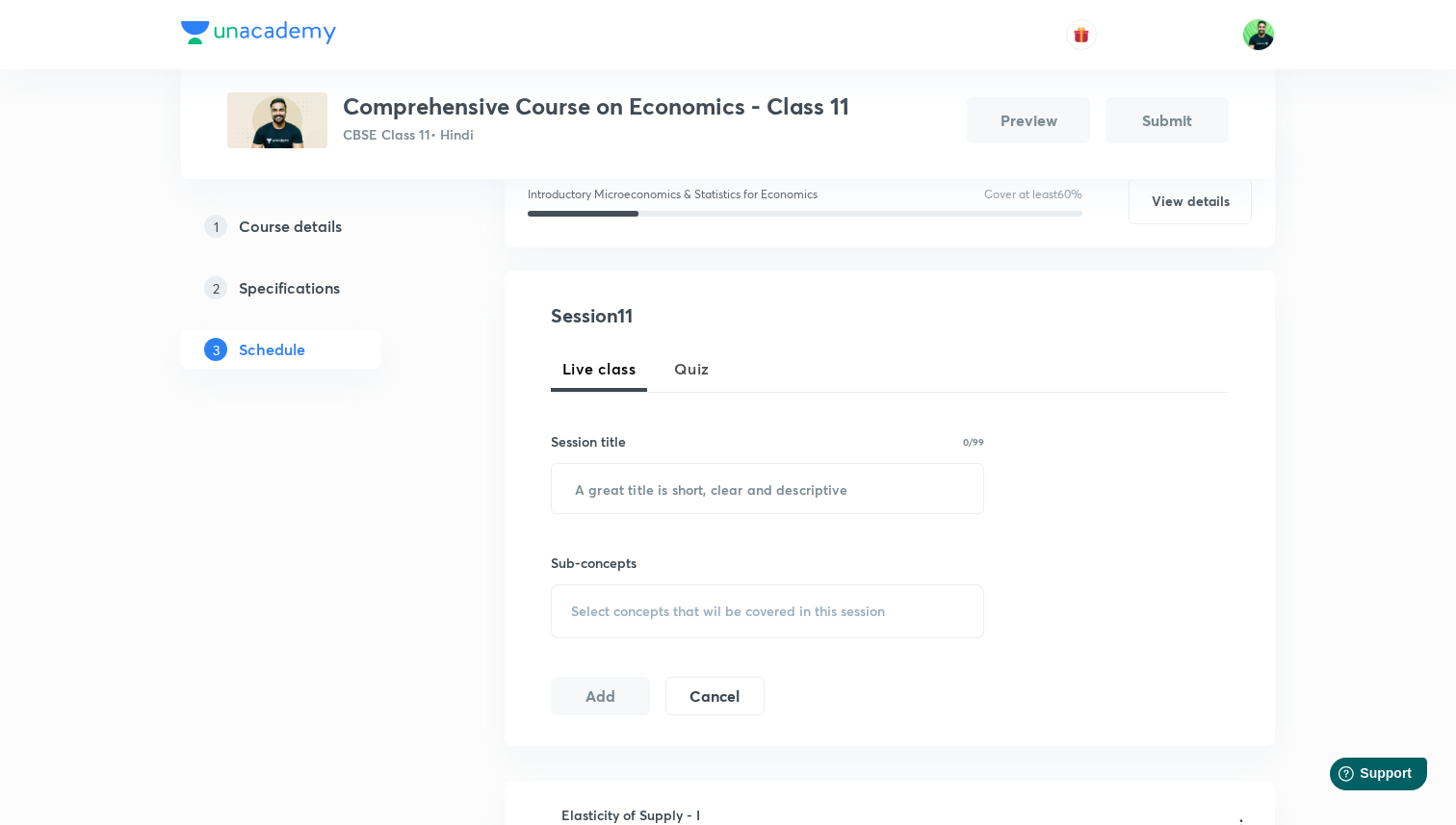scroll, scrollTop: 309, scrollLeft: 0, axis: vertical 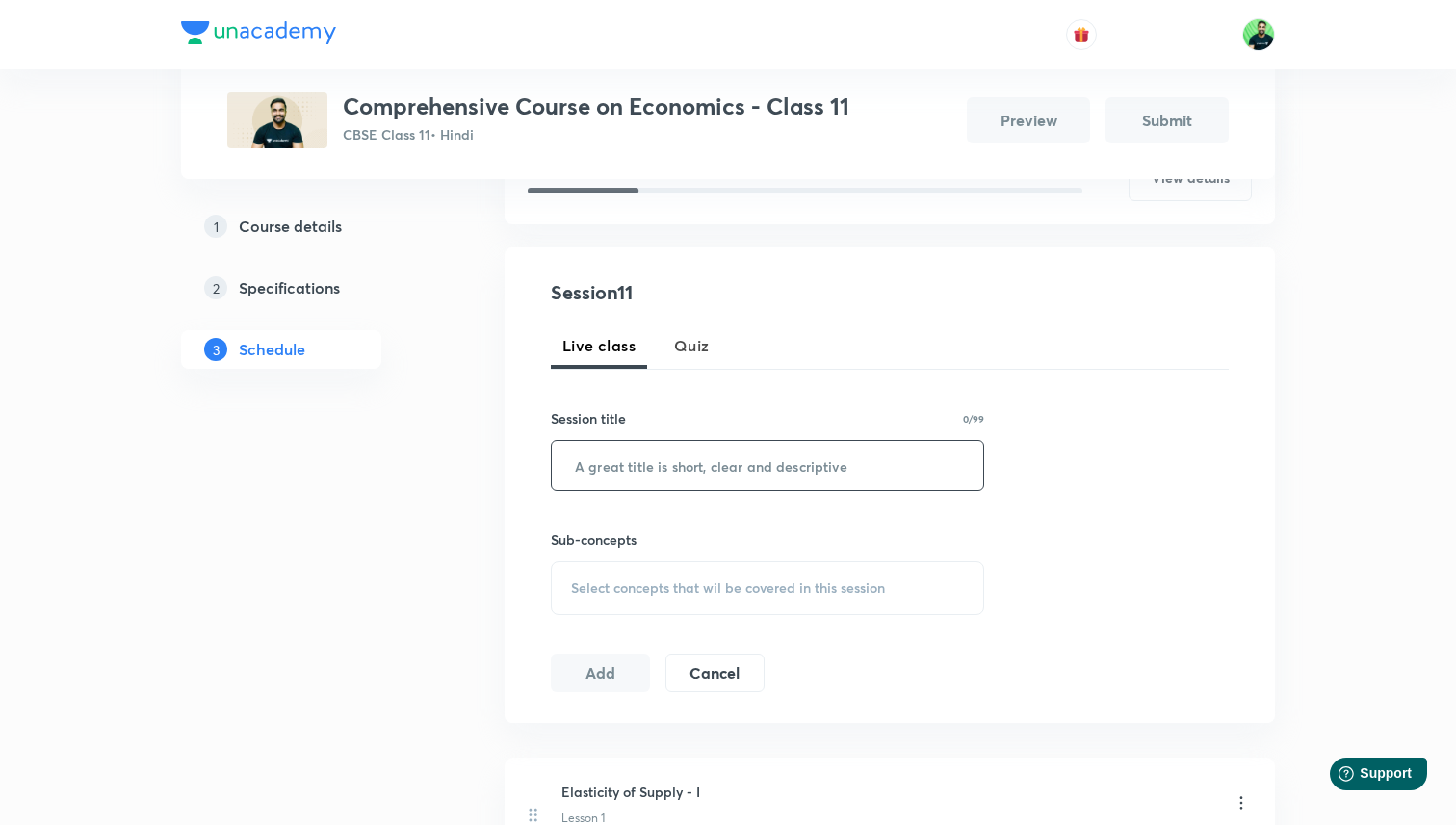 click at bounding box center [767, 465] 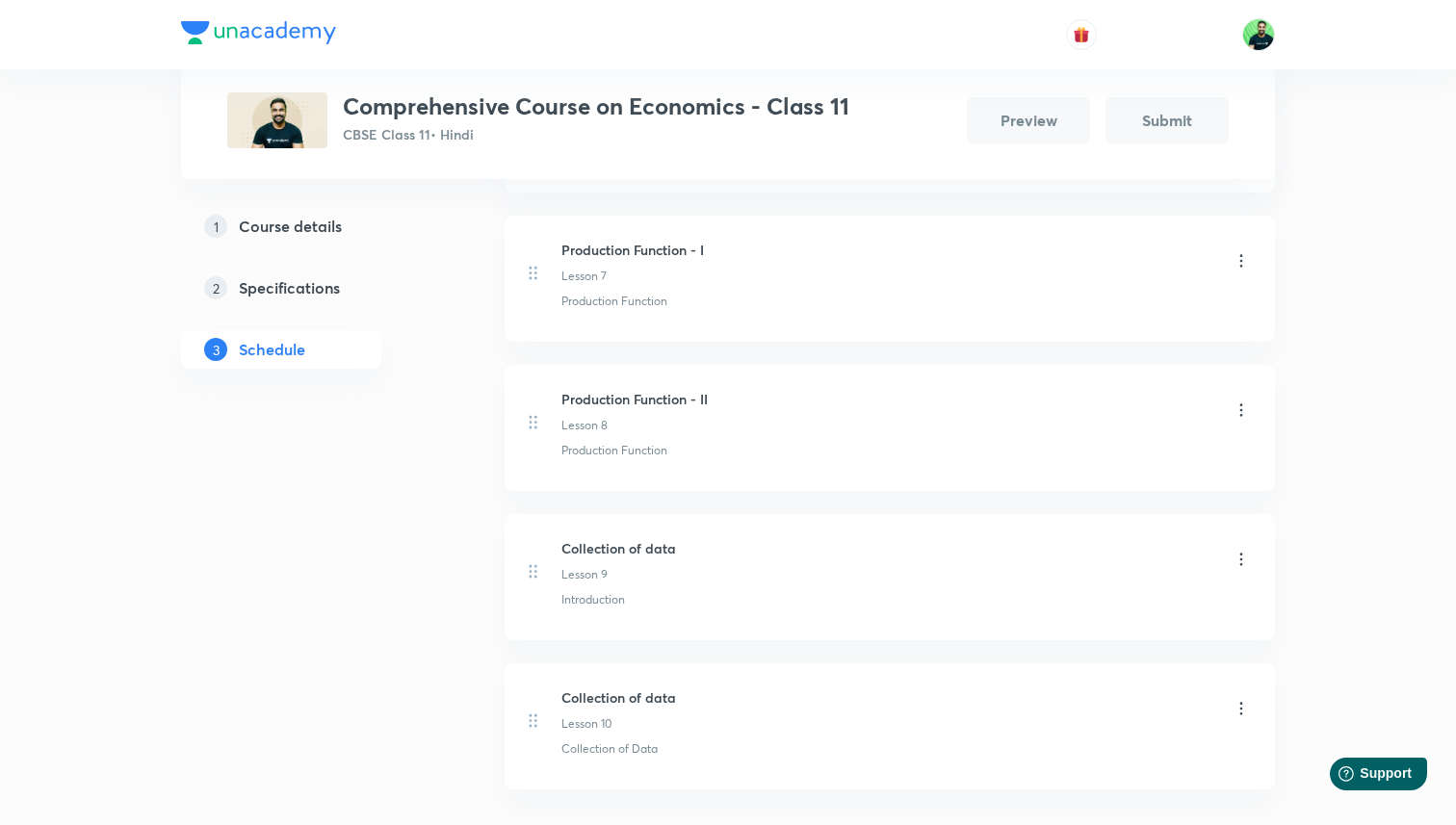 scroll, scrollTop: 1734, scrollLeft: 0, axis: vertical 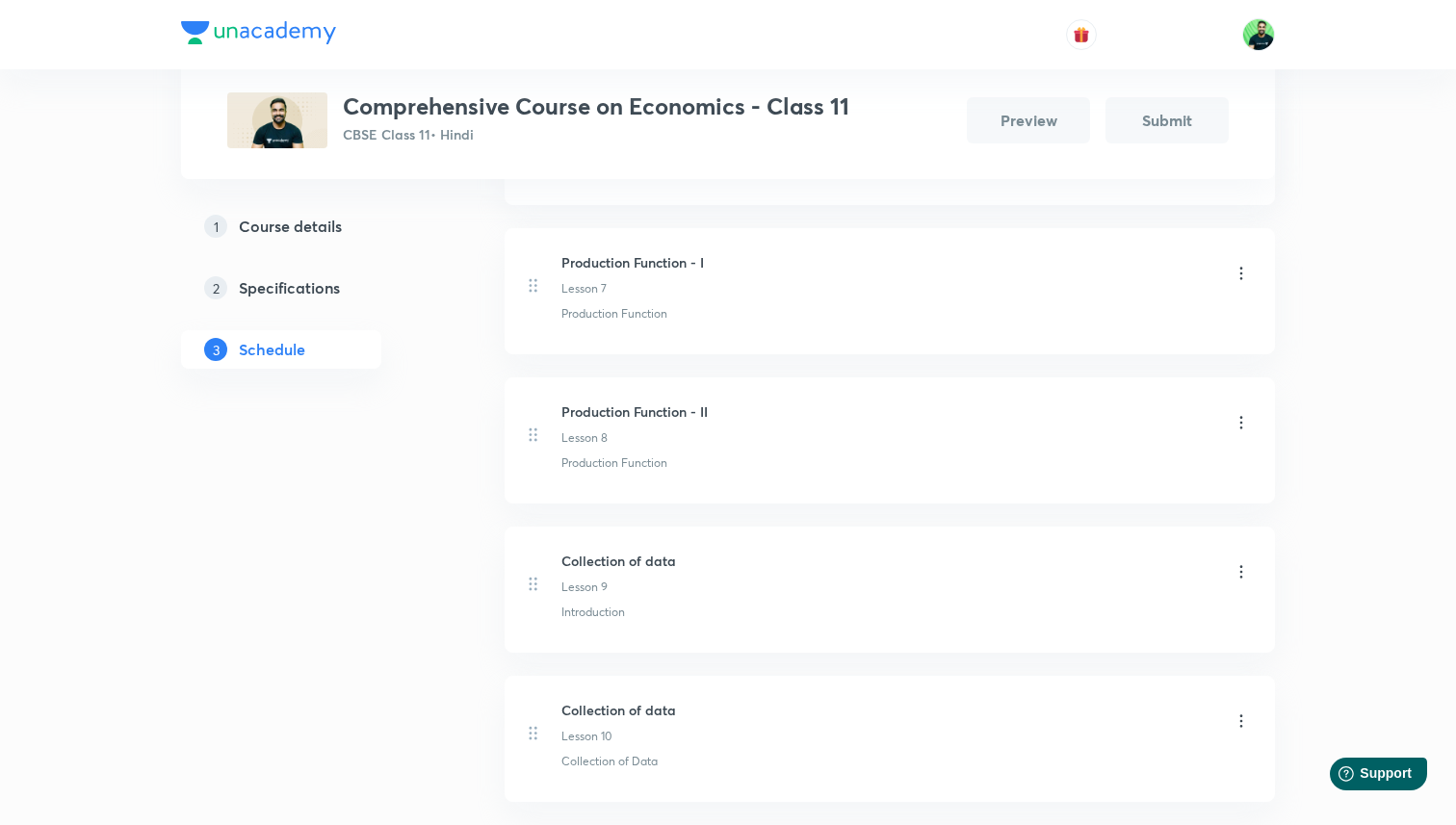 click on "Production Function - II" at bounding box center (635, 411) 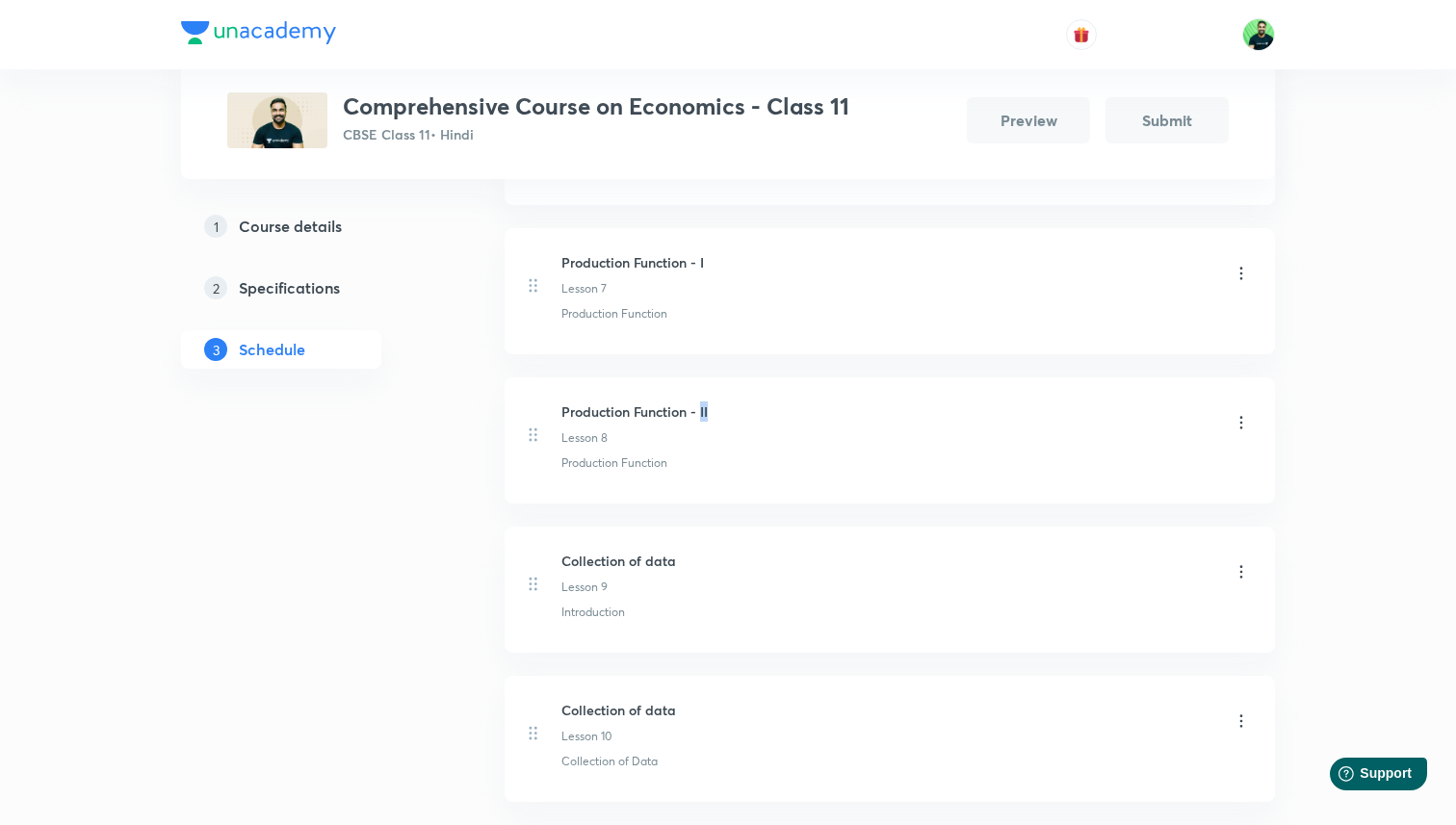 click on "Production Function - II" at bounding box center (635, 411) 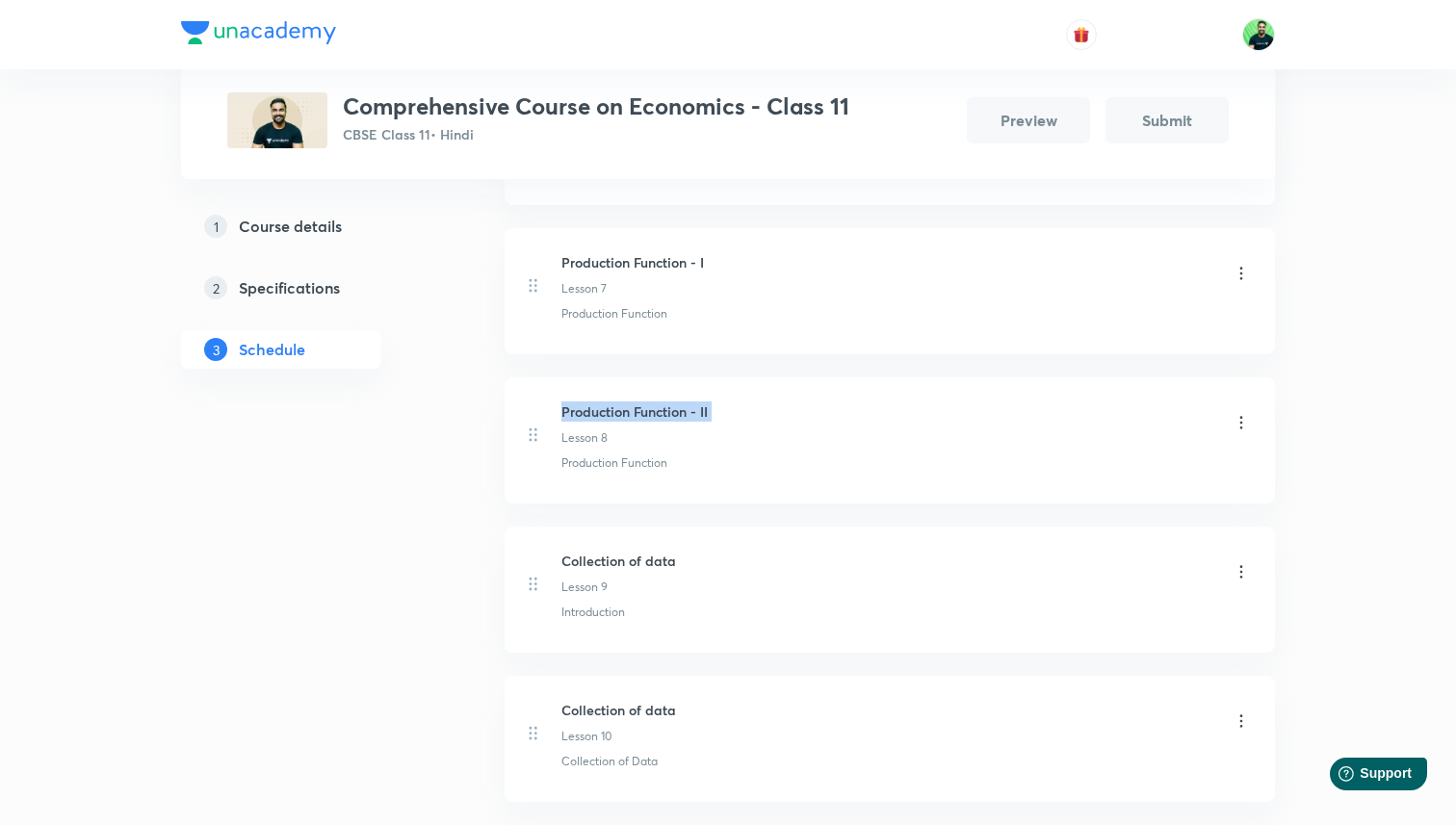 click on "Production Function - II" at bounding box center (635, 411) 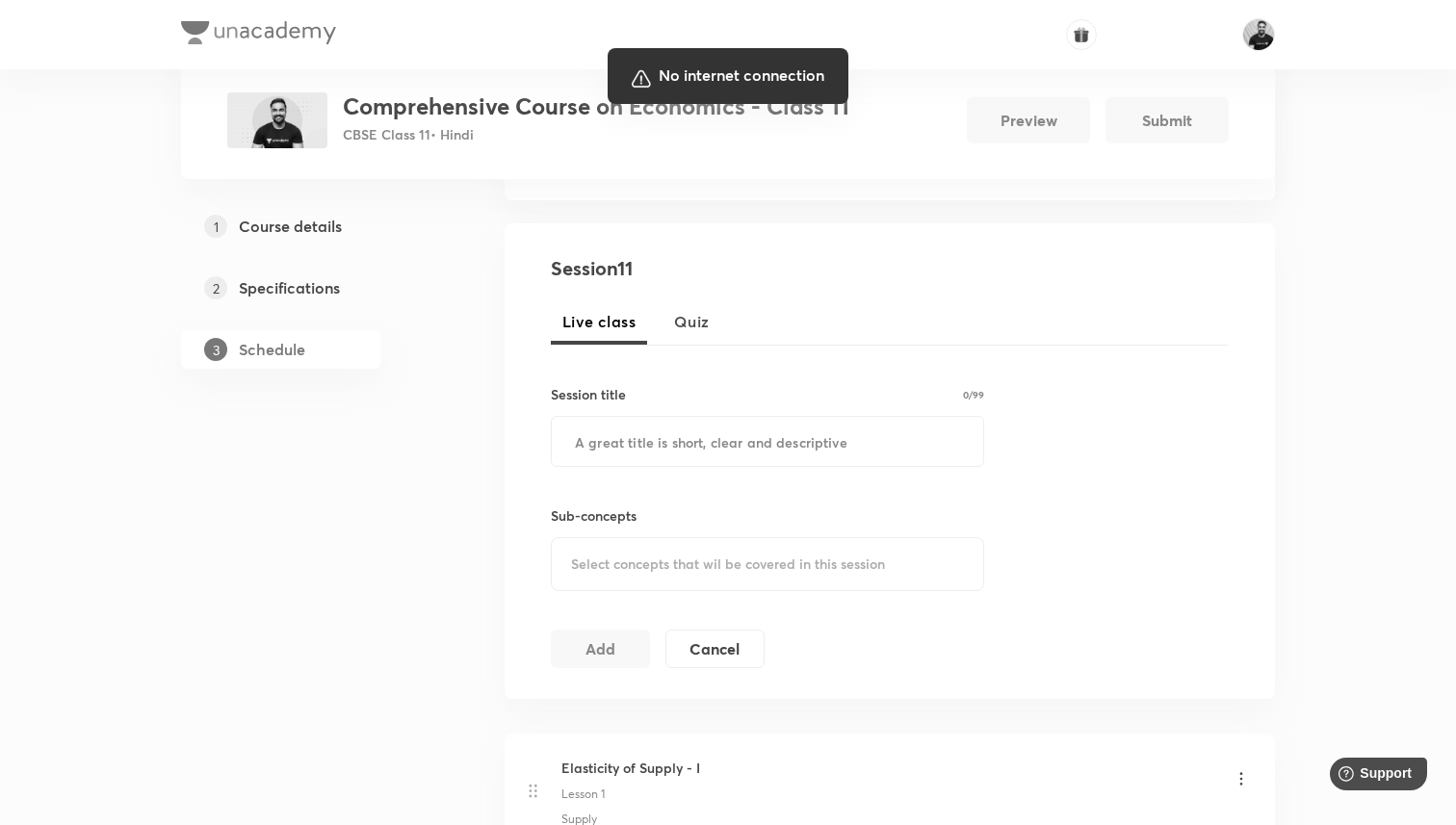 scroll, scrollTop: 337, scrollLeft: 0, axis: vertical 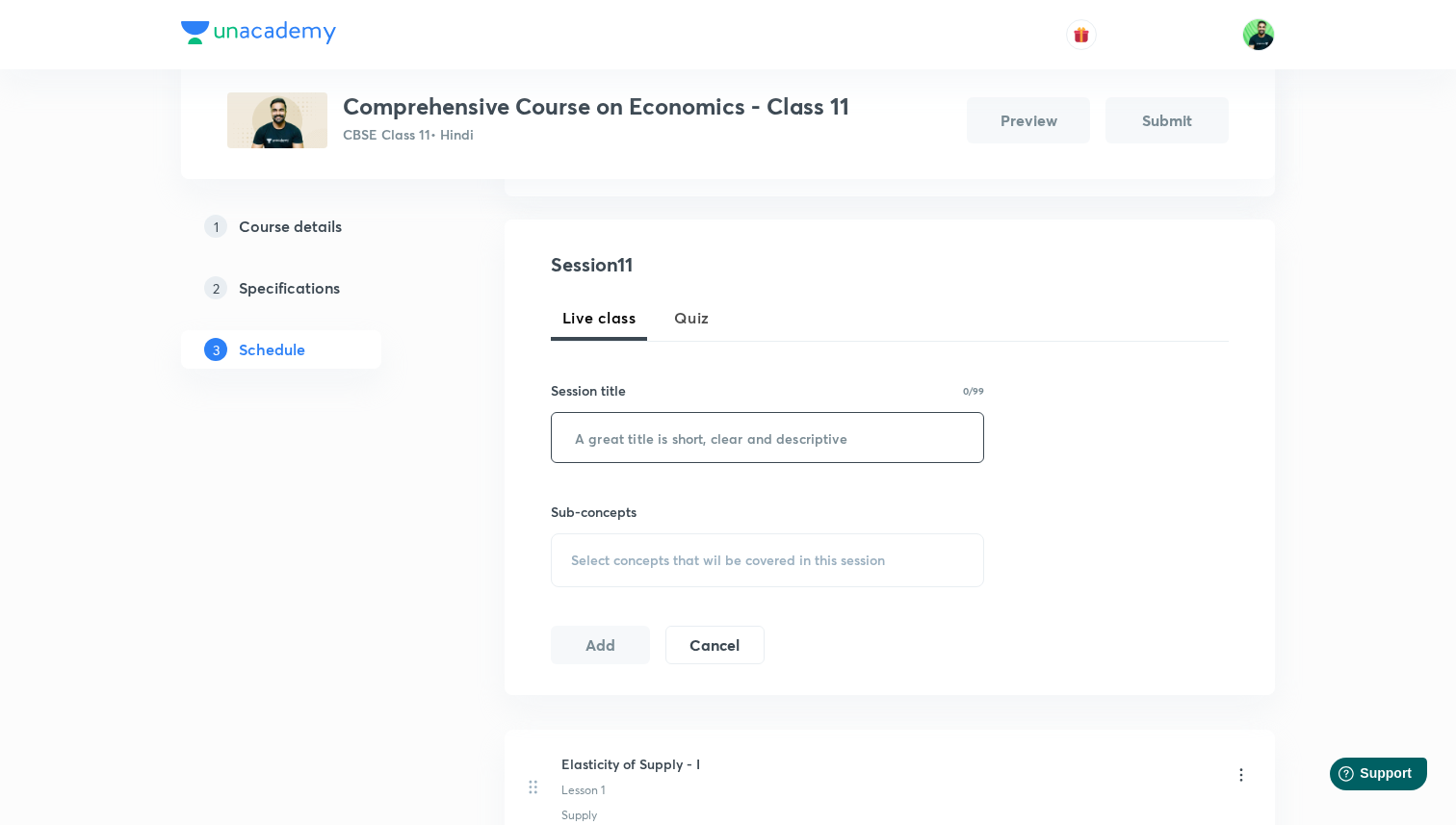 click at bounding box center [767, 437] 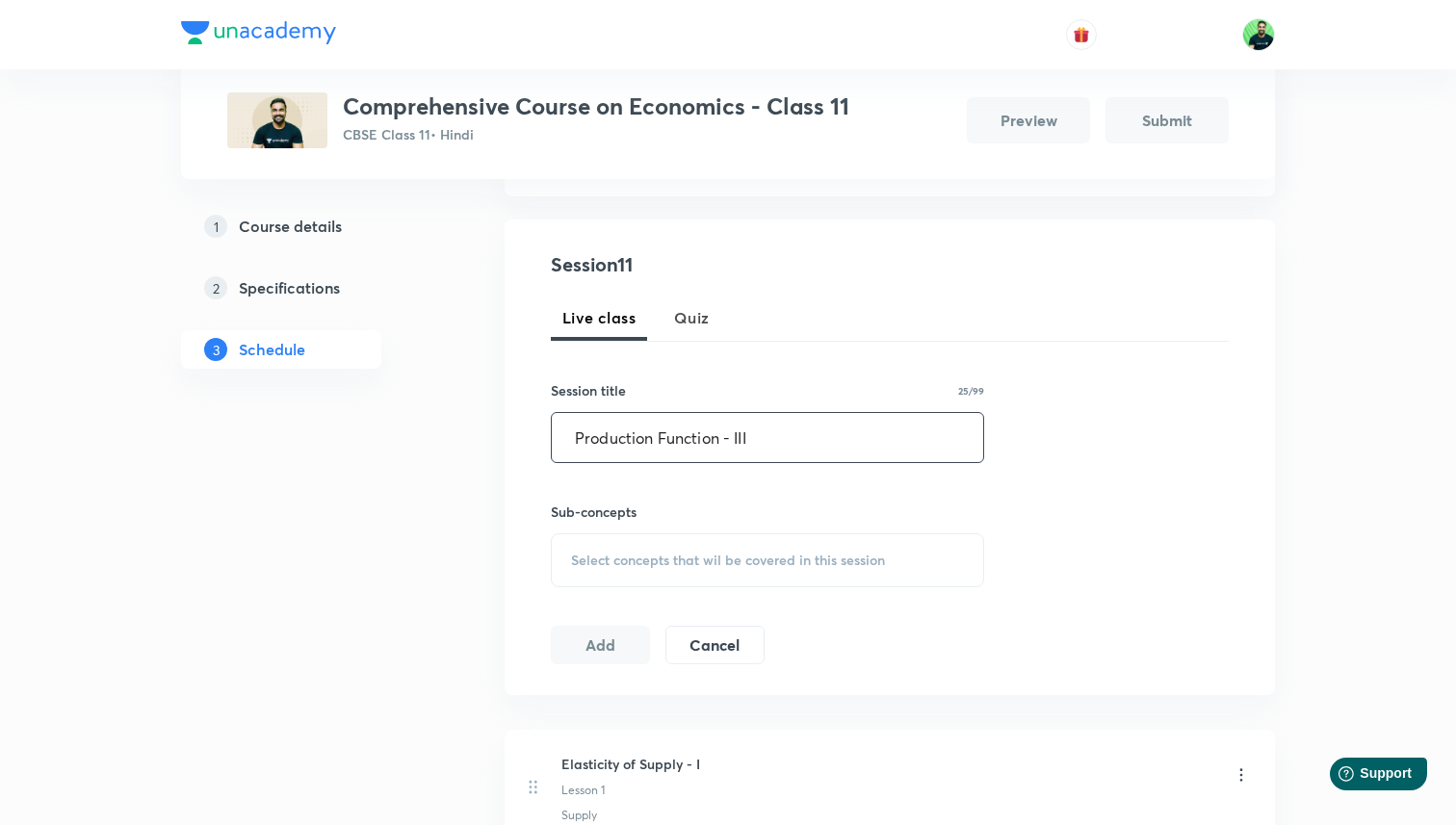 type on "Production Function - III" 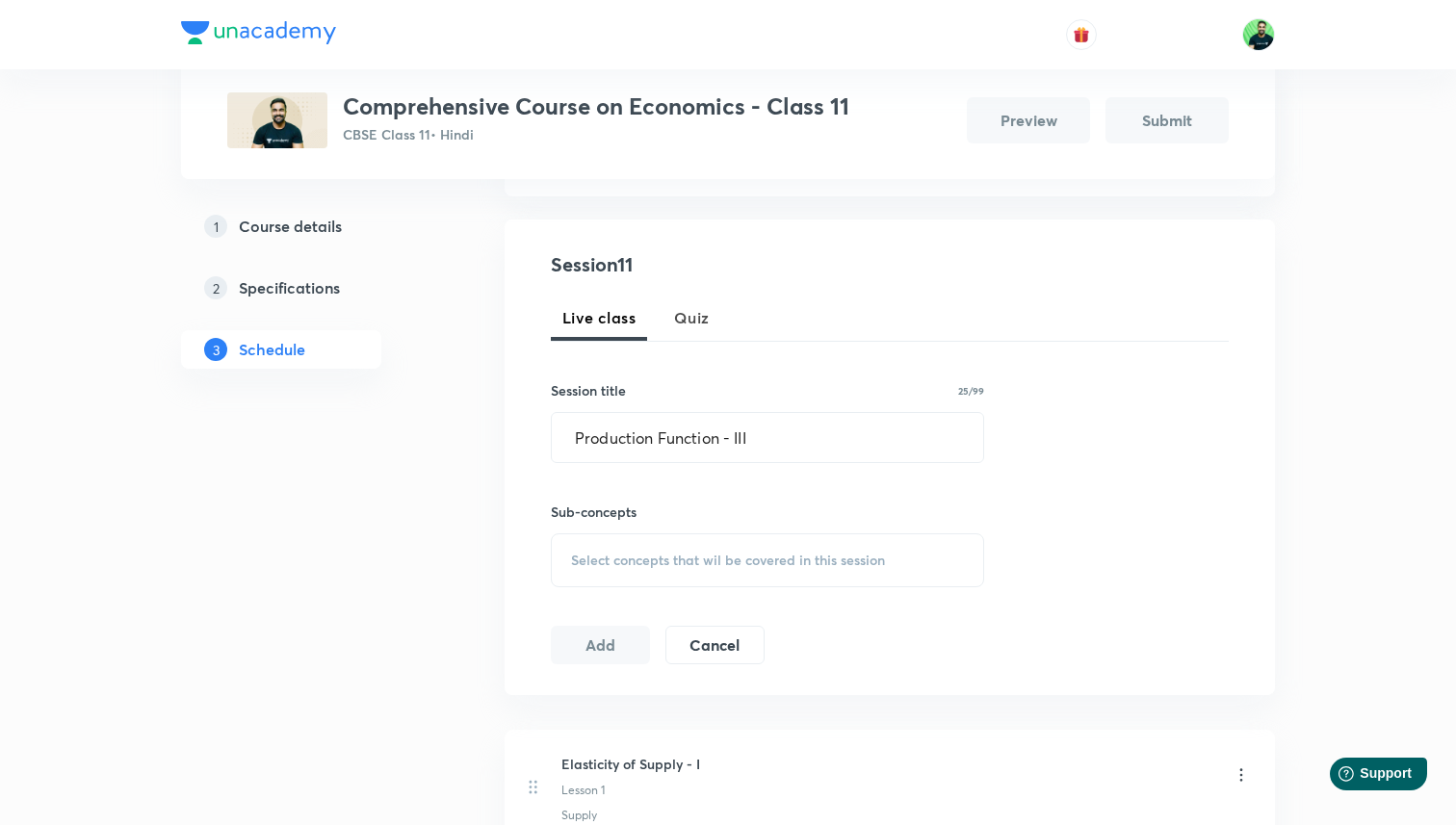 click on "Select concepts that wil be covered in this session" at bounding box center (728, 560) 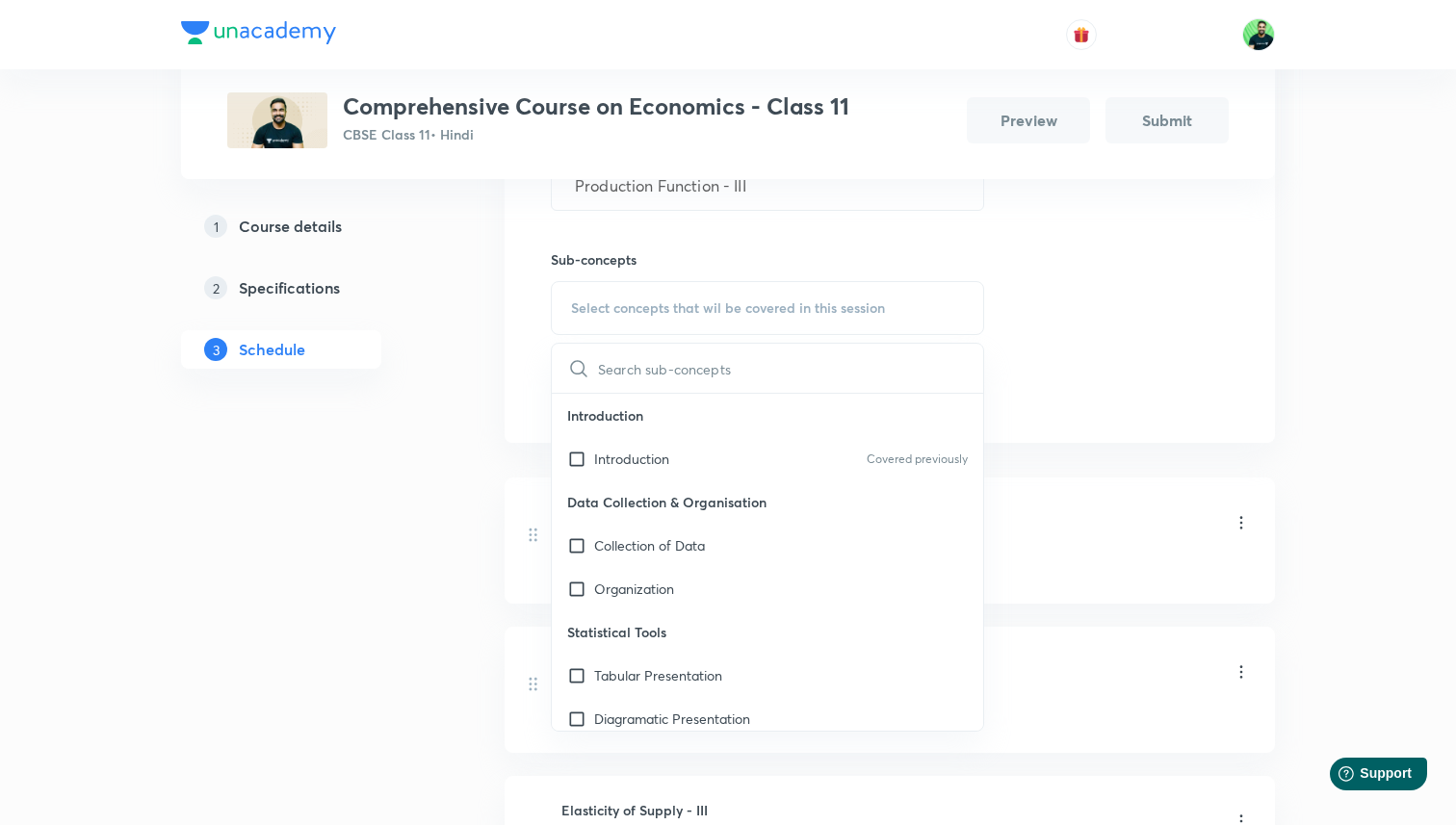 scroll, scrollTop: 606, scrollLeft: 0, axis: vertical 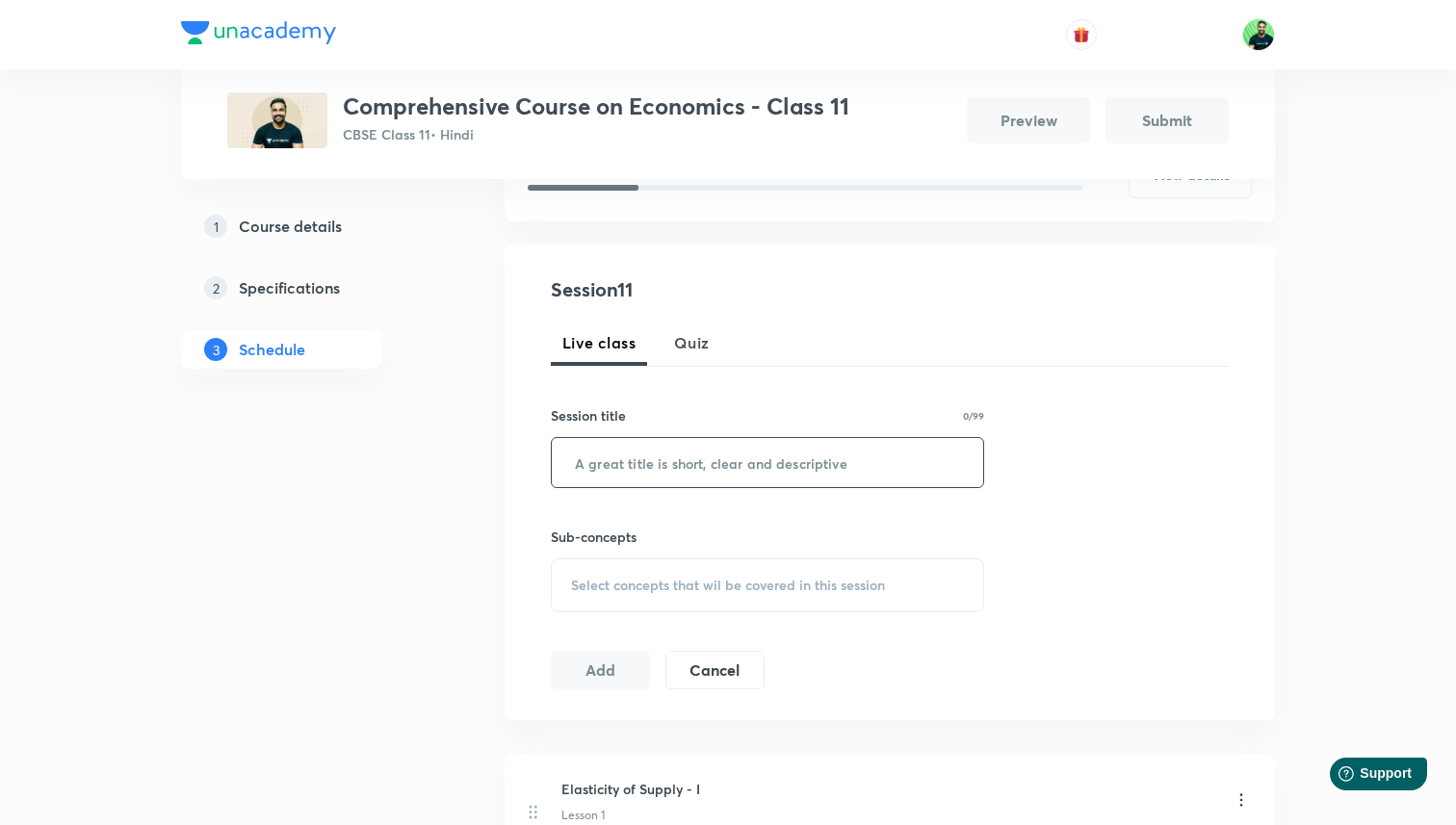 click at bounding box center [767, 462] 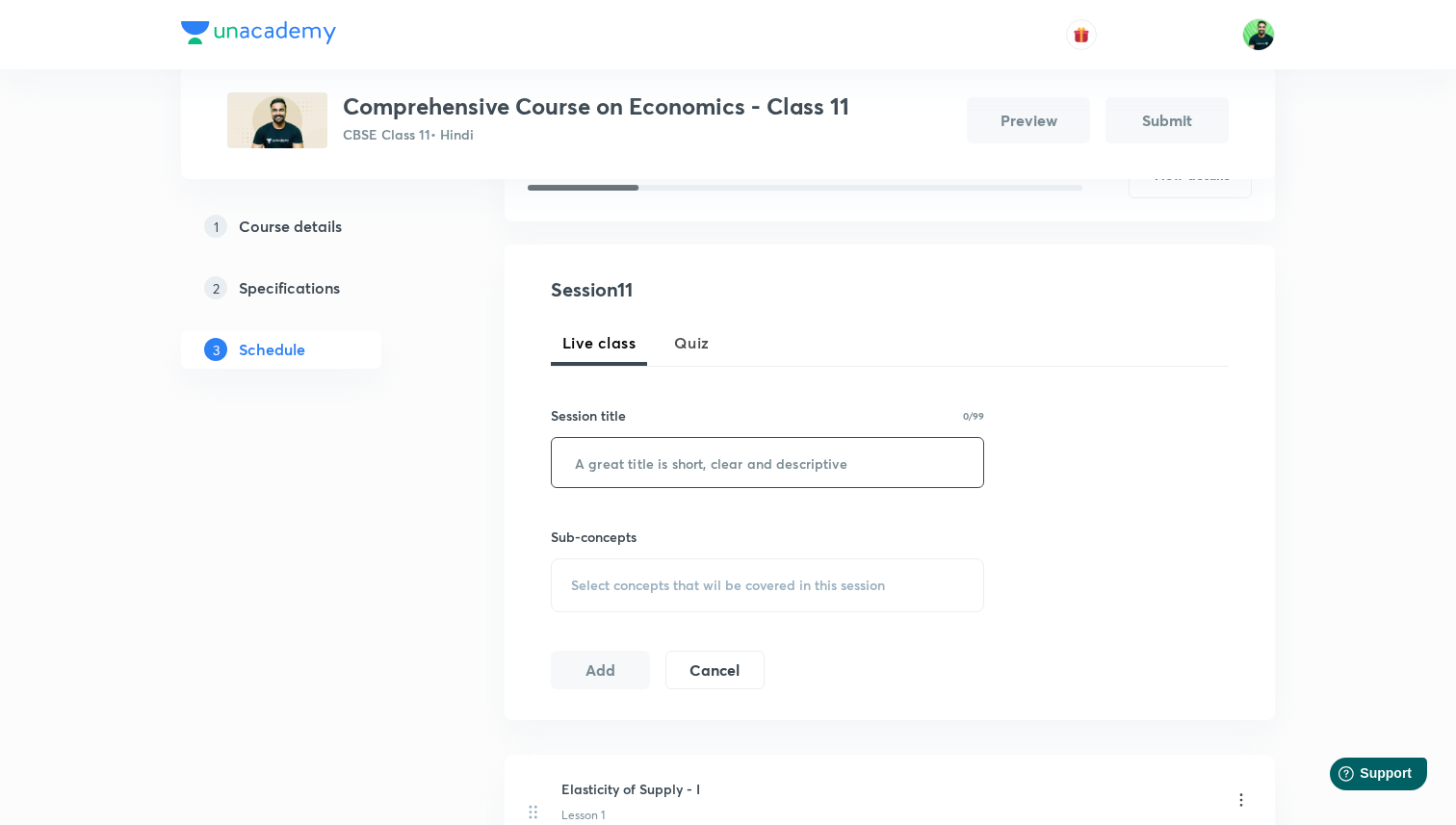 paste on "Production Function - II" 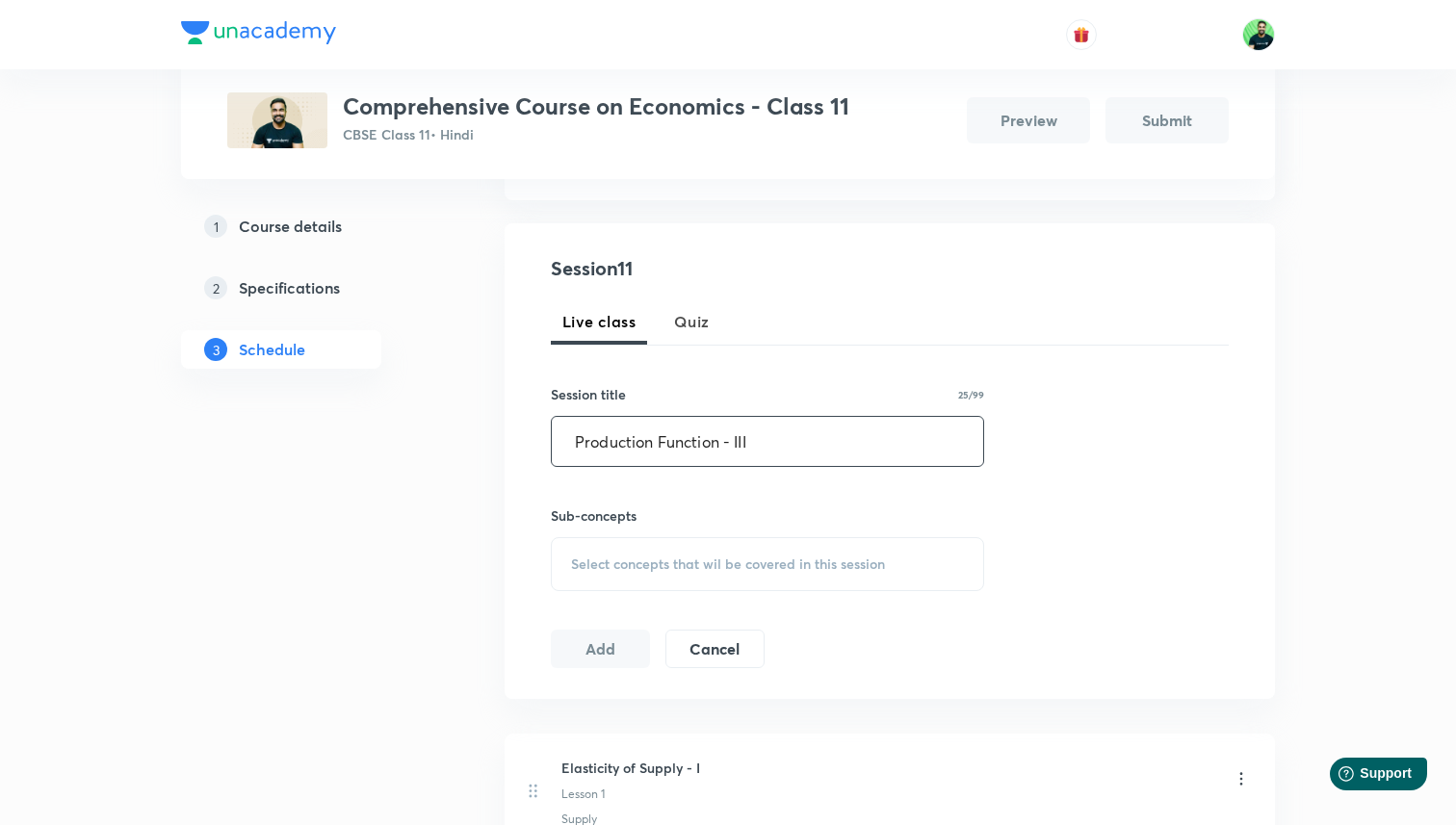 scroll, scrollTop: 360, scrollLeft: 0, axis: vertical 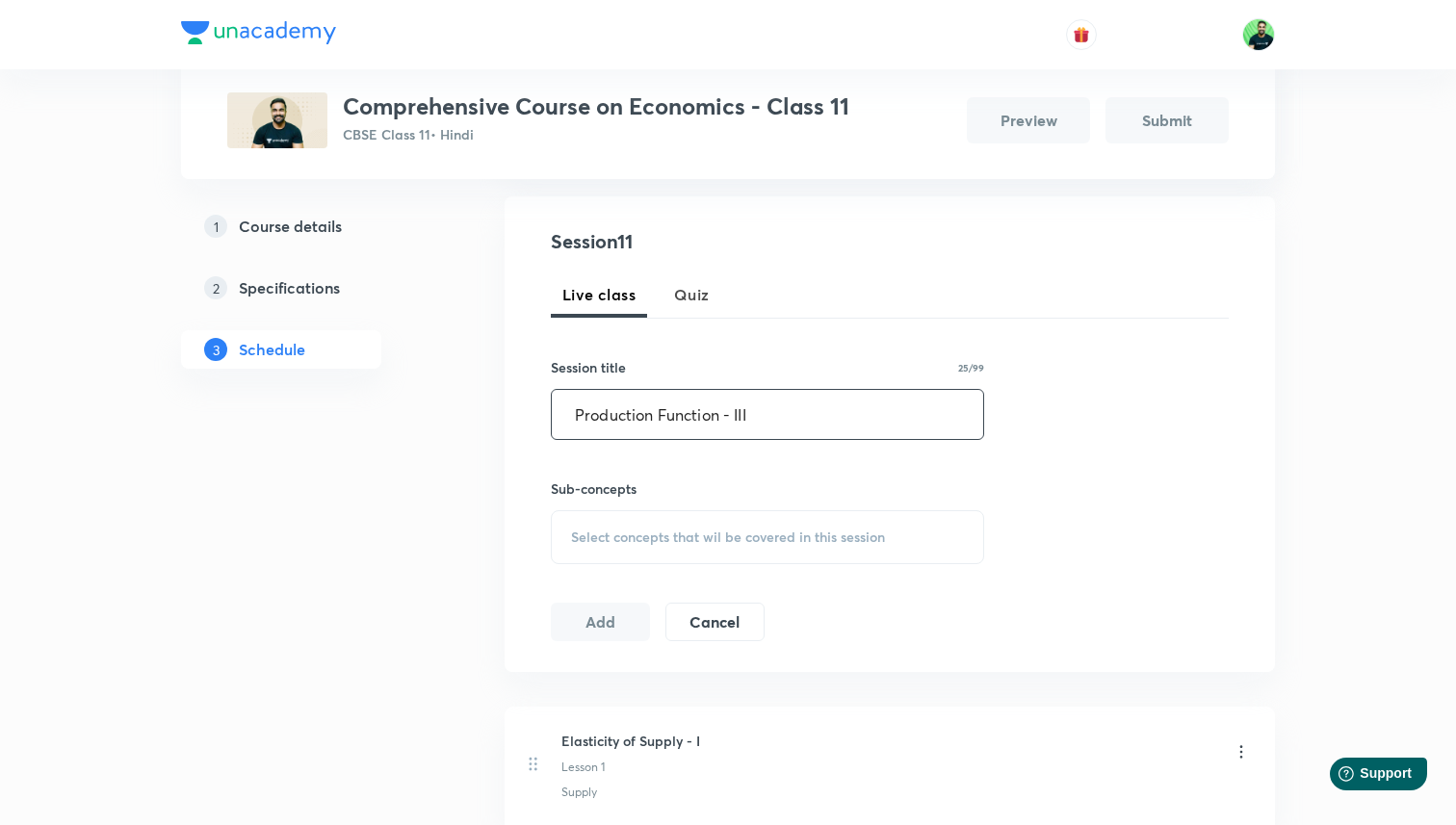 type on "Production Function - III" 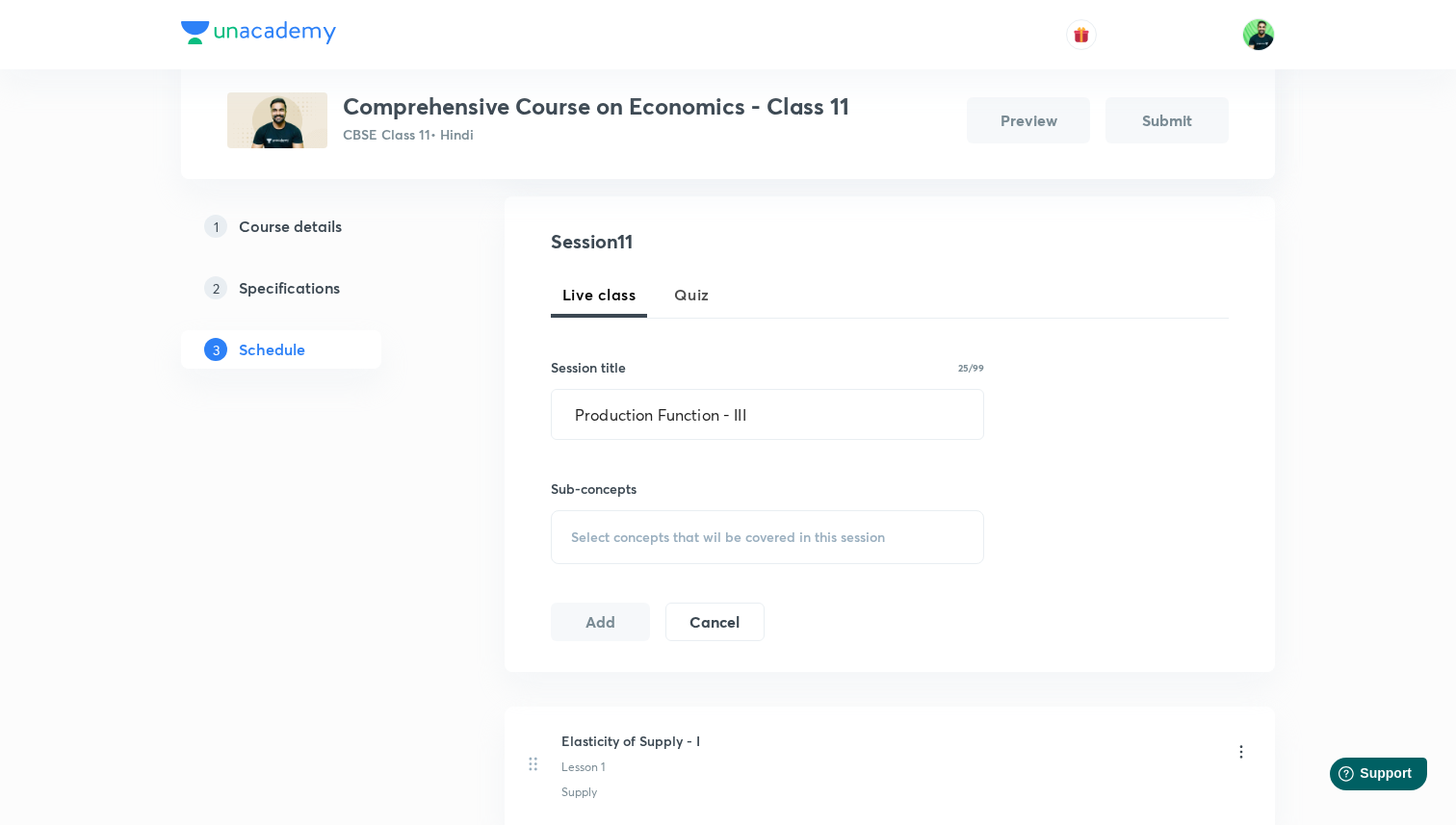 click on "Select concepts that wil be covered in this session" at bounding box center [767, 537] 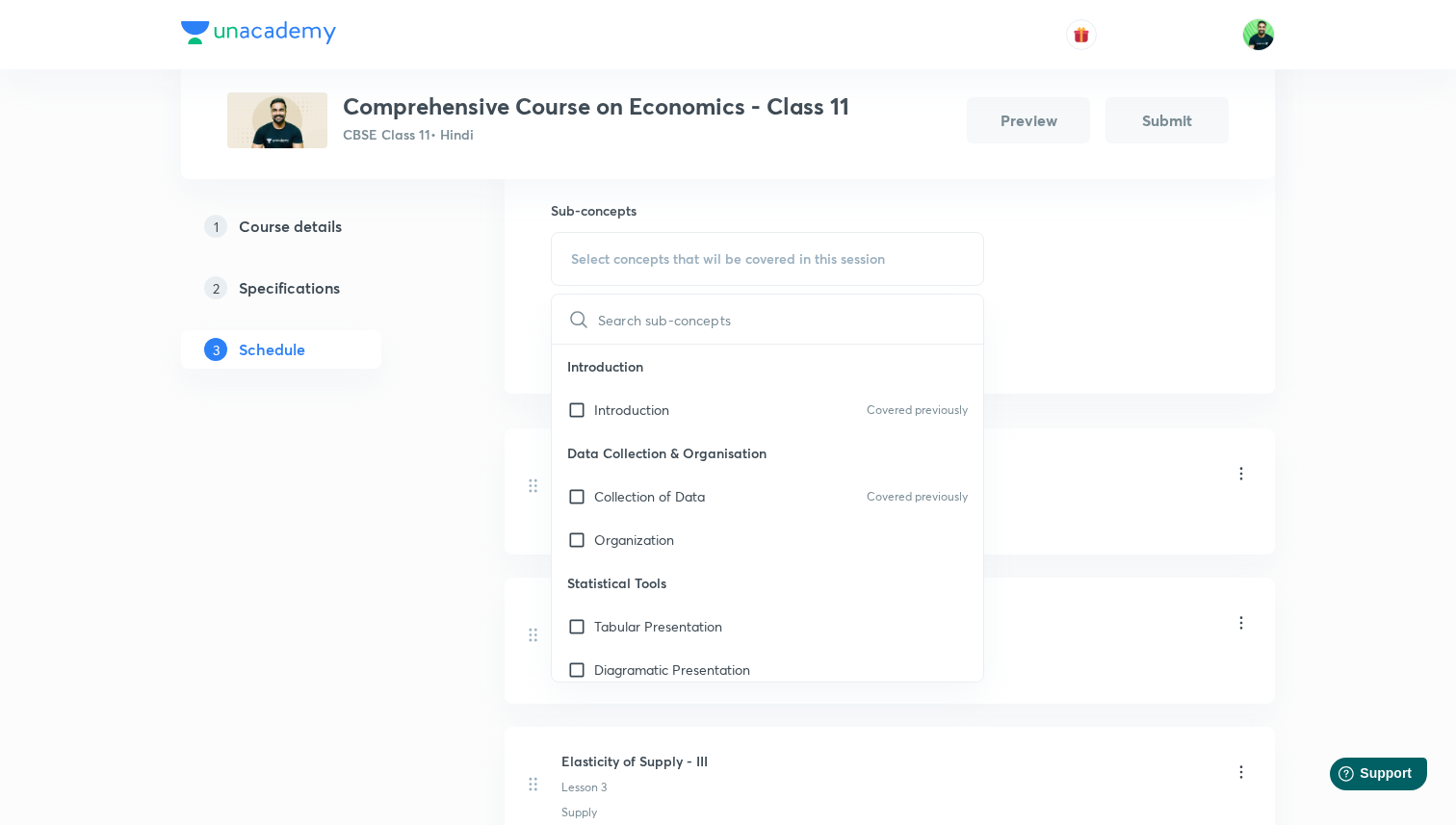 scroll, scrollTop: 643, scrollLeft: 0, axis: vertical 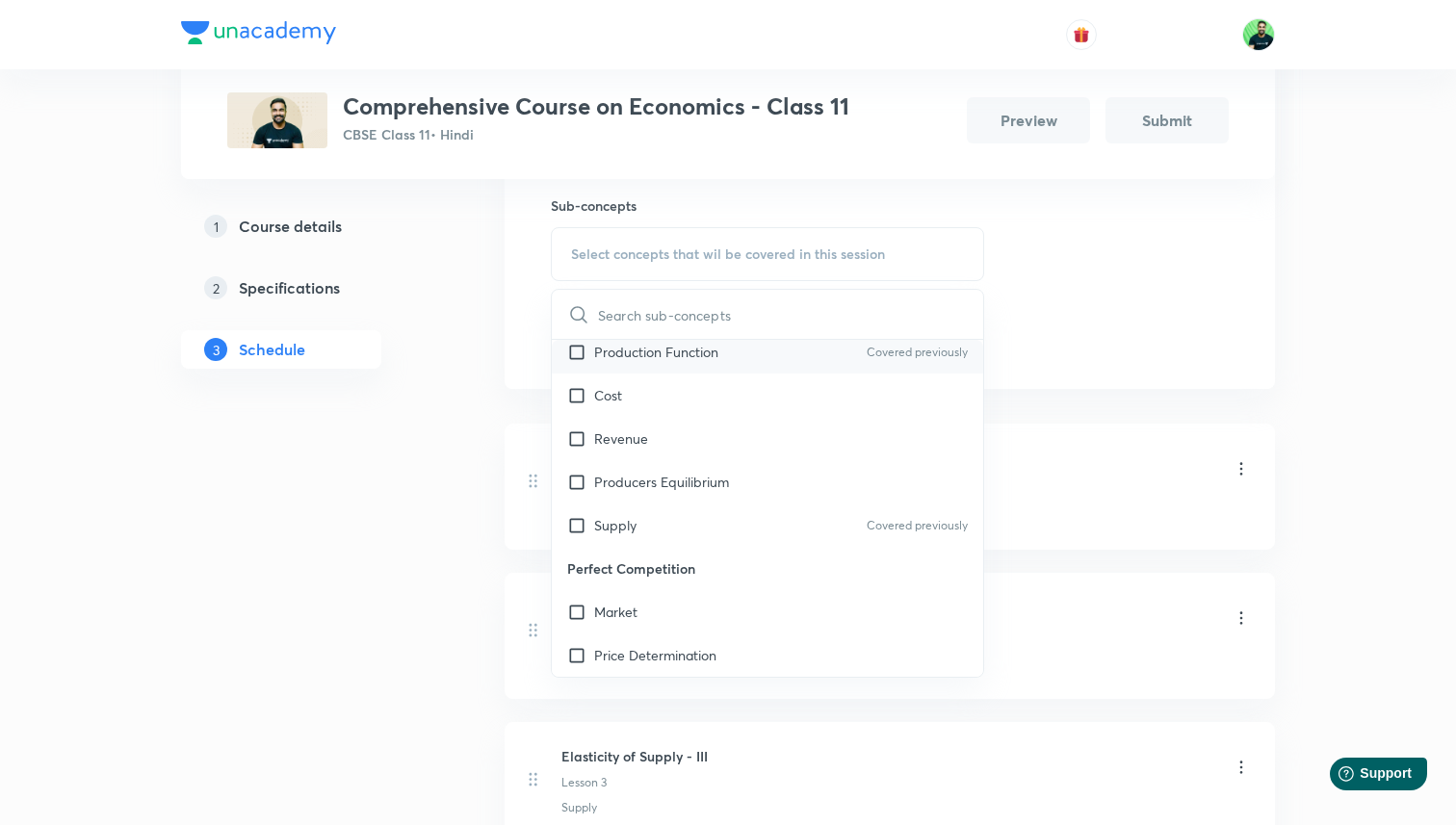 click on "Production Function Covered previously" at bounding box center [767, 351] 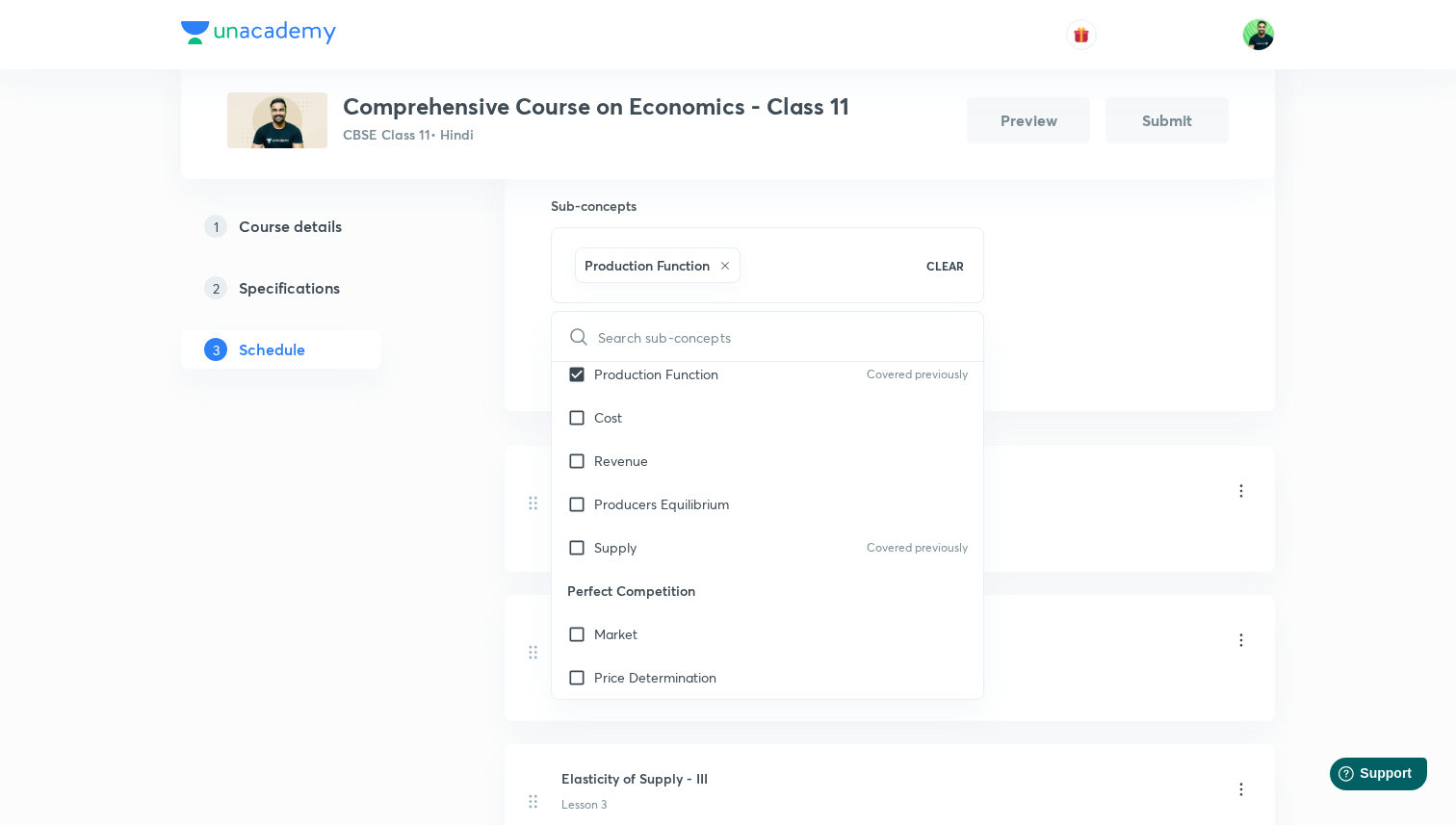 click on "Session  11 Live class Quiz Session title 25/99 Production Function - III ​ Sub-concepts Production Function CLEAR ​ Introduction Introduction Covered previously Data Collection & Organisation Collection of Data Covered previously Organization Statistical Tools Tabular Presentation Diagramatic Presentation Graphic Representation Measures of Central Tendency Dispersion Correlation Index Number Introduction Basic Terms Consumer Equilibrium & Demand Consumer's Equilibrium Demand Elasticity of Demand Producer Behaviour & Supply Production Function Covered previously Cost Revenue Producers Equilibrium Supply Covered previously Perfect Competition Market Price Determination Add Cancel" at bounding box center [890, 162] 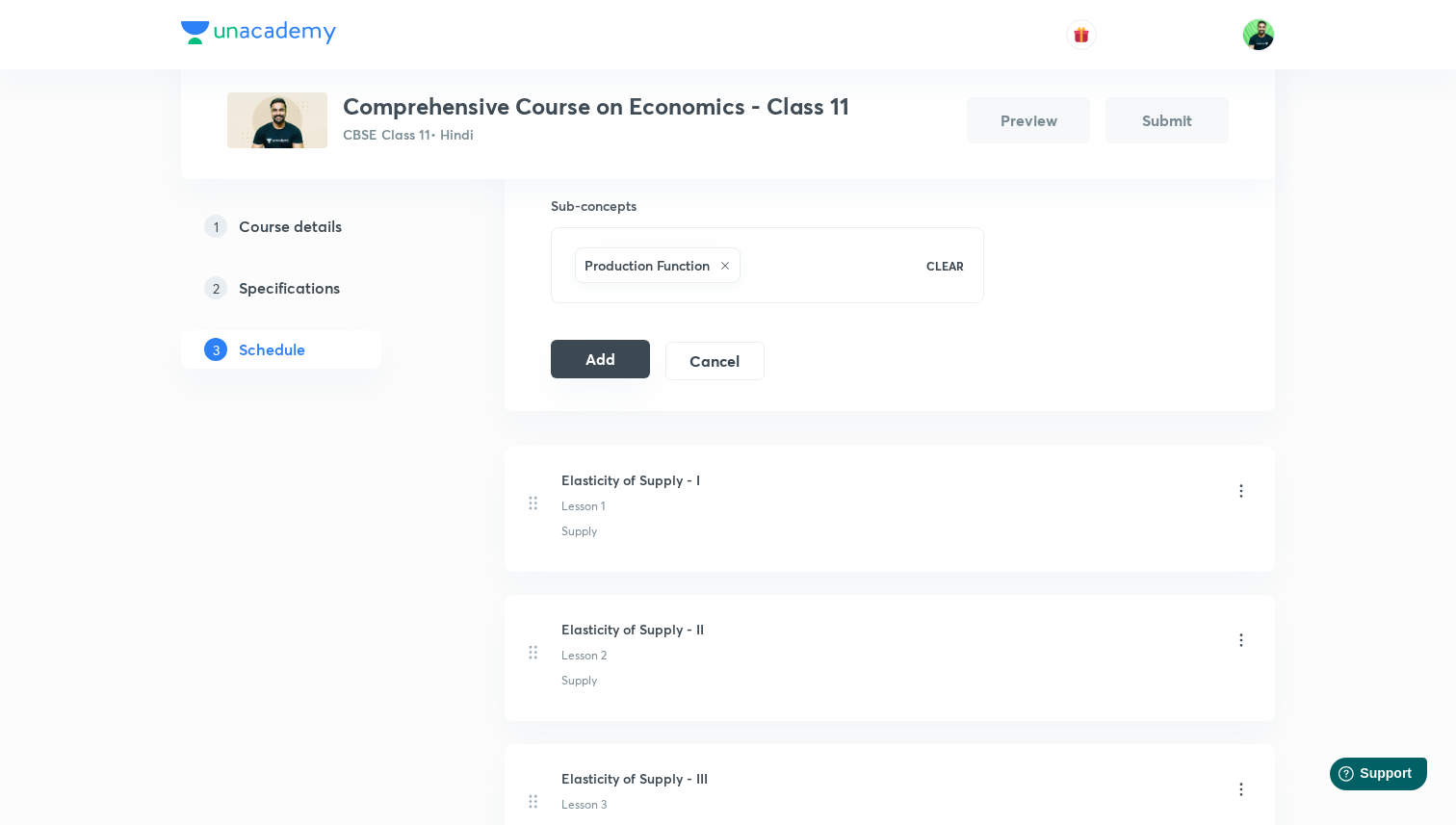 click on "Add" at bounding box center [600, 359] 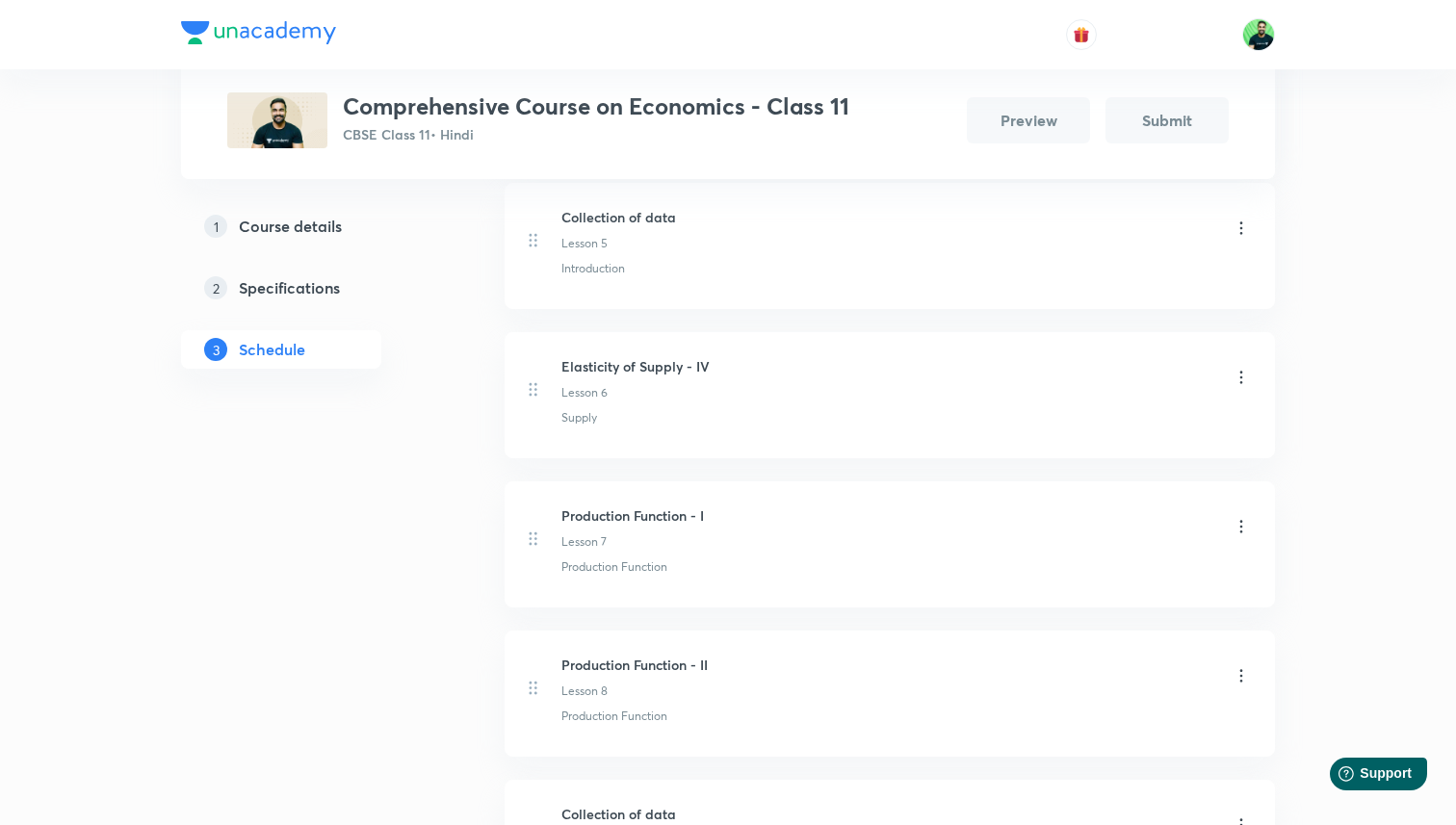 scroll, scrollTop: 1066, scrollLeft: 0, axis: vertical 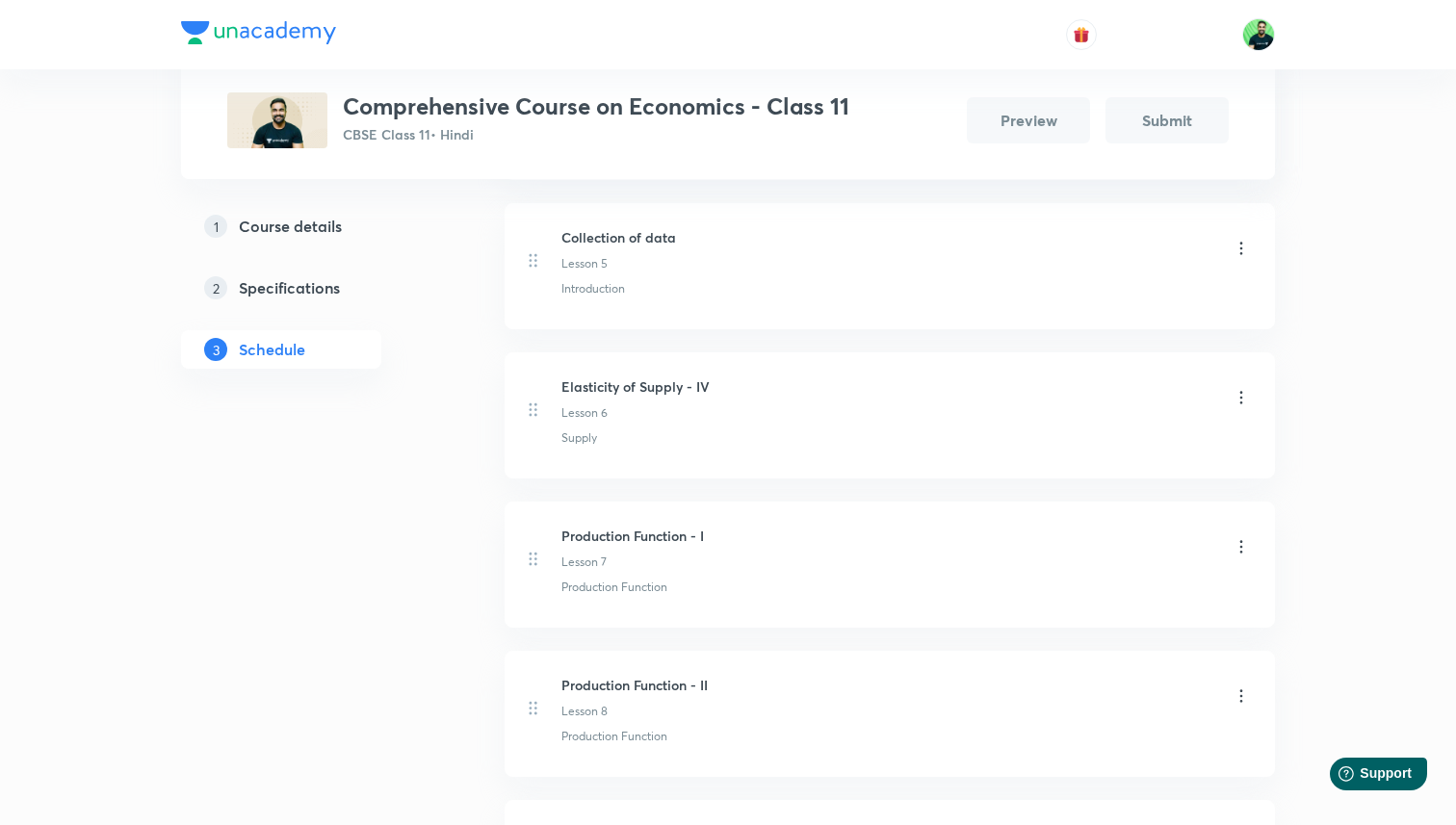 click on "Production Function - I" at bounding box center [633, 535] 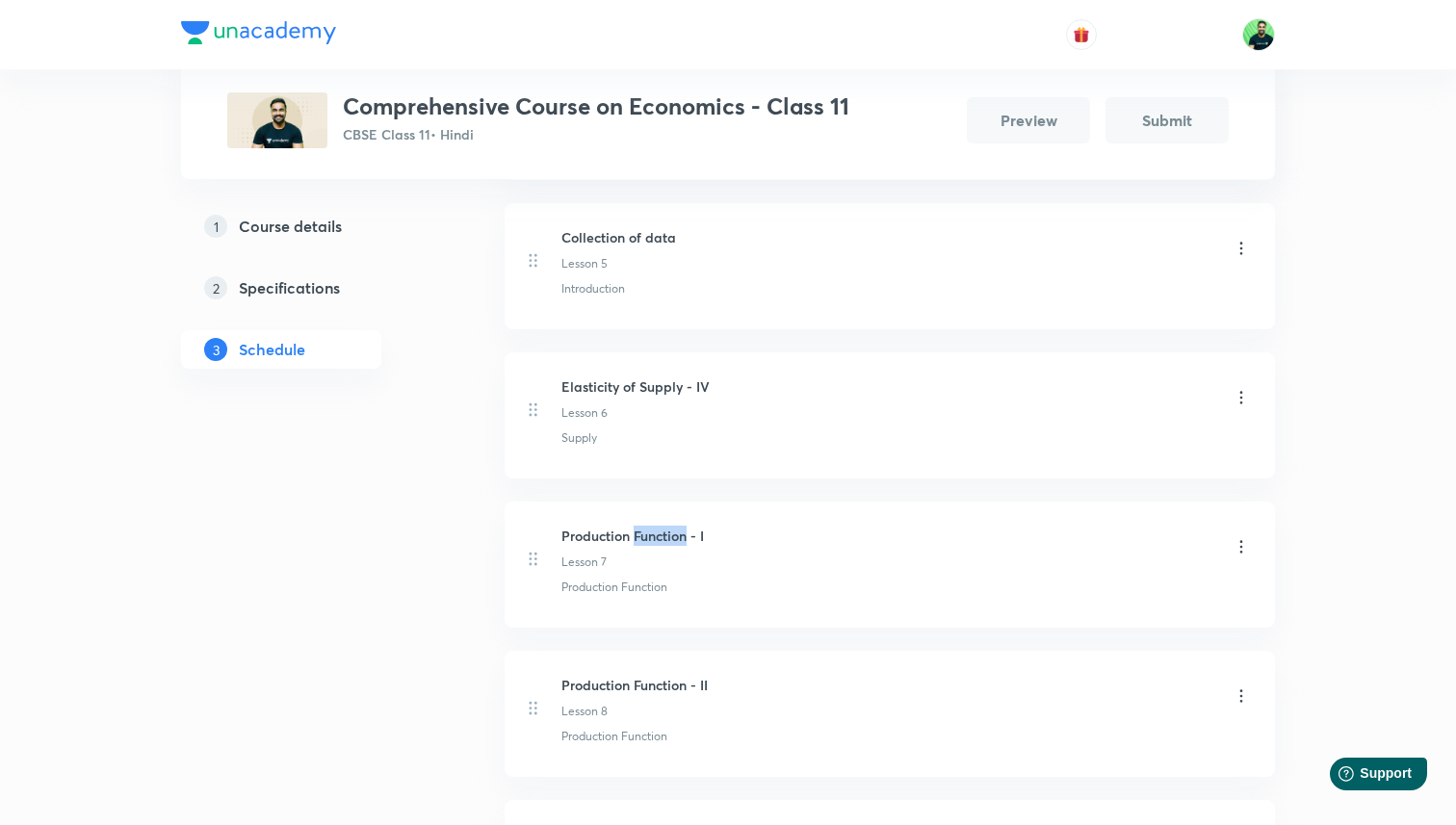 click on "Production Function - I" at bounding box center [633, 535] 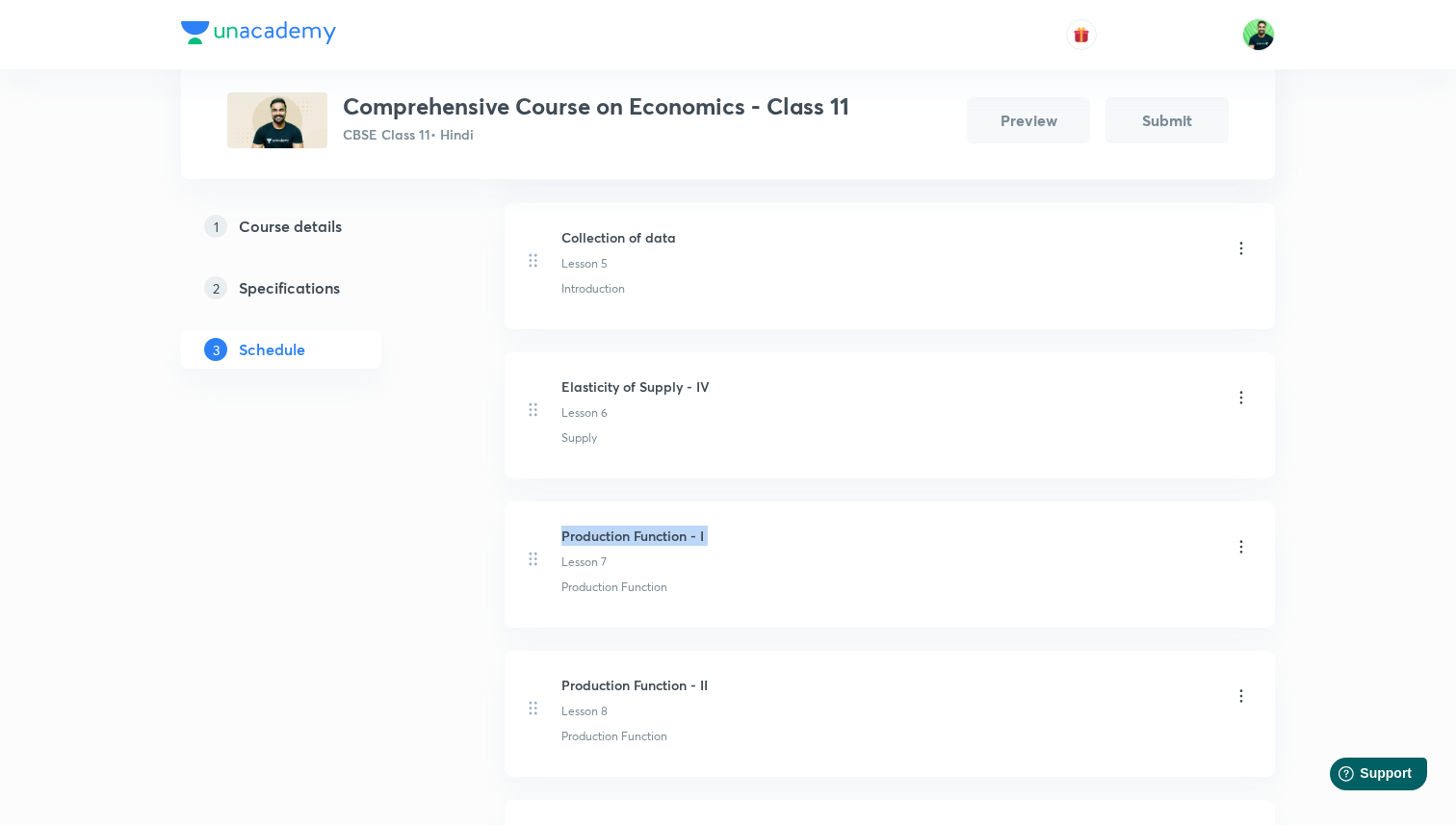 copy on "Production Function - I" 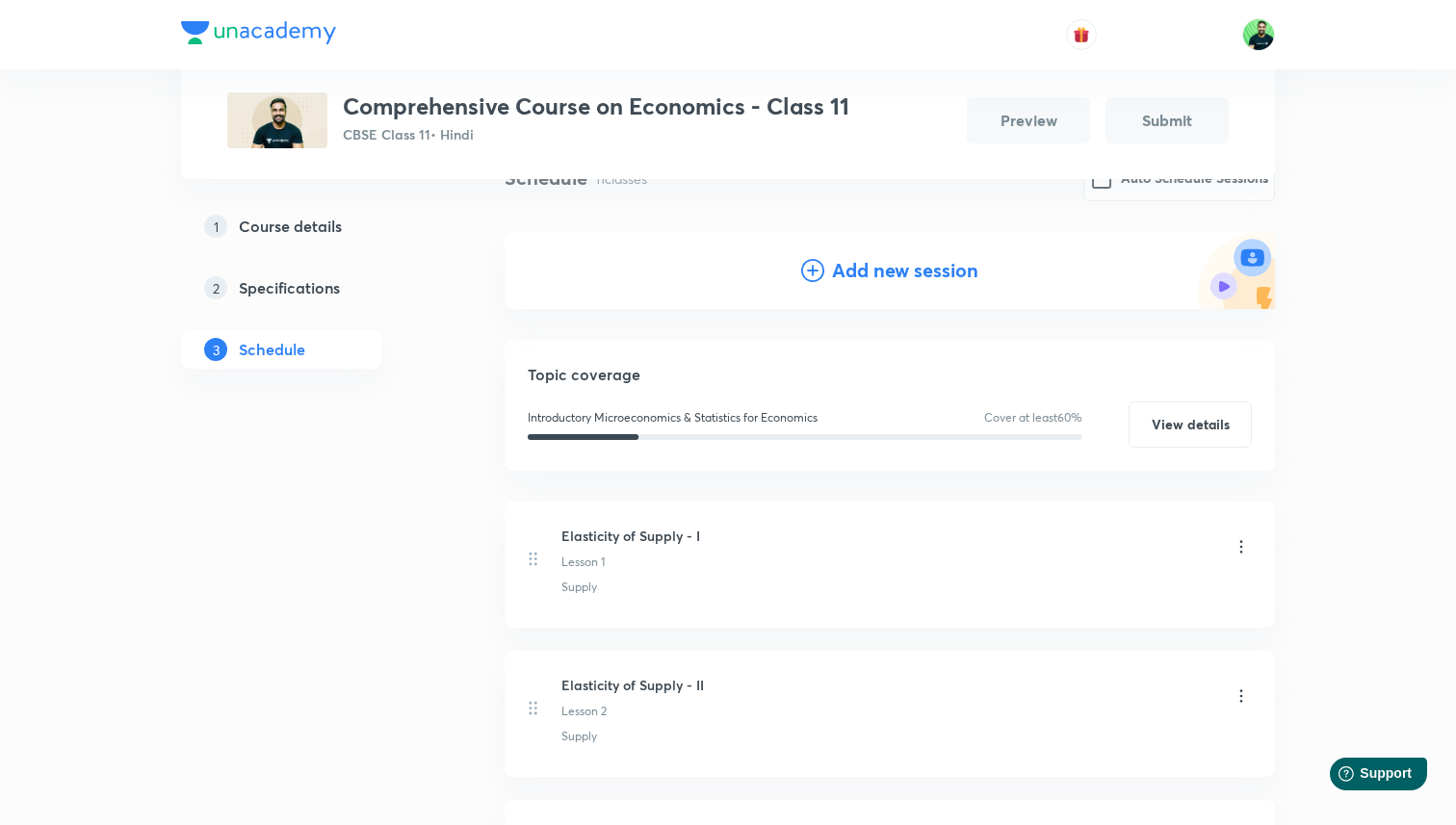 scroll, scrollTop: 0, scrollLeft: 0, axis: both 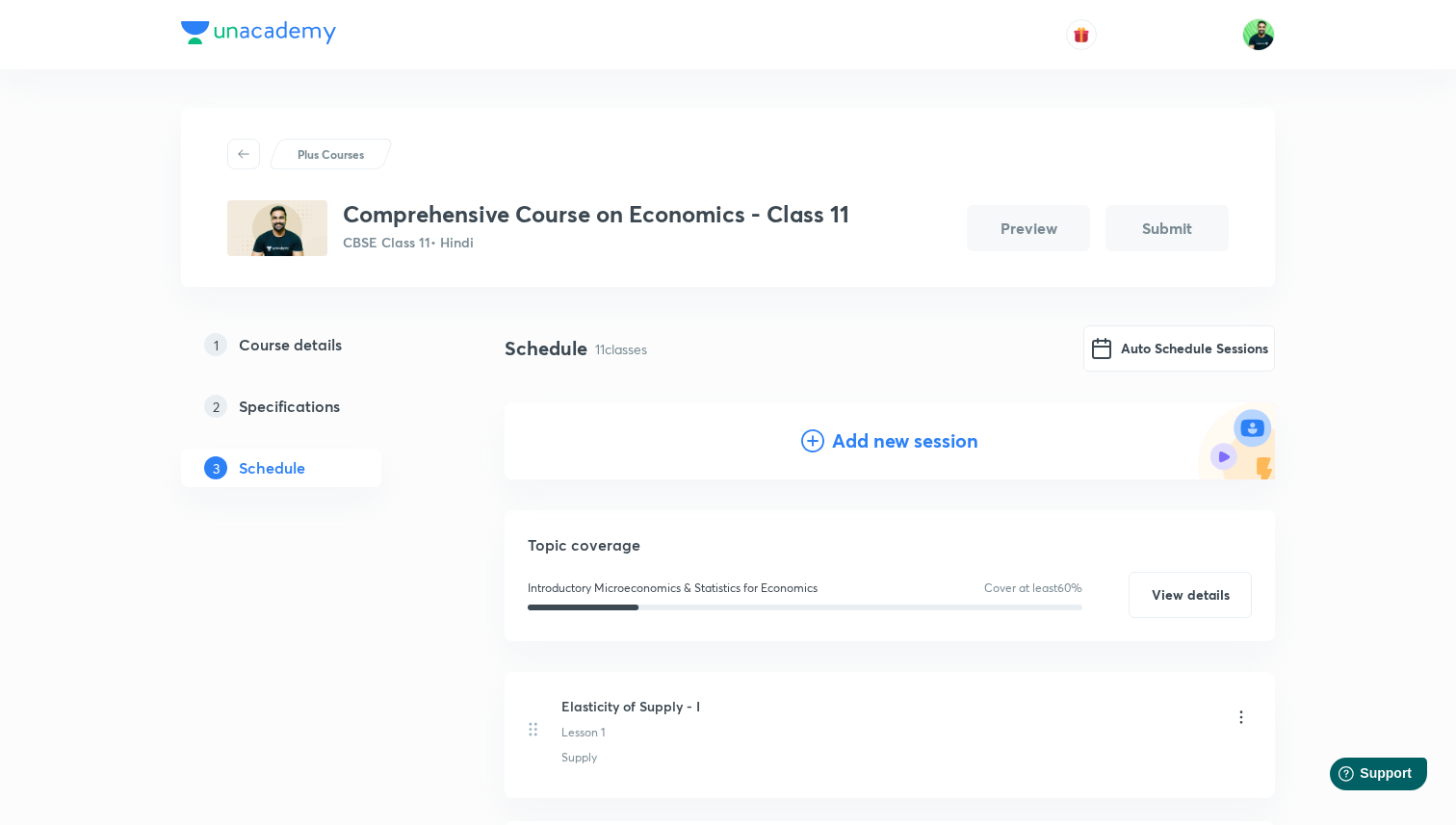 click on "Add new session" at bounding box center (905, 441) 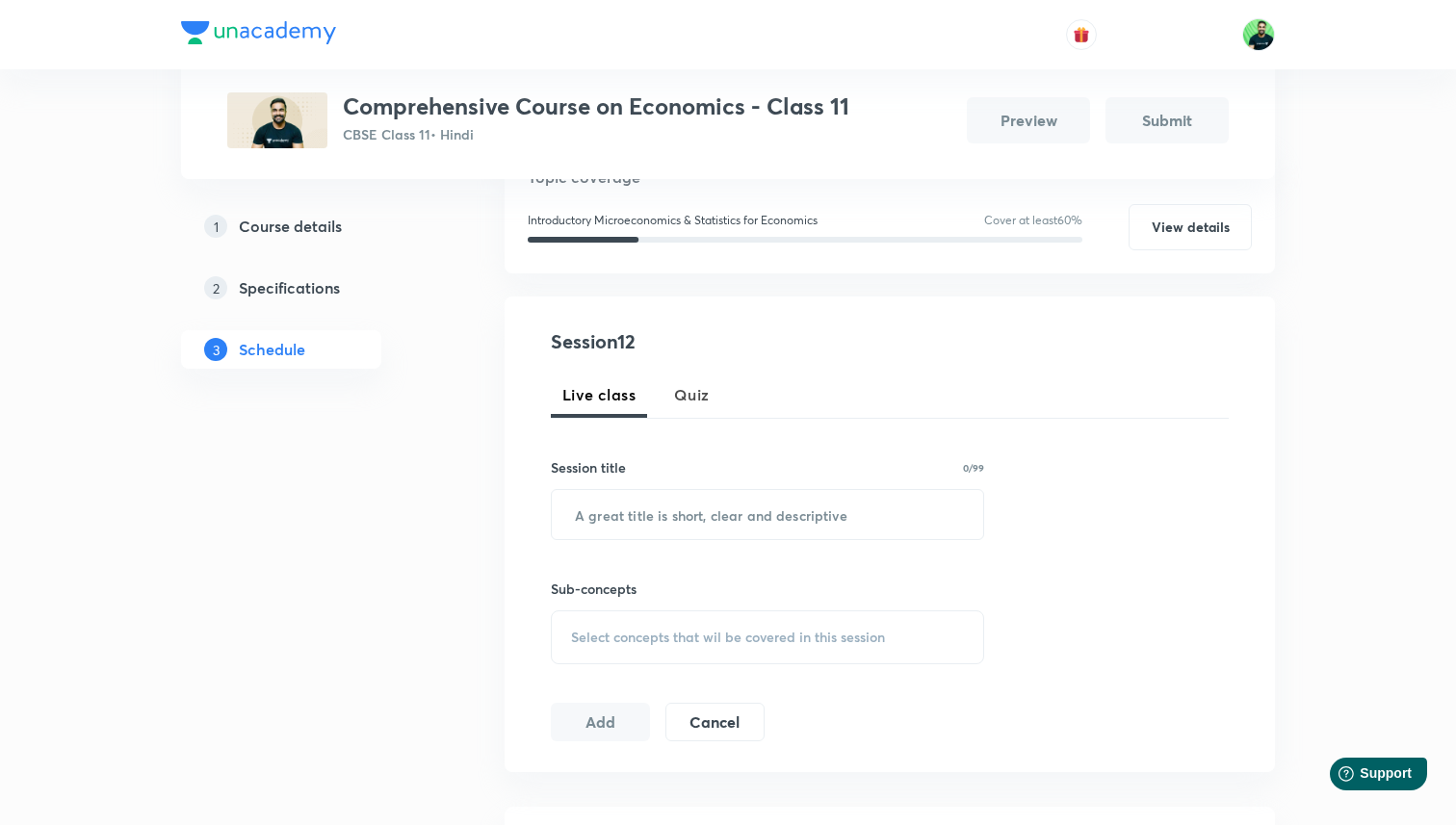 scroll, scrollTop: 258, scrollLeft: 0, axis: vertical 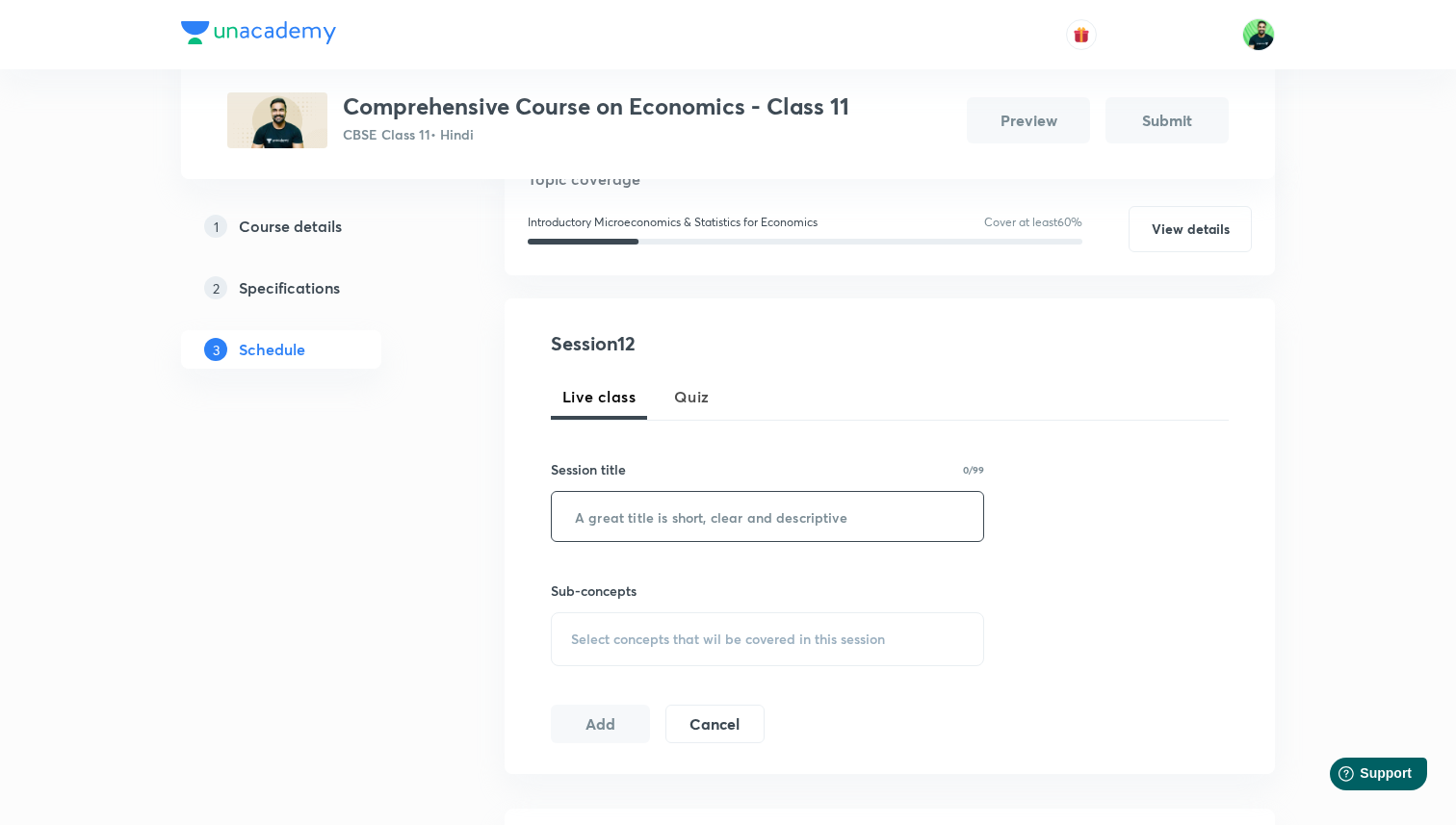 click at bounding box center (767, 516) 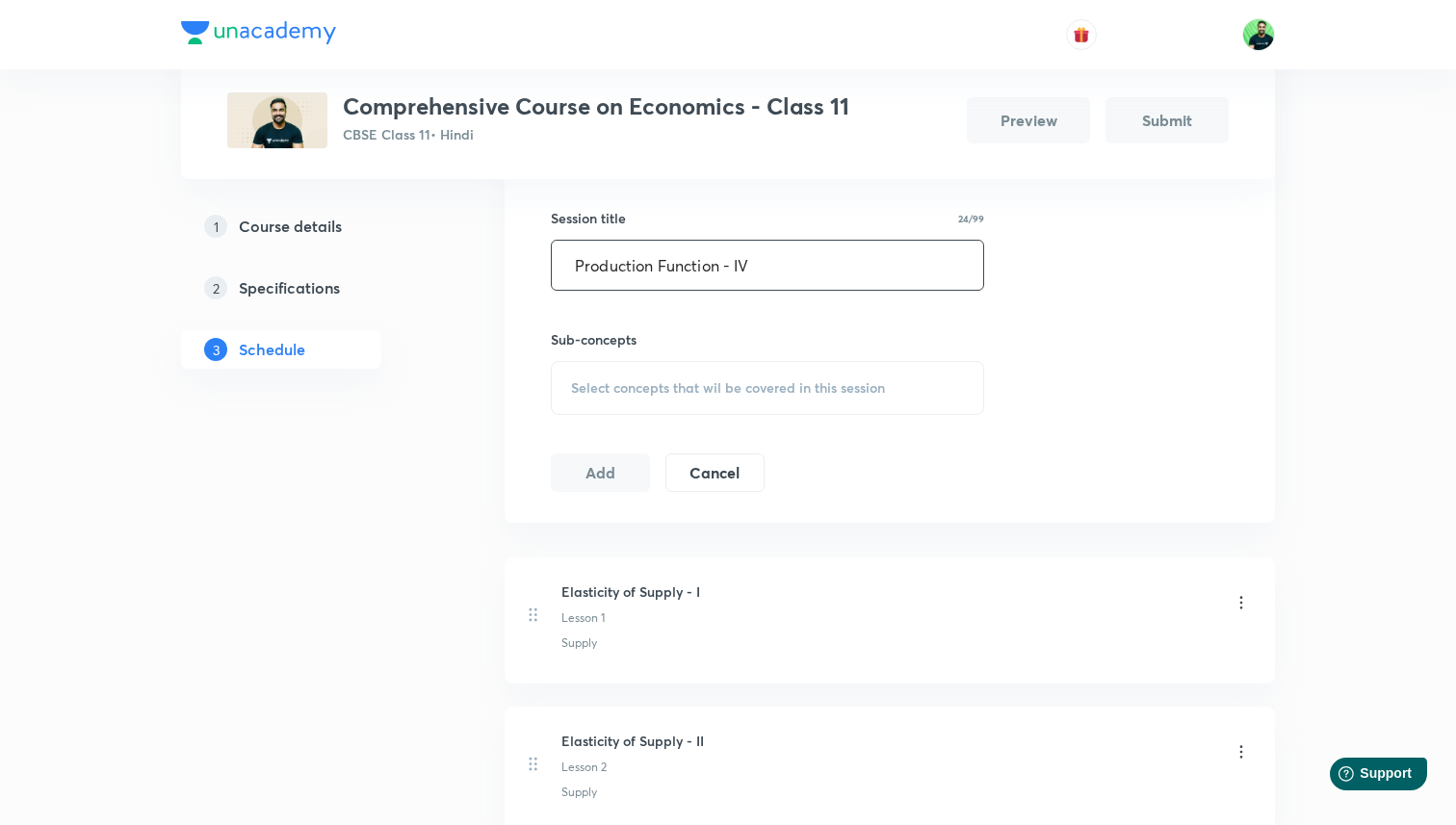 scroll, scrollTop: 528, scrollLeft: 0, axis: vertical 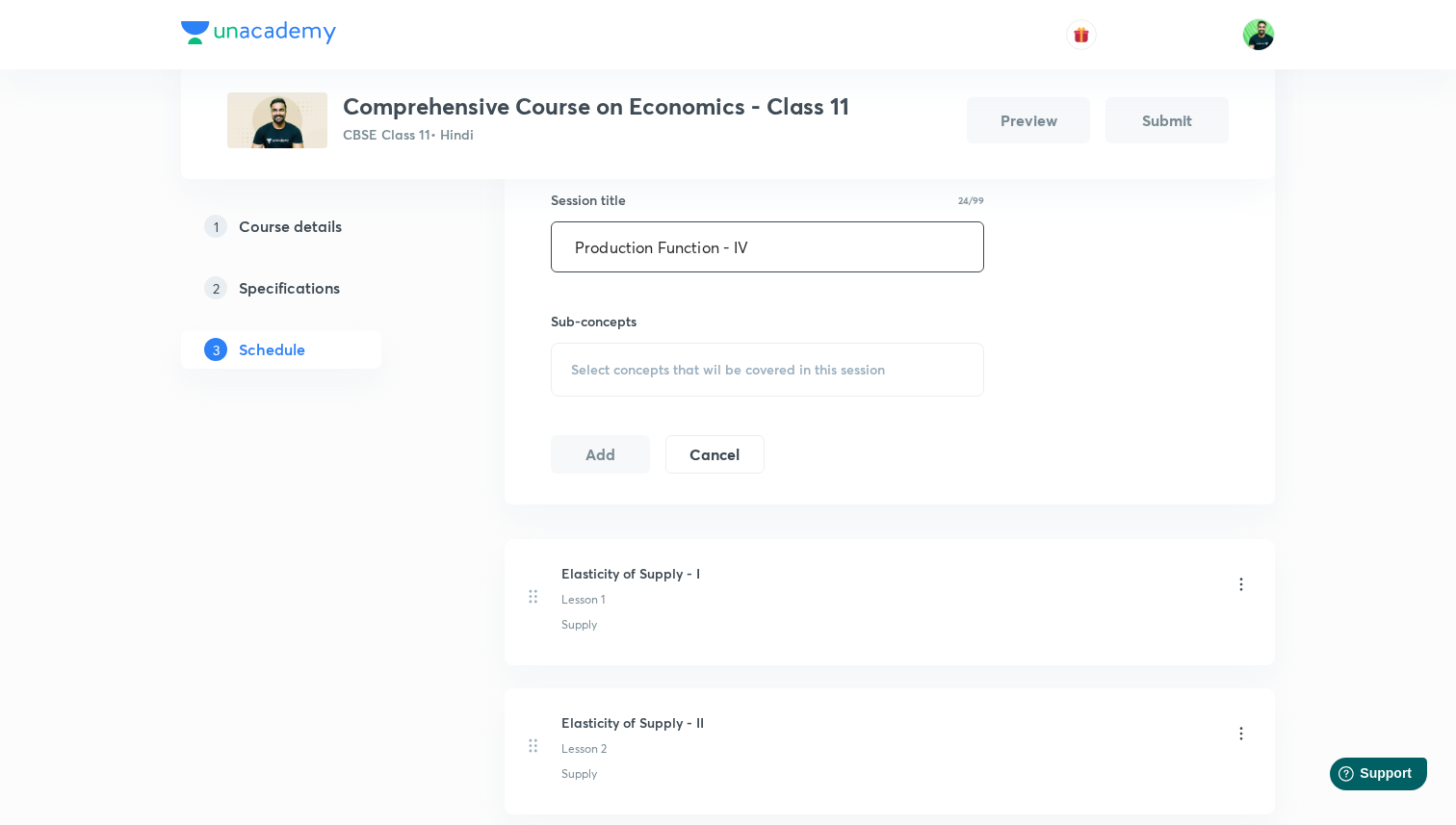 type on "Production Function - IV" 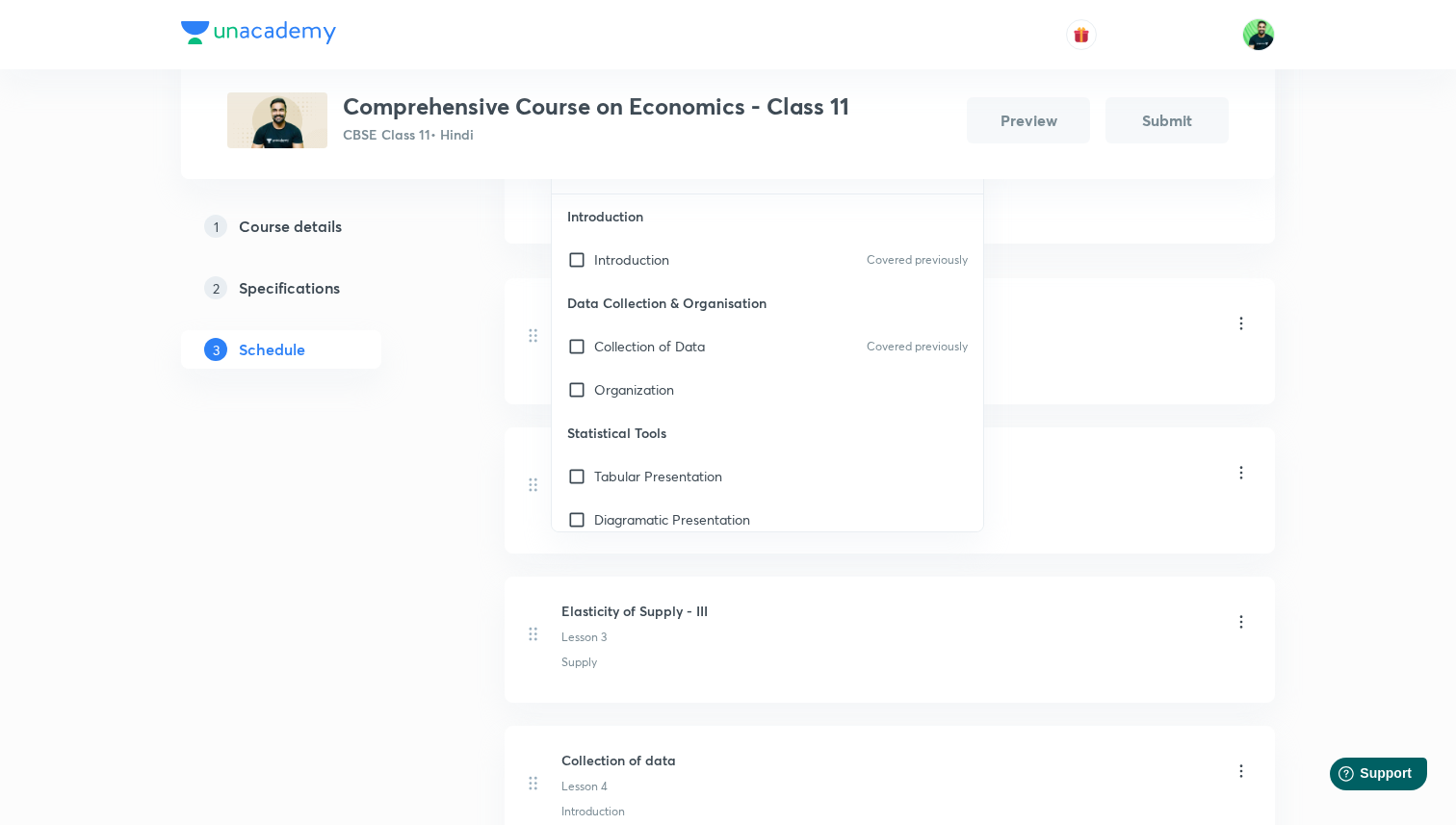 scroll, scrollTop: 791, scrollLeft: 0, axis: vertical 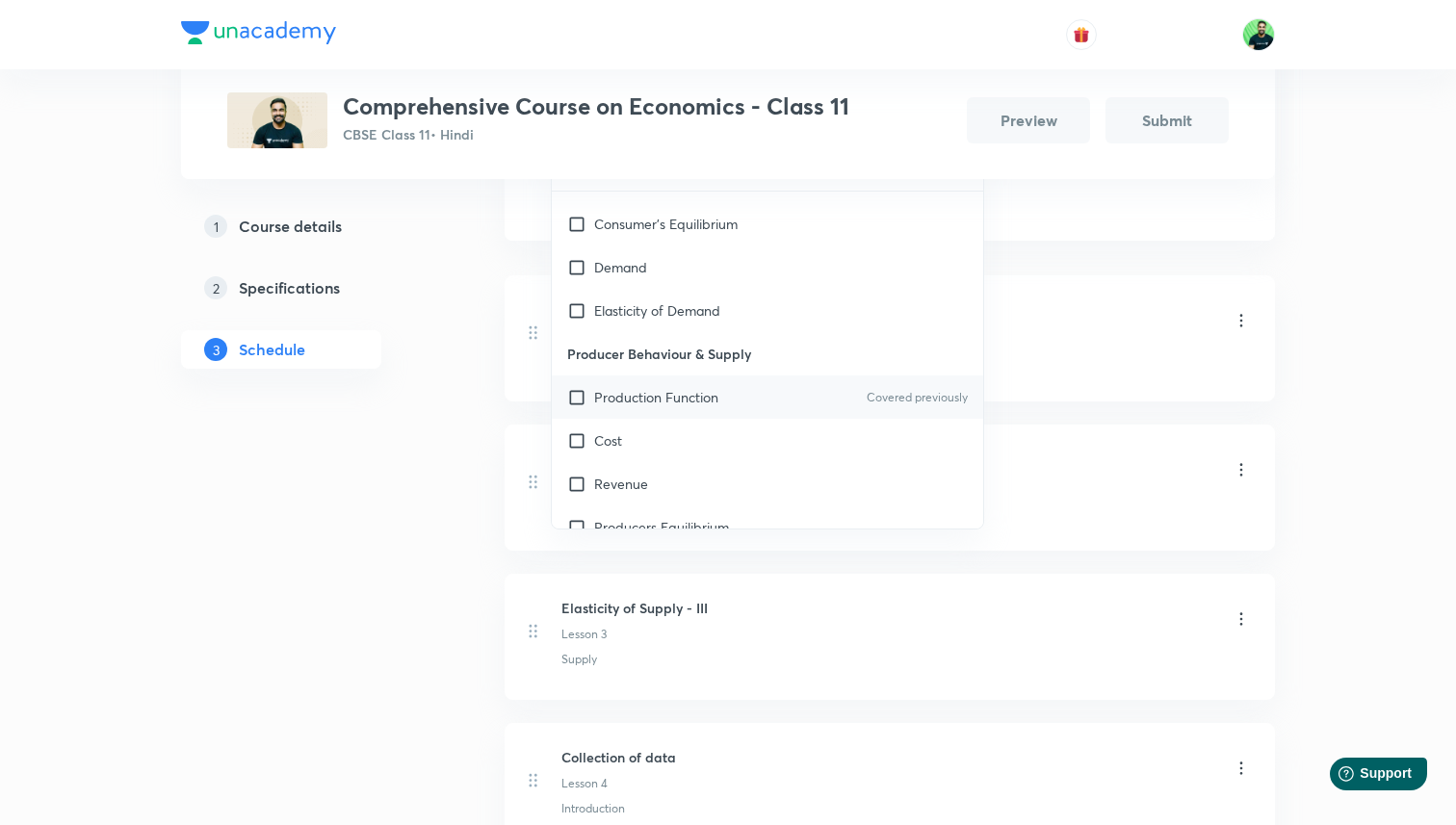 click on "Production Function Covered previously" at bounding box center (767, 397) 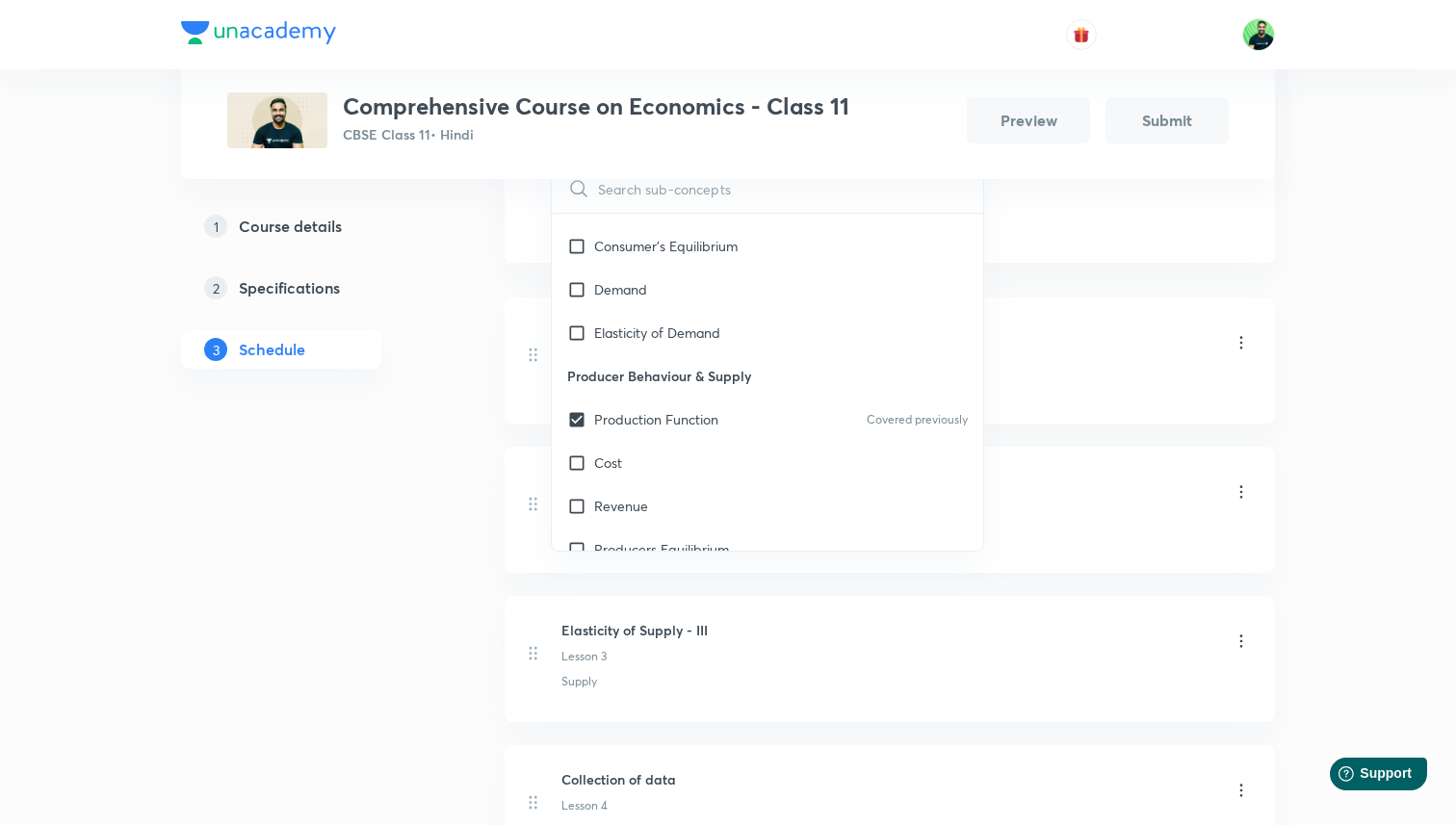 click on "Elasticity of Supply - I Lesson 1" at bounding box center (906, 344) 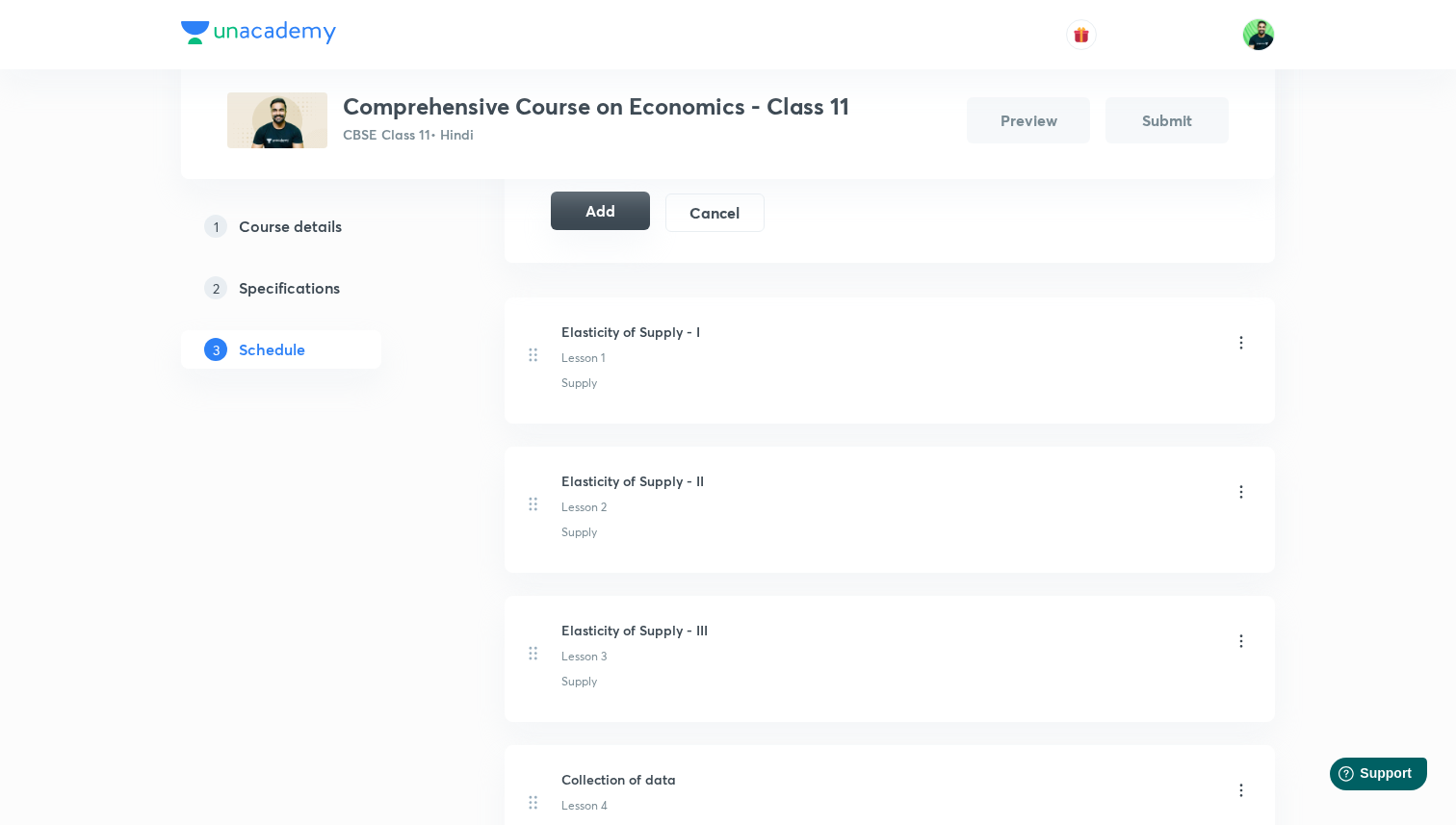 click on "Add" at bounding box center [600, 211] 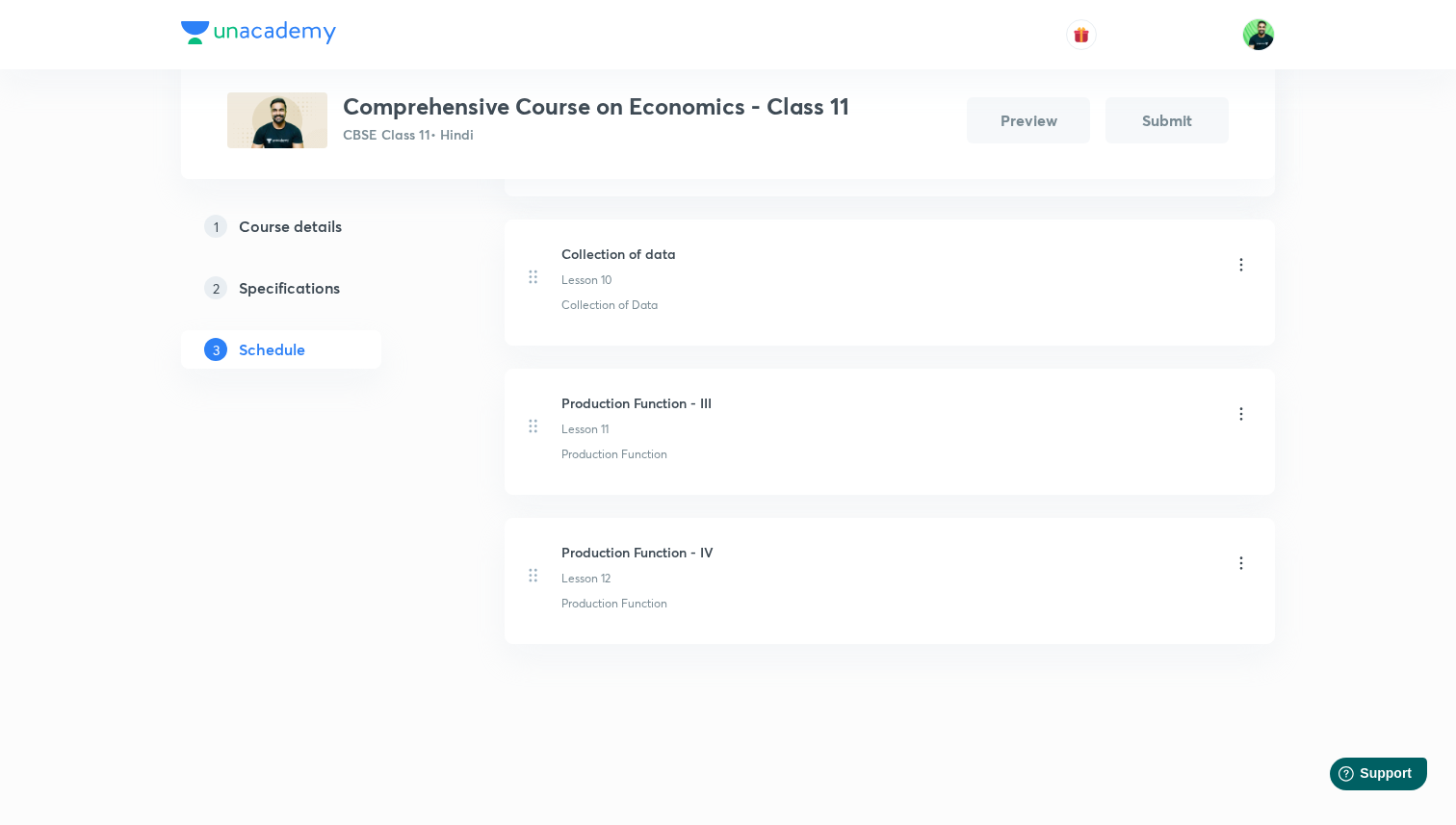scroll, scrollTop: 1752, scrollLeft: 0, axis: vertical 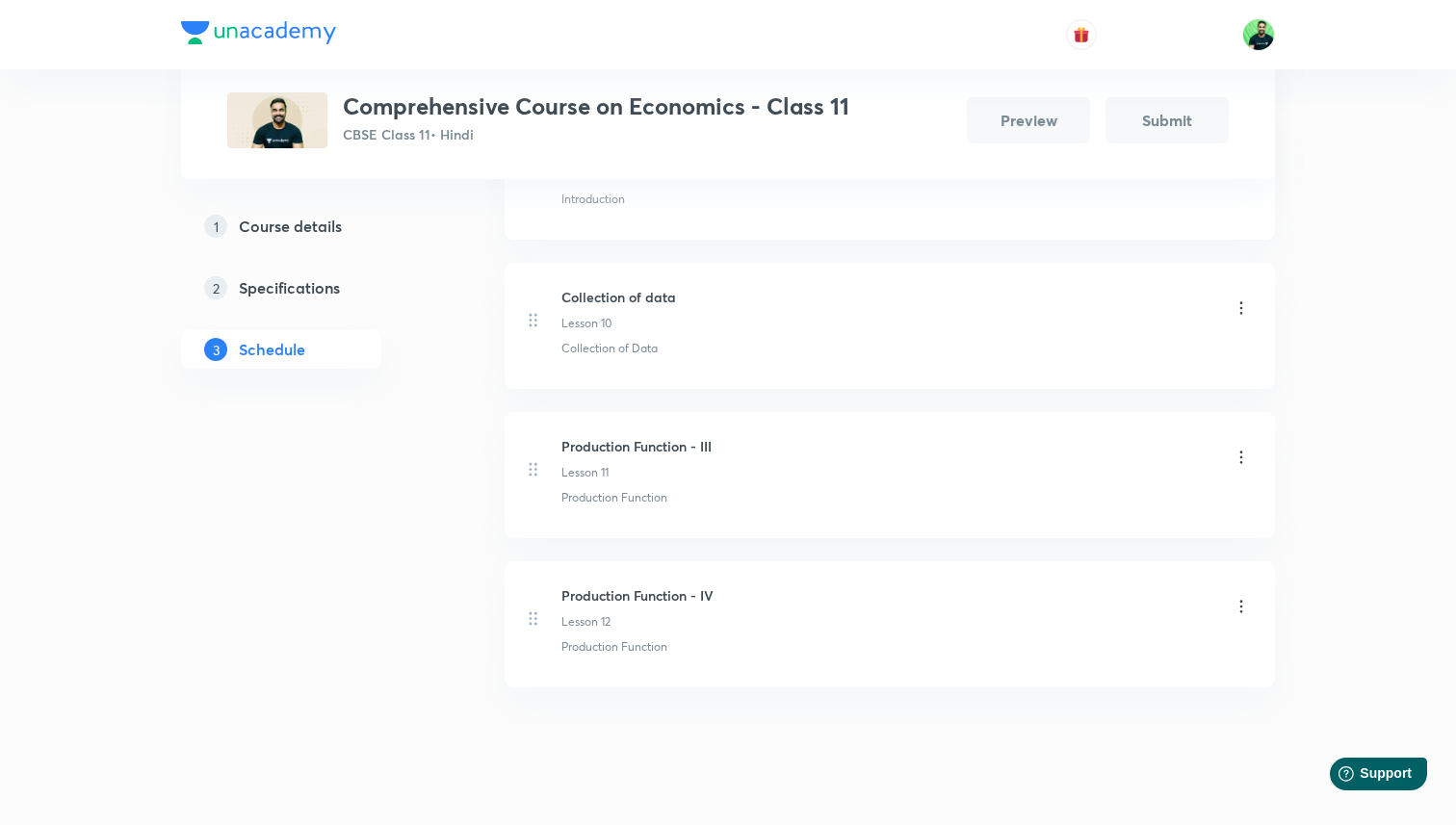 click on "Production Function - IV" at bounding box center (637, 595) 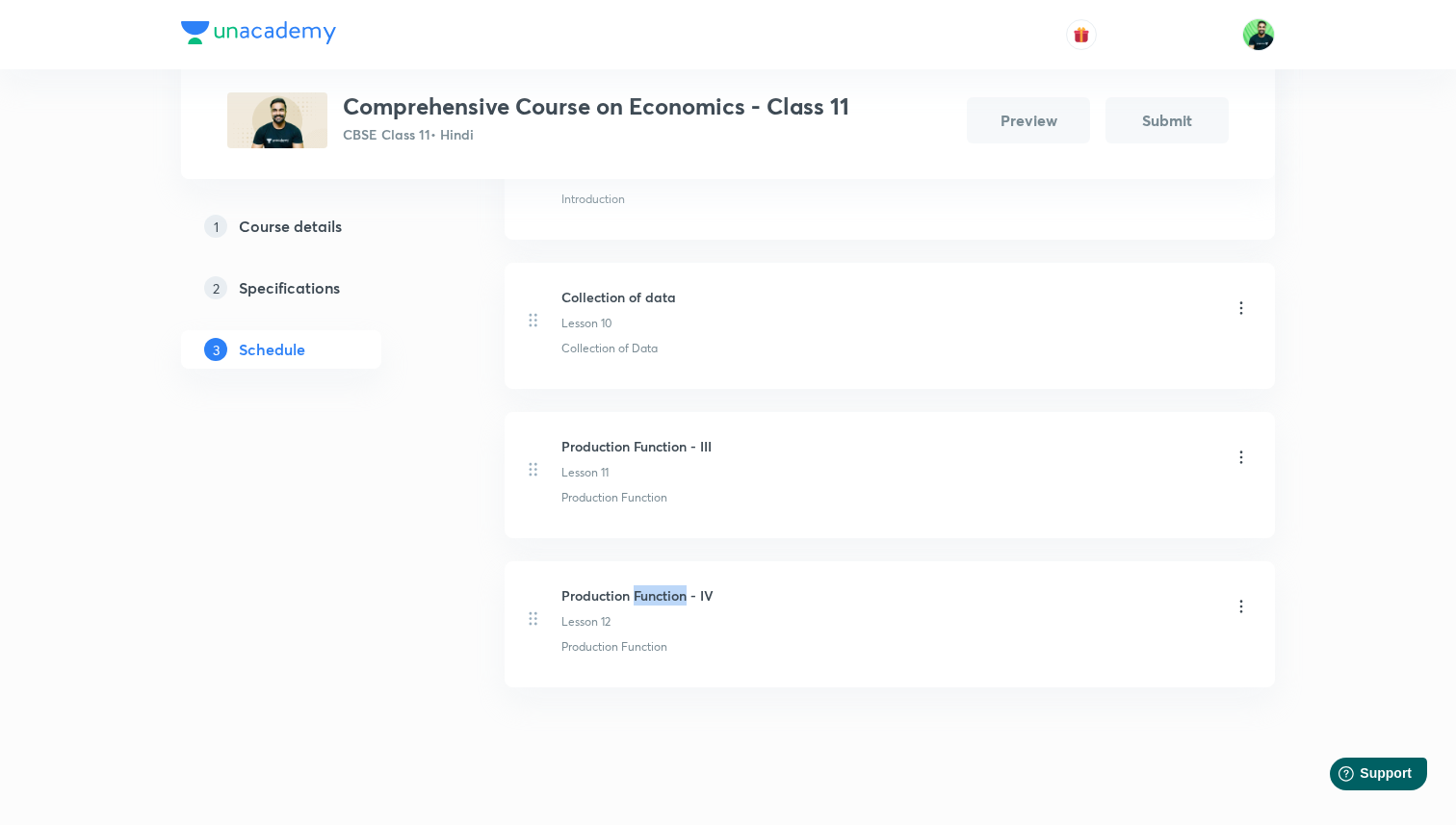 click on "Production Function - IV" at bounding box center [637, 595] 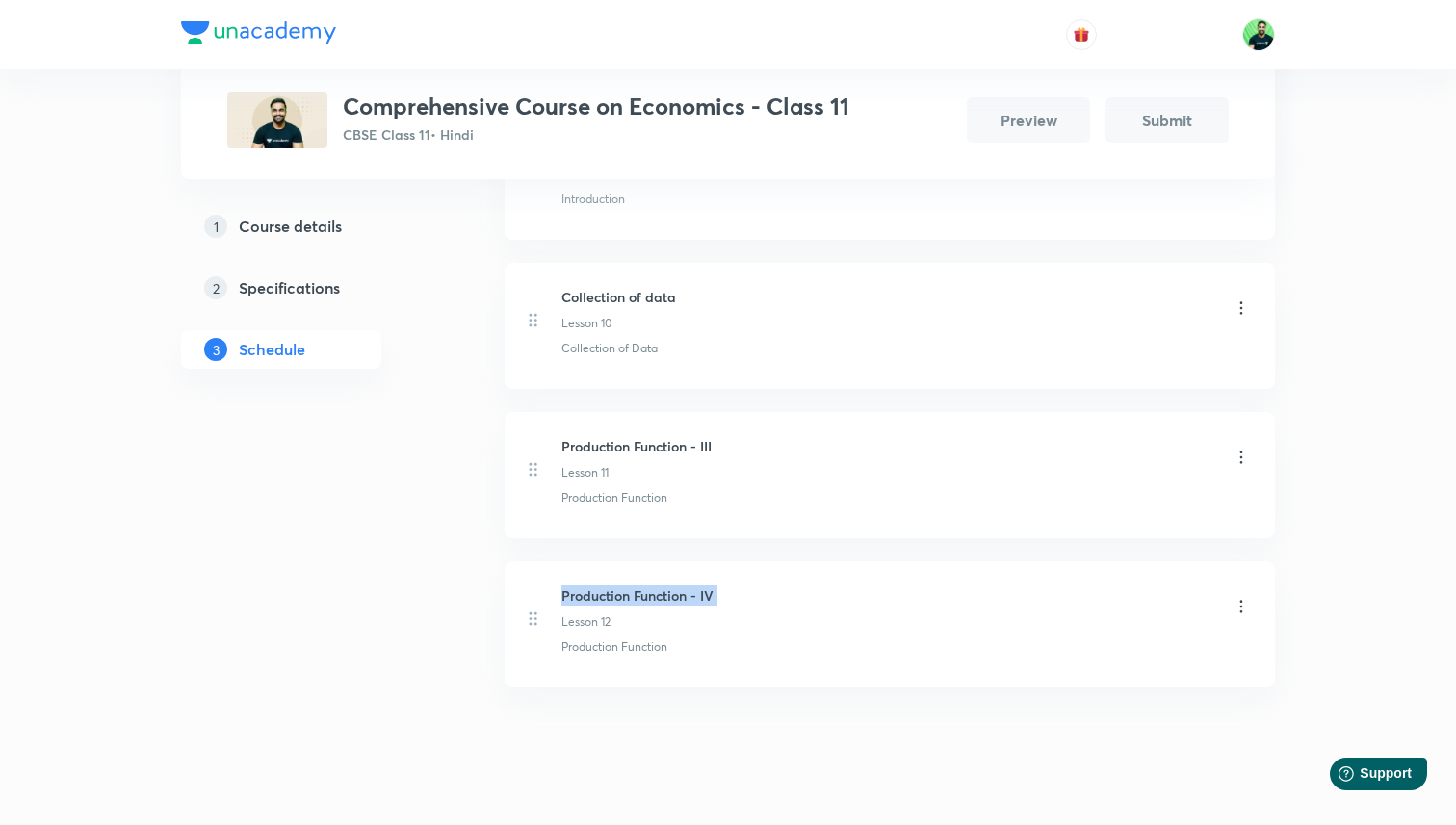 copy on "Production Function - IV" 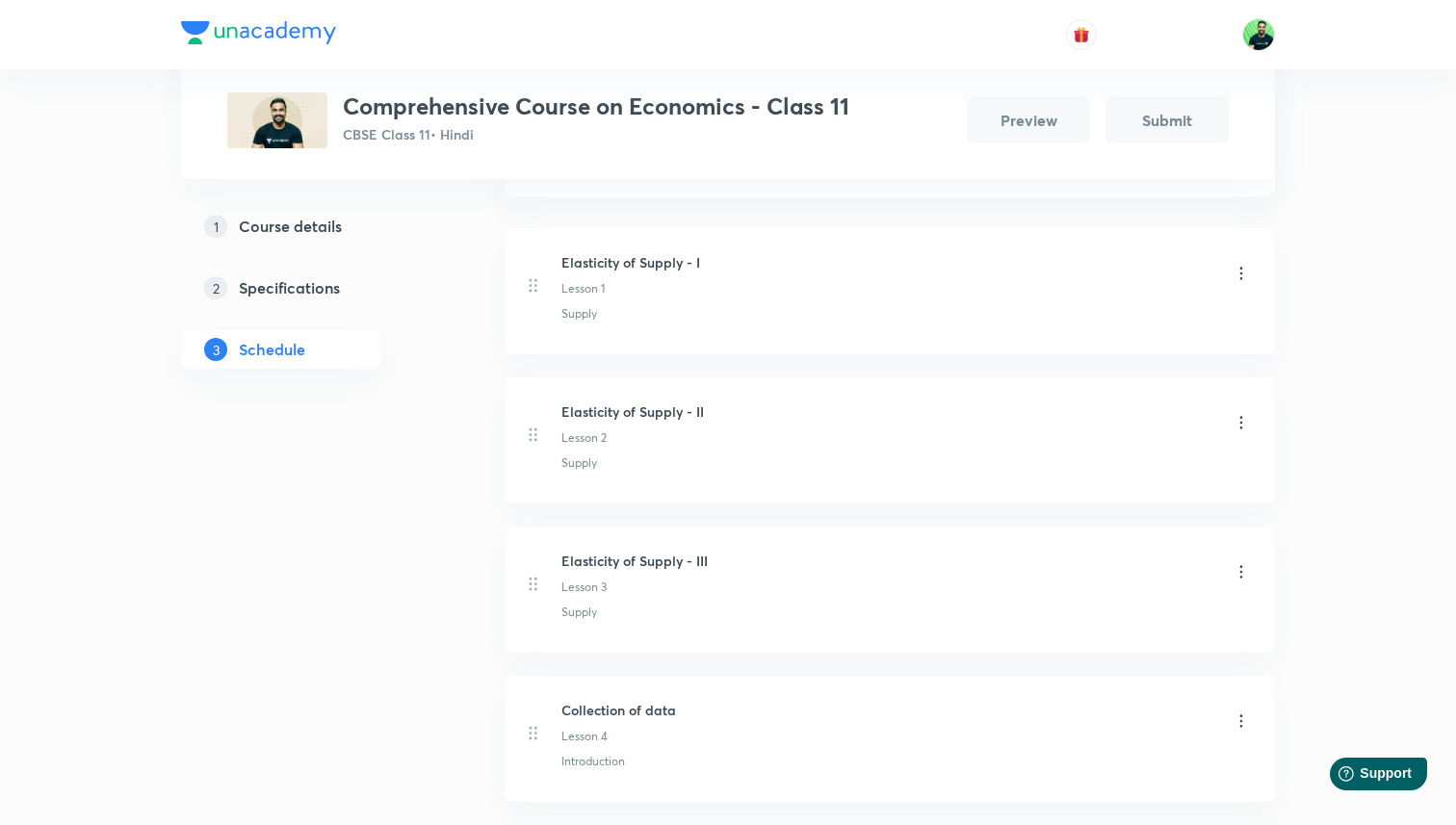 scroll, scrollTop: 25, scrollLeft: 0, axis: vertical 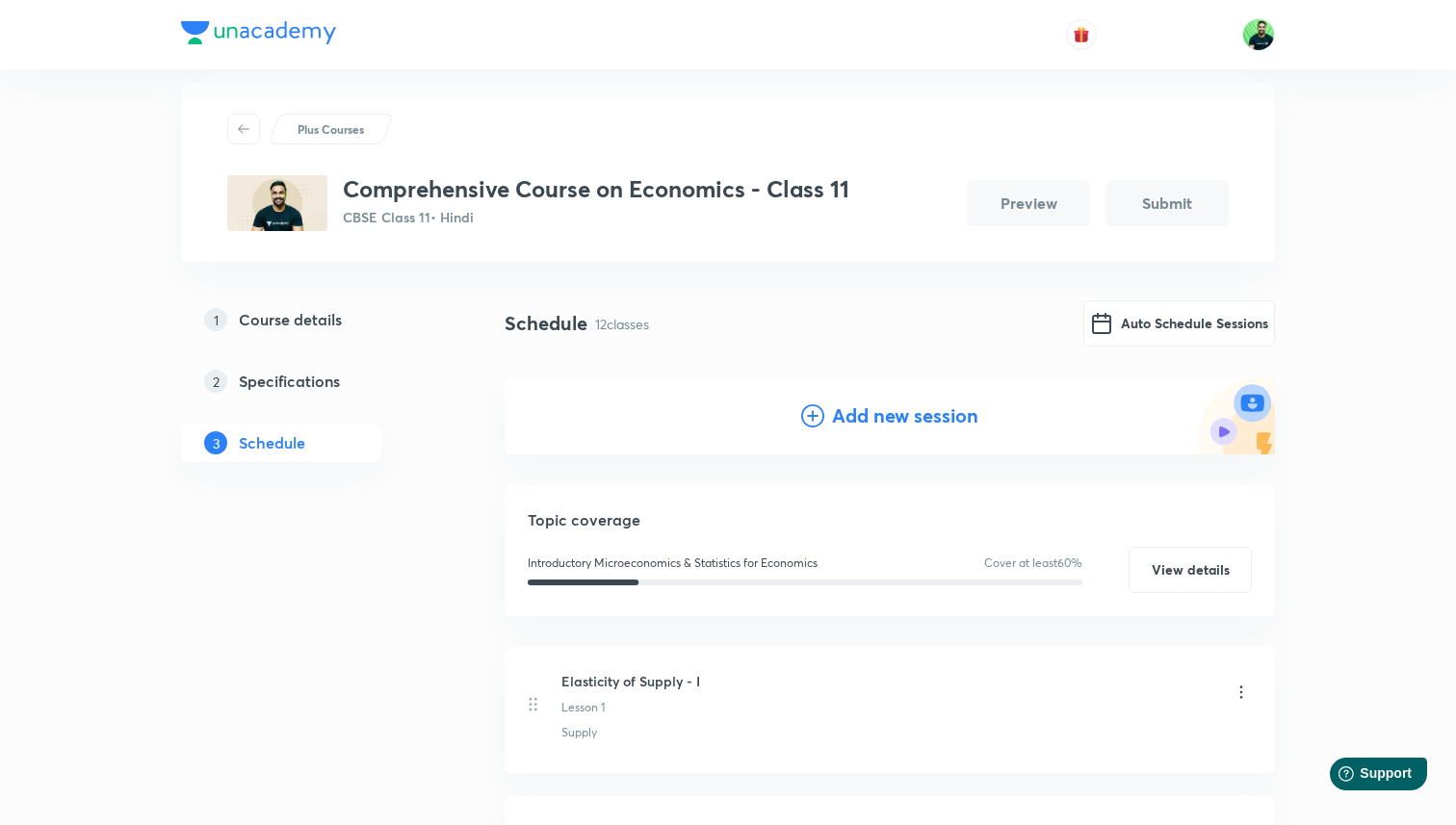 click on "Add new session" at bounding box center (905, 416) 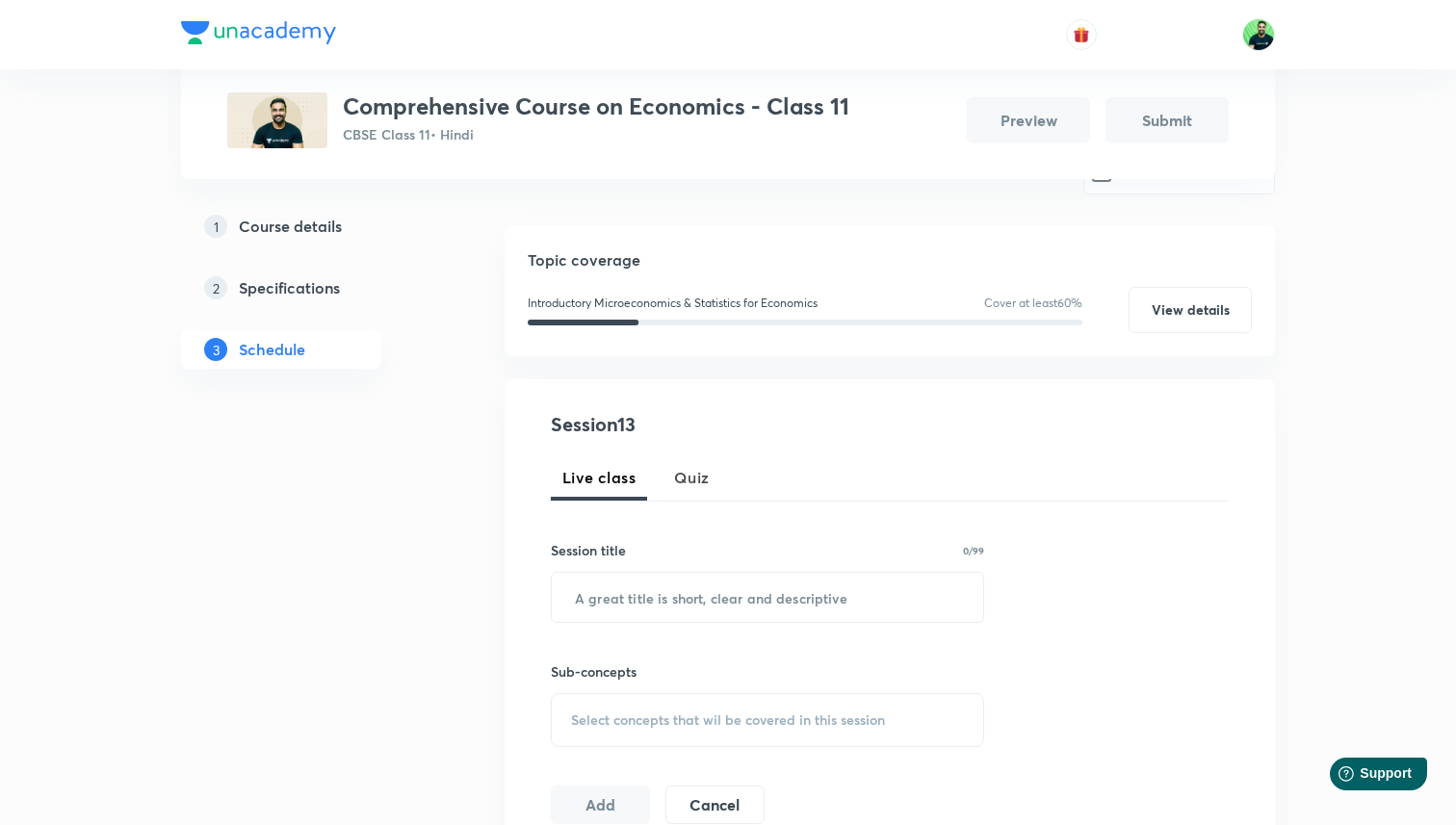 scroll, scrollTop: 241, scrollLeft: 0, axis: vertical 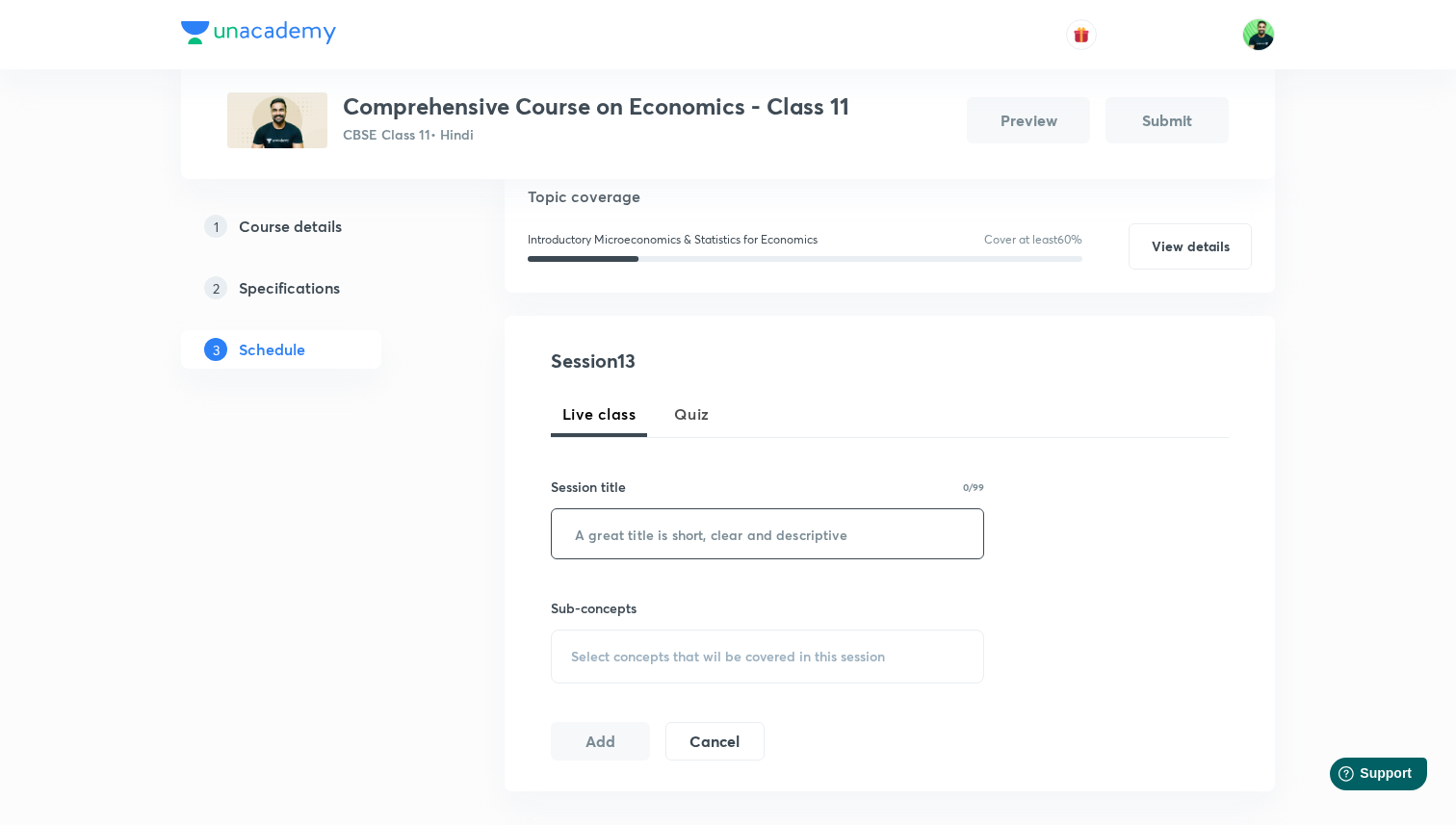 click at bounding box center (767, 533) 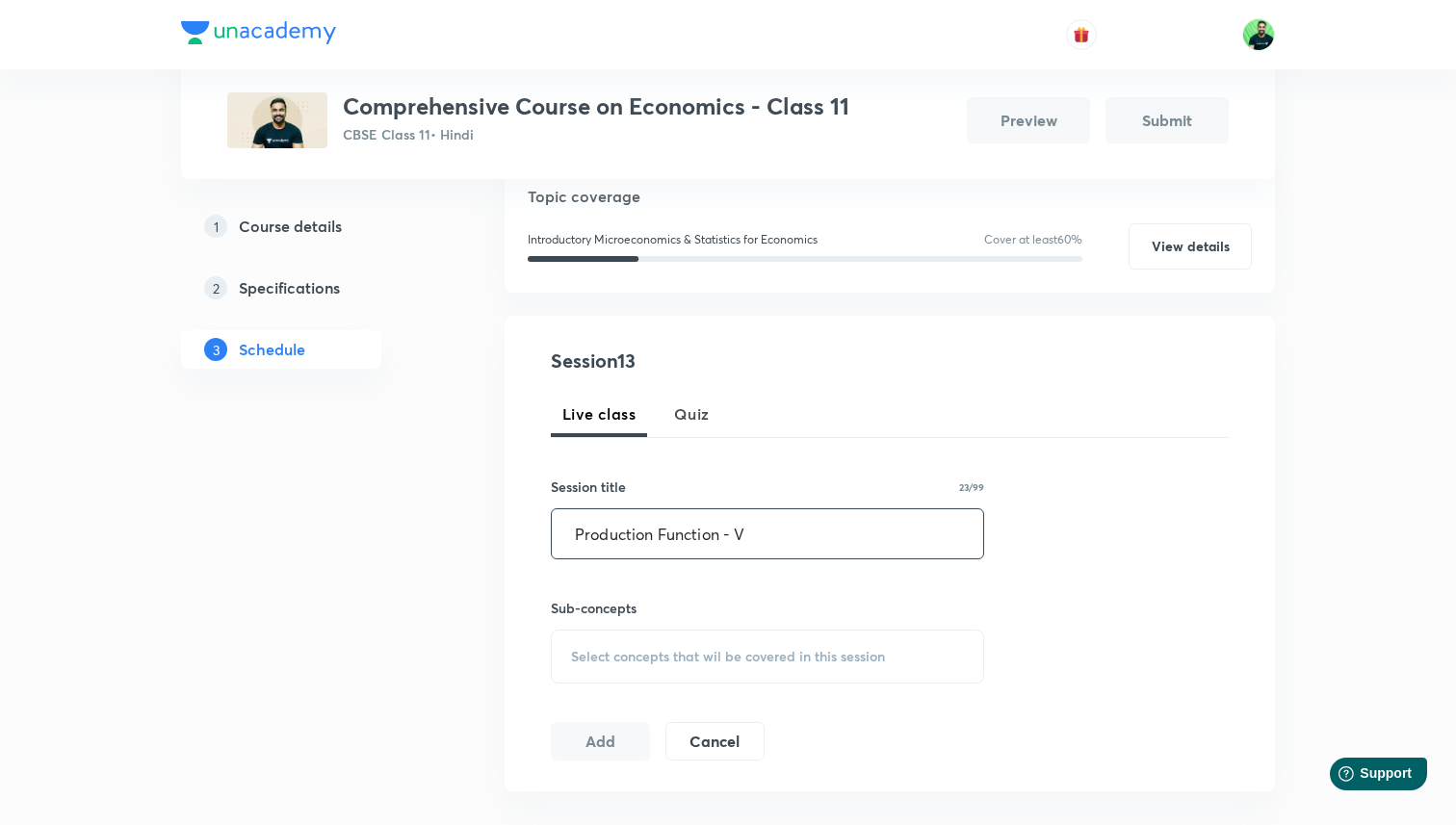 type on "Production Function - V" 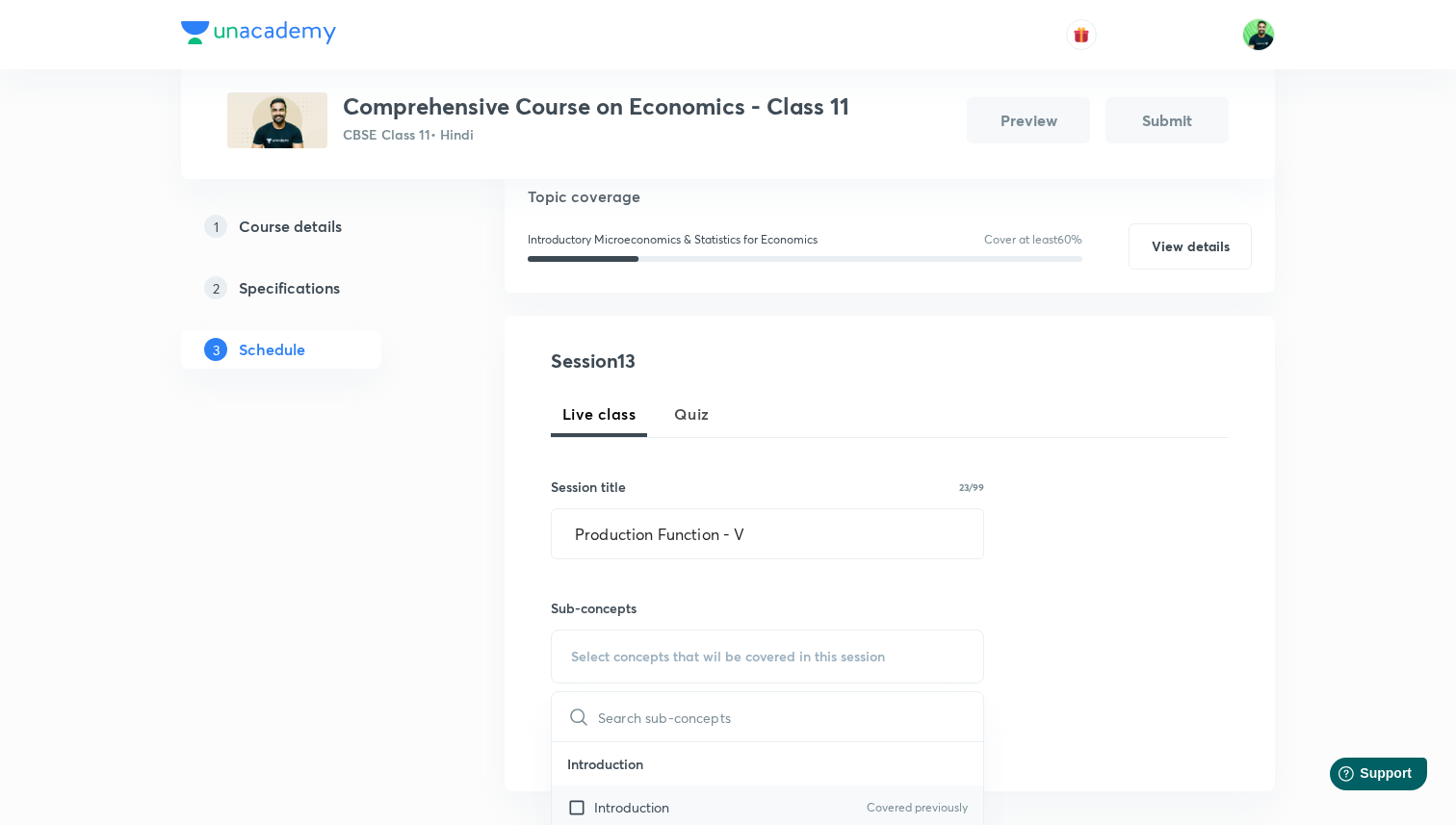 click on "Introduction Covered previously" at bounding box center (767, 807) 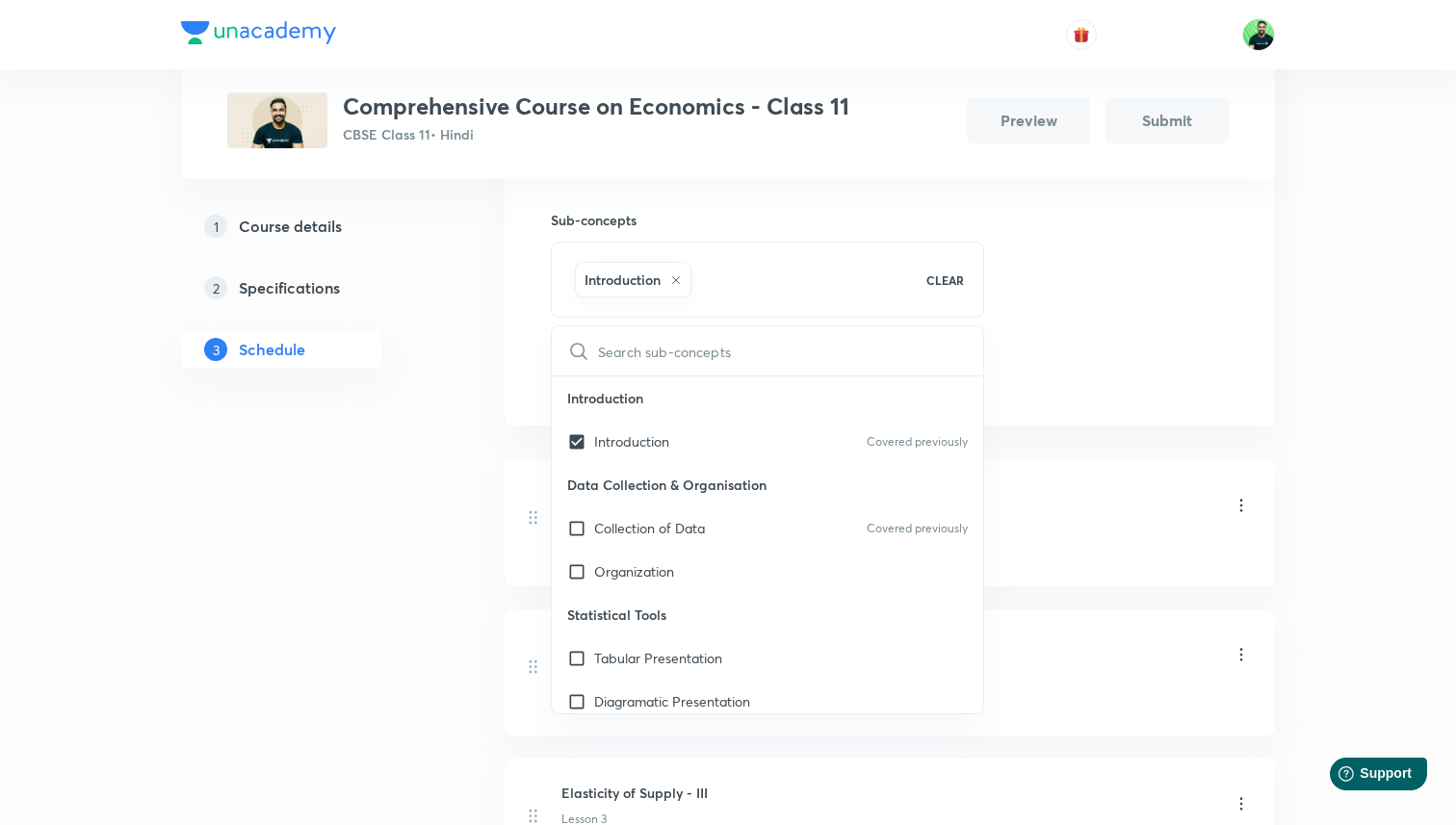 scroll, scrollTop: 685, scrollLeft: 0, axis: vertical 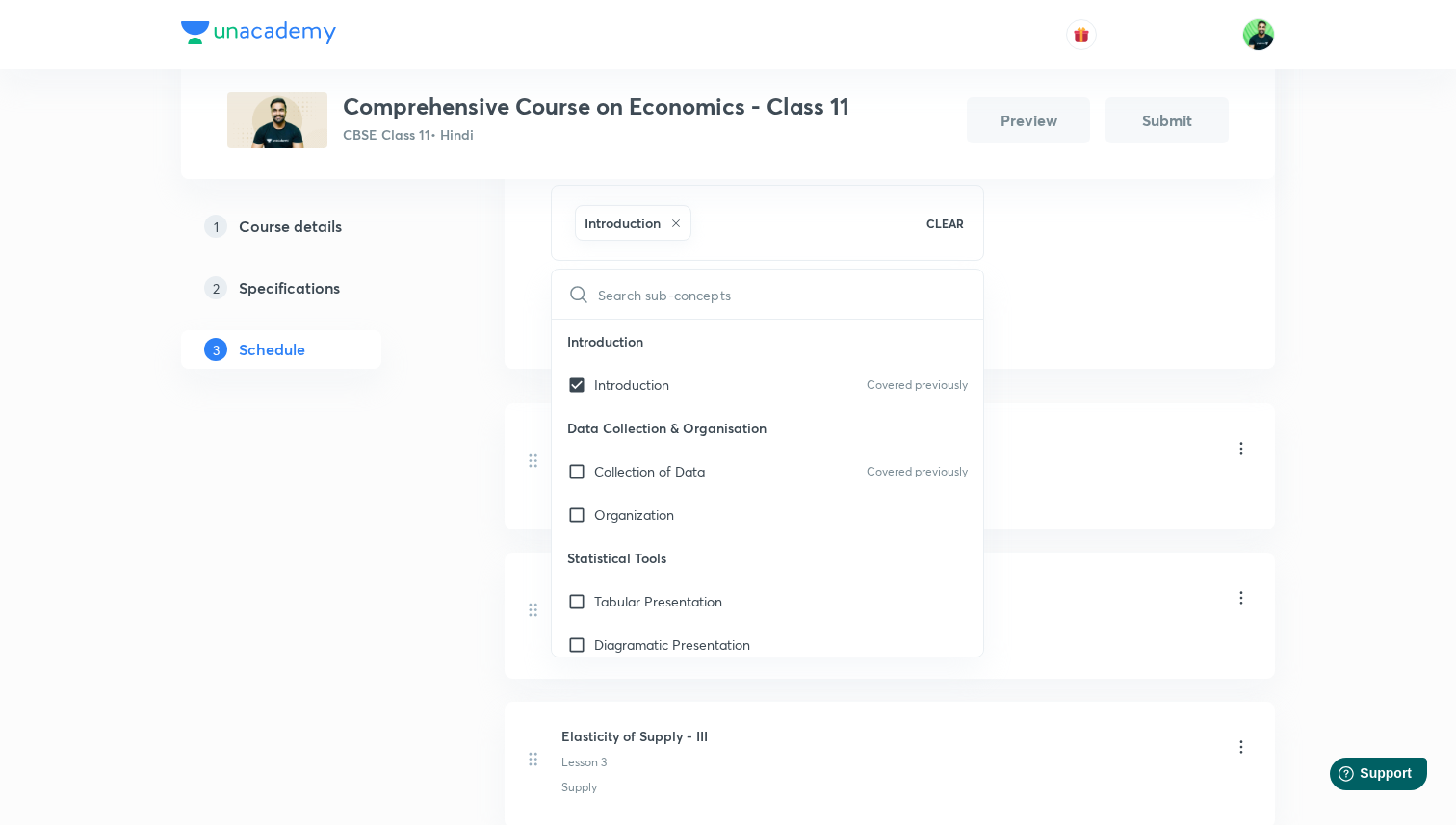 click on "Elasticity of Supply - II Lesson 2 Supply" at bounding box center (890, 615) 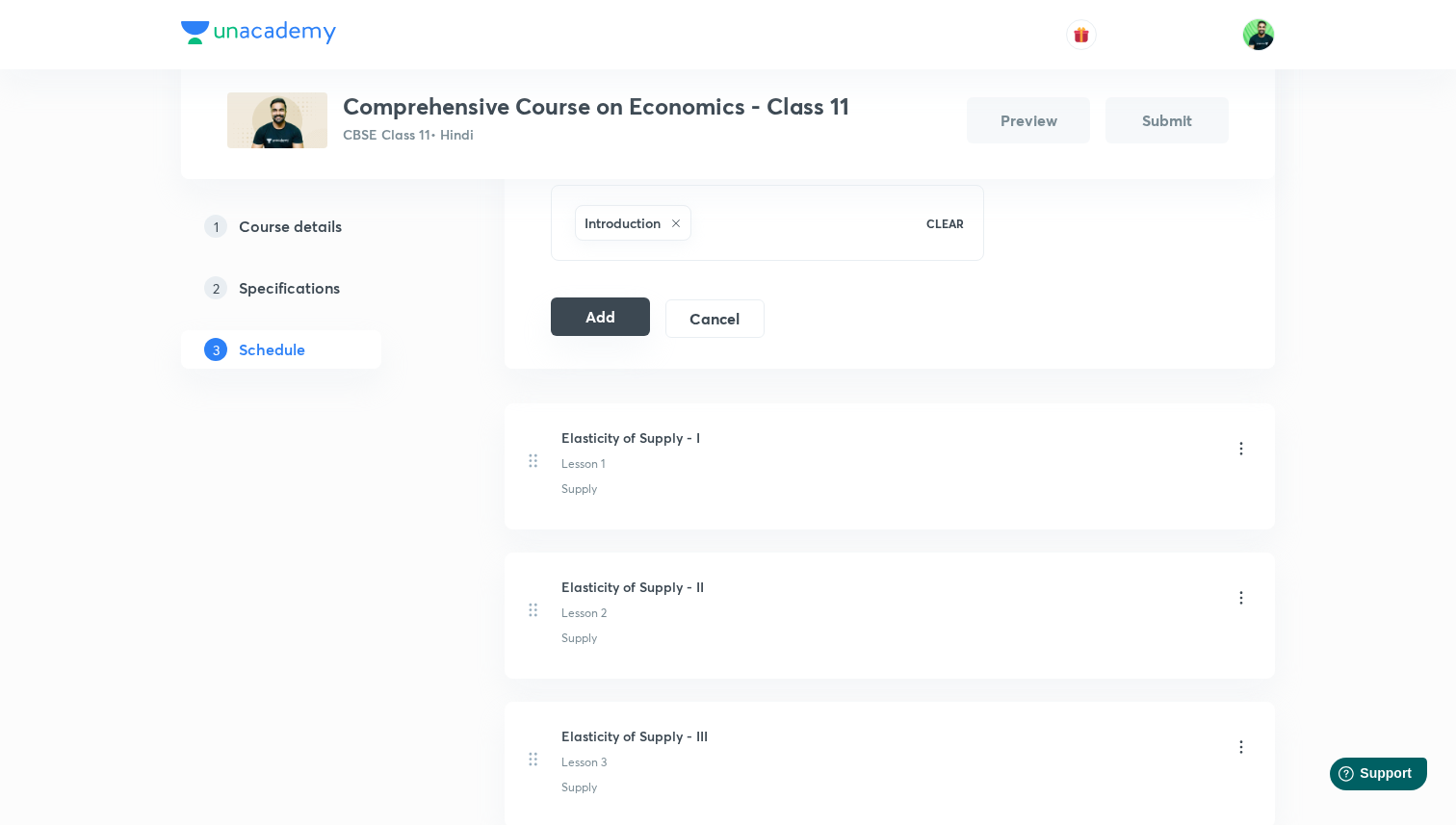 click on "Add" at bounding box center (600, 317) 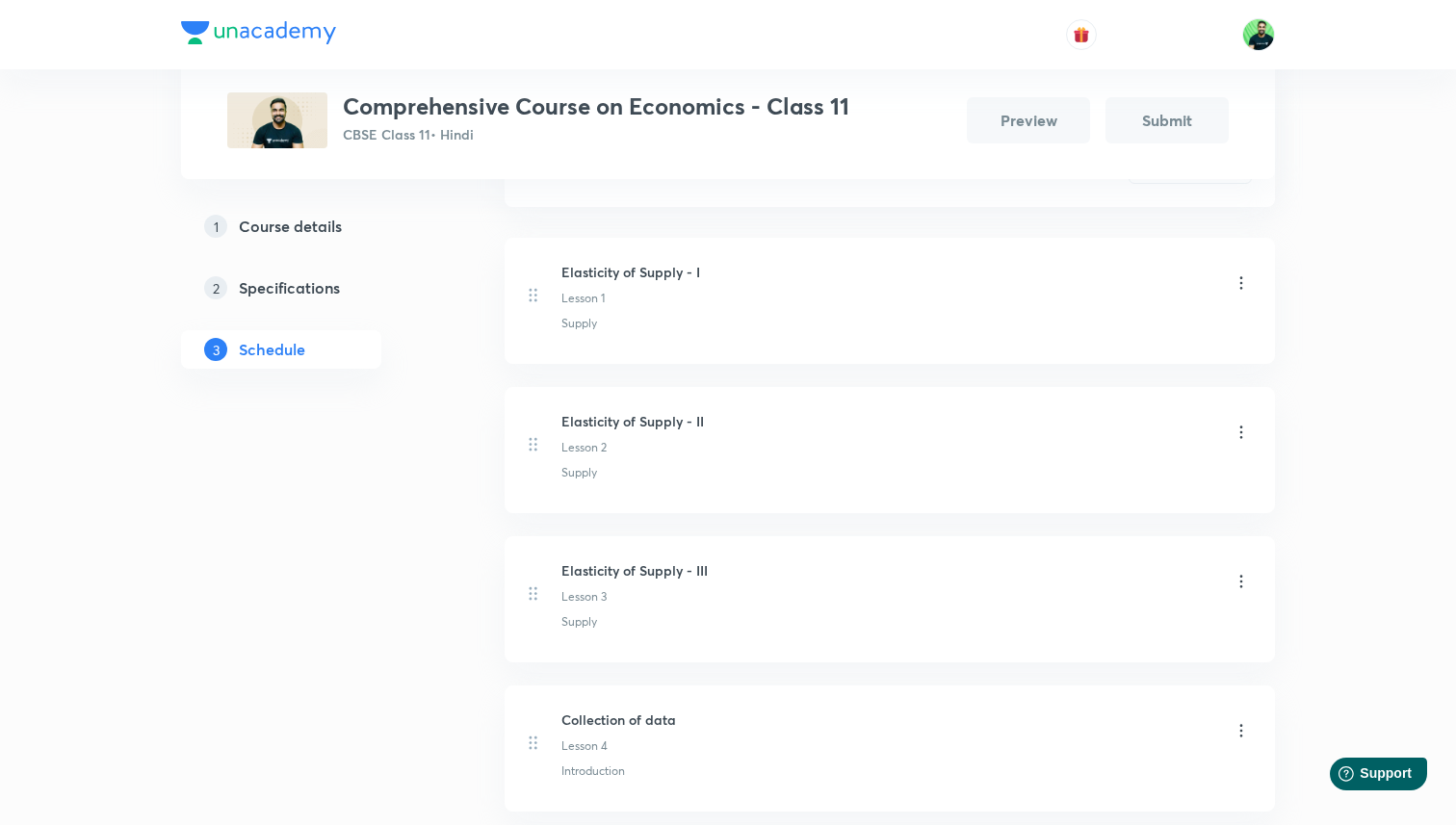 scroll, scrollTop: 0, scrollLeft: 0, axis: both 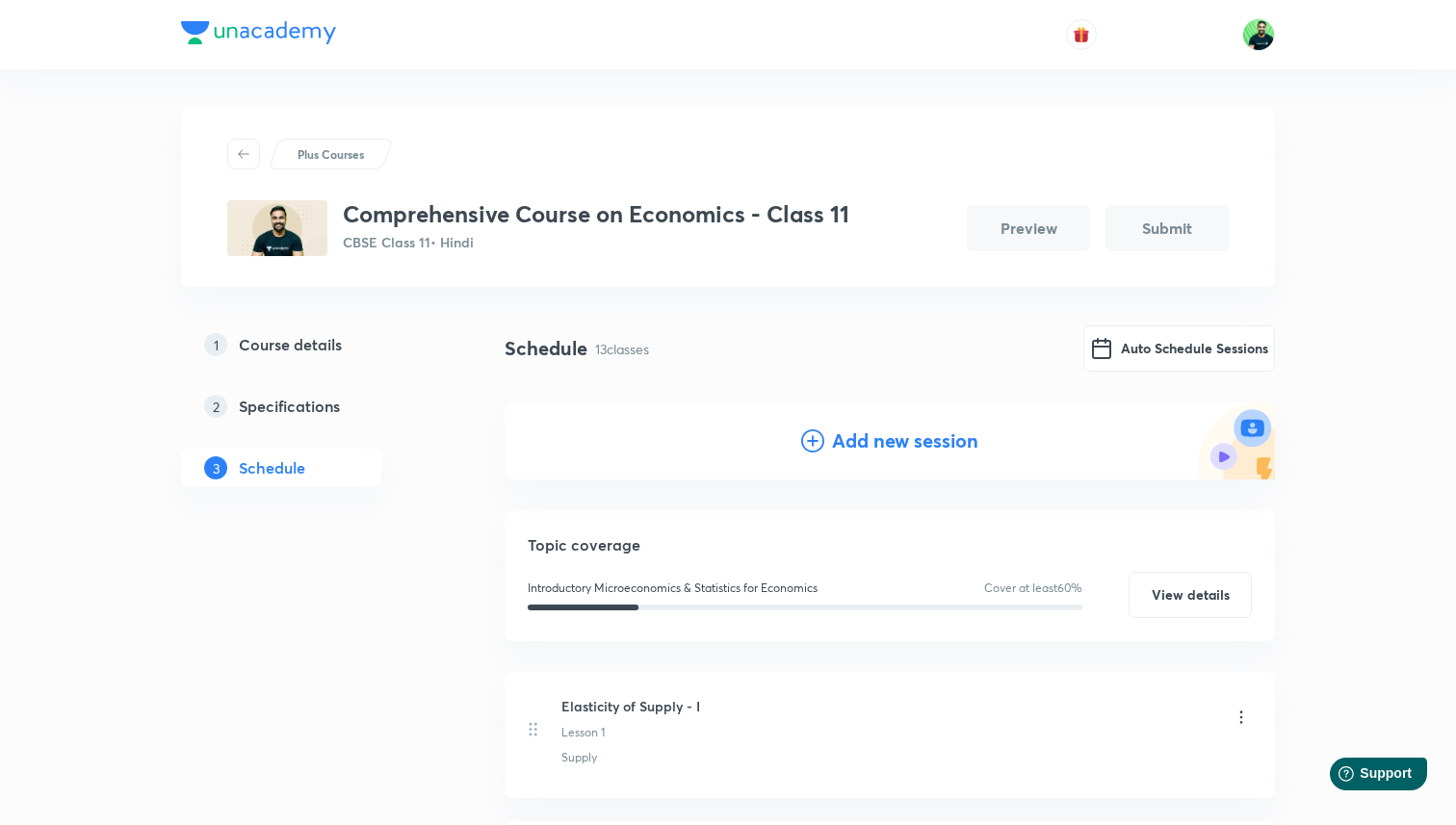 click on "Add new session" at bounding box center [905, 441] 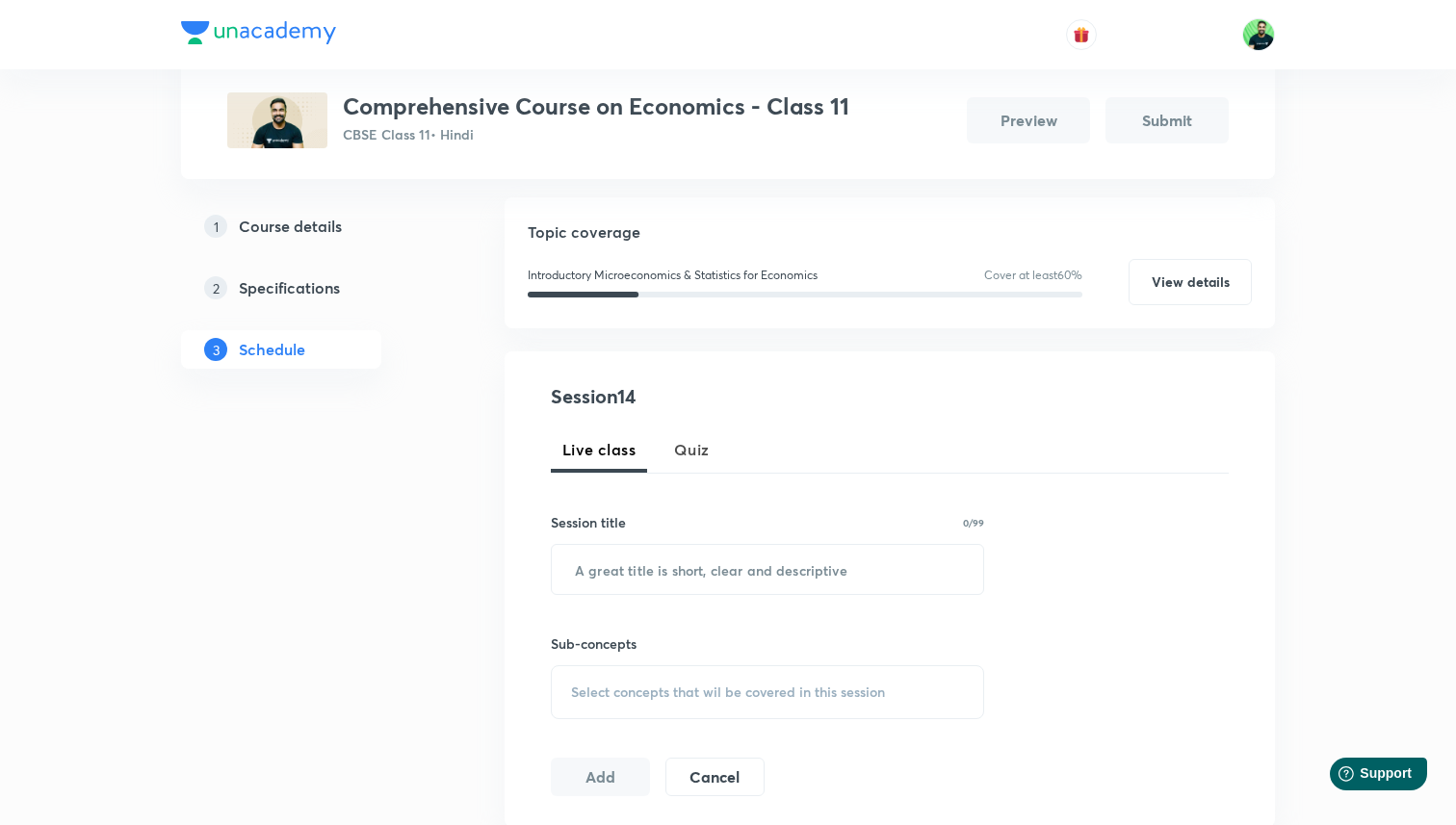scroll, scrollTop: 216, scrollLeft: 0, axis: vertical 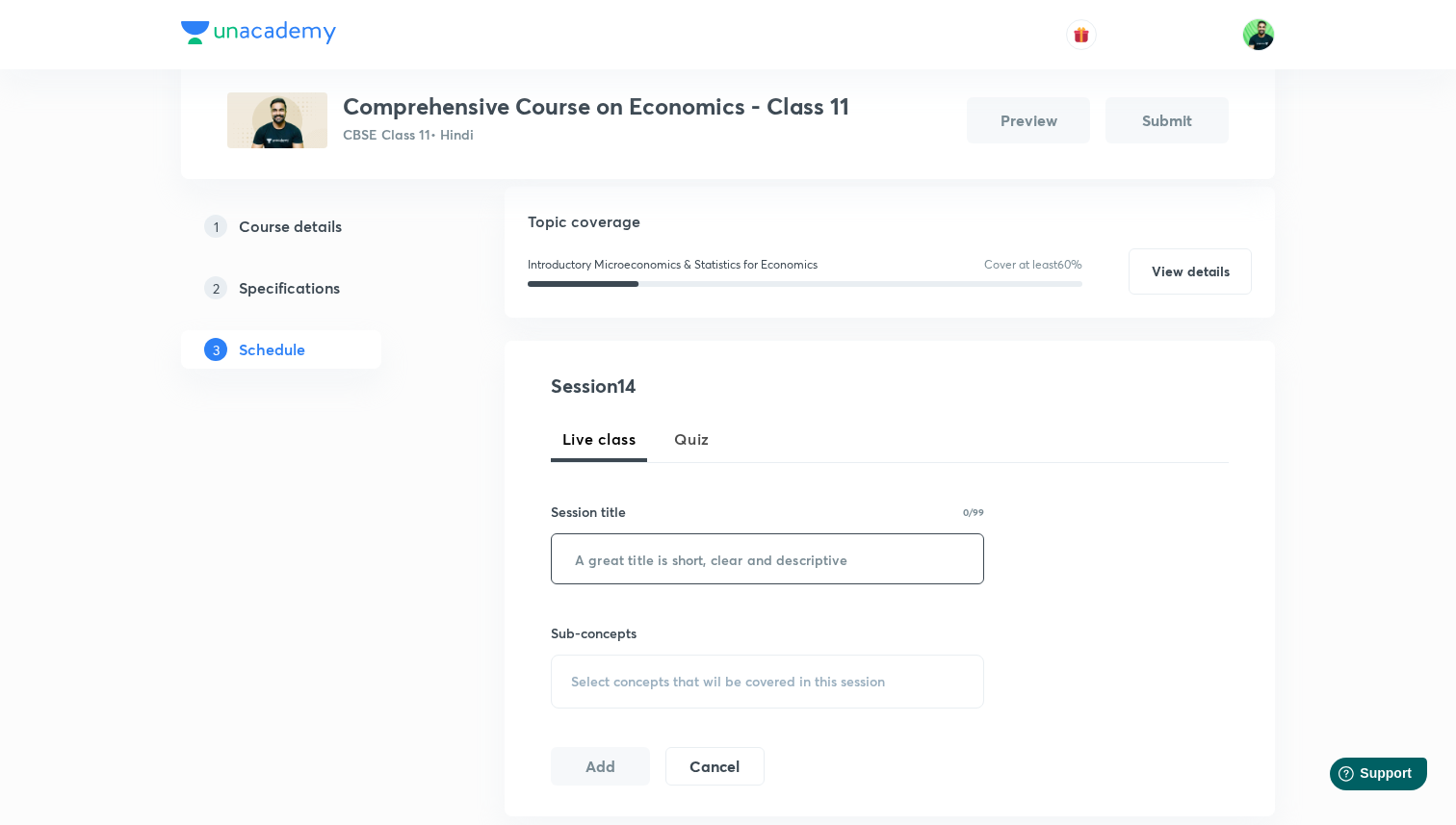 click at bounding box center [767, 558] 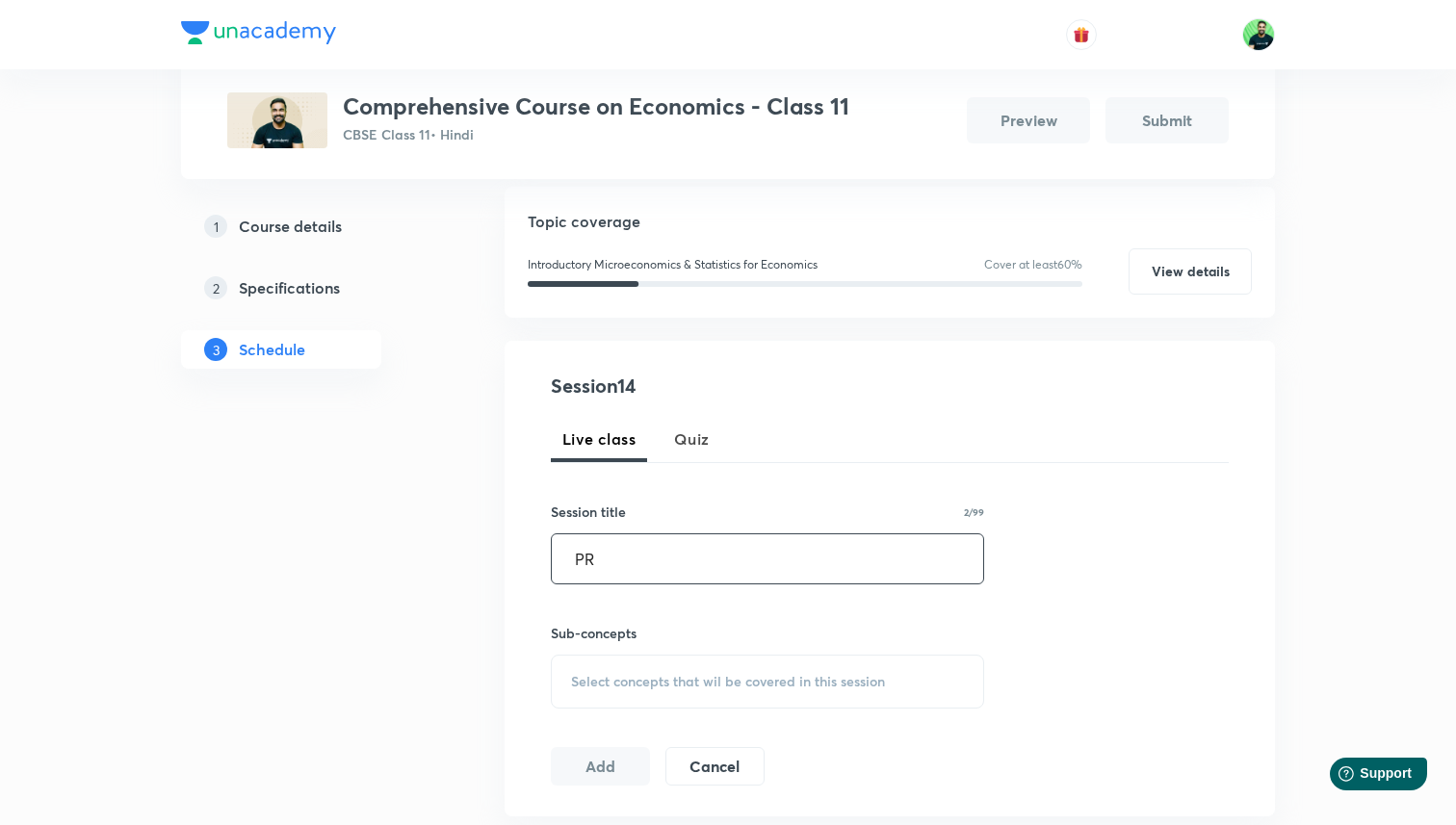 type on "P" 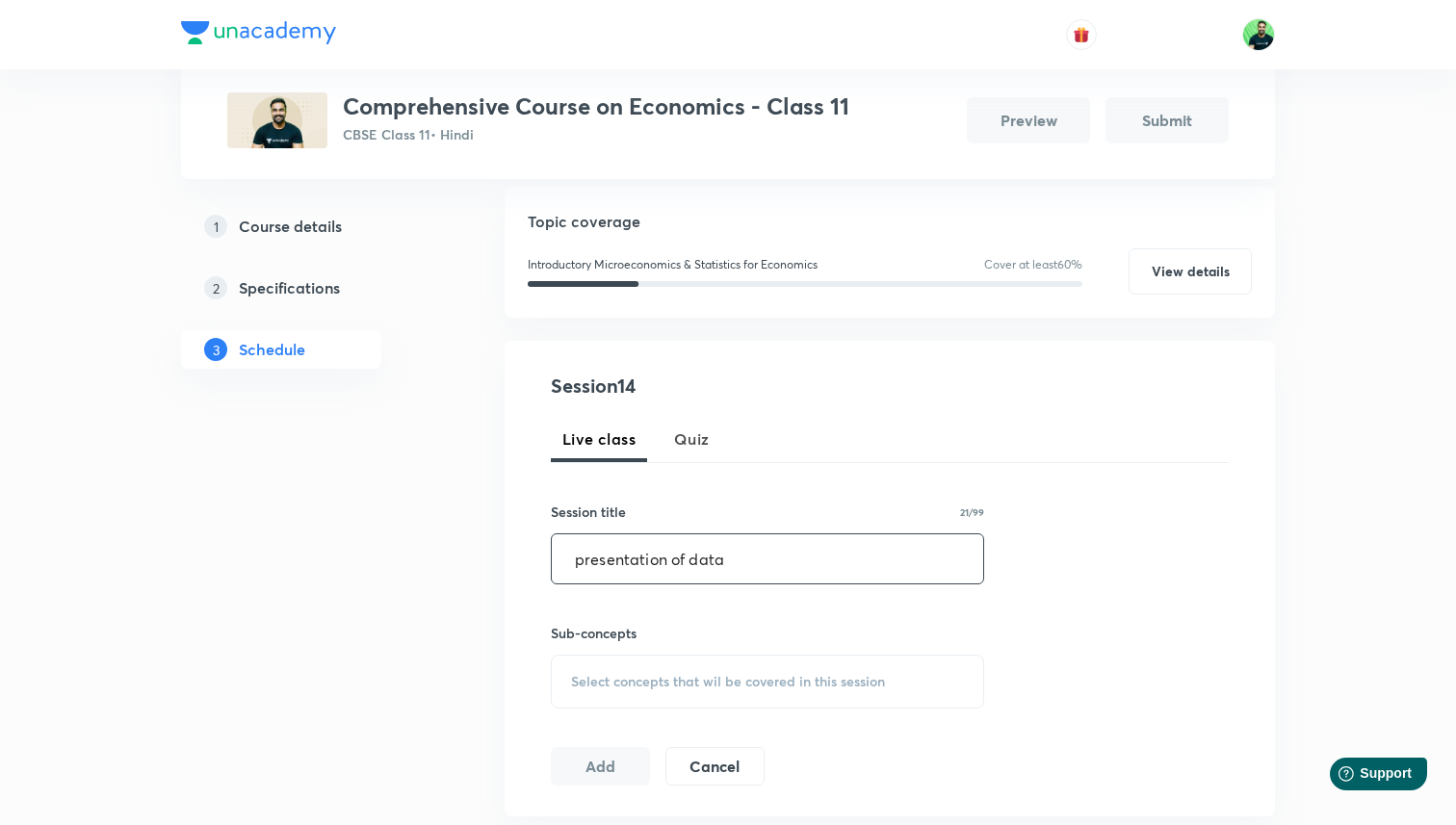type on "presentation of data" 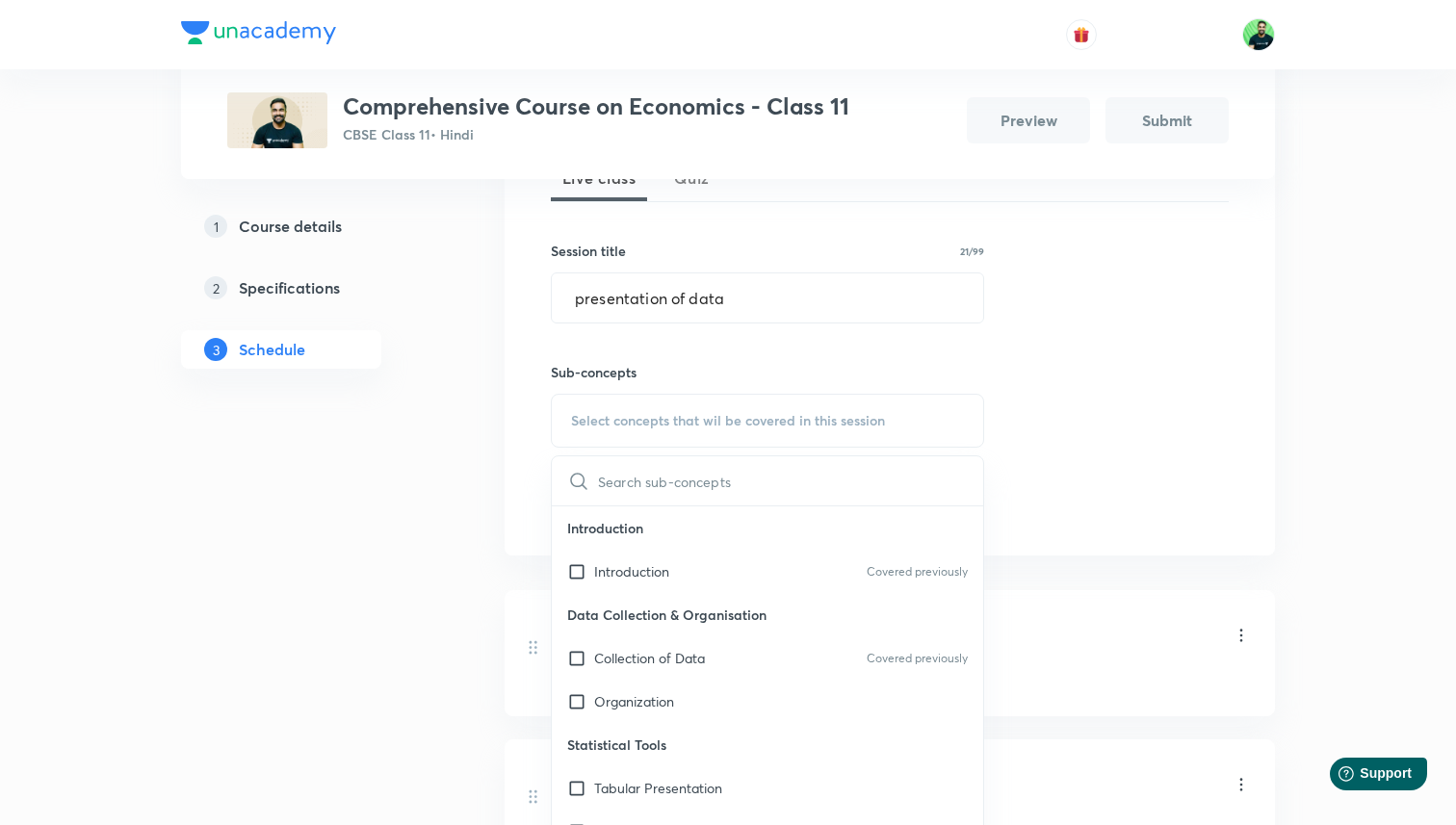 scroll, scrollTop: 481, scrollLeft: 0, axis: vertical 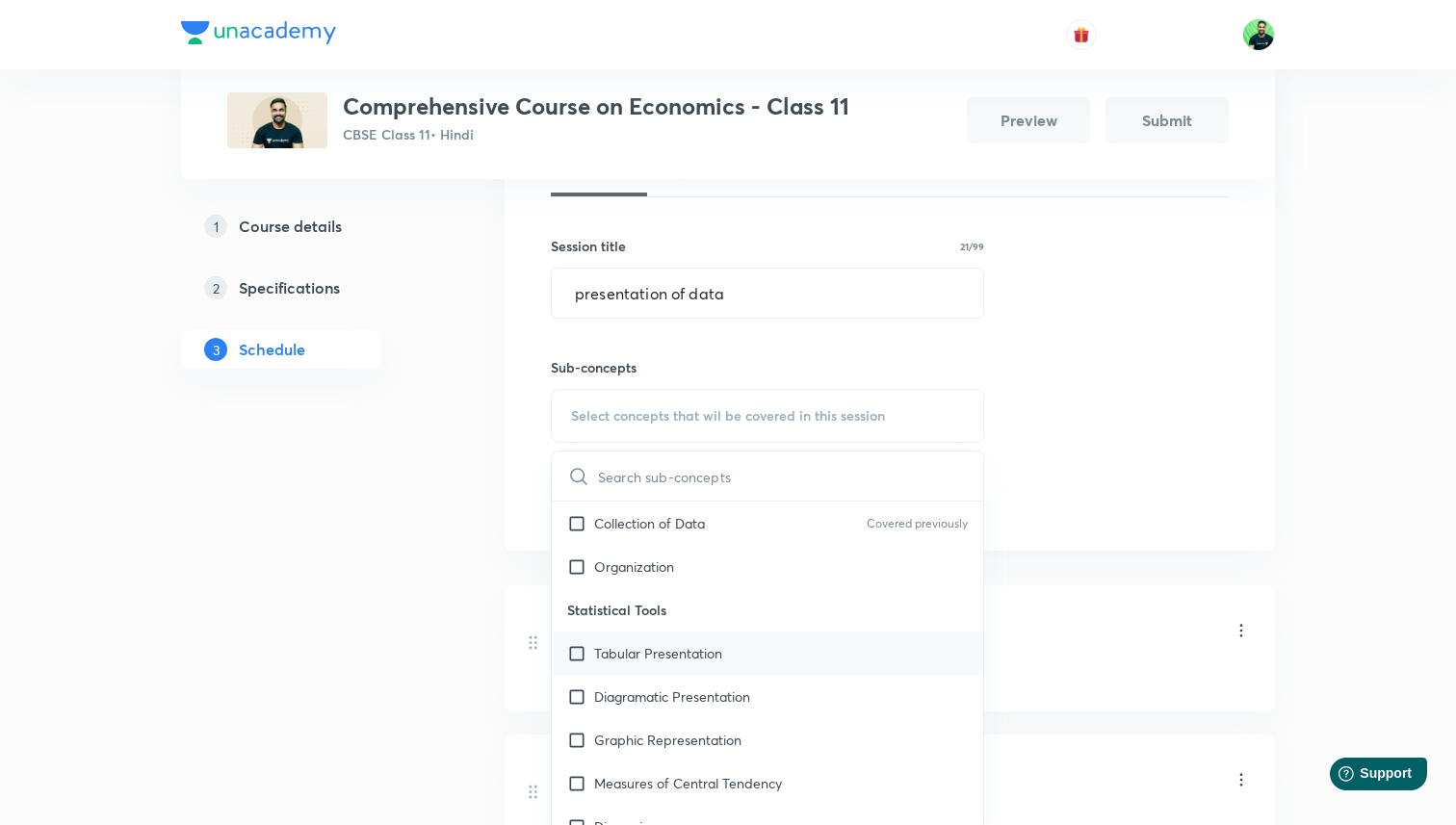 click on "Tabular Presentation" at bounding box center (767, 653) 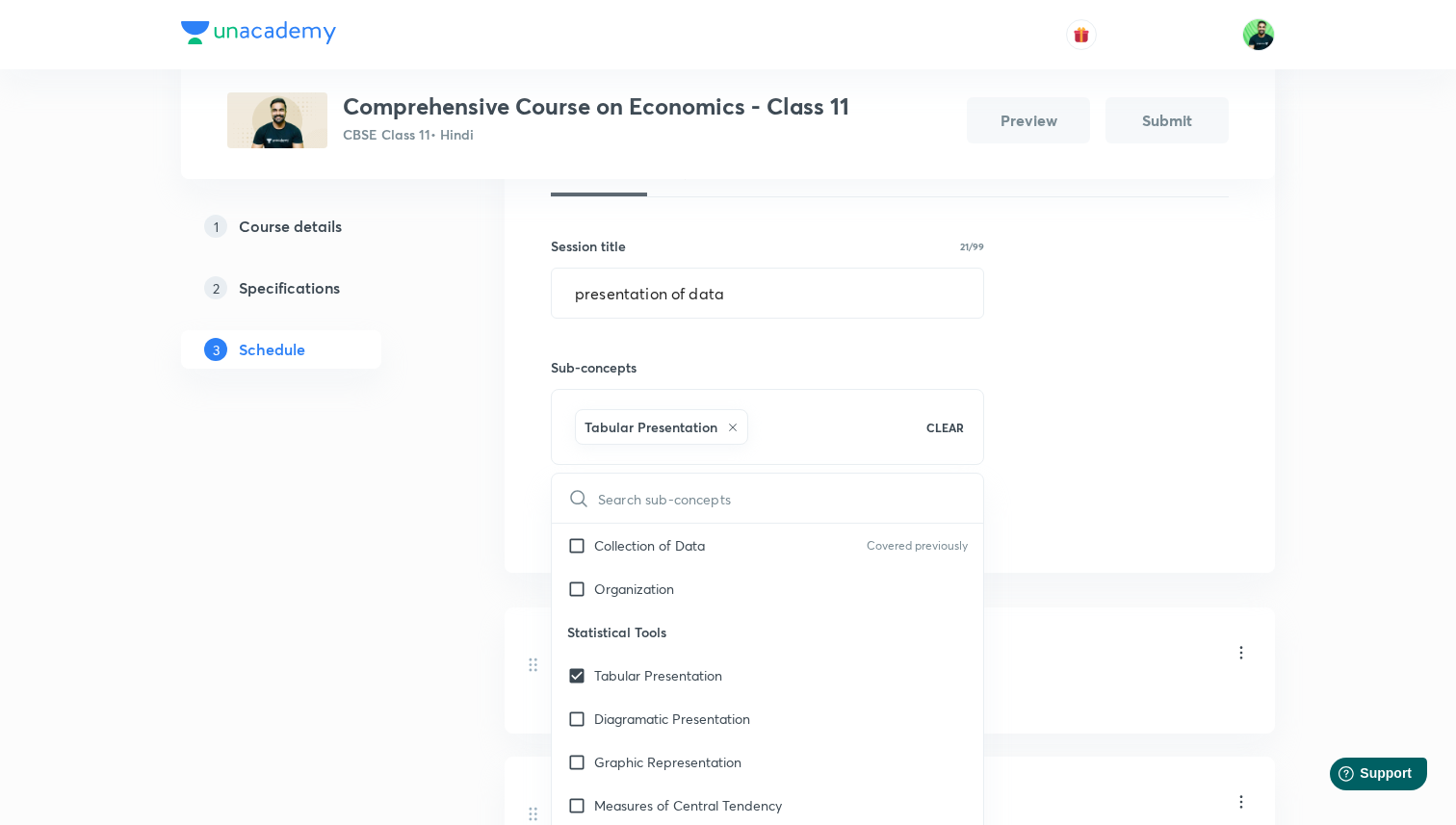 click on "Session  14 Live class Quiz Session title 21/99 presentation of data ​ Sub-concepts Tabular Presentation CLEAR ​ Introduction Introduction Covered previously Data Collection & Organisation Collection of Data Covered previously Organization Statistical Tools Tabular Presentation Diagramatic Presentation Graphic Representation Measures of Central Tendency Dispersion Correlation Index Number Introduction Basic Terms Consumer Equilibrium & Demand Consumer's Equilibrium Demand Elasticity of Demand Producer Behaviour & Supply Production Function Covered previously Cost Revenue Producers Equilibrium Supply Covered previously Perfect Competition Market Price Determination Add Cancel" at bounding box center (890, 323) 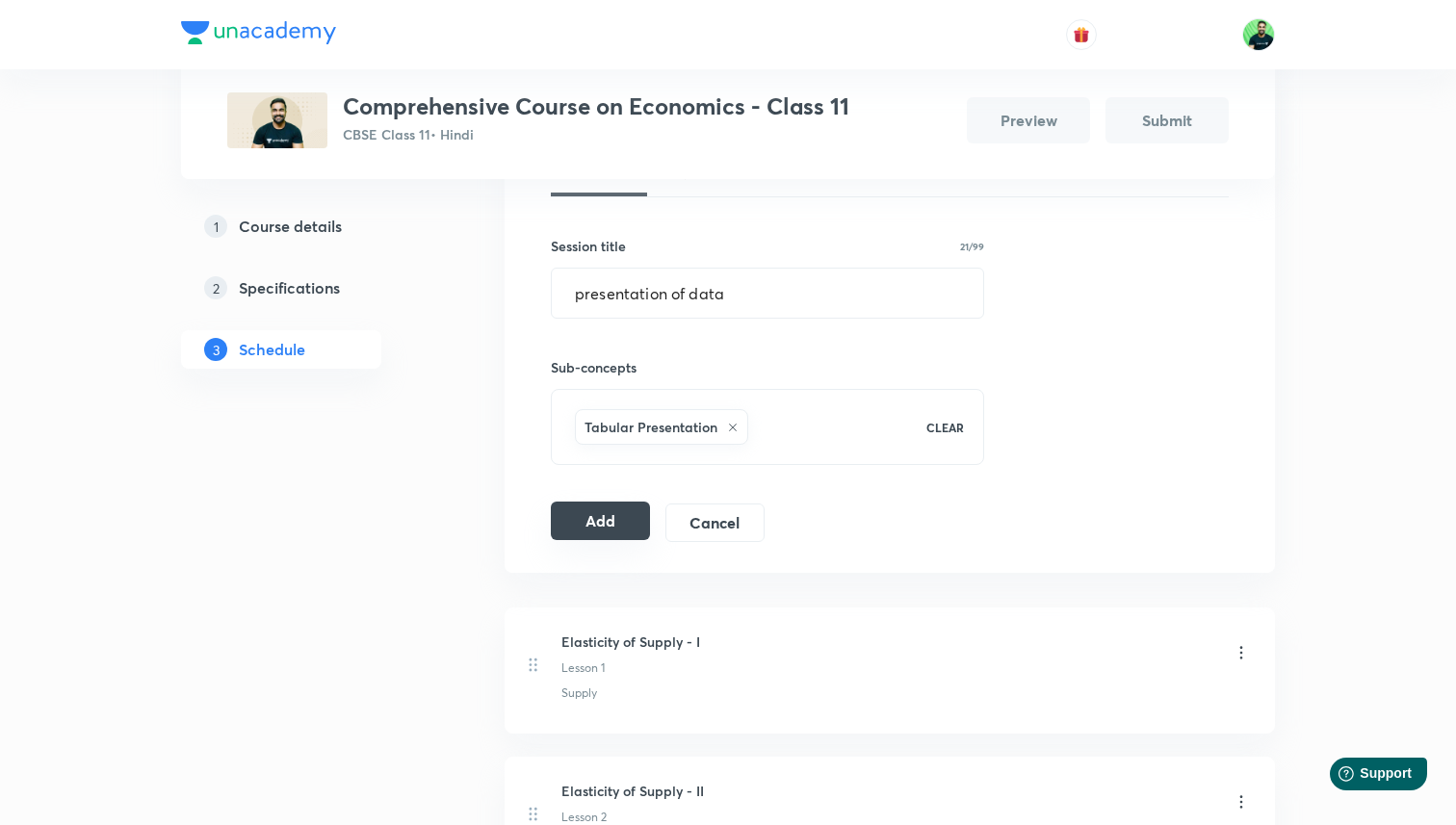 click on "Add" at bounding box center (600, 521) 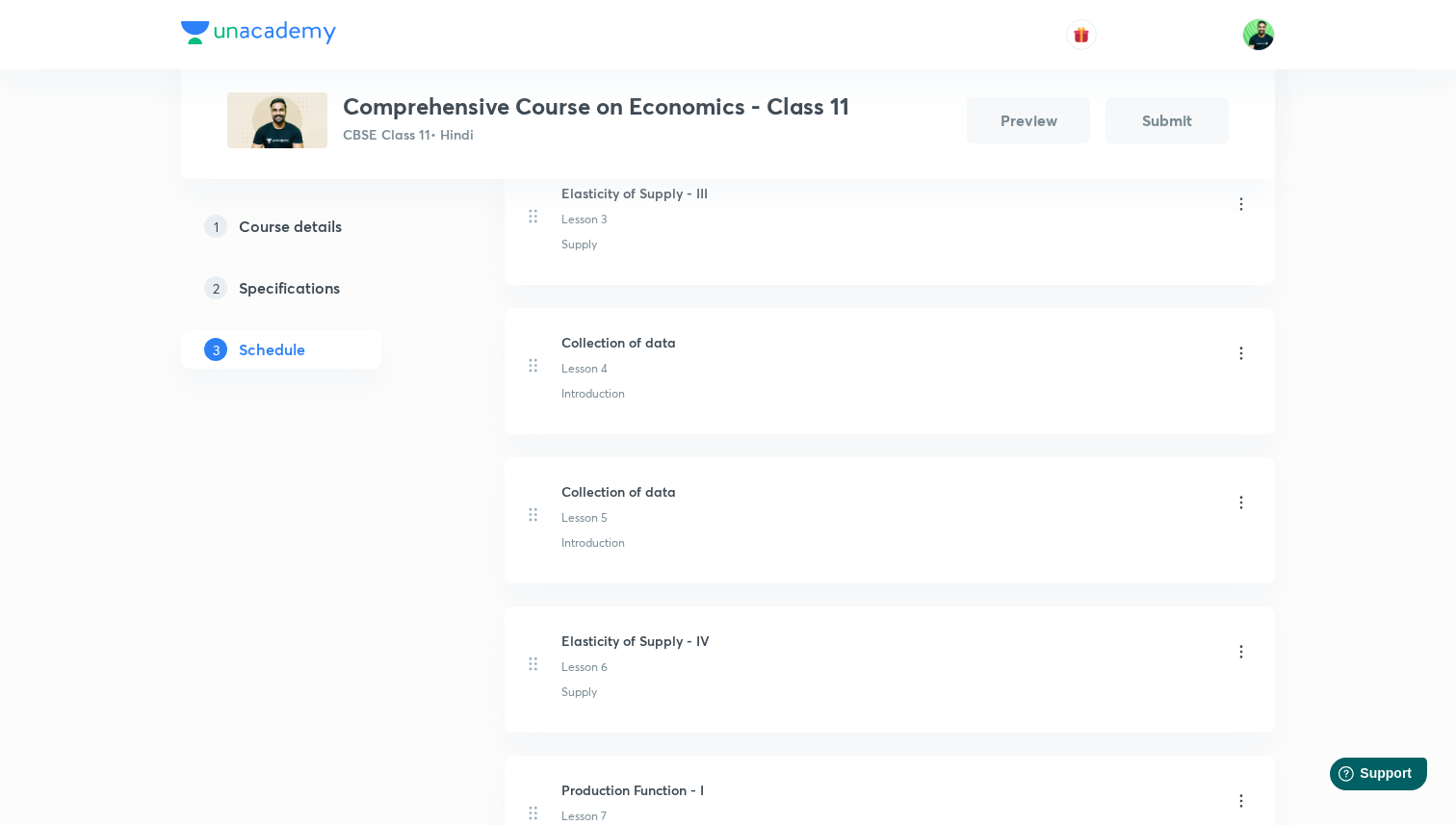scroll, scrollTop: 0, scrollLeft: 0, axis: both 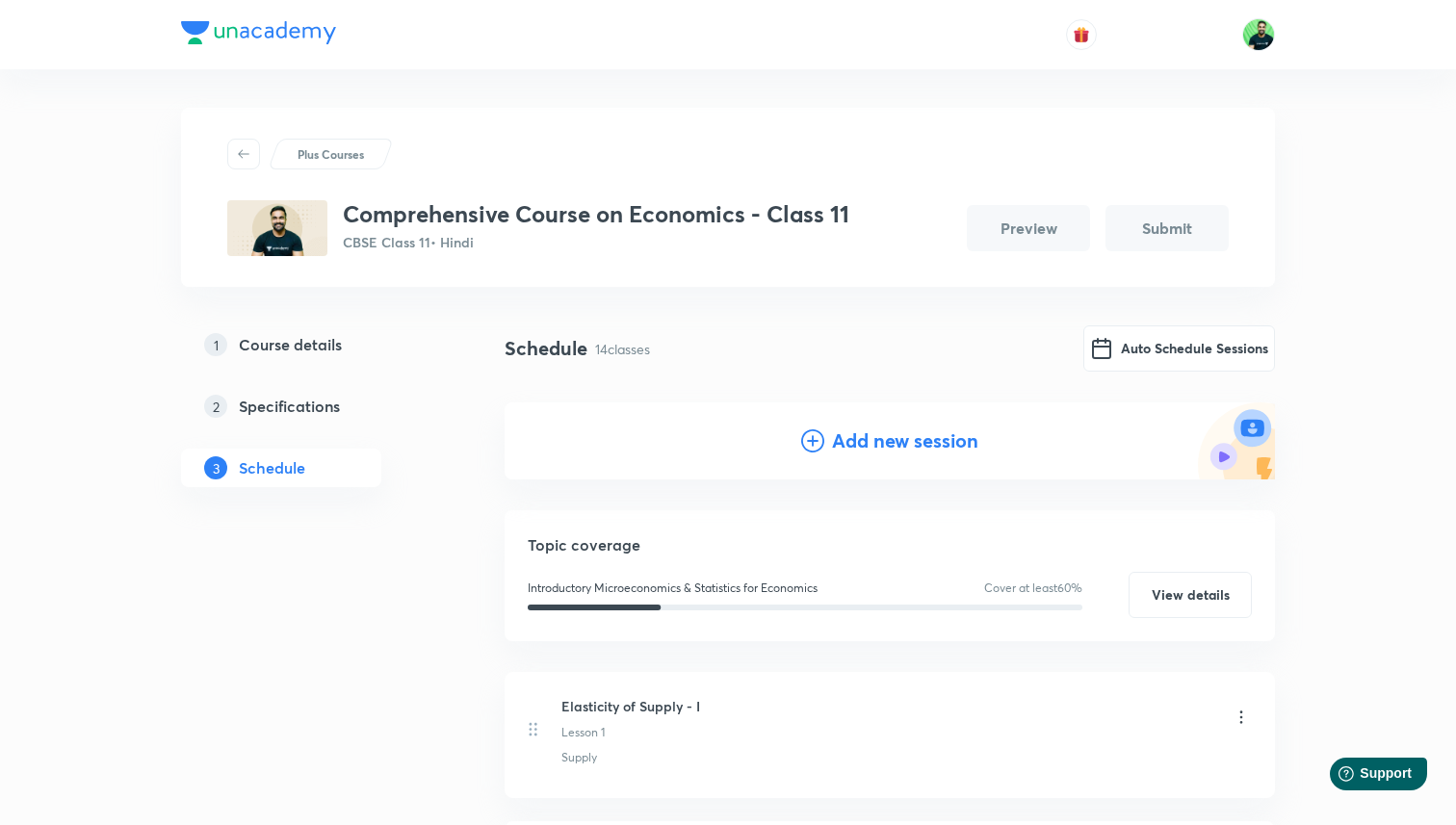 click on "Add new session" at bounding box center [905, 441] 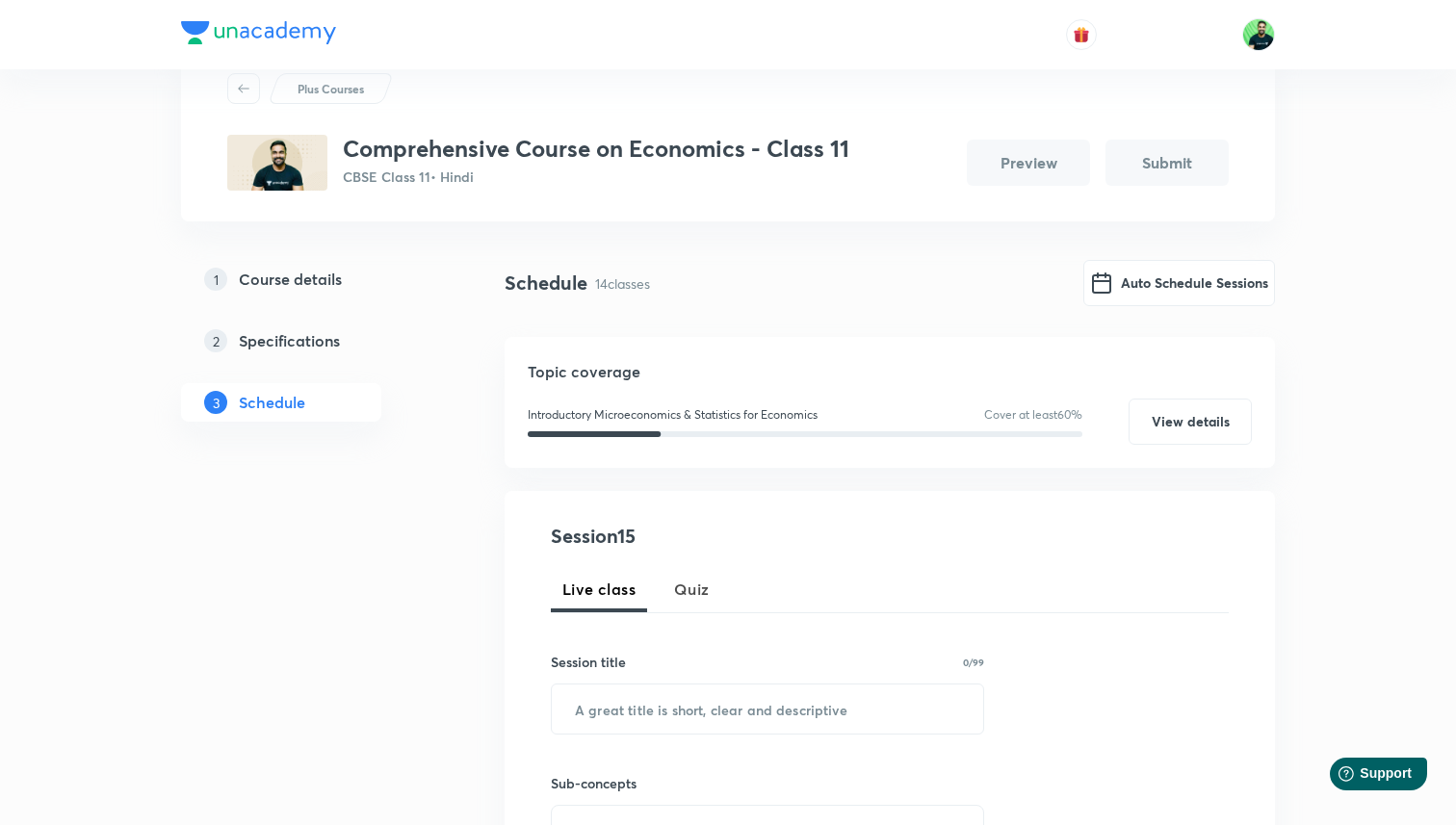 scroll, scrollTop: 103, scrollLeft: 0, axis: vertical 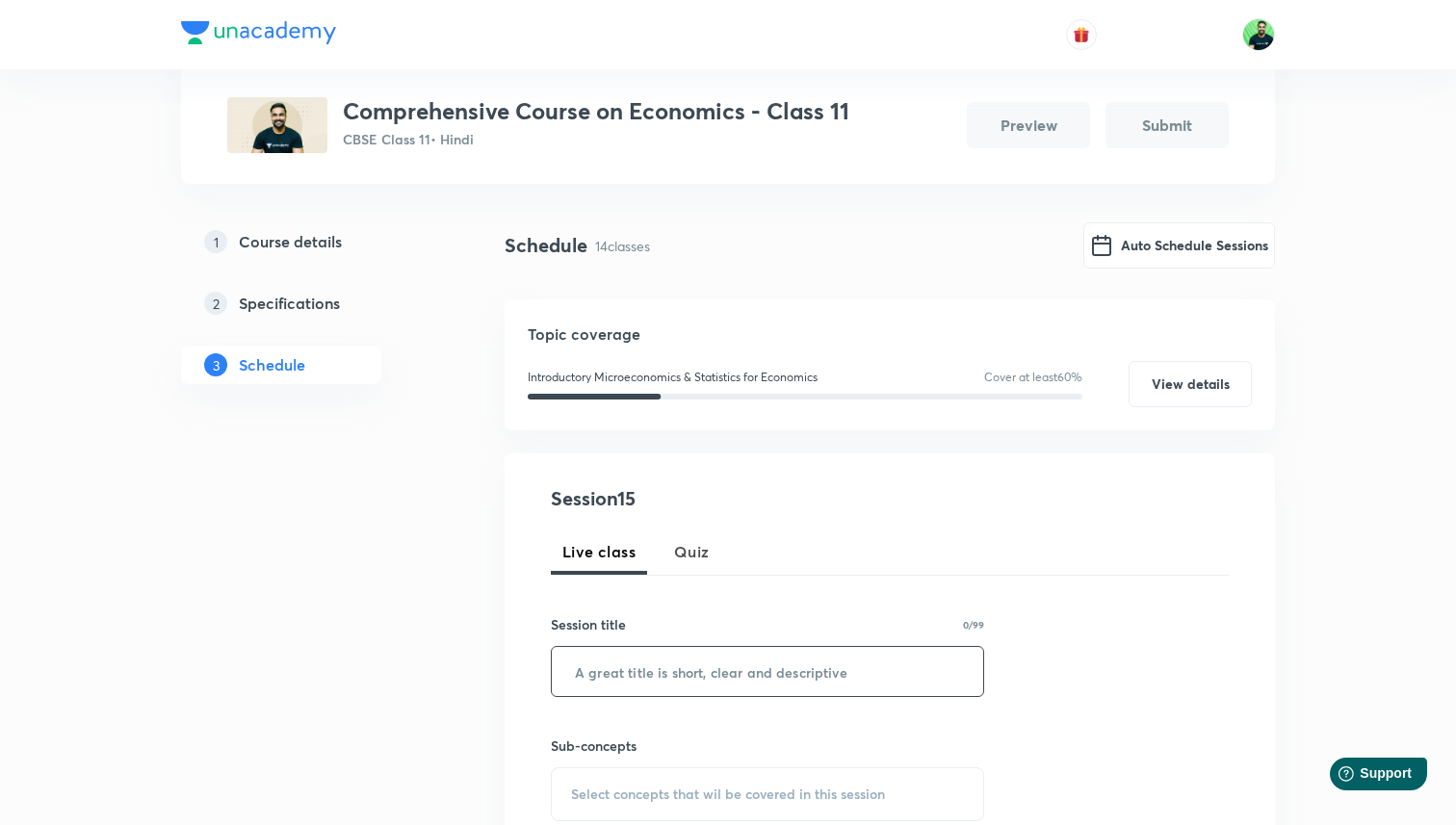 click at bounding box center [767, 671] 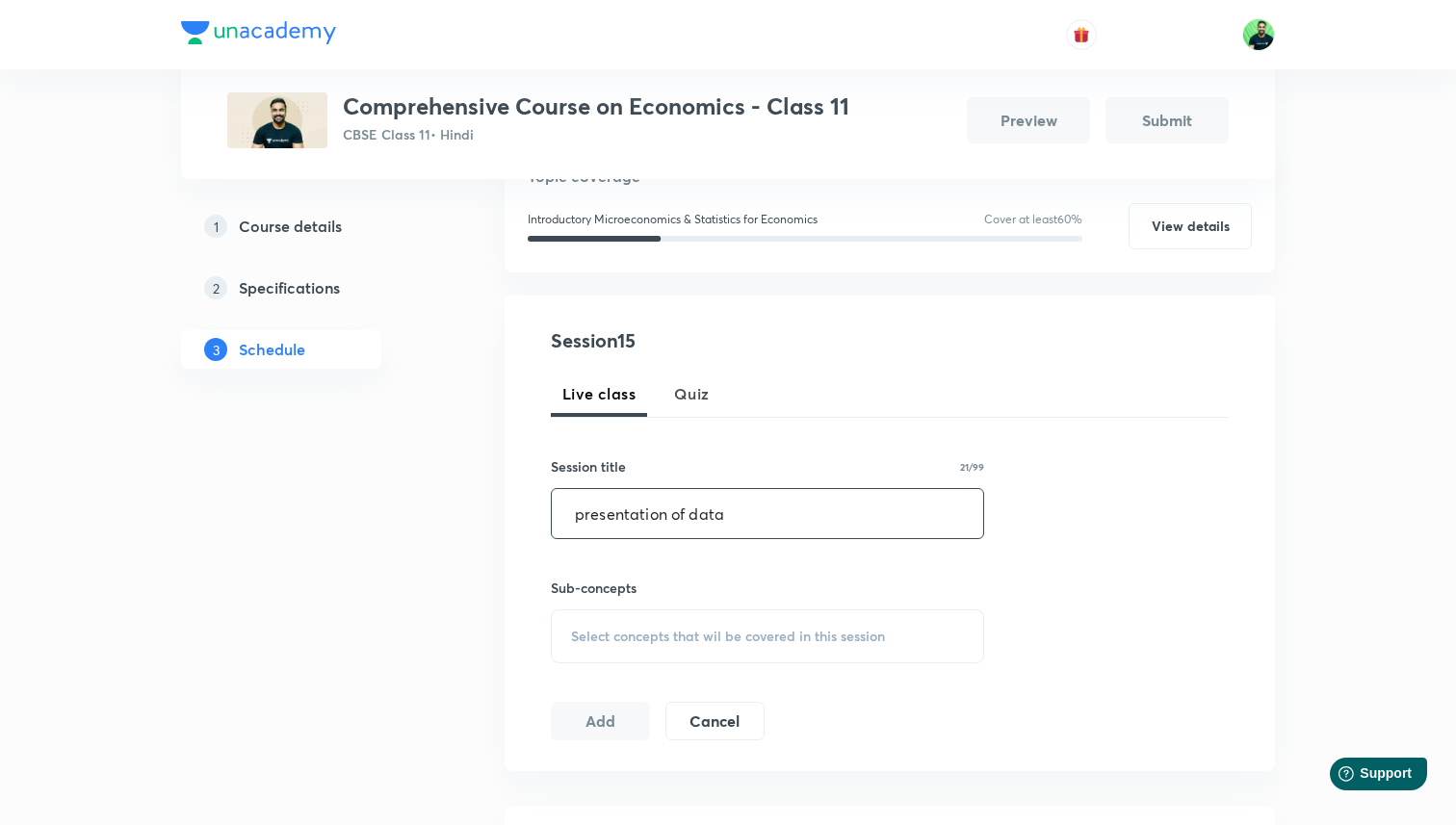 scroll, scrollTop: 303, scrollLeft: 0, axis: vertical 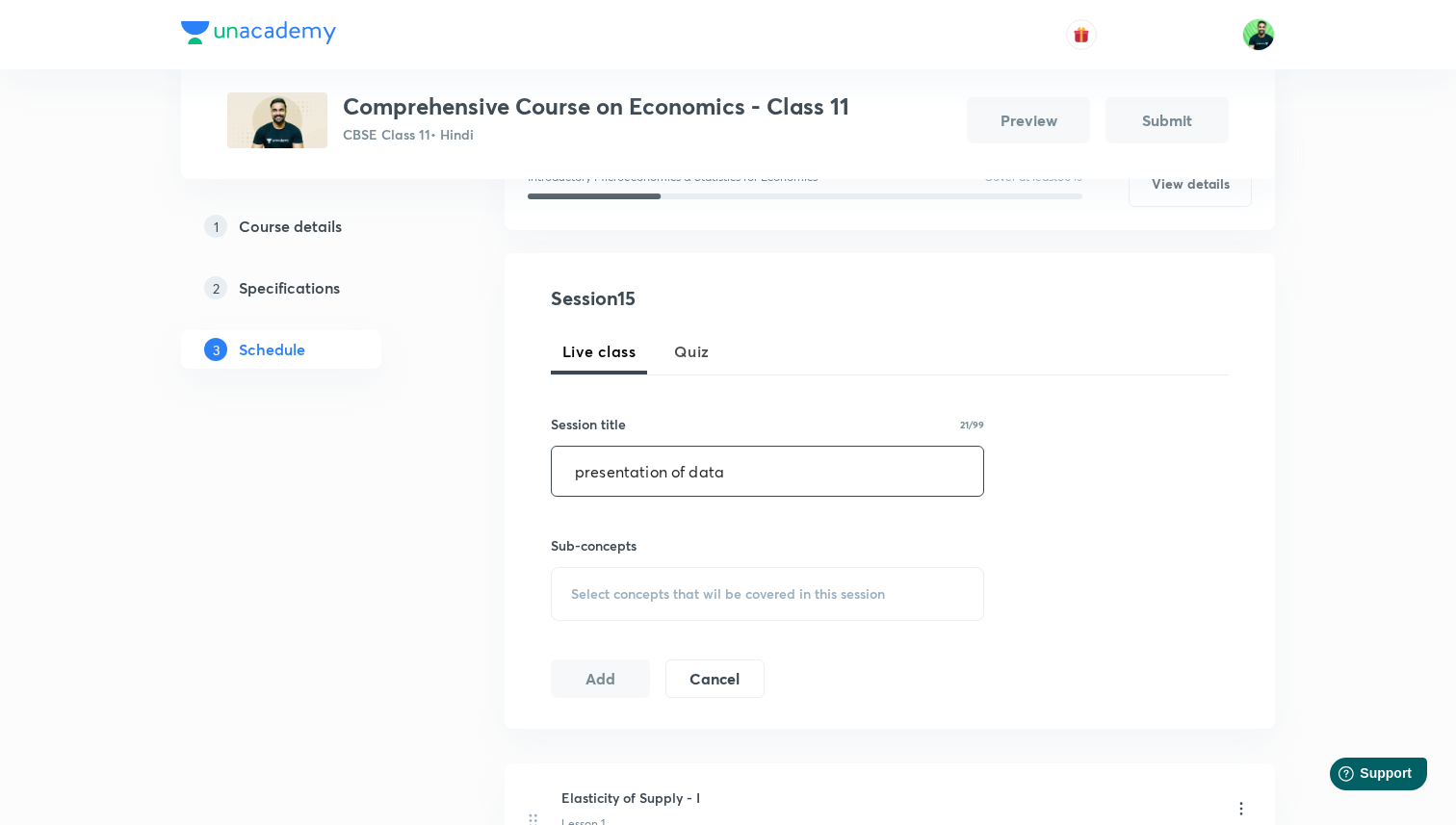 type on "presentation of data" 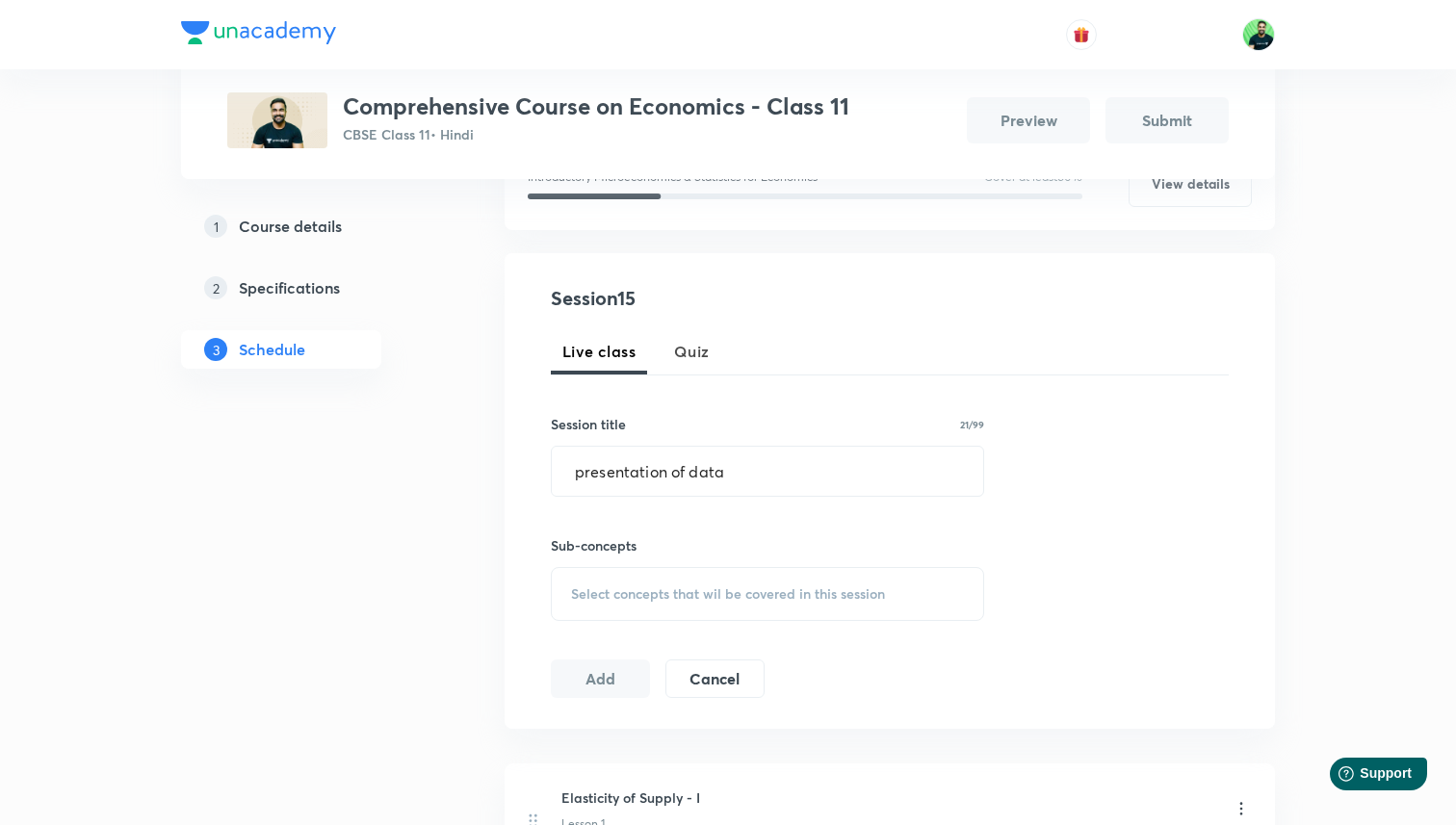 click on "Select concepts that wil be covered in this session" at bounding box center [728, 594] 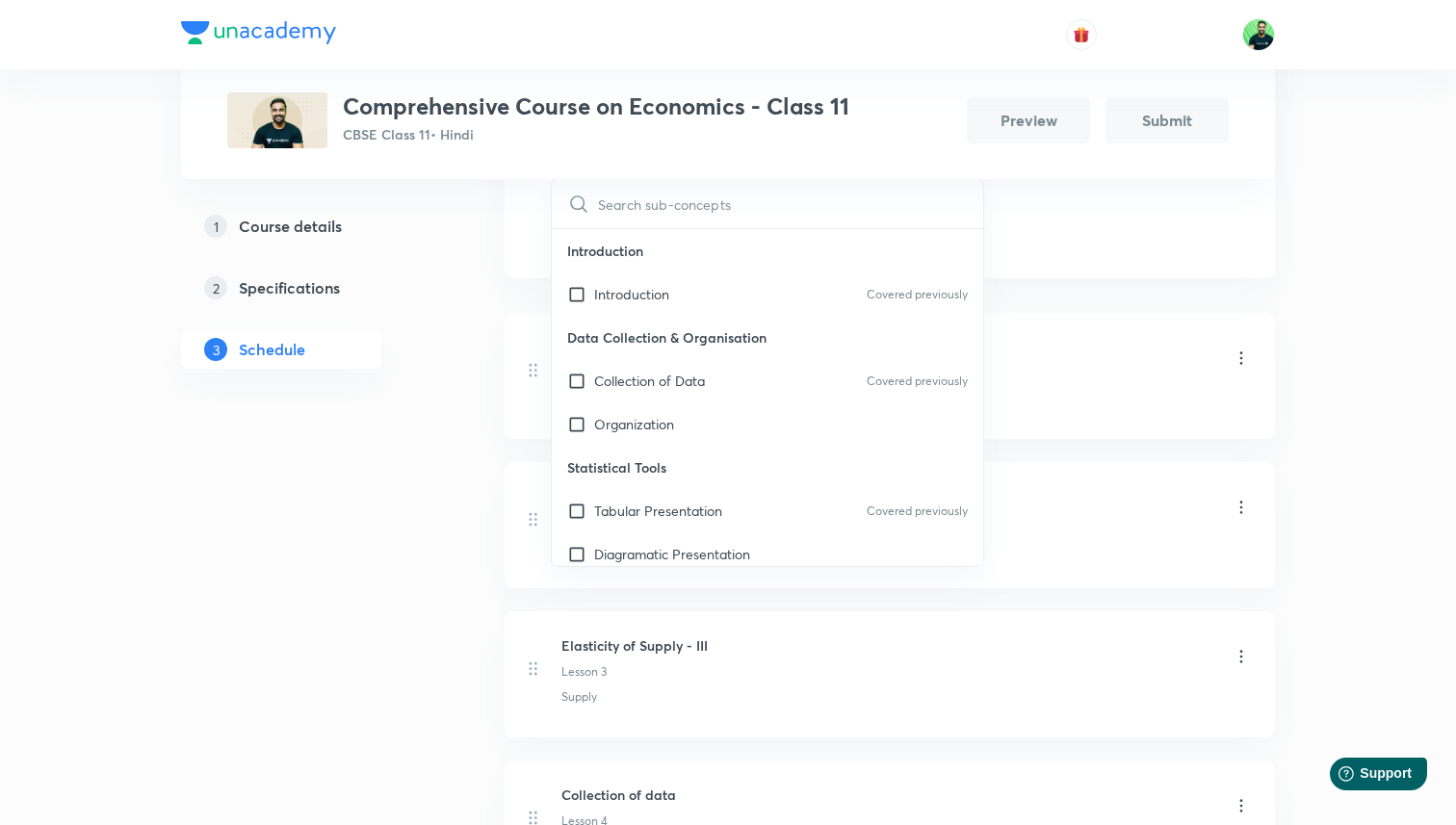 scroll, scrollTop: 738, scrollLeft: 0, axis: vertical 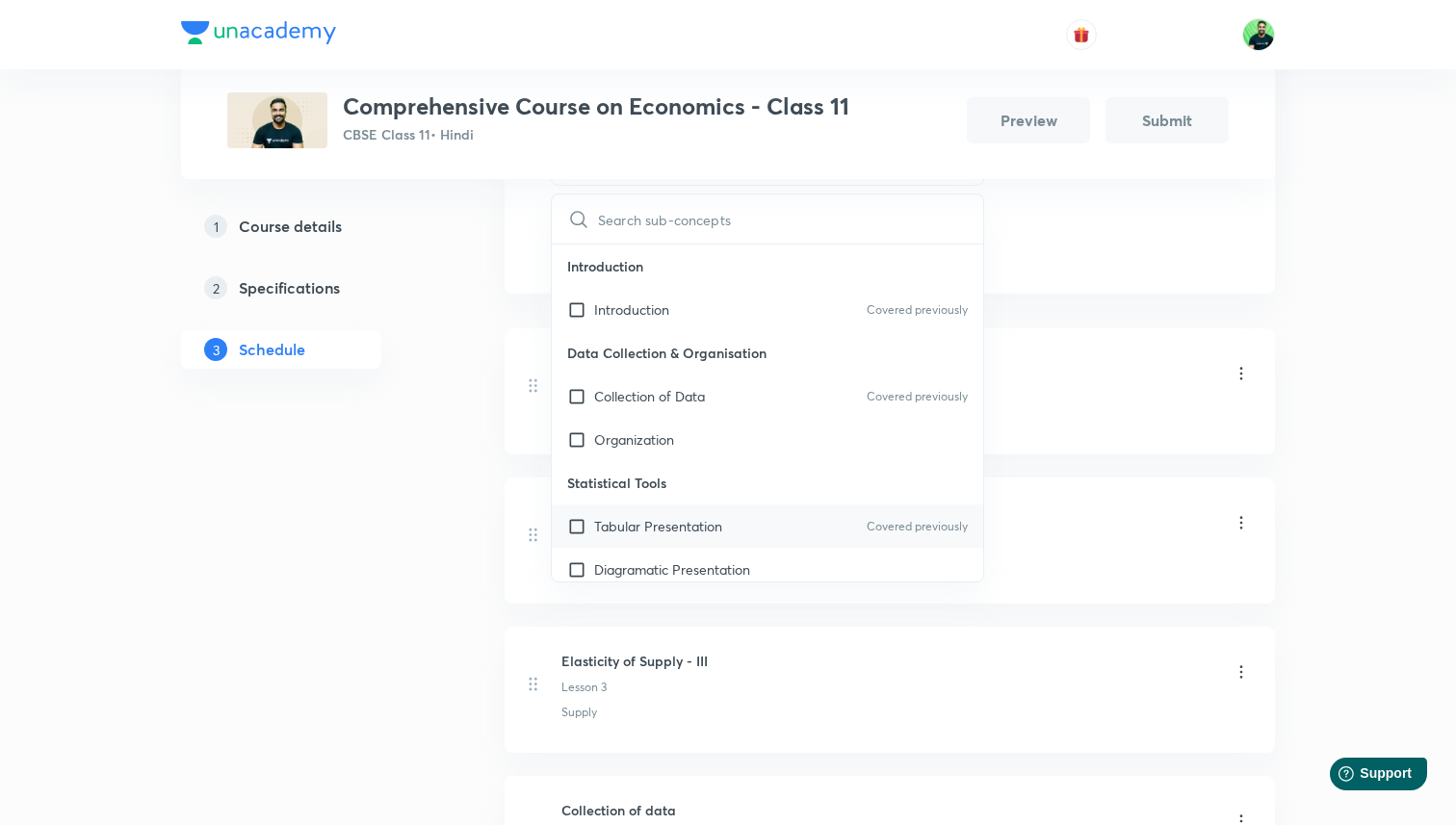 click on "Tabular Presentation Covered previously" at bounding box center (767, 526) 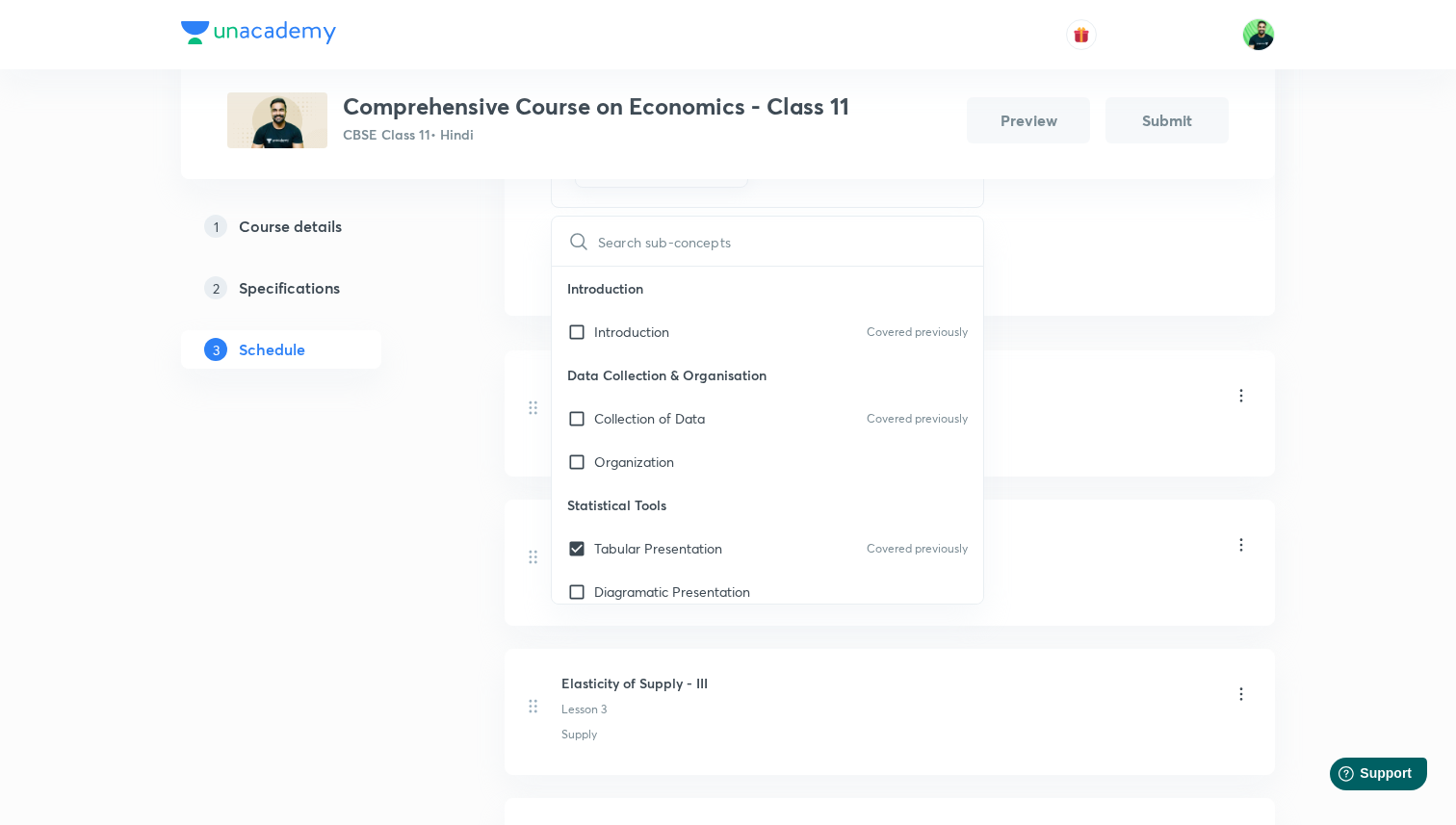 click on "Elasticity of Supply - I Lesson 1 Supply" at bounding box center (890, 413) 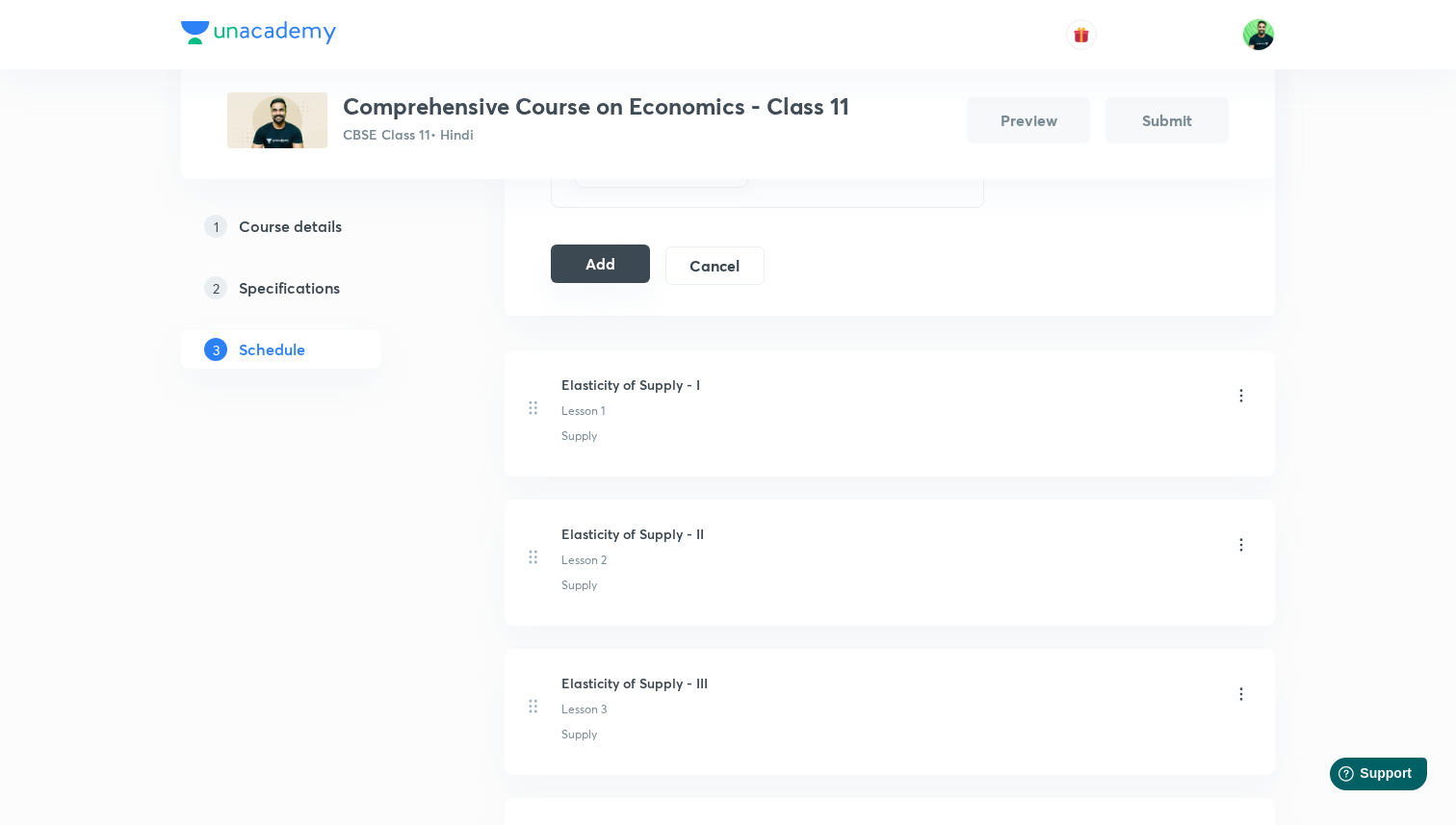 click on "Add" at bounding box center (600, 264) 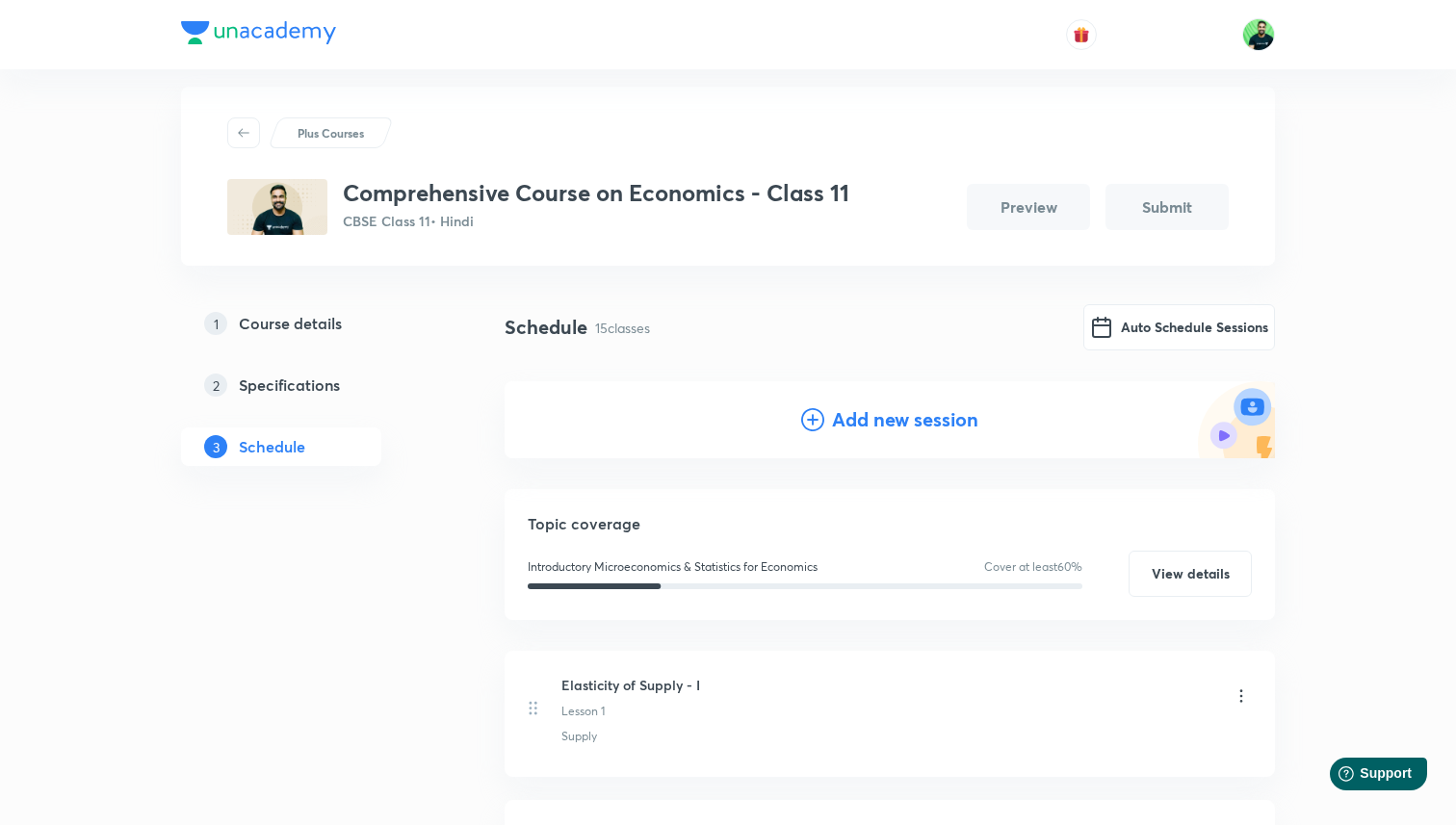 scroll, scrollTop: 0, scrollLeft: 0, axis: both 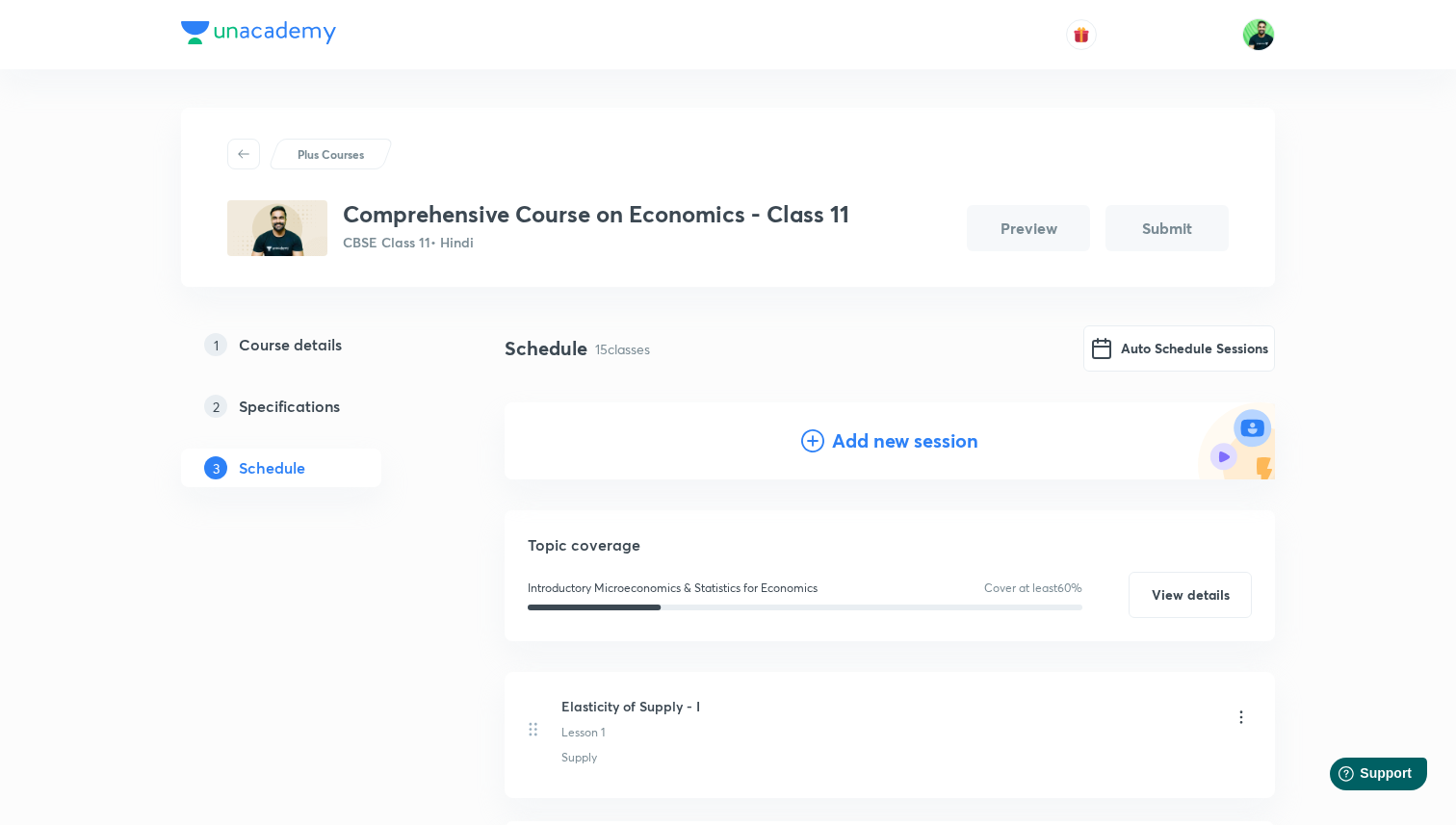 click on "Add new session" at bounding box center (905, 441) 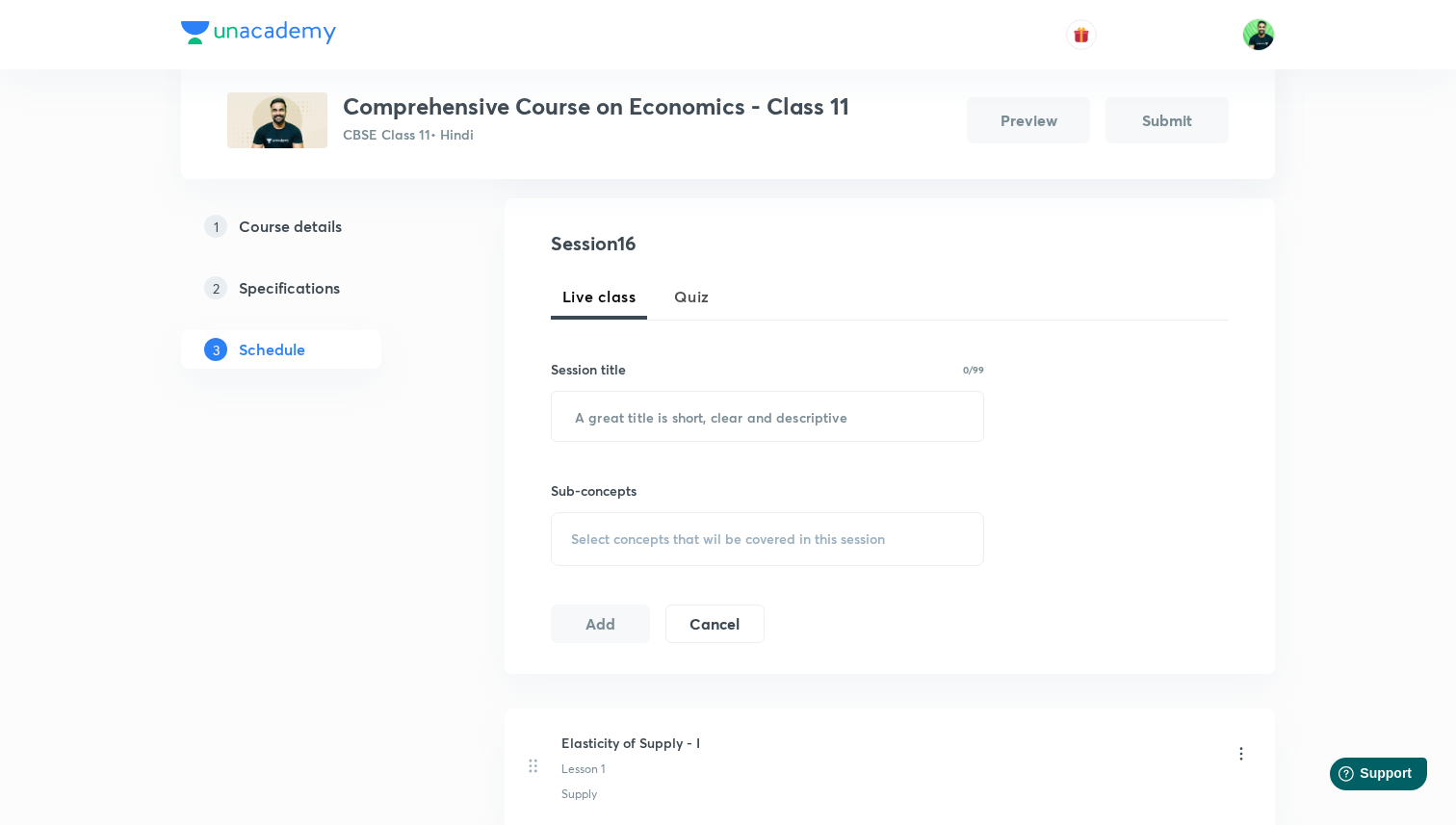 scroll, scrollTop: 355, scrollLeft: 0, axis: vertical 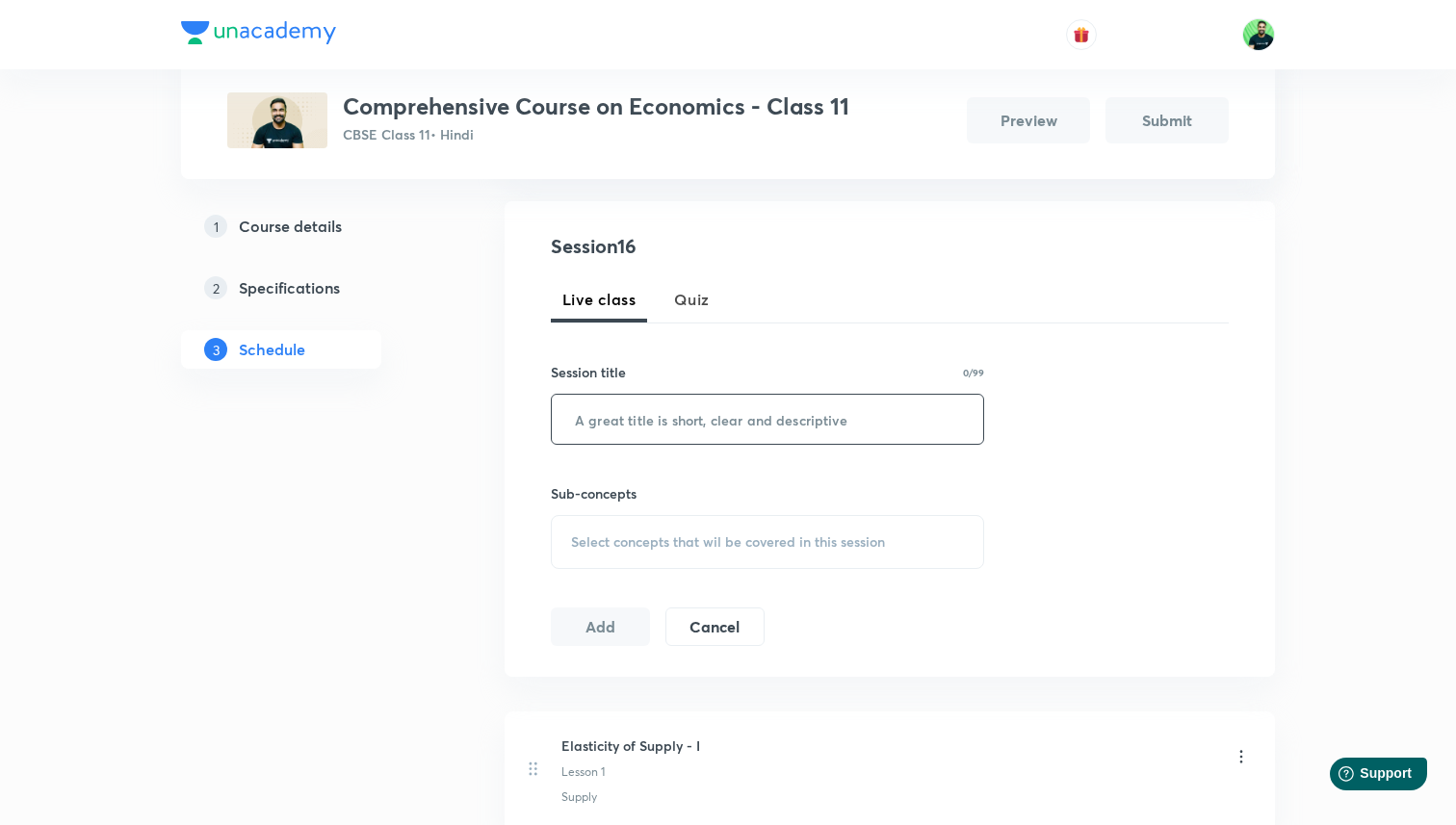 click at bounding box center (767, 419) 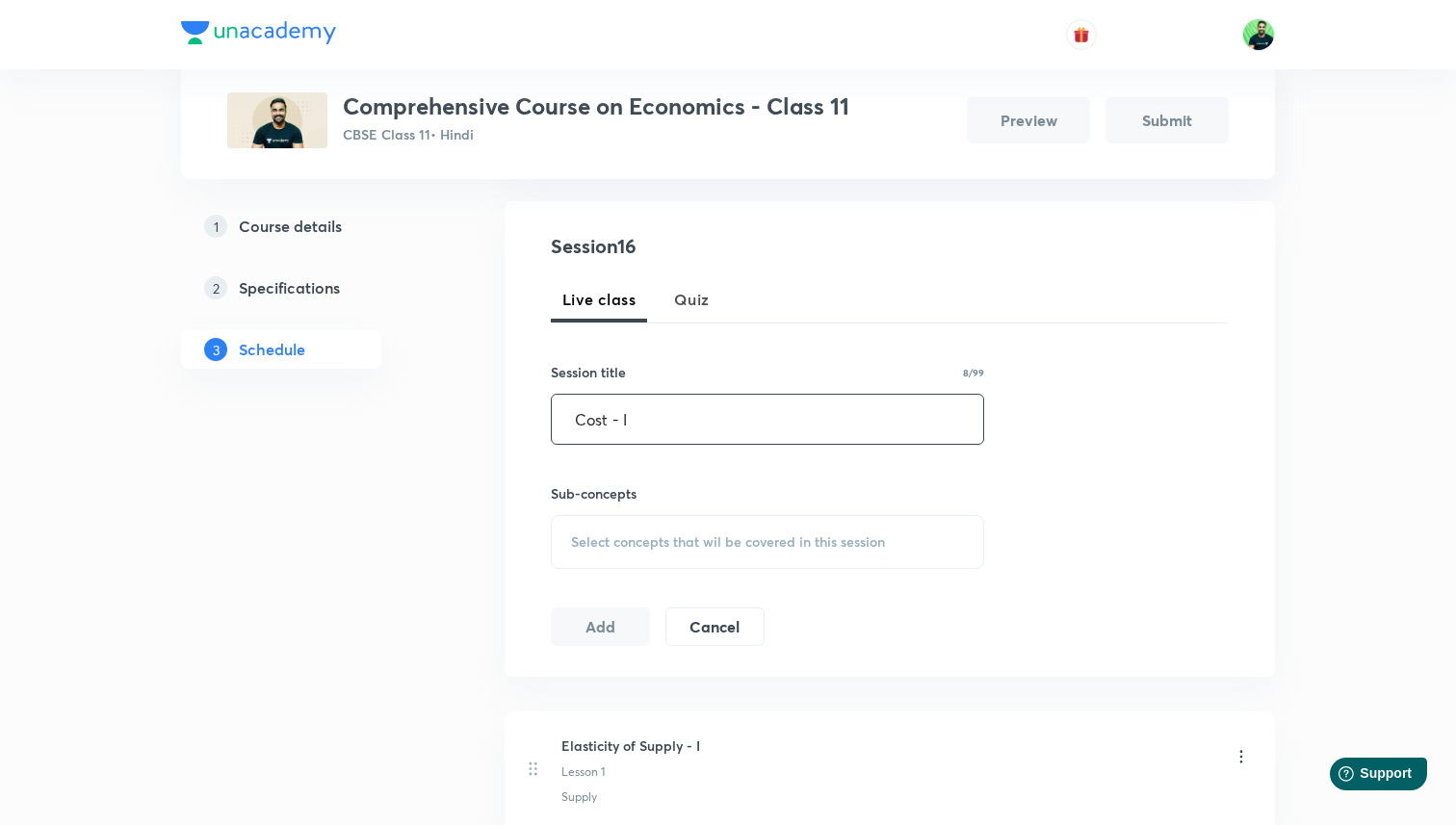 type on "Cost - I" 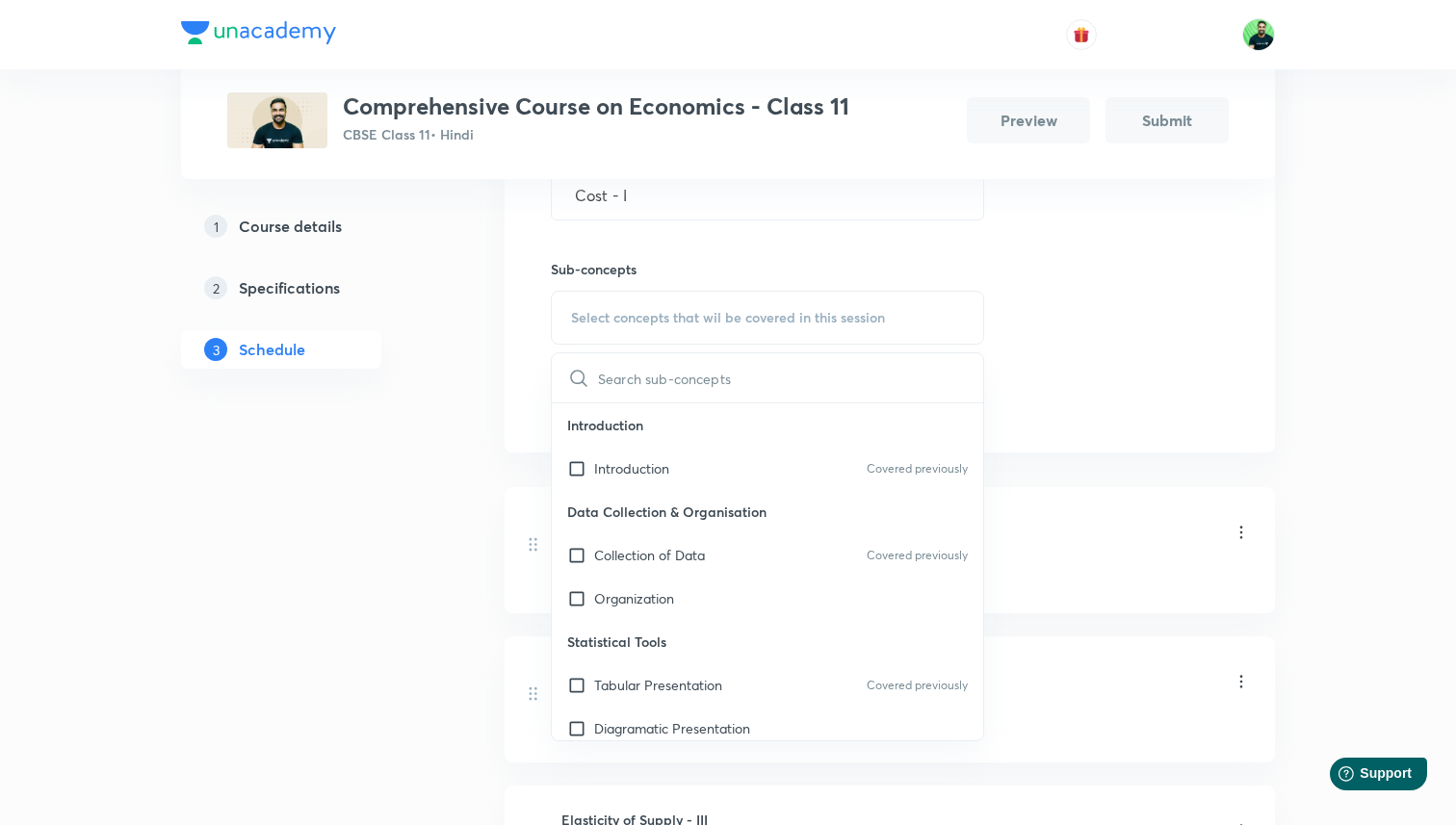scroll, scrollTop: 583, scrollLeft: 0, axis: vertical 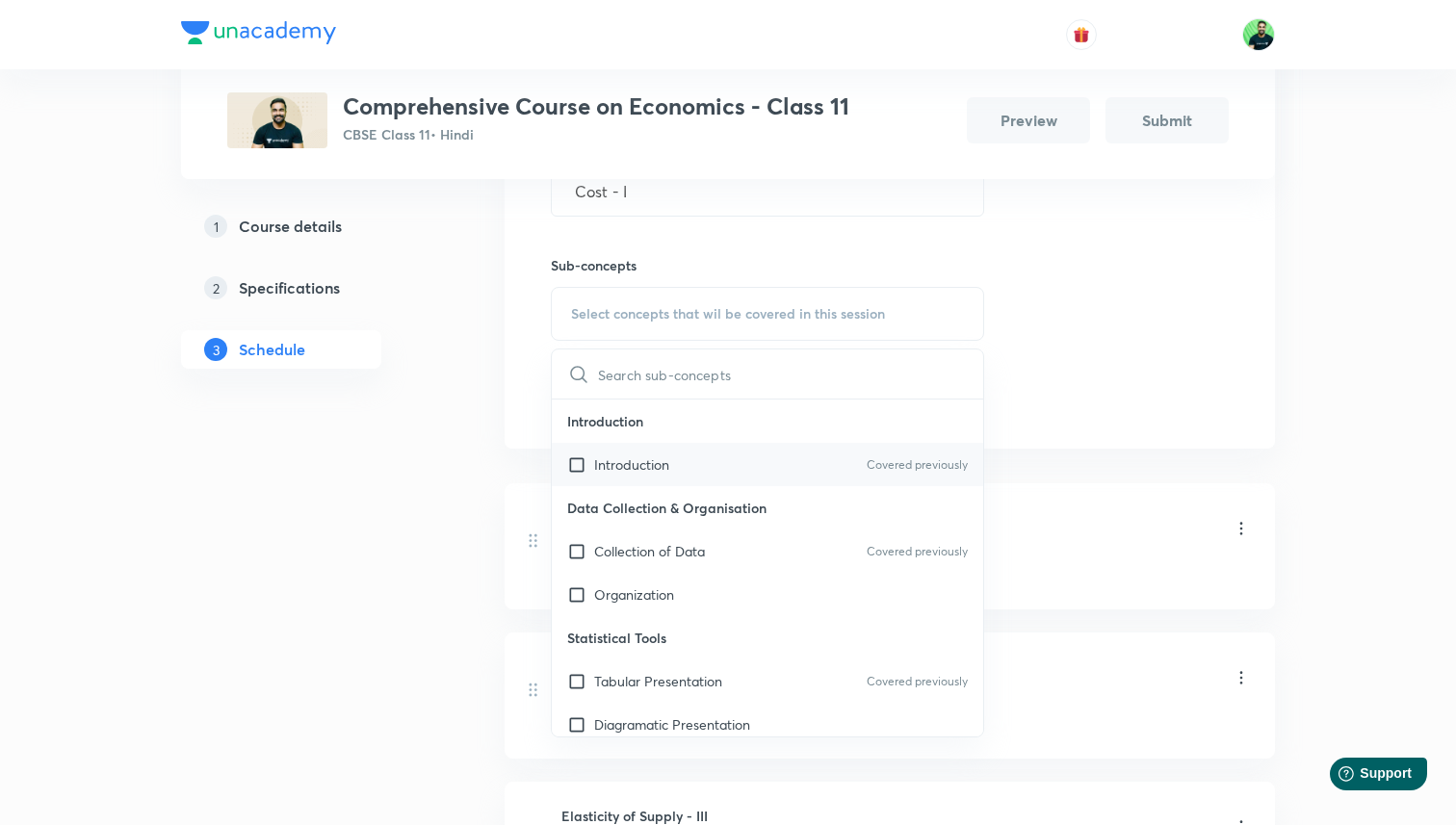 click on "Introduction Covered previously" at bounding box center (767, 464) 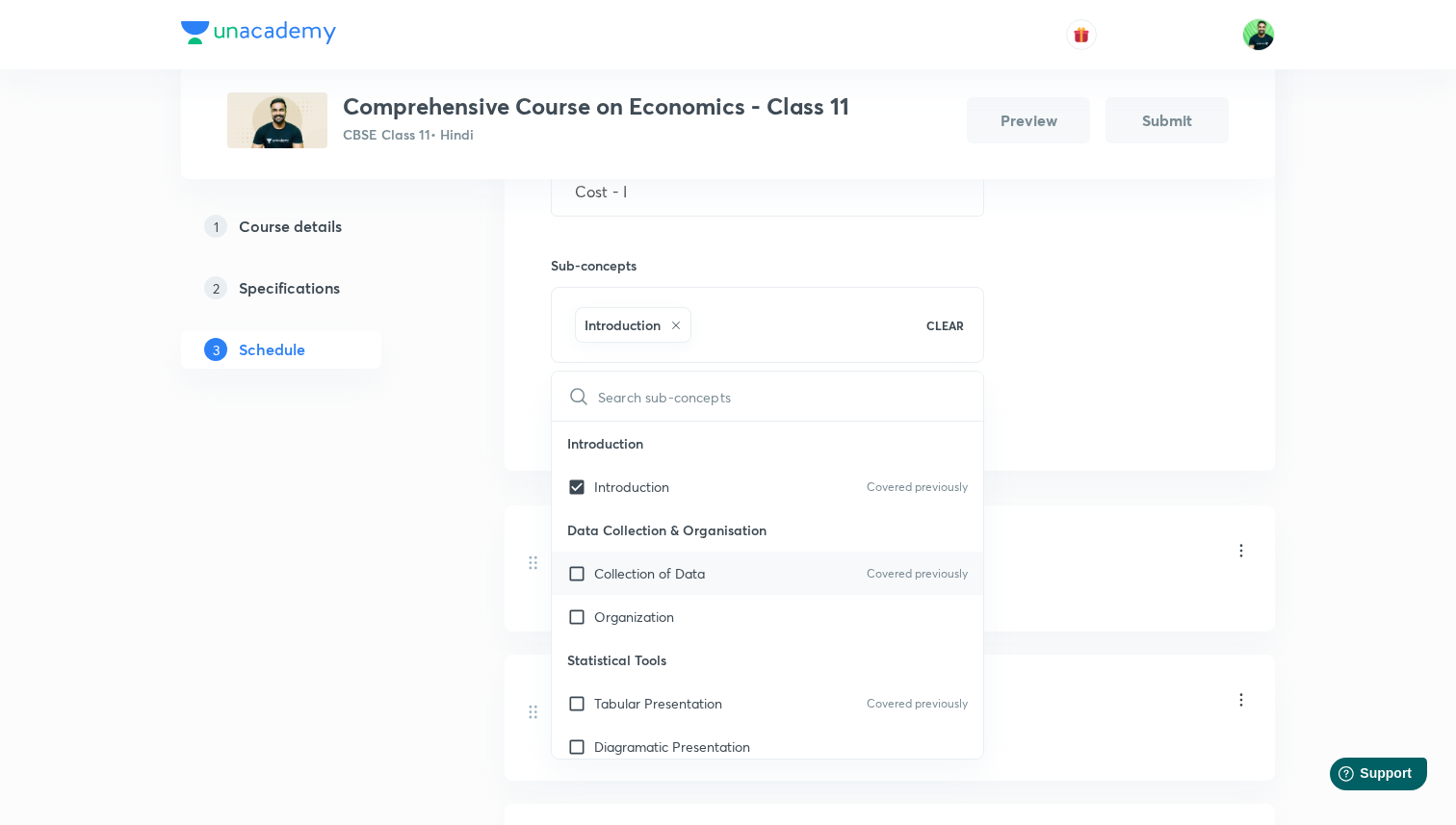 click on "Collection of Data Covered previously" at bounding box center [767, 573] 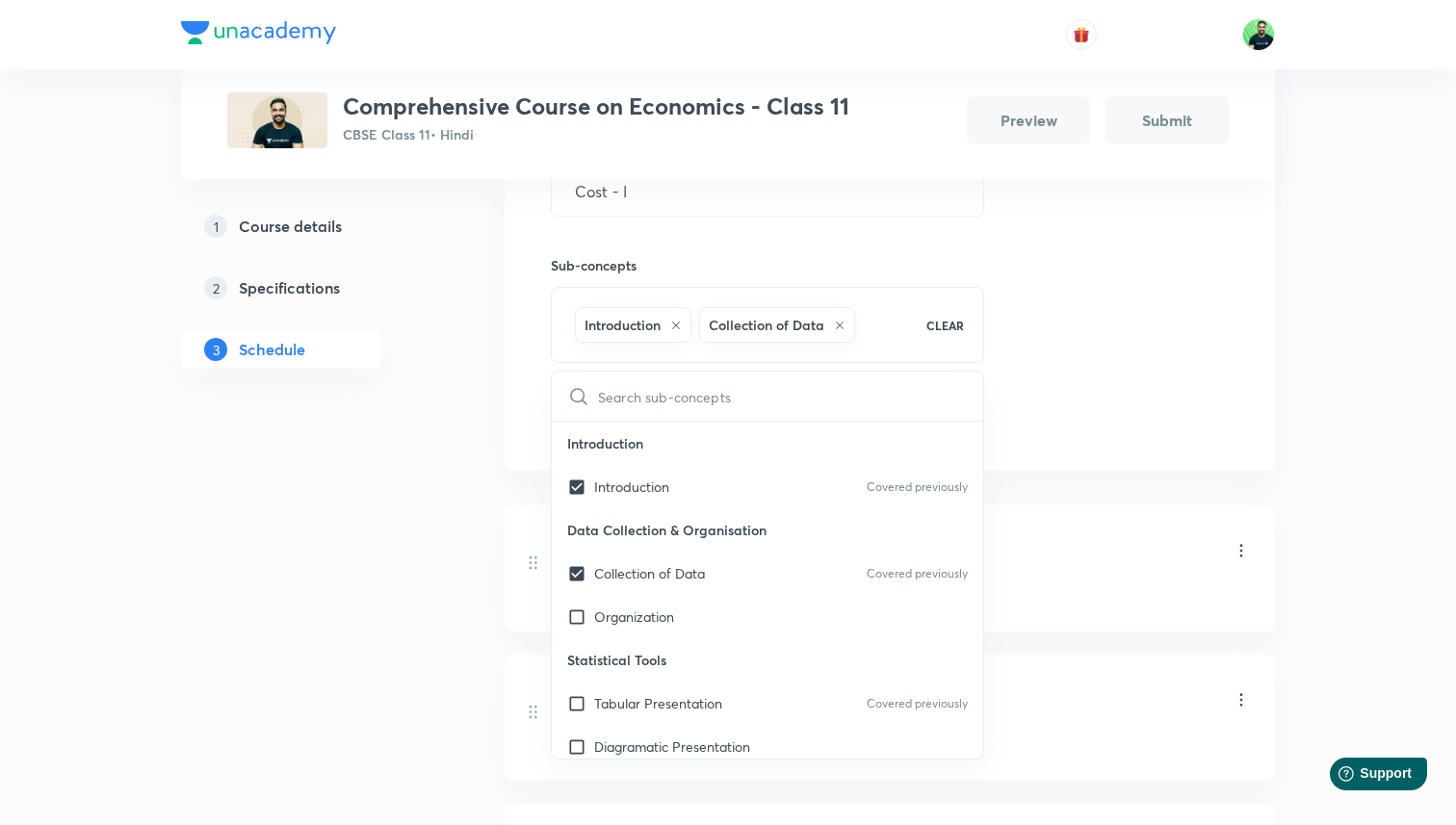 click on "Schedule 15  classes Auto Schedule Sessions Topic coverage Introductory Microeconomics & Statistics for Economics Cover at least  60 % View details Session  16 Live class Quiz Session title 8/99 Cost - I ​ Sub-concepts Introduction Collection of Data CLEAR ​ Introduction Introduction Covered previously Data Collection & Organisation Collection of Data Covered previously Organization Statistical Tools Tabular Presentation Covered previously Diagramatic Presentation Graphic Representation Measures of Central Tendency Dispersion Correlation Index Number Introduction Basic Terms Consumer Equilibrium & Demand Consumer's Equilibrium Demand Elasticity of Demand Producer Behaviour & Supply Production Function Covered previously Cost Revenue Producers Equilibrium Supply Covered previously Perfect Competition Market Price Determination Add Cancel Elasticity of Supply - I Lesson 1 Supply Elasticity of Supply - II Lesson 2 Supply Elasticity of Supply - III Lesson 3 Supply Collection of data Lesson 4 Introduction" at bounding box center [890, 1304] 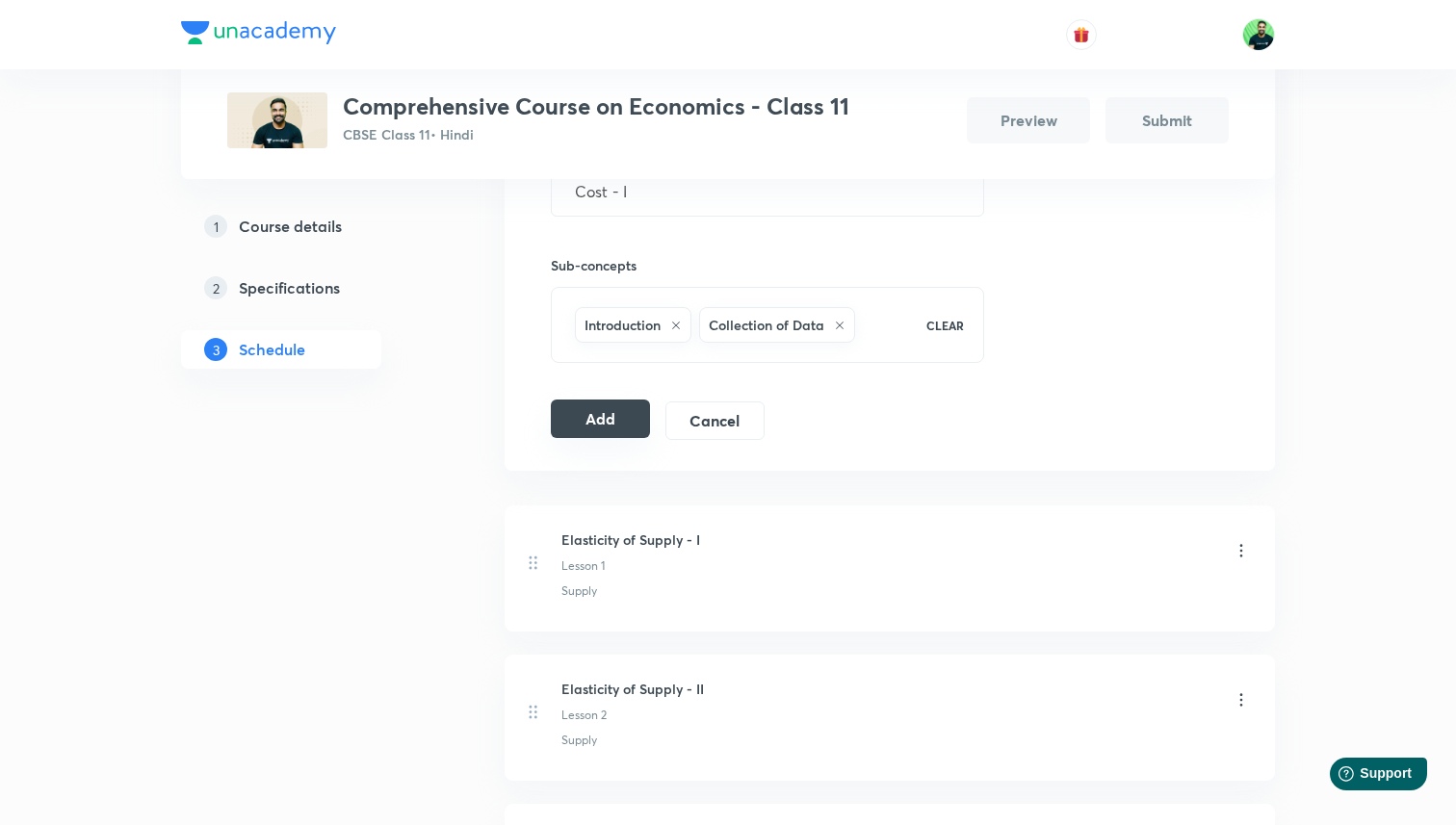 click on "Add" at bounding box center [600, 419] 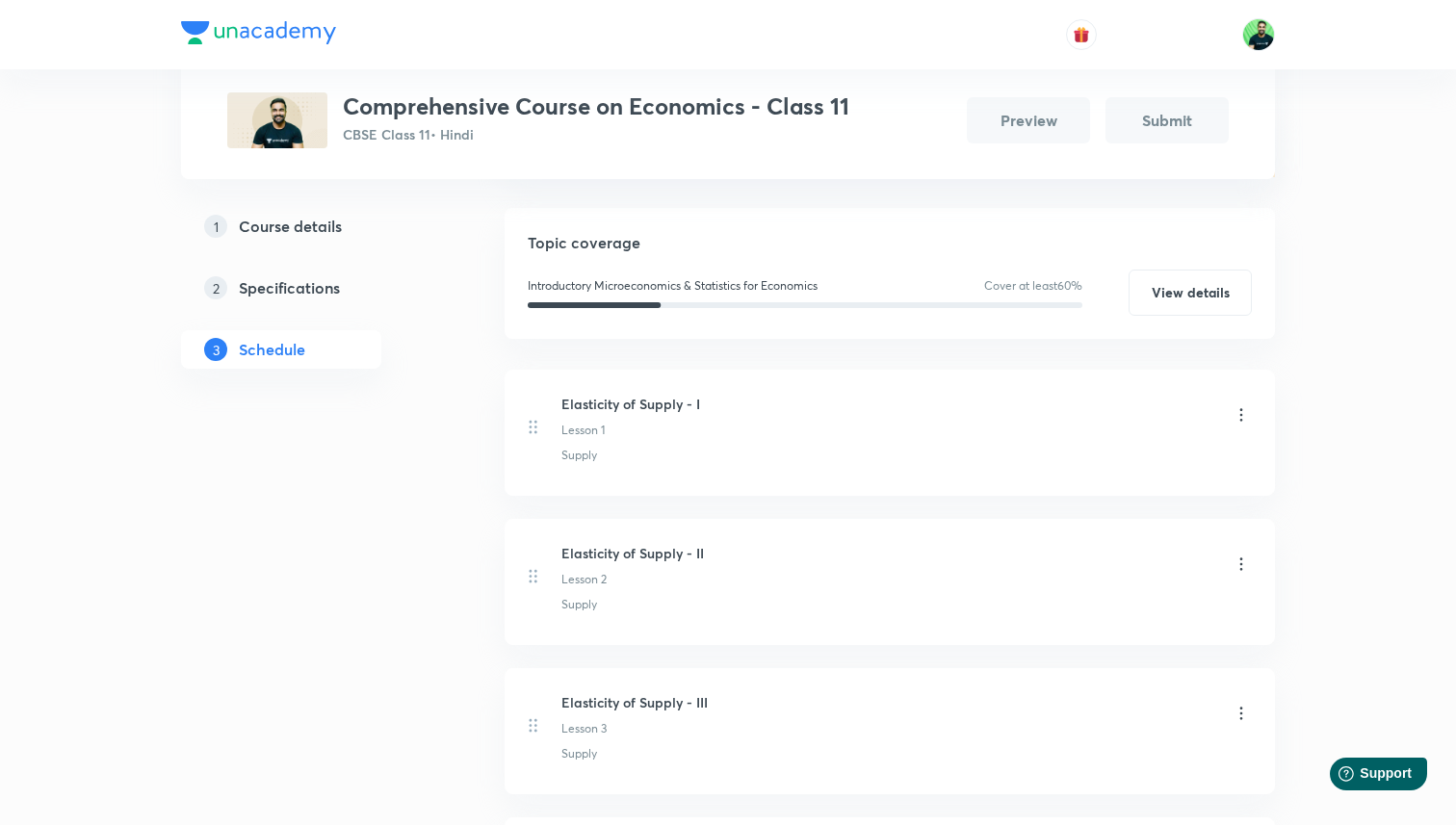 scroll, scrollTop: 0, scrollLeft: 0, axis: both 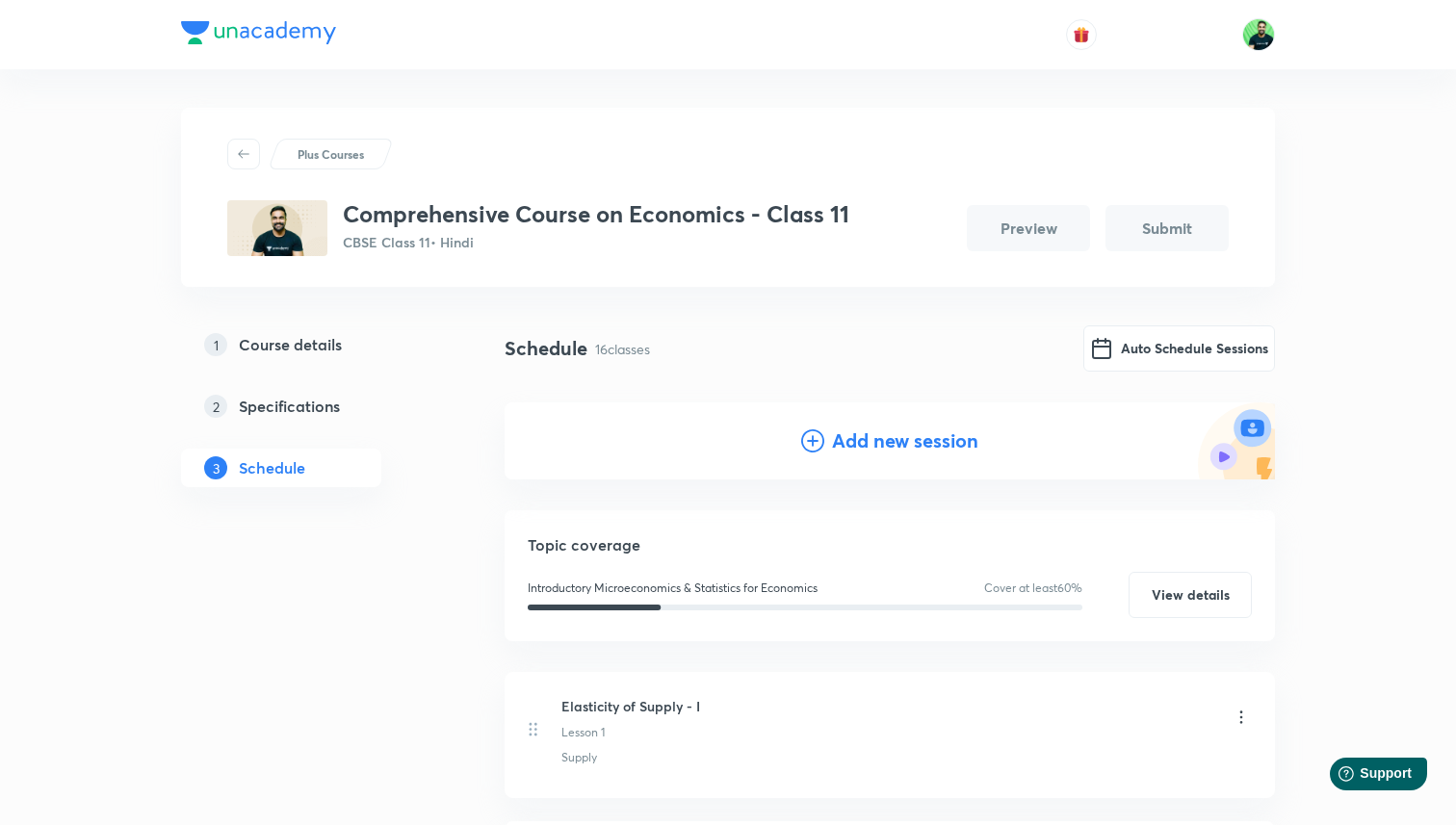 click on "Add new session" at bounding box center (905, 441) 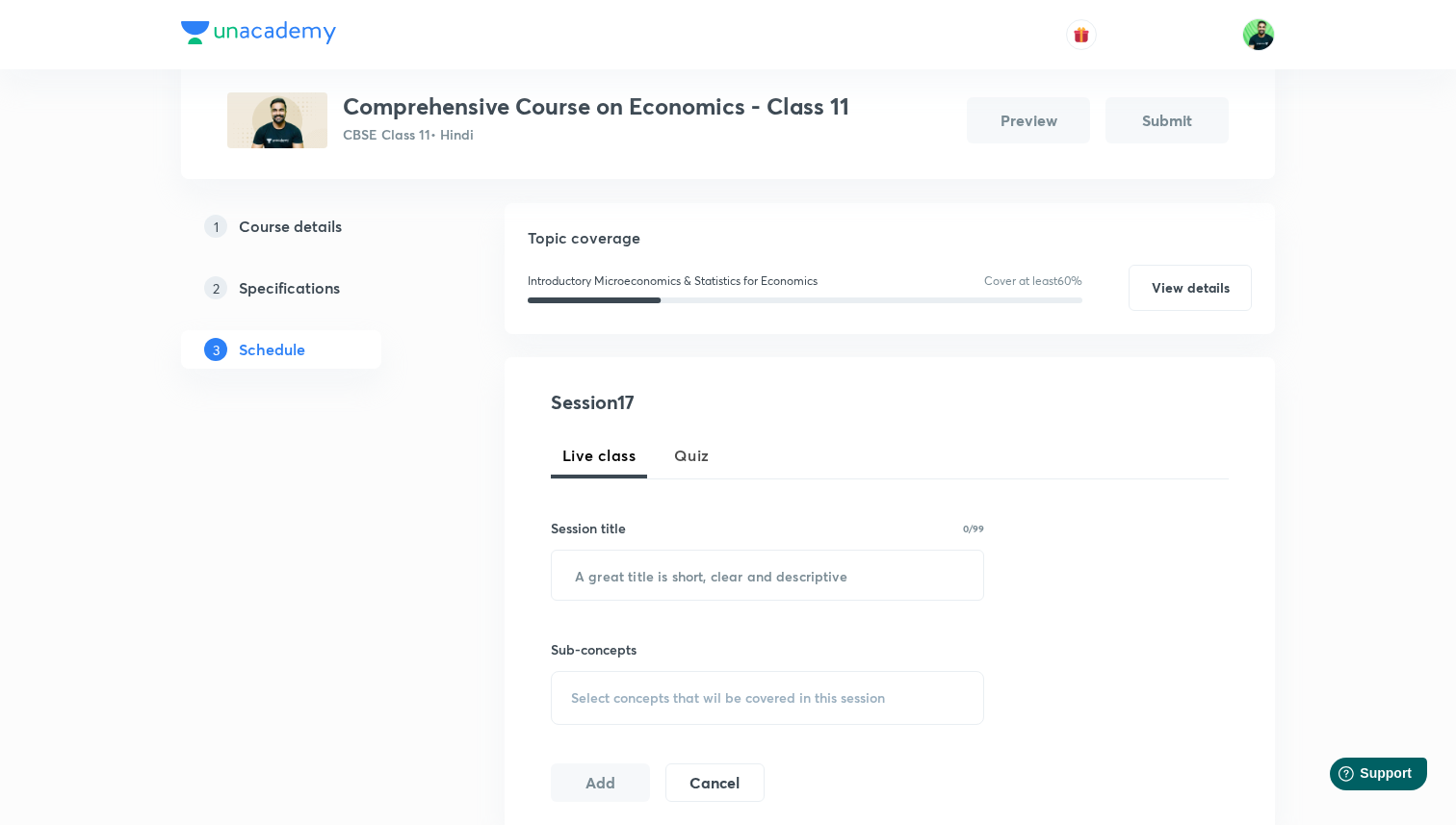scroll, scrollTop: 209, scrollLeft: 0, axis: vertical 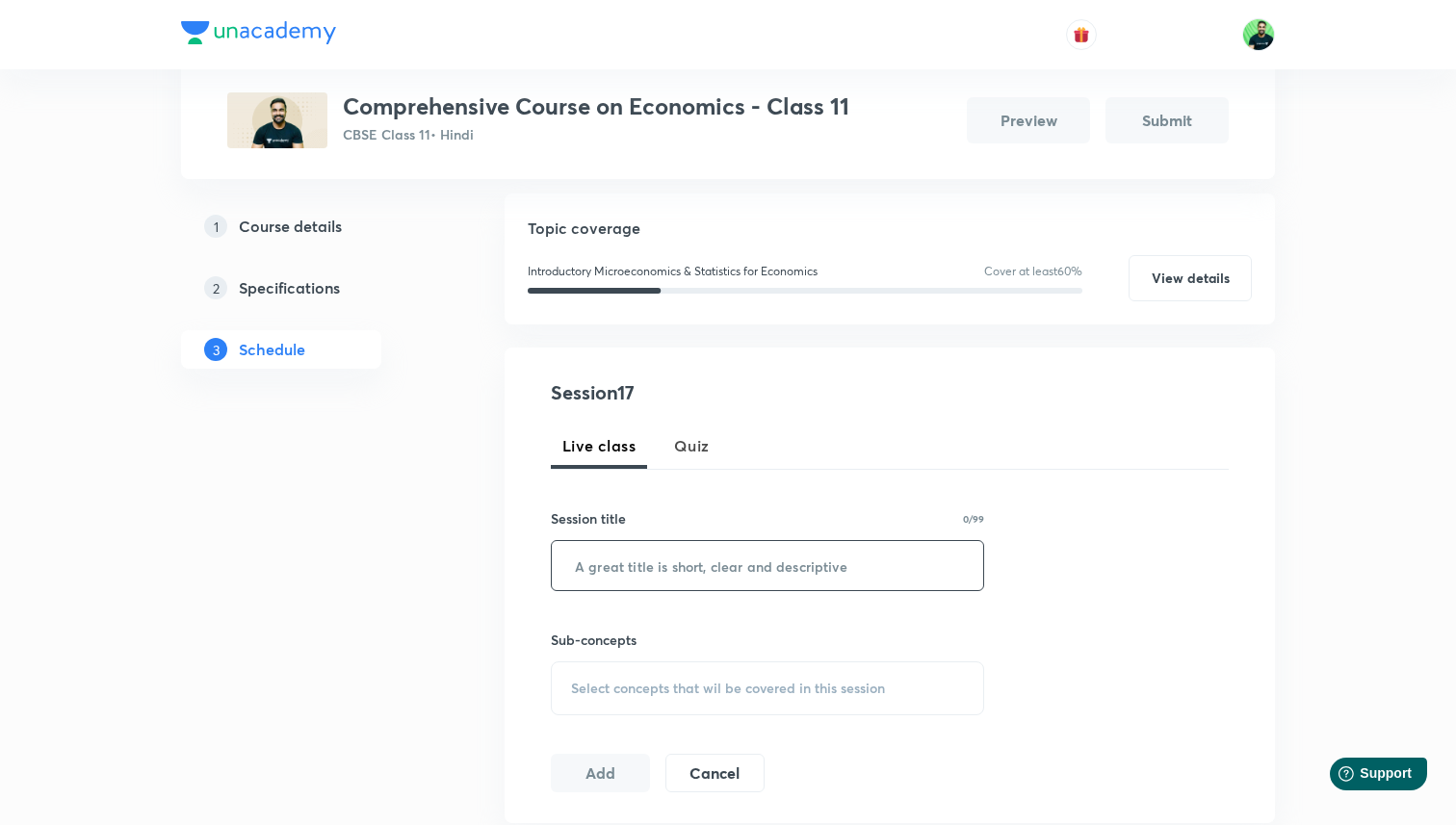 click at bounding box center [767, 565] 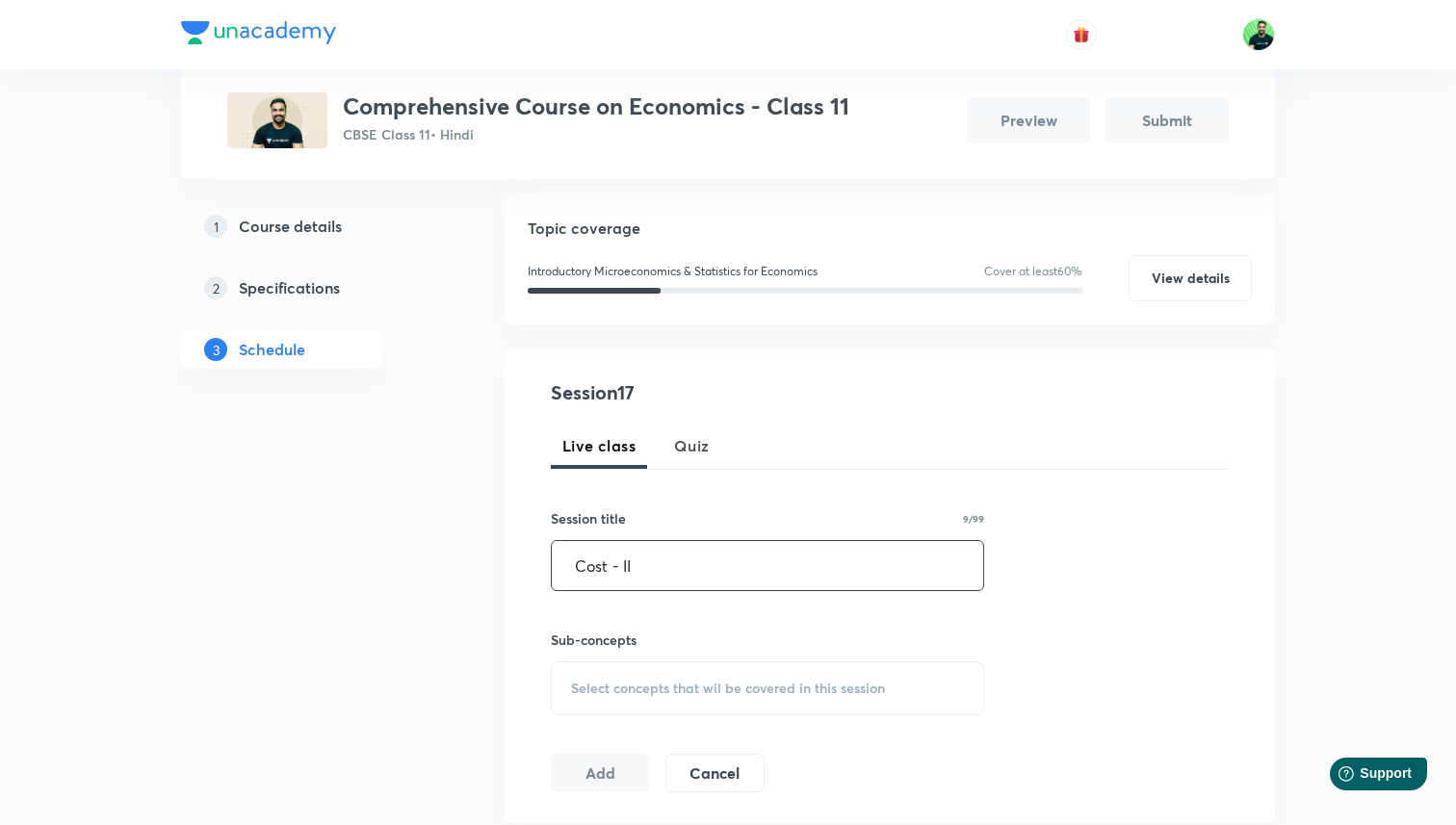 type on "Cost - II" 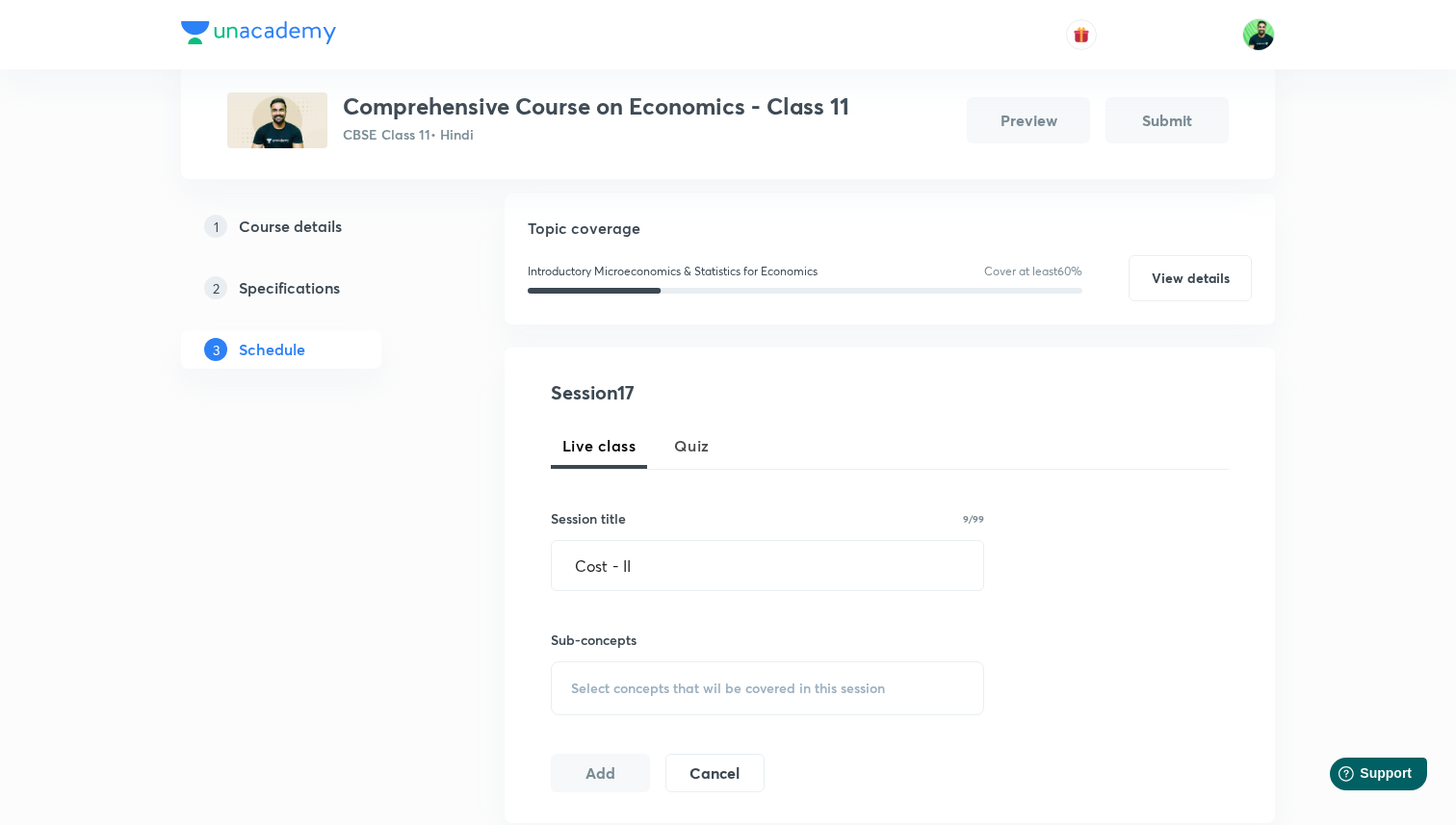 click on "Select concepts that wil be covered in this session" at bounding box center (767, 688) 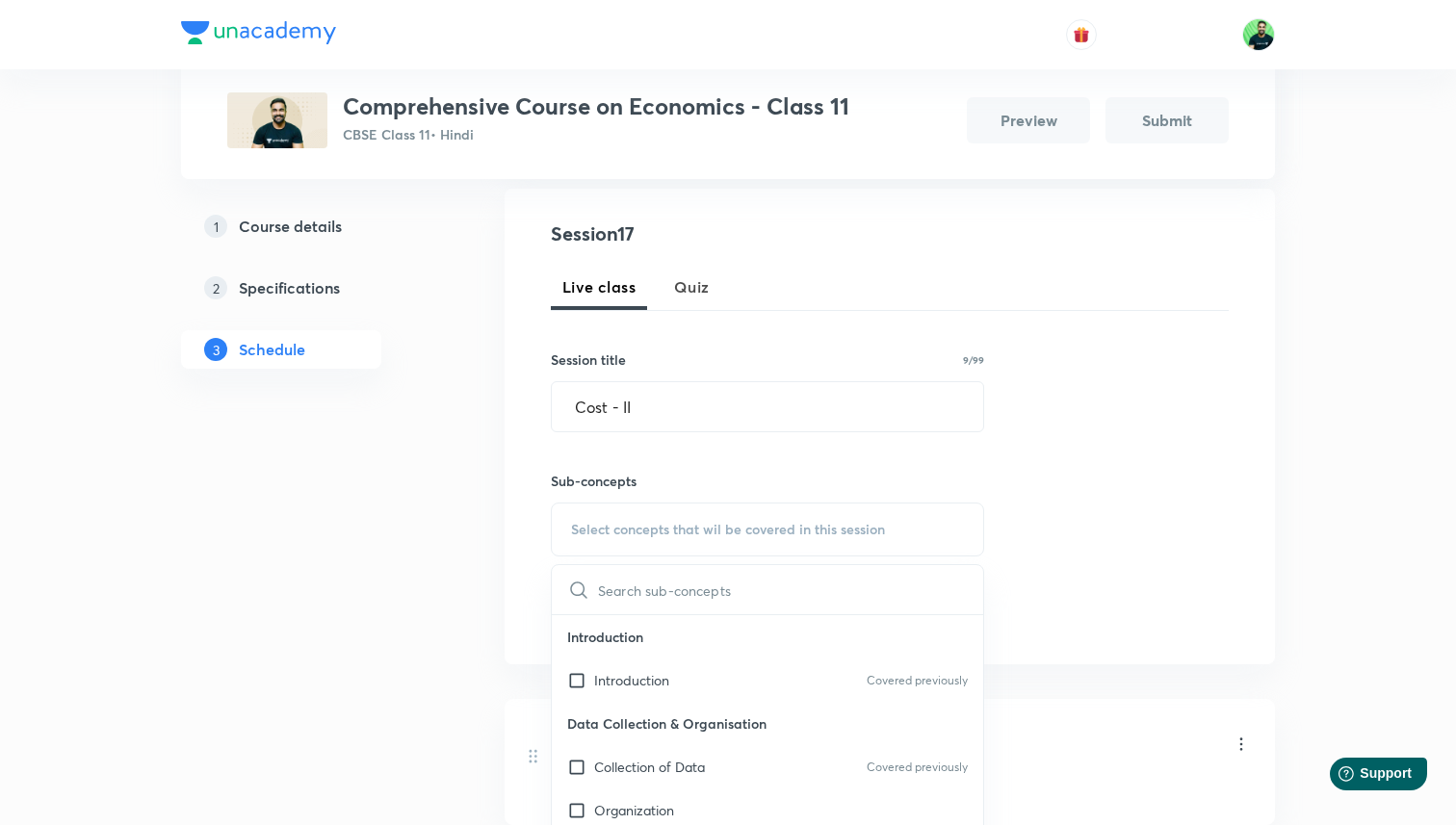 scroll, scrollTop: 394, scrollLeft: 0, axis: vertical 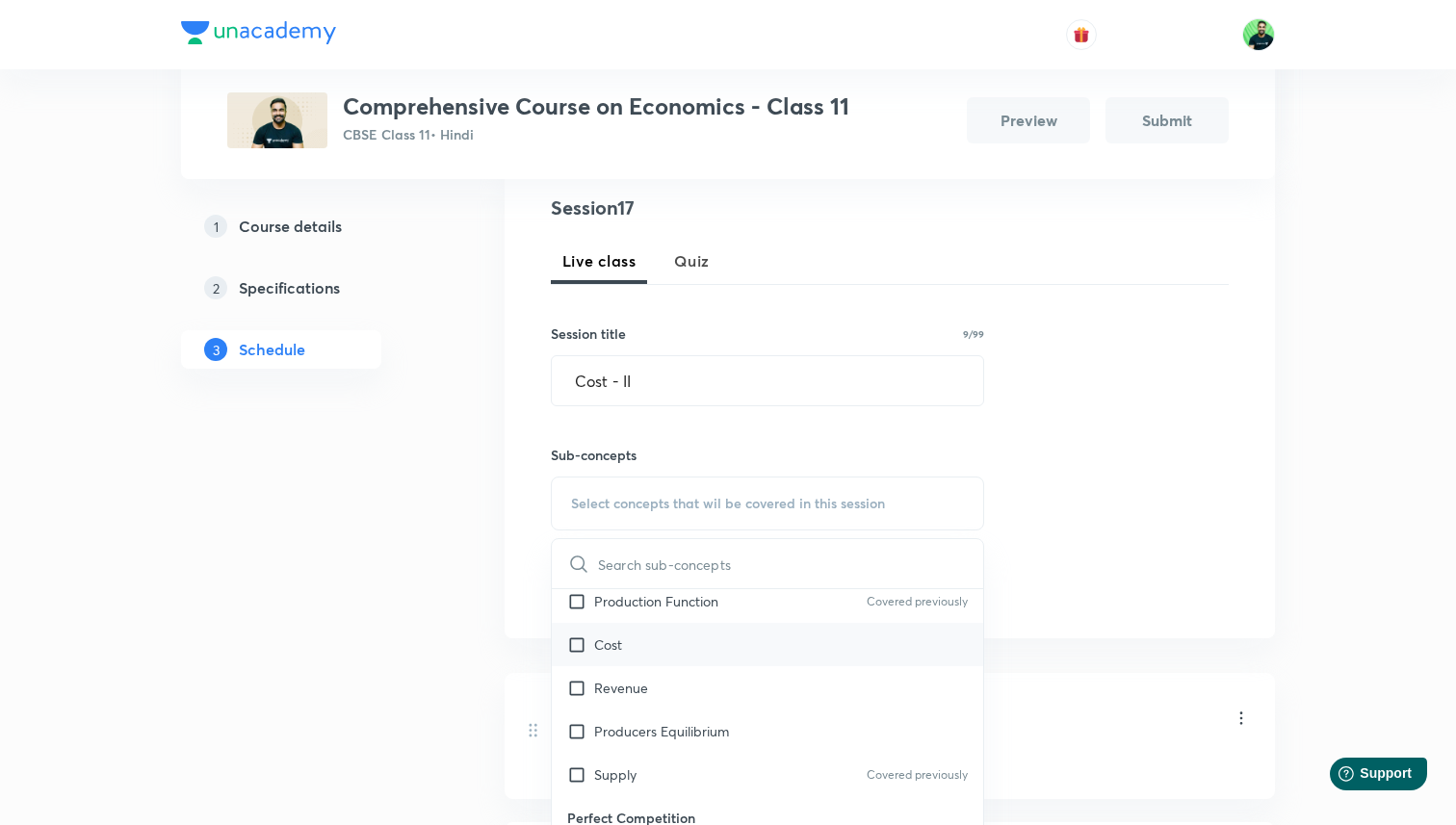 click on "Cost" at bounding box center (767, 644) 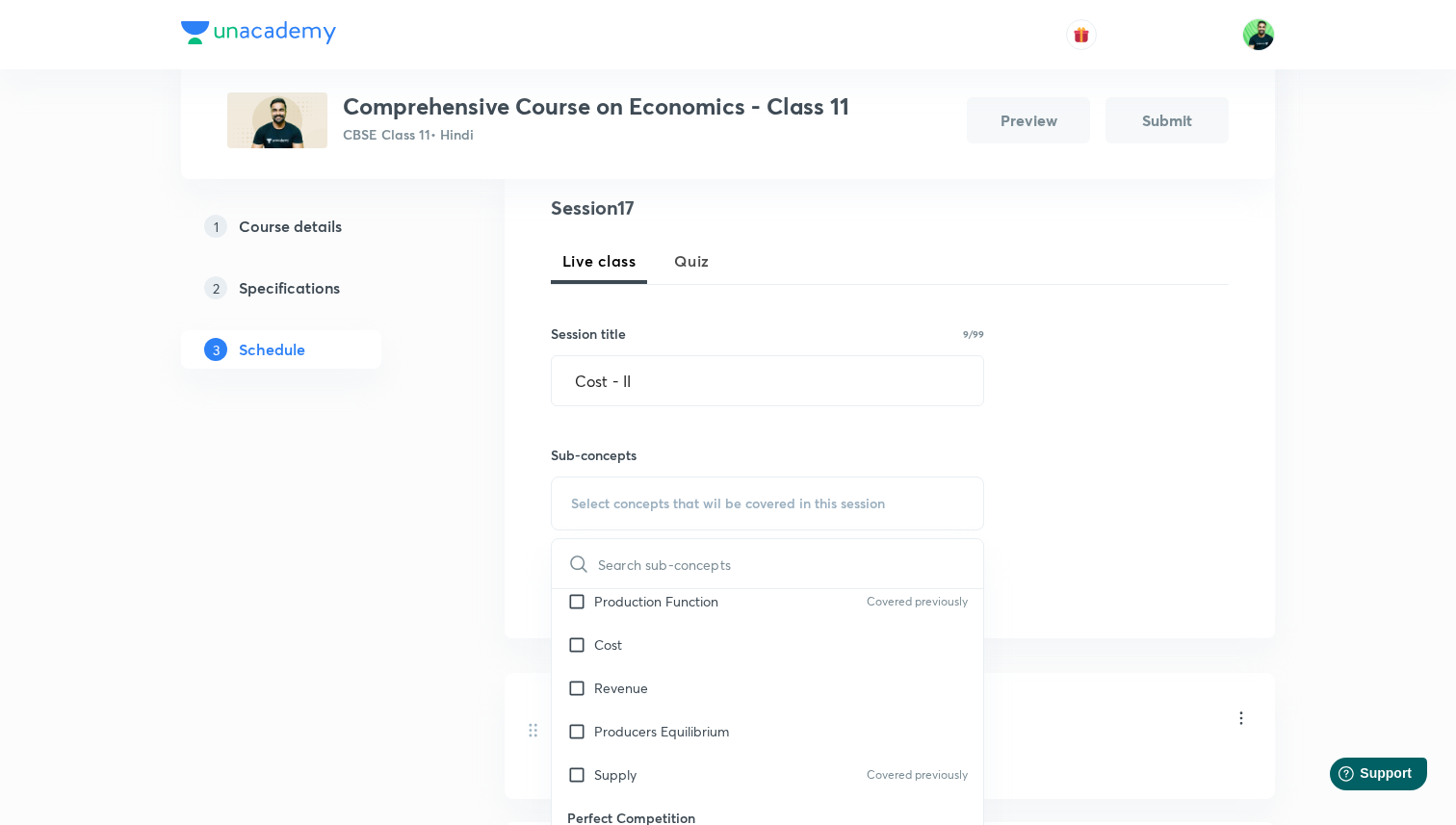 checkbox on "true" 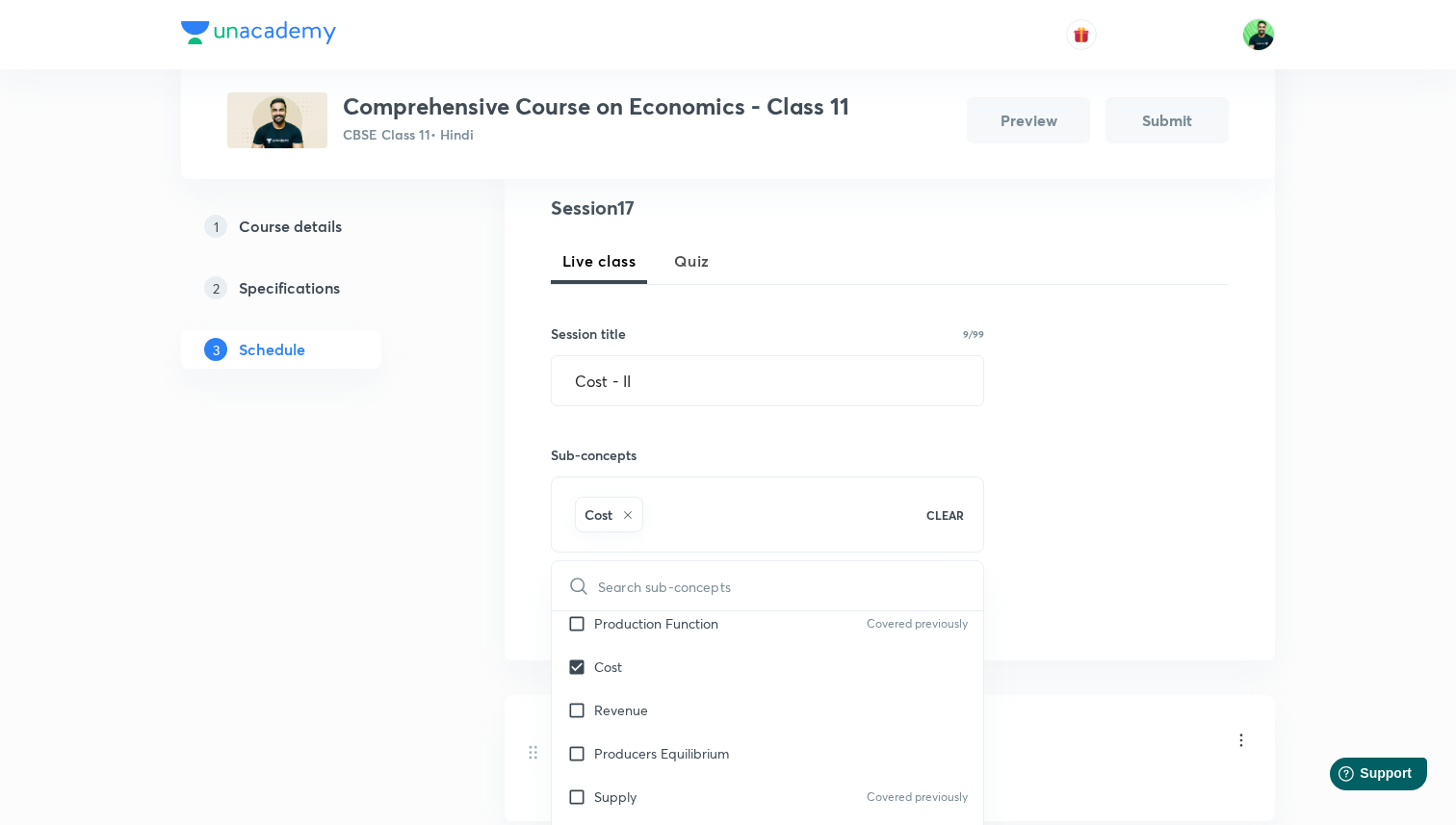 click on "Session  17 Live class Quiz Session title 9/99 Cost - II ​ Sub-concepts Cost CLEAR ​ Introduction Introduction Covered previously Data Collection & Organisation Collection of Data Covered previously Organization Statistical Tools Tabular Presentation Covered previously Diagramatic Presentation Graphic Representation Measures of Central Tendency Dispersion Correlation Index Number Introduction Basic Terms Consumer Equilibrium & Demand Consumer's Equilibrium Demand Elasticity of Demand Producer Behaviour & Supply Production Function Covered previously Cost Revenue Producers Equilibrium Supply Covered previously Perfect Competition Market Price Determination Add Cancel" at bounding box center [890, 411] 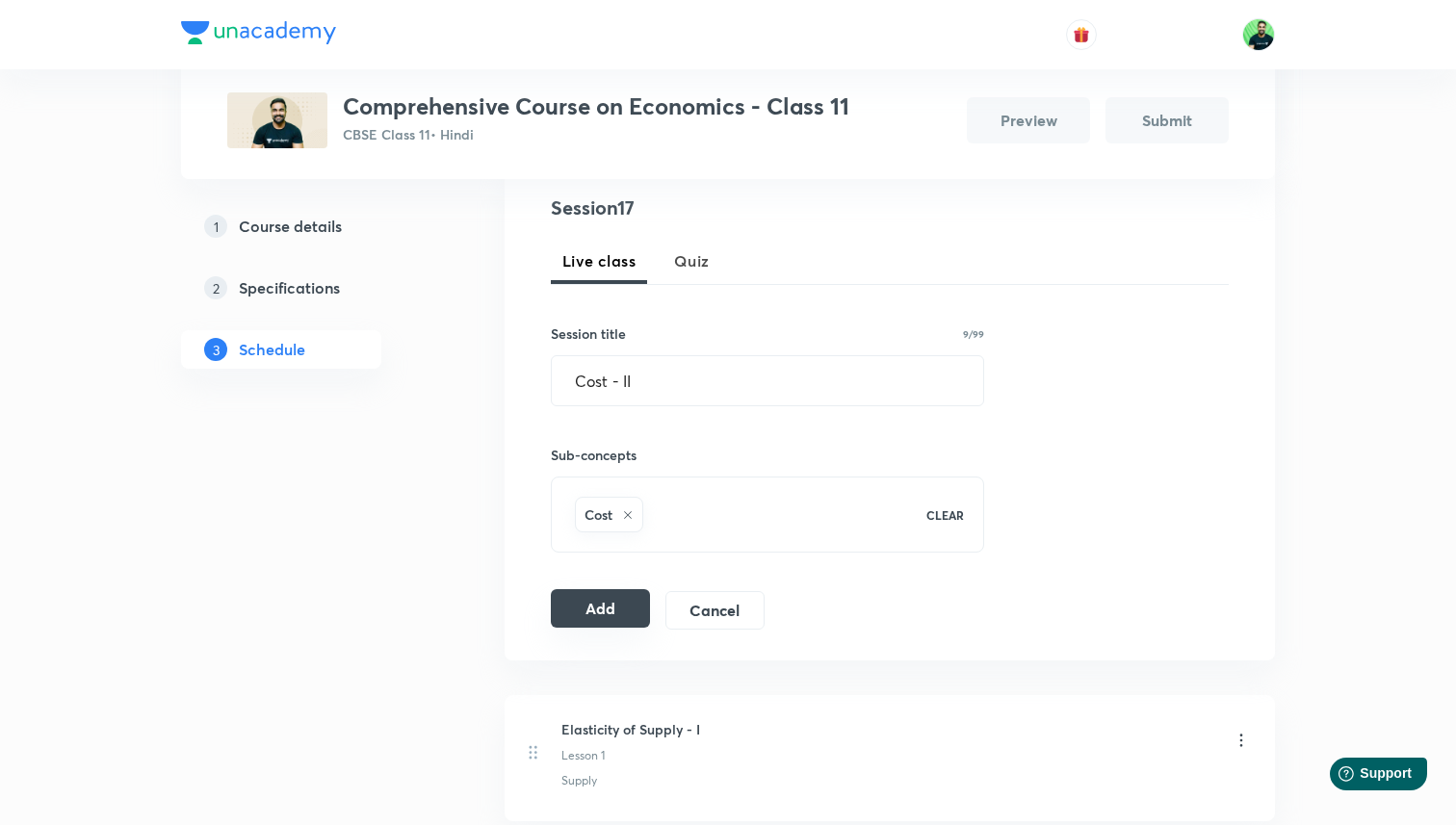 click on "Add" at bounding box center [600, 608] 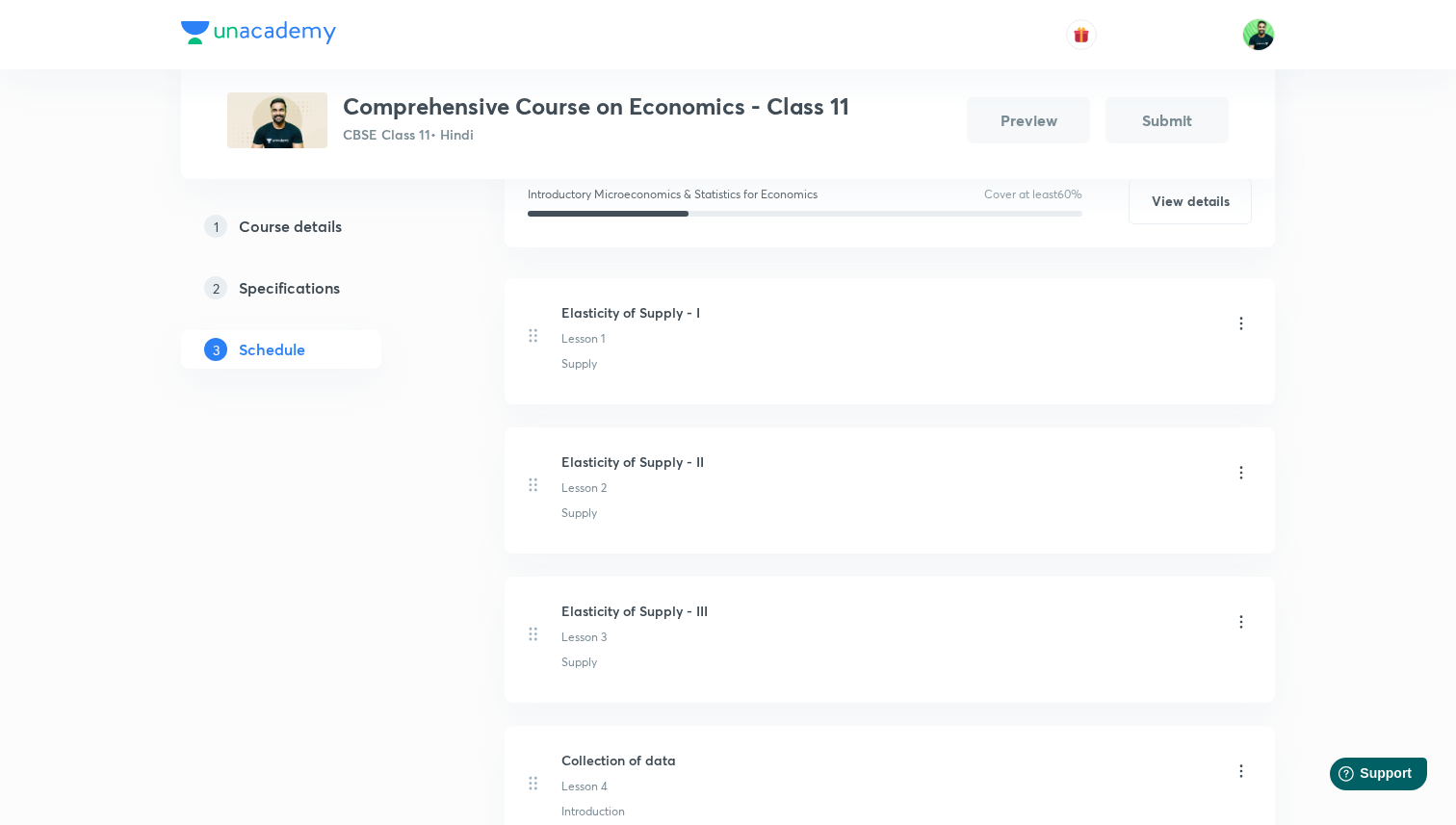 scroll, scrollTop: 0, scrollLeft: 0, axis: both 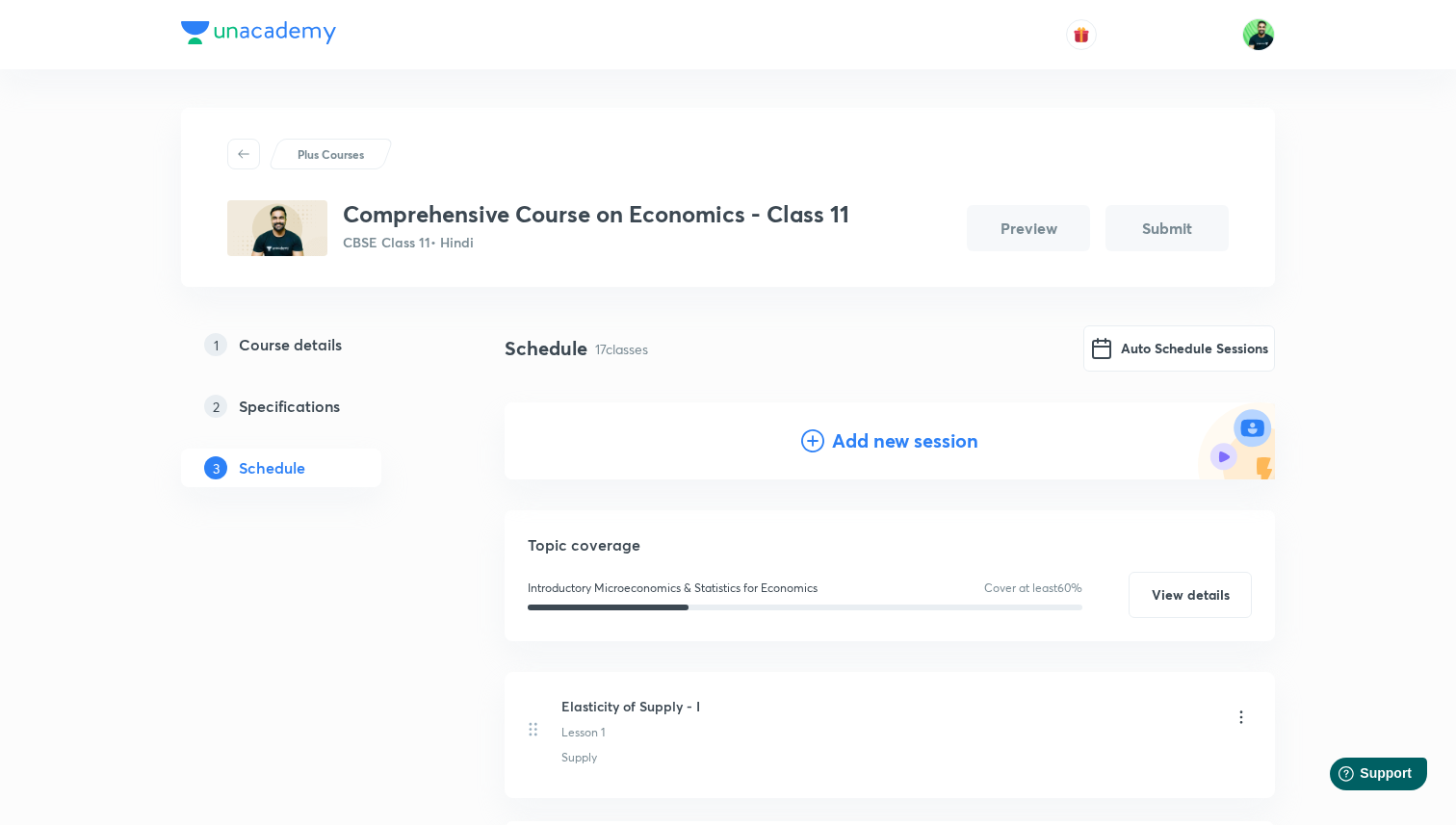 click on "Add new session" at bounding box center [905, 441] 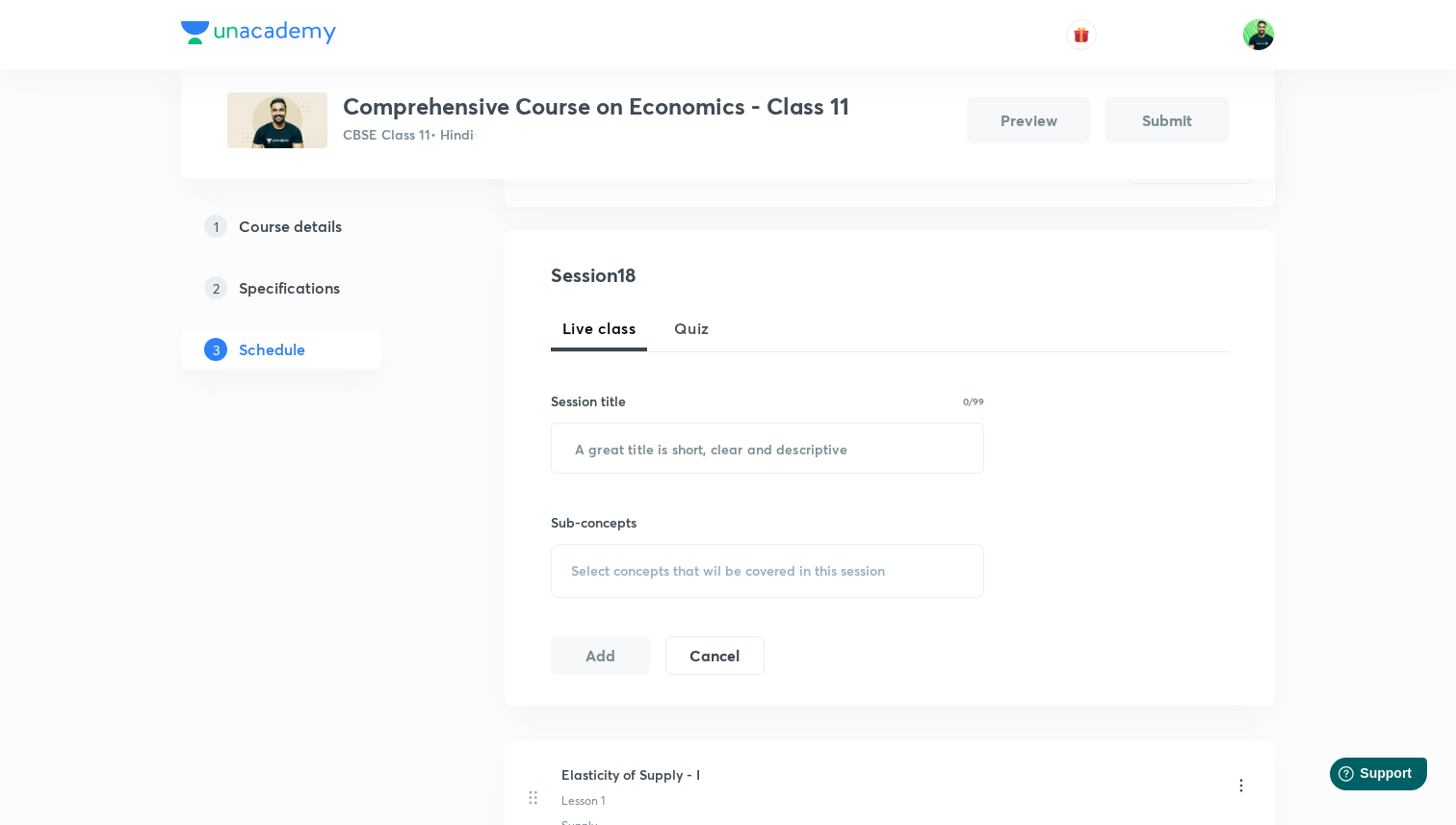 scroll, scrollTop: 374, scrollLeft: 0, axis: vertical 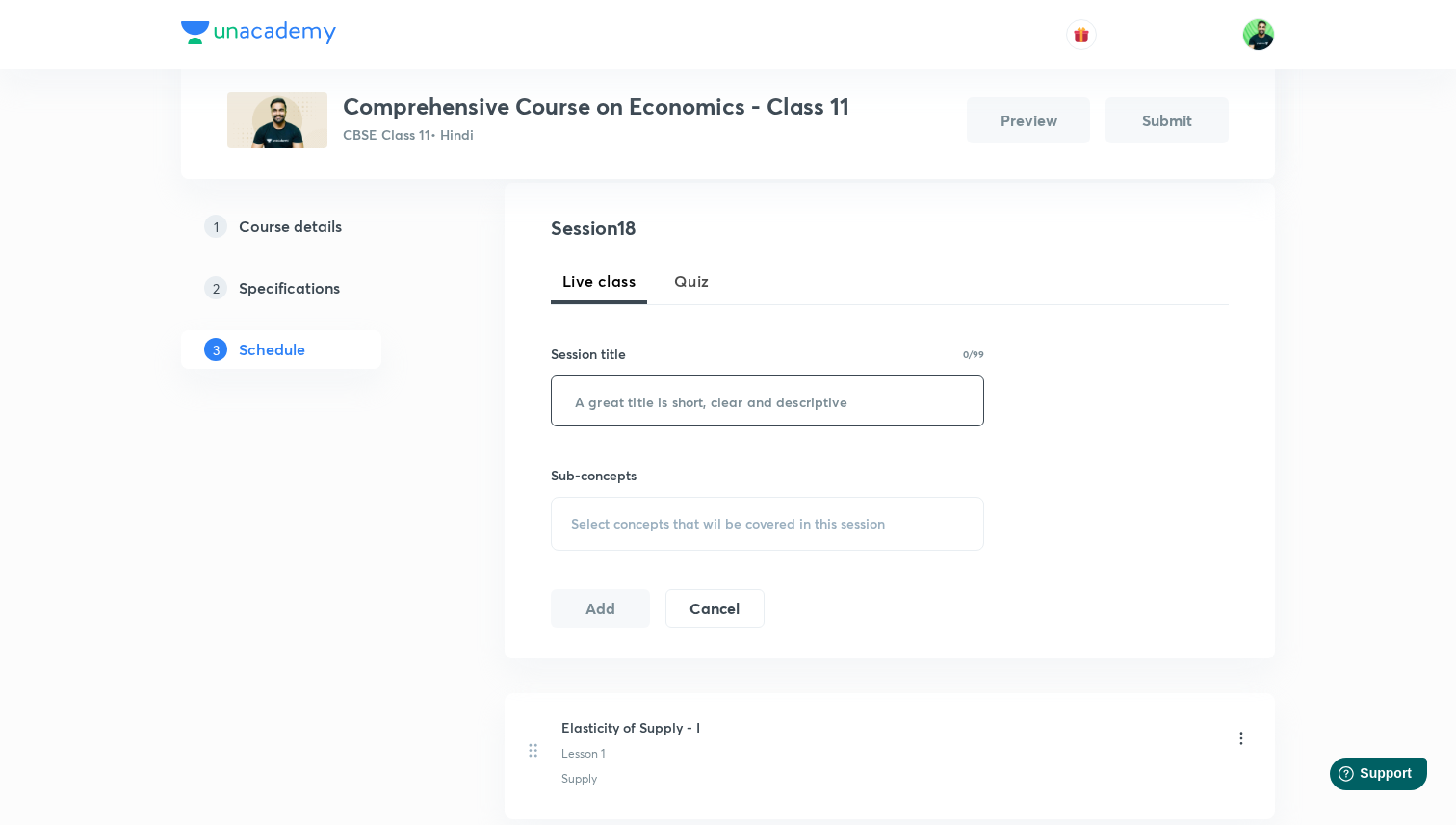 click at bounding box center (767, 400) 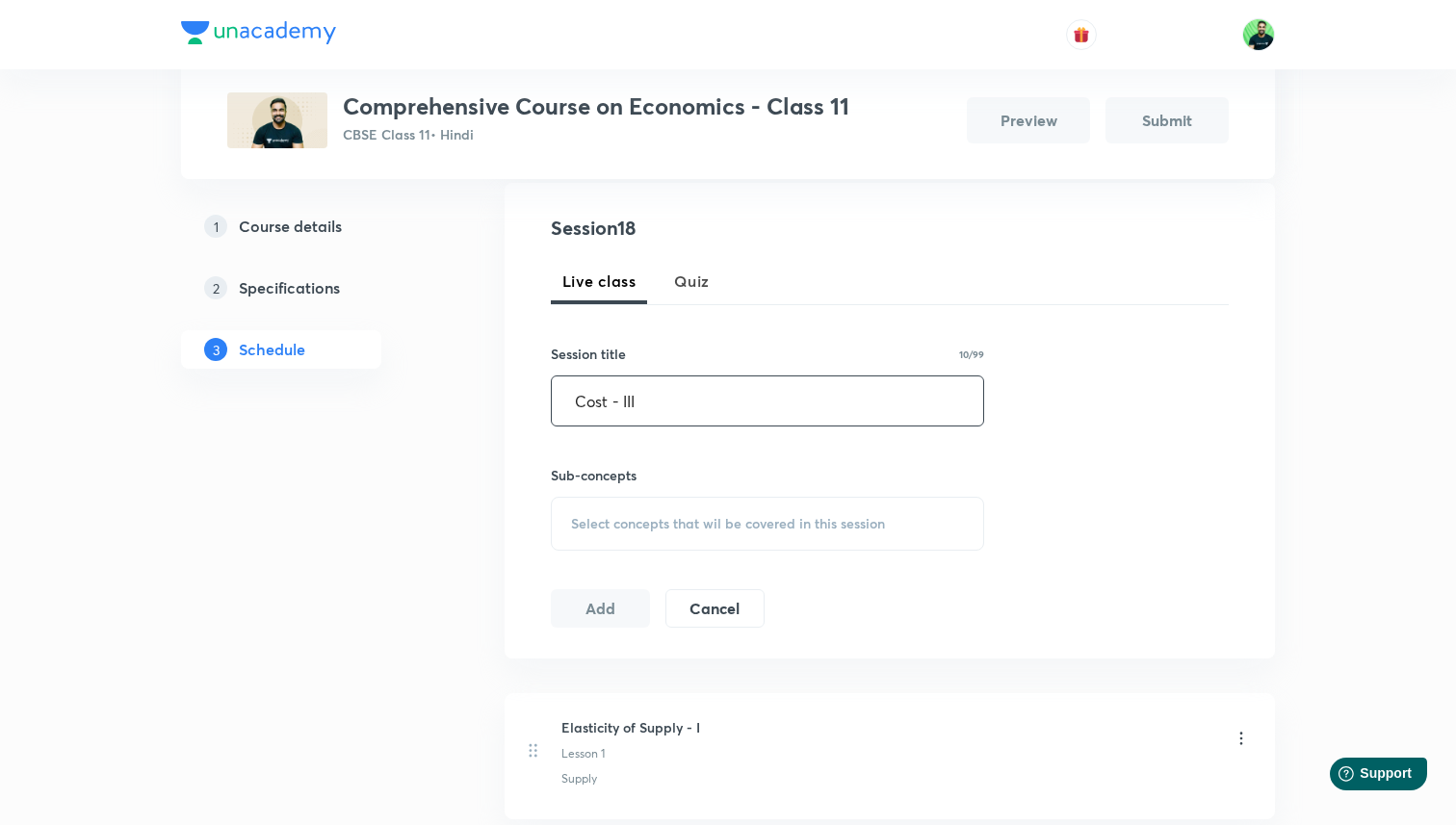 type on "Cost - III" 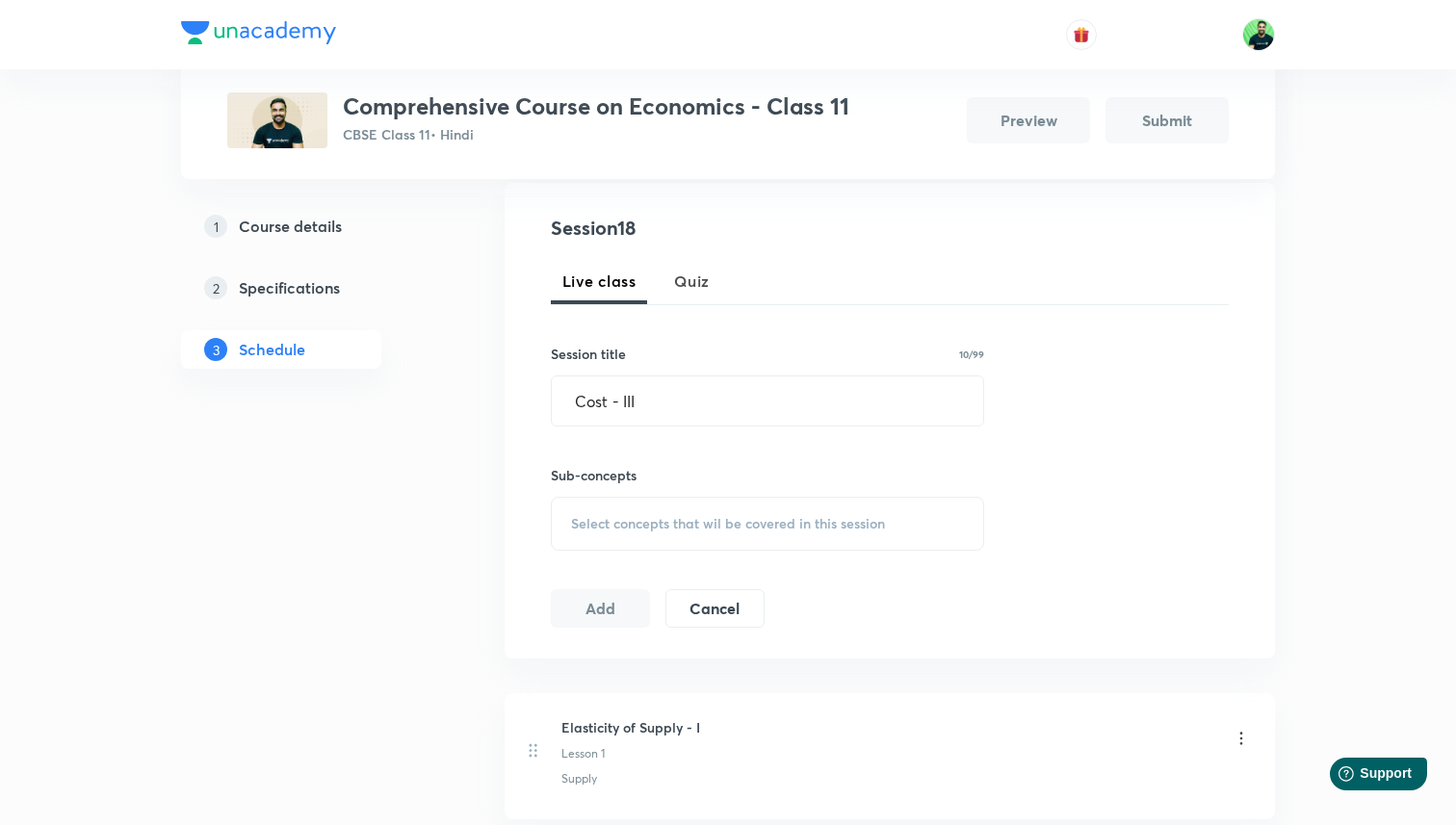click on "Select concepts that wil be covered in this session" at bounding box center [767, 524] 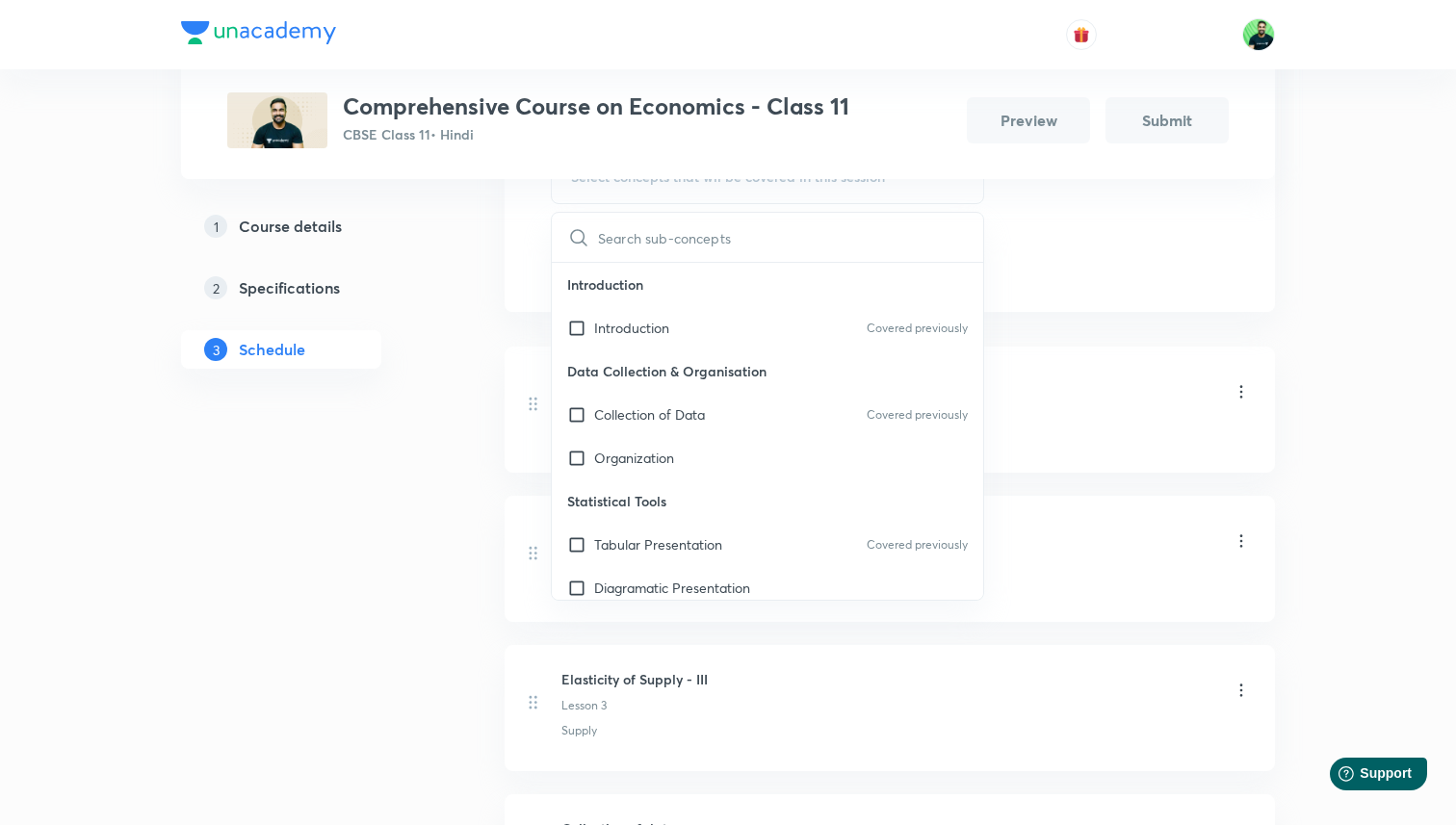 scroll, scrollTop: 724, scrollLeft: 0, axis: vertical 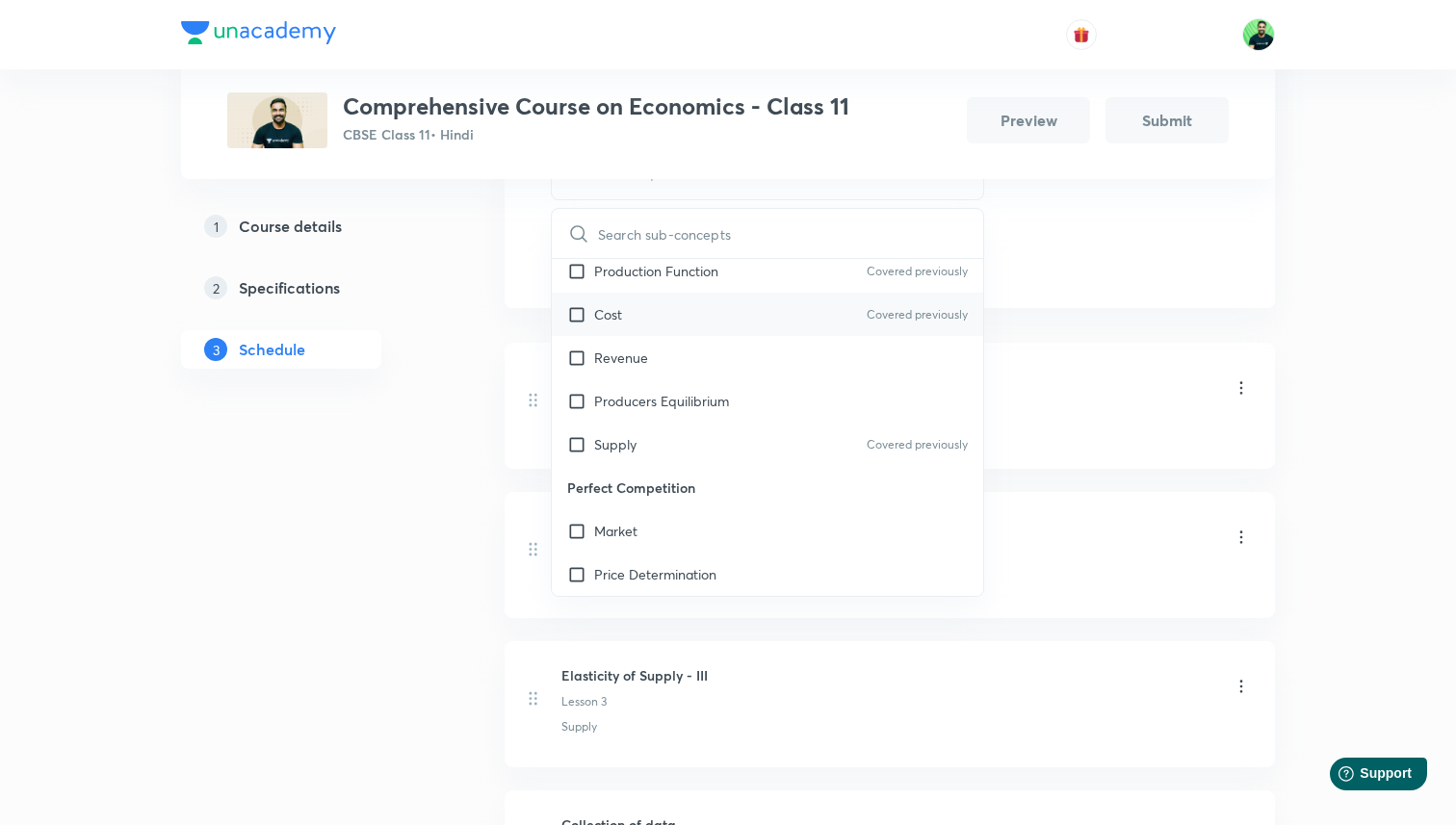 click on "Cost Covered previously" at bounding box center [767, 314] 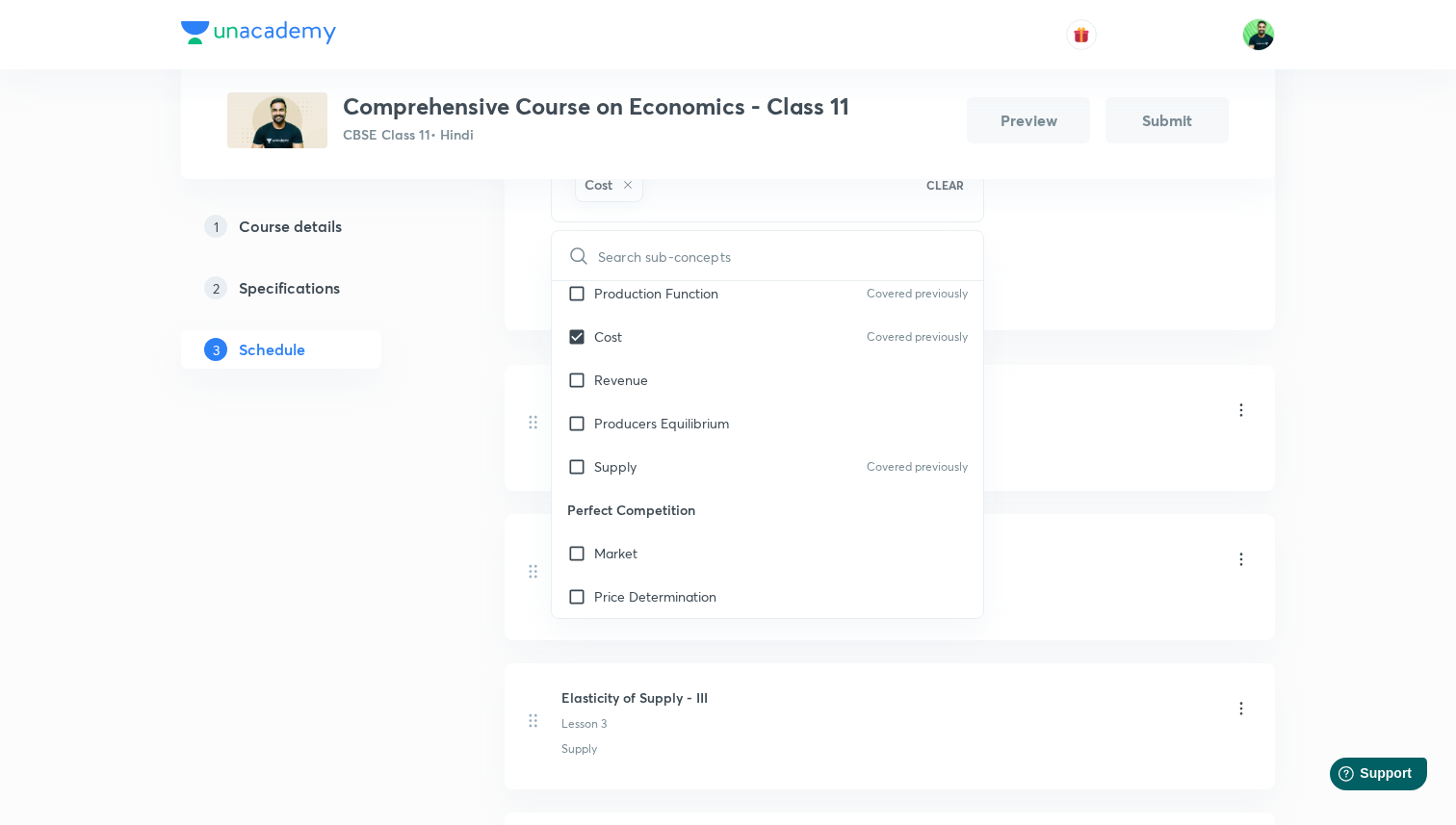 click on "Schedule 17  classes Auto Schedule Sessions Topic coverage Introductory Microeconomics & Statistics for Economics Cover at least  60 % View details Session  18 Live class Quiz Session title 10/99 Cost - III ​ Sub-concepts Cost CLEAR ​ Introduction Introduction Covered previously Data Collection & Organisation Collection of Data Covered previously Organization Statistical Tools Tabular Presentation Covered previously Diagramatic Presentation Graphic Representation Measures of Central Tendency Dispersion Correlation Index Number Introduction Basic Terms Consumer Equilibrium & Demand Consumer's Equilibrium Demand Elasticity of Demand Producer Behaviour & Supply Production Function Covered previously Cost Covered previously Revenue Producers Equilibrium Supply Covered previously Perfect Competition Market Price Determination Add Cancel Elasticity of Supply - I Lesson 1 Supply Elasticity of Supply - II Lesson 2 Supply Elasticity of Supply - III Lesson 3 Supply Collection of data Lesson 4 Introduction Lesson 5" at bounding box center [890, 1313] 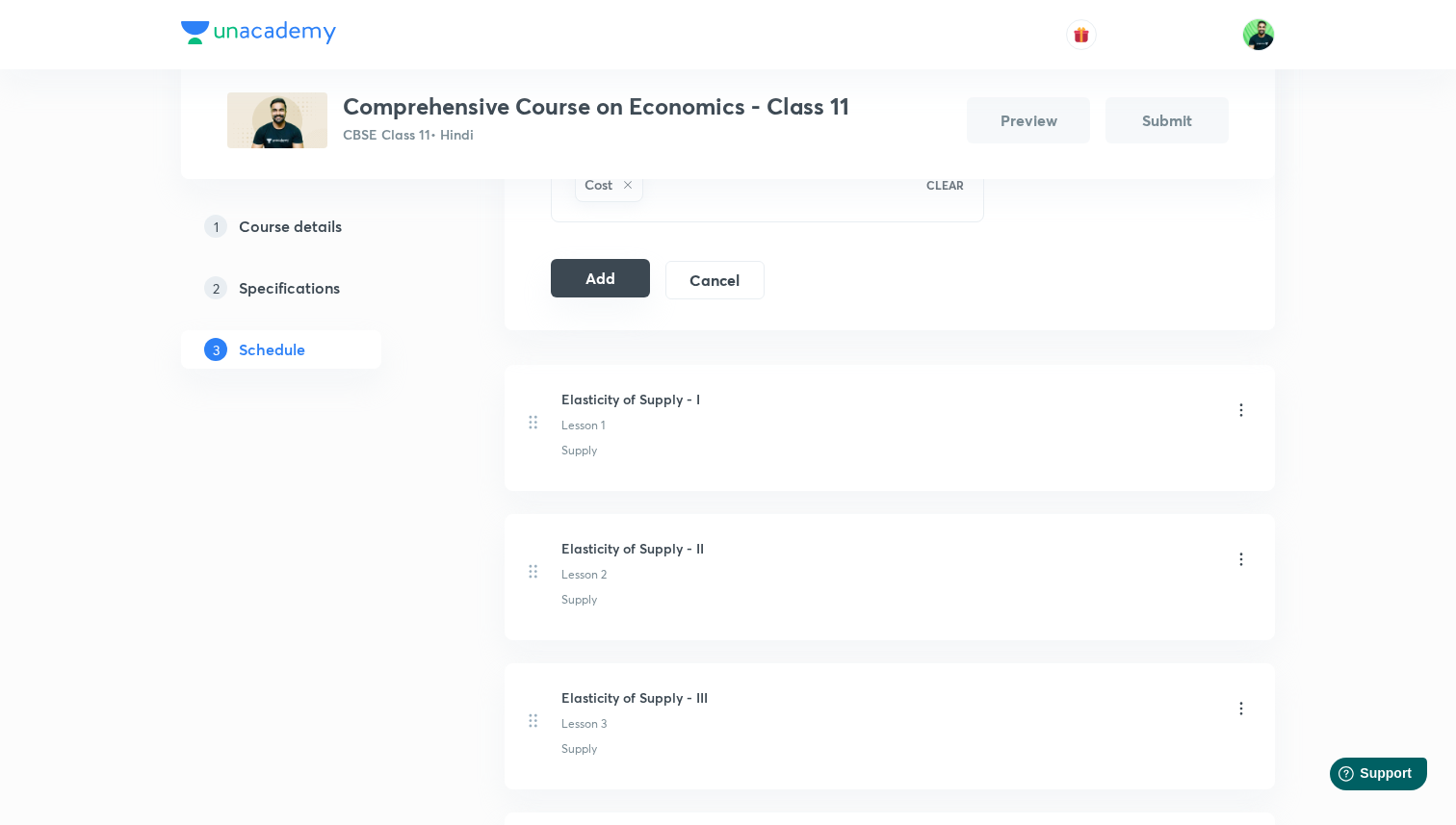 click on "Add" at bounding box center [600, 278] 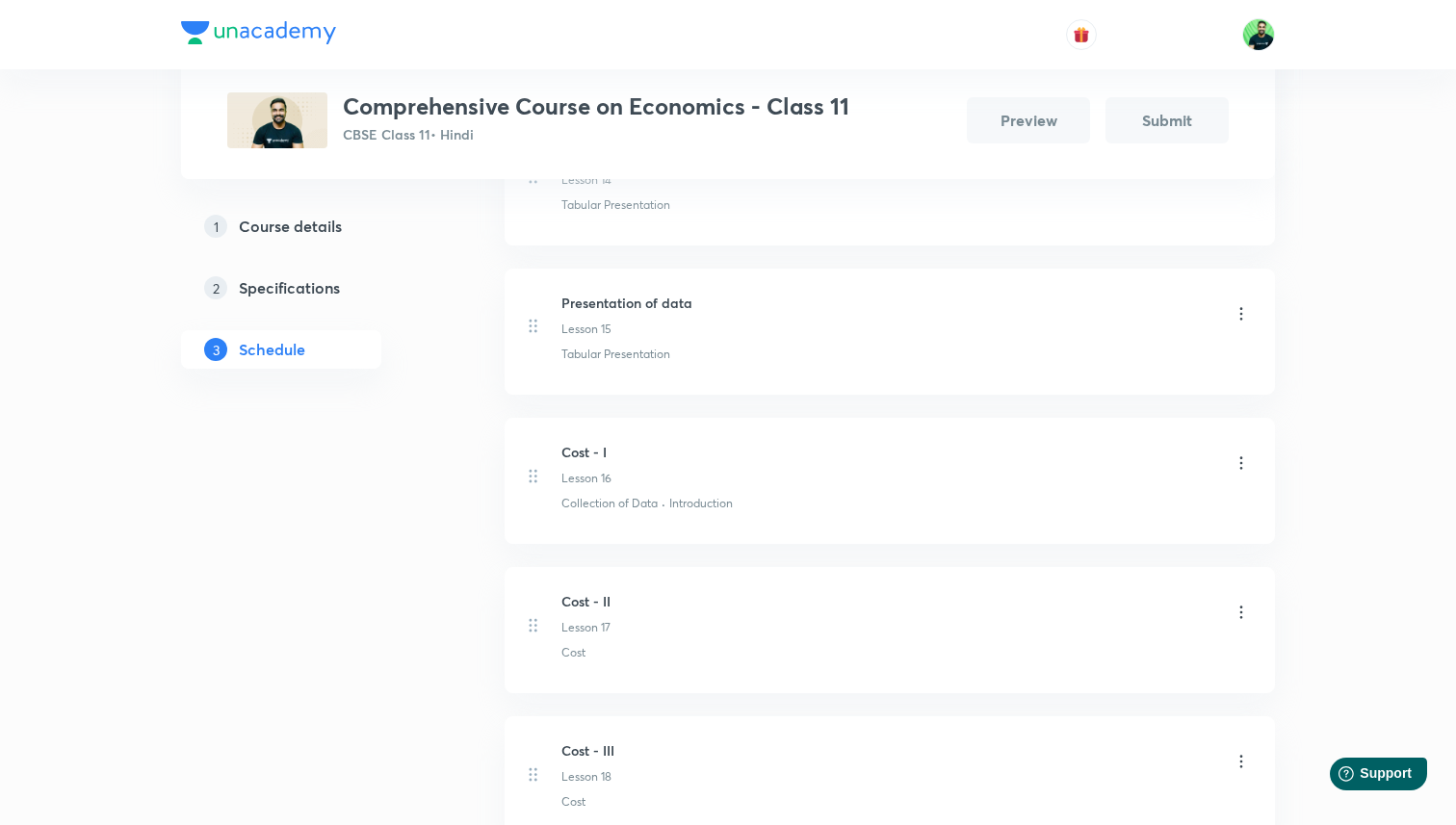 scroll, scrollTop: 2691, scrollLeft: 0, axis: vertical 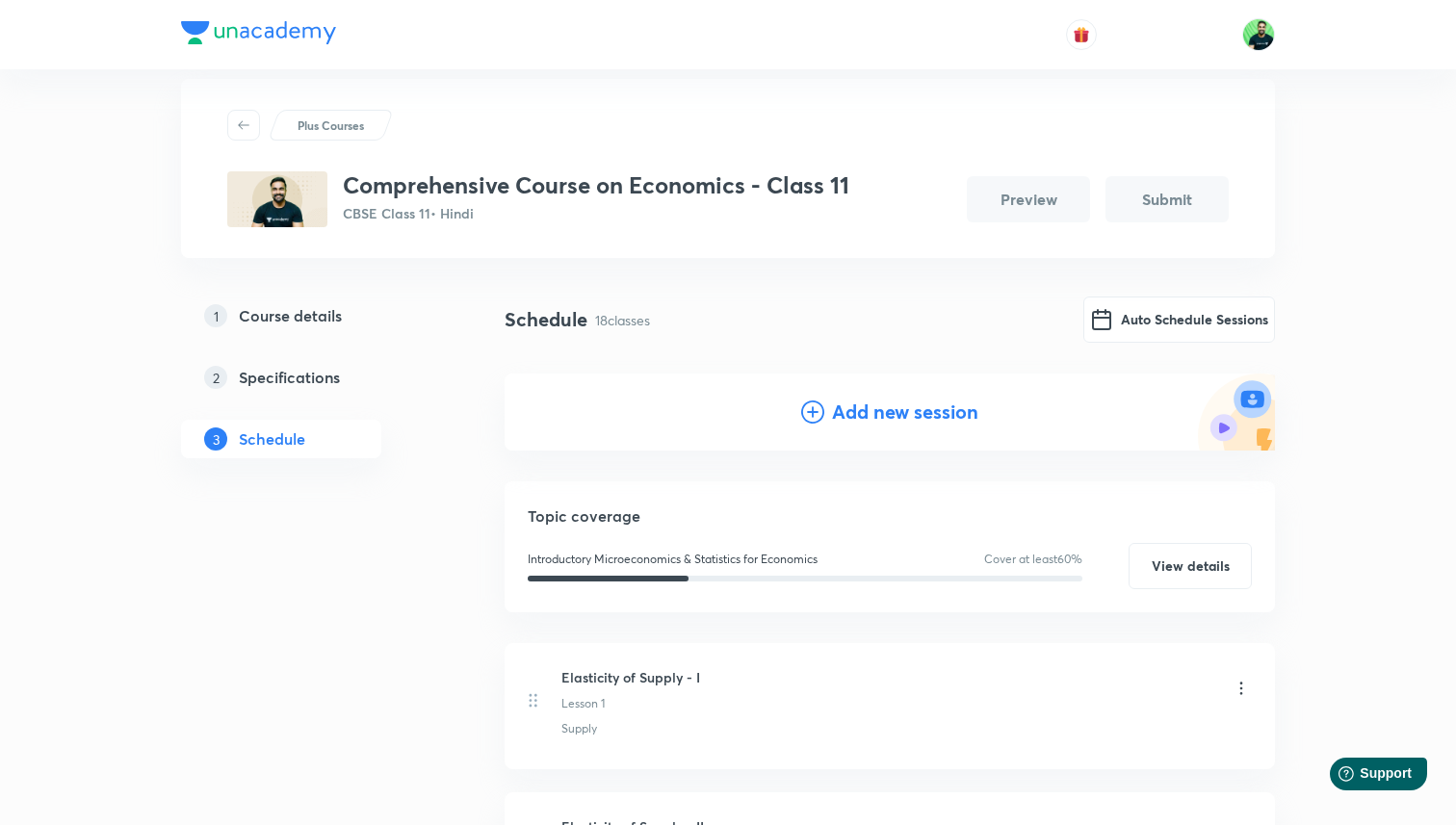 click on "Add new session" at bounding box center (905, 412) 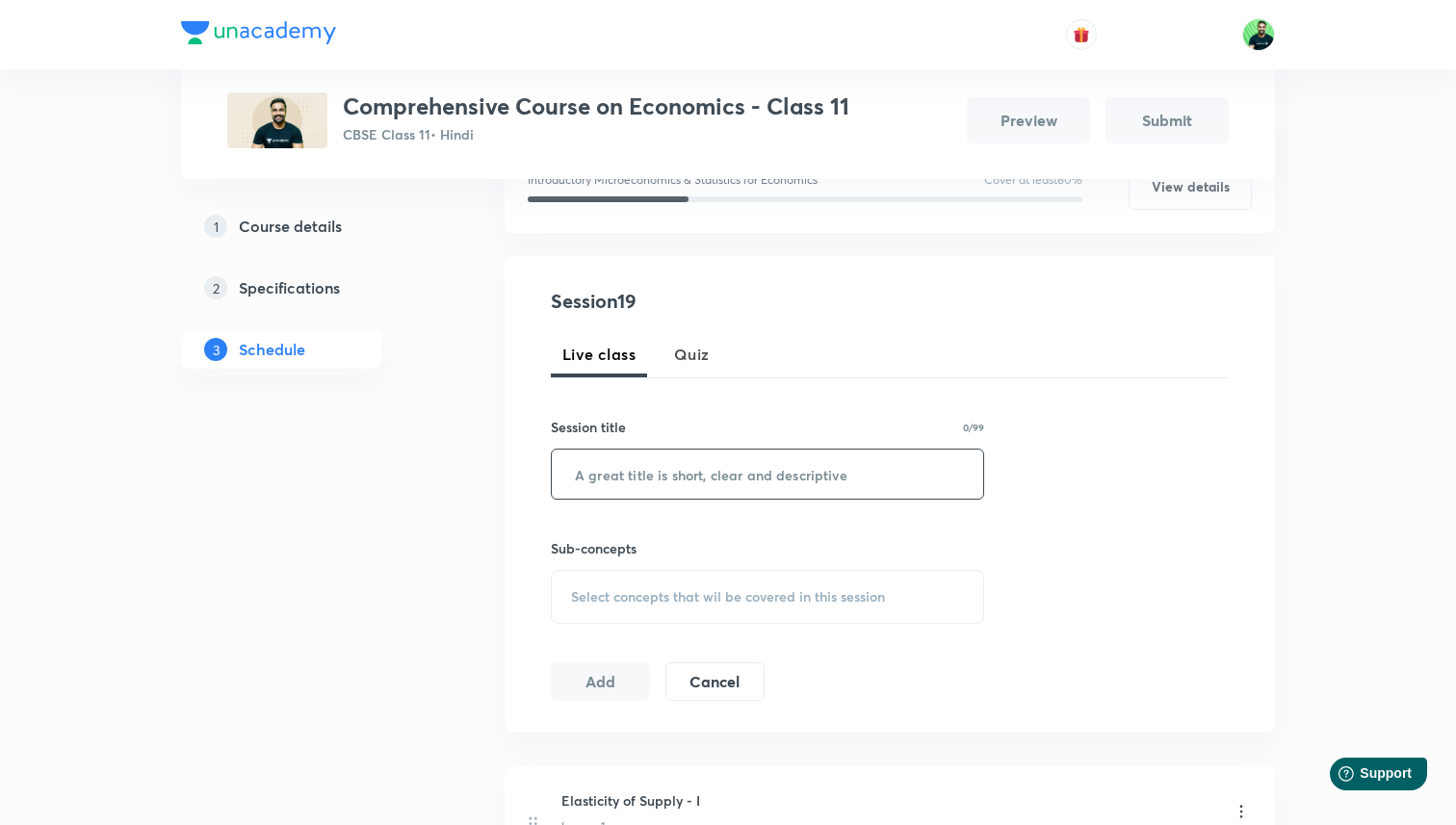 scroll, scrollTop: 303, scrollLeft: 0, axis: vertical 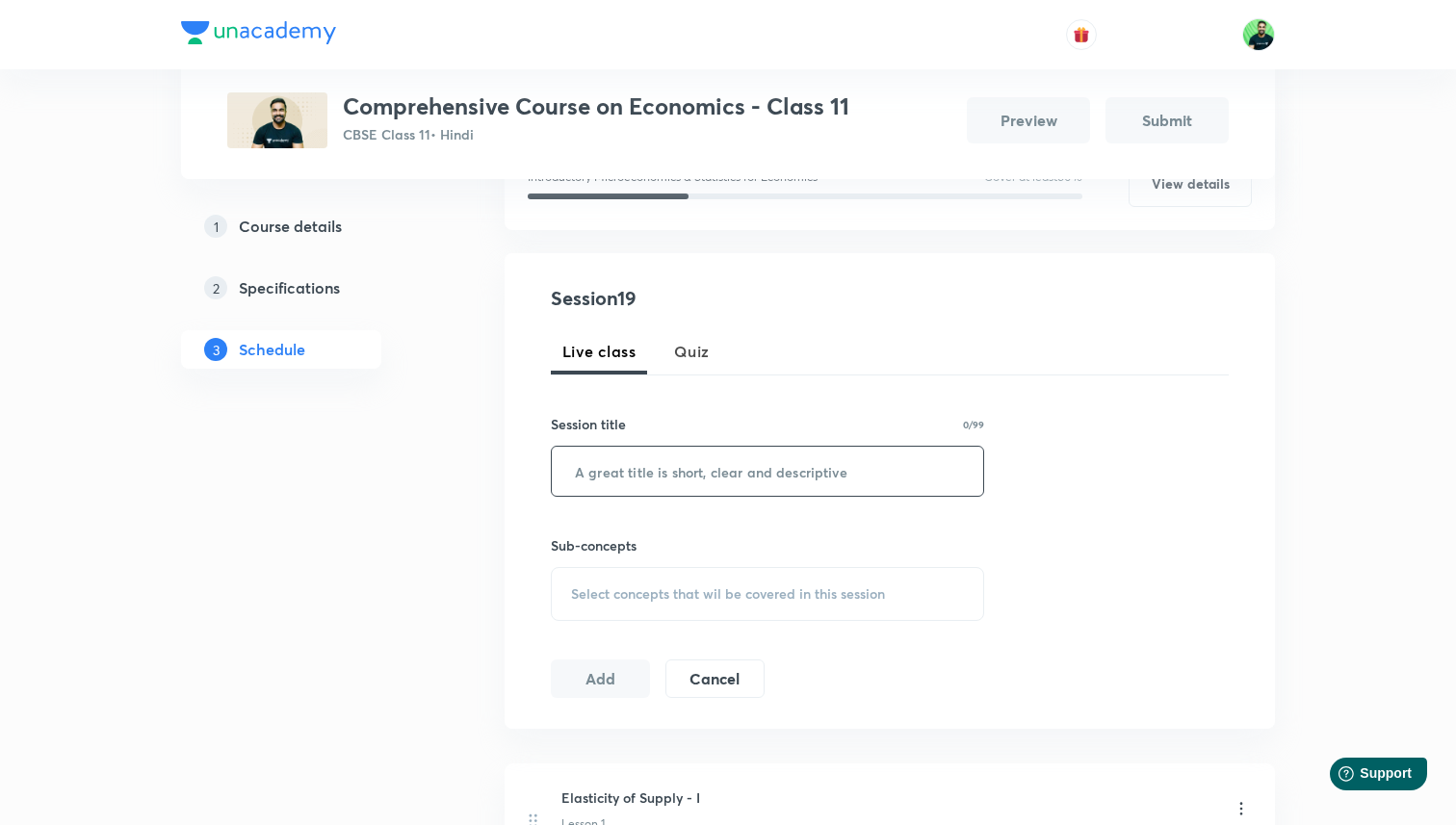 click at bounding box center (767, 471) 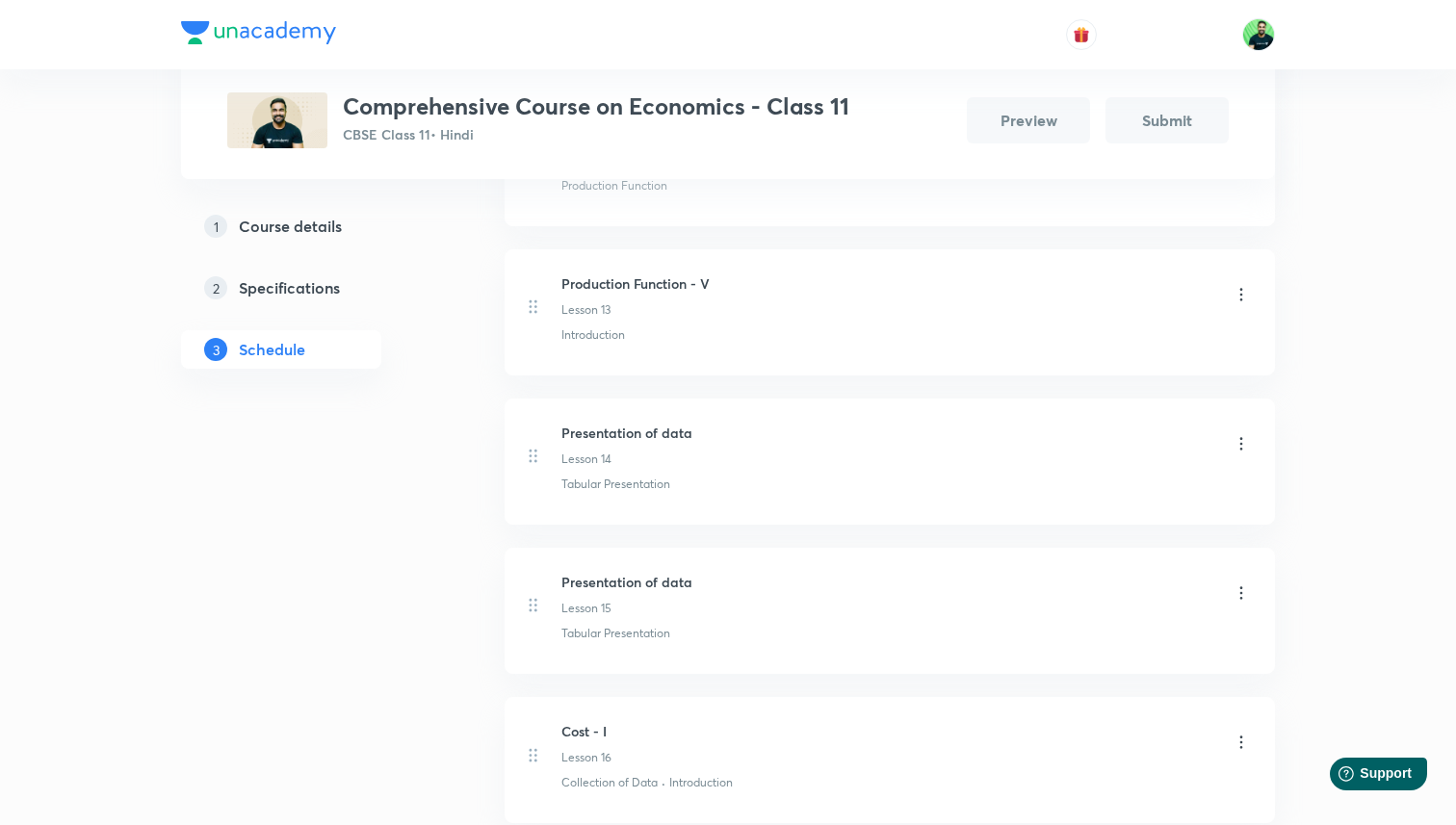 scroll, scrollTop: 2611, scrollLeft: 0, axis: vertical 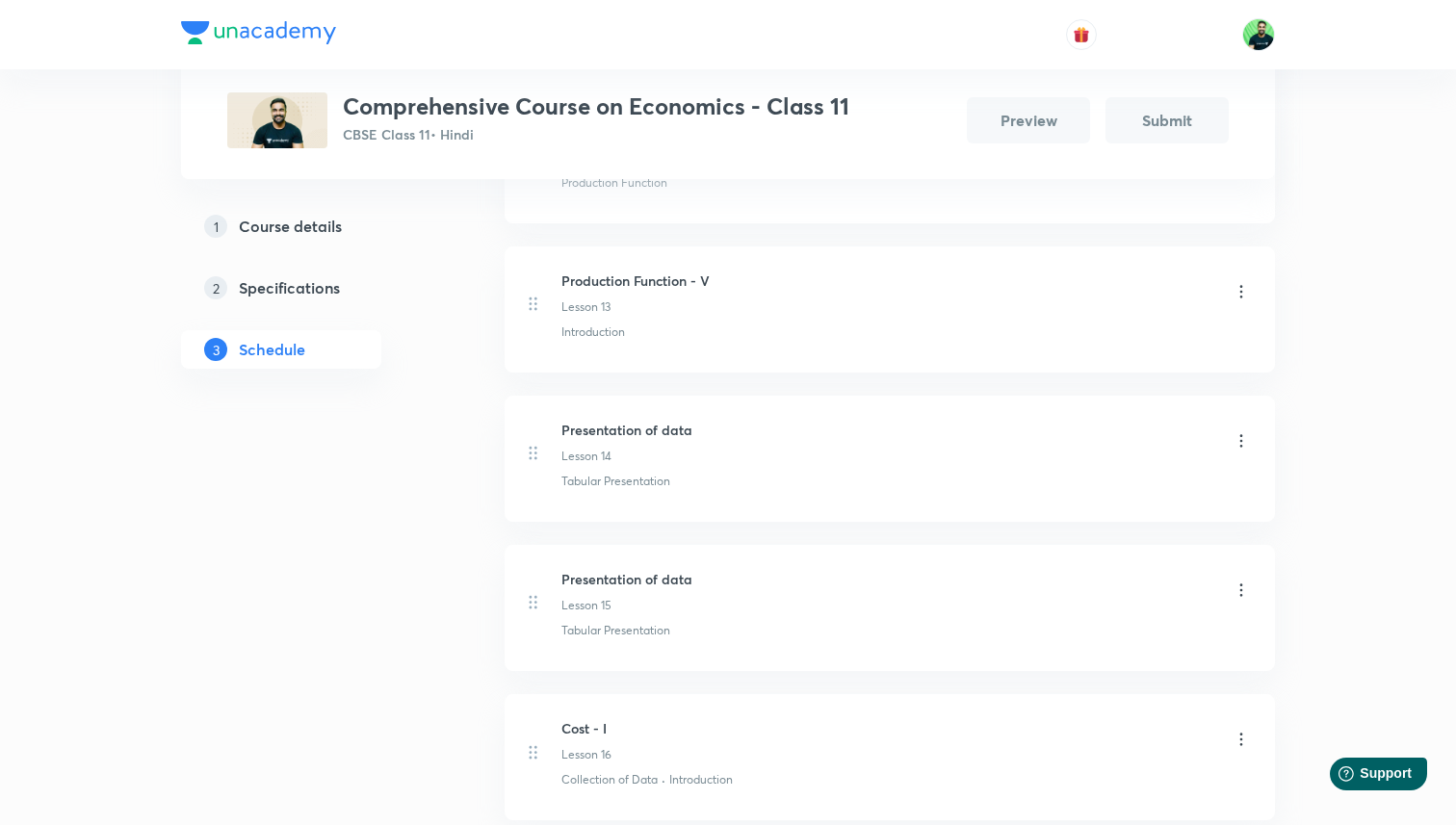 click on "Presentation of data" at bounding box center (627, 429) 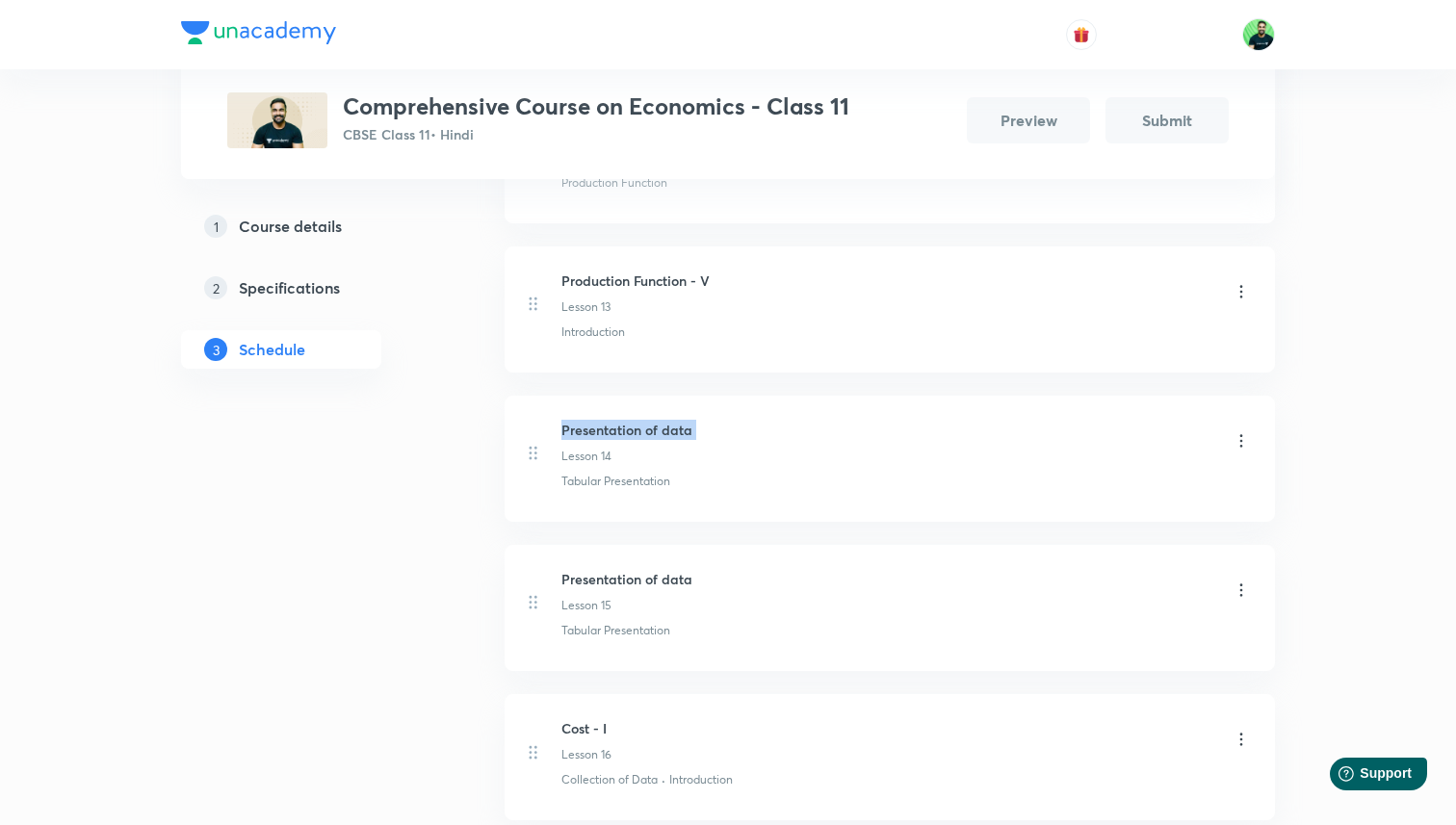 click on "Presentation of data" at bounding box center (627, 429) 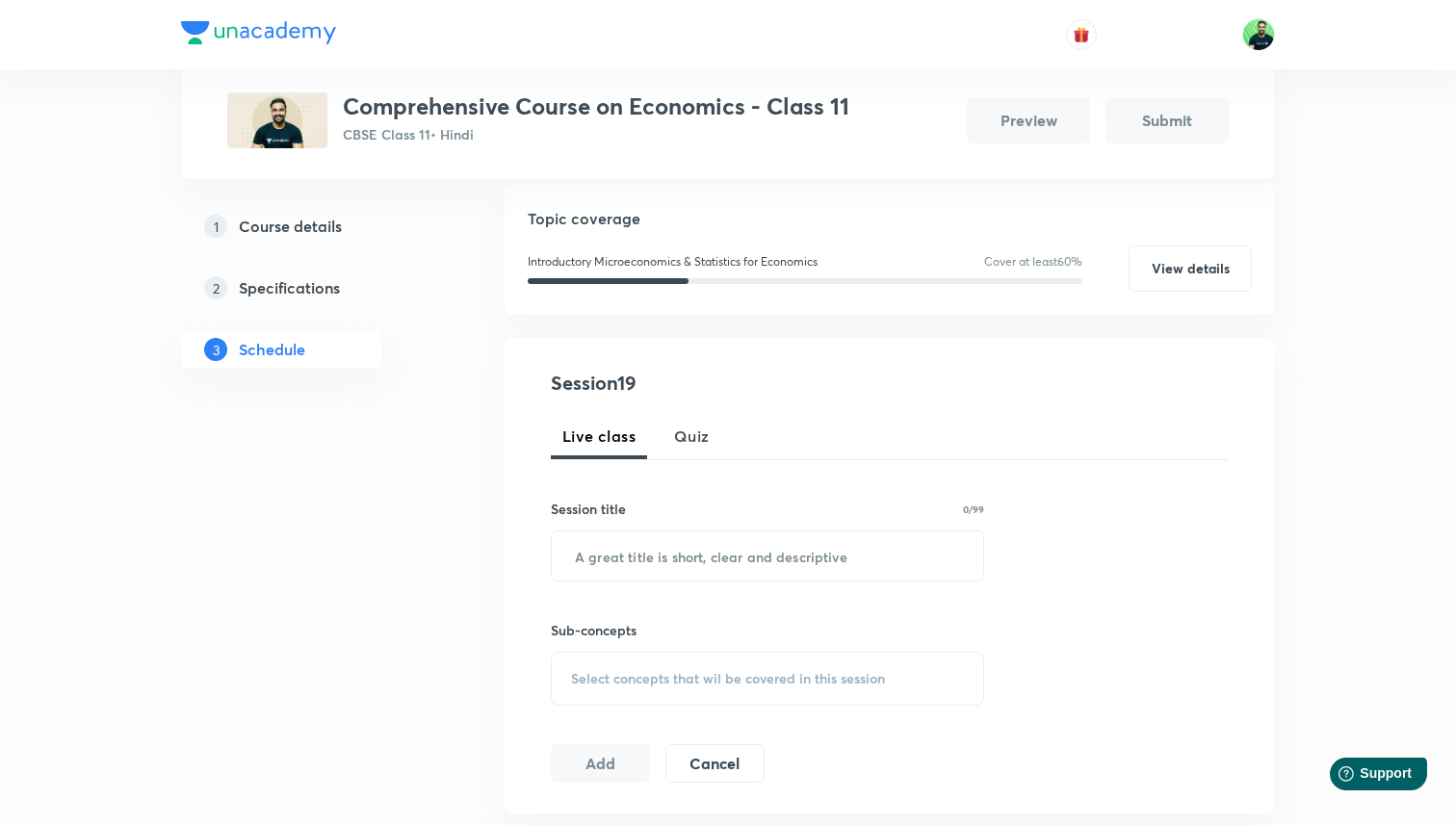 scroll, scrollTop: 93, scrollLeft: 0, axis: vertical 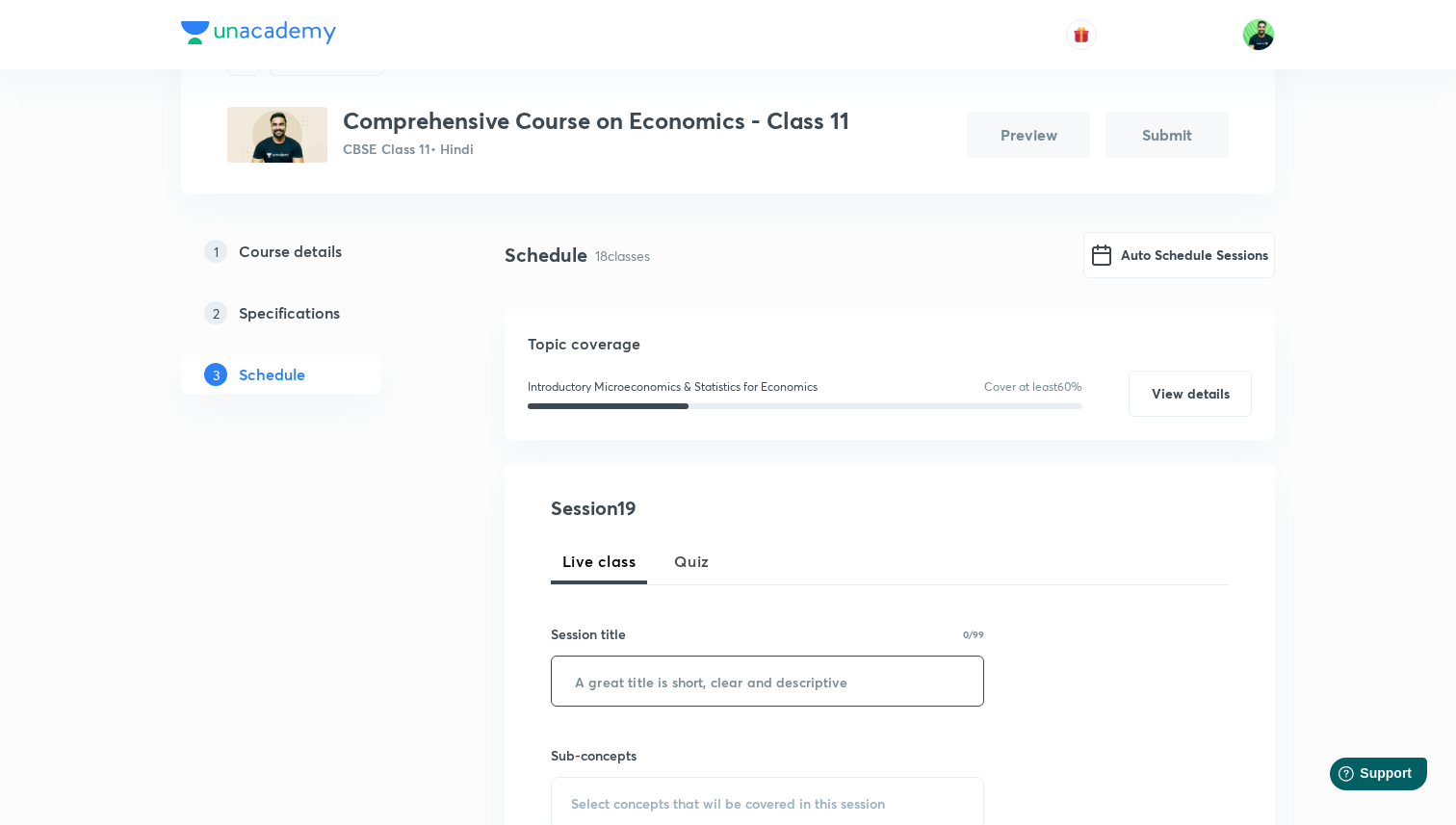 click at bounding box center (767, 681) 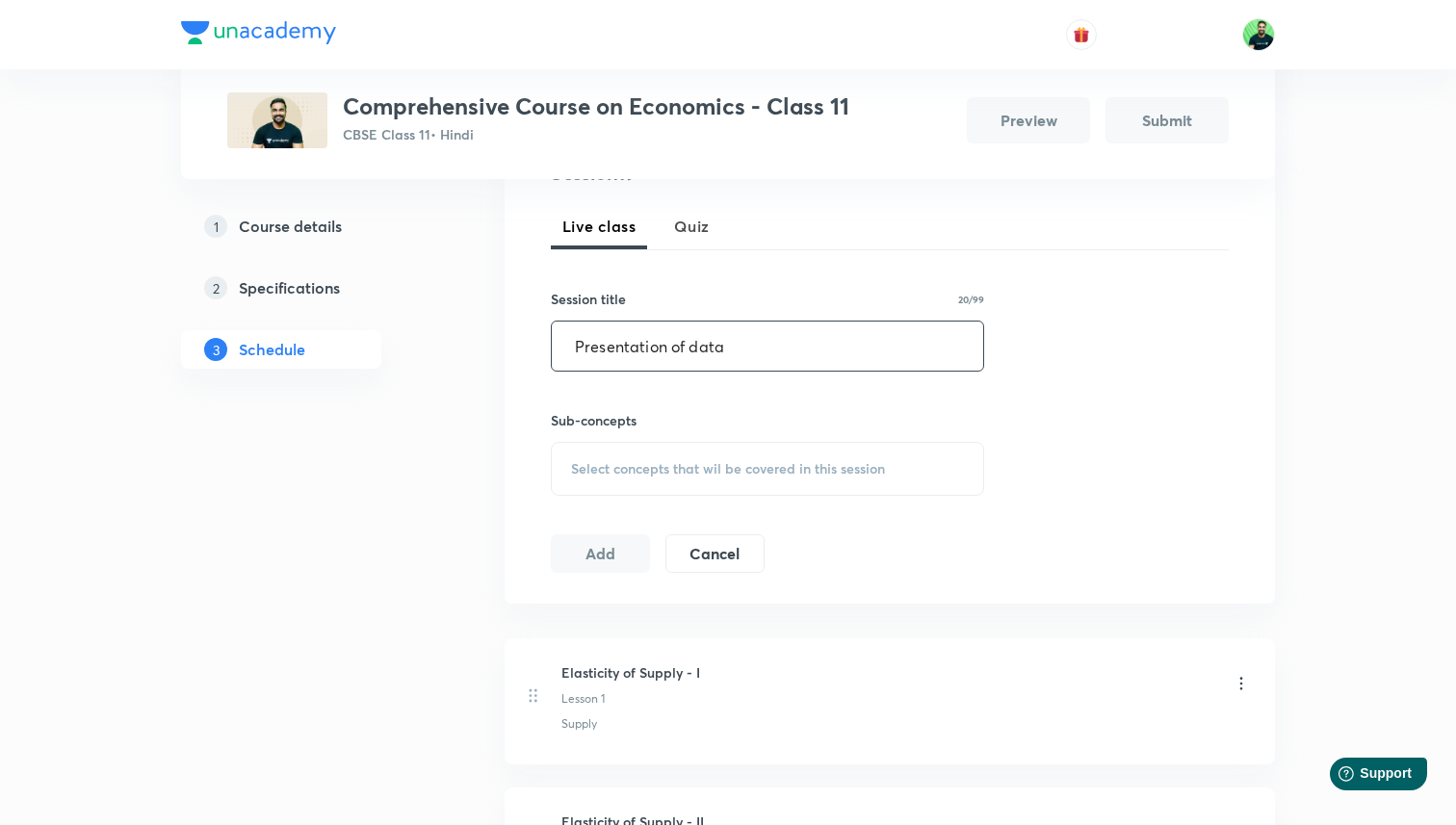 type on "Presentation of data" 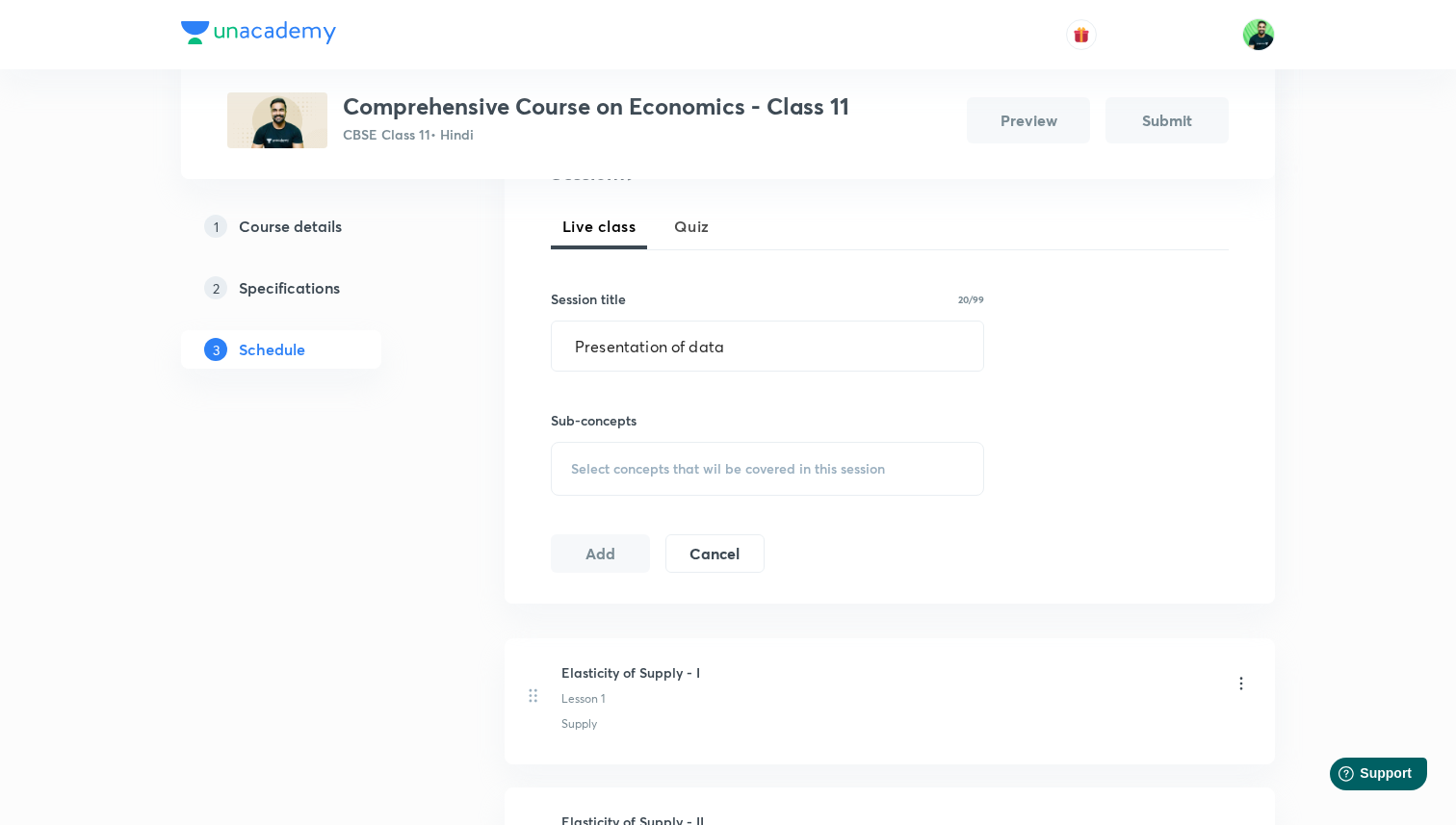 click on "Select concepts that wil be covered in this session" at bounding box center [767, 469] 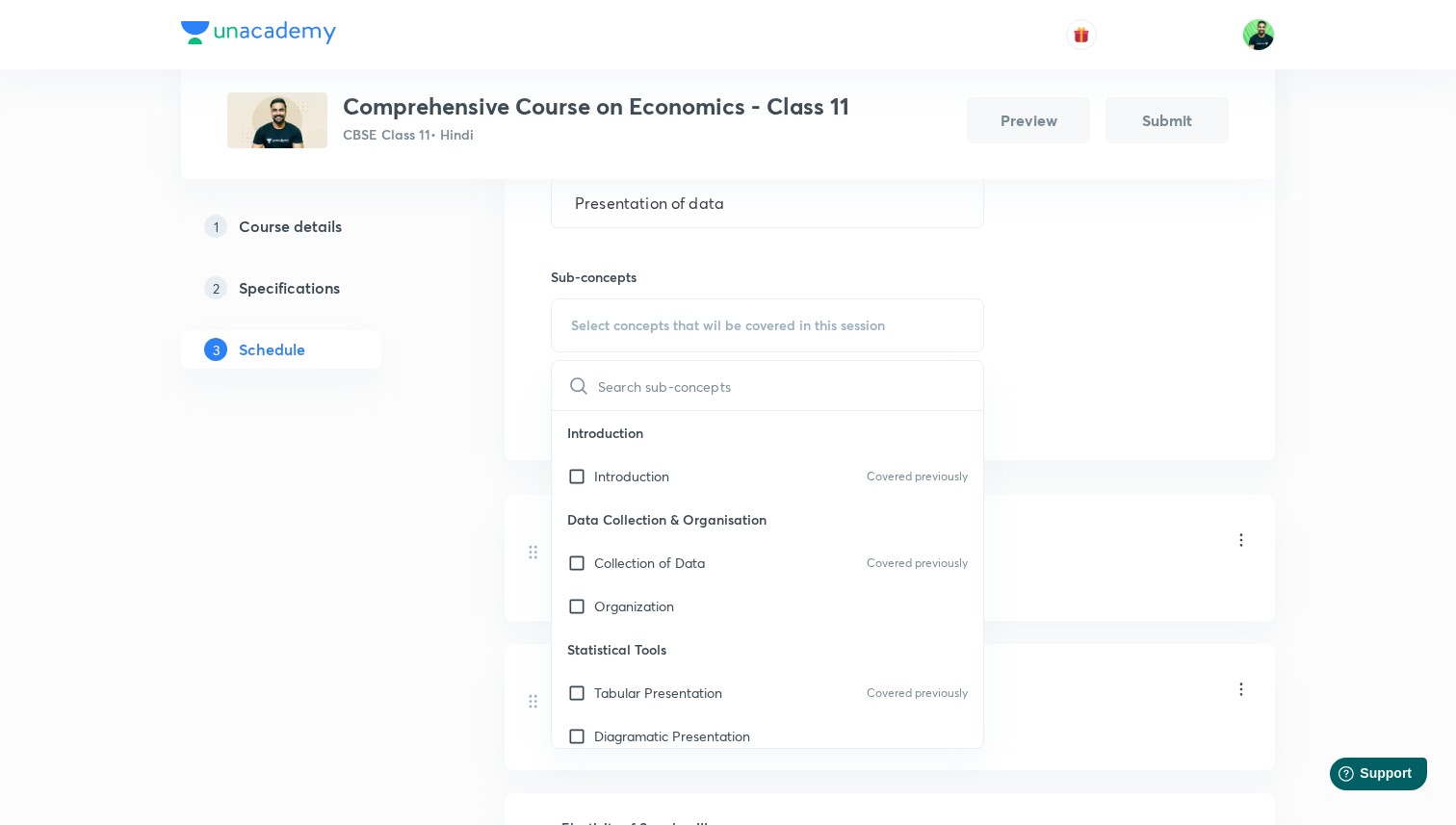 scroll, scrollTop: 573, scrollLeft: 0, axis: vertical 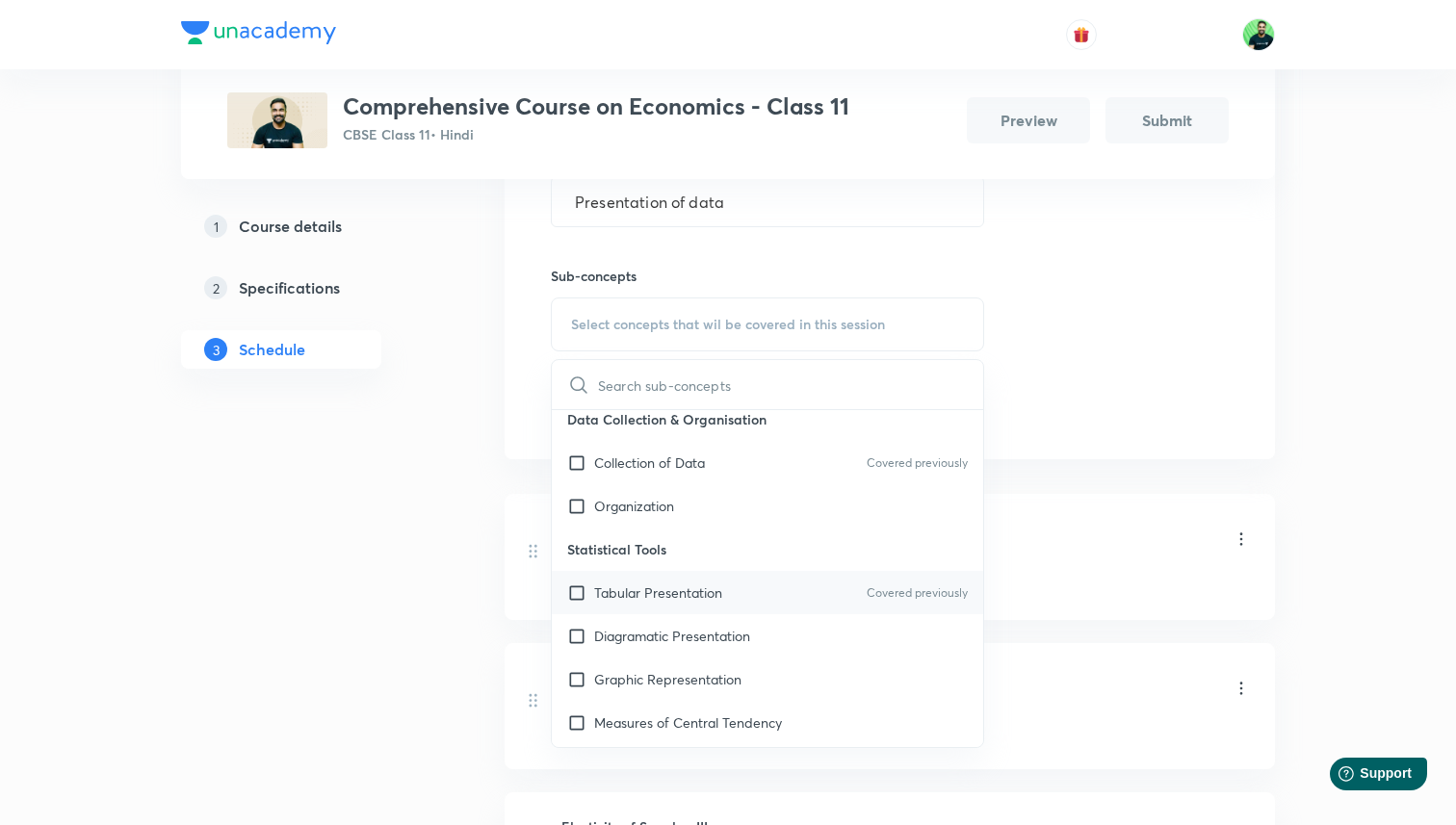 click on "Tabular Presentation Covered previously" at bounding box center [767, 592] 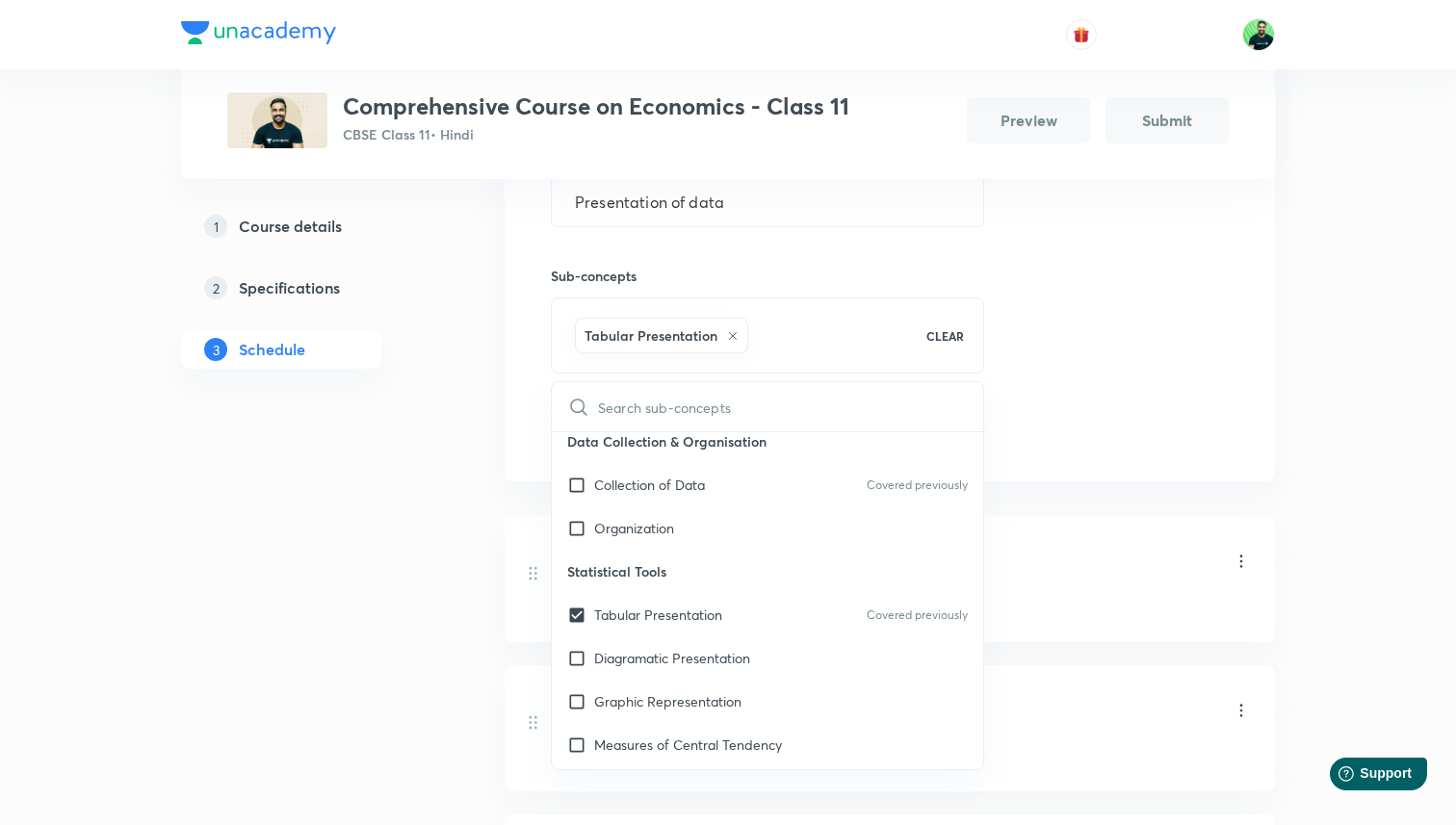 click on "Session  19 Live class Quiz Session title 20/99 Presentation of data ​ Sub-concepts Tabular Presentation CLEAR ​ Introduction Introduction Covered previously Data Collection & Organisation Collection of Data Covered previously Organization Statistical Tools Tabular Presentation Covered previously Diagramatic Presentation Graphic Representation Measures of Central Tendency Dispersion Correlation Index Number Introduction Basic Terms Consumer Equilibrium & Demand Consumer's Equilibrium Demand Elasticity of Demand Producer Behaviour & Supply Production Function Covered previously Cost Covered previously Revenue Producers Equilibrium Supply Covered previously Perfect Competition Market Price Determination Add Cancel" at bounding box center [890, 232] 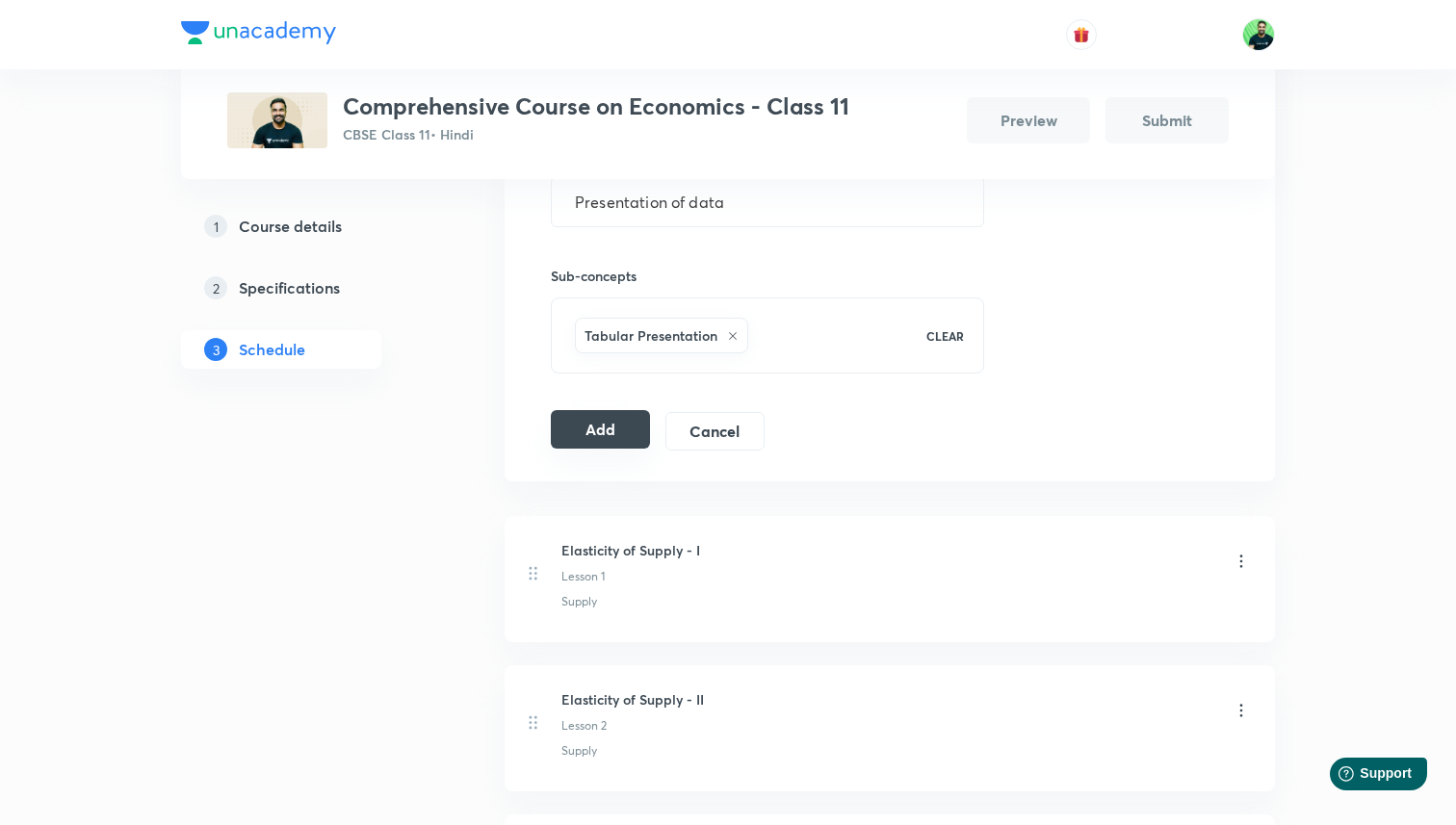 click on "Add" at bounding box center [600, 429] 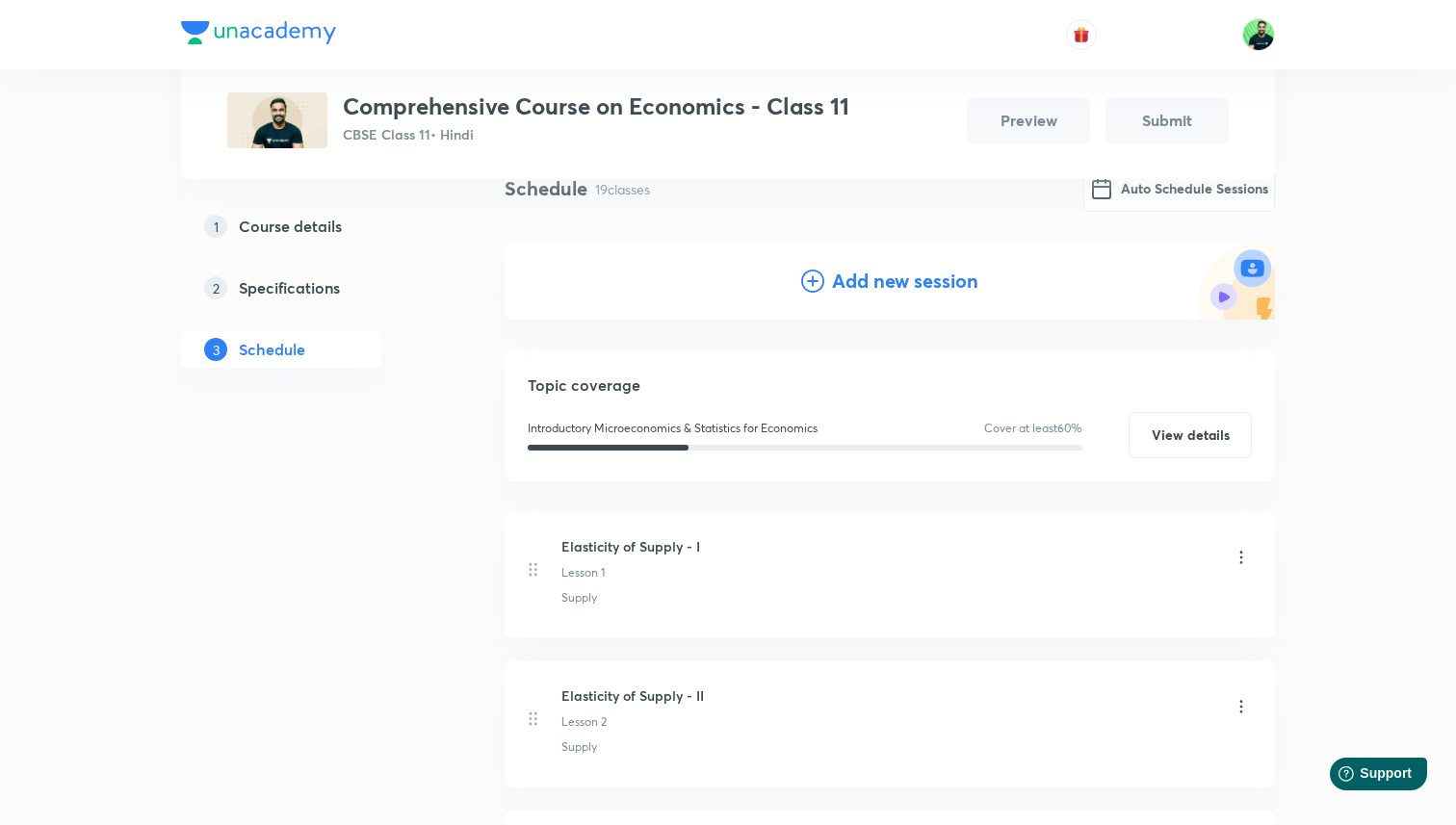 scroll, scrollTop: 131, scrollLeft: 0, axis: vertical 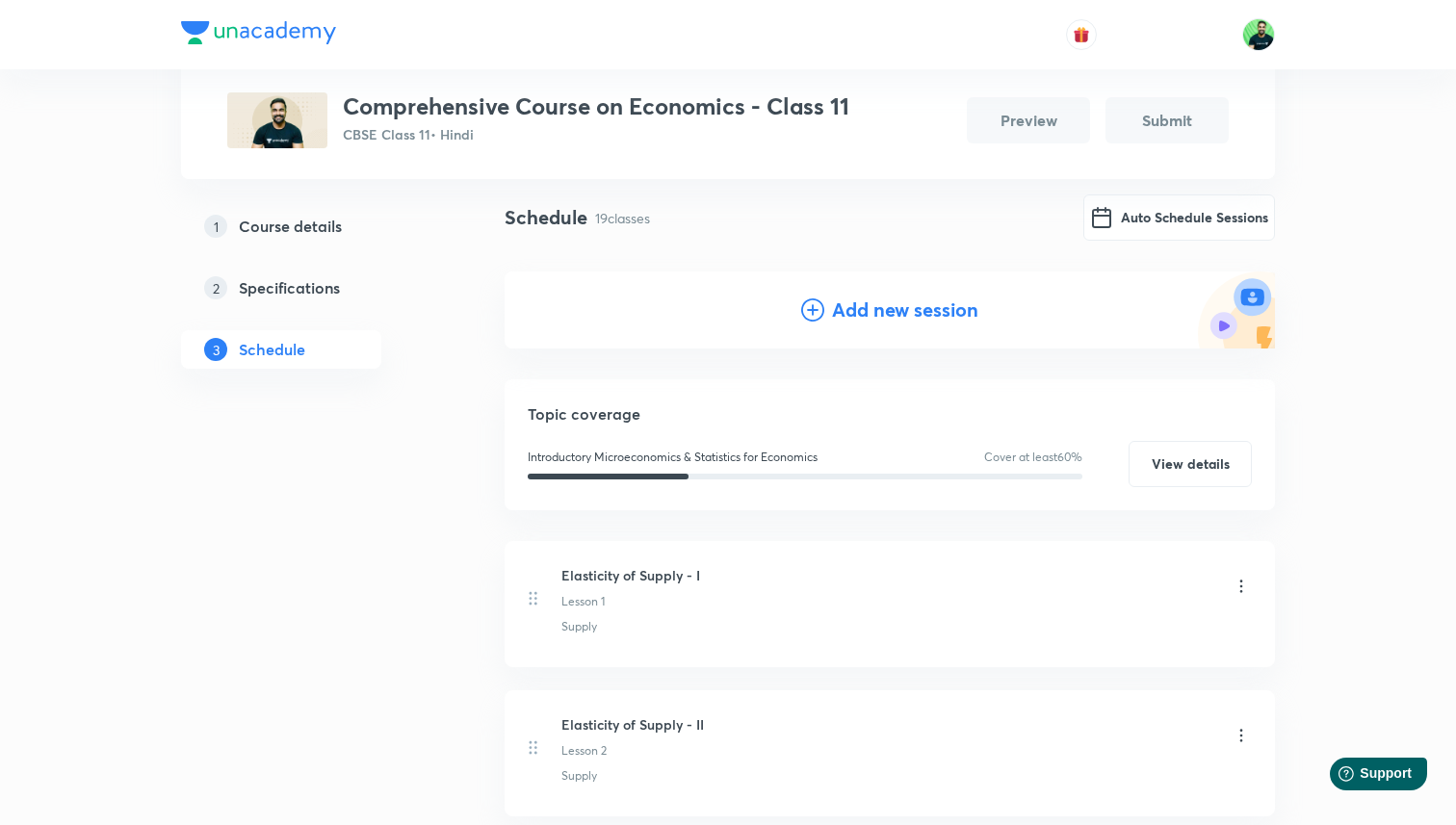 click on "Add new session" at bounding box center [905, 310] 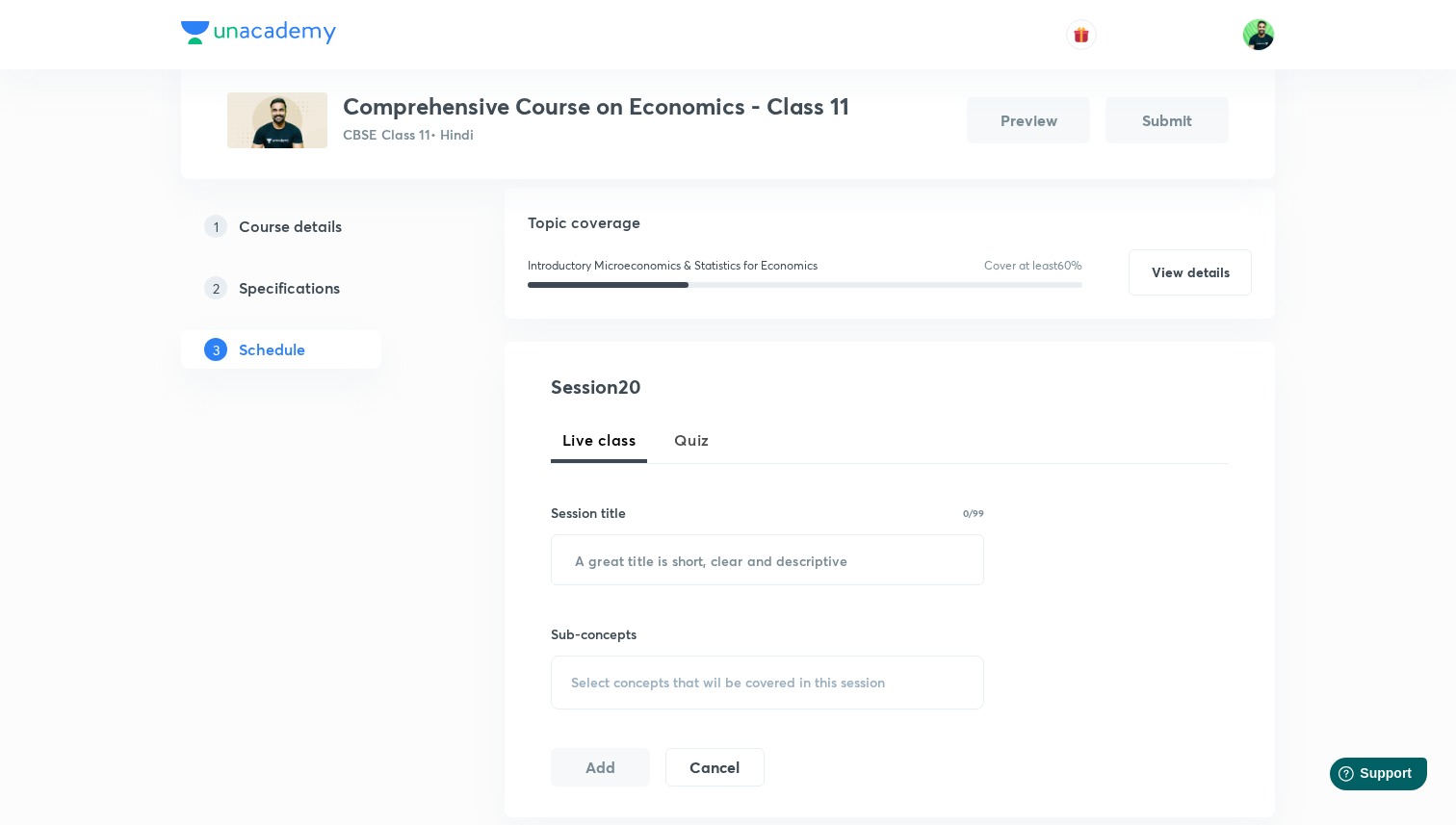 scroll, scrollTop: 218, scrollLeft: 0, axis: vertical 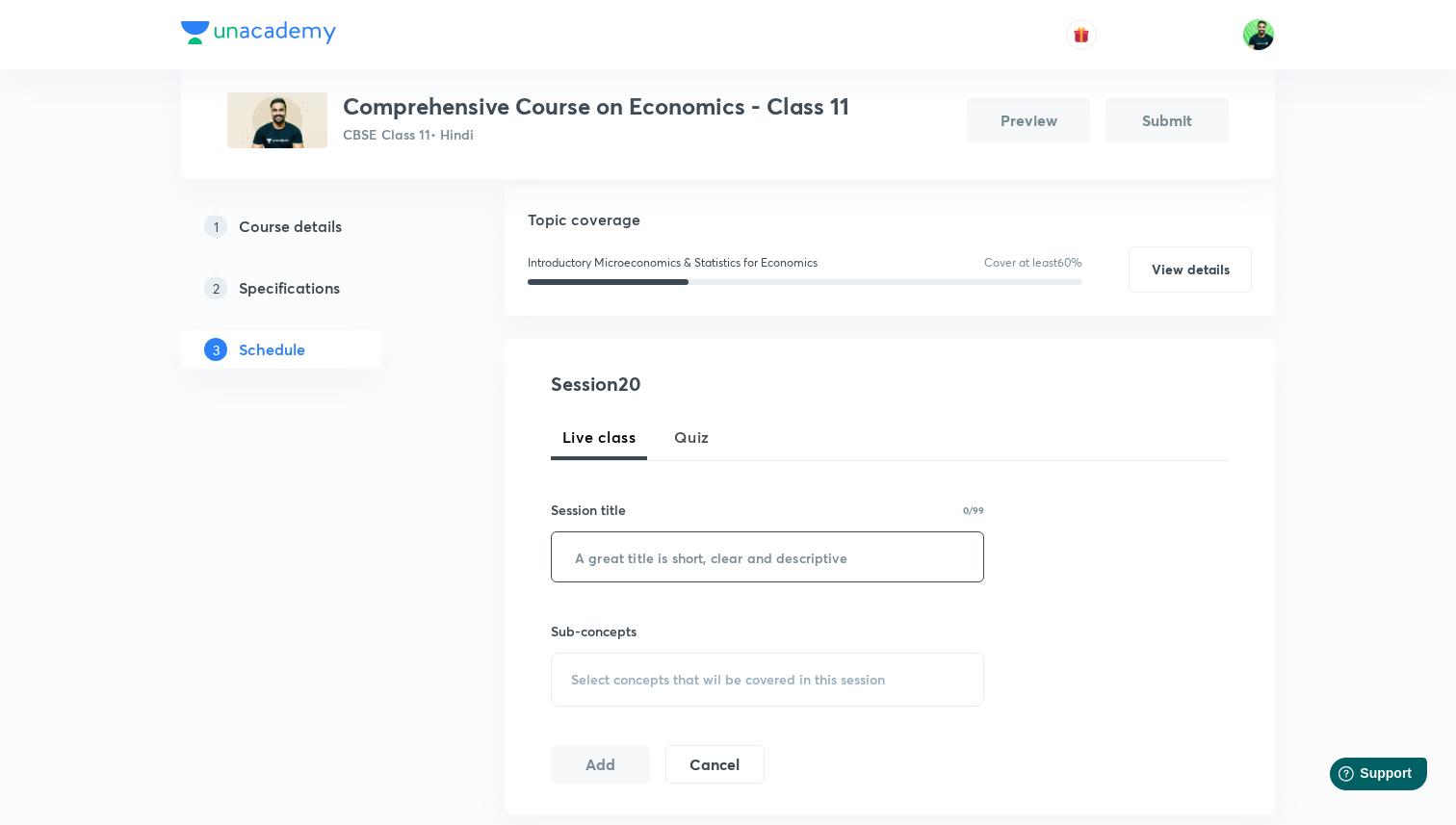 click at bounding box center [767, 556] 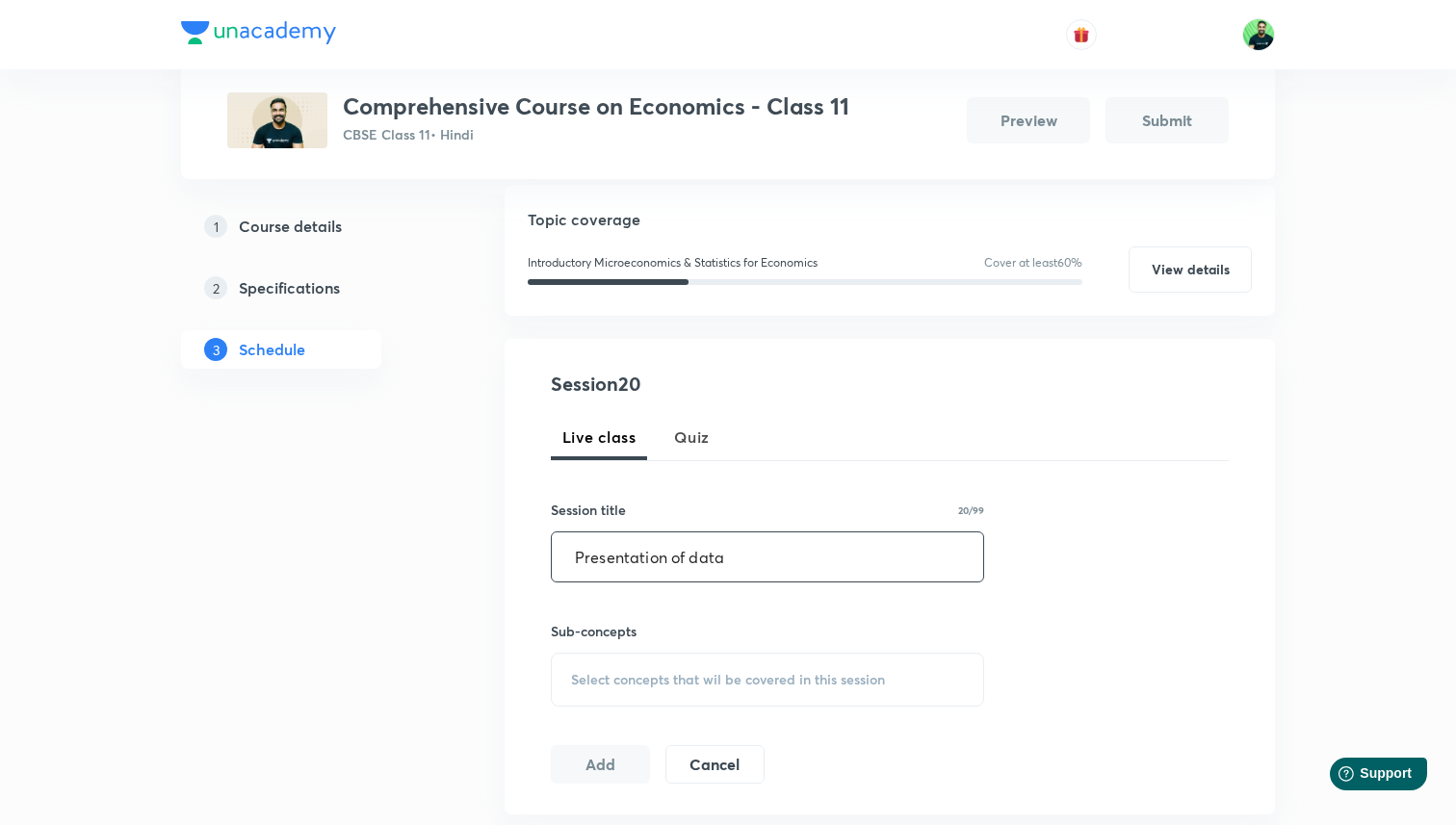 type on "Presentation of data" 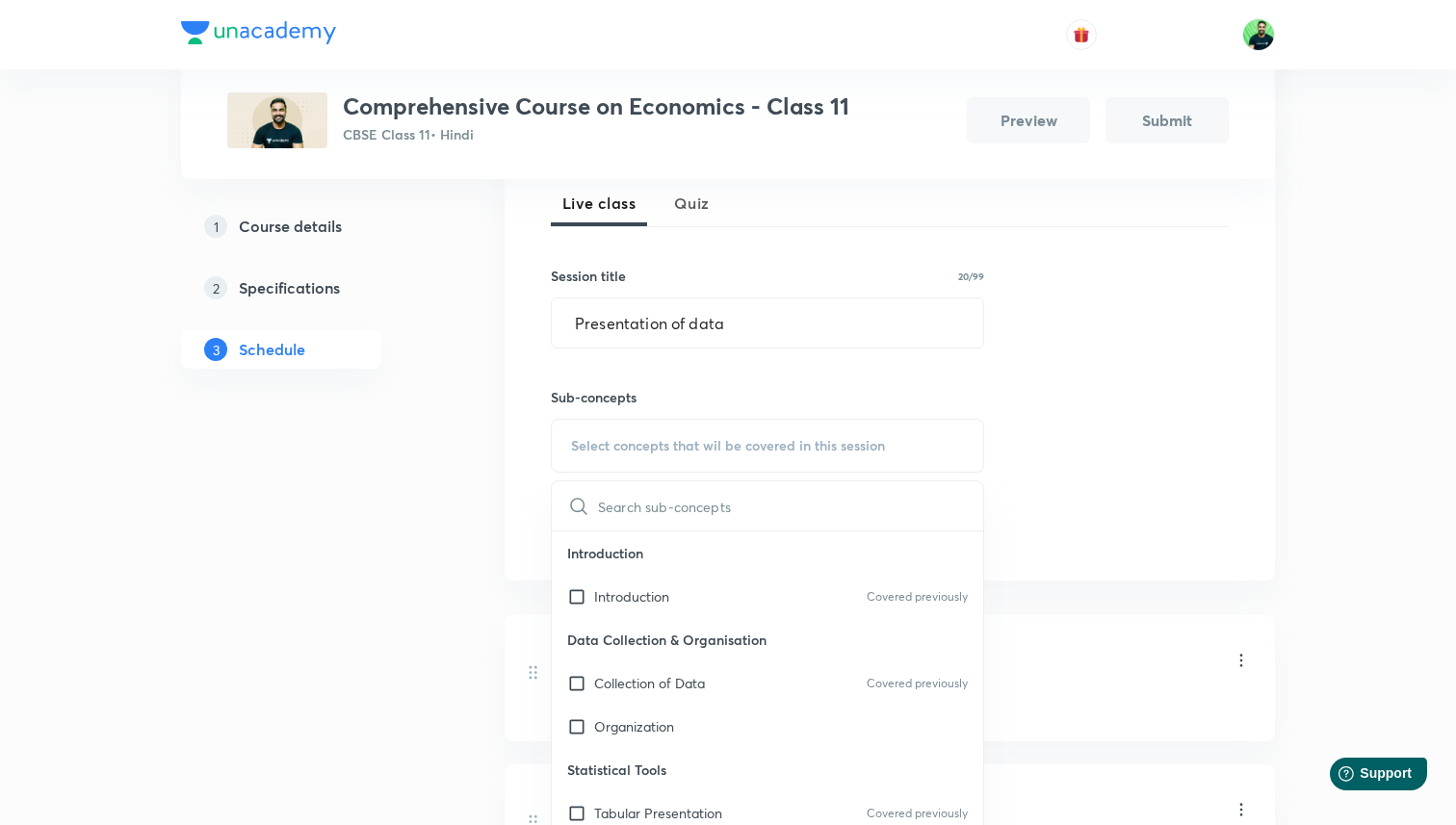 scroll, scrollTop: 455, scrollLeft: 0, axis: vertical 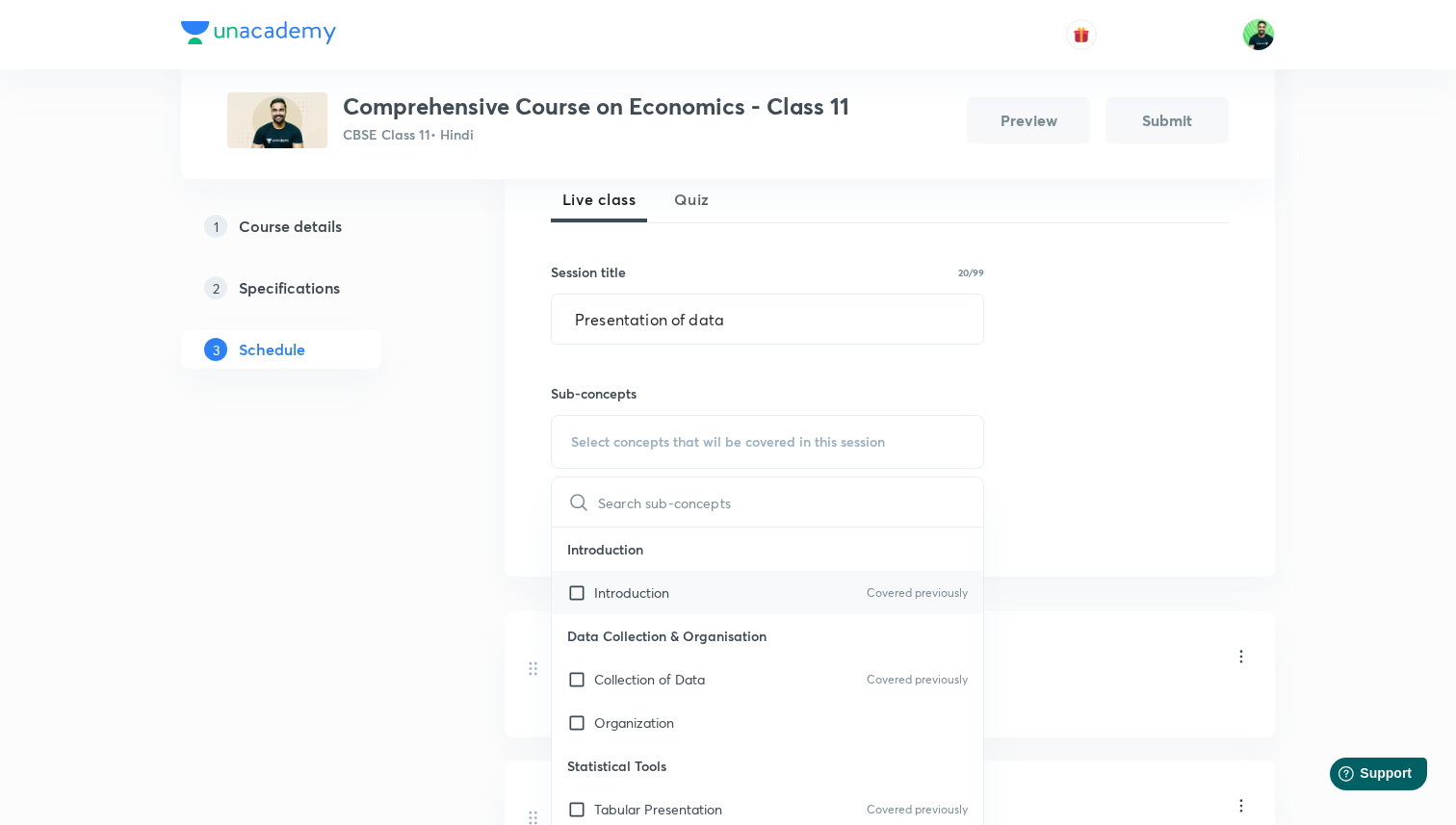 click on "Introduction Covered previously" at bounding box center [767, 592] 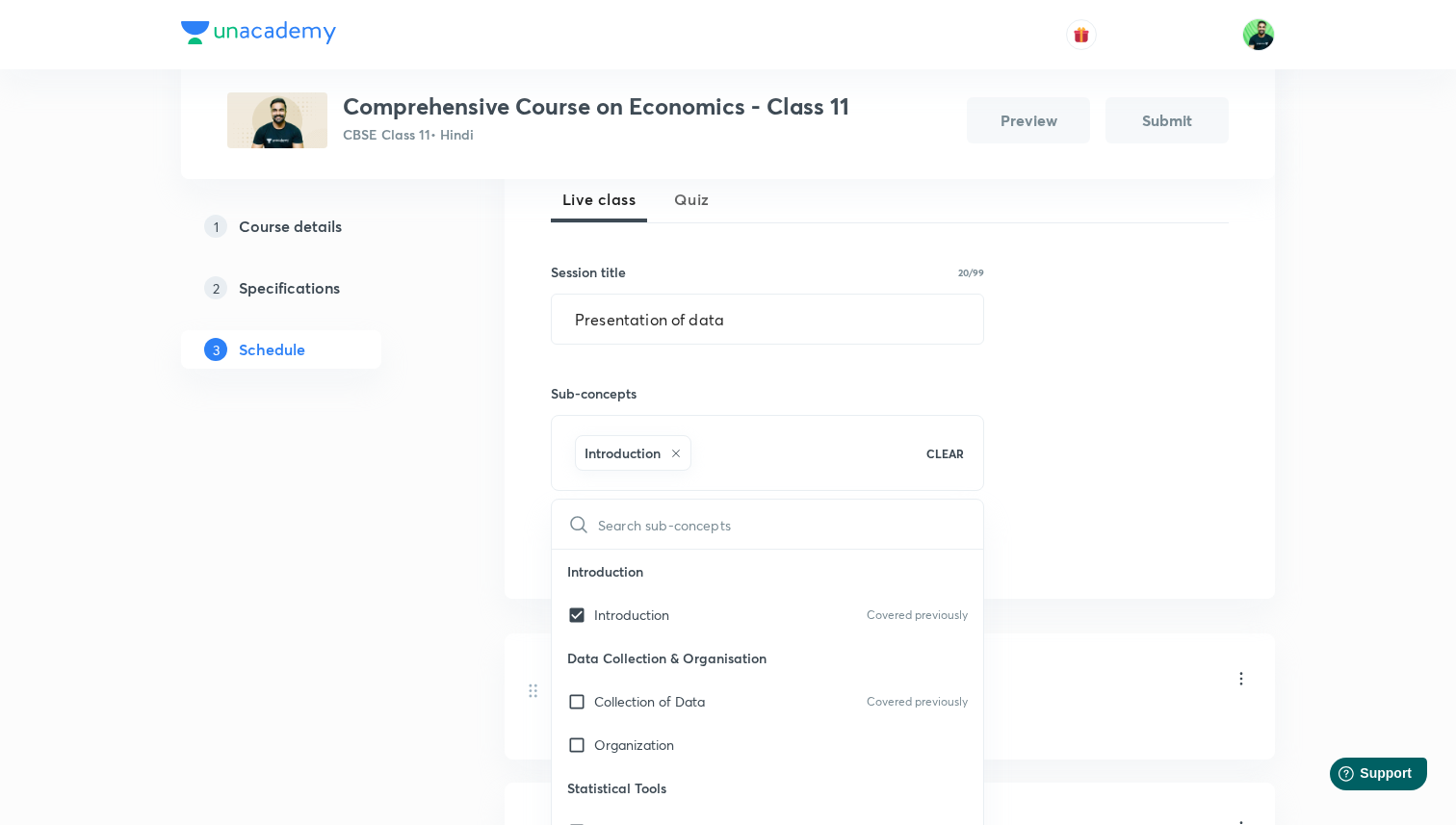 click on "Session  20 Live class Quiz Session title 20/99 Presentation of data ​ Sub-concepts Introduction CLEAR ​ Introduction Introduction Covered previously Data Collection & Organisation Collection of Data Covered previously Organization Statistical Tools Tabular Presentation Covered previously Diagramatic Presentation Graphic Representation Measures of Central Tendency Dispersion Correlation Index Number Introduction Basic Terms Consumer Equilibrium & Demand Consumer's Equilibrium Demand Elasticity of Demand Producer Behaviour & Supply Production Function Covered previously Cost Covered previously Revenue Producers Equilibrium Supply Covered previously Perfect Competition Market Price Determination Add Cancel" at bounding box center [890, 349] 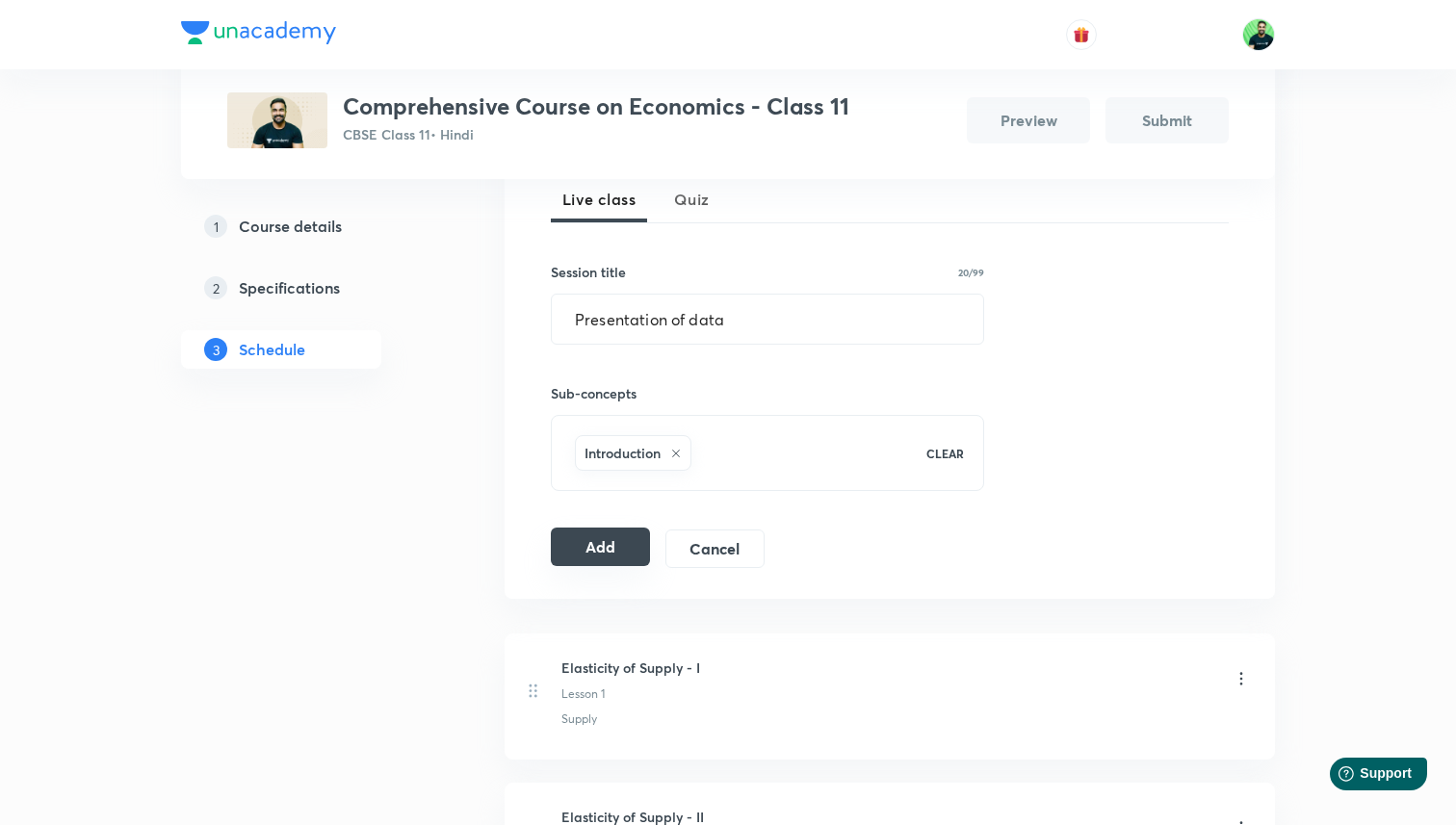 click on "Add" at bounding box center [600, 547] 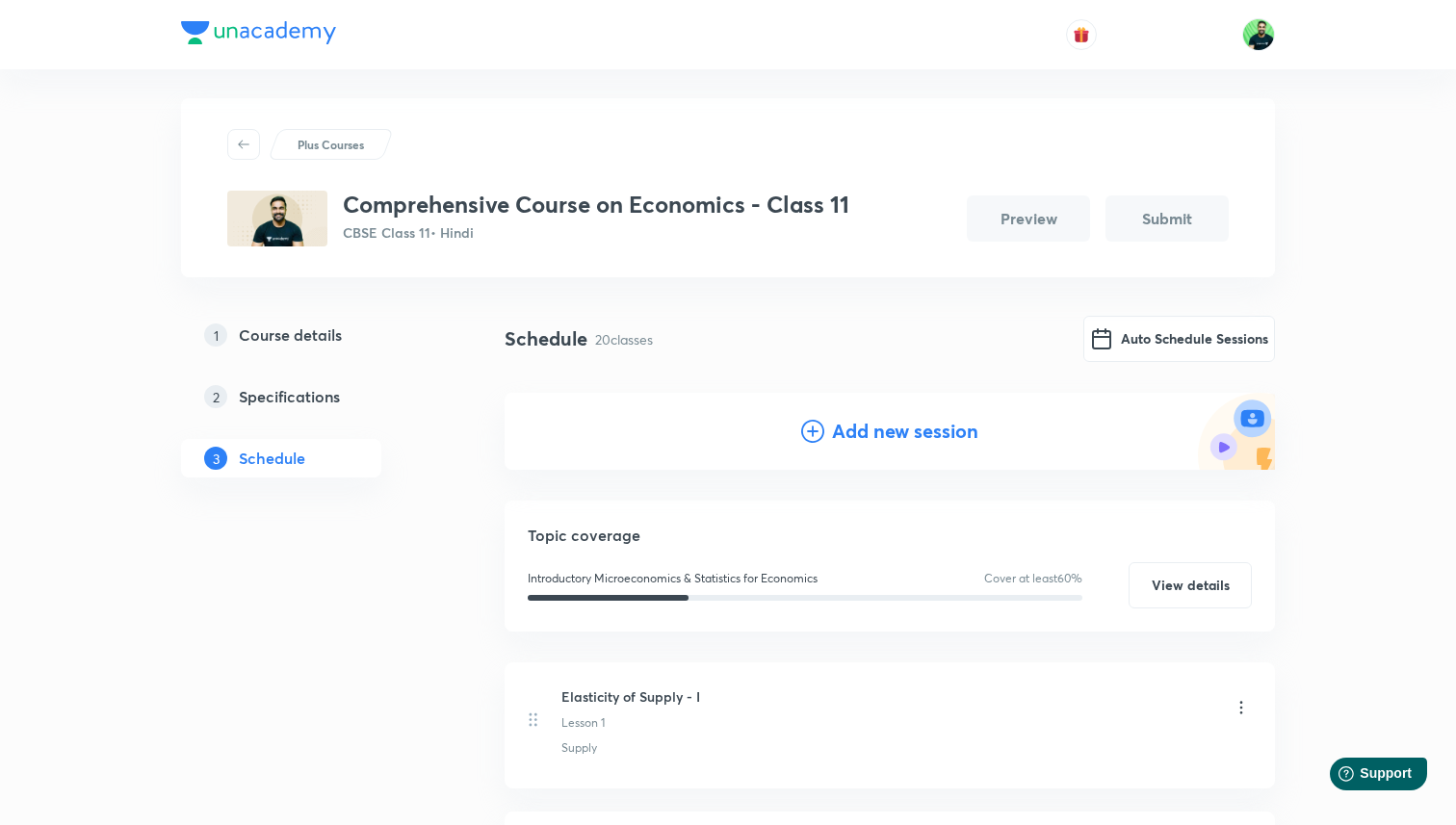 scroll, scrollTop: 0, scrollLeft: 0, axis: both 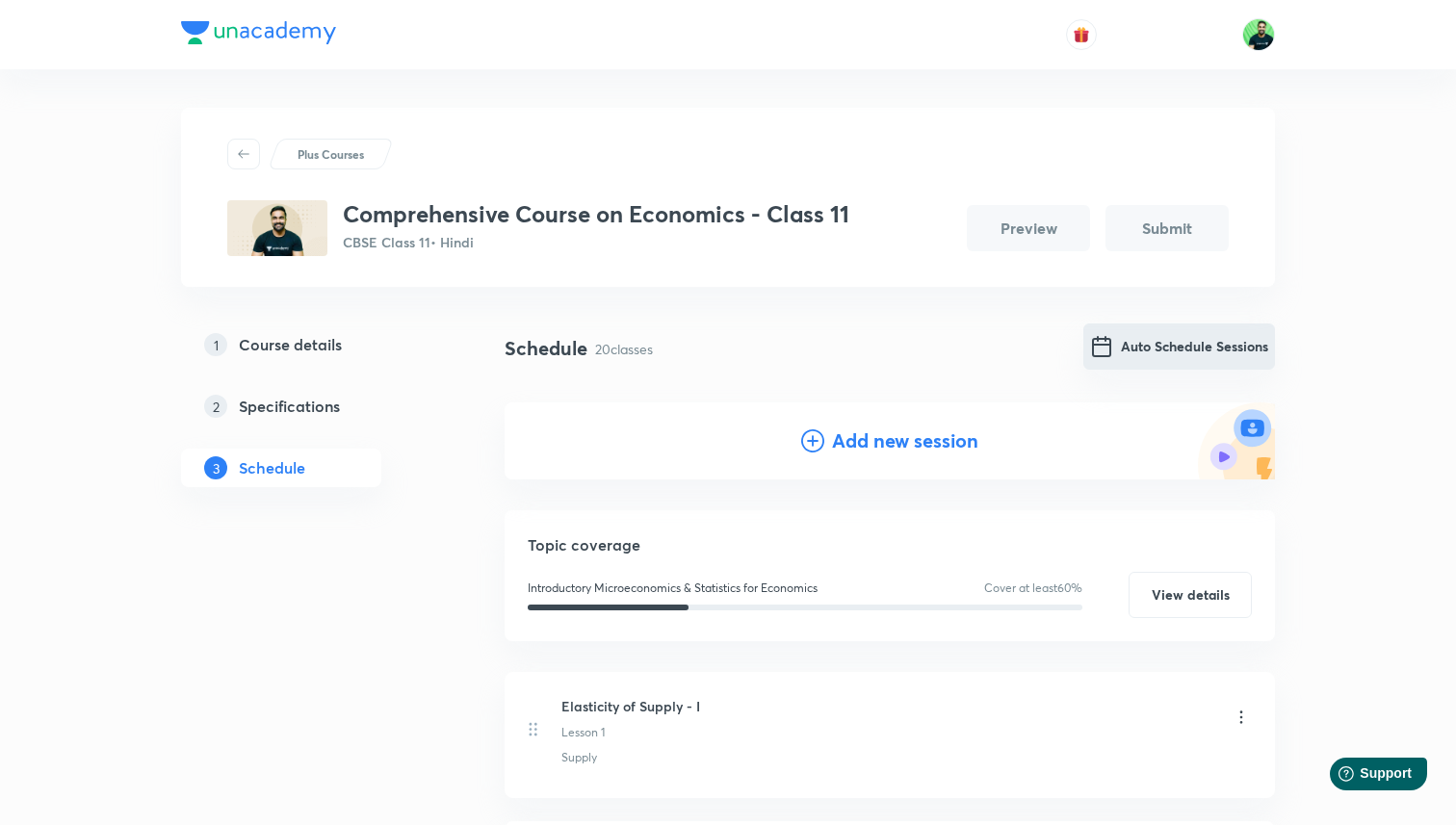 click on "Auto Schedule Sessions" at bounding box center [1179, 347] 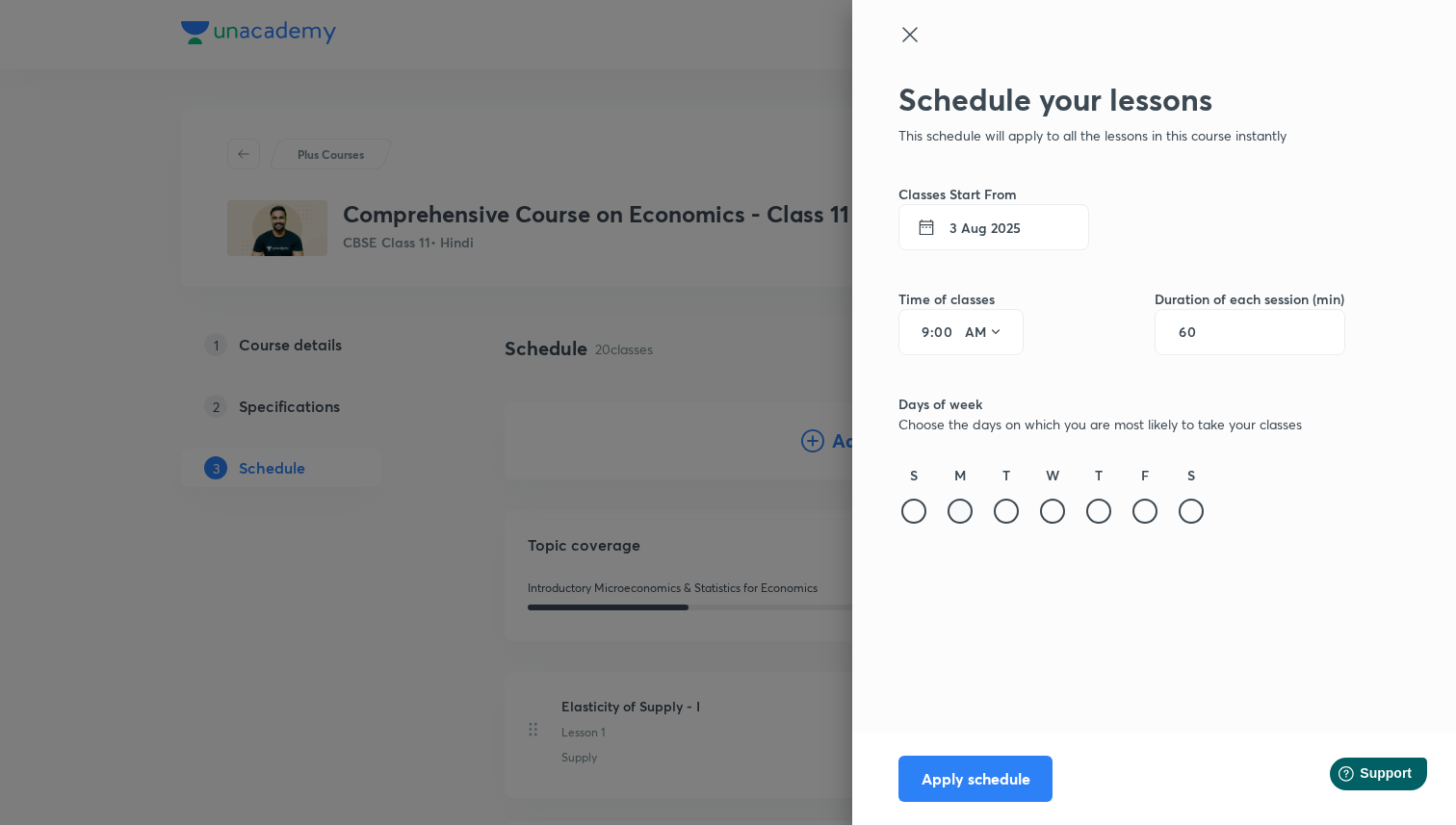 click at bounding box center [960, 511] 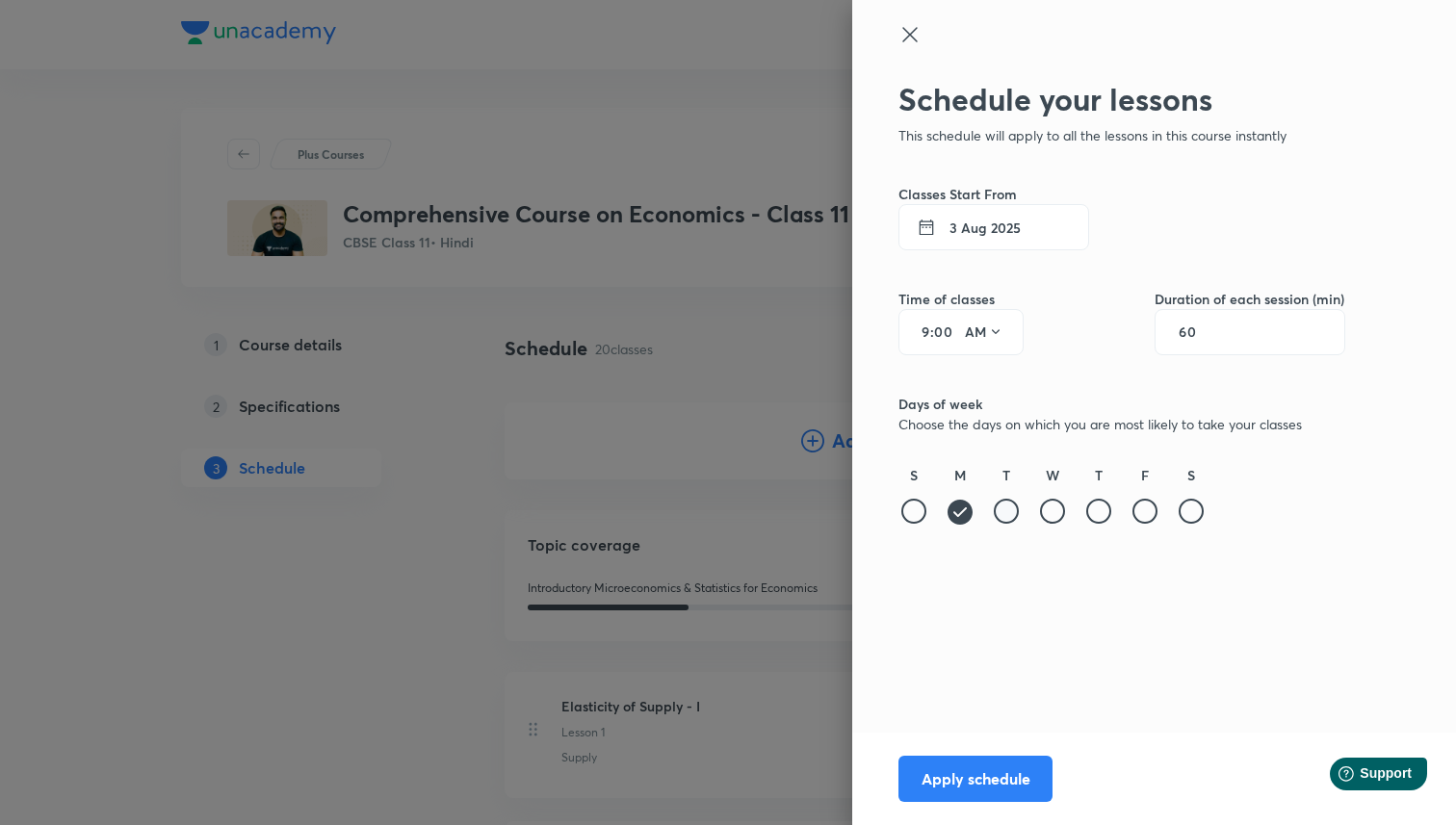 click at bounding box center [1006, 511] 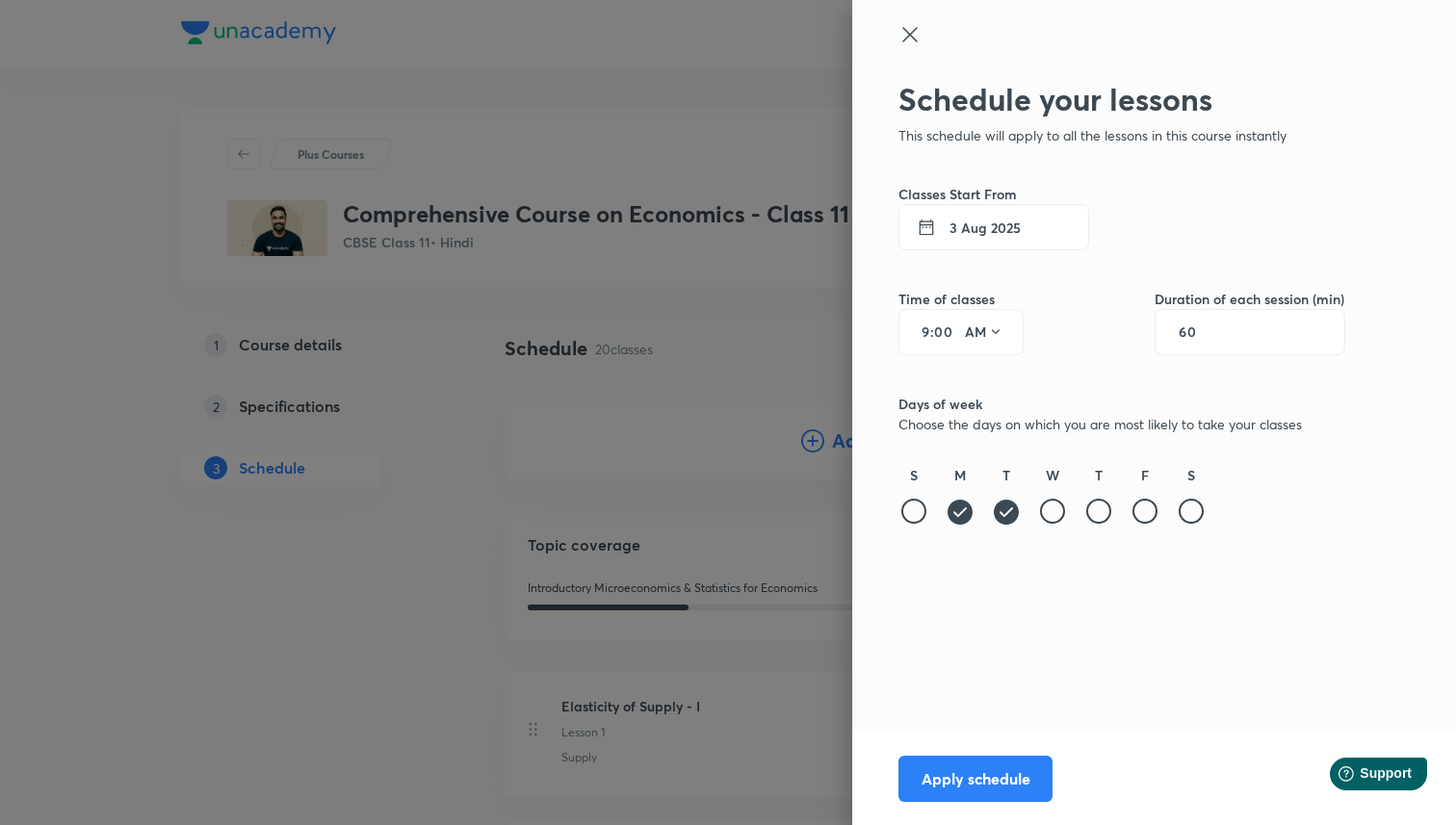 click on "W" at bounding box center (1053, 496) 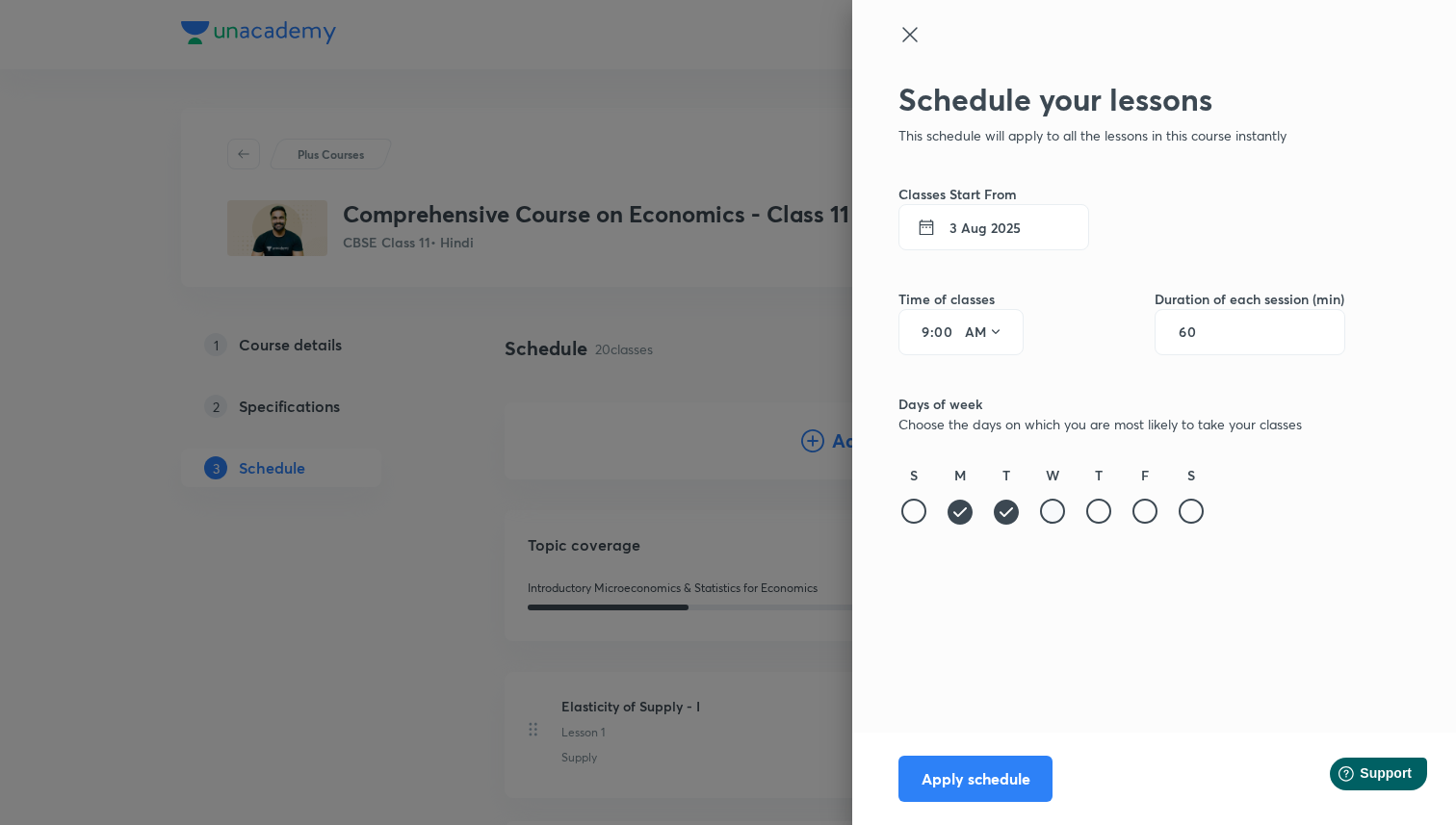 click at bounding box center (1053, 511) 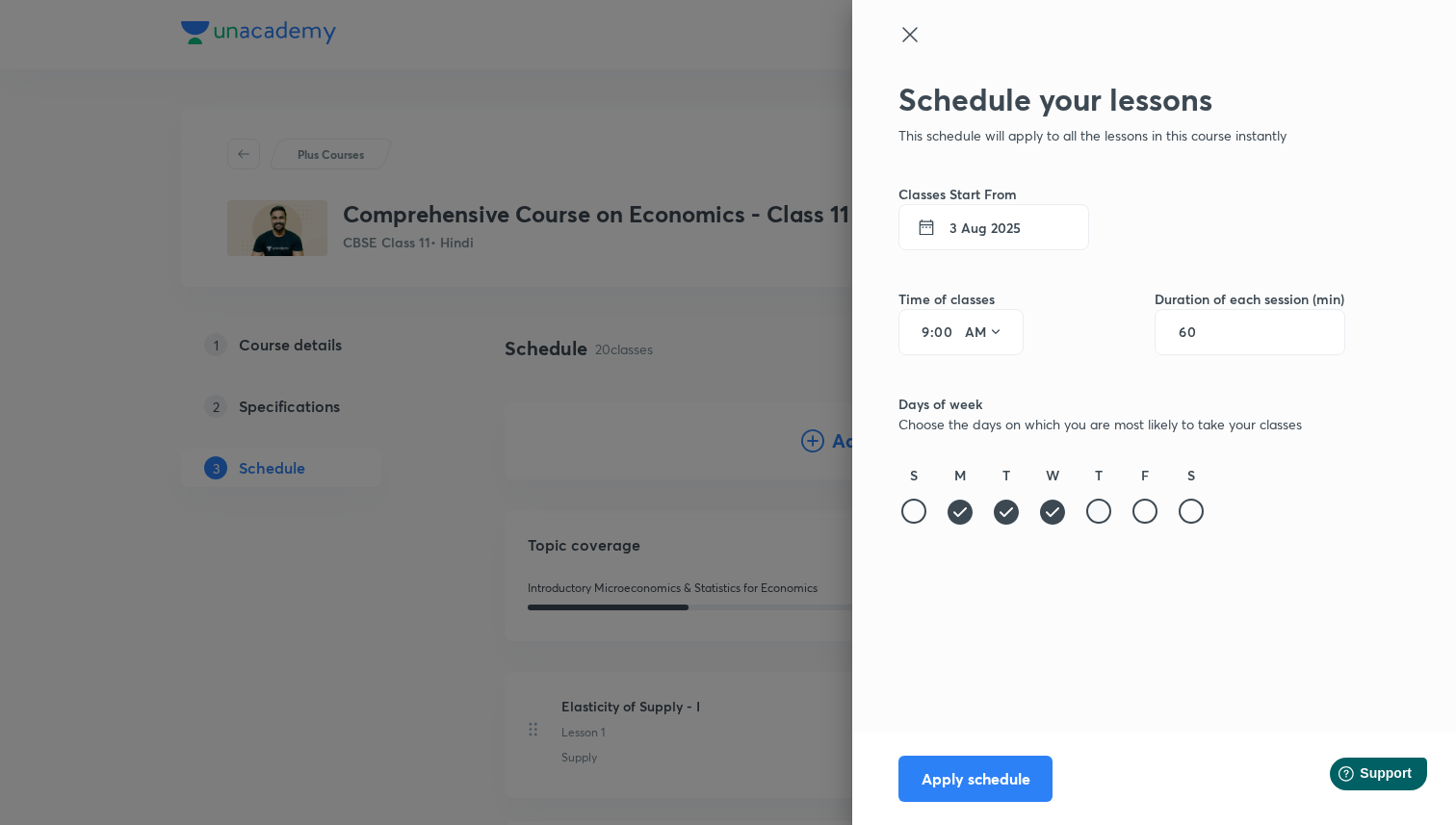 click at bounding box center [1099, 511] 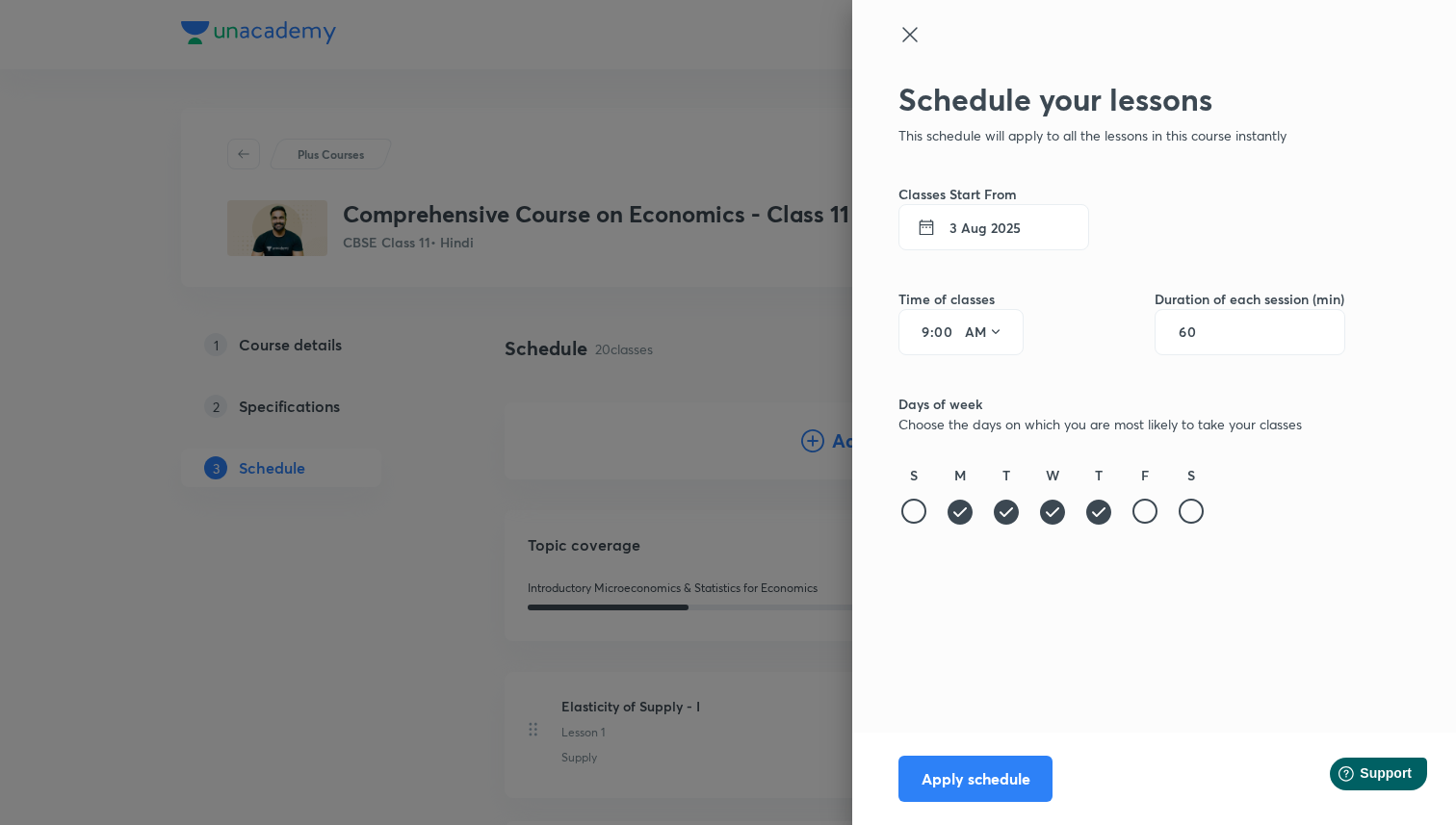 click on "F" at bounding box center [1145, 496] 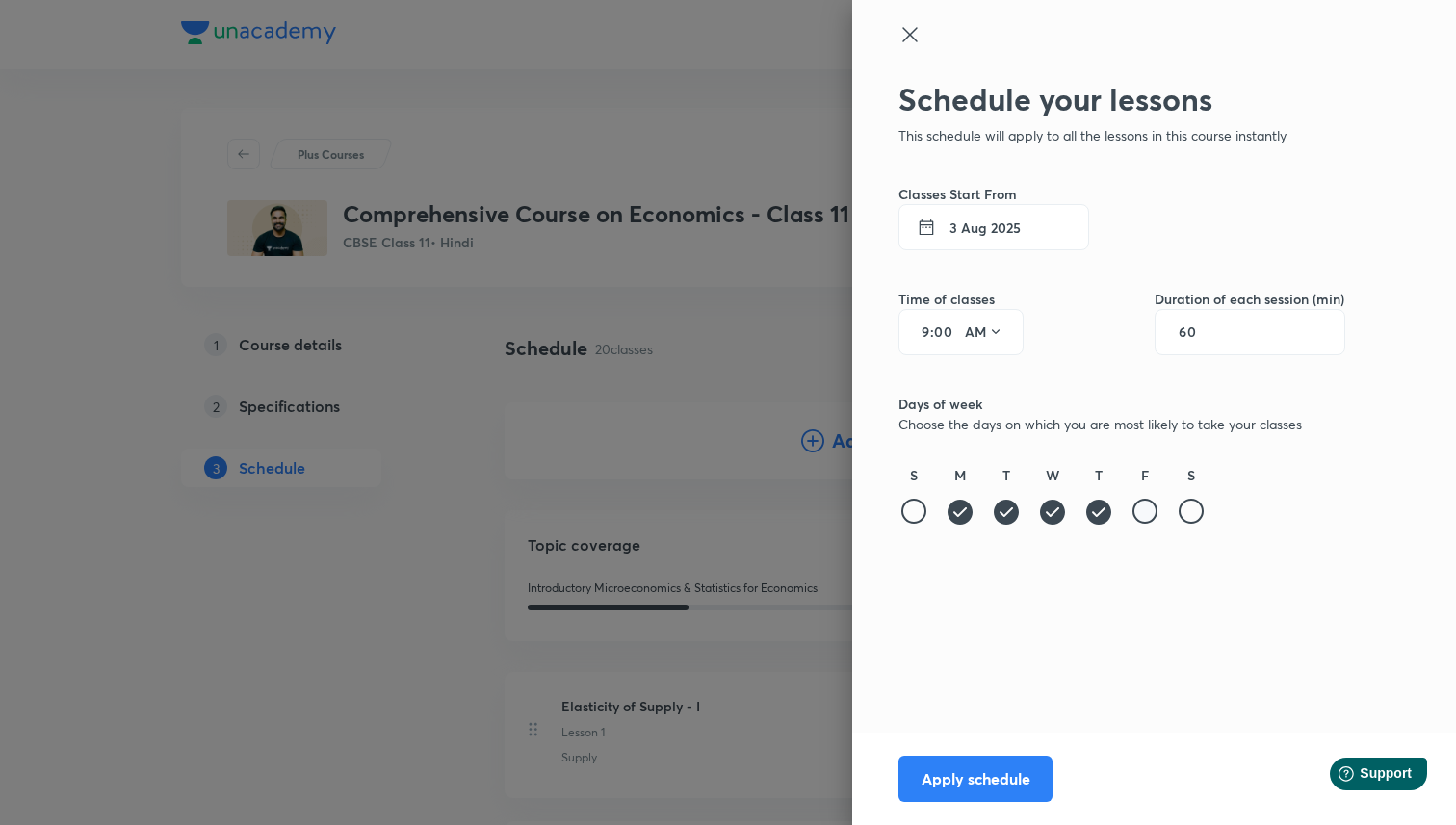 click at bounding box center [1145, 511] 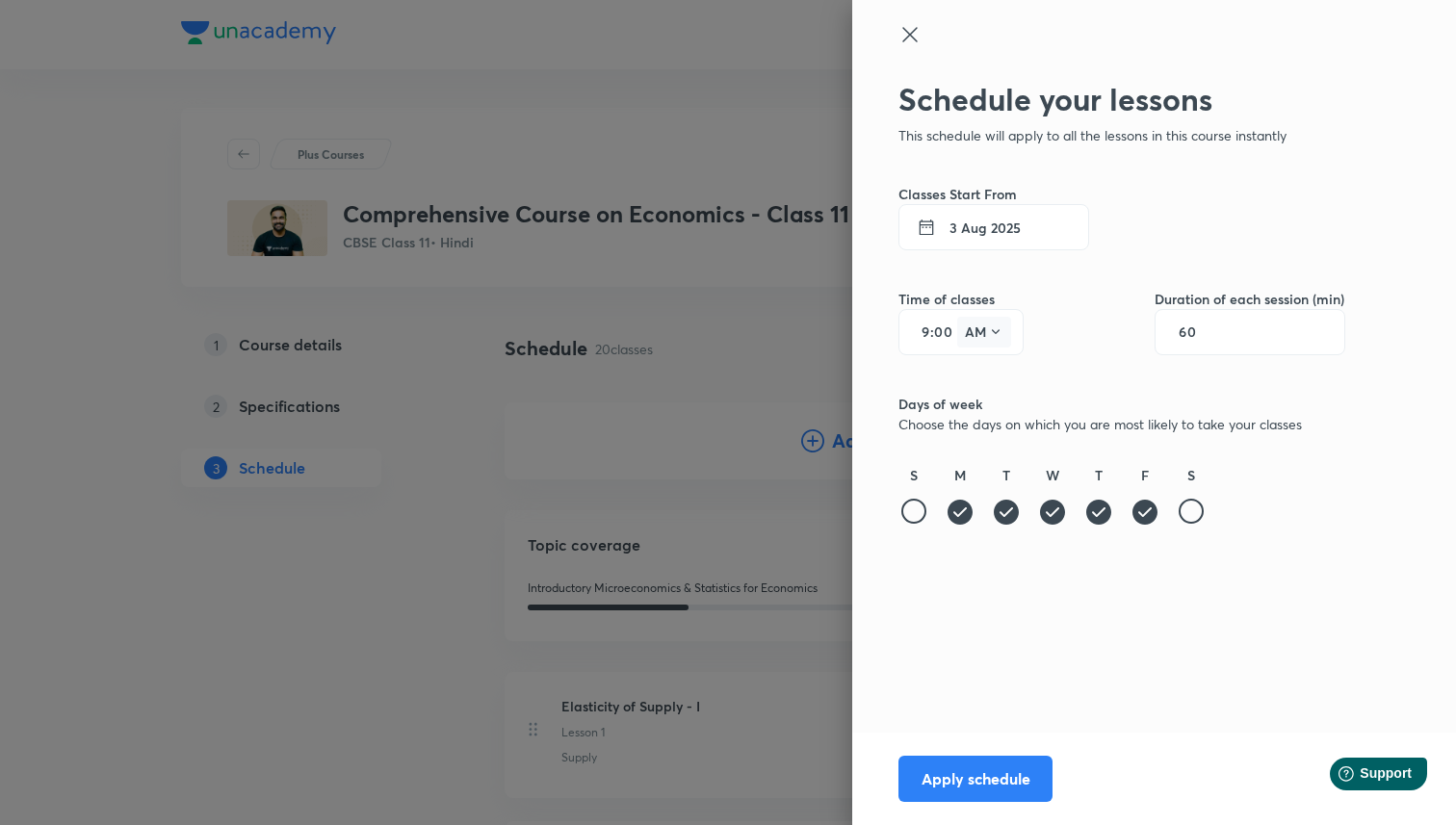 click on "AM" at bounding box center [984, 332] 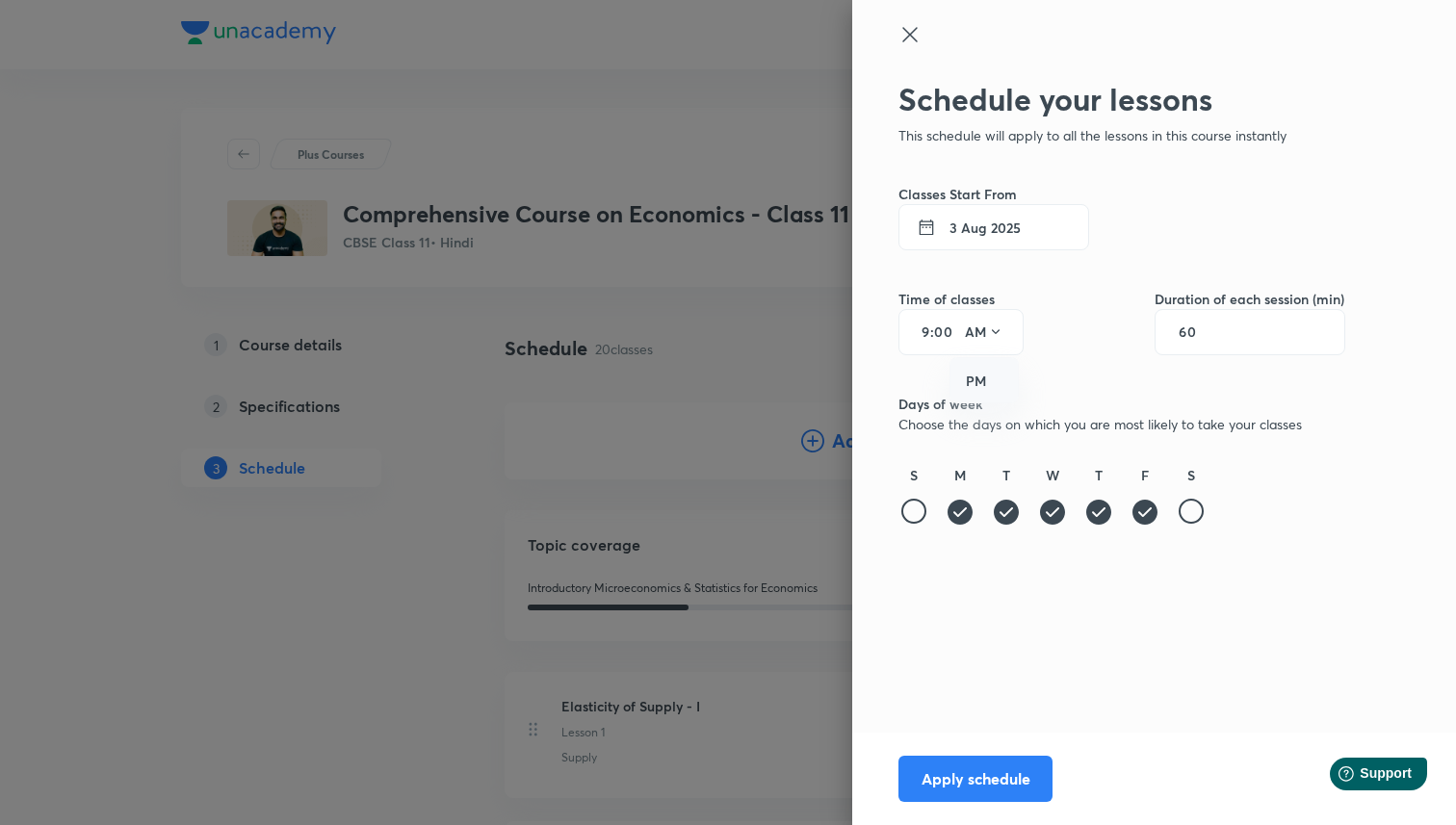 click on "PM" at bounding box center [985, 381] 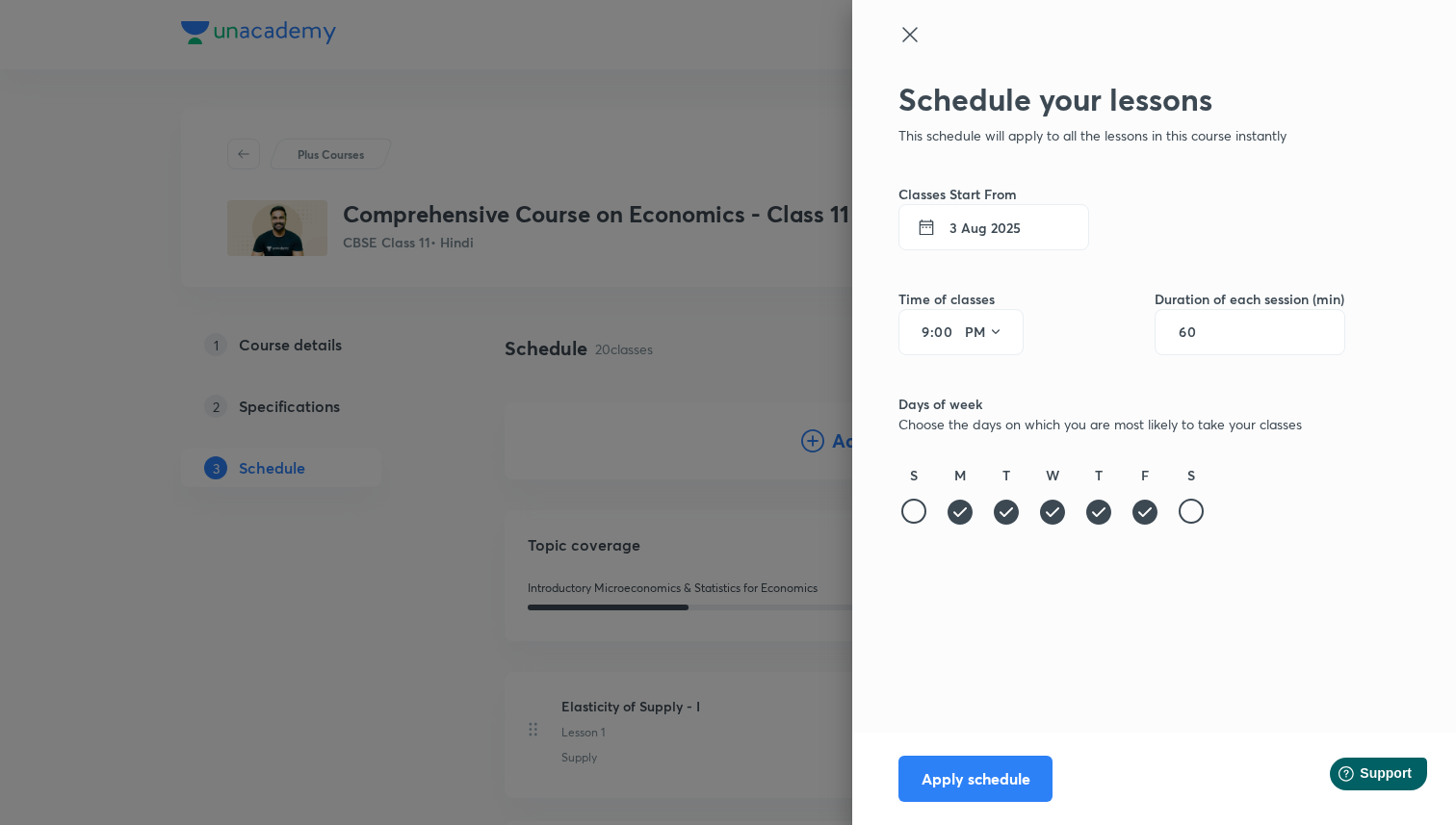 click on "9" at bounding box center (919, 332) 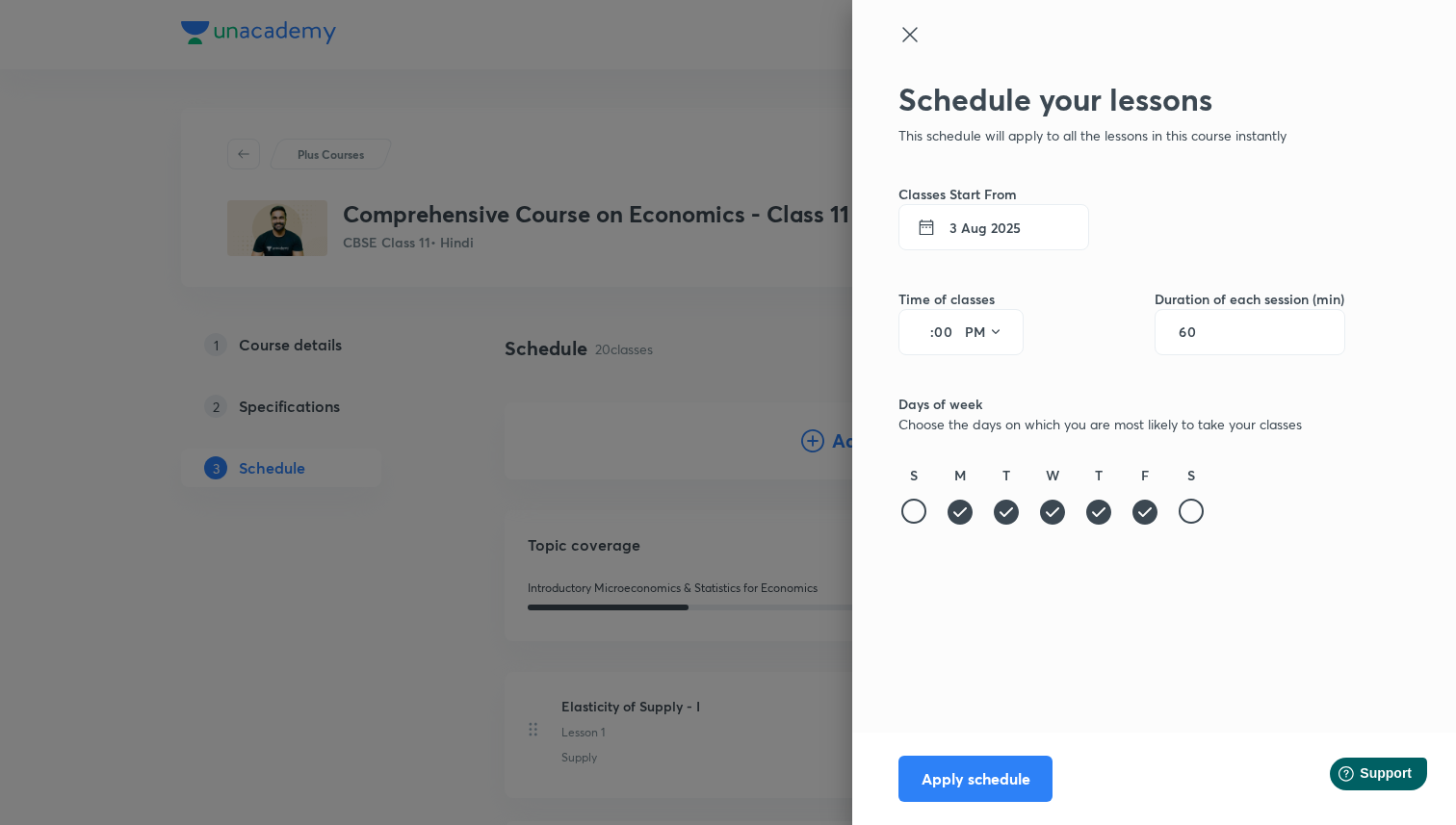 type on "4" 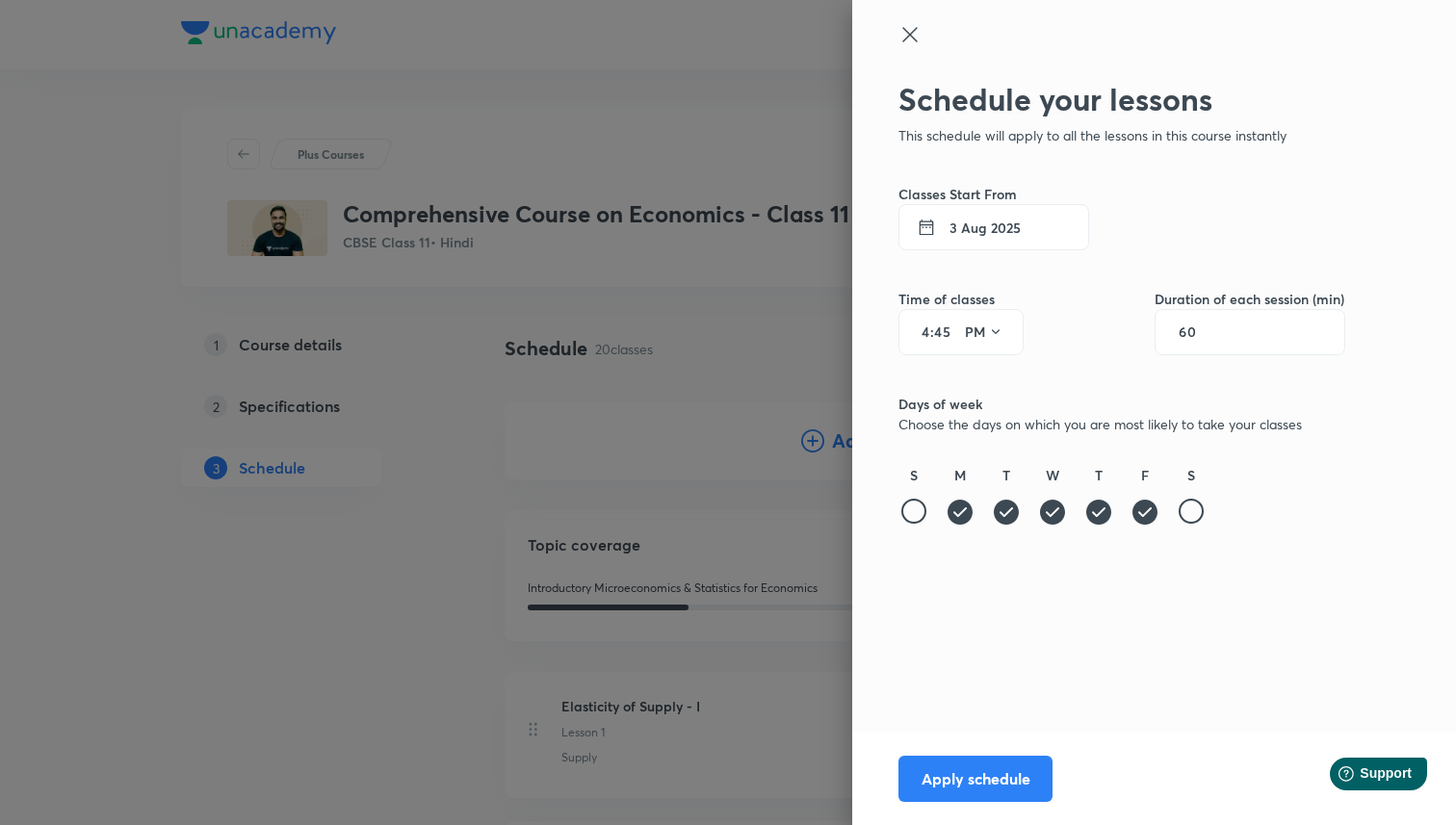 type on "45" 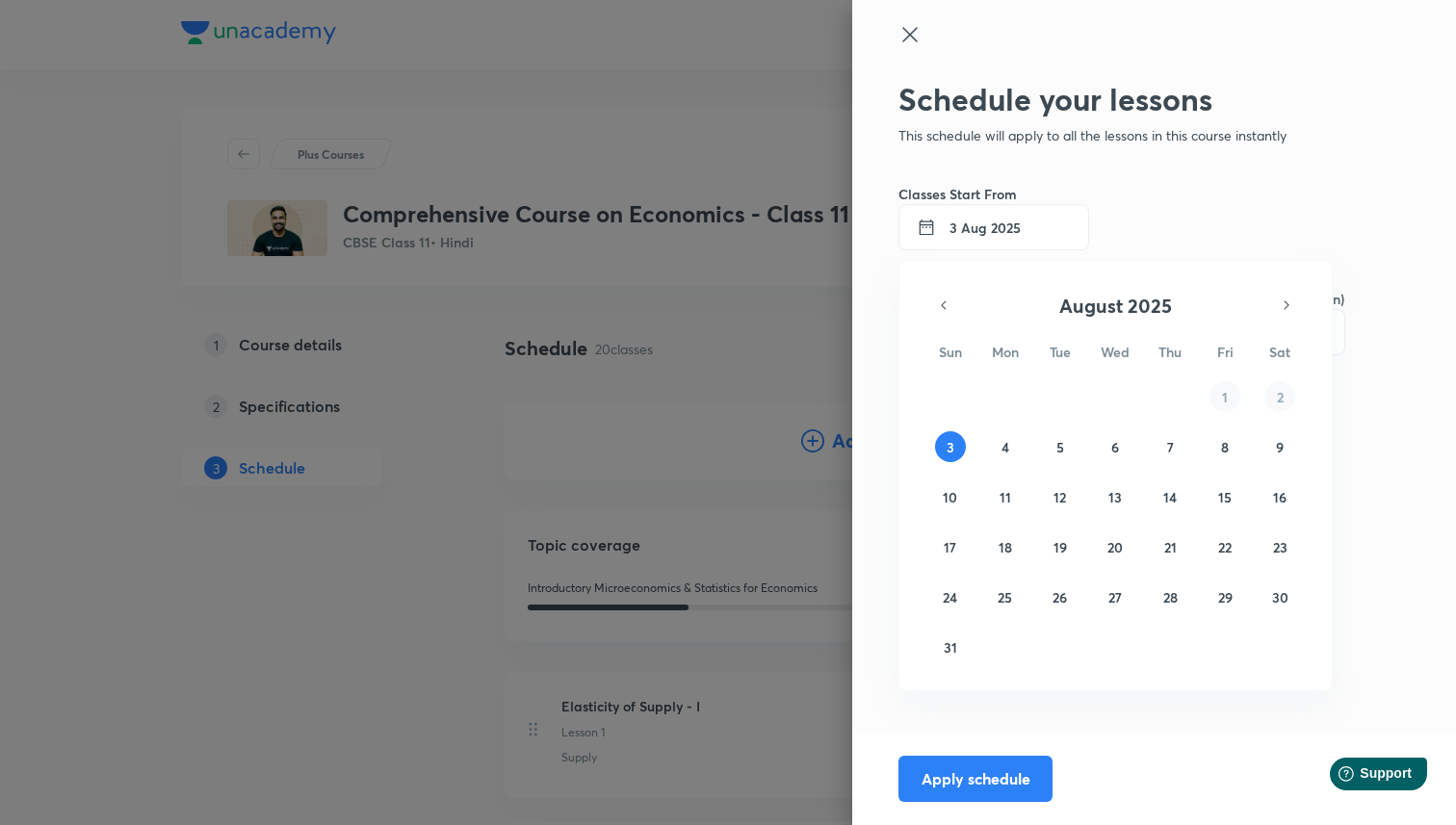 click on "27 28 29 30 31 1 2 3 4 5 6 7 8 9 10 11 12 13 14 15 16 17 18 19 20 21 22 23 24 25 26 27 28 29 30 31 1 2 3 4 5 6" at bounding box center [1115, 522] 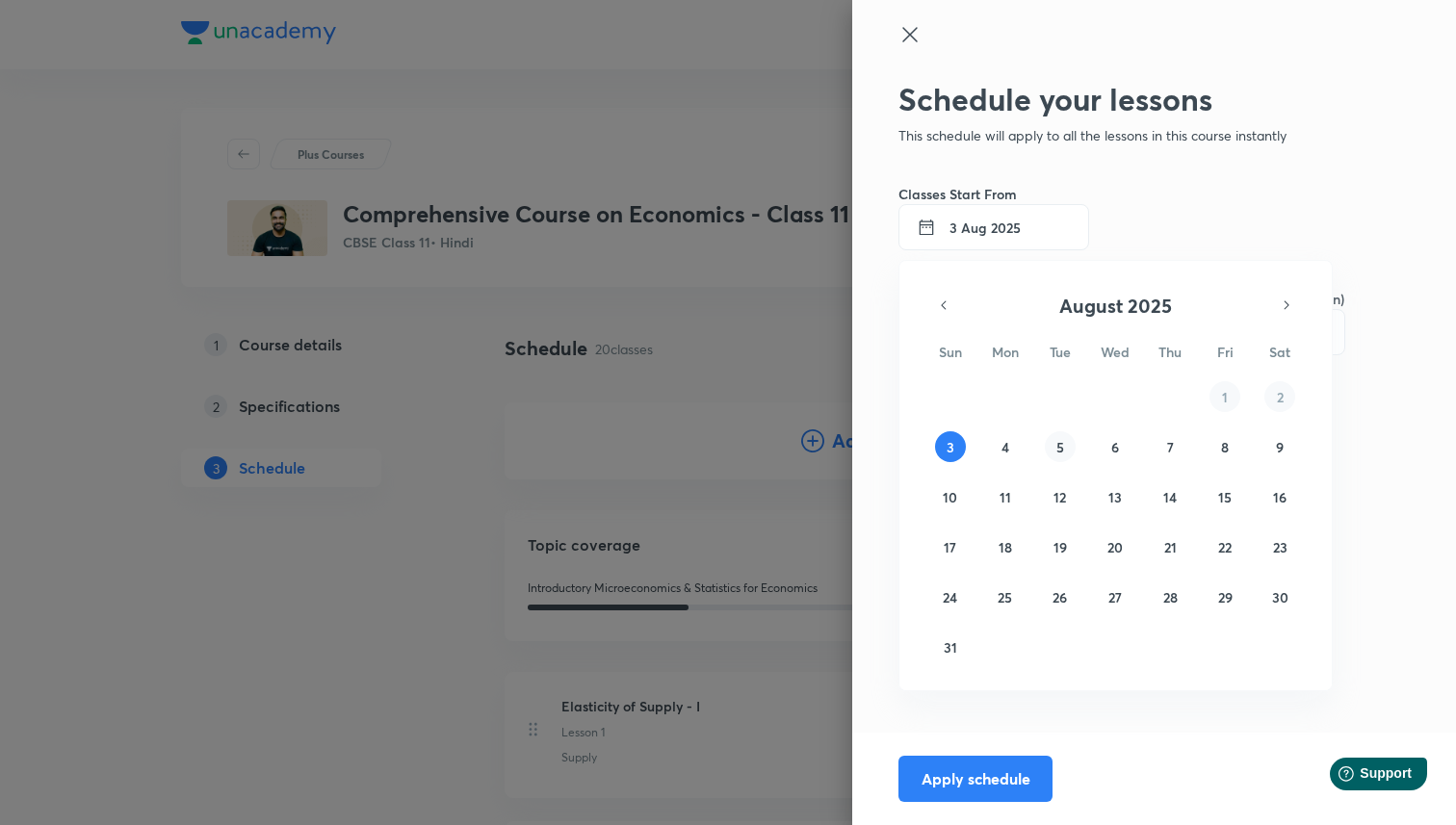 click on "5" at bounding box center [1060, 447] 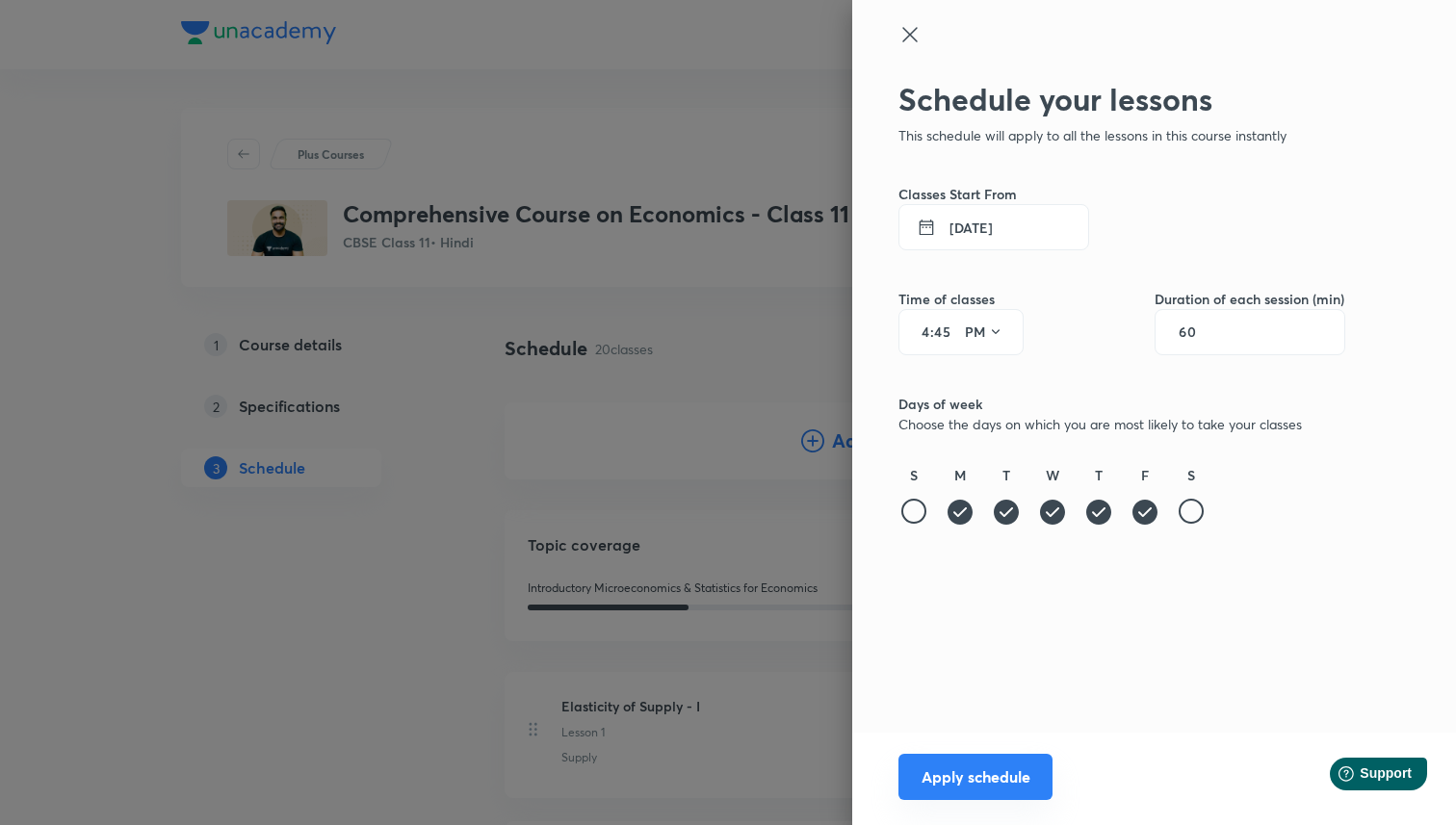 click on "Apply schedule" at bounding box center (975, 777) 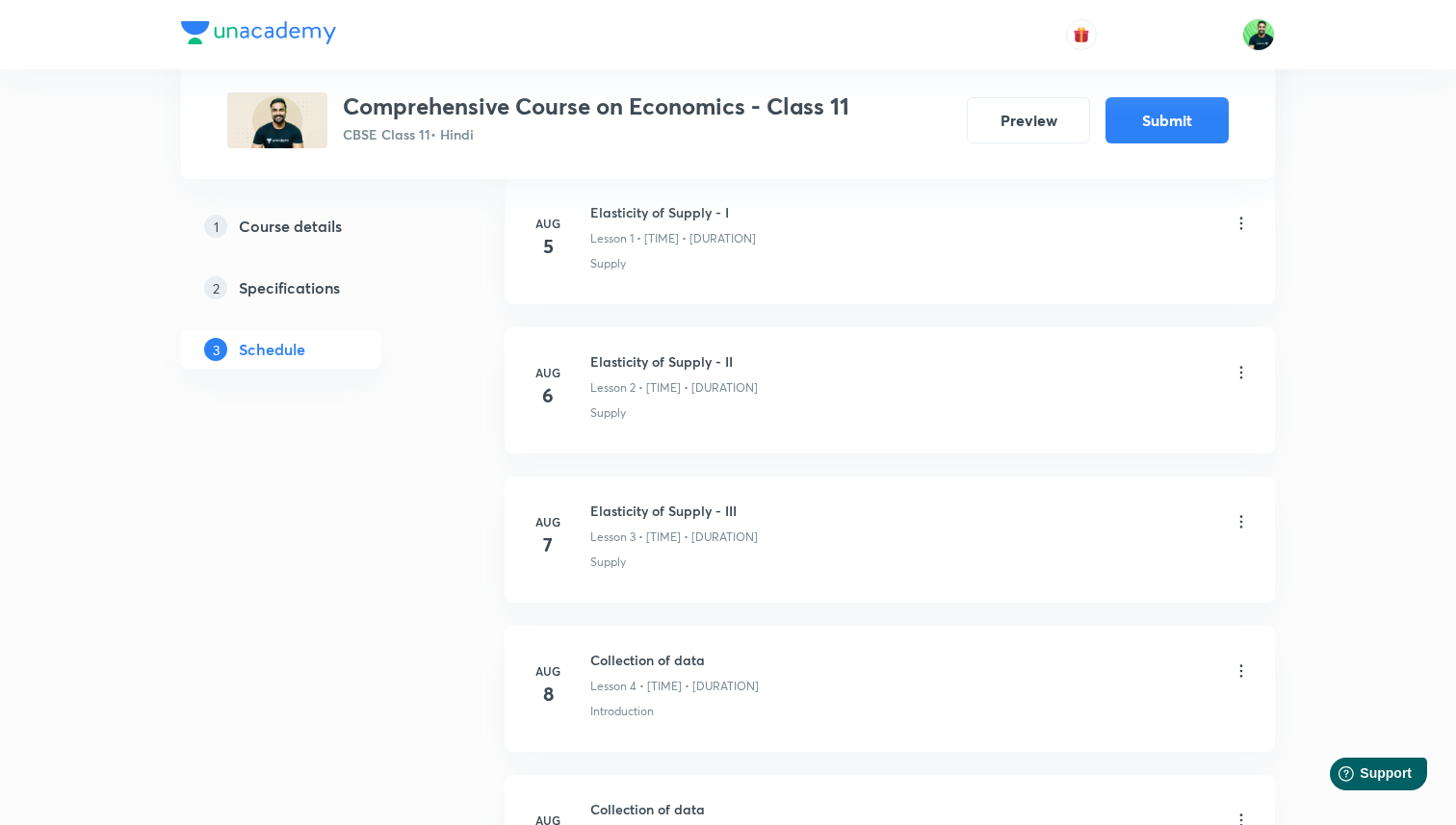 scroll, scrollTop: 0, scrollLeft: 0, axis: both 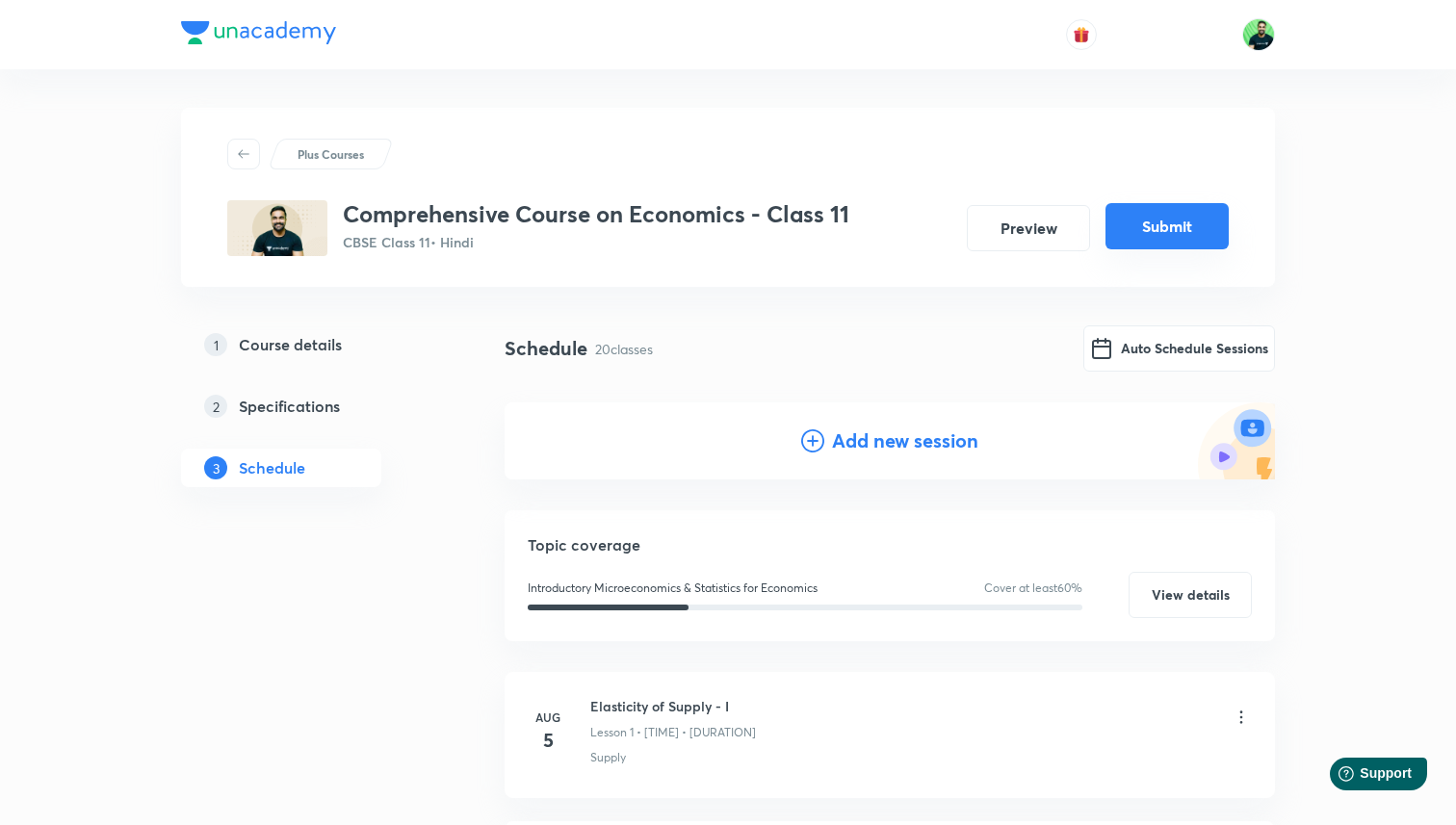 click on "Submit" at bounding box center (1167, 226) 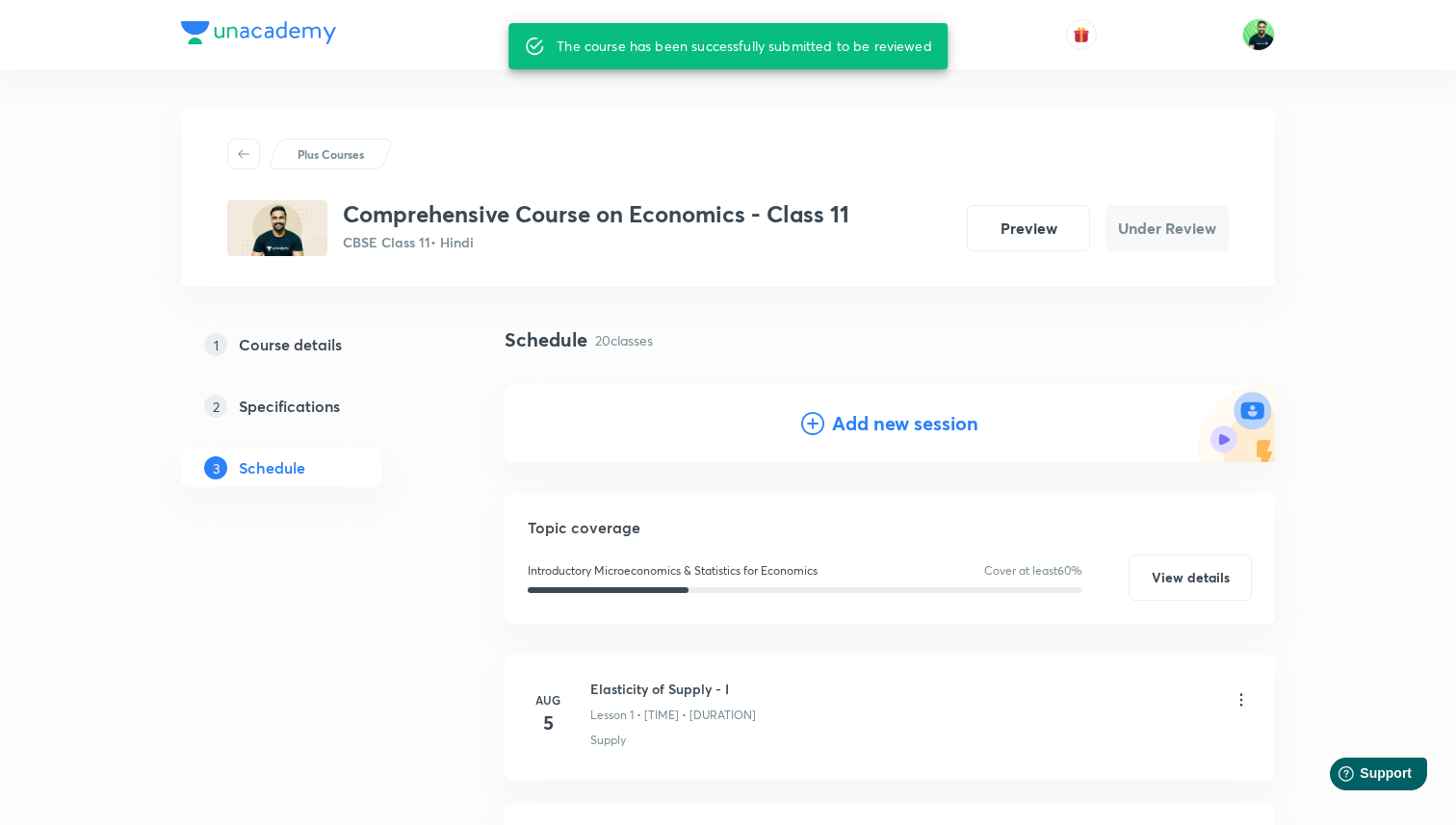 click on "Plus Courses" at bounding box center (330, 154) 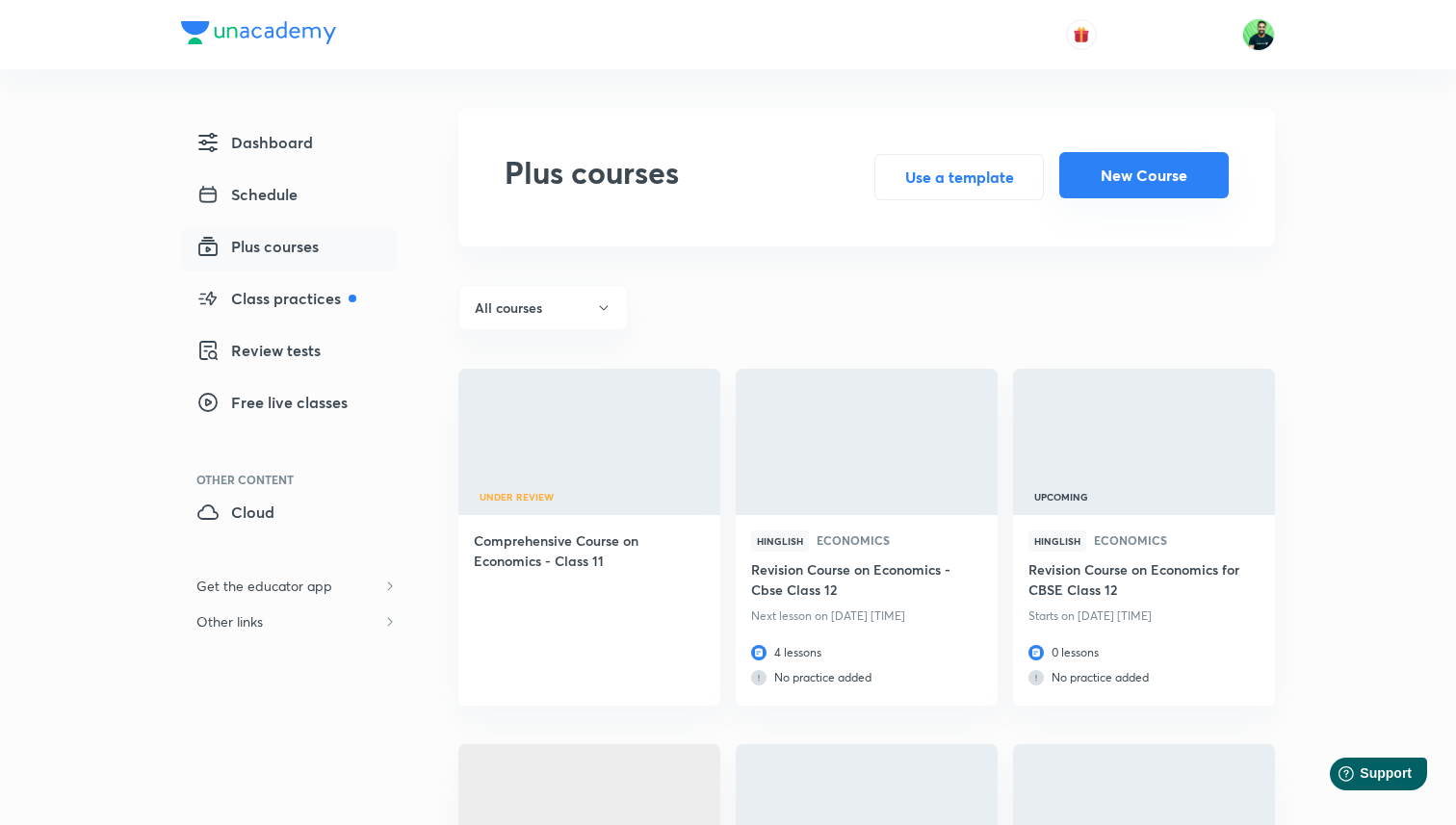 click on "New Course" at bounding box center [1144, 175] 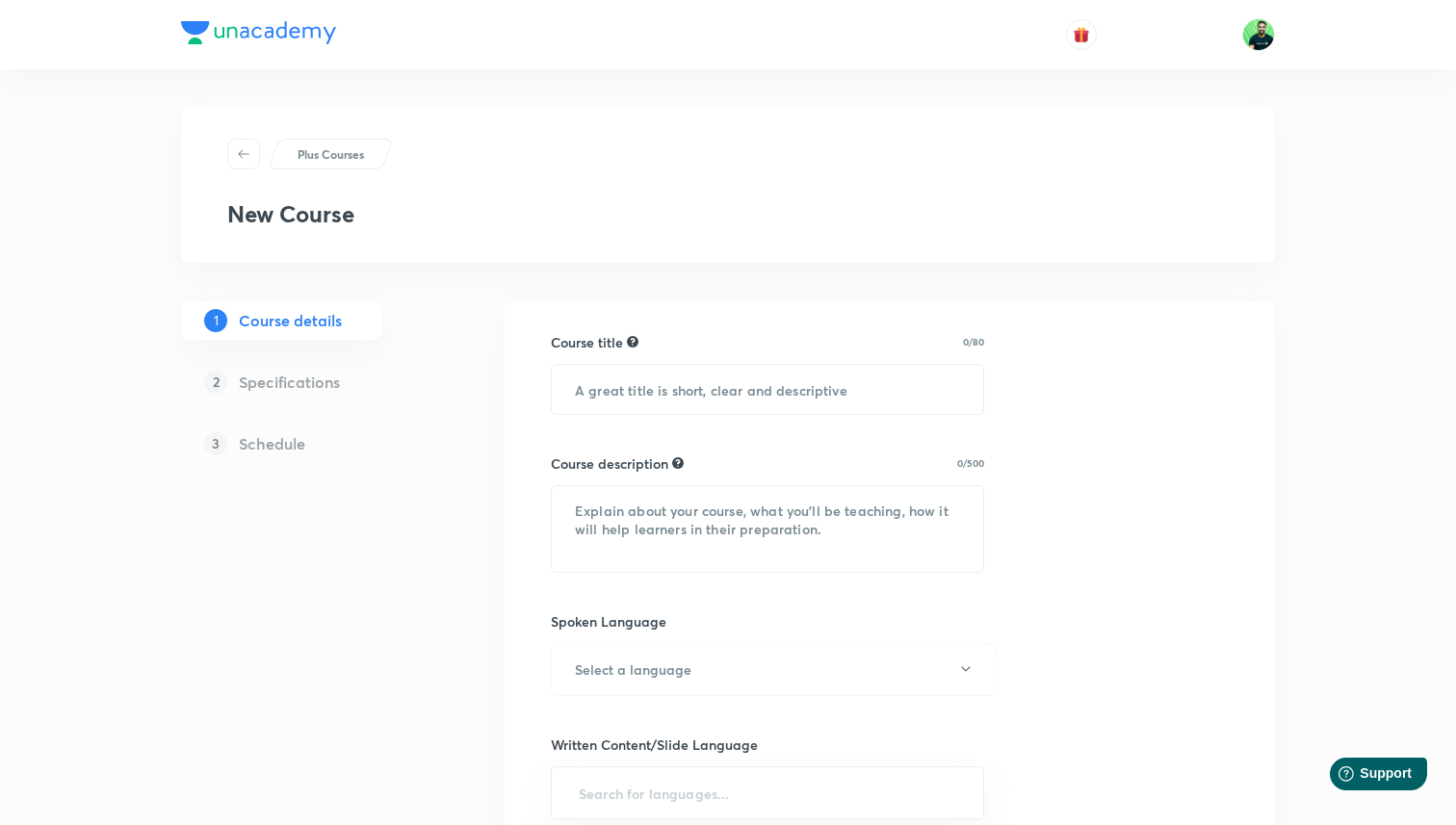 click at bounding box center [244, 154] 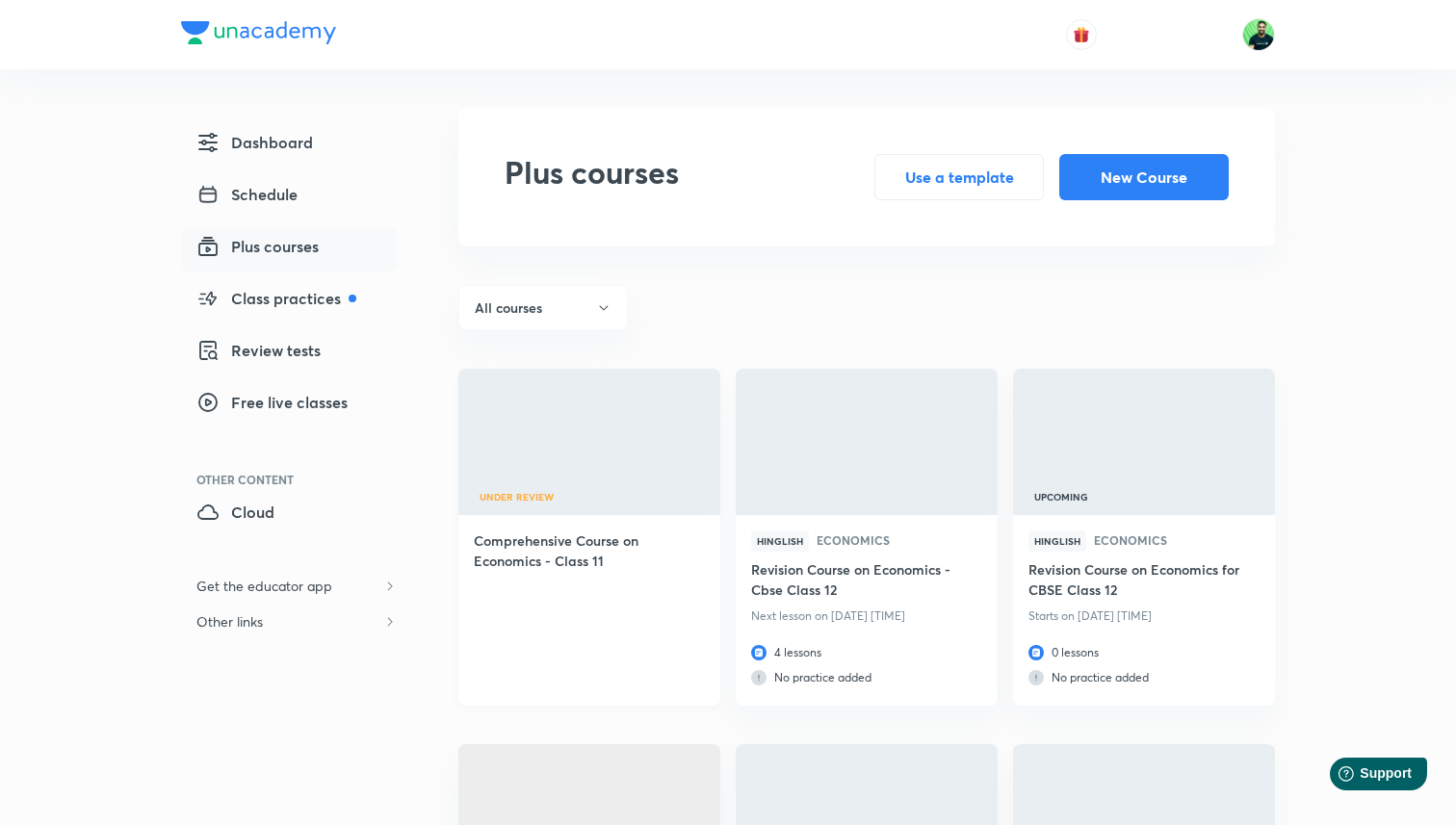 click on "Comprehensive Course on Economics - Class 11" at bounding box center [589, 553] 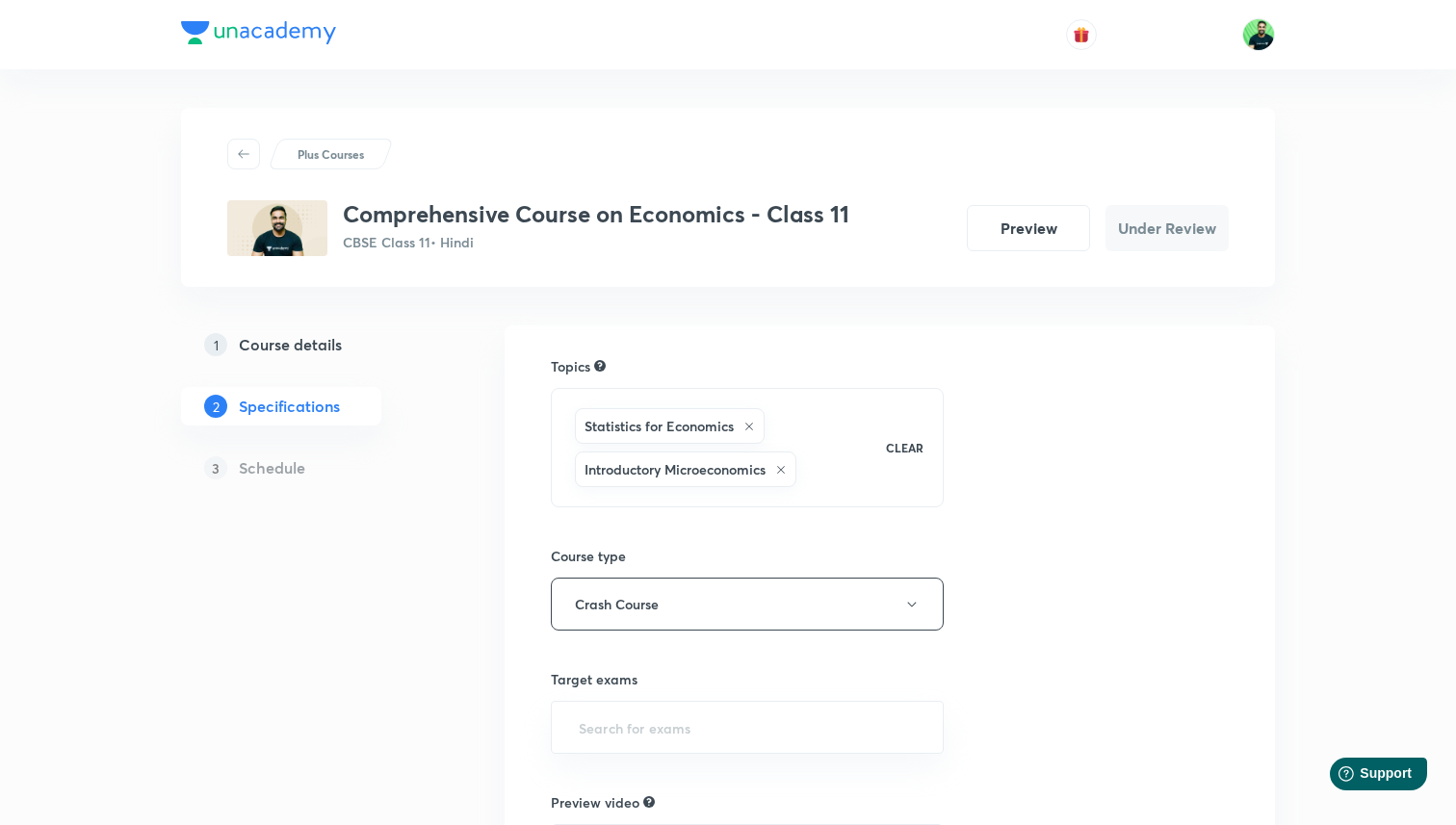 click on "3 Schedule" at bounding box center [312, 468] 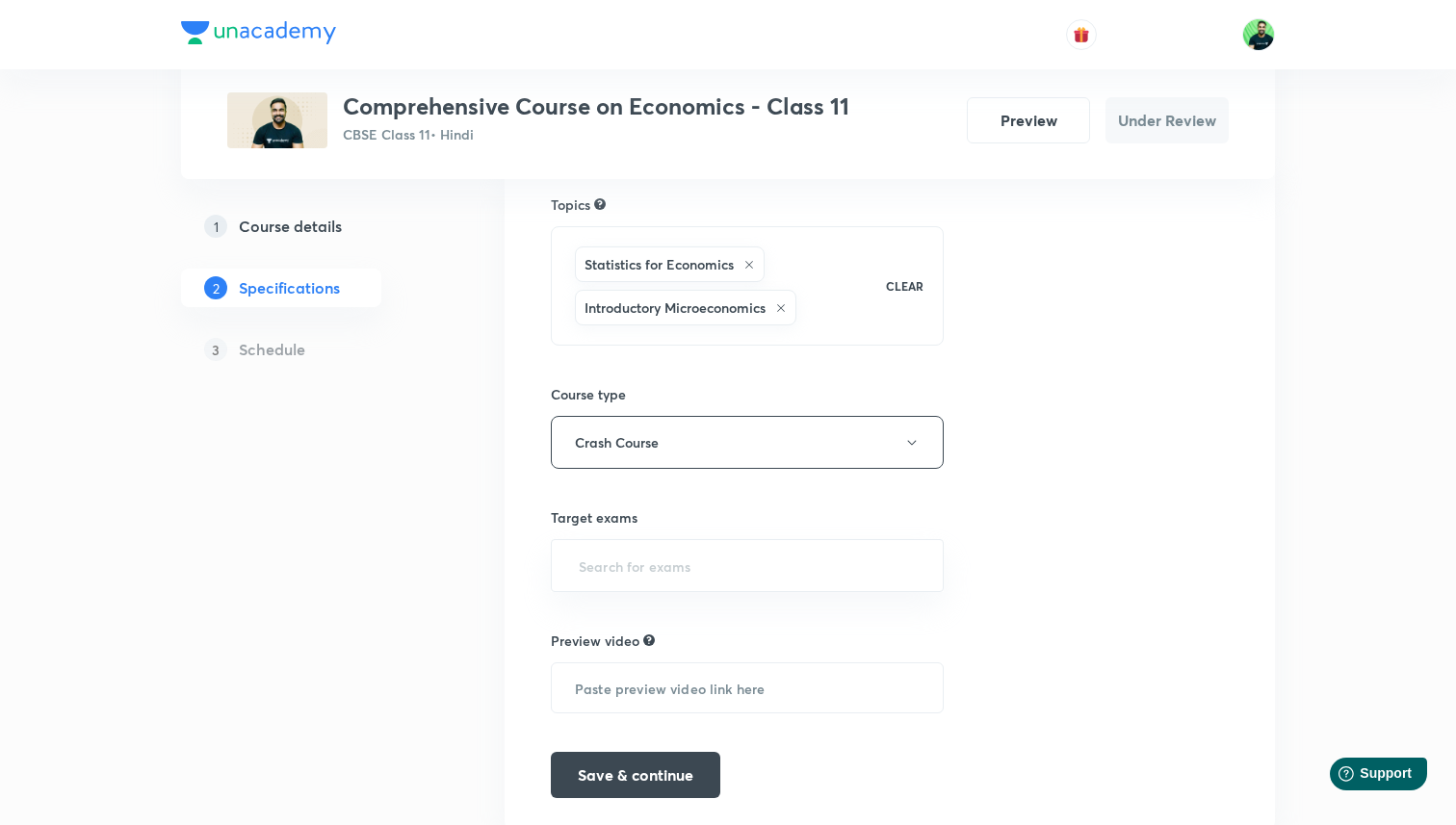 scroll, scrollTop: 227, scrollLeft: 0, axis: vertical 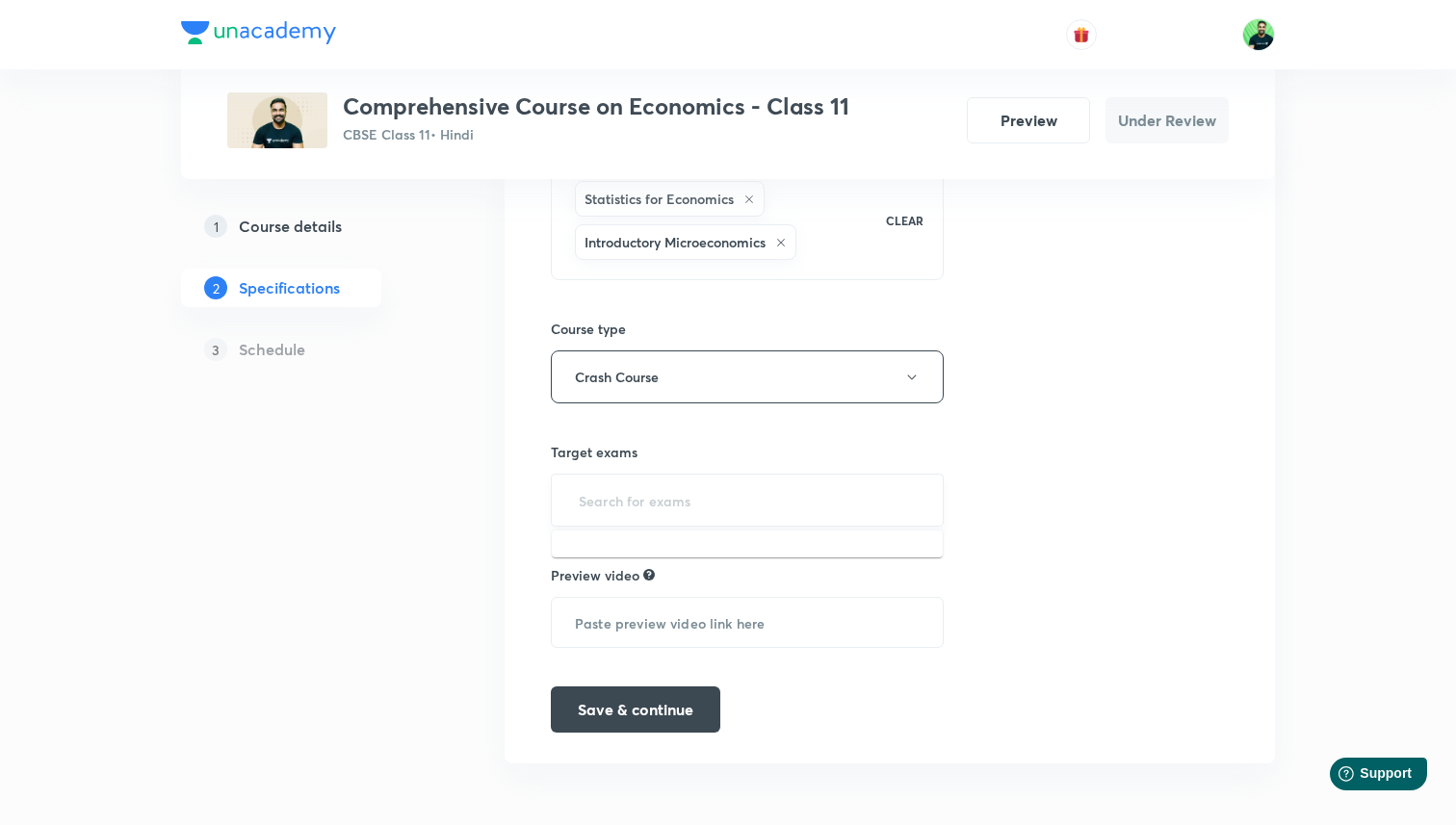 click at bounding box center [747, 500] 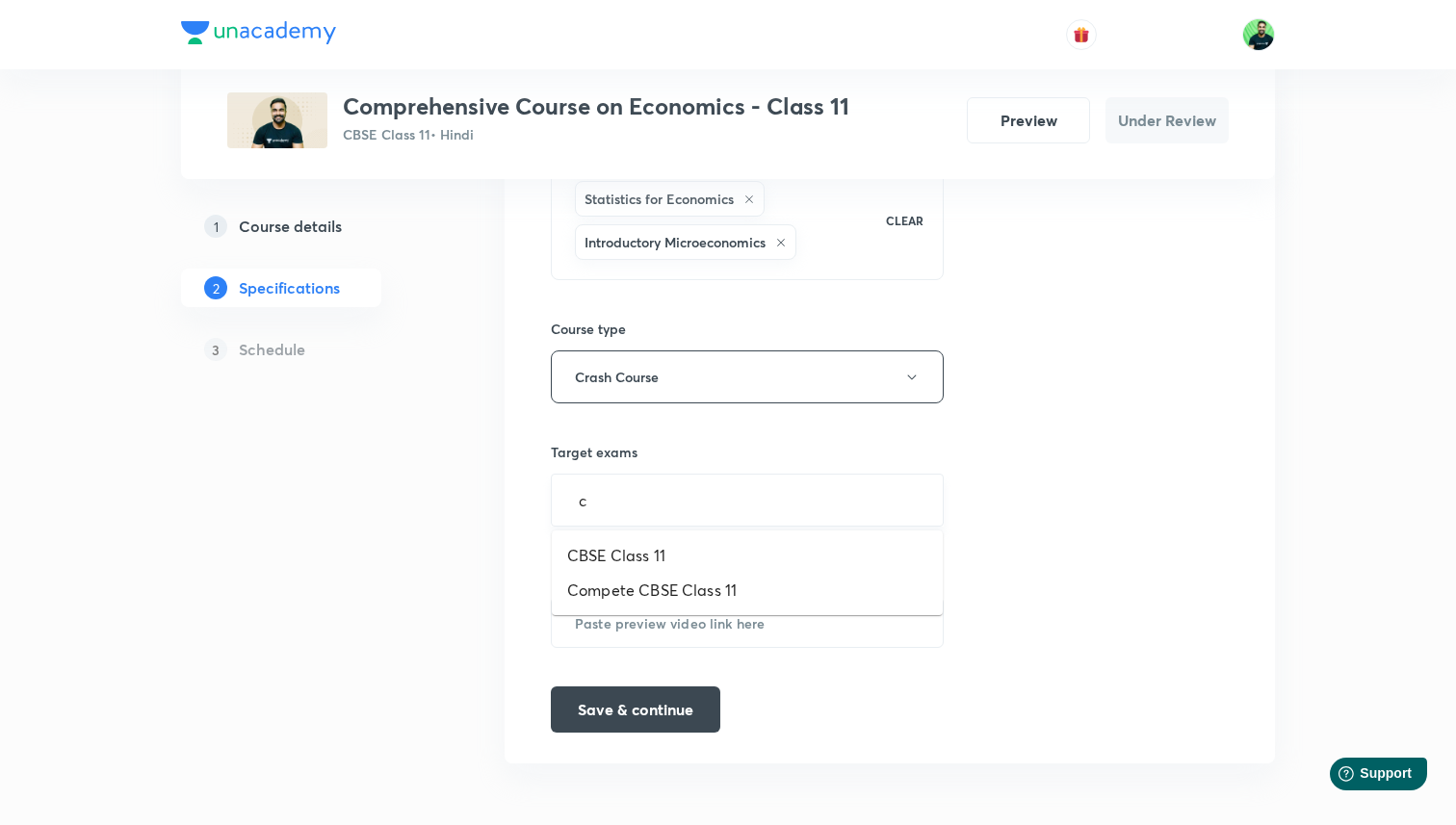 type on "cl" 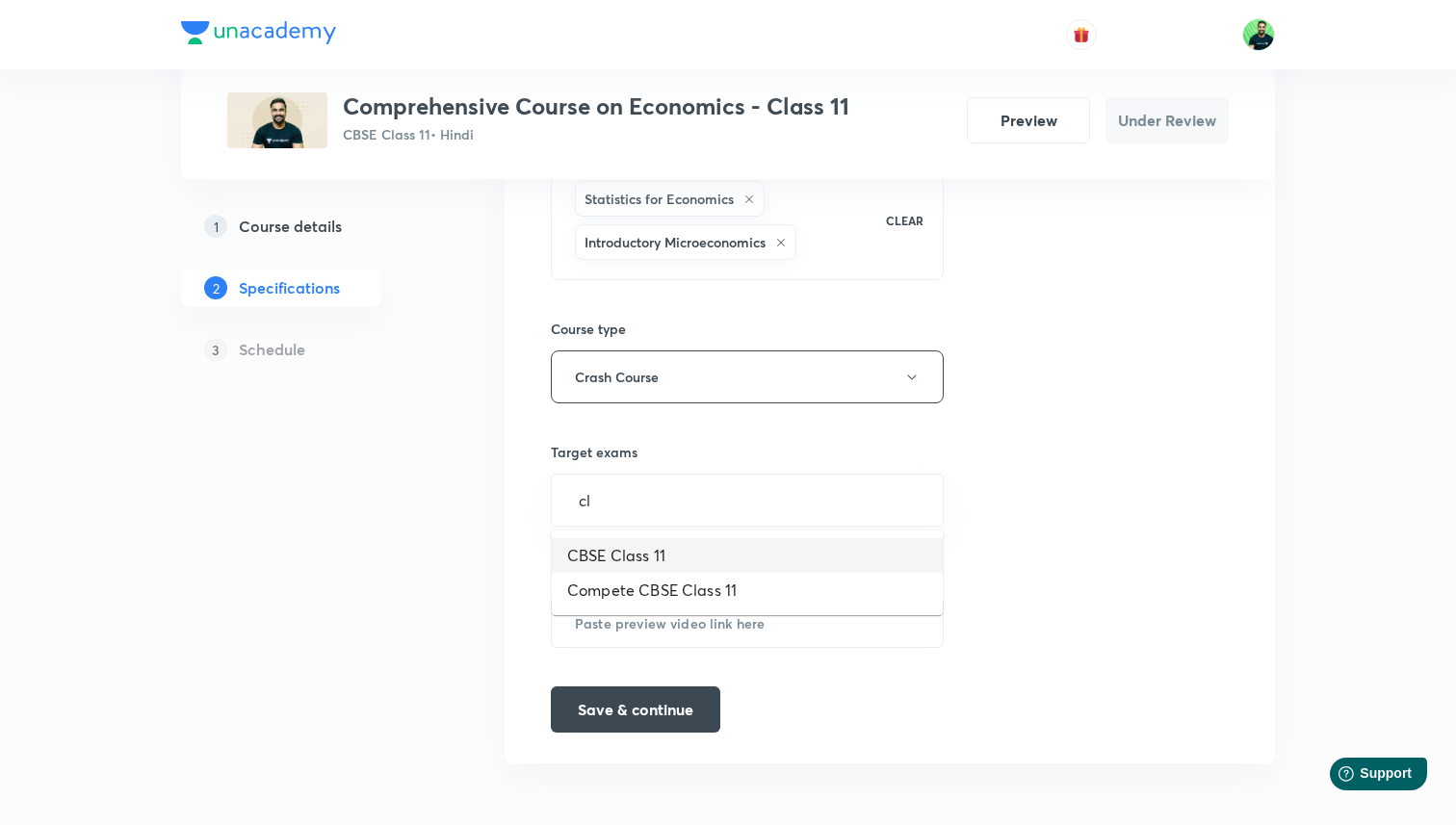 click on "CBSE Class 11" at bounding box center [747, 555] 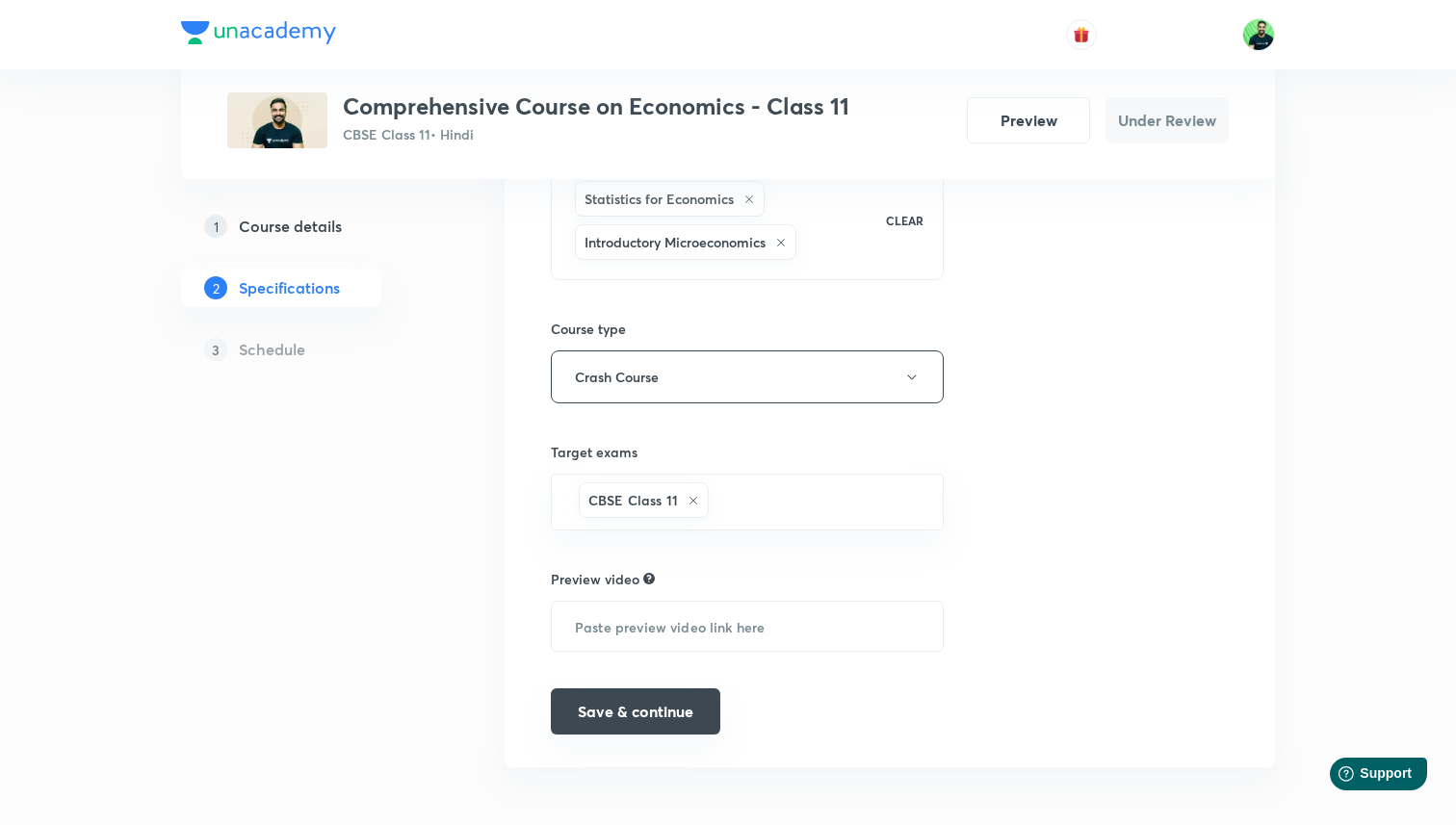 click on "Save & continue" at bounding box center (636, 711) 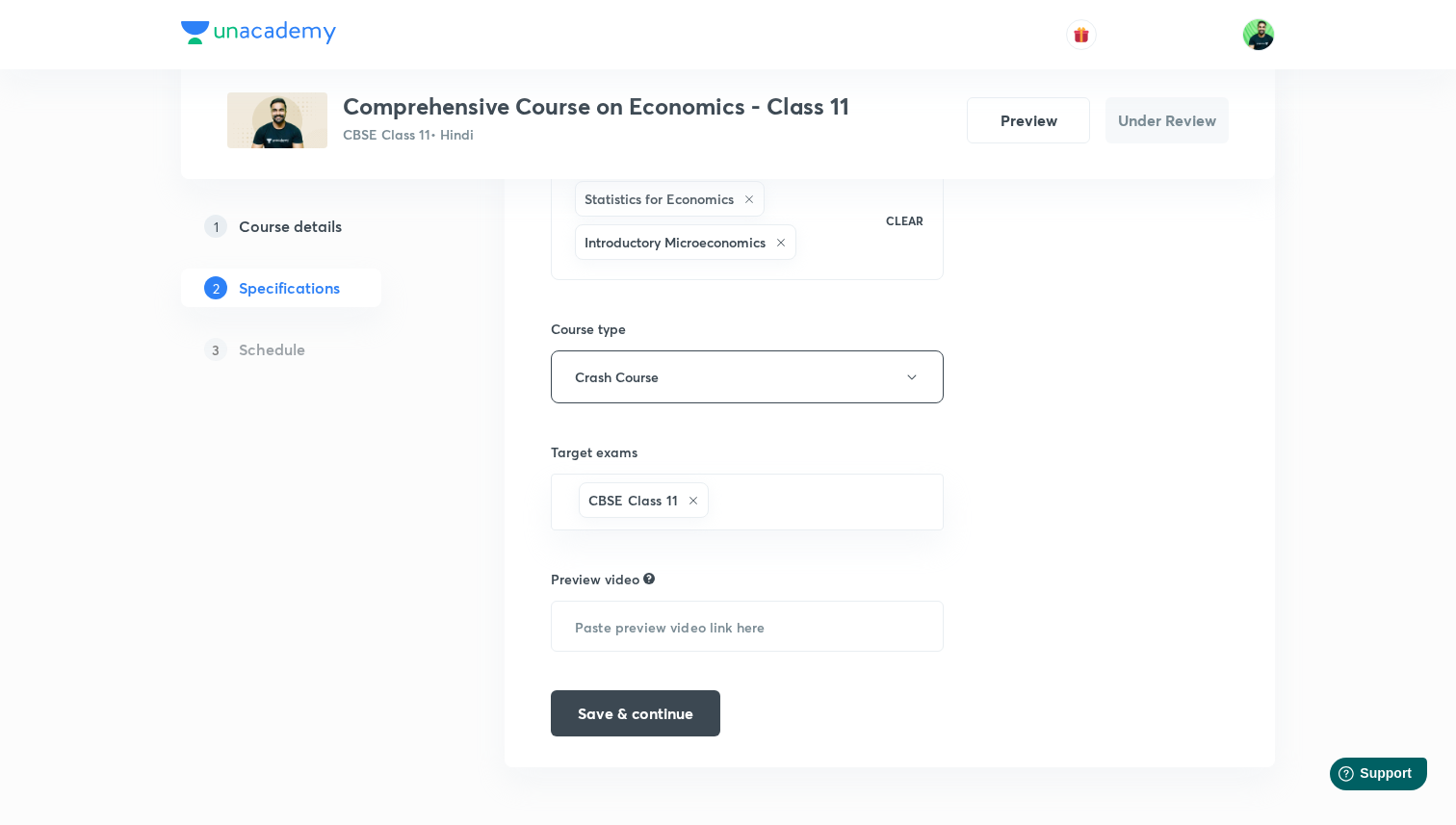 click at bounding box center (258, 33) 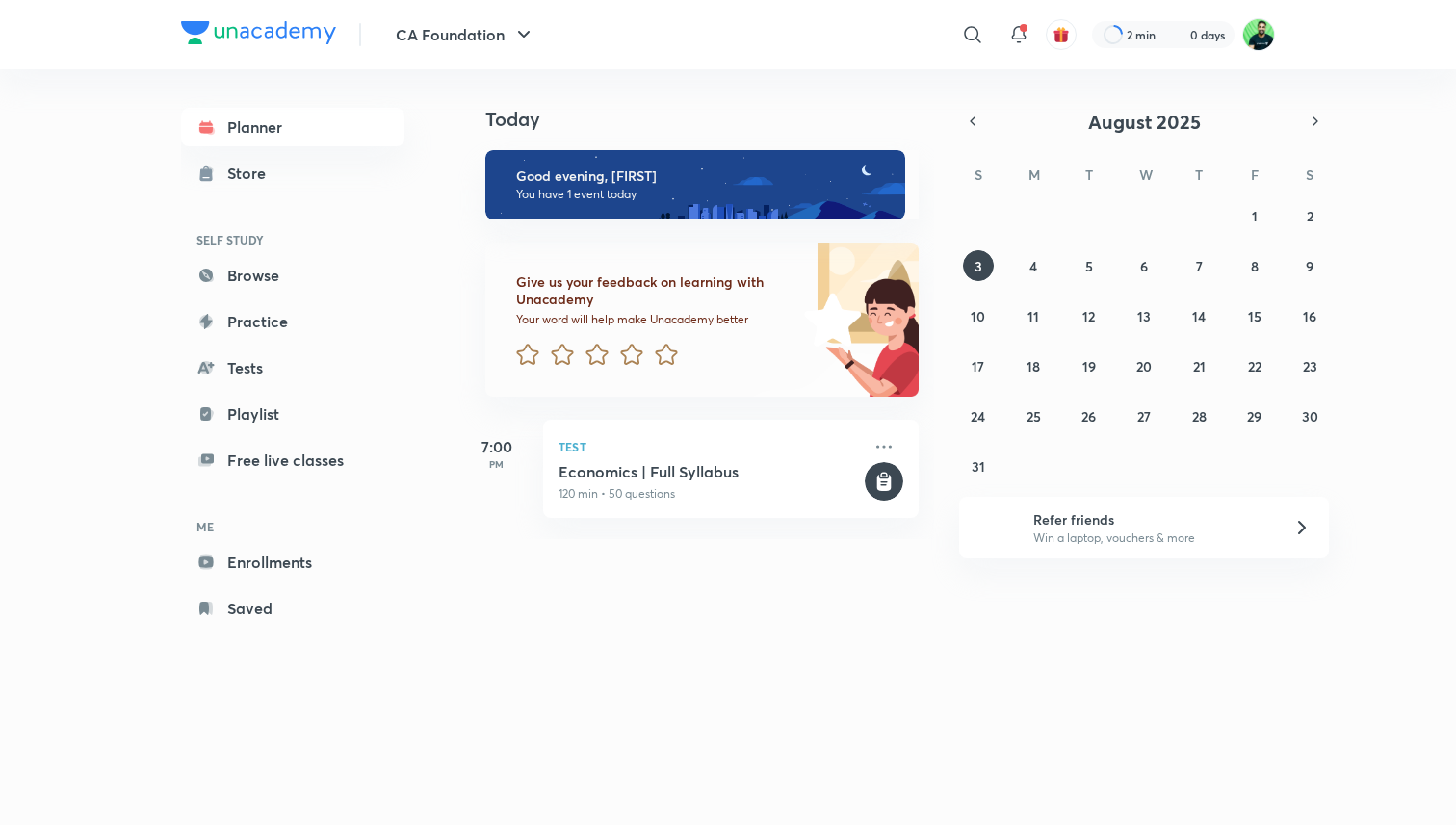 scroll, scrollTop: 0, scrollLeft: 0, axis: both 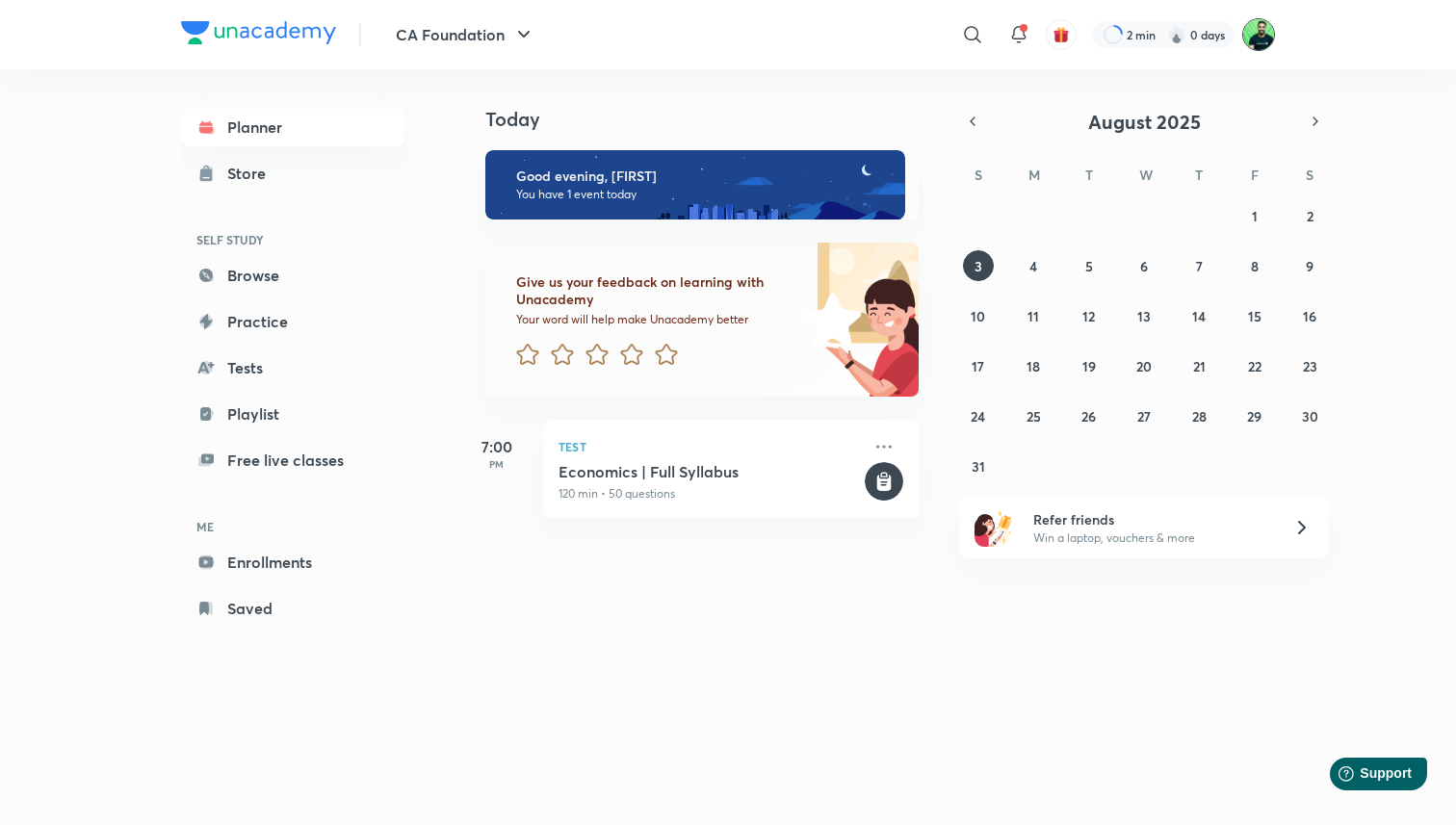 click at bounding box center (1259, 35) 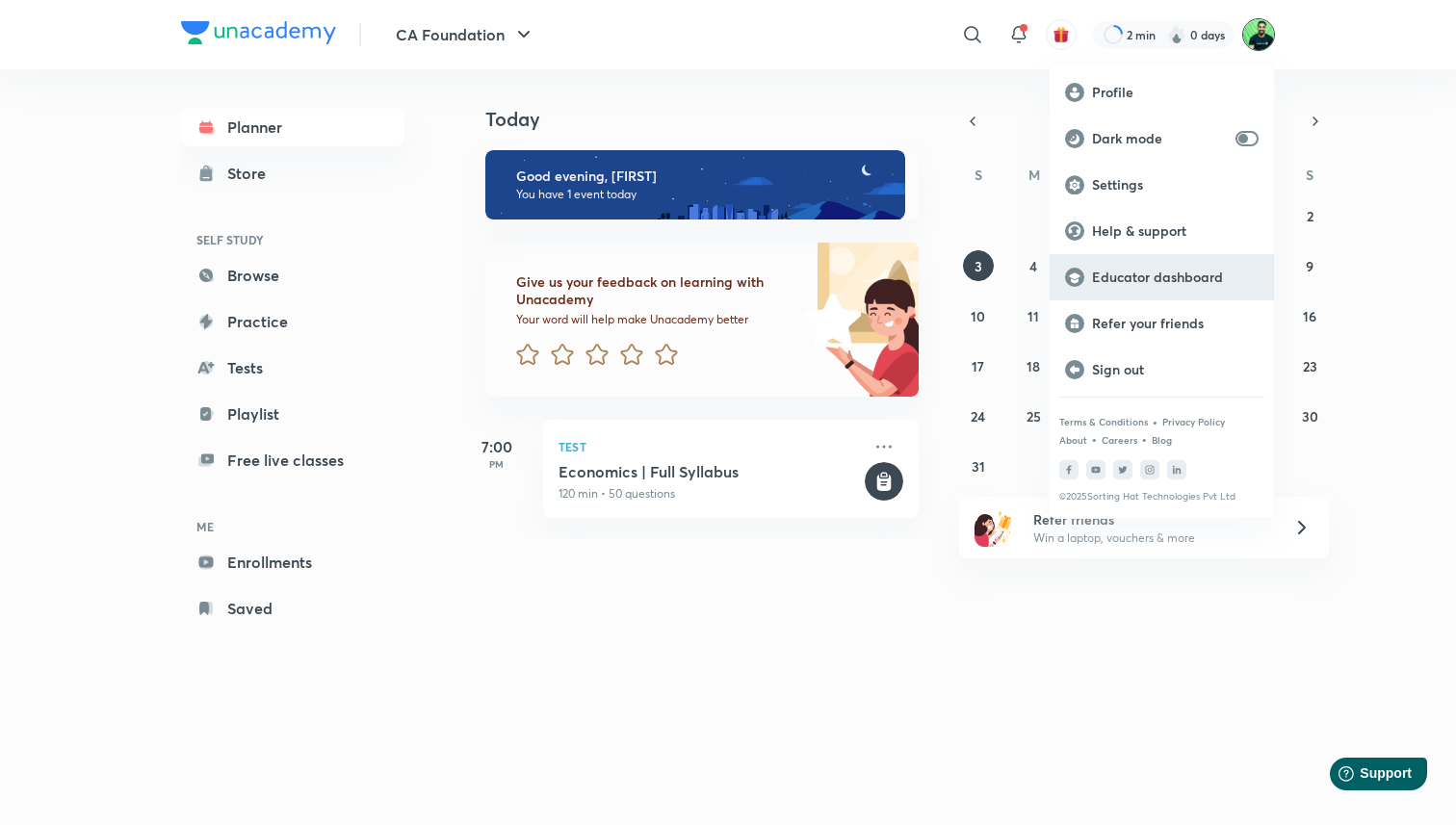click on "Educator dashboard" at bounding box center (1175, 277) 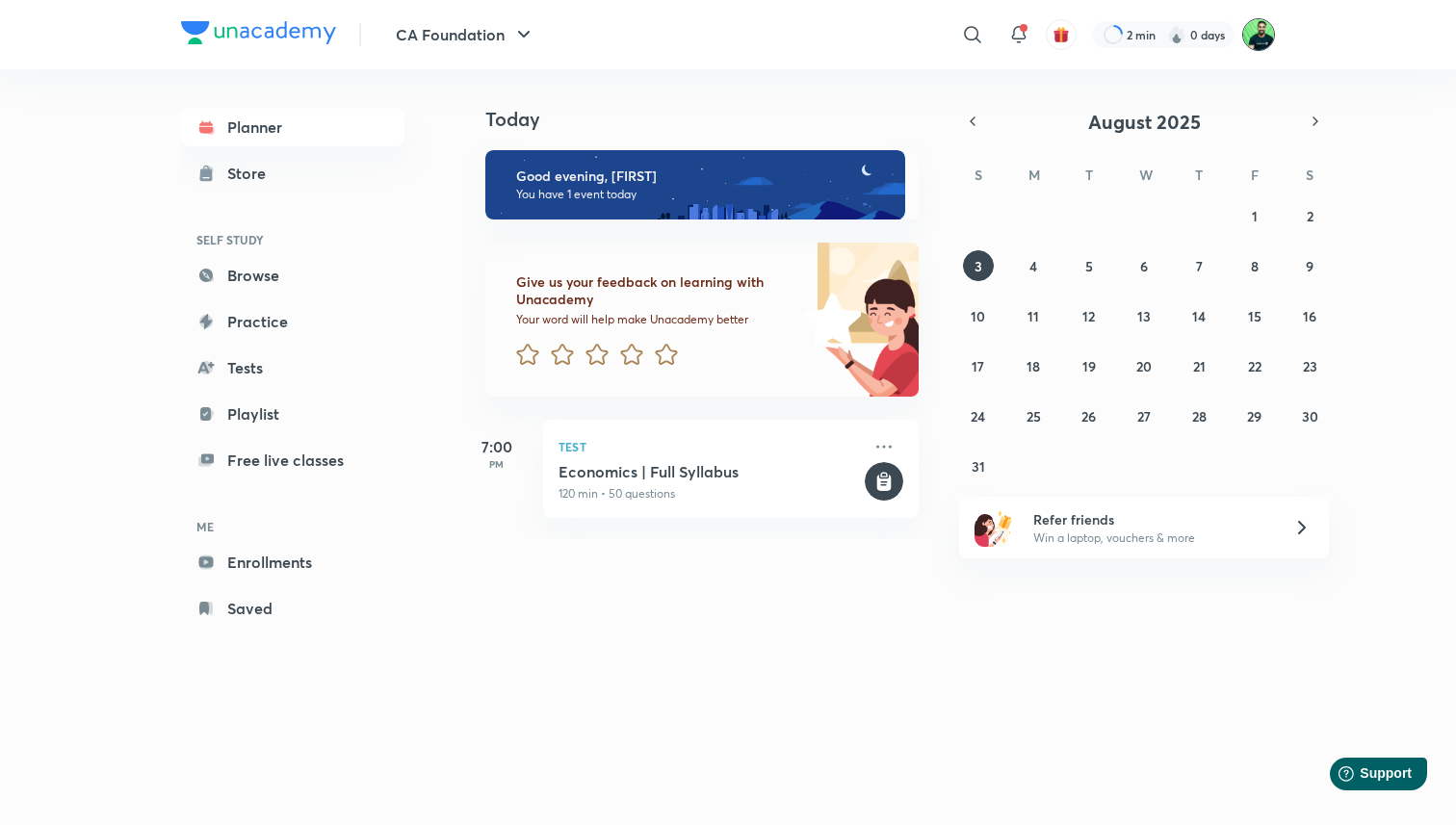 click at bounding box center (1259, 35) 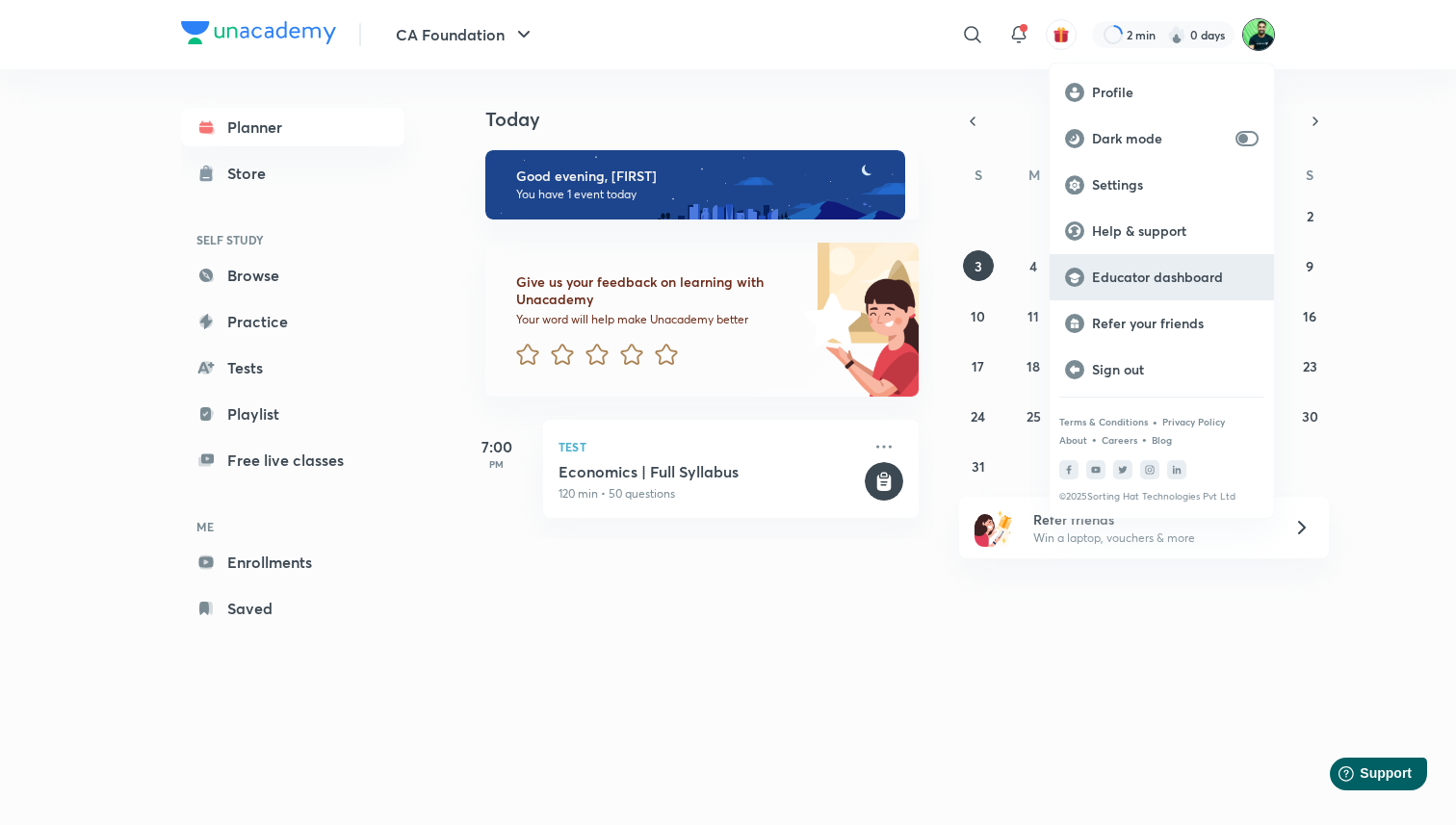 click on "Educator dashboard" at bounding box center [1161, 277] 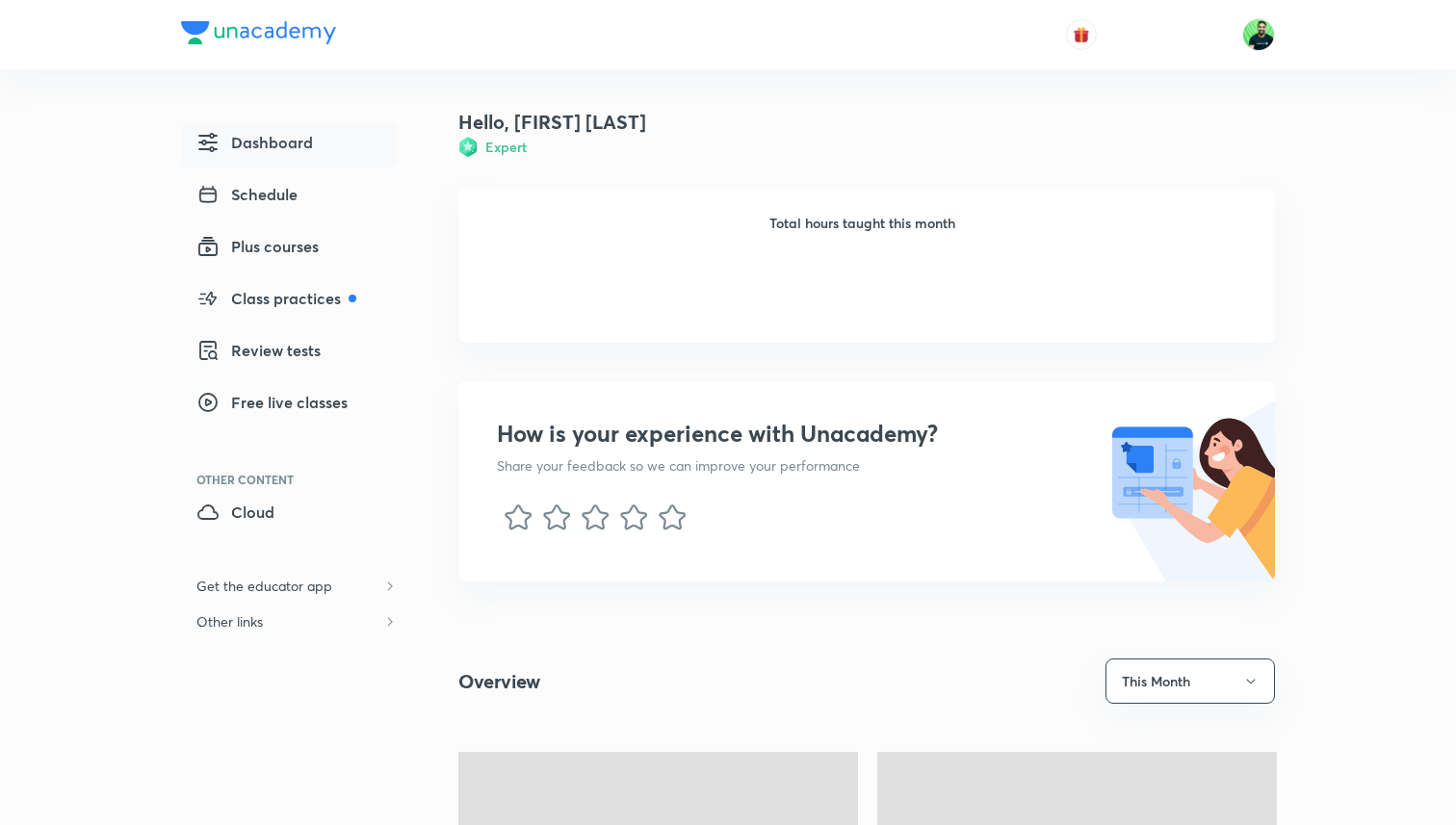 scroll, scrollTop: 0, scrollLeft: 0, axis: both 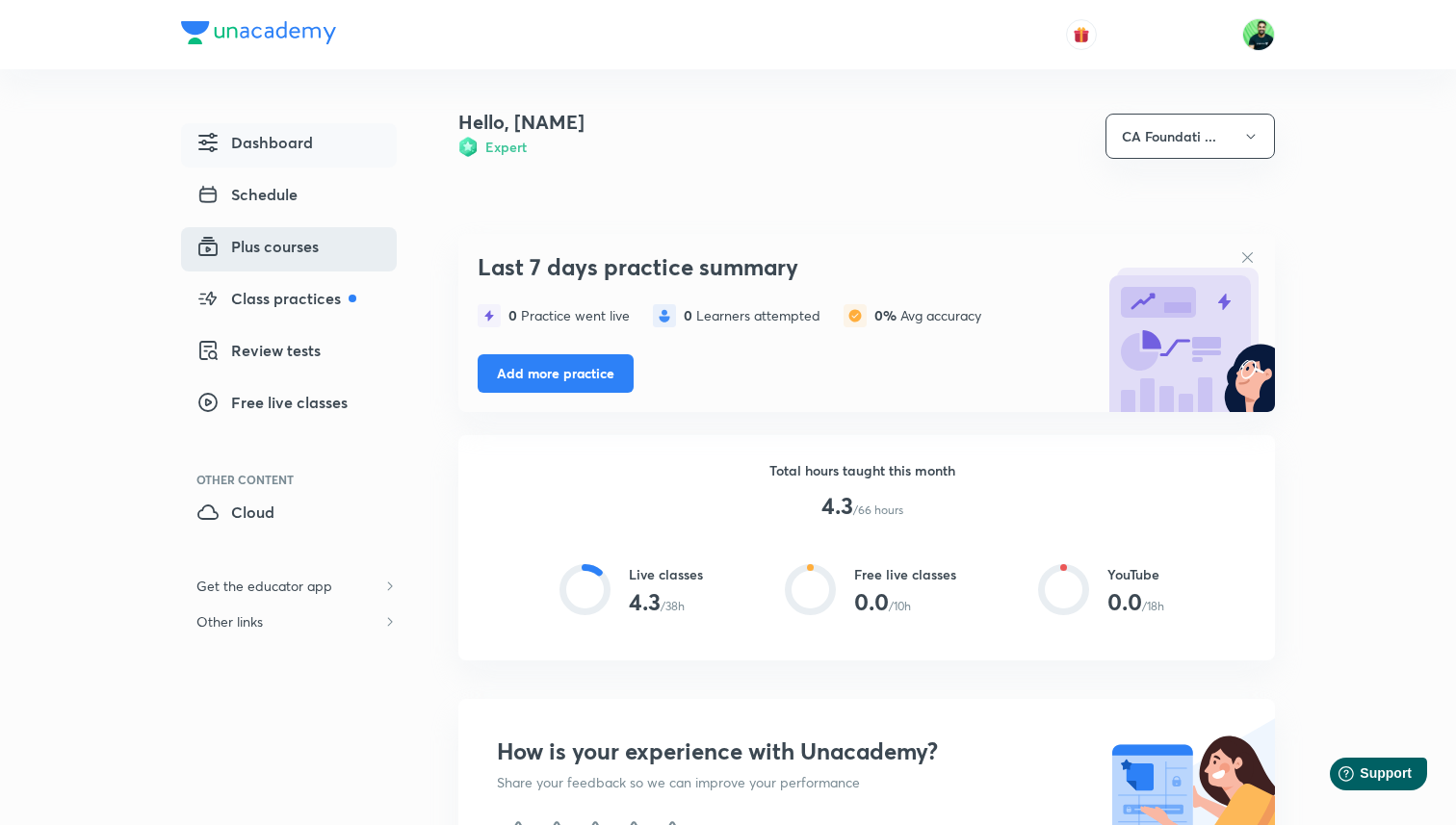 click on "Plus courses" at bounding box center (257, 246) 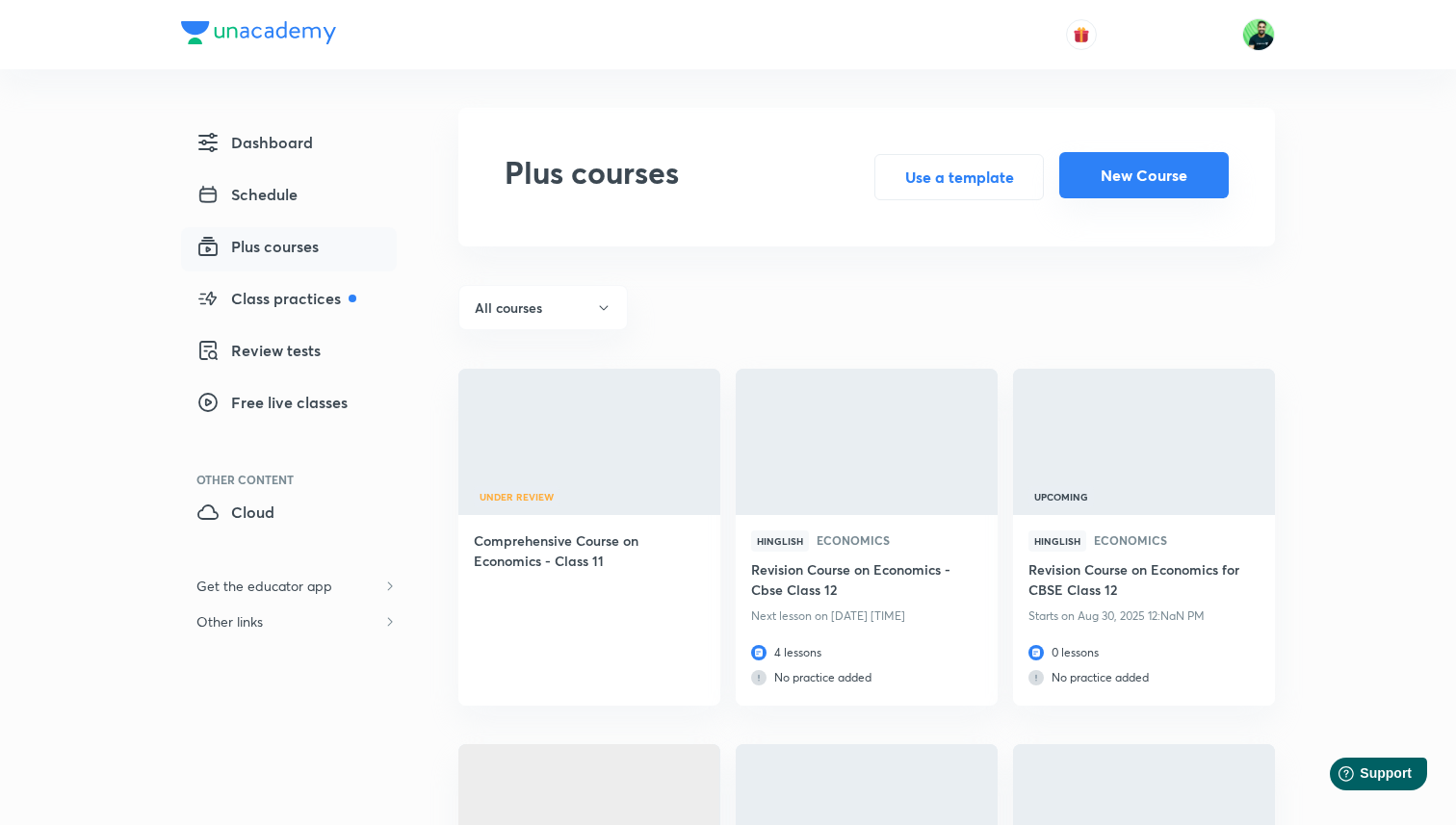 click on "New Course" at bounding box center (1144, 175) 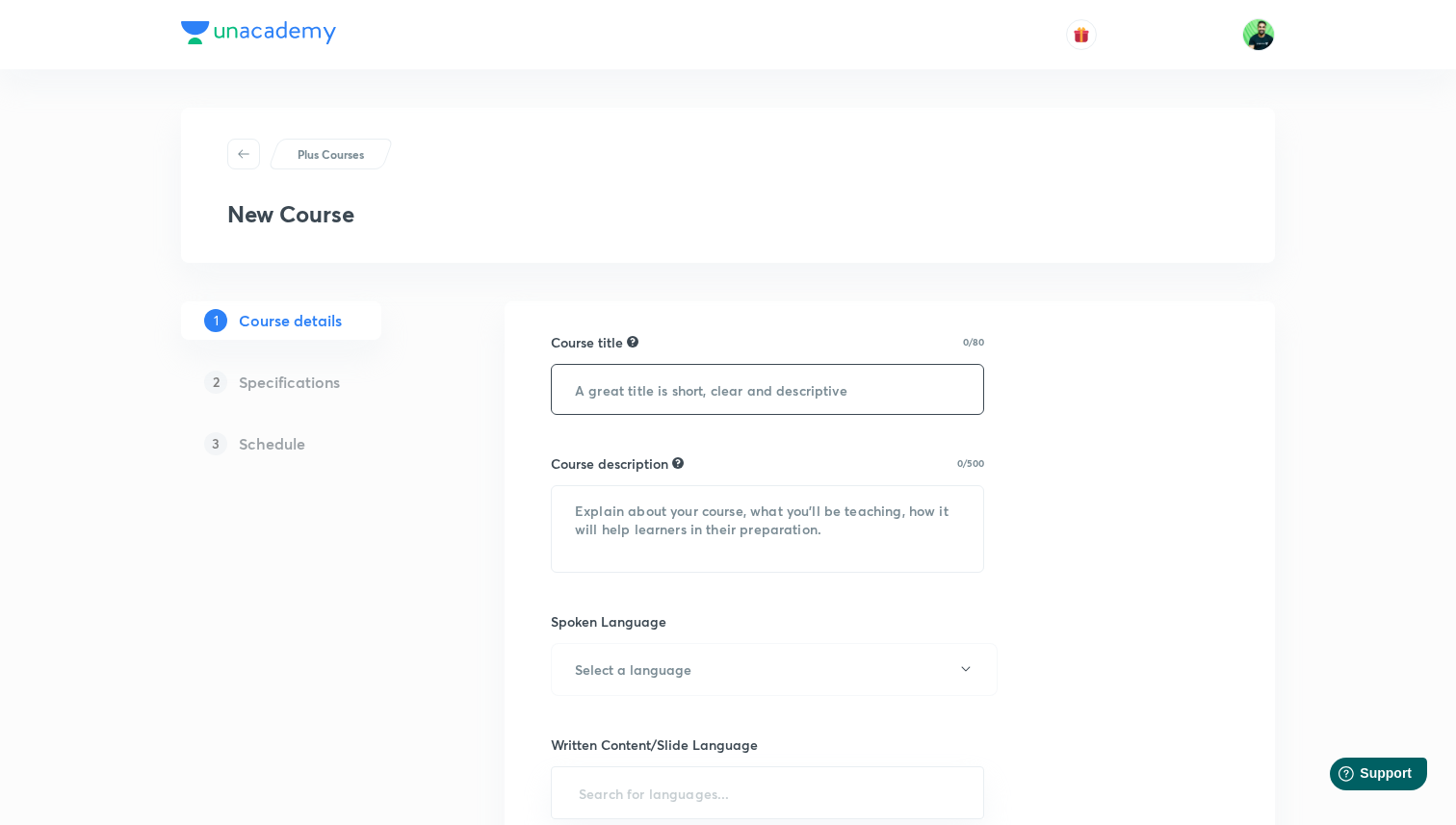 click at bounding box center [767, 389] 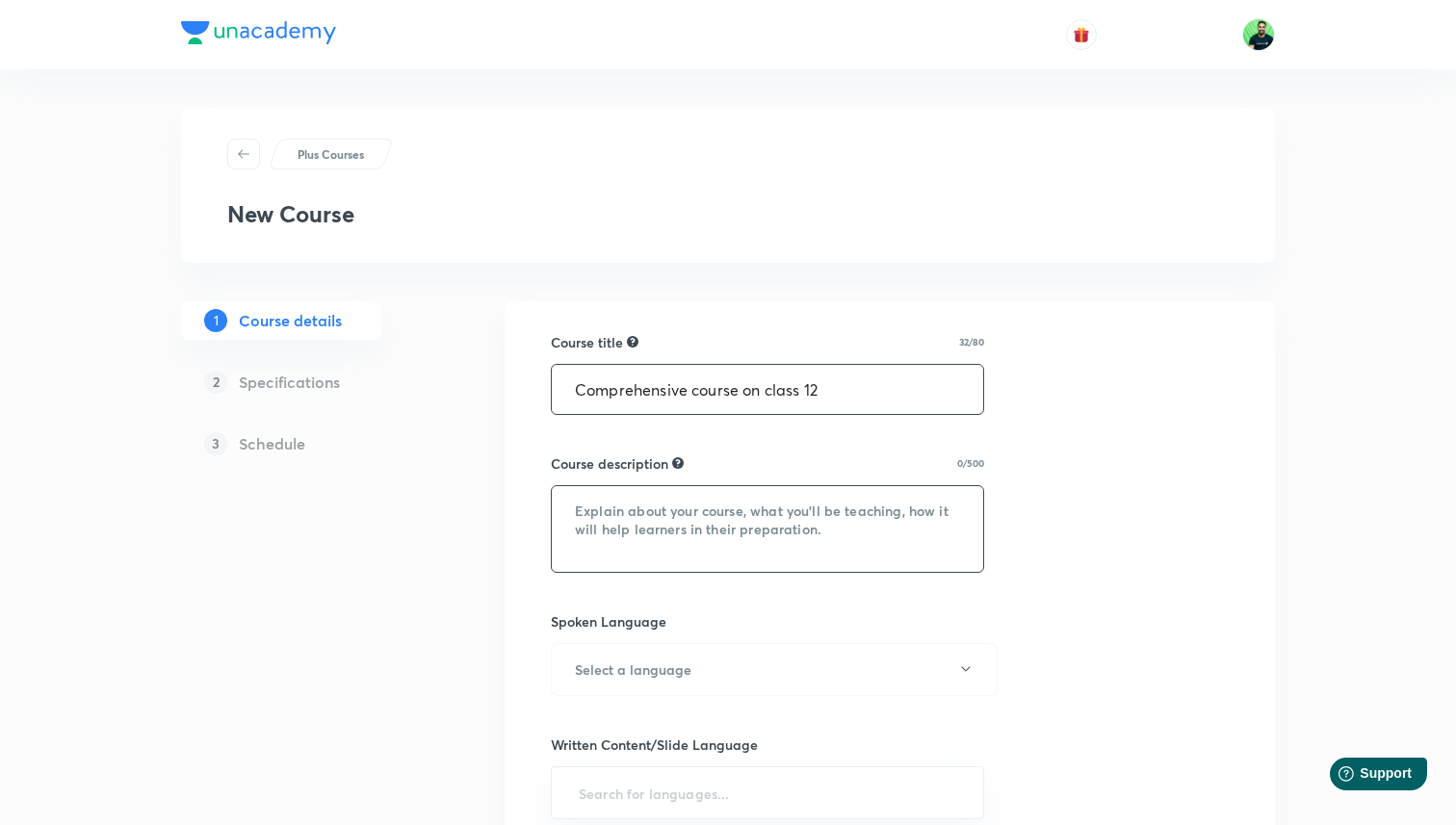type on "Comprehensive course on class 12" 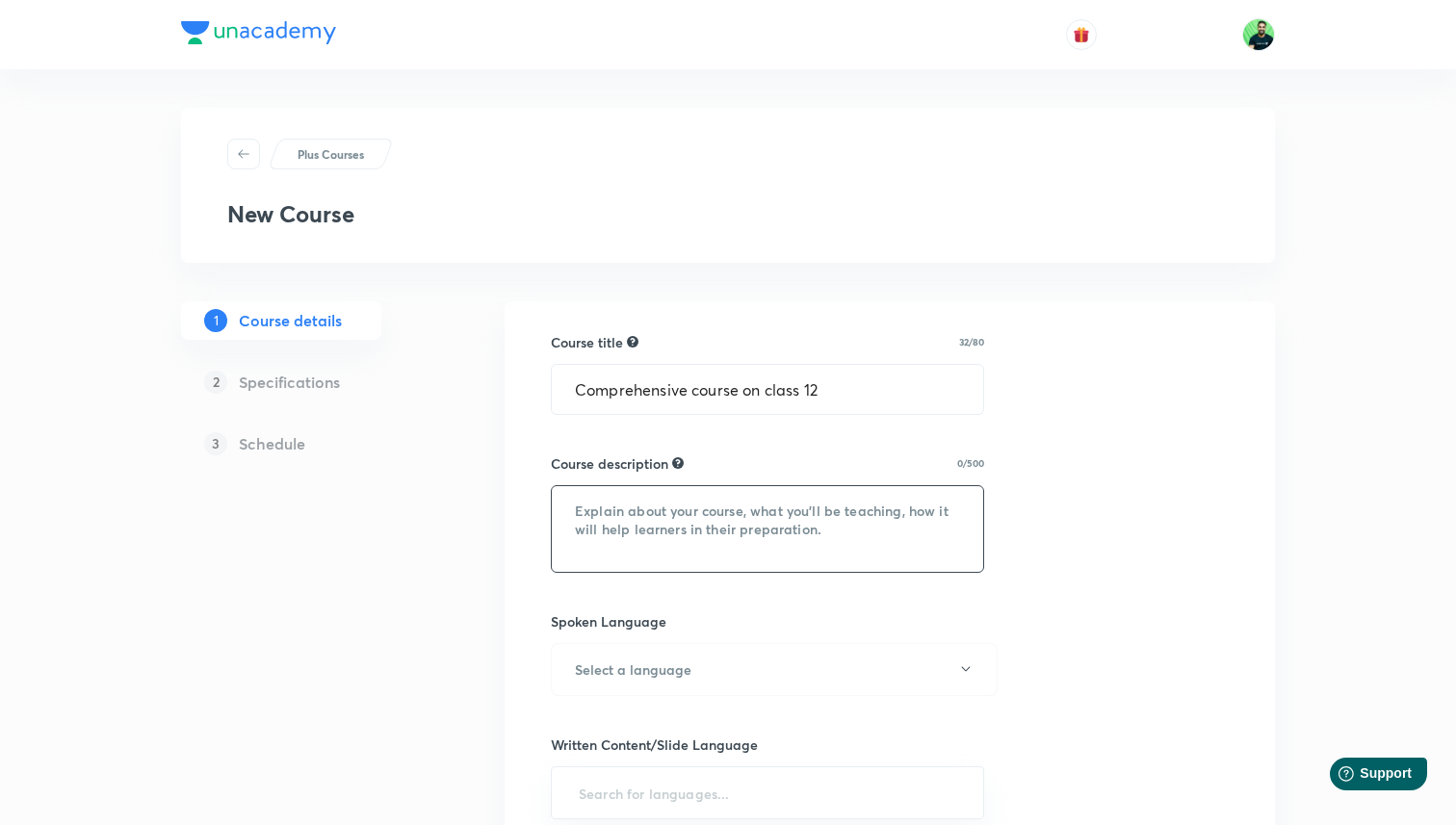 click at bounding box center (767, 529) 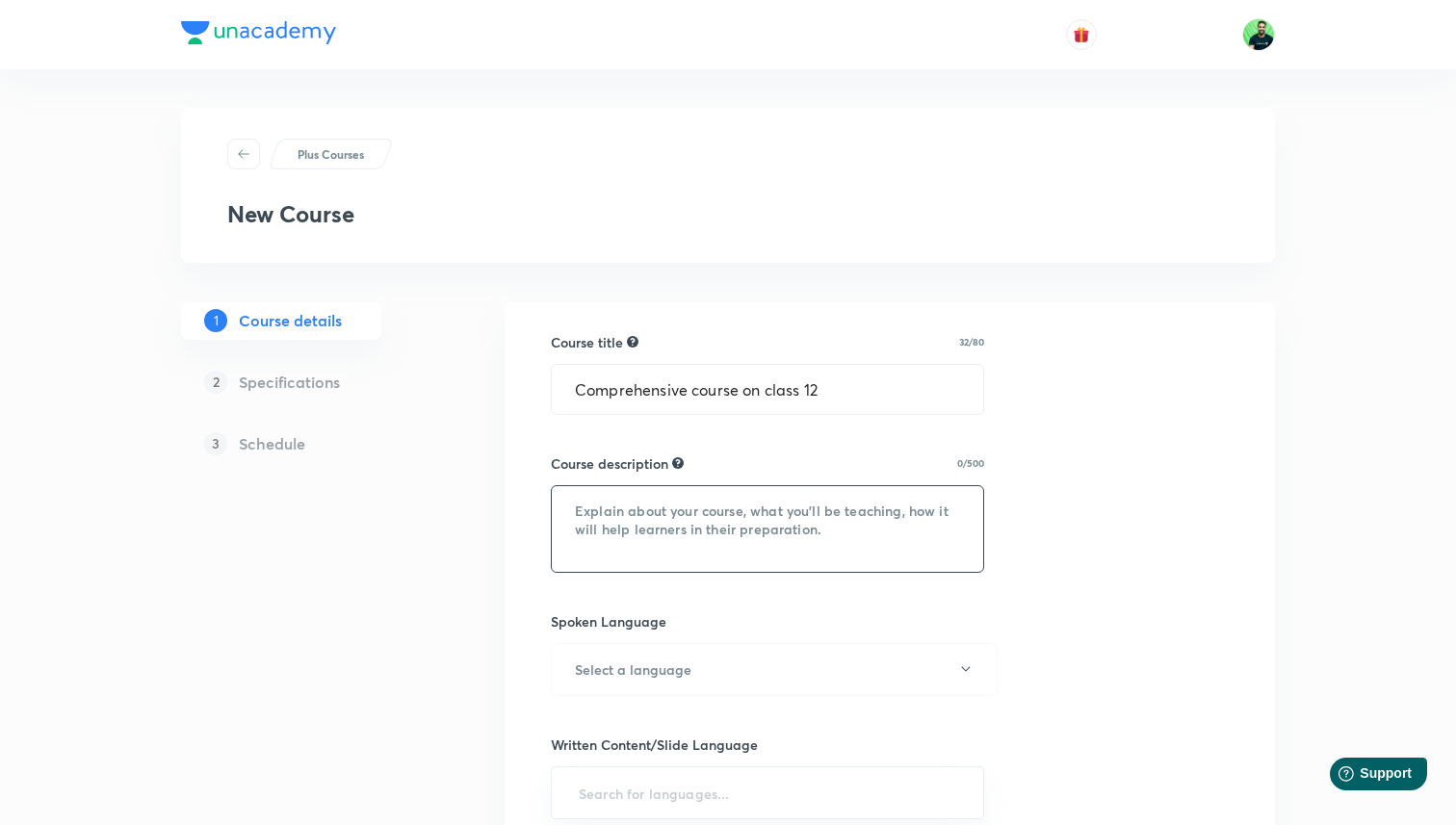 paste on ""Master Class 12 Economics with CA [NAME], your expert mentor for Commerce subjects. This comprehensive course covers Macroeconomics and Indian Economic Development with a focus on conceptual clarity, real-life examples, and exam-oriented preparation. Build a strong foundation not just for board exams, but also for CA, CS, CMA, and CUET aspirants."" 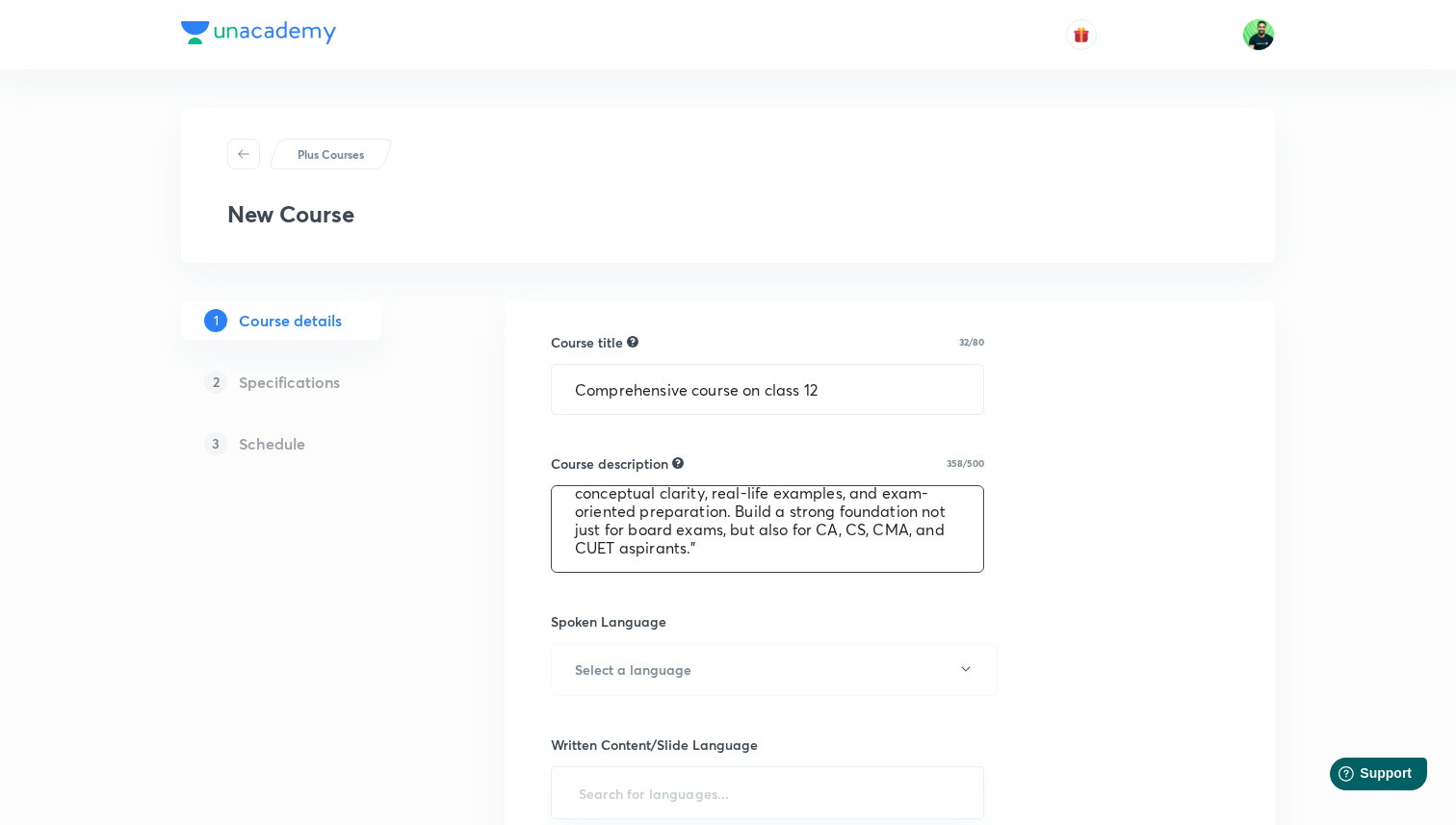 scroll, scrollTop: 91, scrollLeft: 0, axis: vertical 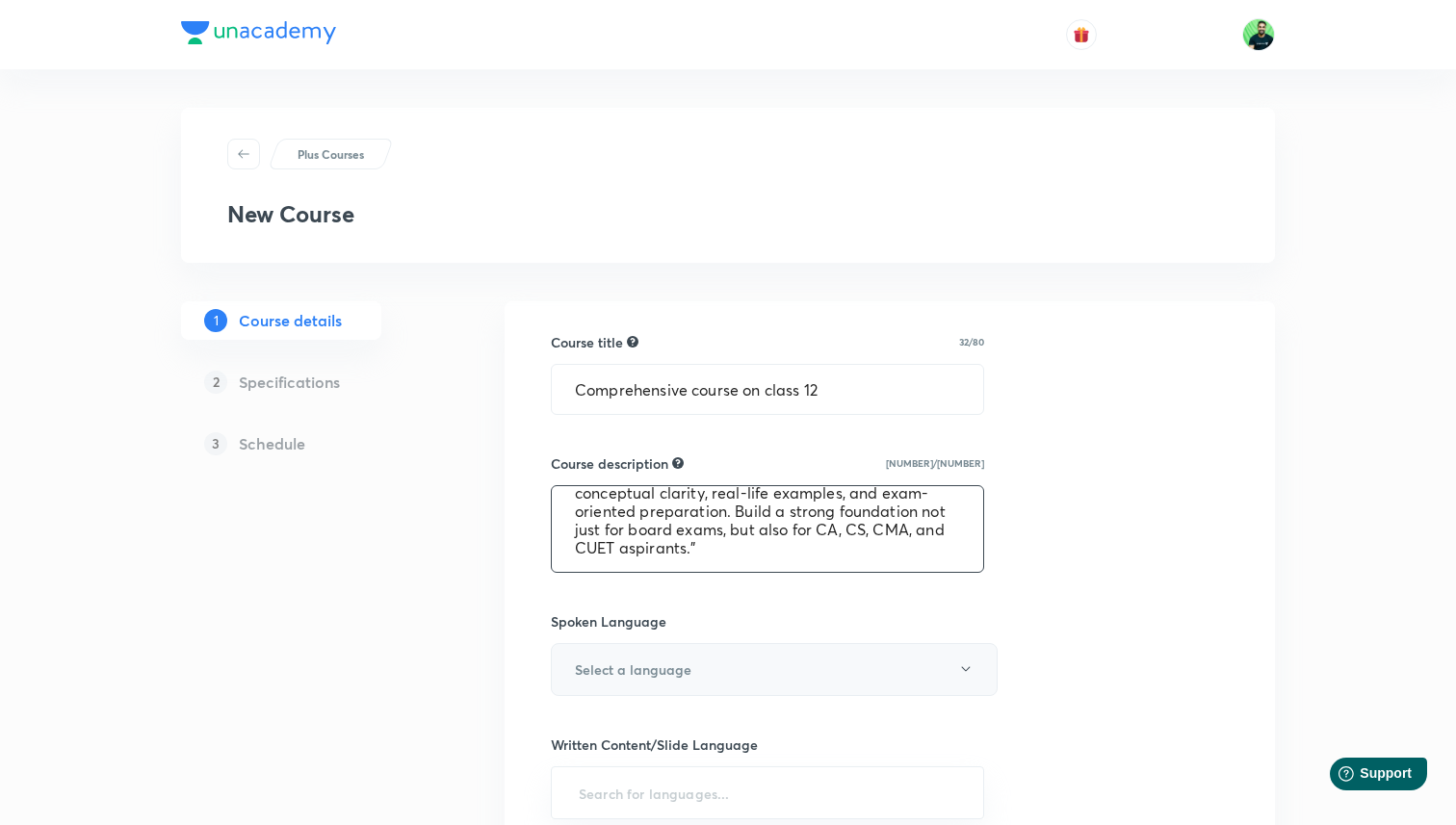 type on ""Master Class 12 Economics with CA [NAME], your expert mentor for Commerce subjects. This comprehensive course covers Macroeconomics and Indian Economic Development with a focus on conceptual clarity, real-life examples, and exam-oriented preparation. Build a strong foundation not just for board exams, but also for CA, CS, CMA, and CUET aspirants."" 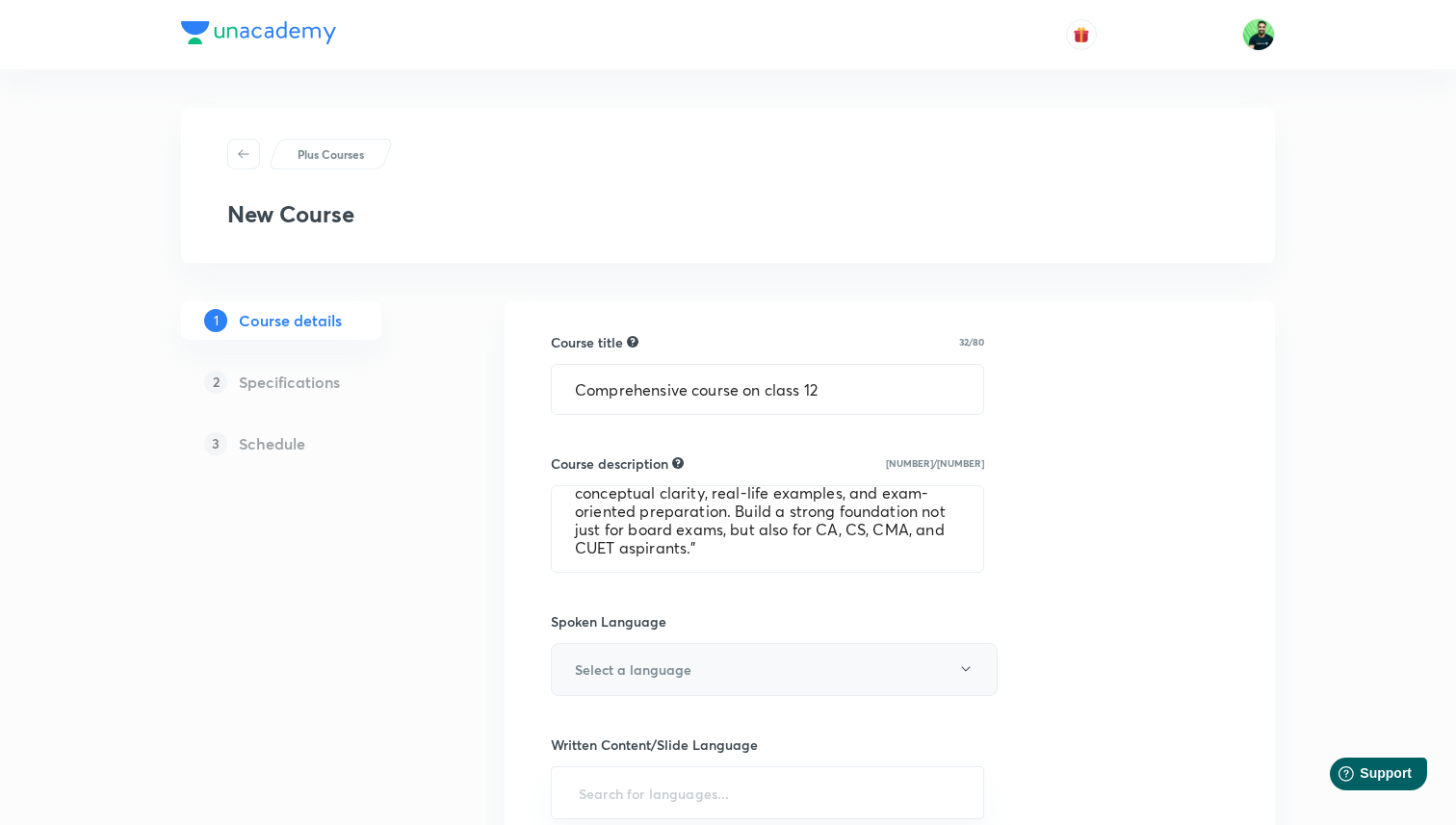 click on "Select a language" at bounding box center [633, 669] 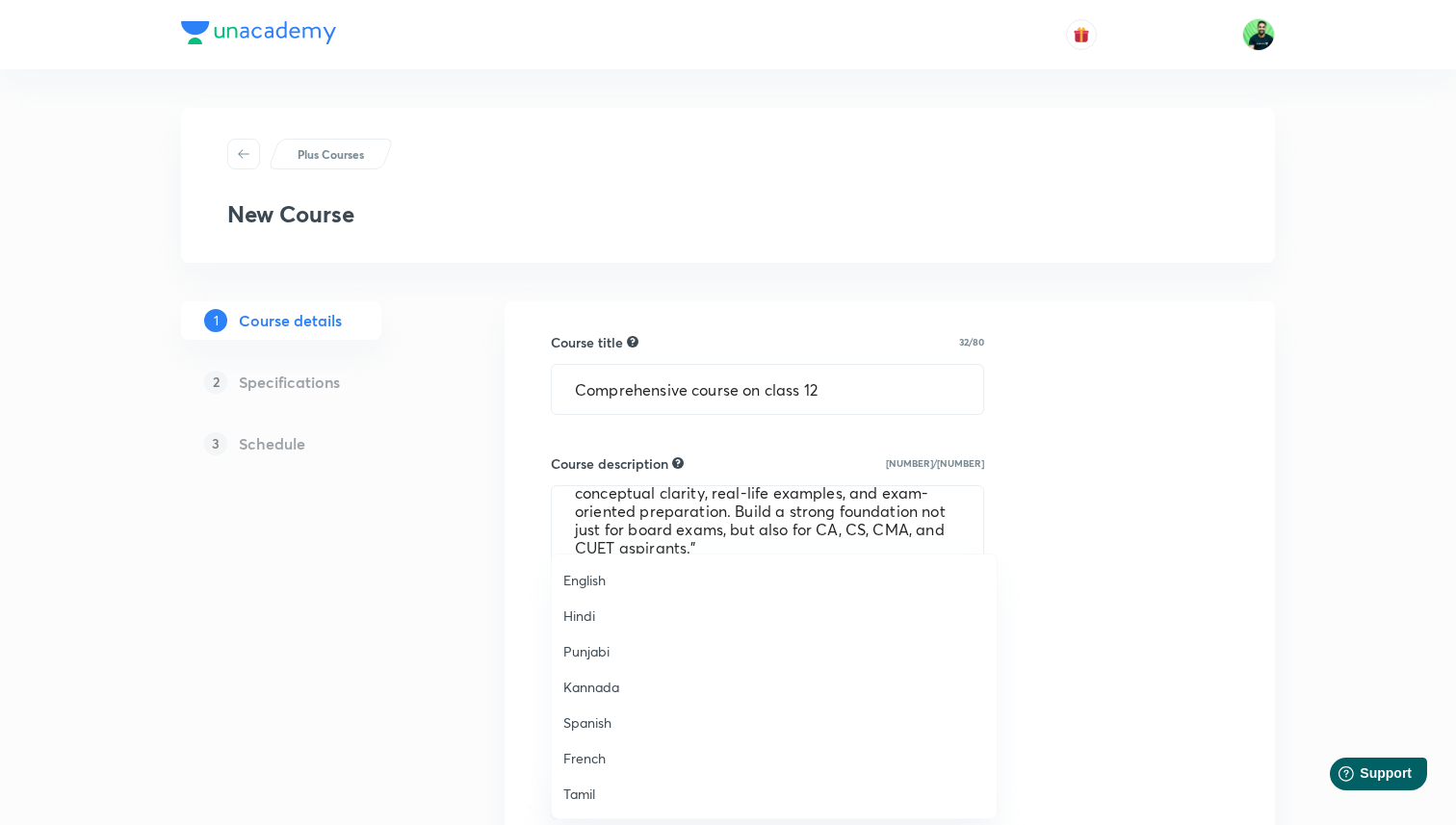 click on "Hindi" at bounding box center [774, 615] 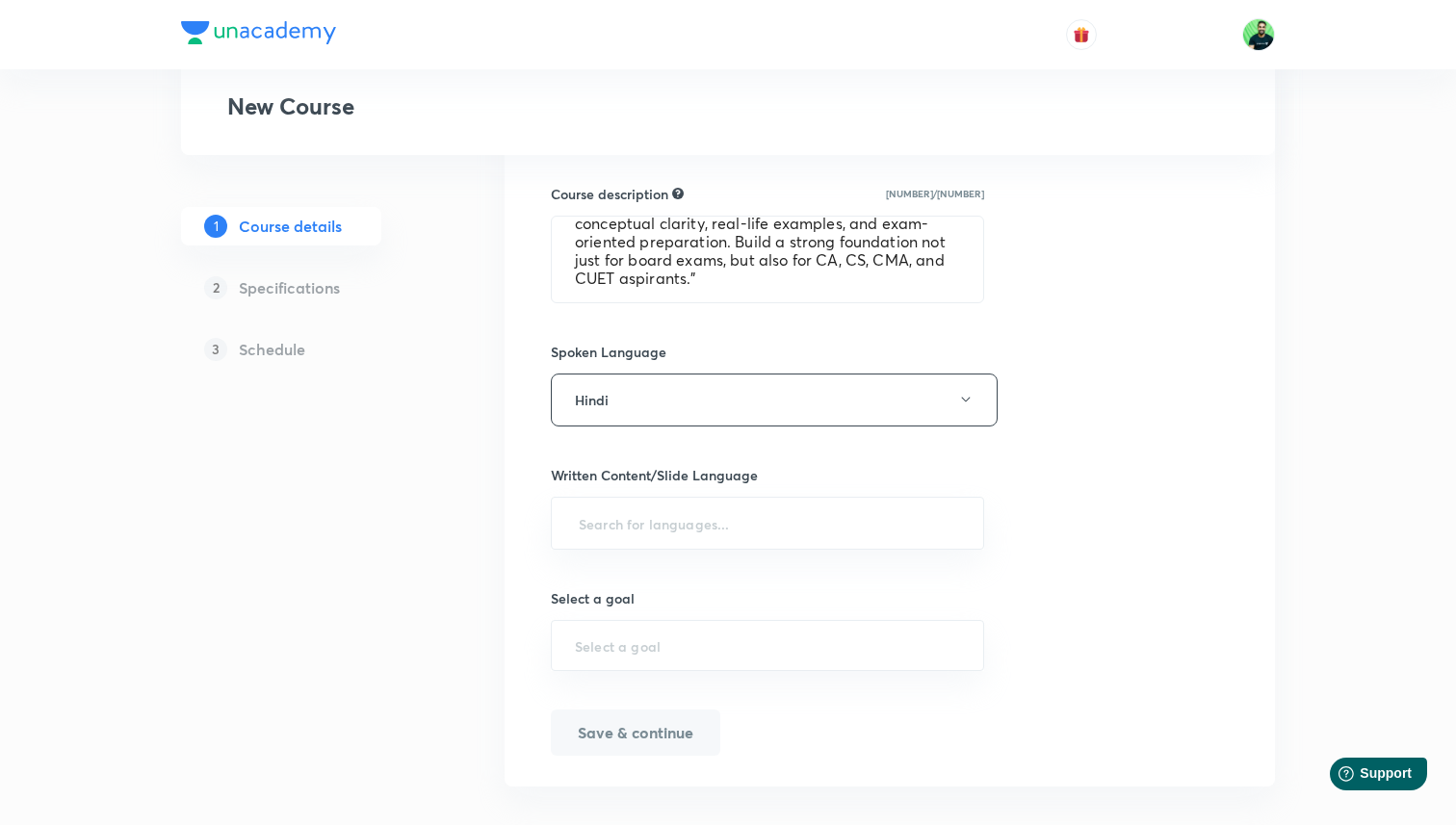 scroll, scrollTop: 293, scrollLeft: 0, axis: vertical 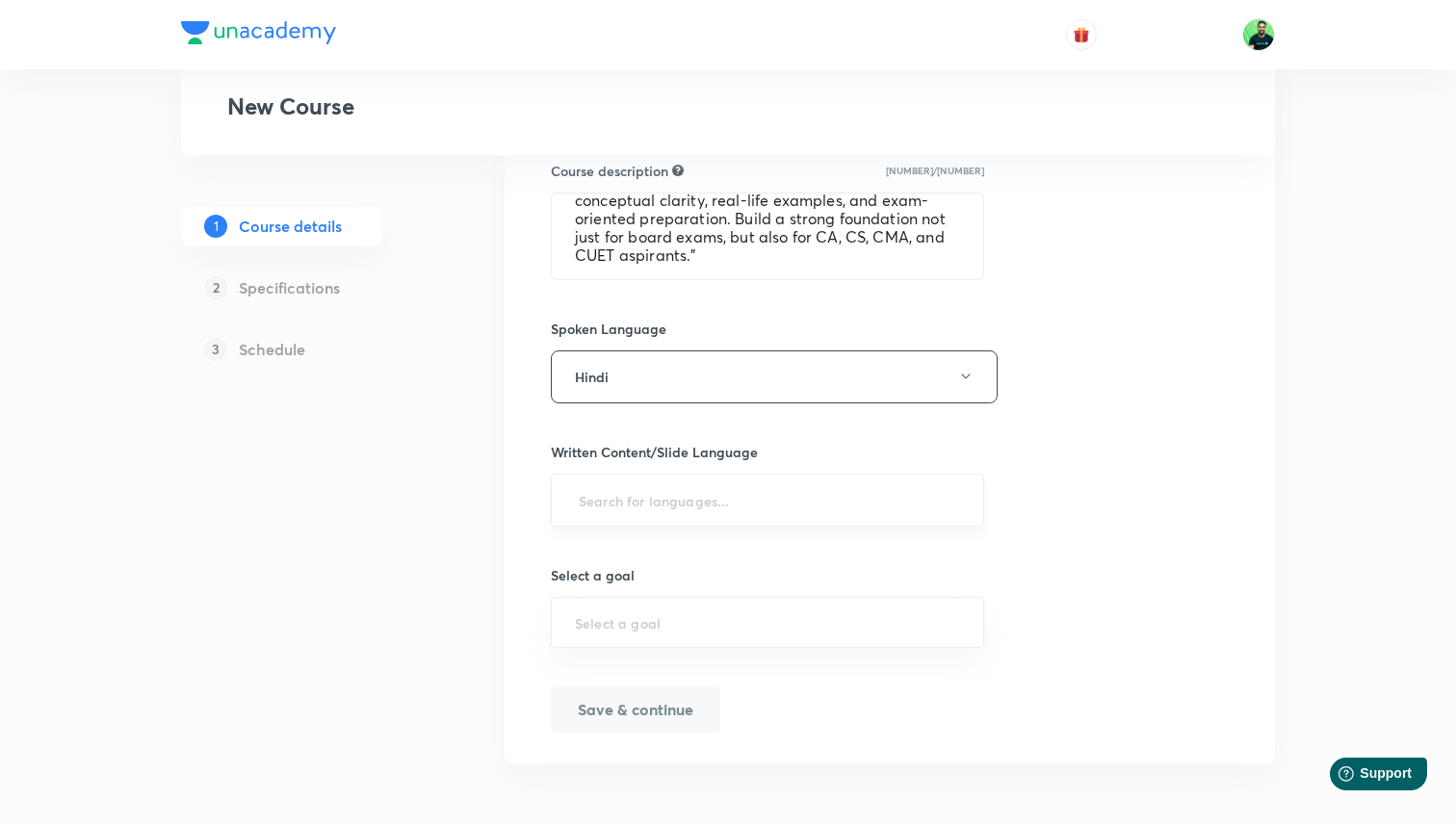 click at bounding box center [767, 500] 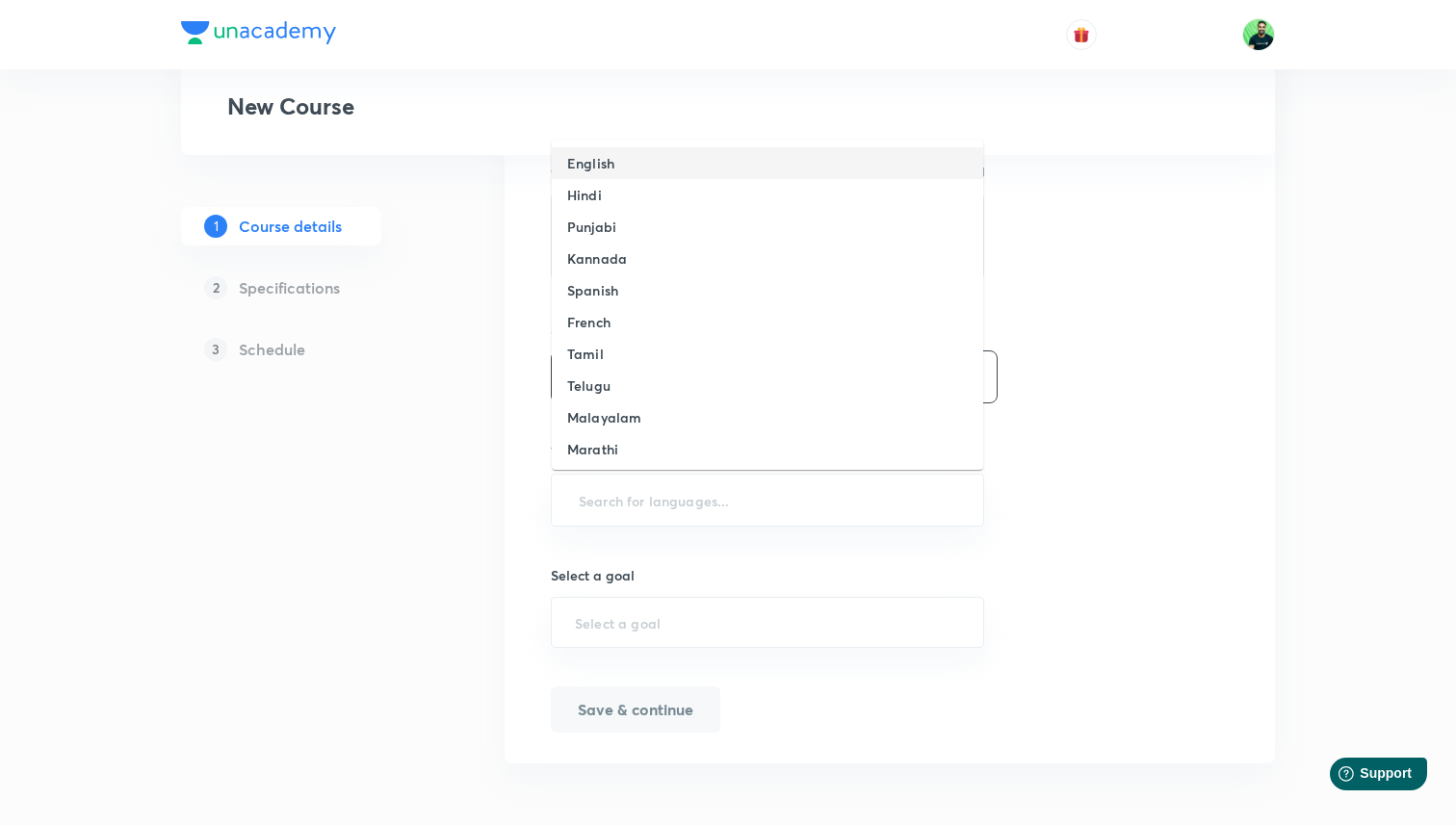 click on "English" at bounding box center [767, 163] 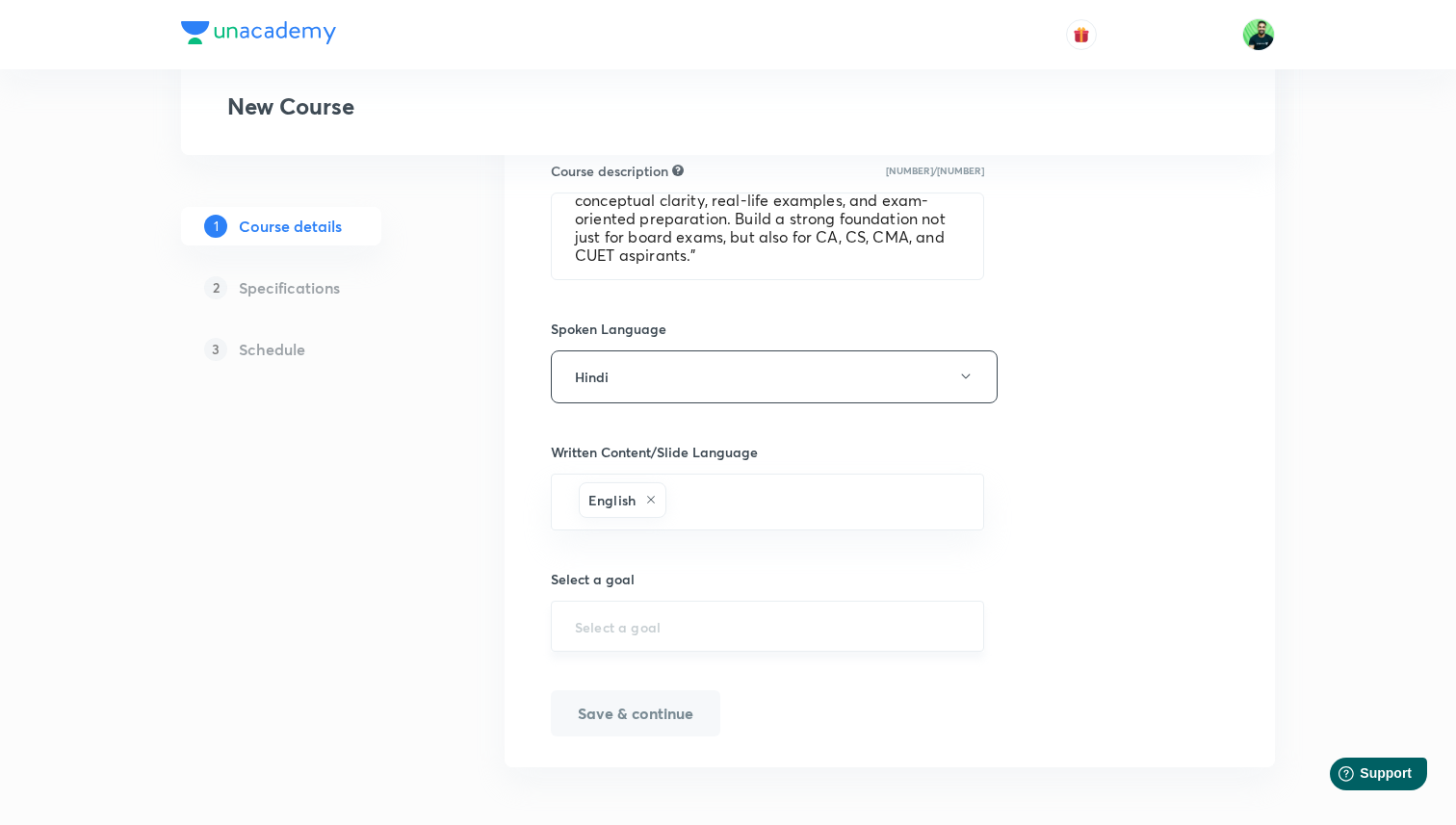 click at bounding box center [767, 626] 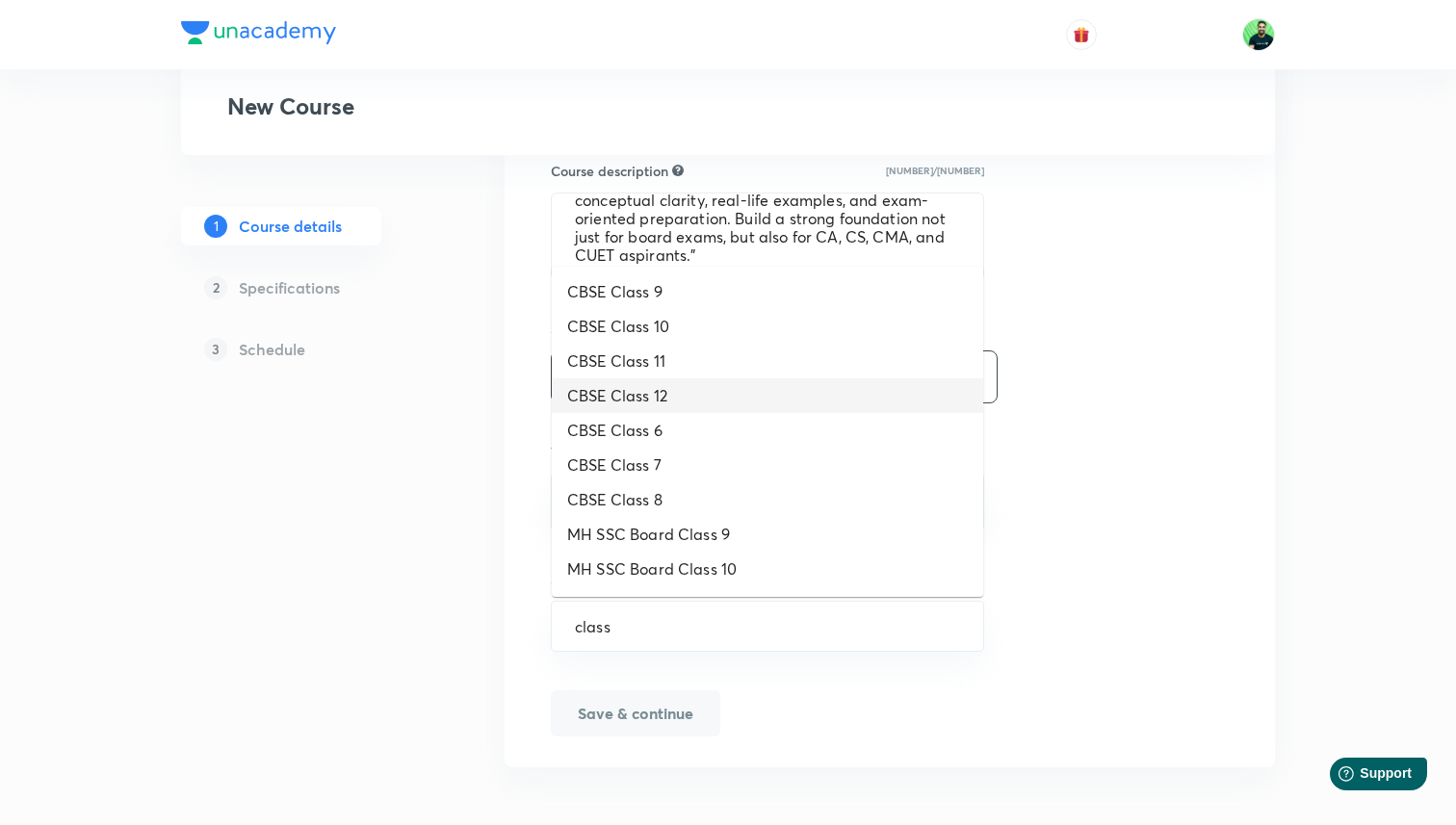 click on "CBSE Class 12" at bounding box center [767, 396] 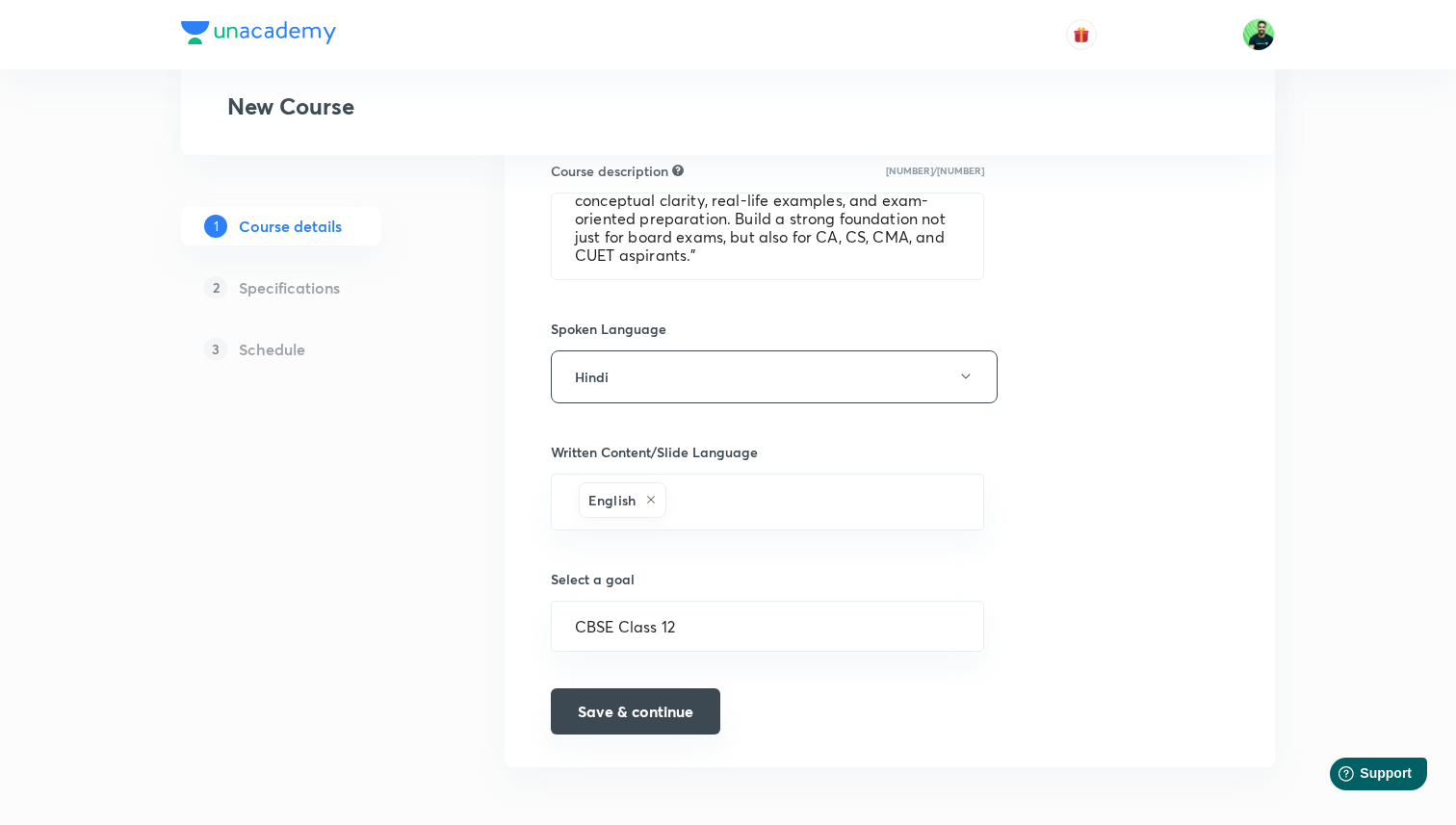 click on "Save & continue" at bounding box center [636, 711] 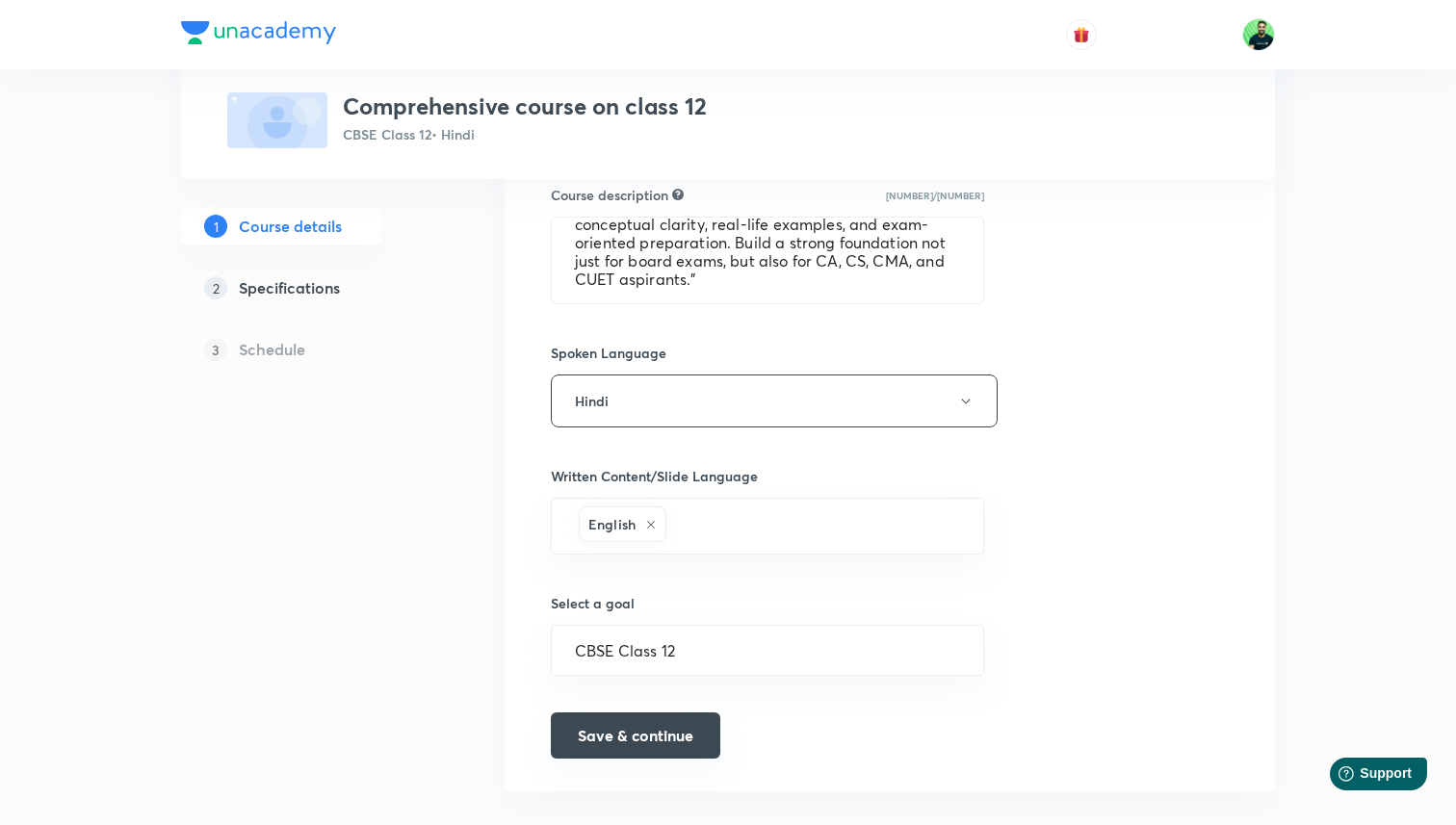 scroll, scrollTop: 317, scrollLeft: 0, axis: vertical 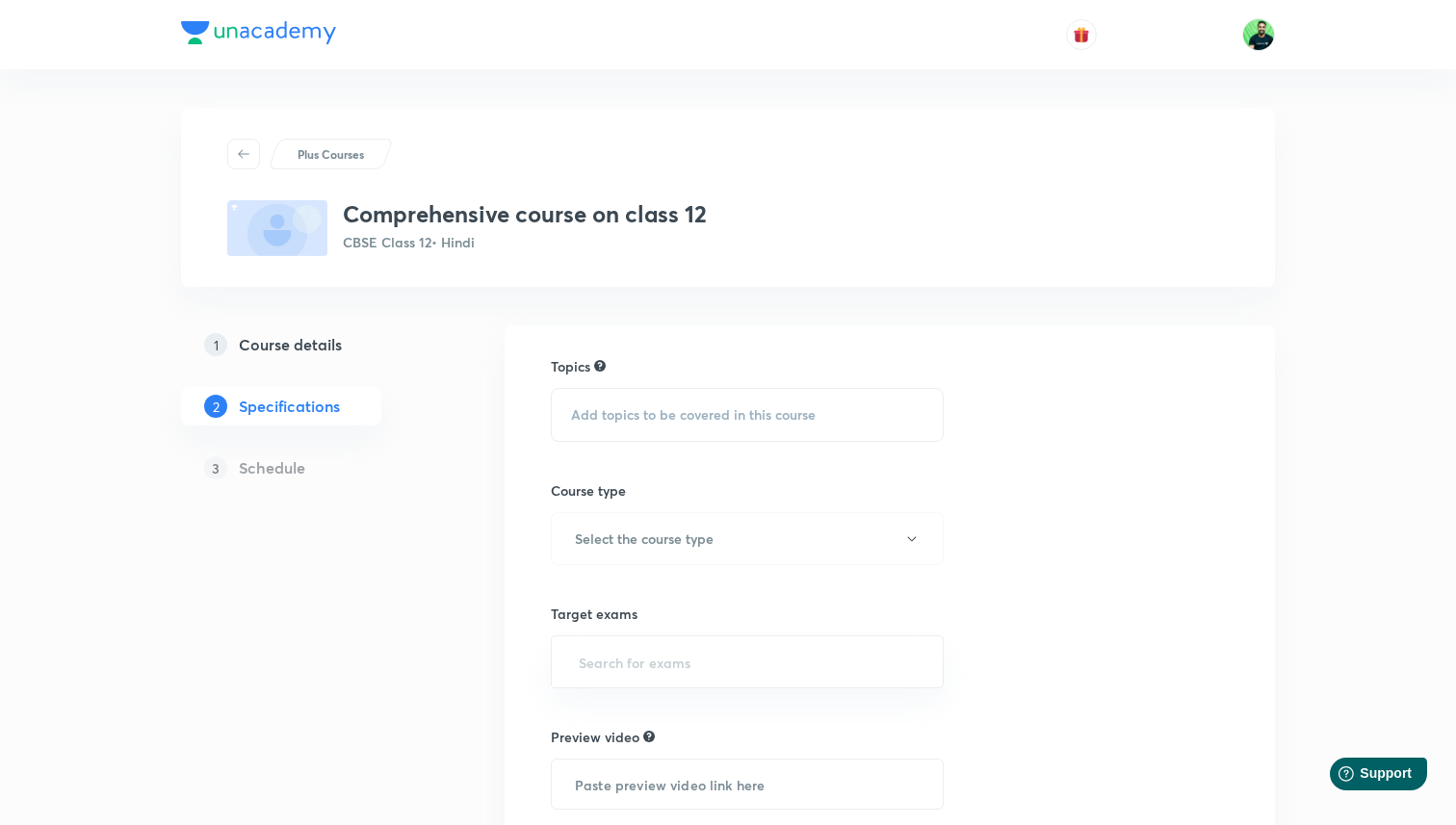 click on "Add topics to be covered in this course" at bounding box center (747, 415) 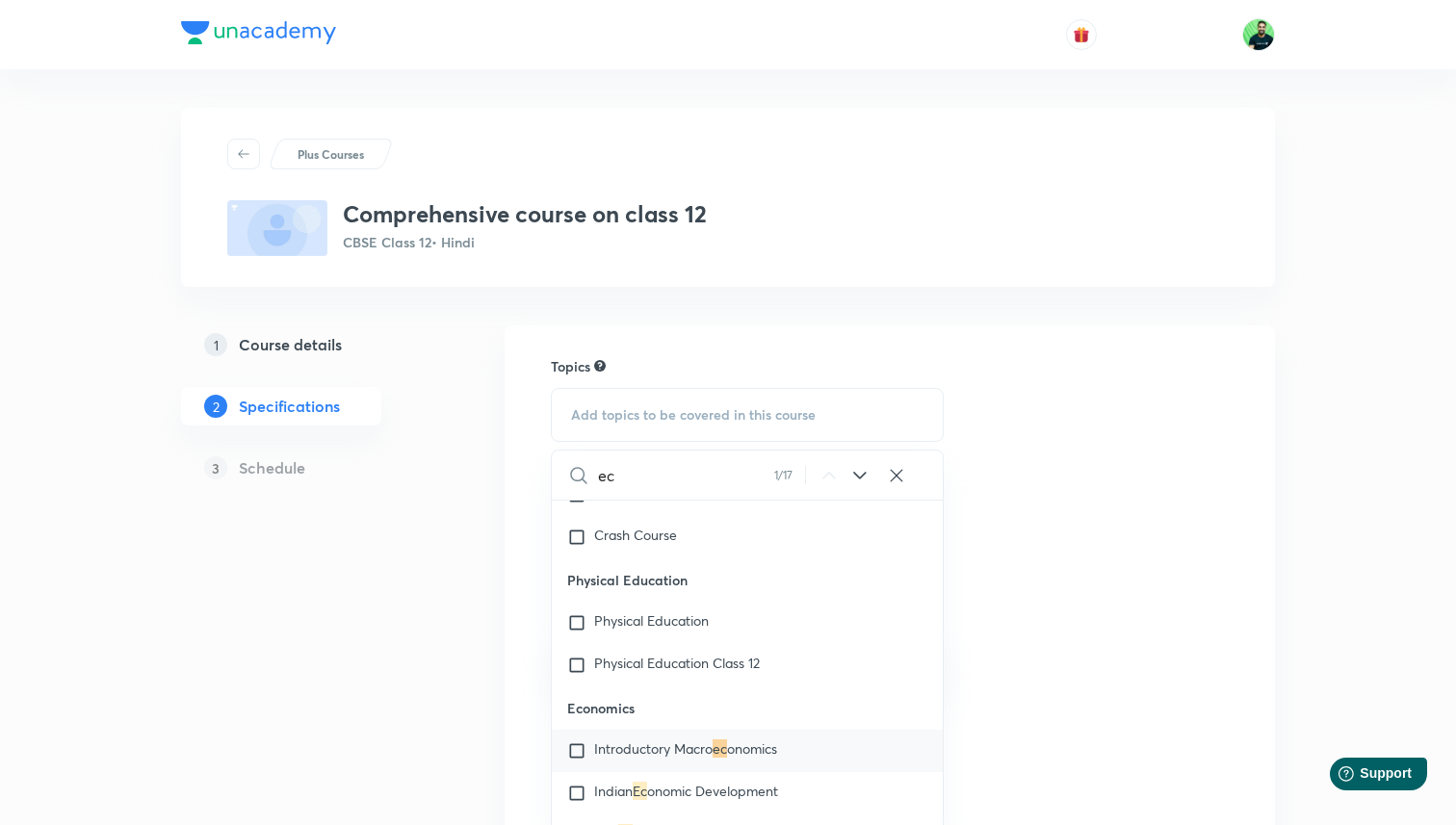scroll, scrollTop: 794, scrollLeft: 0, axis: vertical 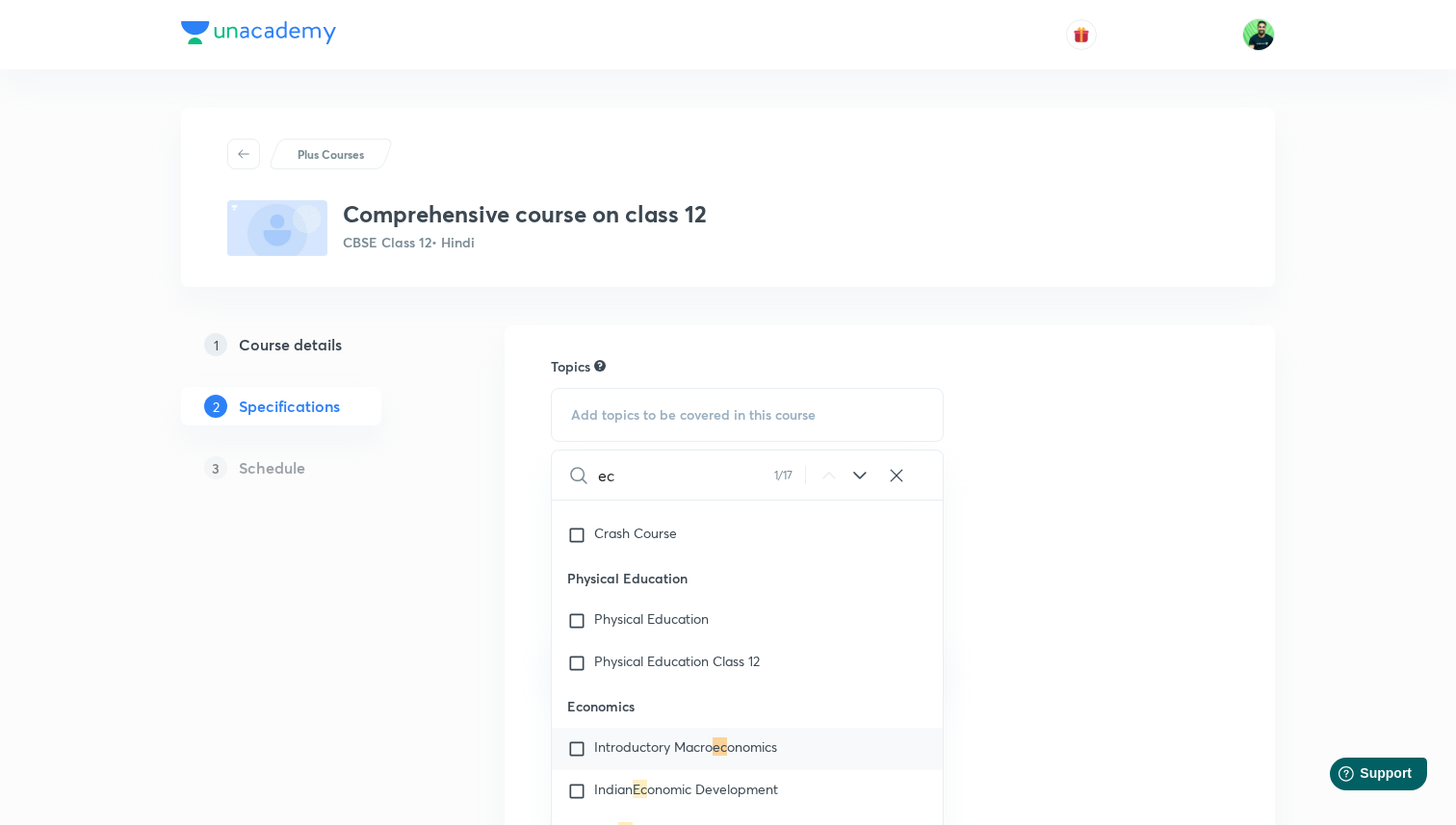 type on "ec" 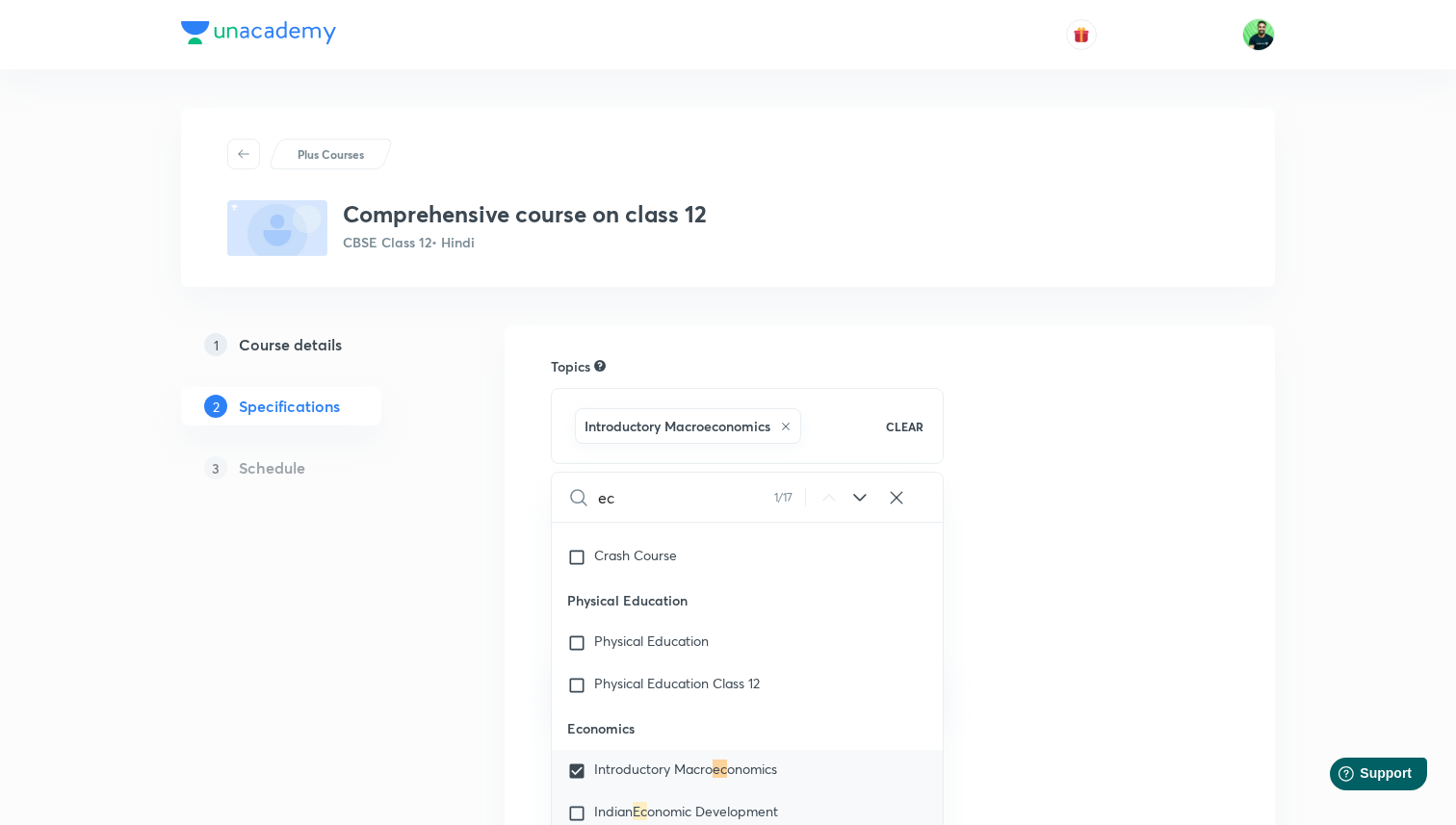click on "onomic Development" at bounding box center (713, 811) 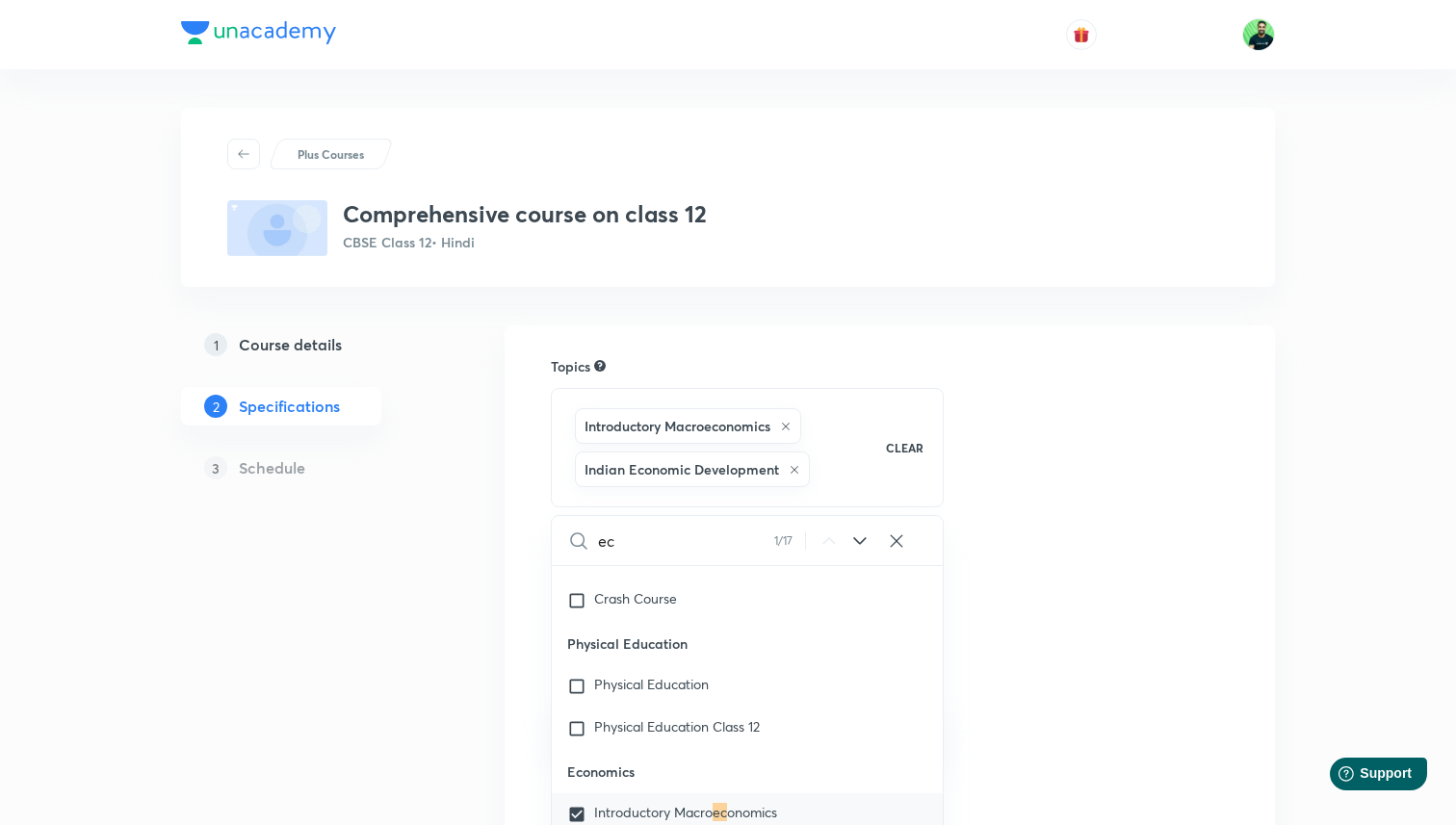 click on "Topics Introductory Macroeconomics Indian Economic Development CLEAR ec 1 / 17 ​ English  Reading Comprehension Extended Reading Literature Textbooks Practice & Strategy Crash Course Creative Writing Skills Hindi Reading Comprehension Writing Skills Literature Textbooks Practice & Strategy Crash Course Sanskrit Reading Comprehension Writing Skills Grammar Literature Practice & Strategy Crash Course Physical Education Physical Education Physical Education Class 12 Economics Introductory Macro ec onomics Indian  Ec onomic Development Proj ec t Work Practice & Strategy Crash Course Computer Science Data Structure OOP in C++ Boolean Algebra Database & SQL Practice & Strategy Communication & Networks Computer Networks Database Management Programming - II Computers - Crash Course Mathematics Relations & Functions V ec tors & 3-D Geometry Calculus Linear Programming Probability Practice & Strategy Algebra Crash Course - Mathematics Logarithm Inverse Trigo. Functions Entrepreneurship Entrepreneurship Crash Course V" at bounding box center (890, 657) 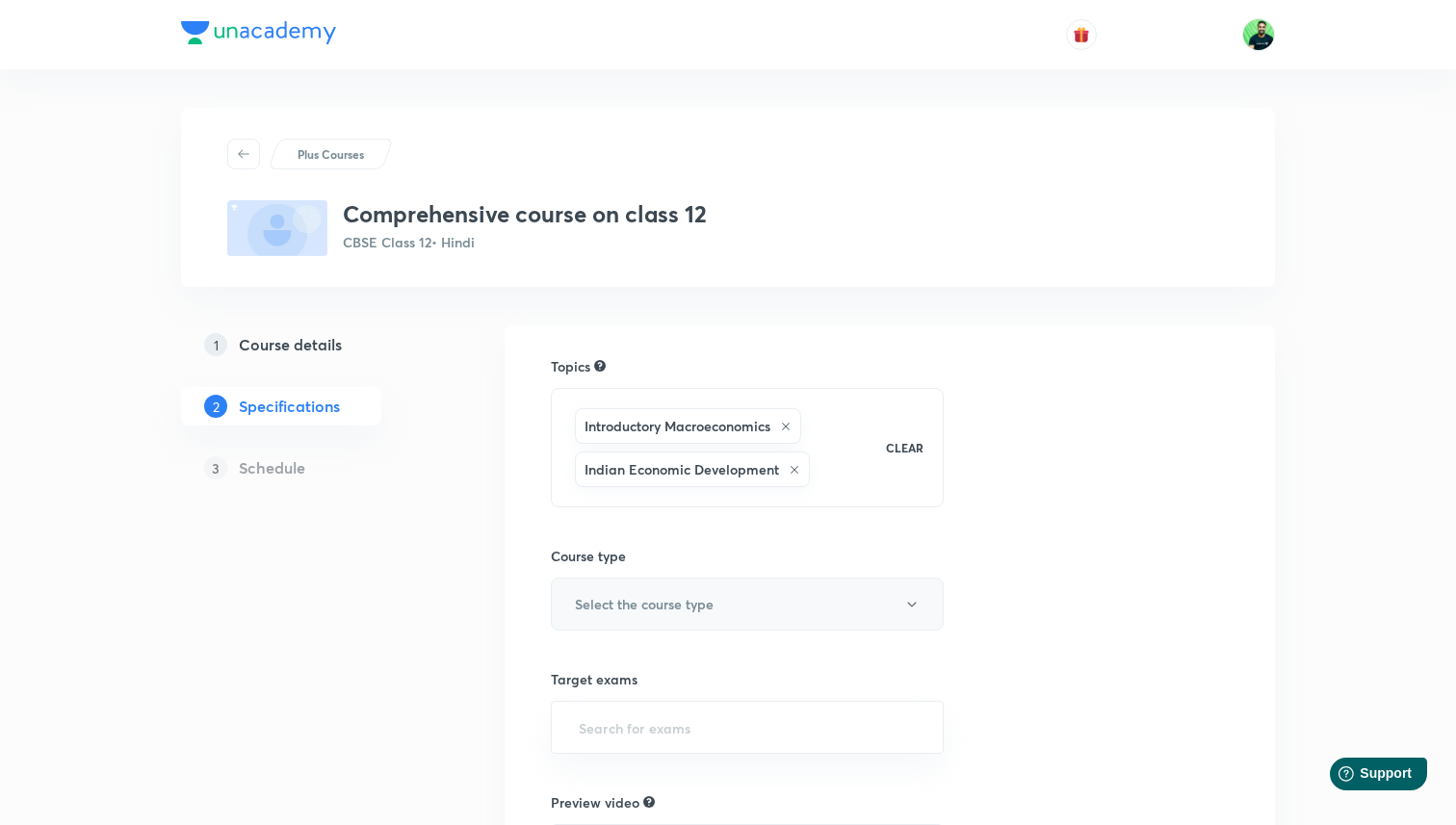 click on "Select the course type" at bounding box center [747, 604] 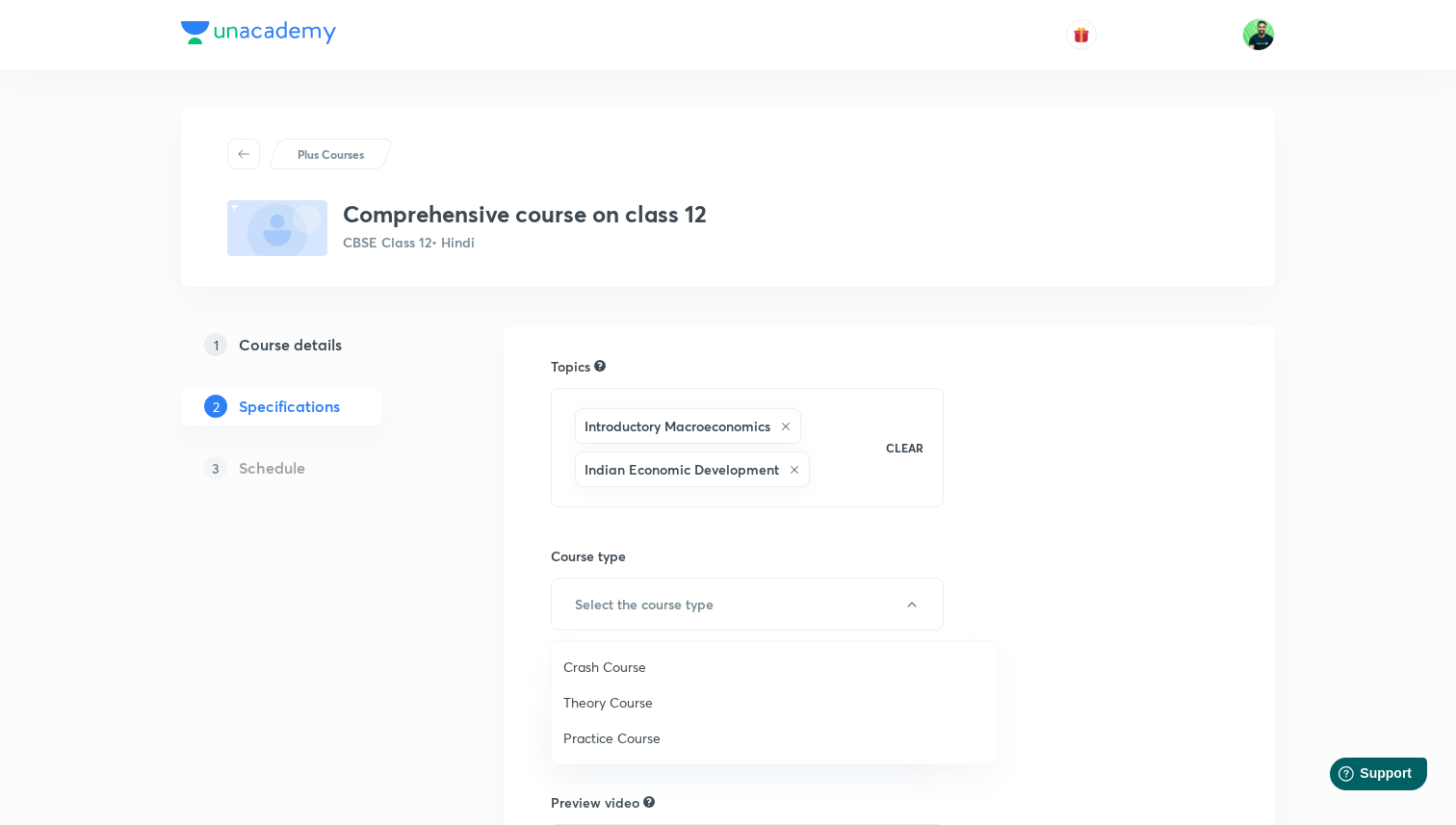 click on "Crash Course" at bounding box center (774, 666) 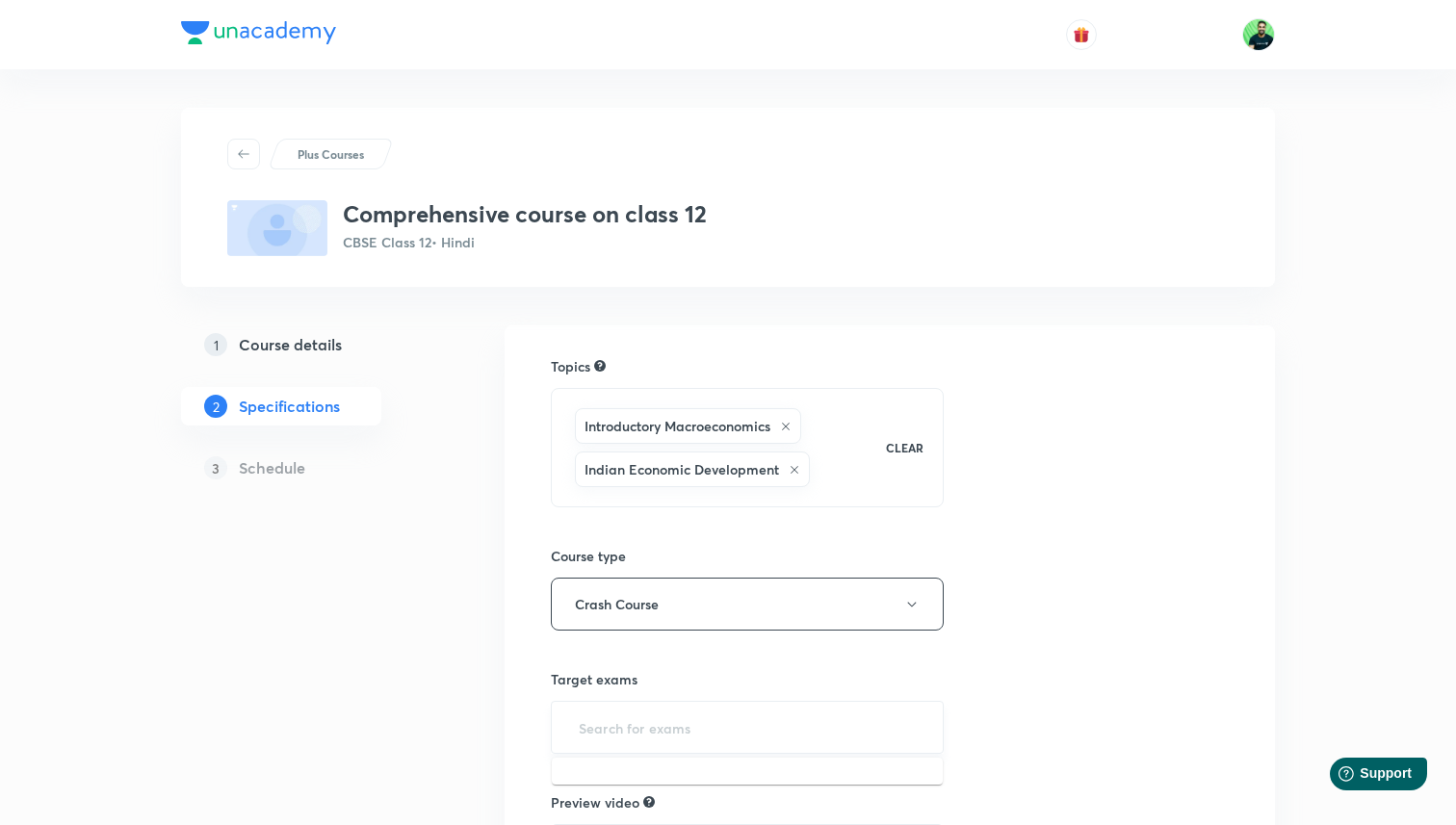 click at bounding box center [747, 727] 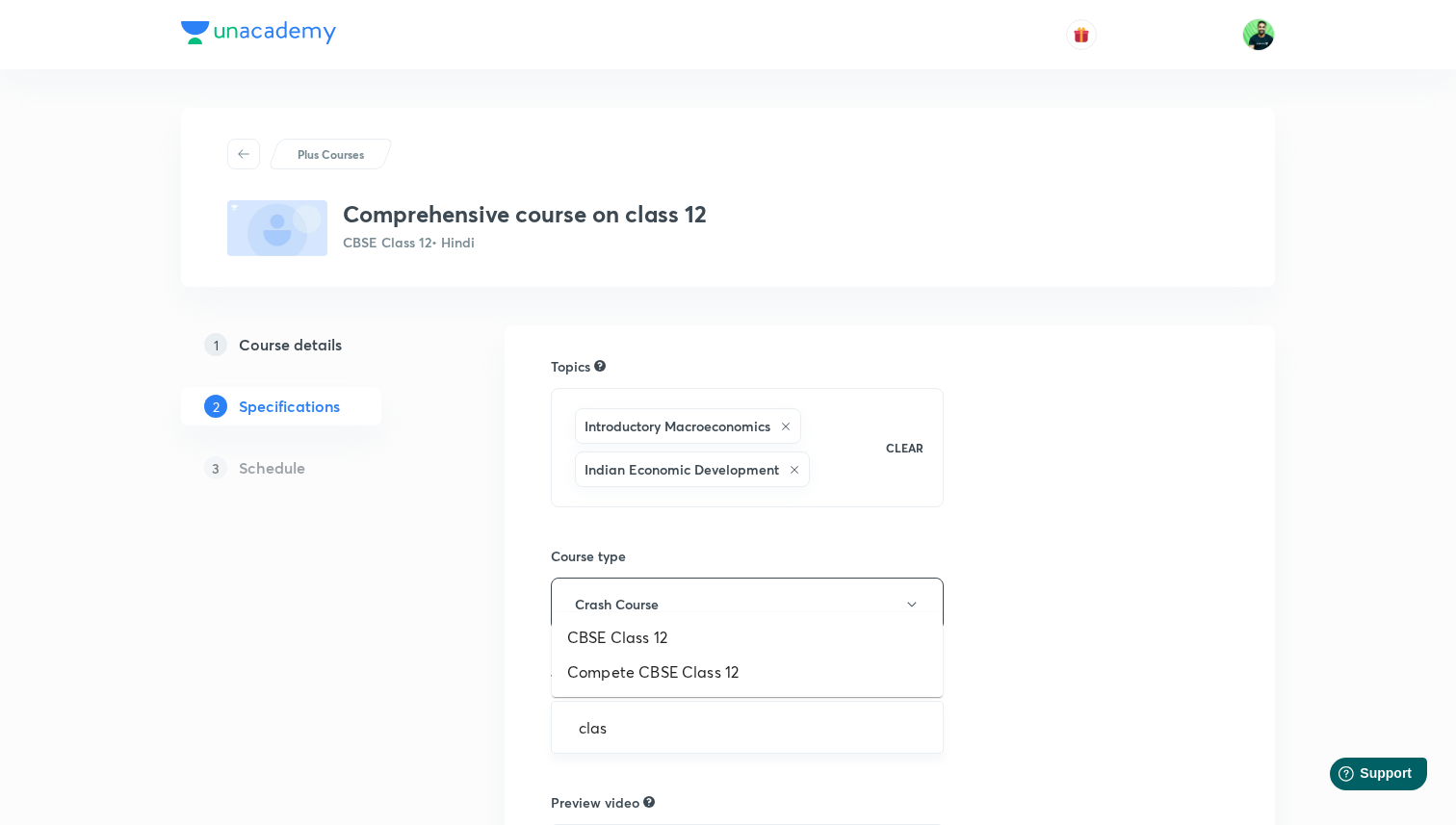 type on "class" 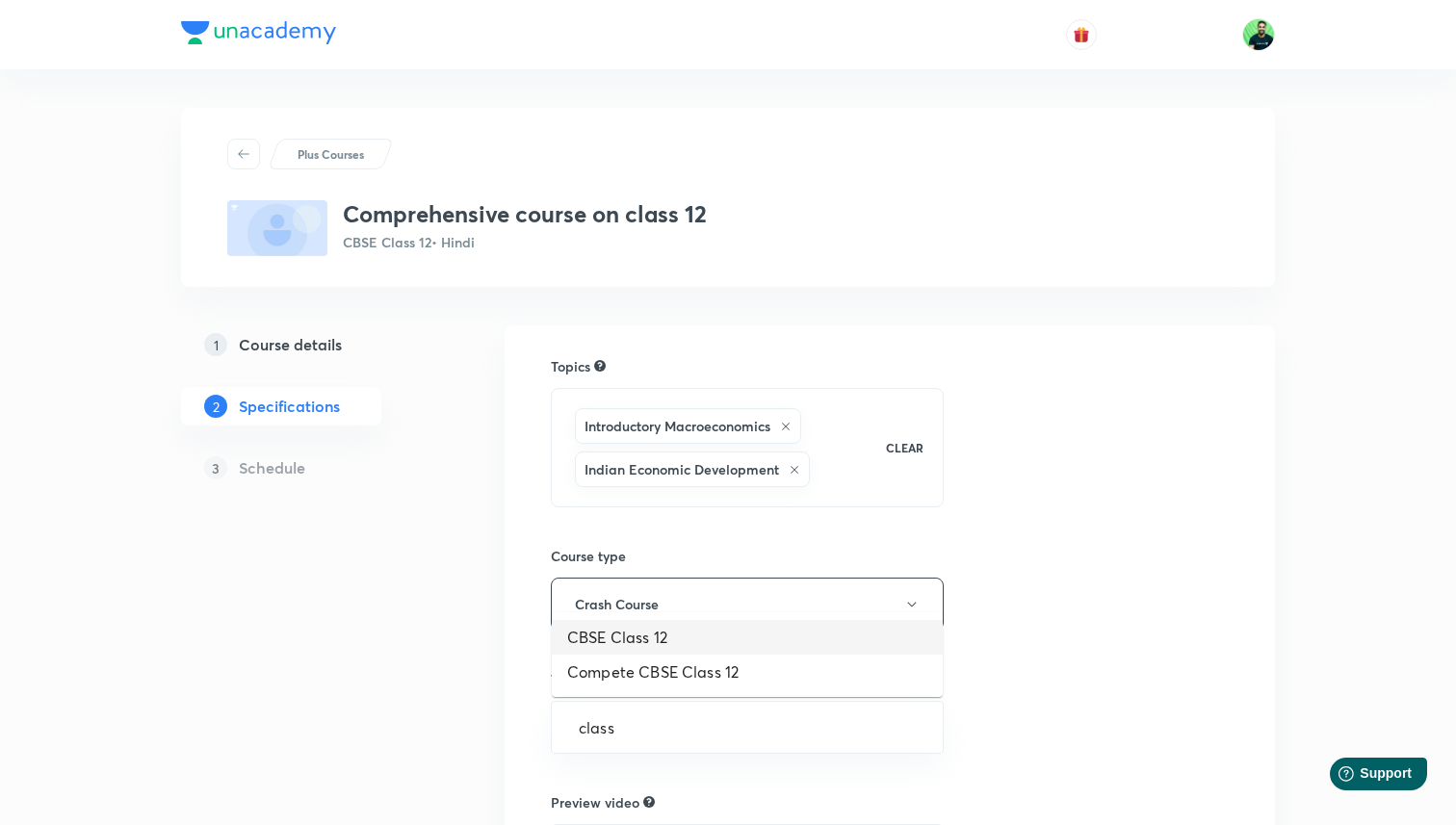 click on "CBSE Class 12" at bounding box center [747, 637] 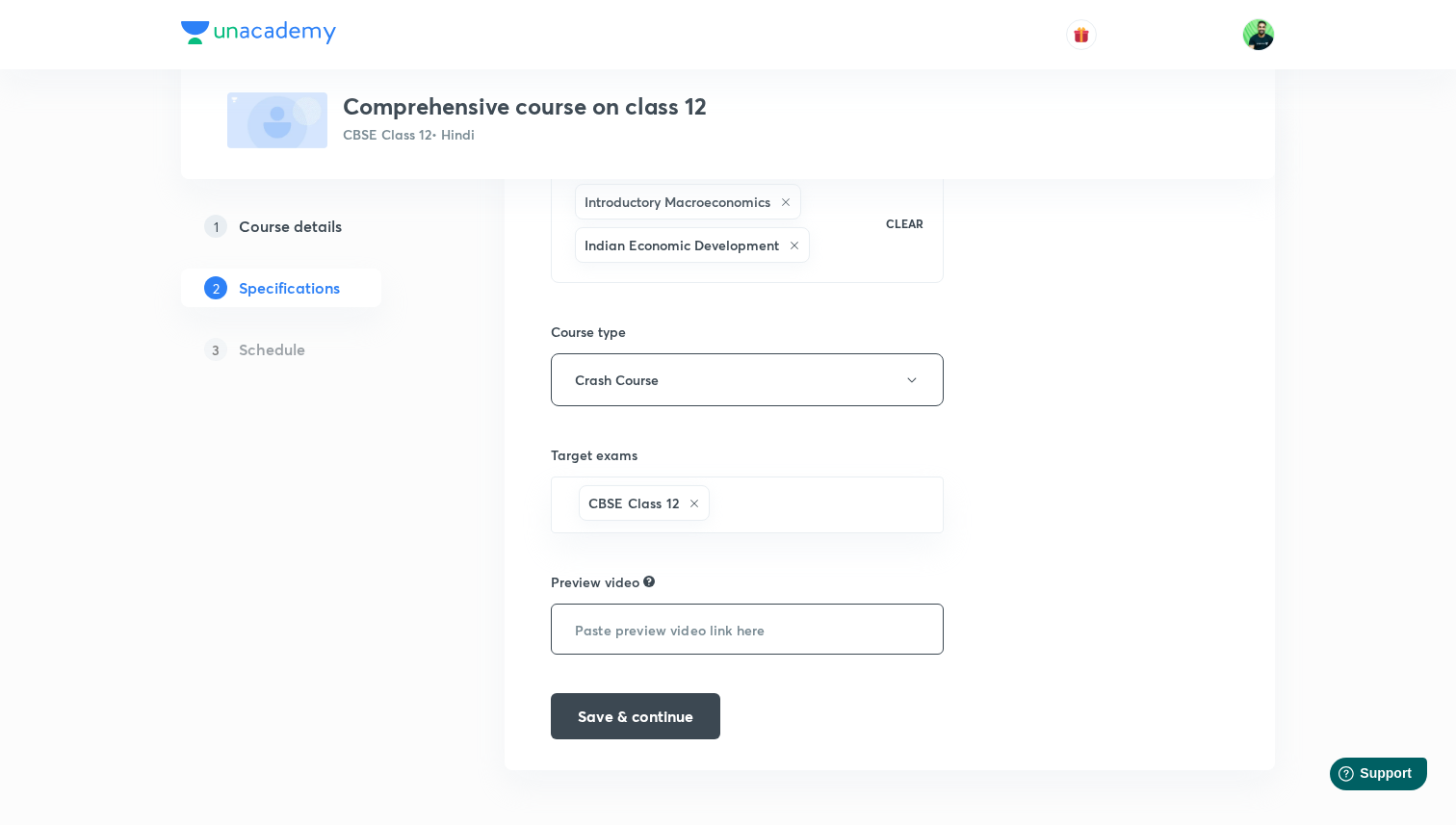 scroll, scrollTop: 231, scrollLeft: 0, axis: vertical 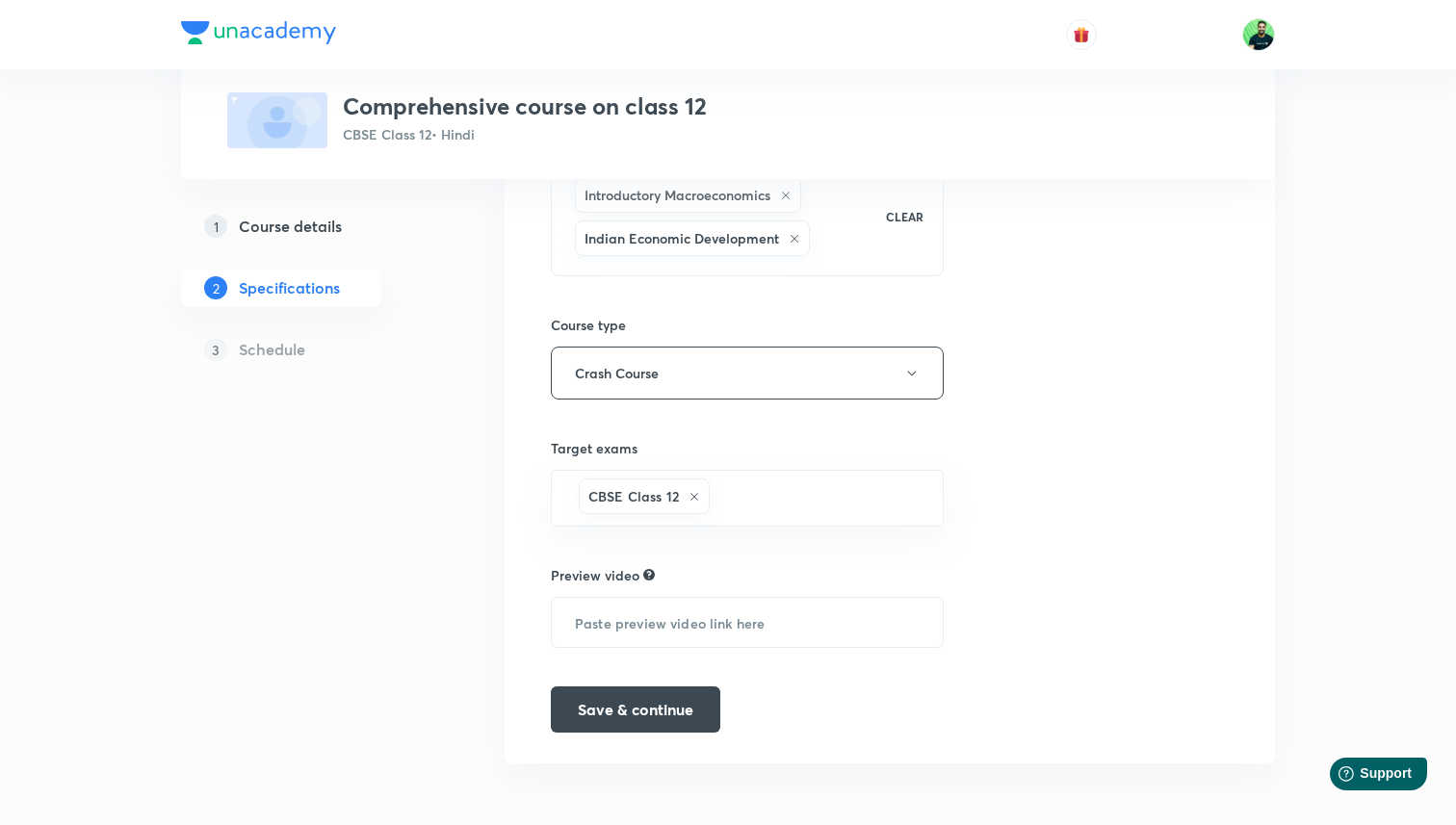 click on "Topics Introductory Macroeconomics Indian Economic Development CLEAR Course type Crash Course Target exams CBSE Class 12 ​ Preview video ​ Save & continue" at bounding box center [747, 428] 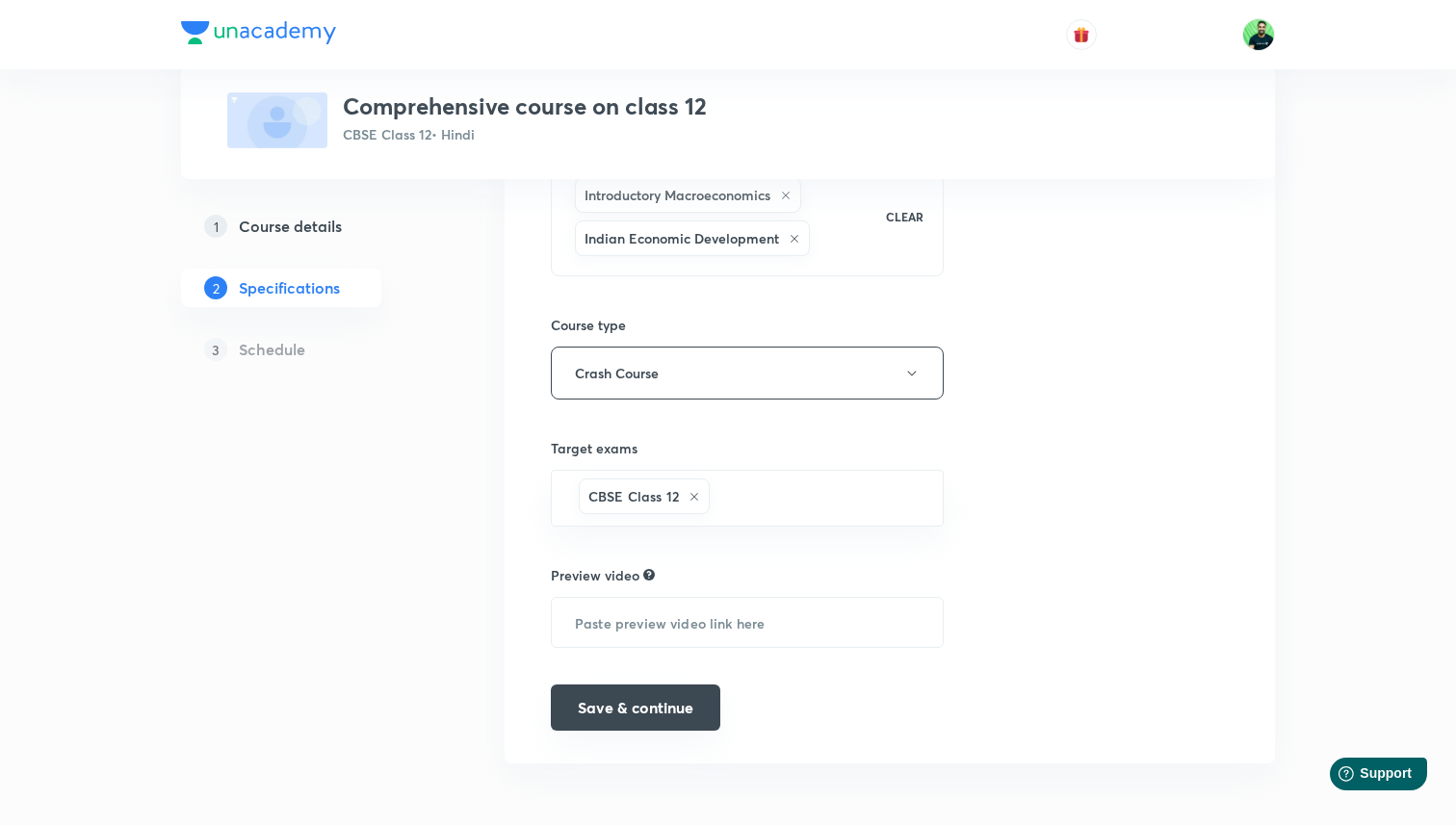 click on "Save & continue" at bounding box center [636, 708] 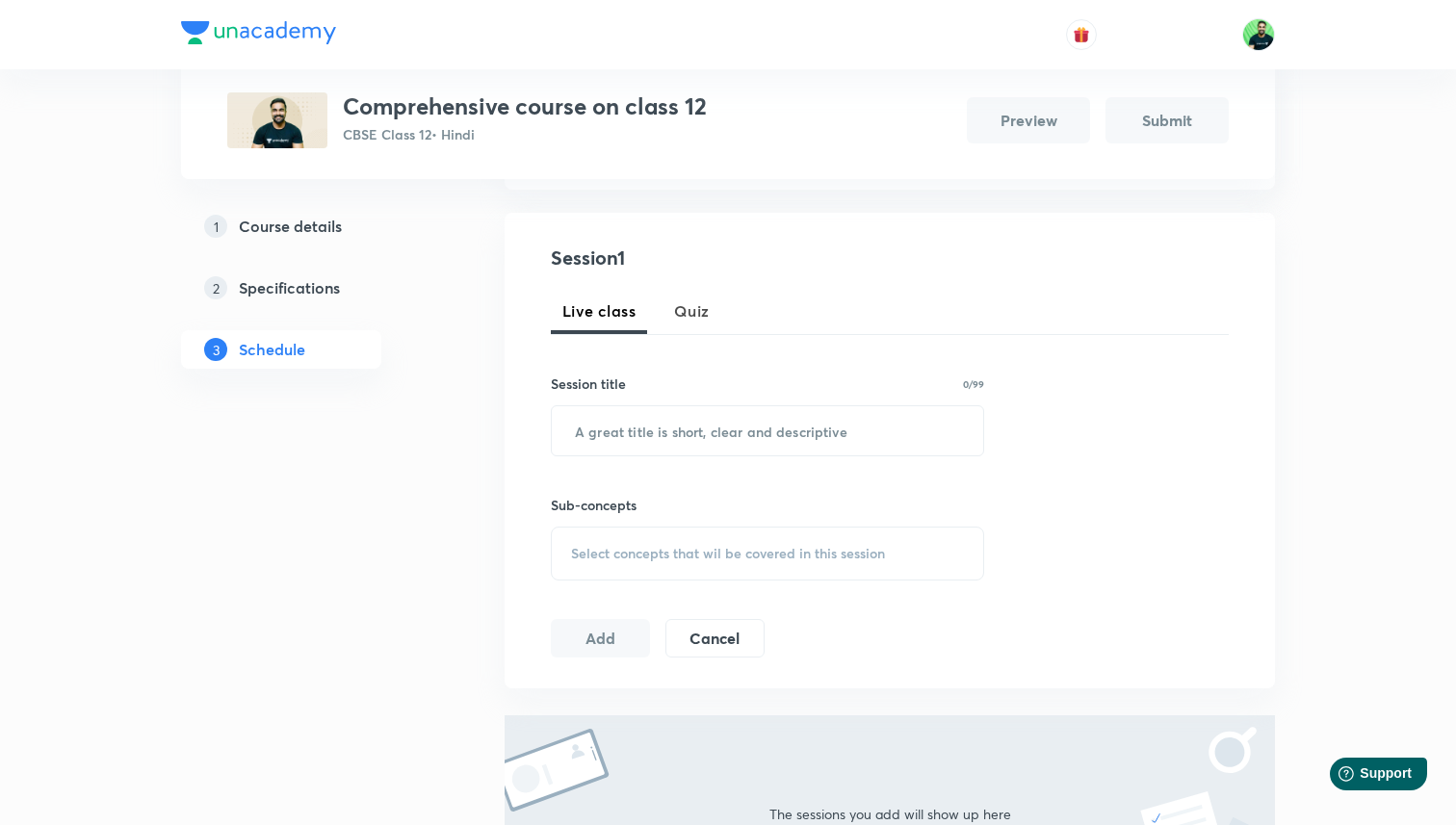 scroll, scrollTop: 329, scrollLeft: 0, axis: vertical 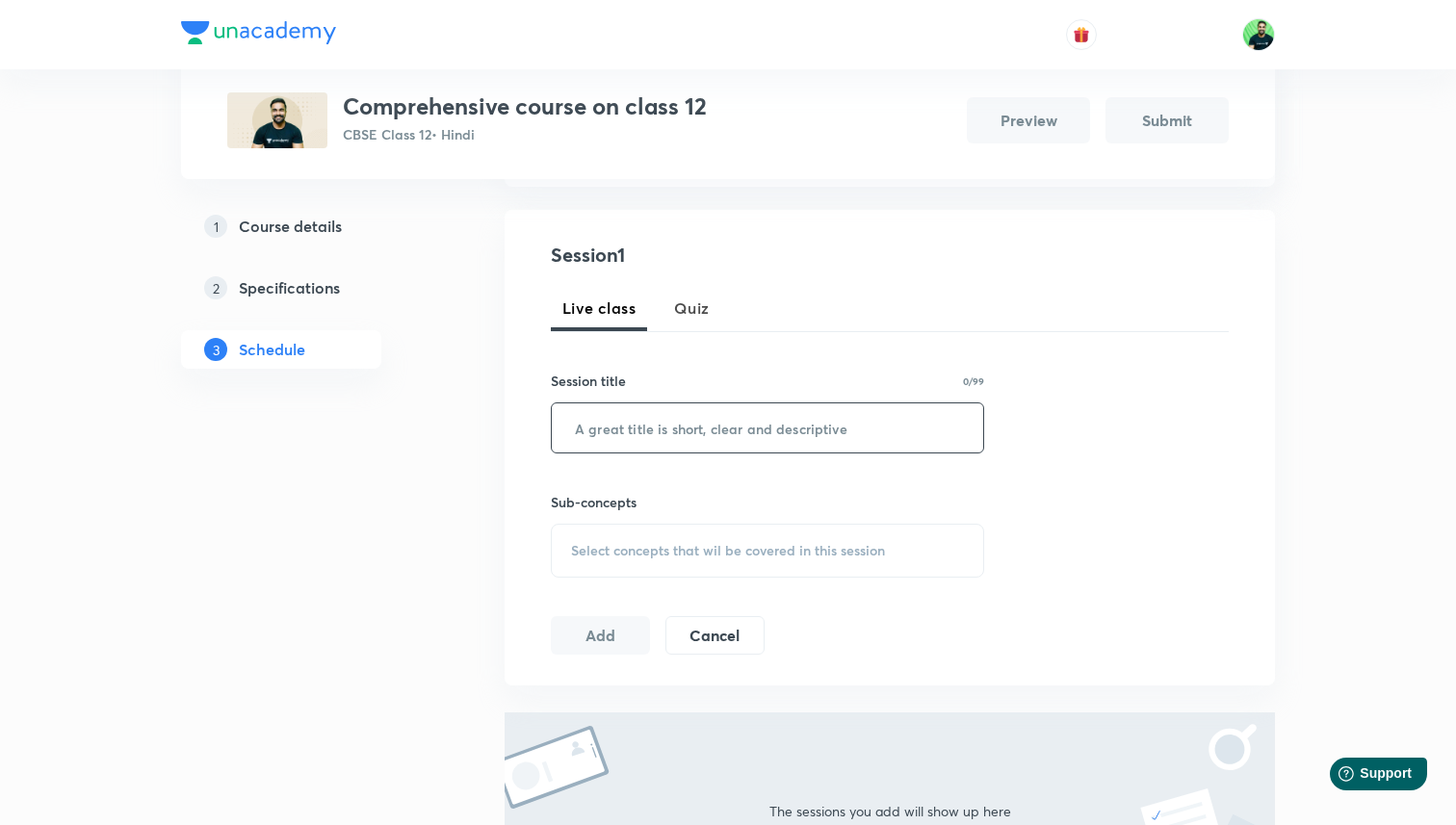 click at bounding box center [767, 427] 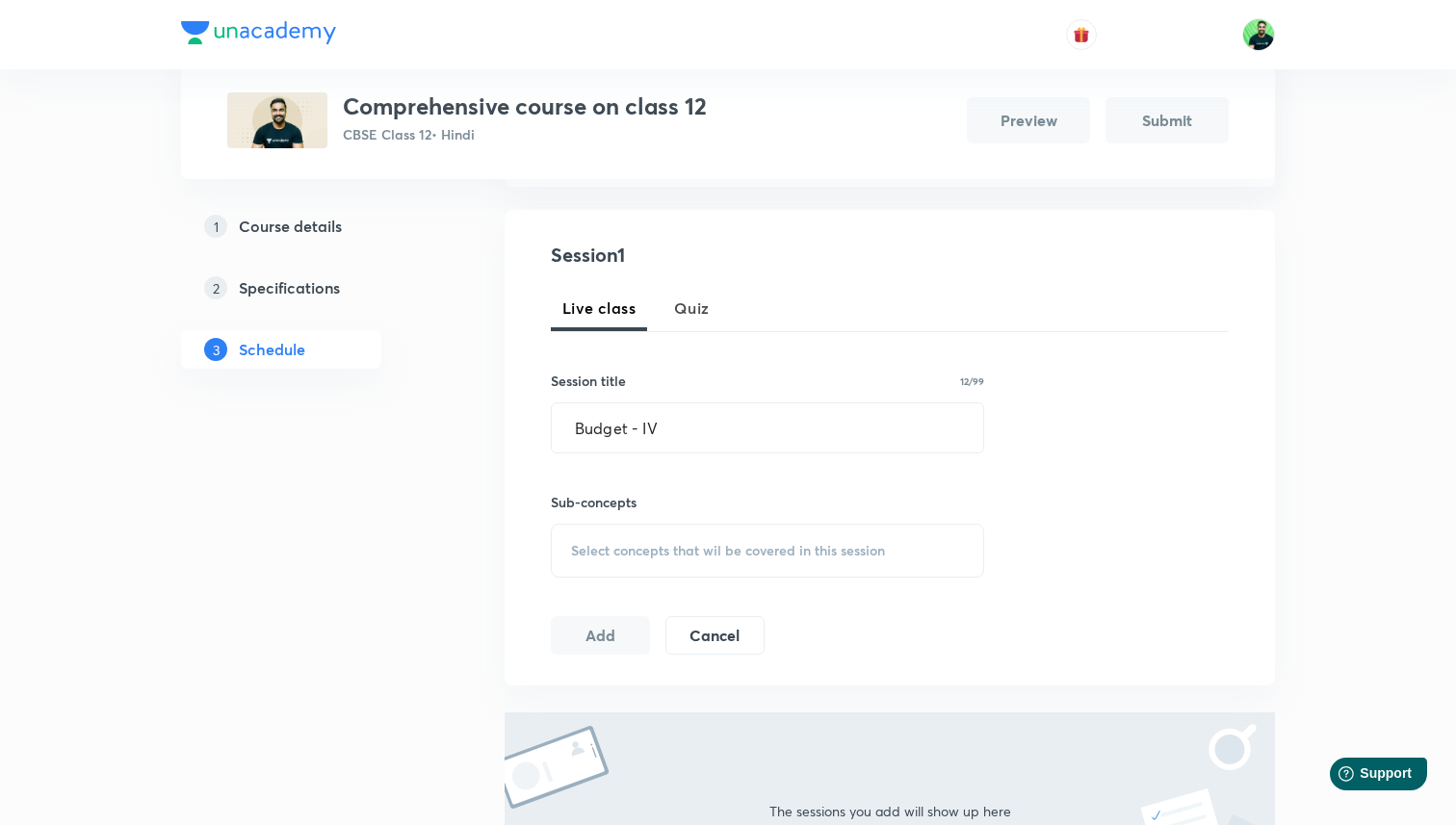 click on "Select concepts that wil be covered in this session" at bounding box center (728, 551) 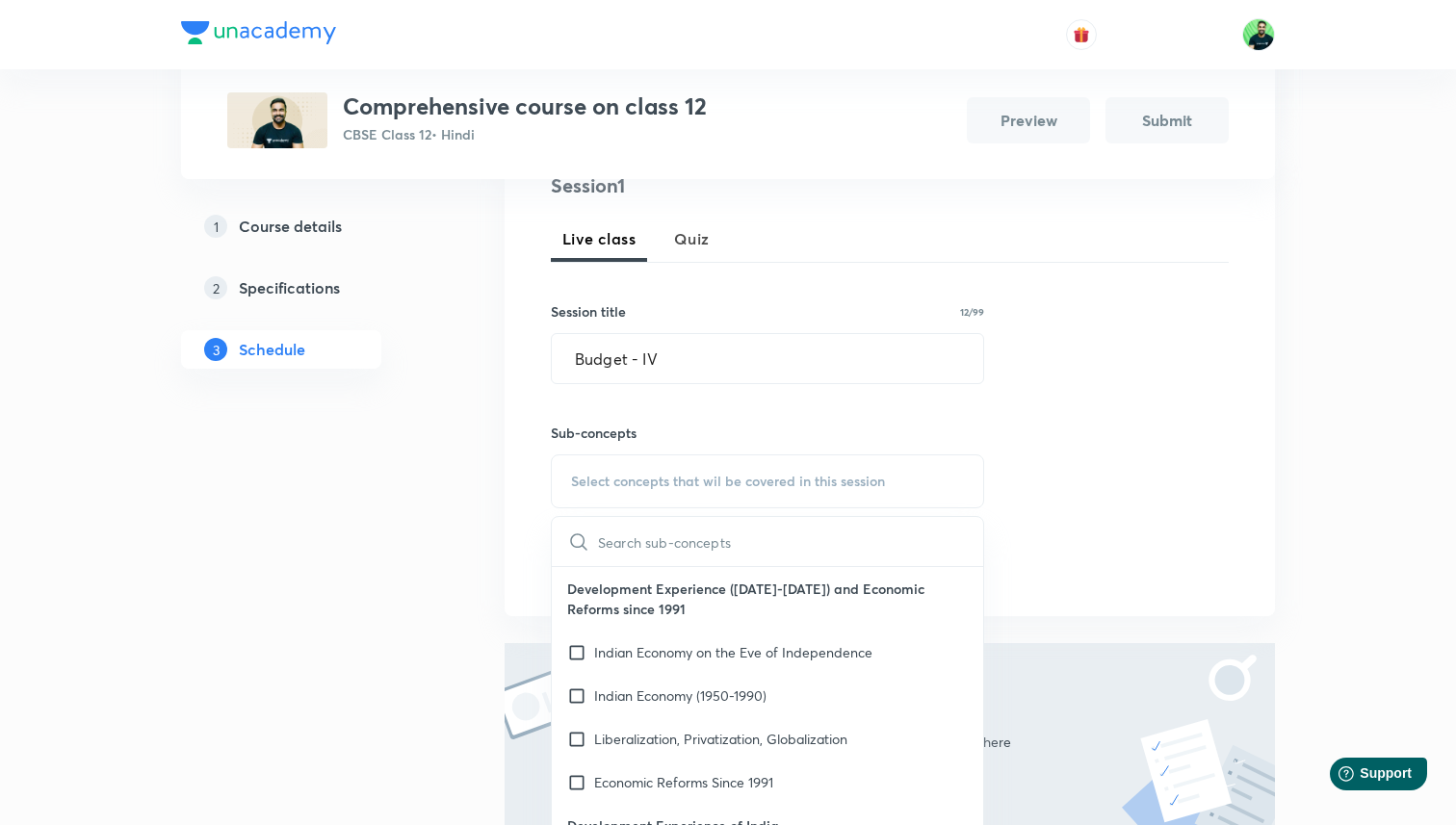 scroll, scrollTop: 397, scrollLeft: 0, axis: vertical 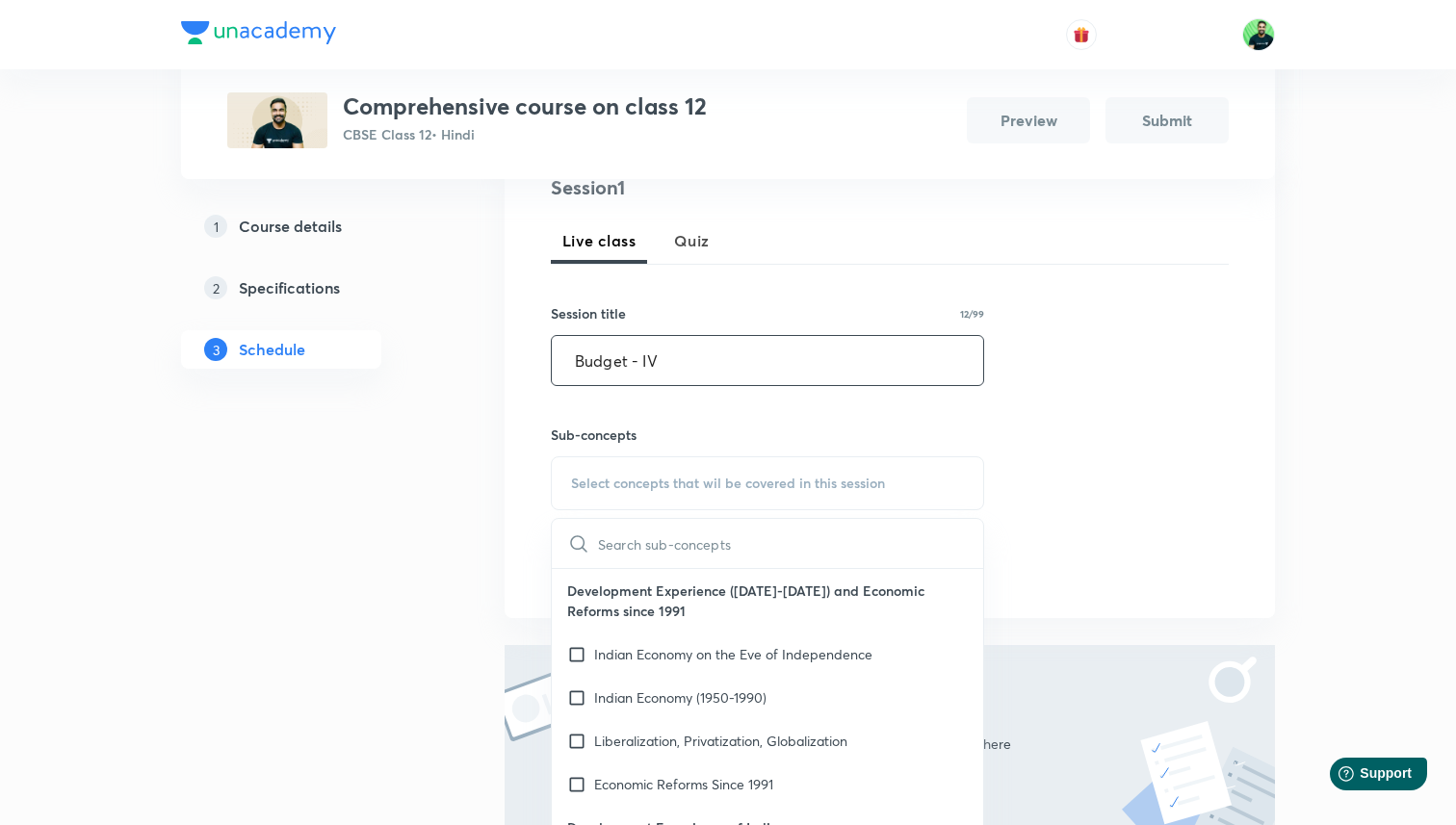 click on "Budget - IV" at bounding box center [767, 360] 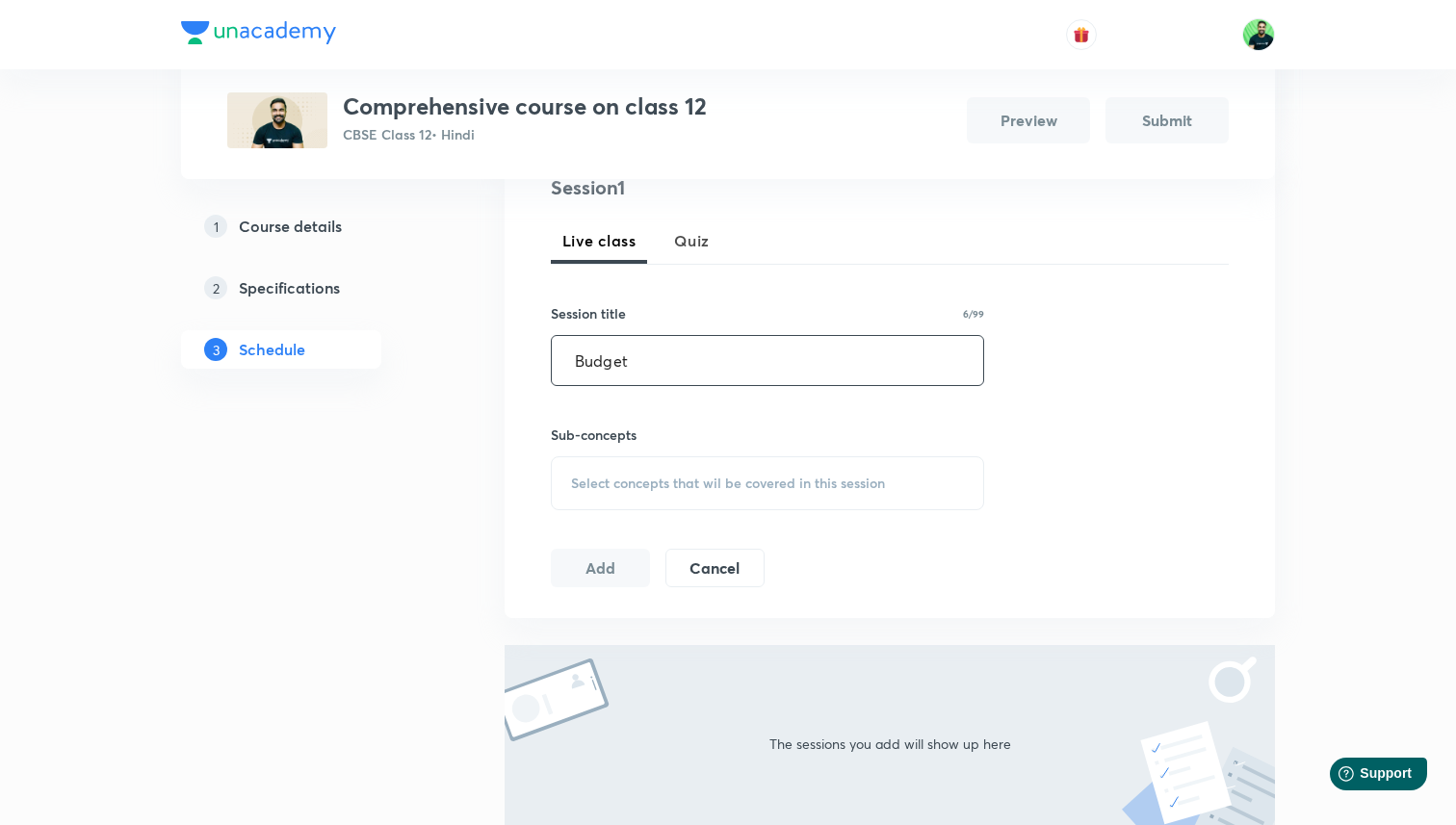 type on "Budget" 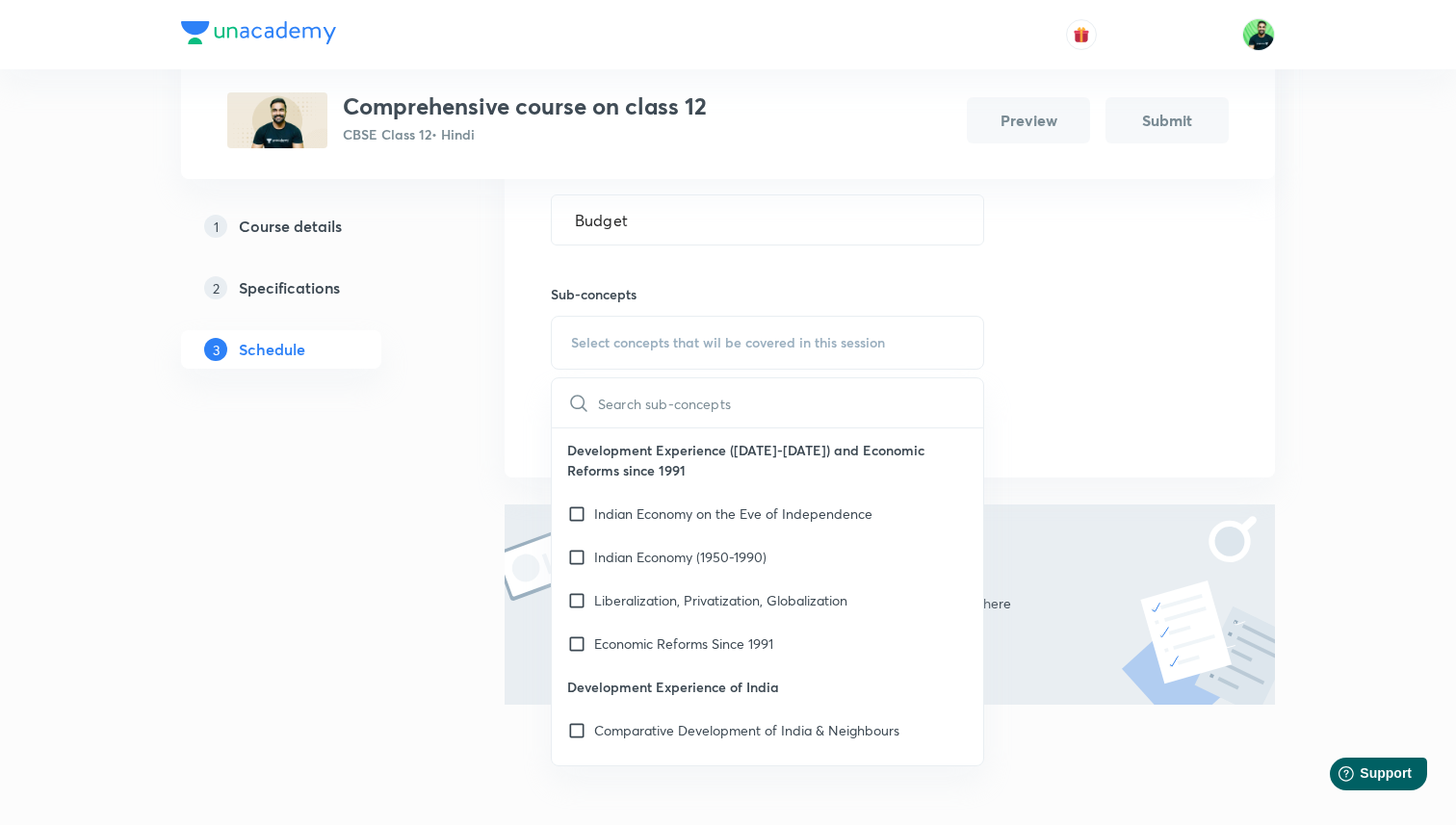 scroll, scrollTop: 575, scrollLeft: 0, axis: vertical 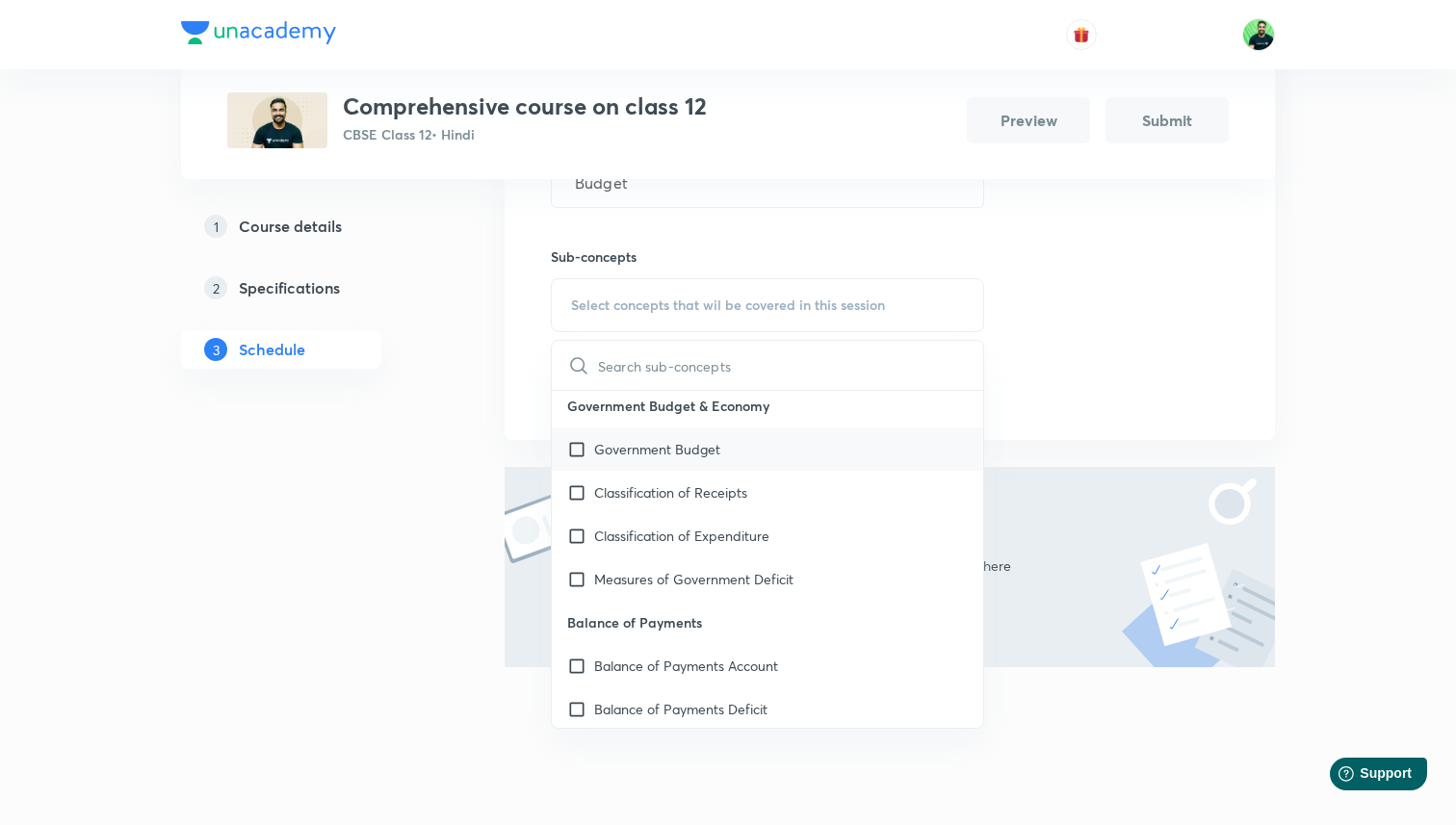 click on "Government Budget" at bounding box center (767, 449) 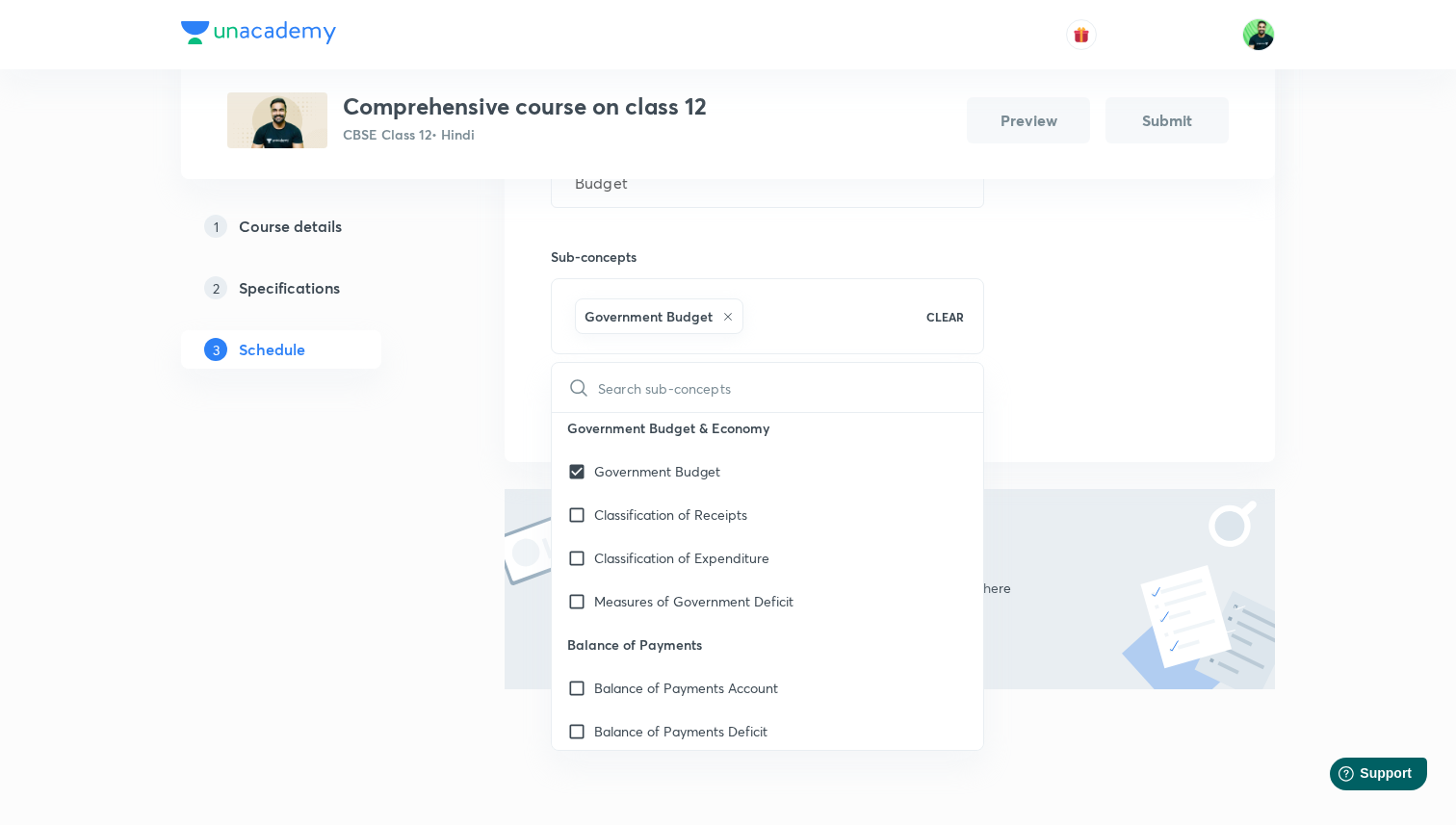click on "Session 1 Live class Quiz Session title 6/99 Budget ​ Sub-concepts Government Budget CLEAR ​ Development Experience ([YEAR]-[YEAR]) and Economic Reforms since [YEAR] Indian Economy on the Eve of Independence Indian Economy ([YEAR]-[YEAR]) Liberalization, Privatization, Globalization Economic Reforms Since [YEAR] Development Experience of India Comparative Development of India & Neighbours Current challenges facing Indian Economy Poverty Human Capital Formation Rural Development Employment Infrastructure Sustainable Economic Development National income Aggregates Basic Concepts Circular Flow of Income Methods of Calculating National Income Aggregates Related To National Income Money & Banking Money Supply of Money Money Creation Central Bank Controller Of Credit Theory of Income & Employment Aggregate Demand & Related Concepts Income Determination Excess Demand & Deficient Demand Propensity to Consume & Propensity to Save Government Budget & Economy Government Budget Classification of Receipts Balance of Payments Add" at bounding box center [890, 213] 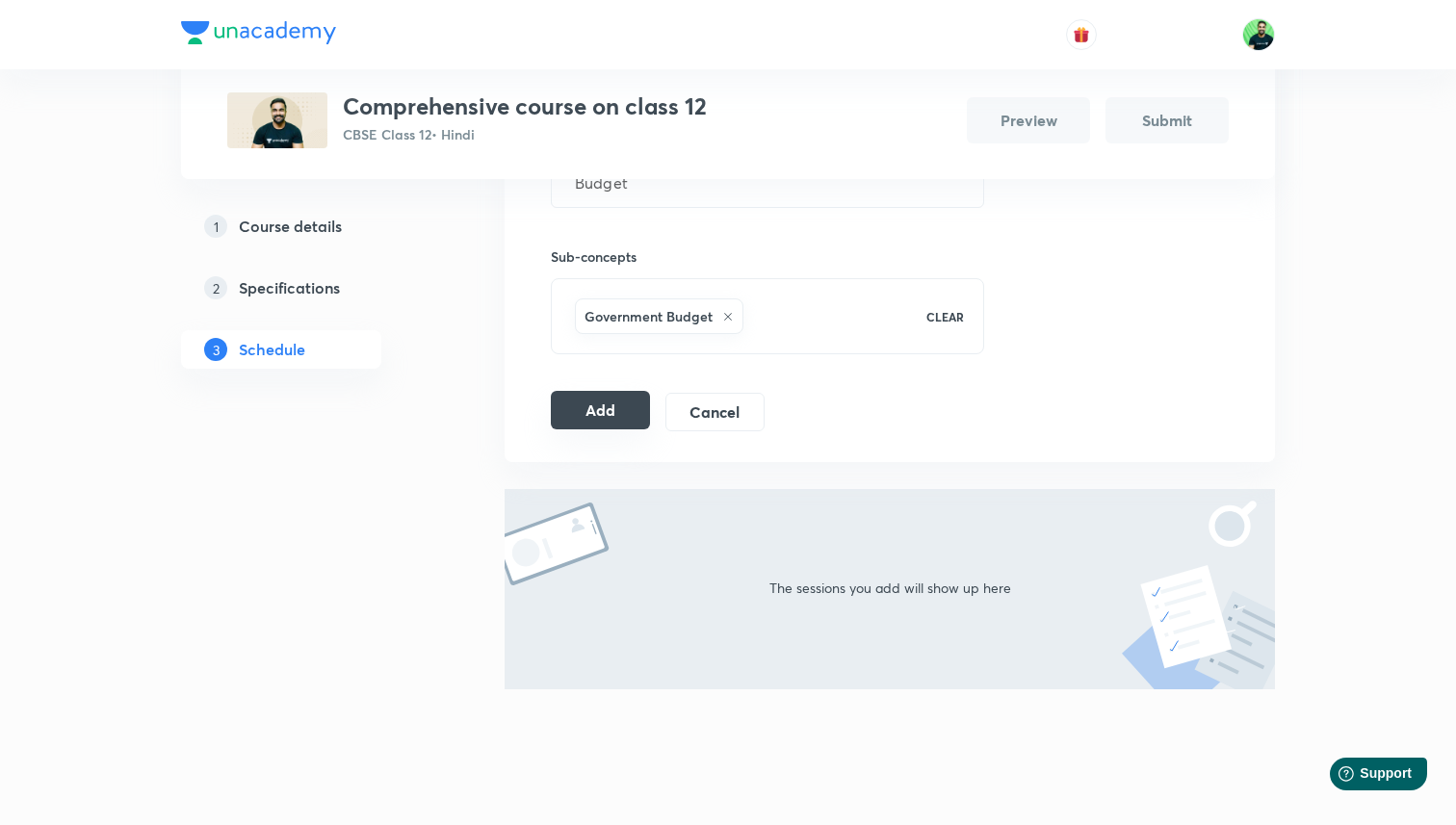 click on "Add" at bounding box center (600, 410) 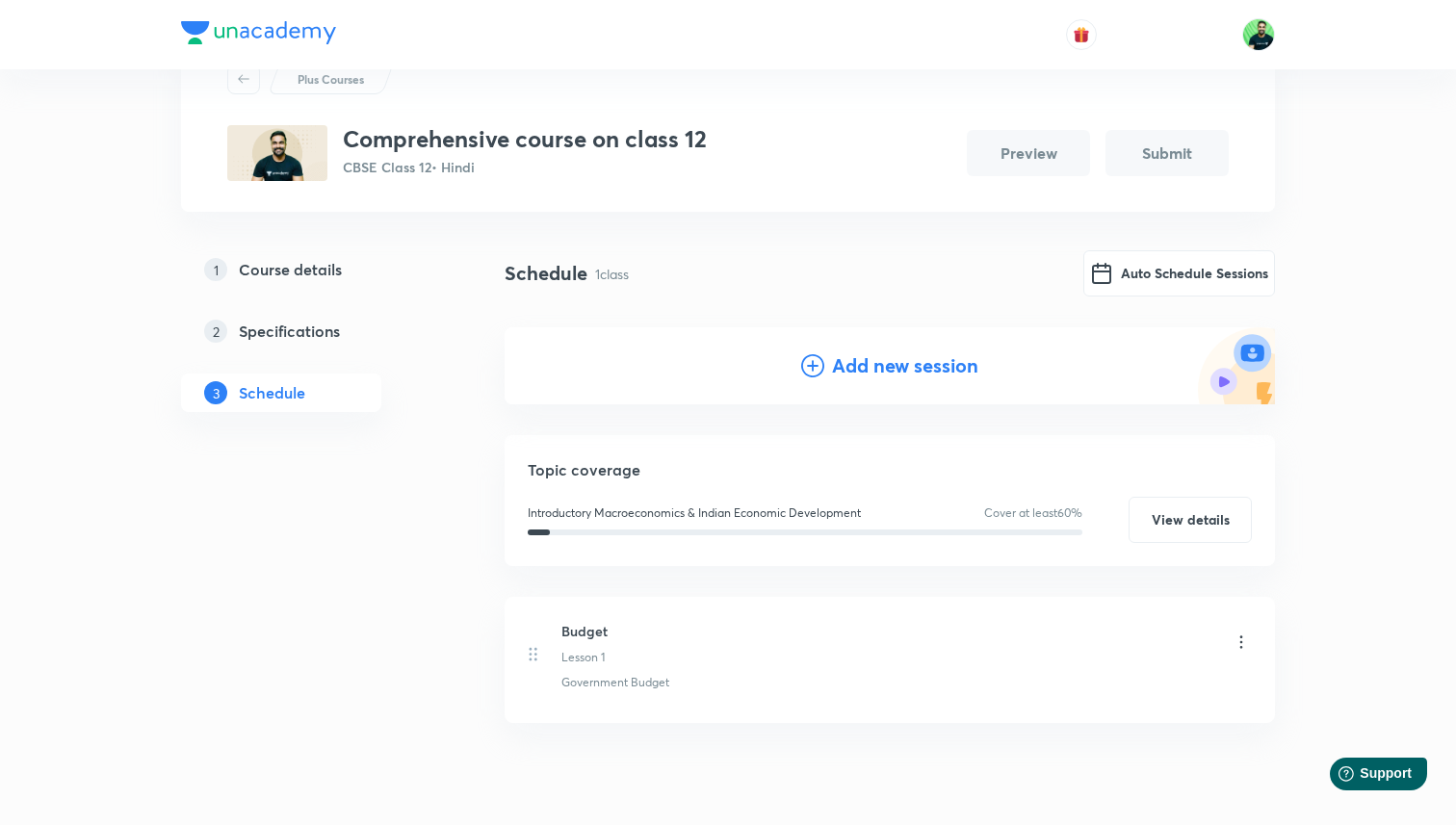 scroll, scrollTop: 44, scrollLeft: 0, axis: vertical 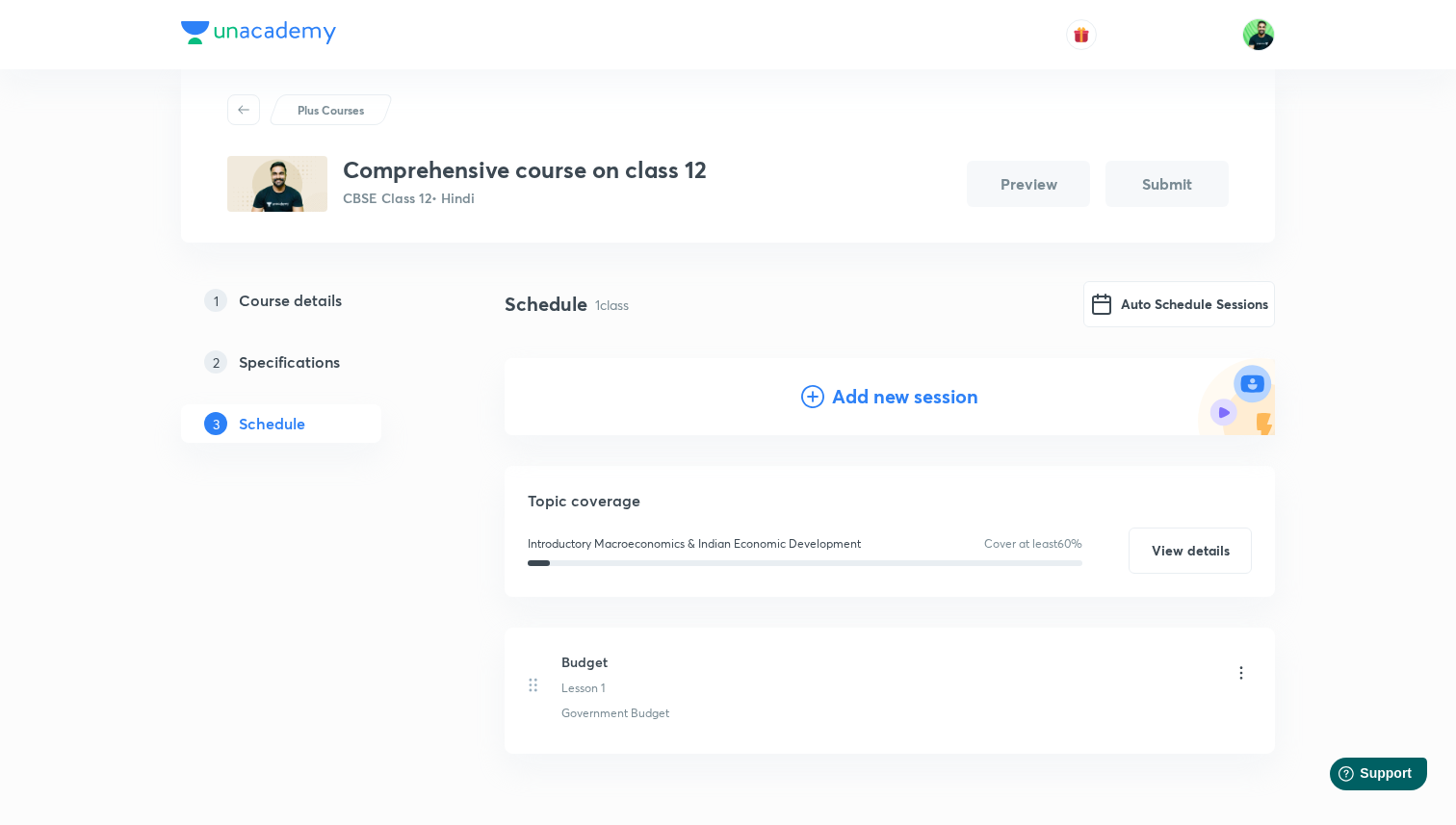 click on "Add new session" at bounding box center (890, 397) 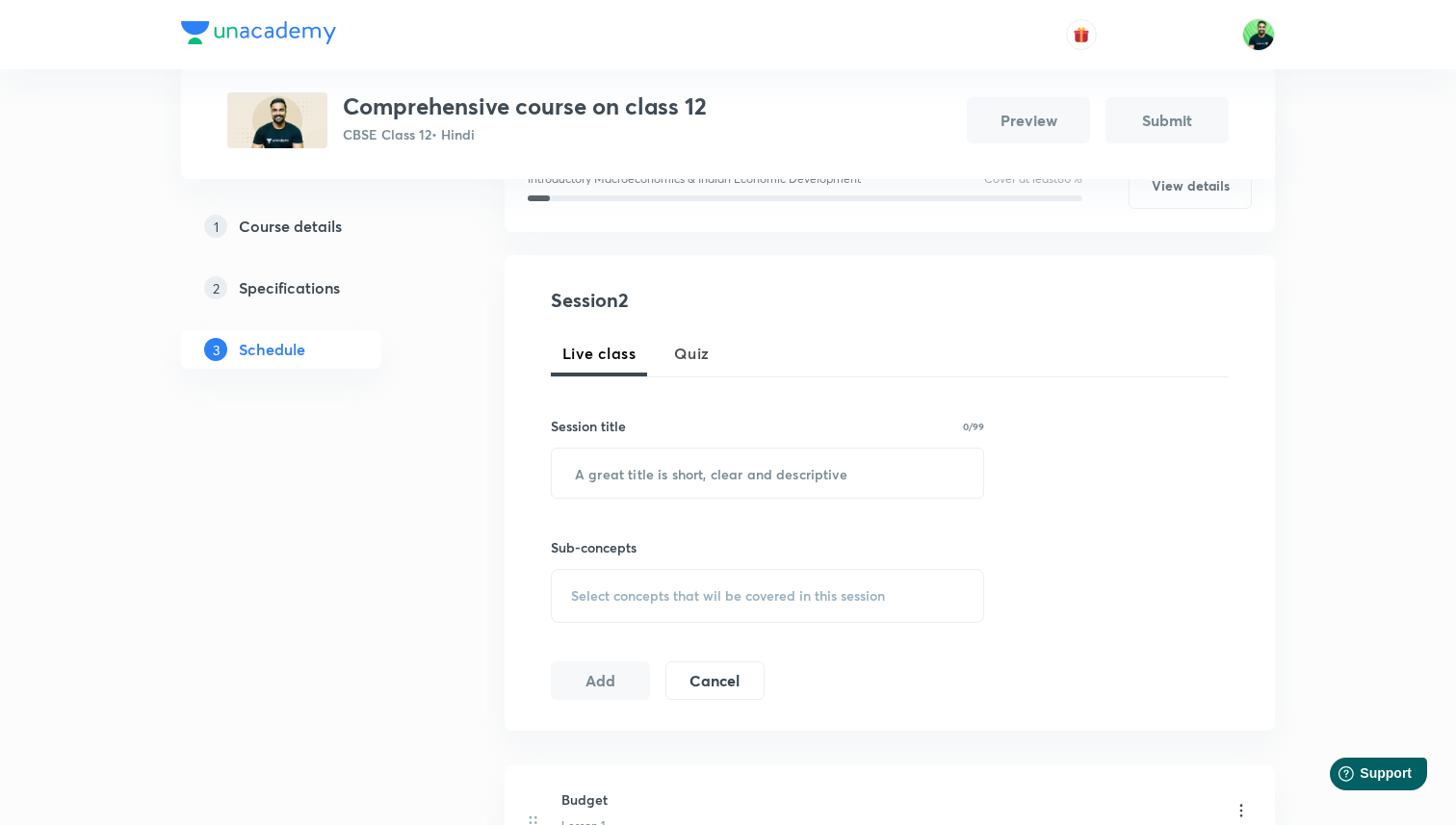 scroll, scrollTop: 311, scrollLeft: 0, axis: vertical 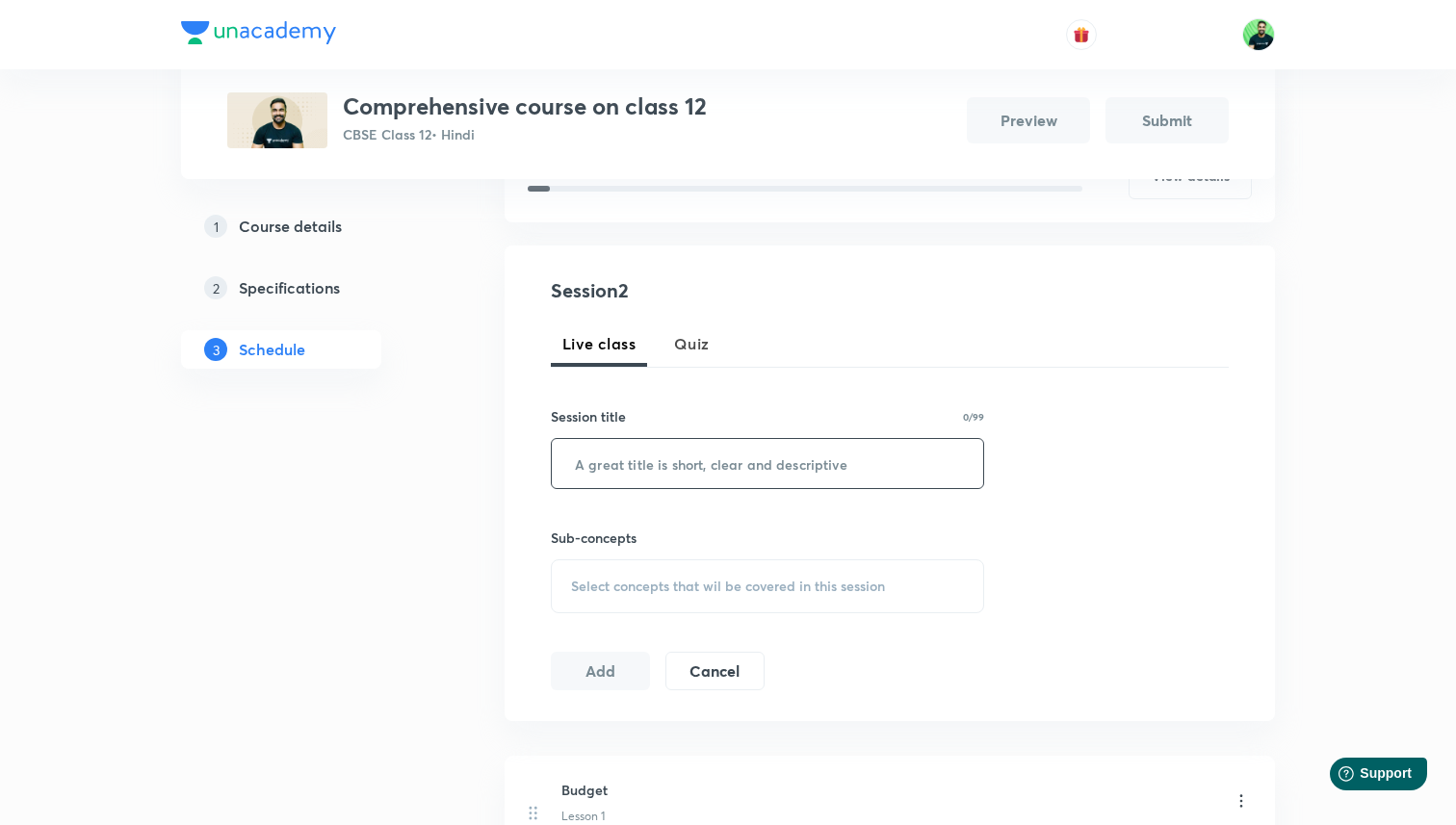 click at bounding box center (767, 463) 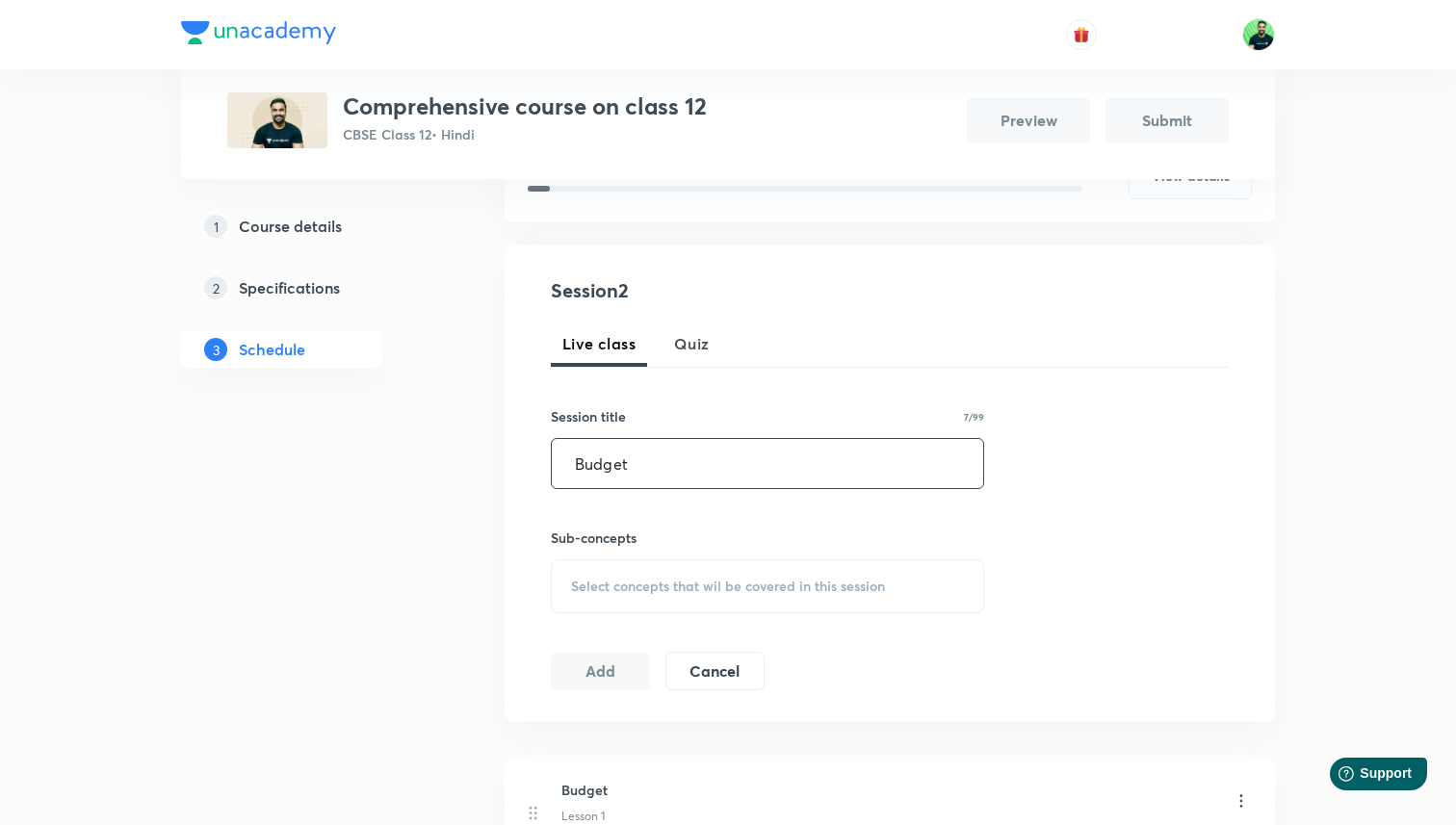type on "Budget" 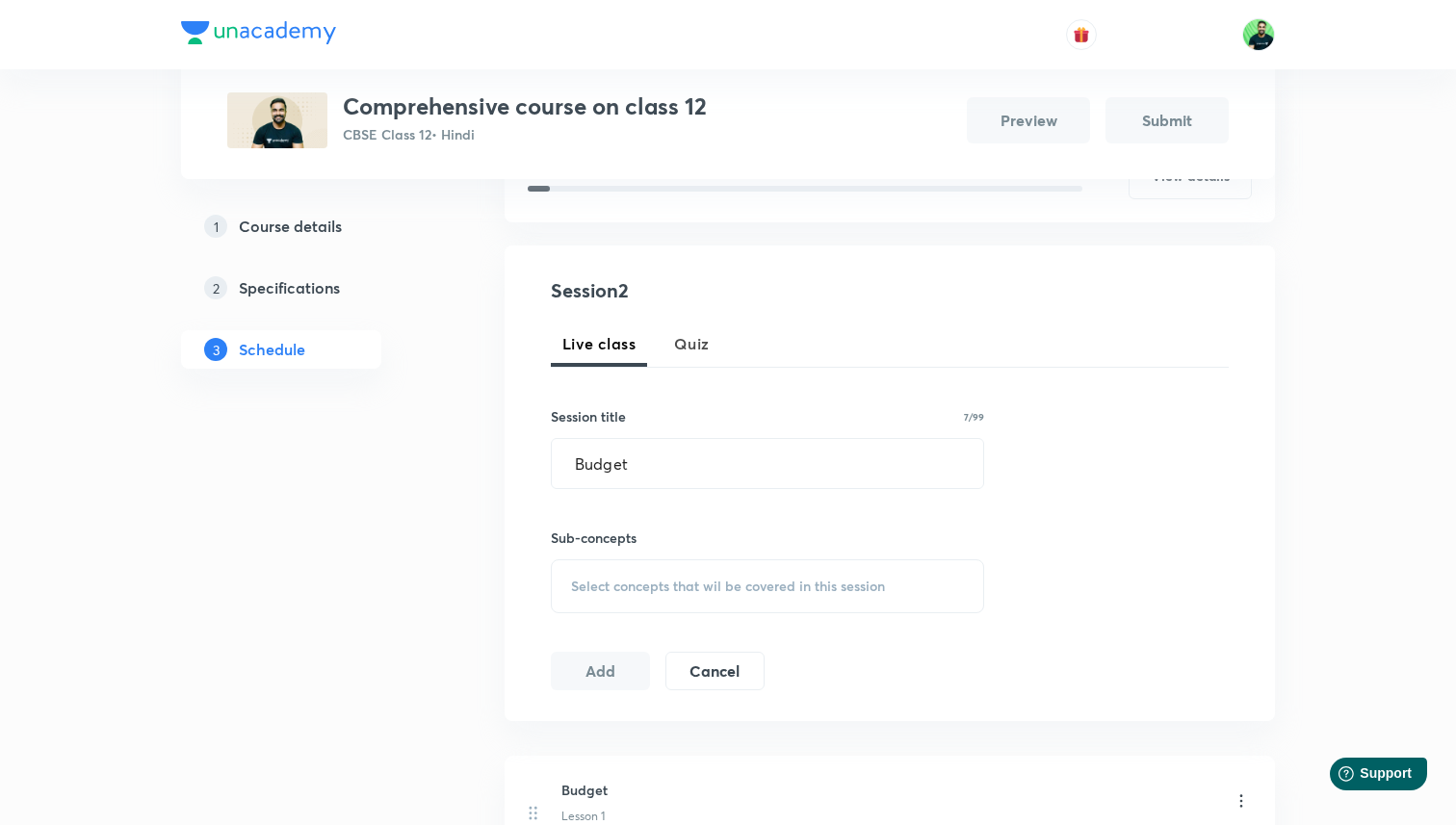 click on "Select concepts that wil be covered in this session" at bounding box center [767, 586] 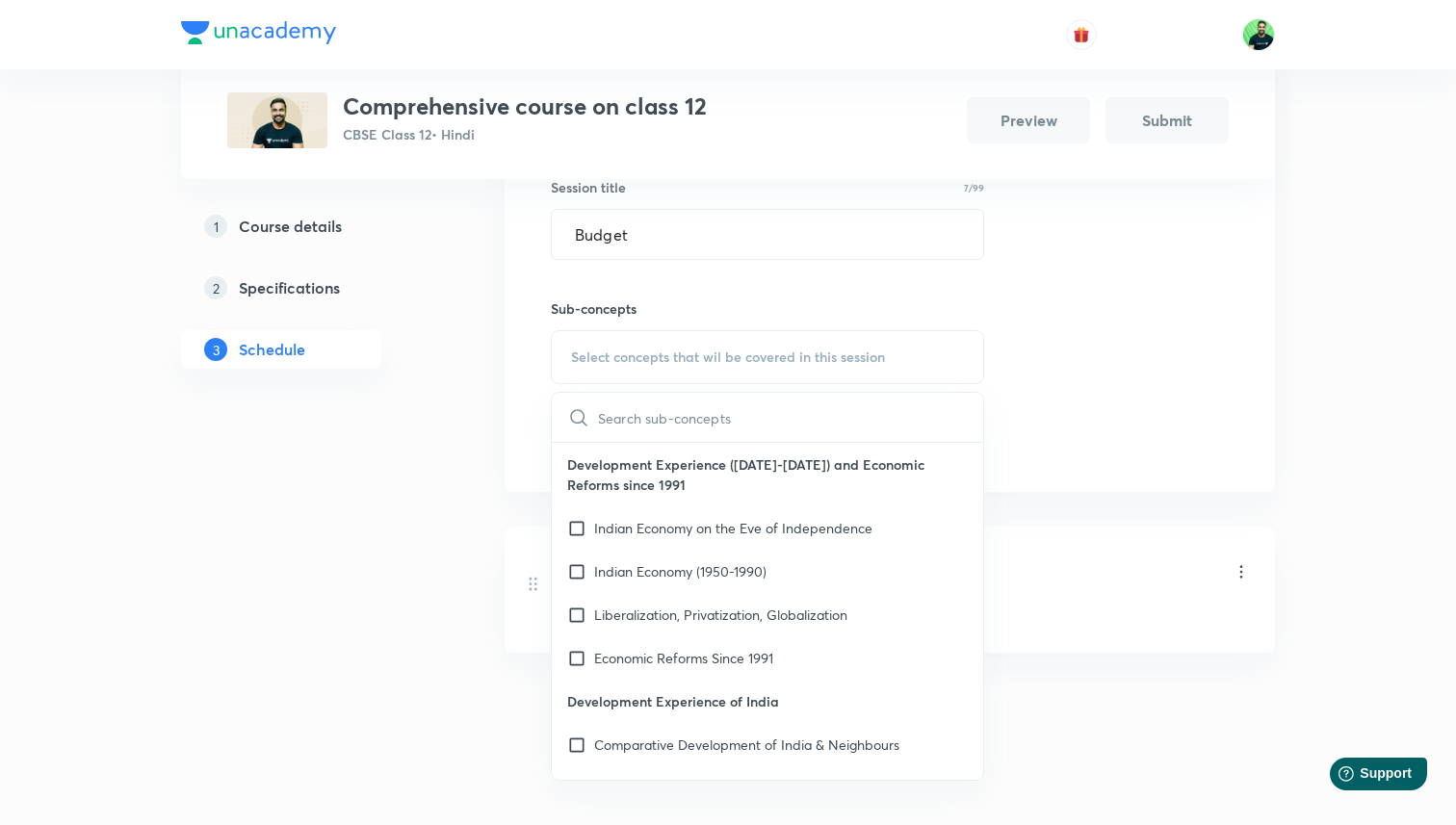 scroll, scrollTop: 544, scrollLeft: 0, axis: vertical 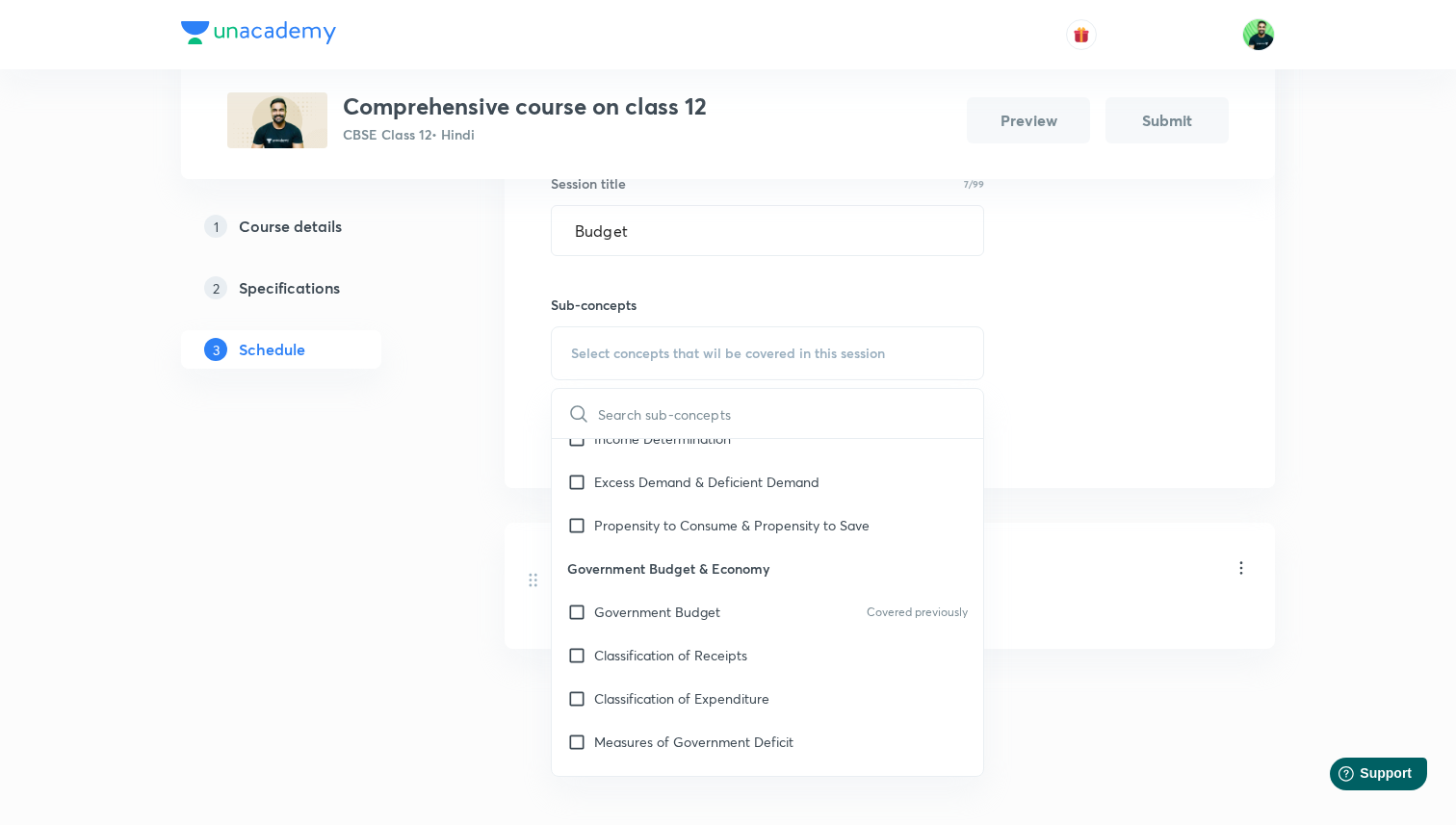 click on "Government Budget Covered previously" at bounding box center [767, 611] 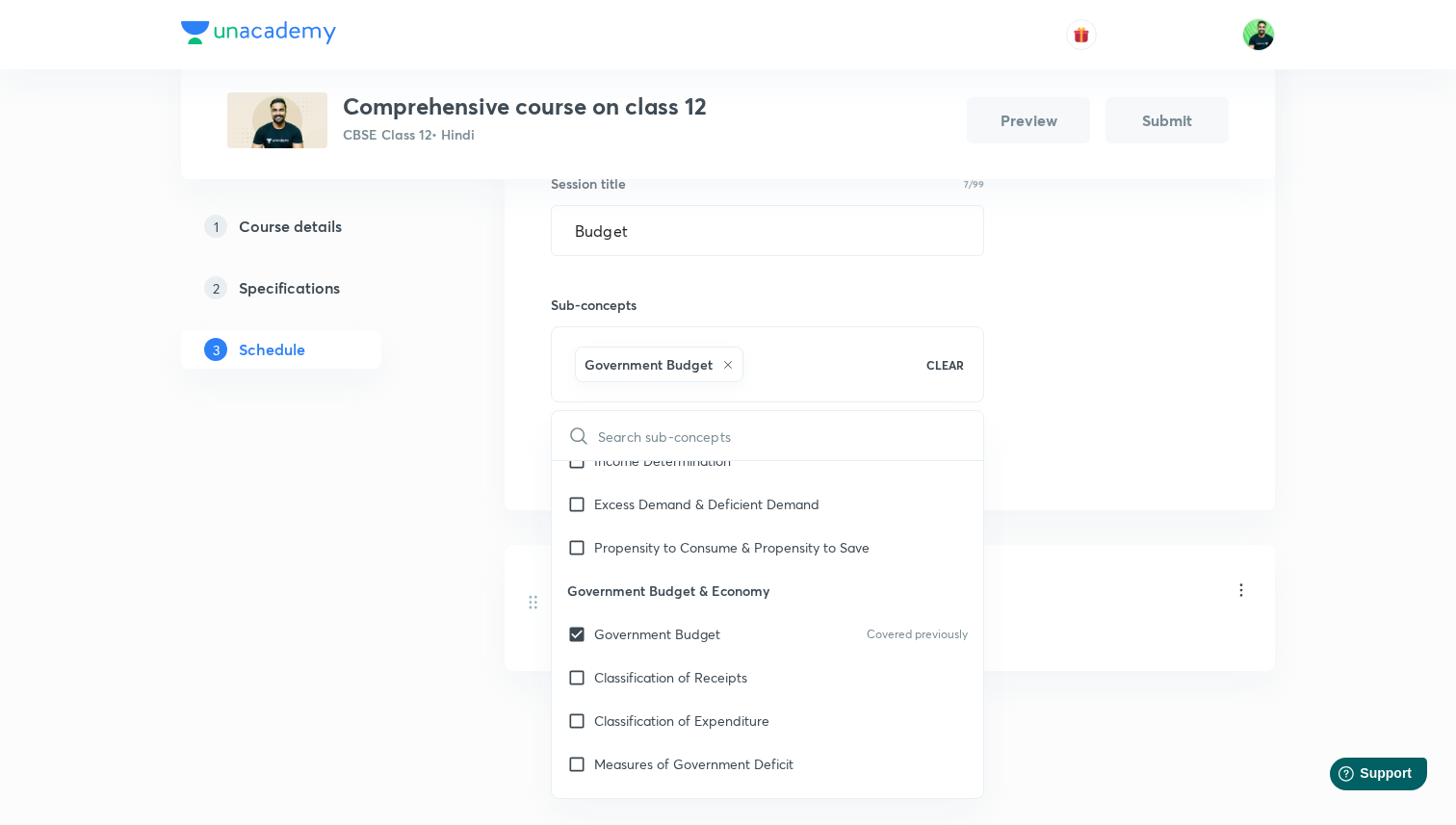 click on "Schedule 1  class Auto Schedule Sessions Topic coverage Introductory Macroeconomics ​& Indian Economic Development Cover at least  60 % View details Session  2 Live class Quiz Session title 7/99 Budget ​ Sub-concepts Government Budget CLEAR ​ Development Experience (1947-90) and Economic Reforms since 1991 Indian Economy on the Eve of Independence Indian Economy (1950-1990) Liberalization, Privatization, Globalization Economic Reforms Since 1991 Development Experience of India Comparative Development of India ​& Neighbours Current challenges facing Indian Economy Poverty Human Capital Formation Rural Development Employment Infrastructure Sustainable Economic Development National income Aggregates Basic Concepts Circular Flow of Income Methods of Calculating National Income Aggregates Related To National Income Money ​& Banking Money Supply of Money Money Creation Central Bank Controller Of Credit Theory of Income ​& Employment Aggregate Demand ​& Related Concepts Income Determination Government Budget Add" at bounding box center (890, 299) 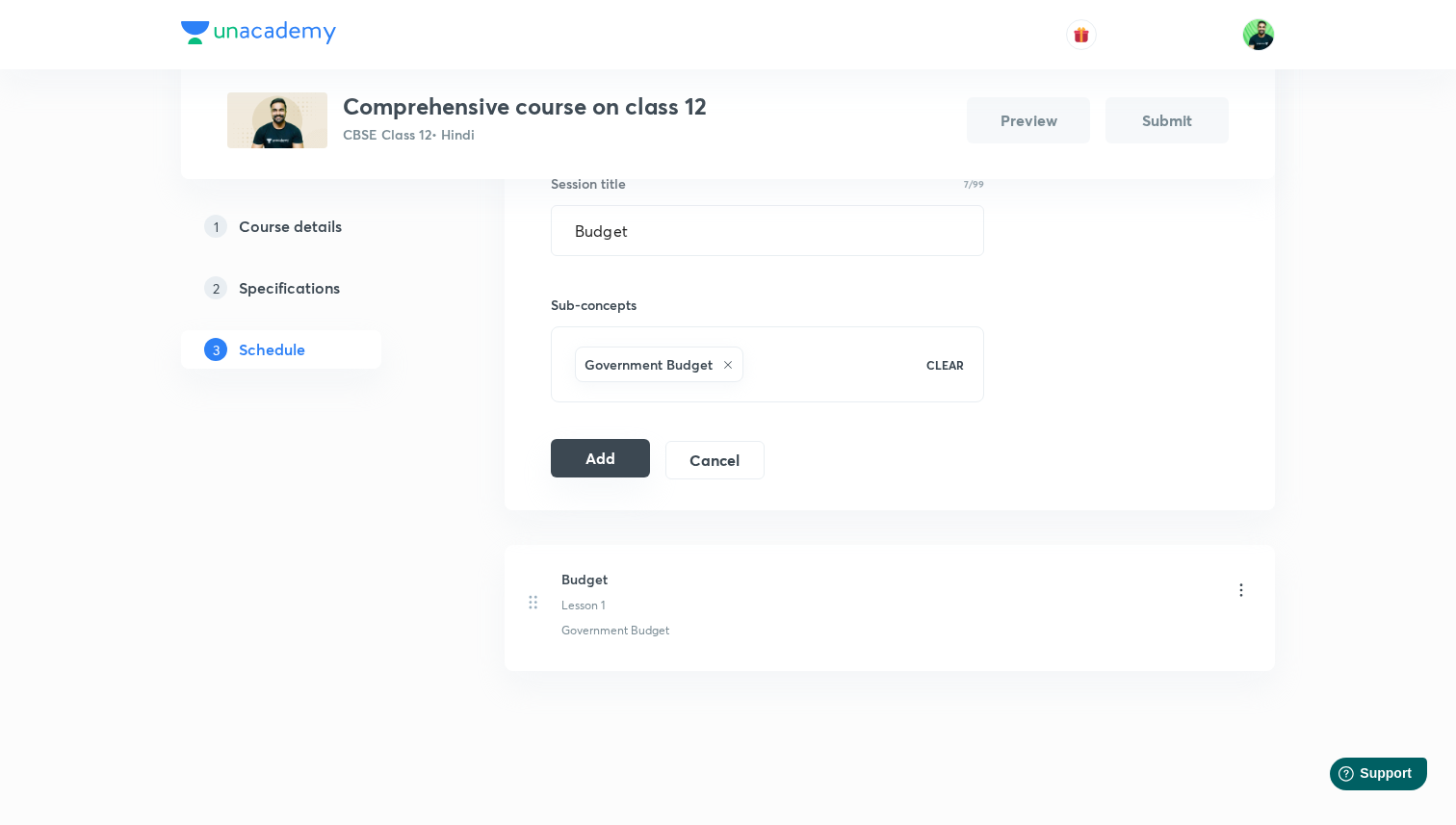 click on "Add" at bounding box center (600, 458) 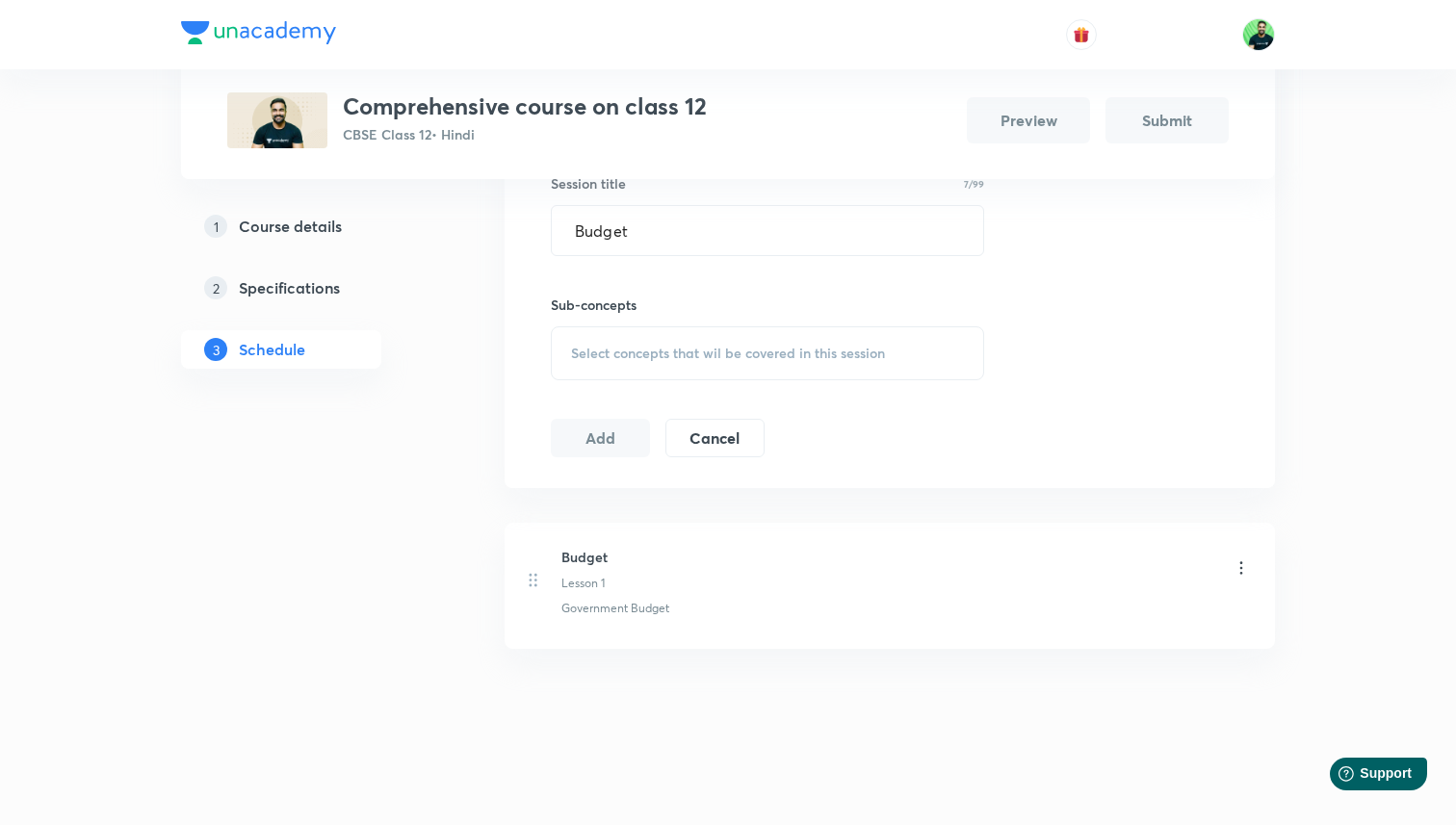scroll, scrollTop: 154, scrollLeft: 0, axis: vertical 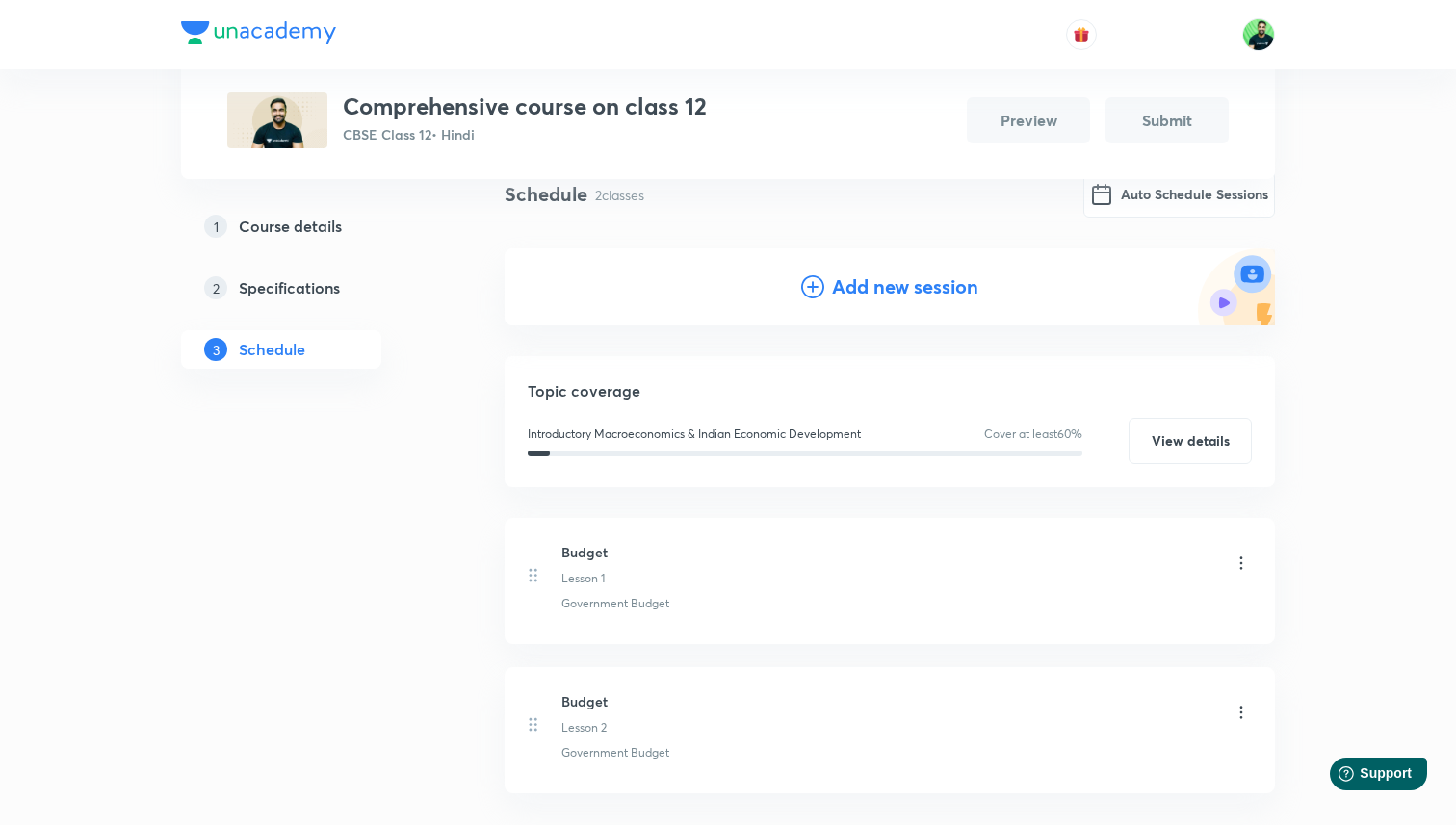 click on "Schedule 2  classes Auto Schedule Sessions Add new session" at bounding box center (890, 264) 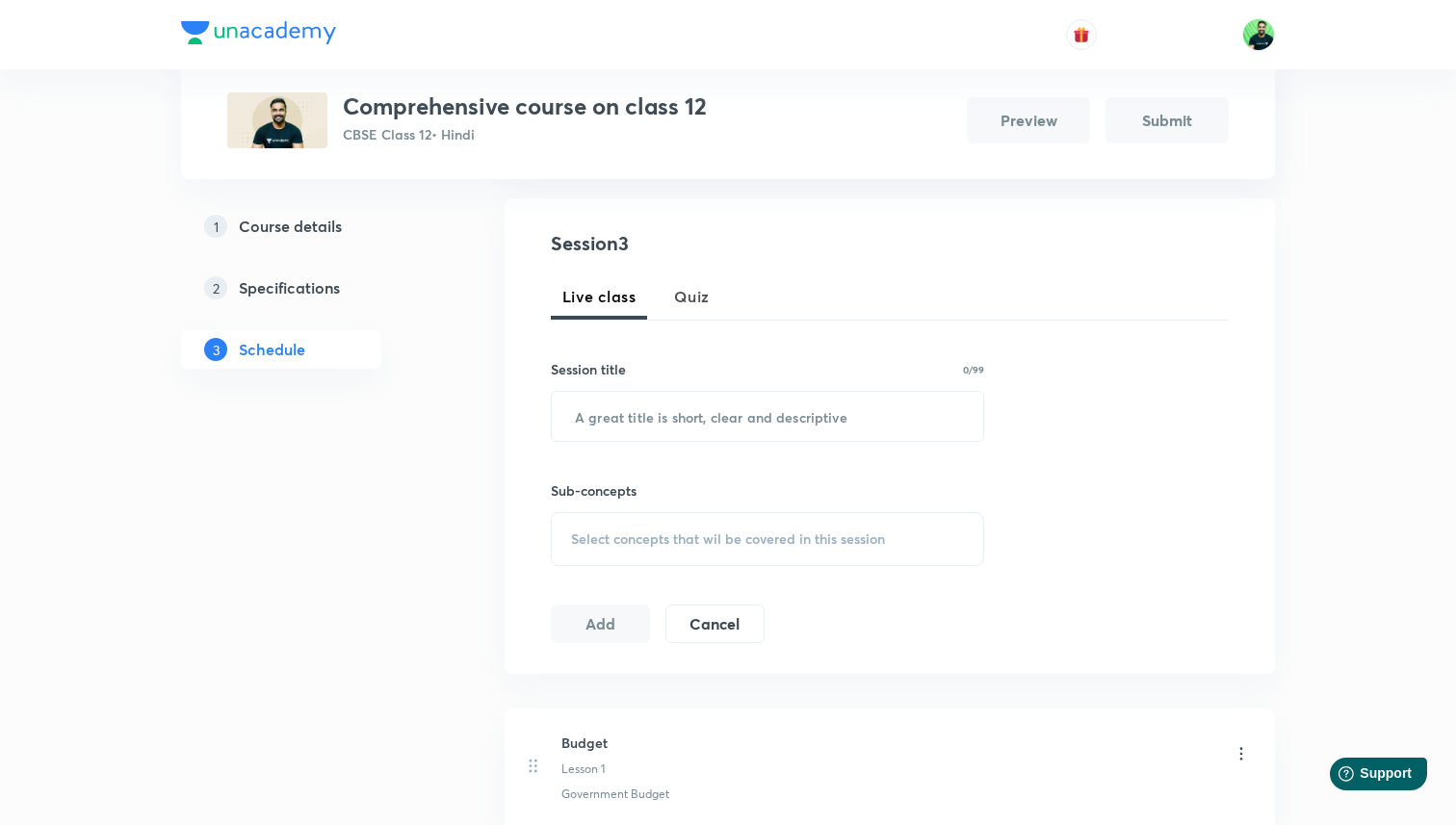 scroll, scrollTop: 373, scrollLeft: 0, axis: vertical 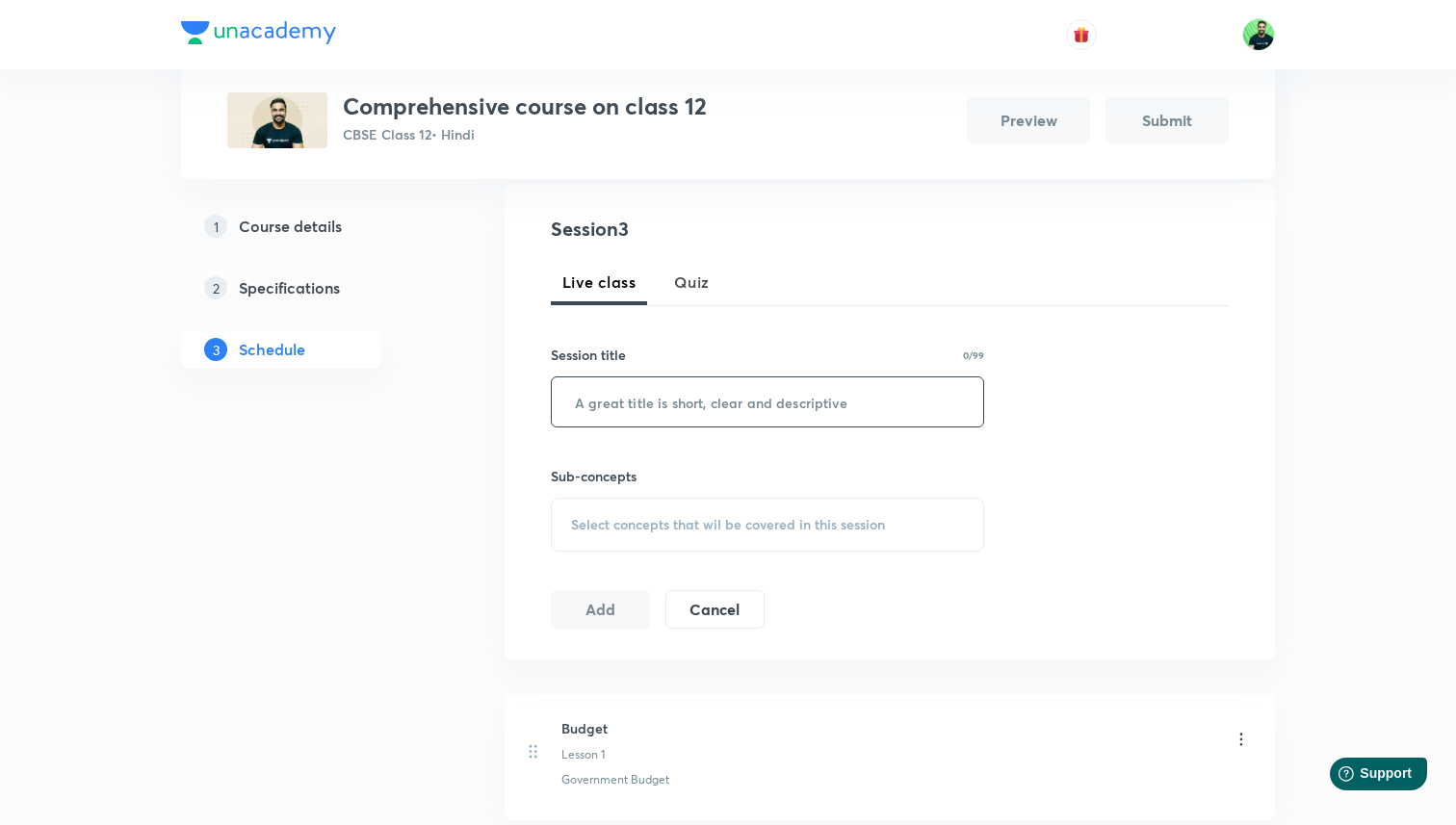 click at bounding box center (767, 401) 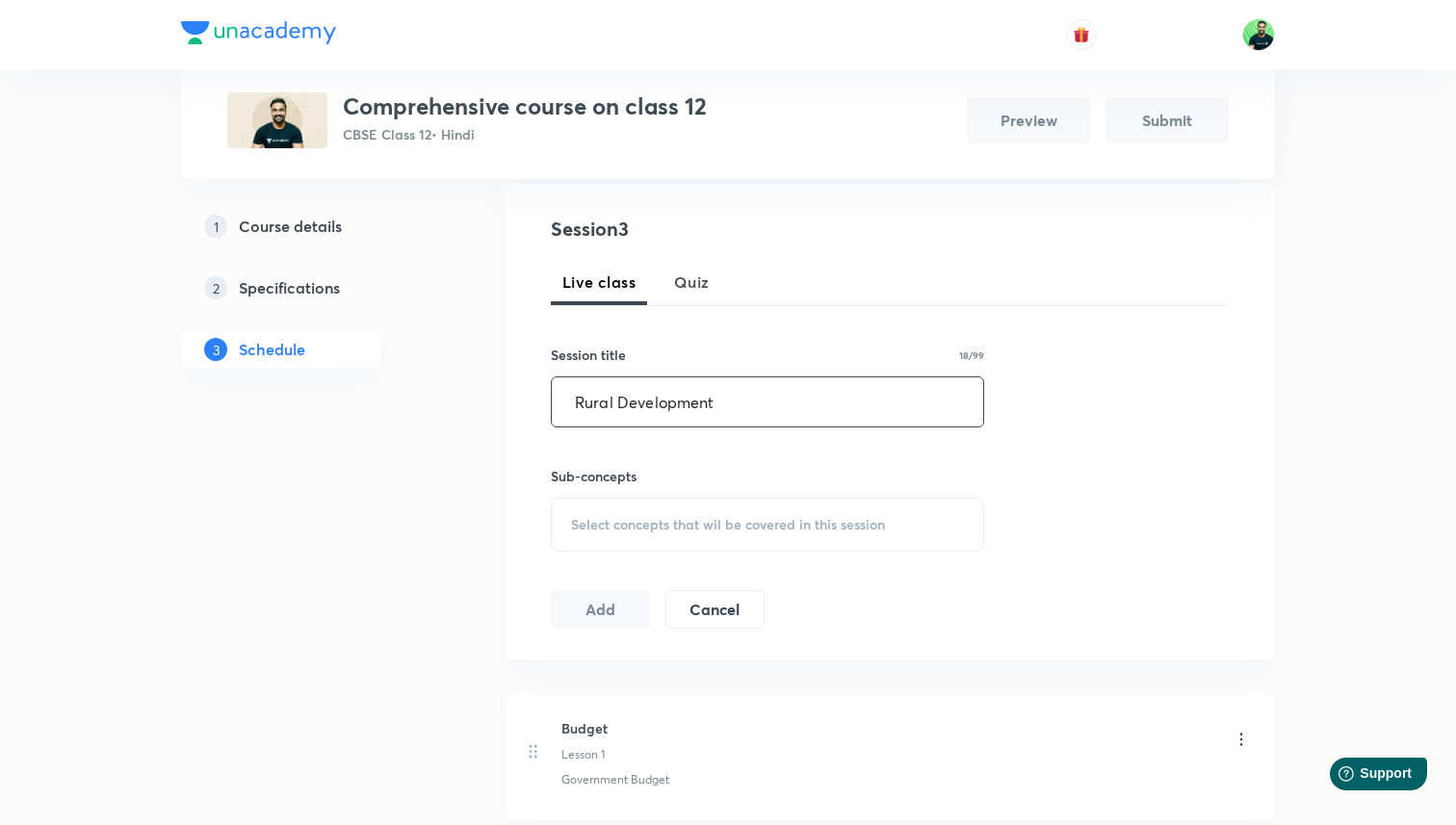 type on "Rural Development" 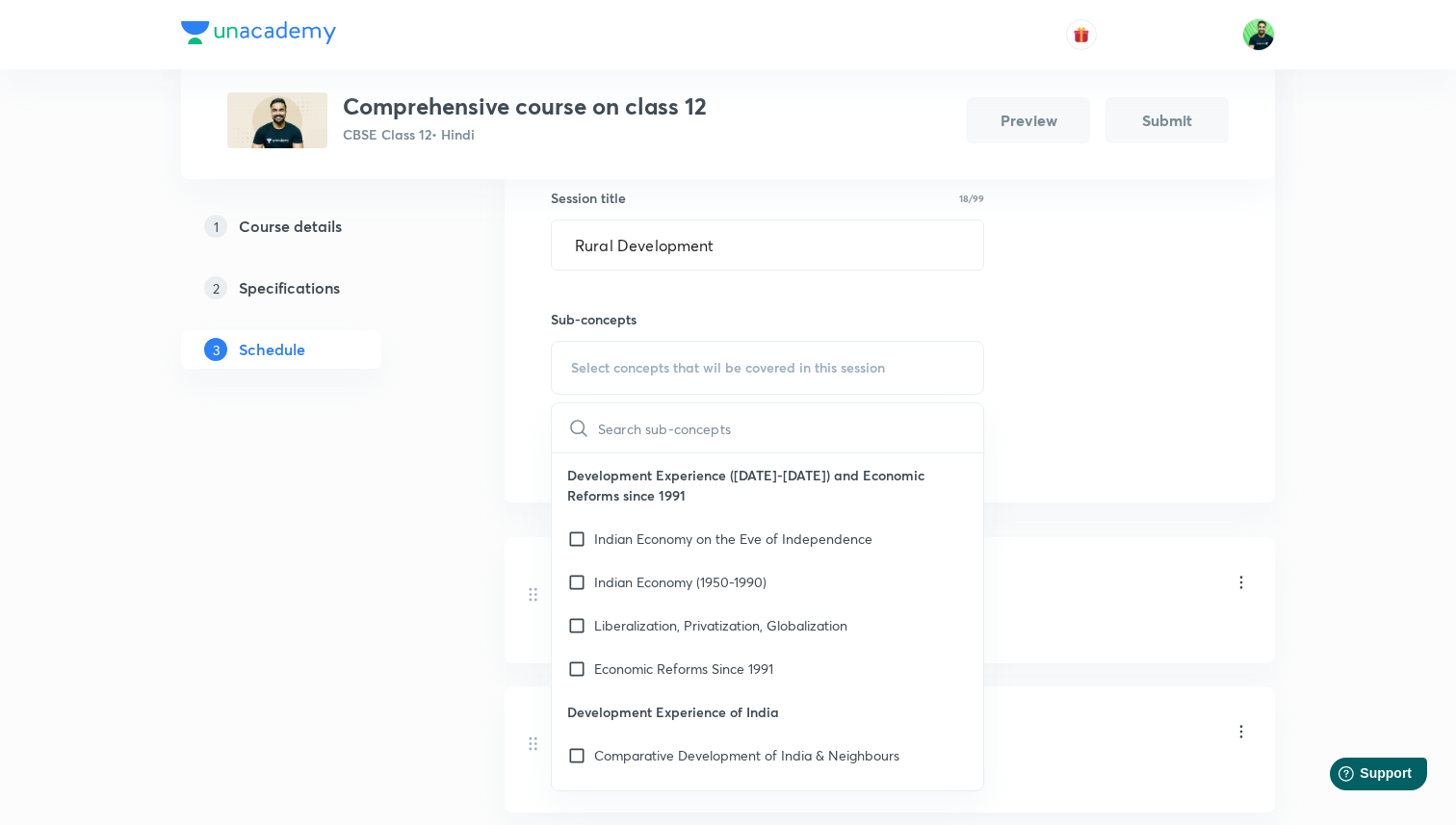 scroll, scrollTop: 535, scrollLeft: 0, axis: vertical 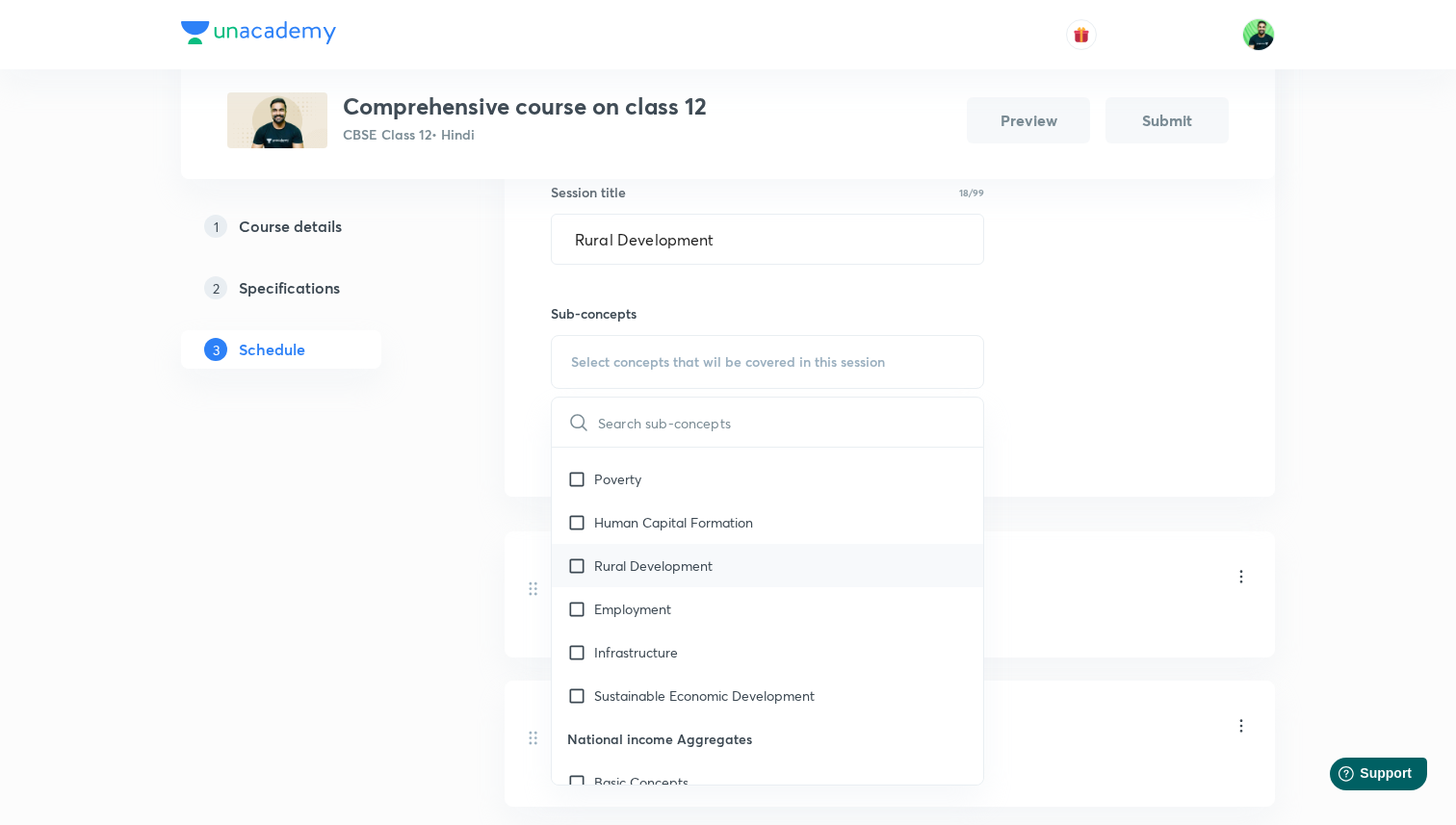 click on "Rural Development" at bounding box center (767, 565) 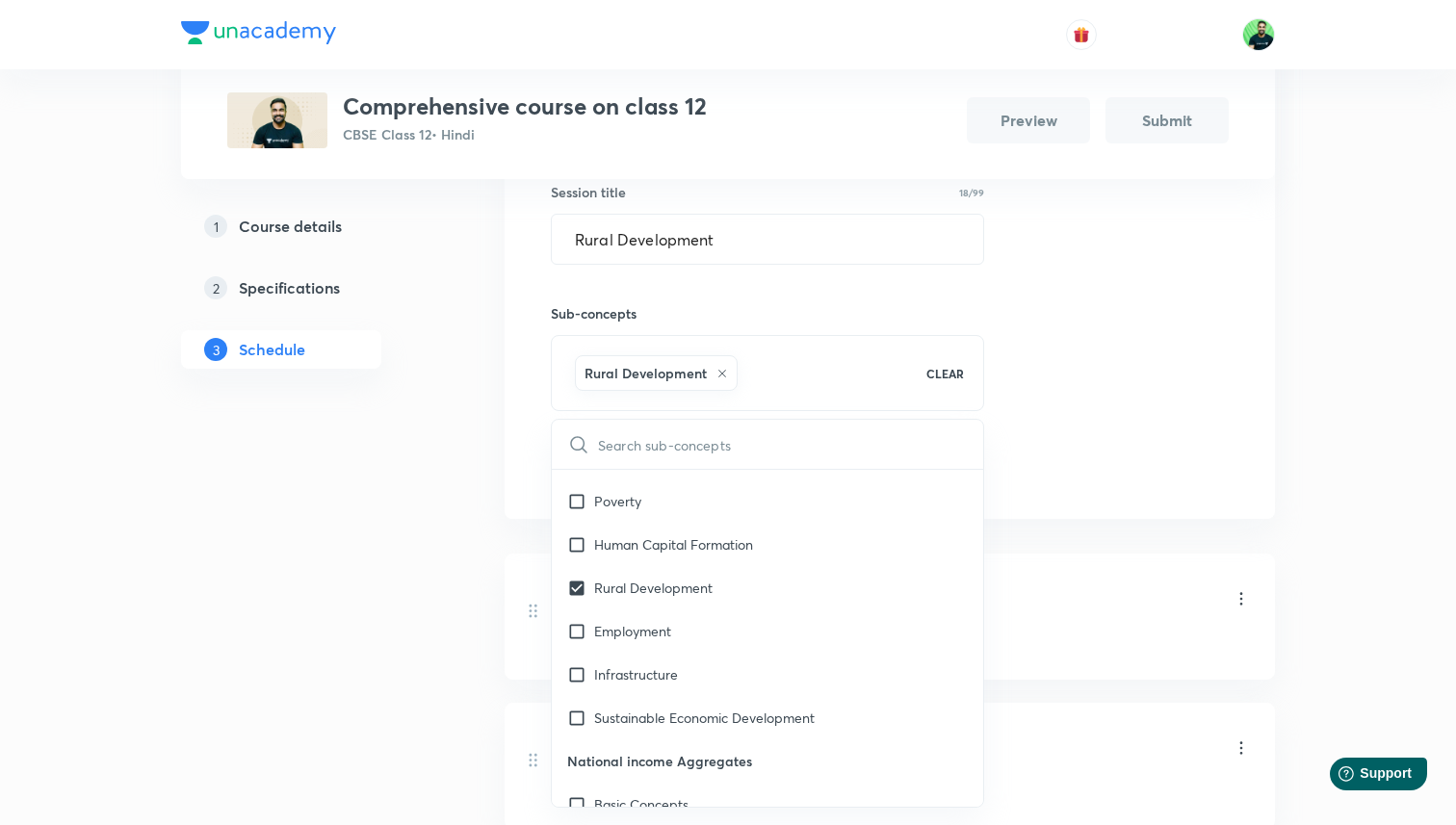 click on "Session  3 Live class Quiz Session title 18/99 Rural Development ​ Sub-concepts Rural Development CLEAR ​ Development Experience (1947-90) and Economic Reforms since 1991 Indian Economy on the Eve of Independence Indian Economy (1950-1990) Liberalization, Privatization, Globalization Economic Reforms Since 1991 Development Experience of India Comparative Development of India ​& Neighbours Current challenges facing Indian Economy Poverty Human Capital Formation Rural Development Employment Infrastructure Sustainable Economic Development National income Aggregates Basic Concepts Circular Flow of Income Methods of Calculating National Income Aggregates Related To National Income Money ​& Banking Money Supply of Money Money Creation Central Bank Controller Of Credit Theory of Income ​& Employment Aggregate Demand ​& Related Concepts Income Determination Excess Demand ​& Deficient Demand Propensity to Consume ​& Propensity to Save Government Budget ​& Economy Government Budget Covered previously Balance of Payments" at bounding box center [890, 270] 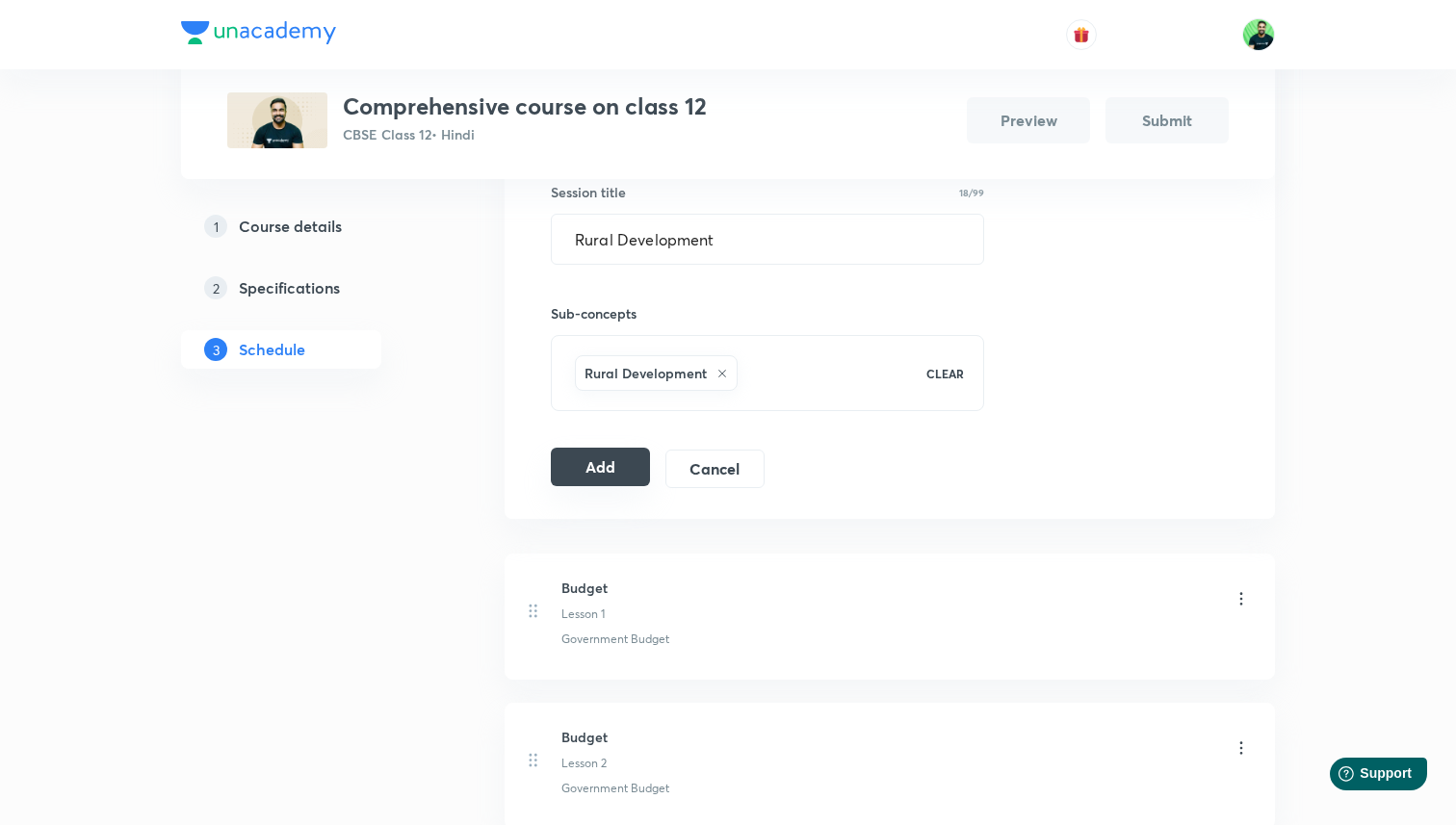 click on "Add" at bounding box center [600, 467] 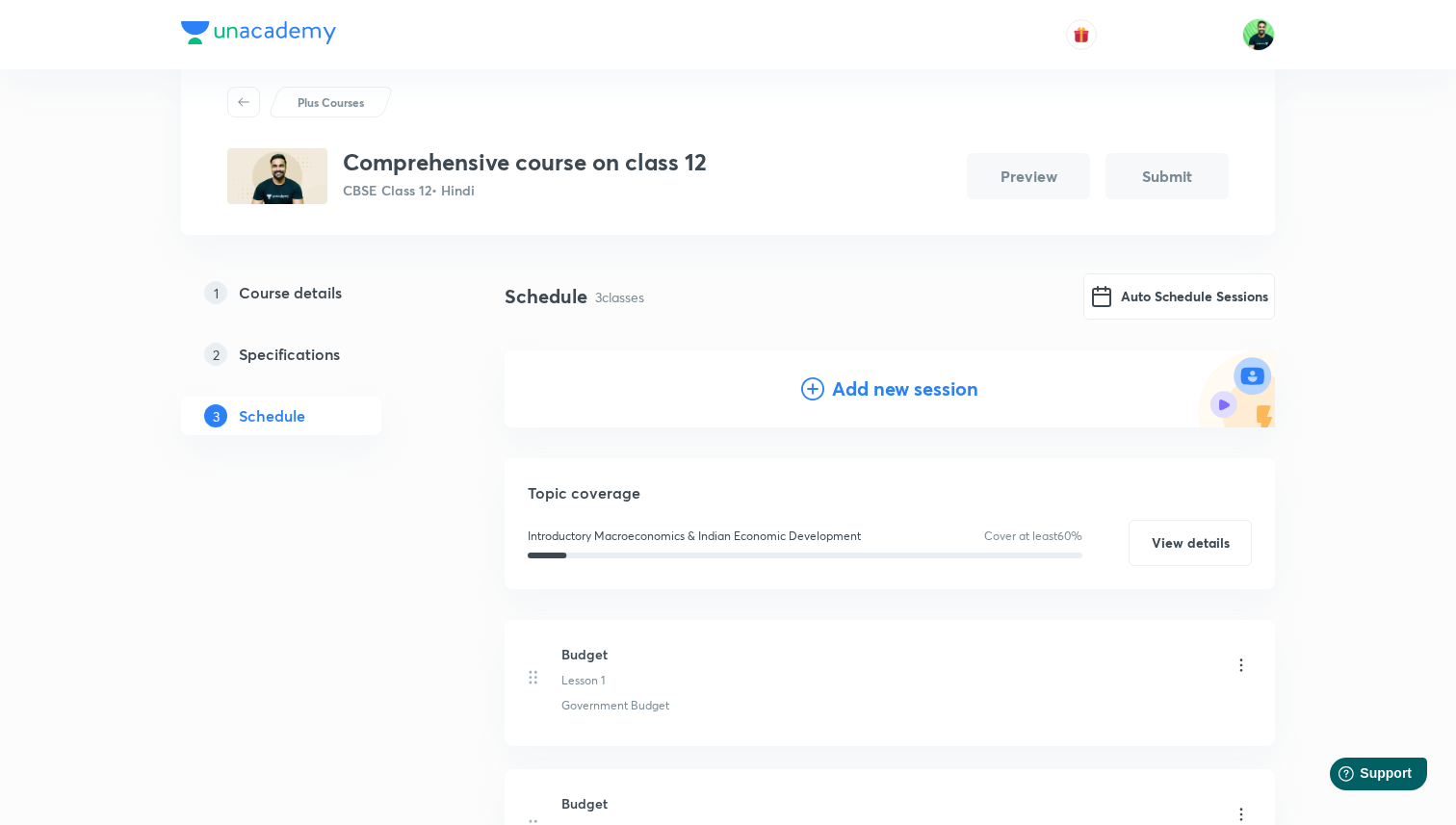 click on "Add new session" at bounding box center (905, 389) 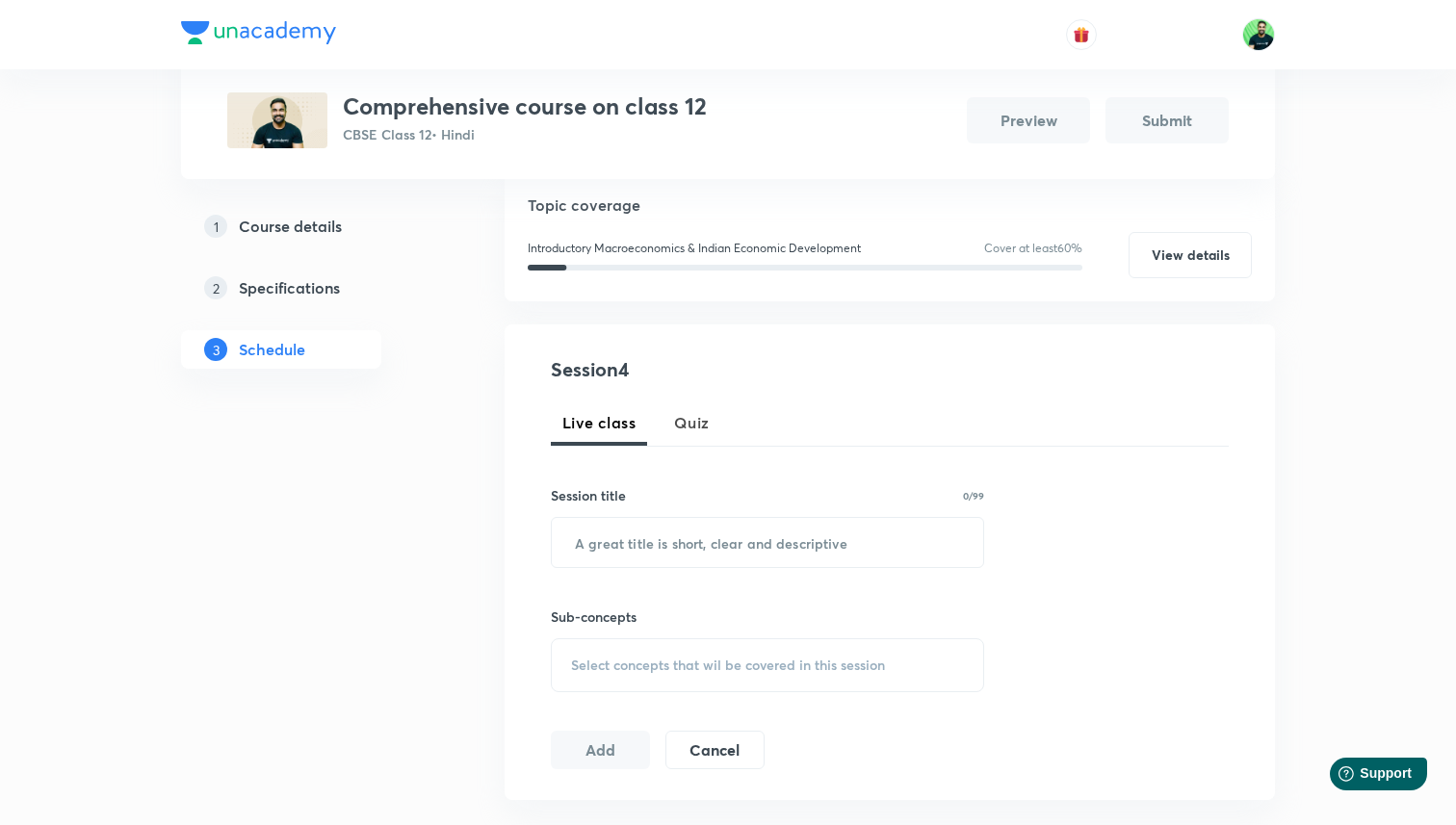 scroll, scrollTop: 319, scrollLeft: 0, axis: vertical 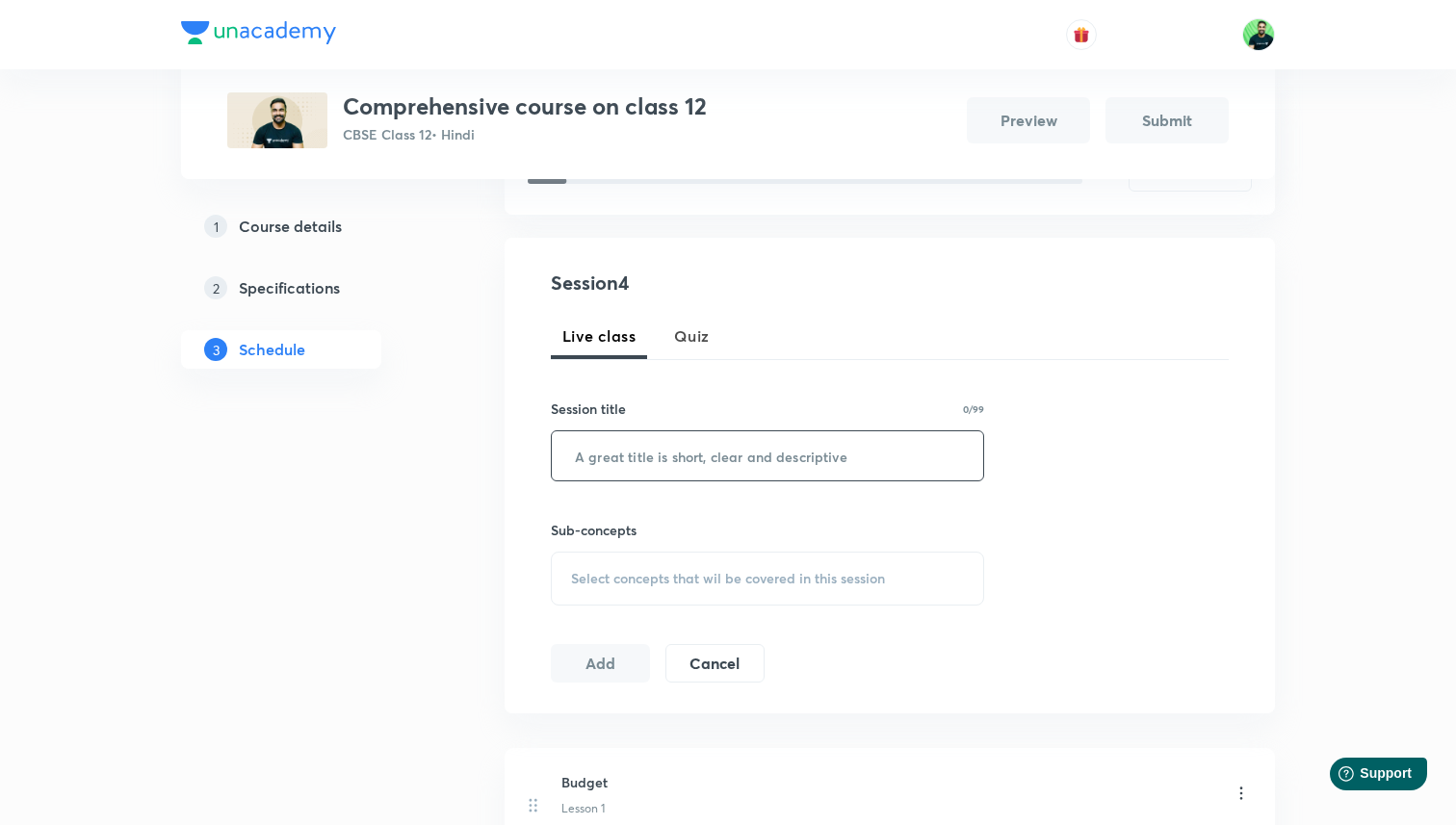 click at bounding box center [767, 455] 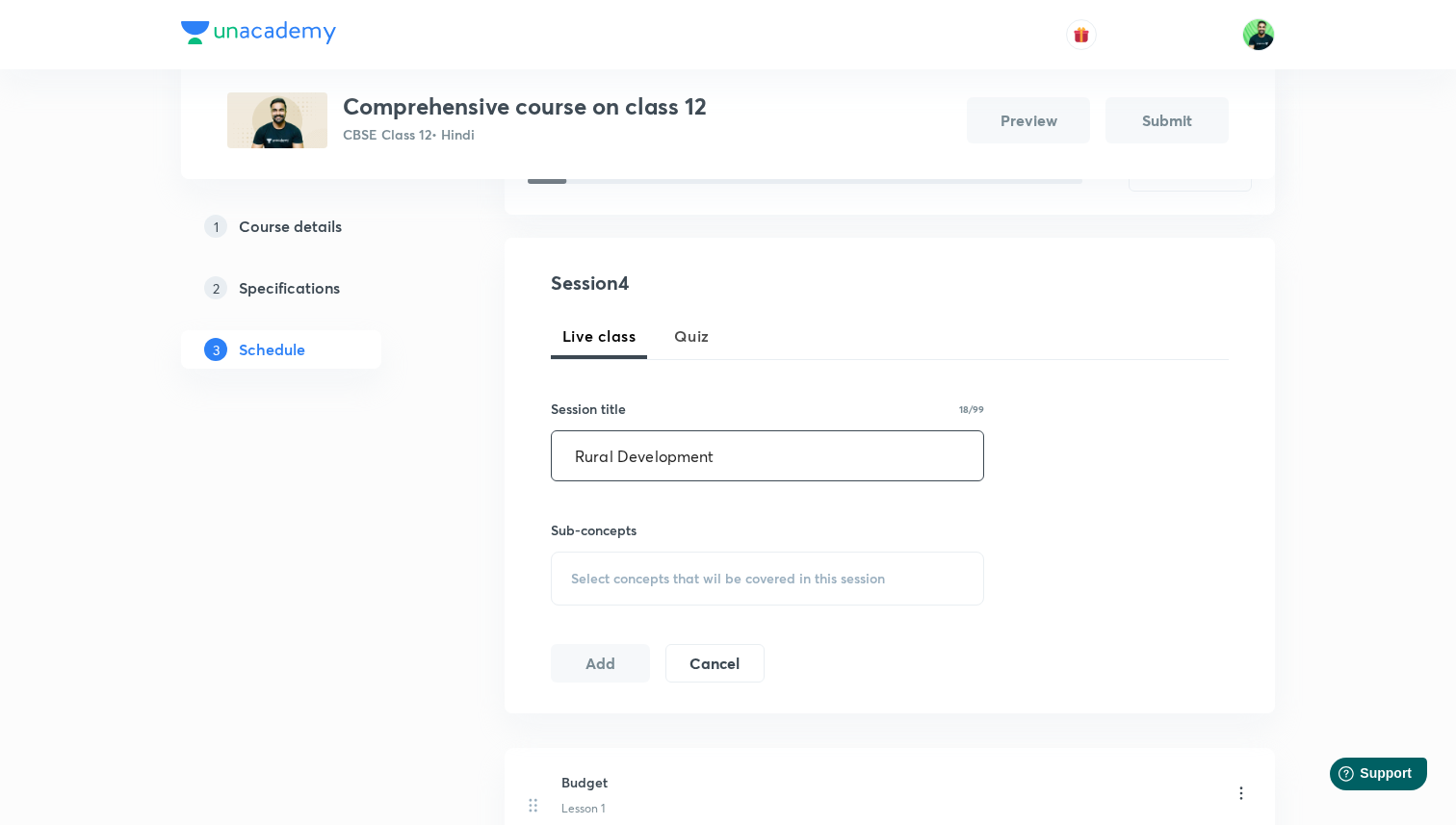 type on "Rural Development" 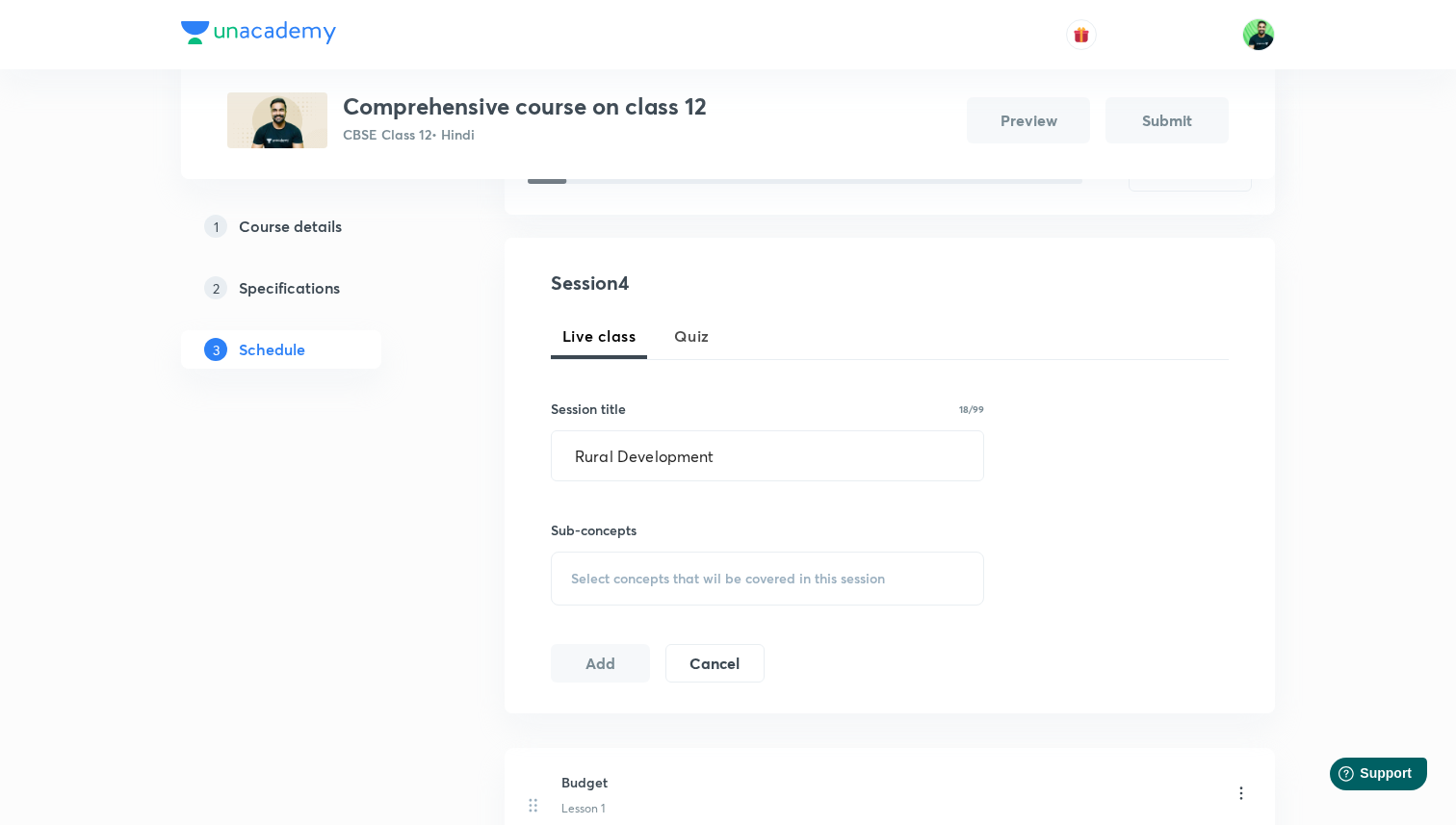 click on "Select concepts that wil be covered in this session" at bounding box center [728, 579] 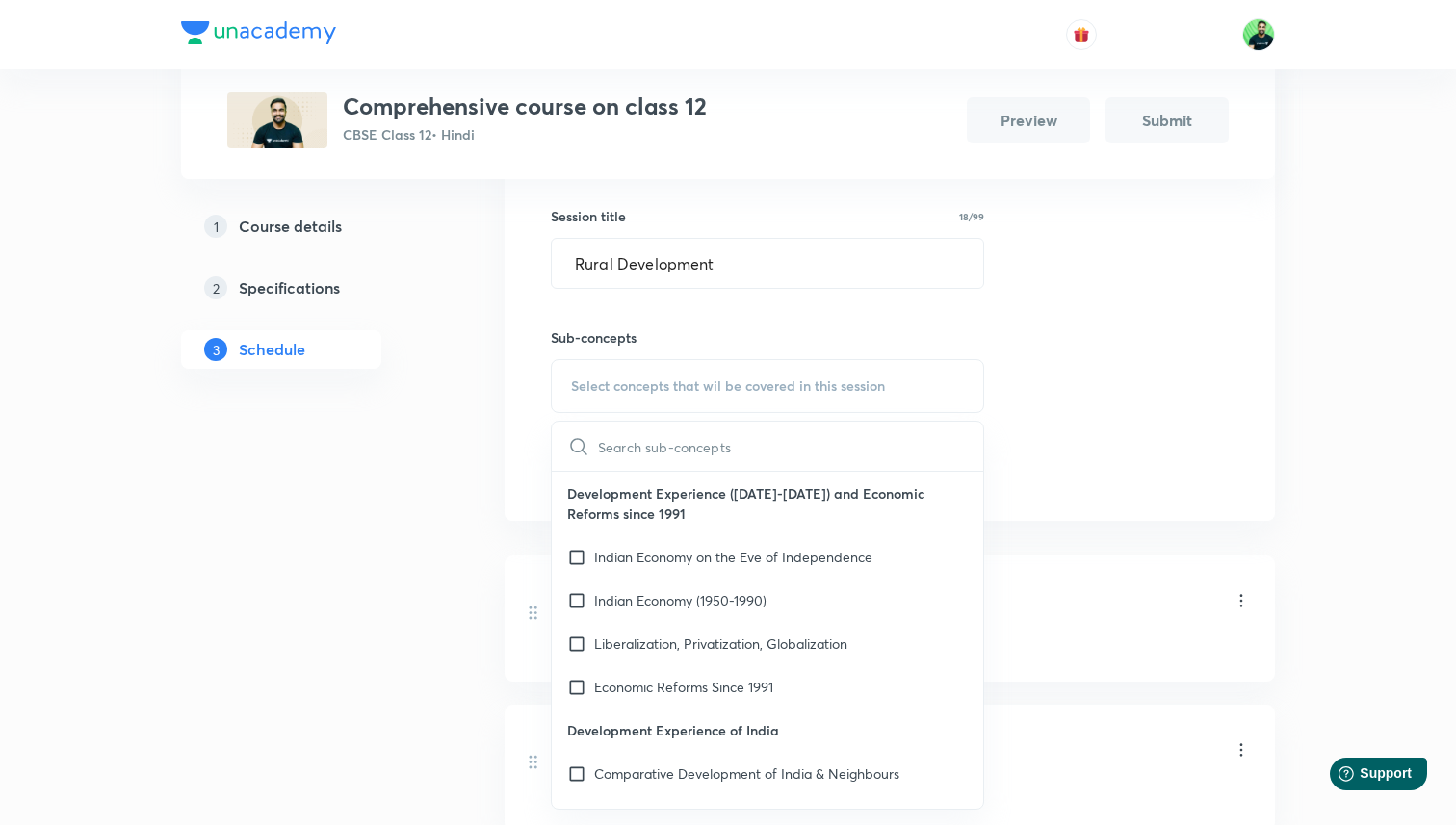 scroll, scrollTop: 527, scrollLeft: 0, axis: vertical 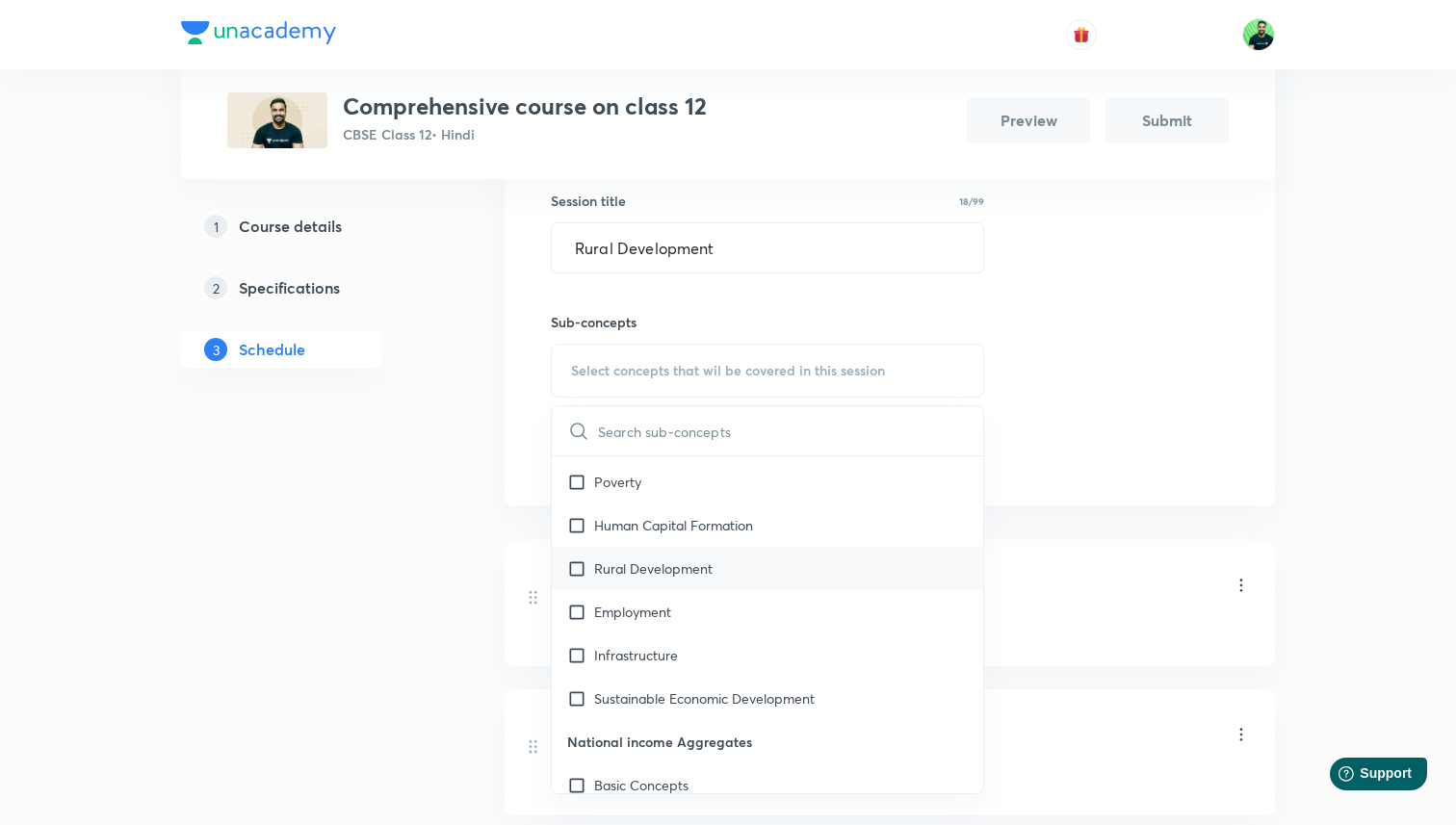 click on "Rural Development" at bounding box center [767, 568] 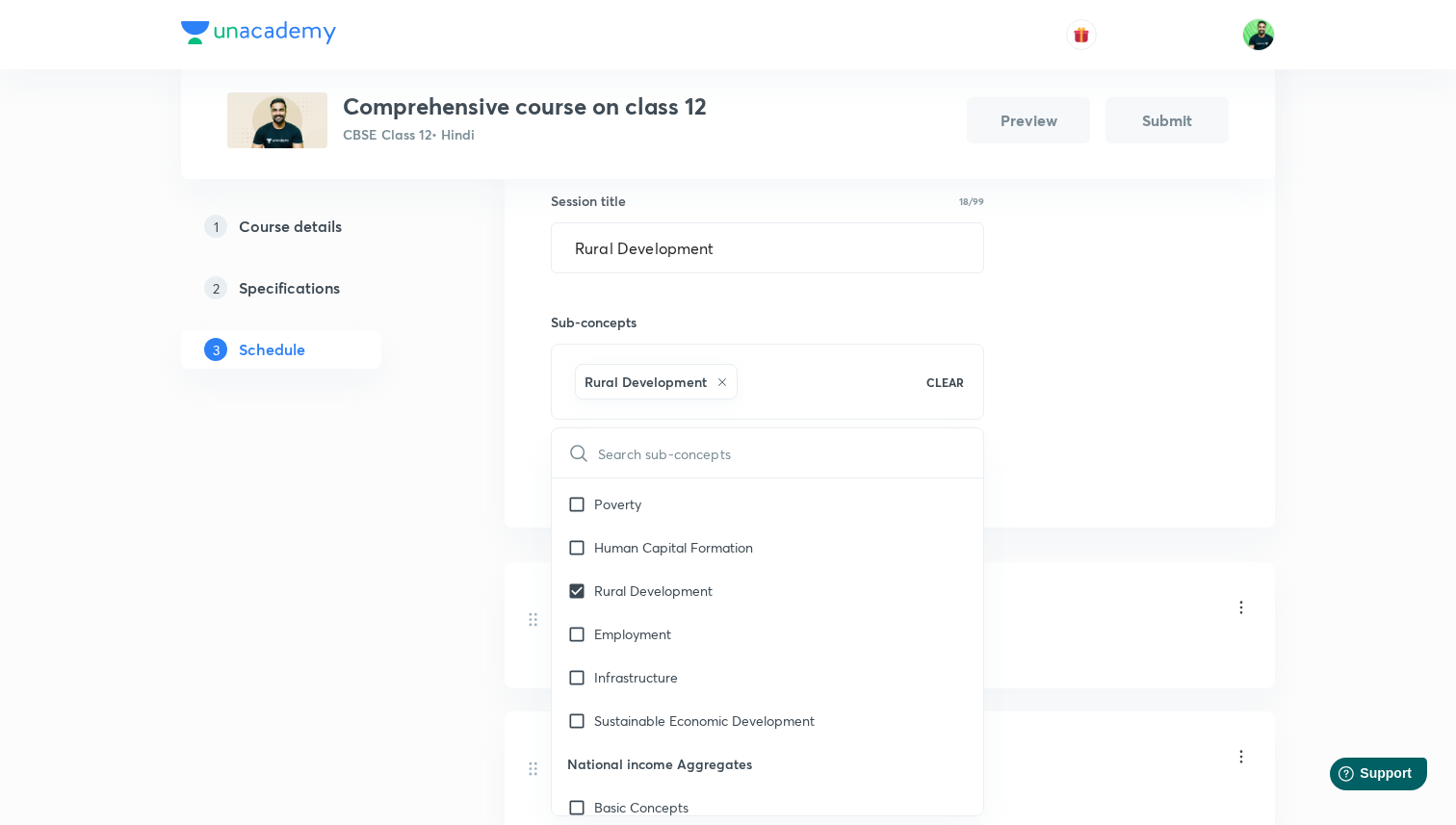 click on "Session  4 Live class Quiz Session title 18/99 Rural Development ​ Sub-concepts Rural Development CLEAR ​ Development Experience ([DATE]-[DATE]) and Economic Reforms since 1991 Indian Economy on the Eve of Independence Indian Economy ([DATE]-[DATE]) Liberalization, Privatization, Globalization Economic Reforms Since 1991 Development Experience of India Comparative Development of India & Neighbours Current challenges facing Indian Economy Poverty Human Capital Formation Rural Development Employment Infrastructure Sustainable Economic Development National income Aggregates Basic Concepts Circular Flow of Income Methods of Calculating National Income Aggregates Related To National Income Money & Banking Money Supply of Money Money Creation Central Bank Controller Of Credit Theory of Income & Employment Aggregate Demand & Related Concepts Income Determination Excess Demand & Deficient Demand Propensity to Consume & Propensity to Save Government Budget & Economy Government Budget Covered previously" at bounding box center [890, 278] 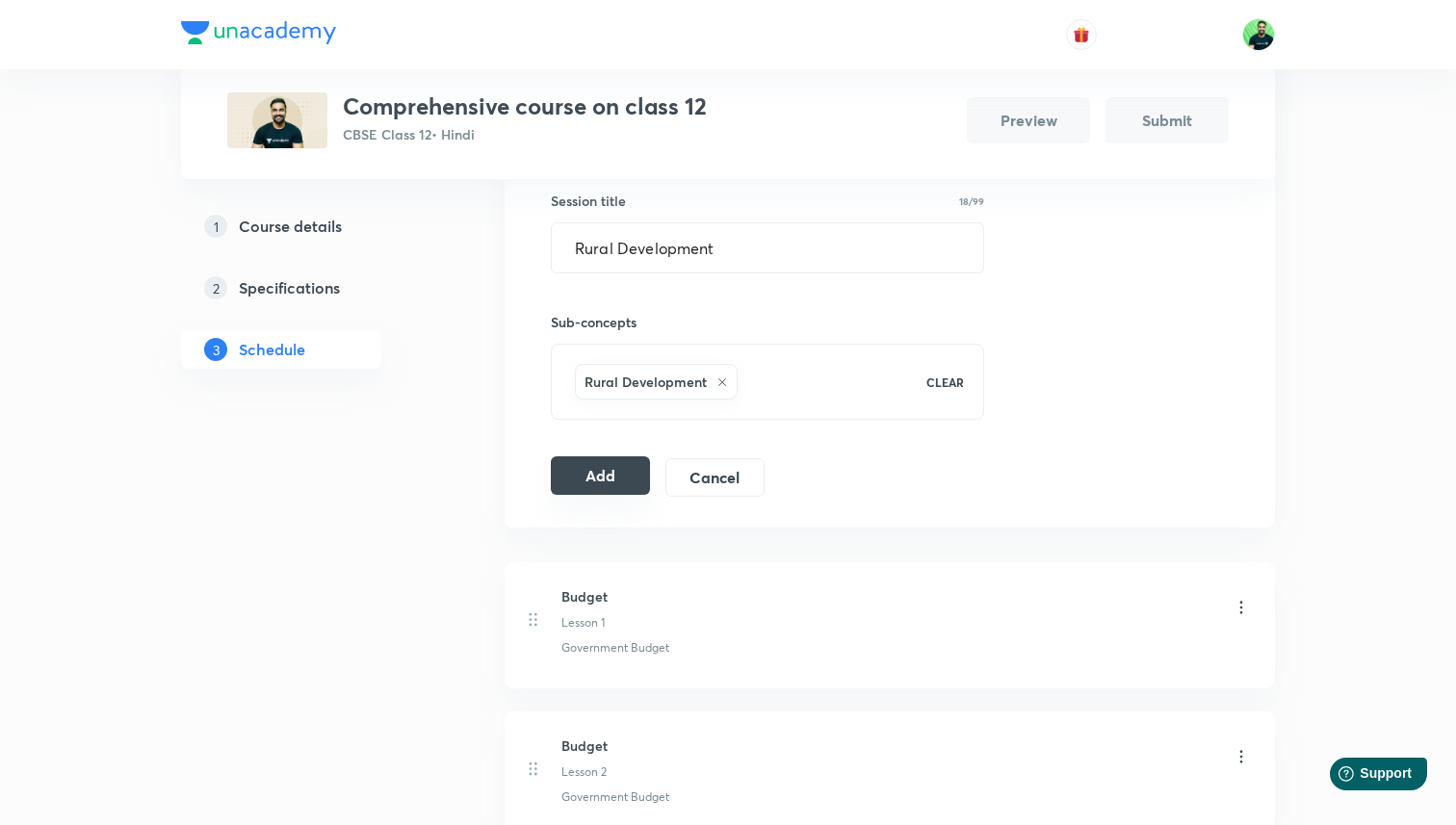click on "Add" at bounding box center [600, 476] 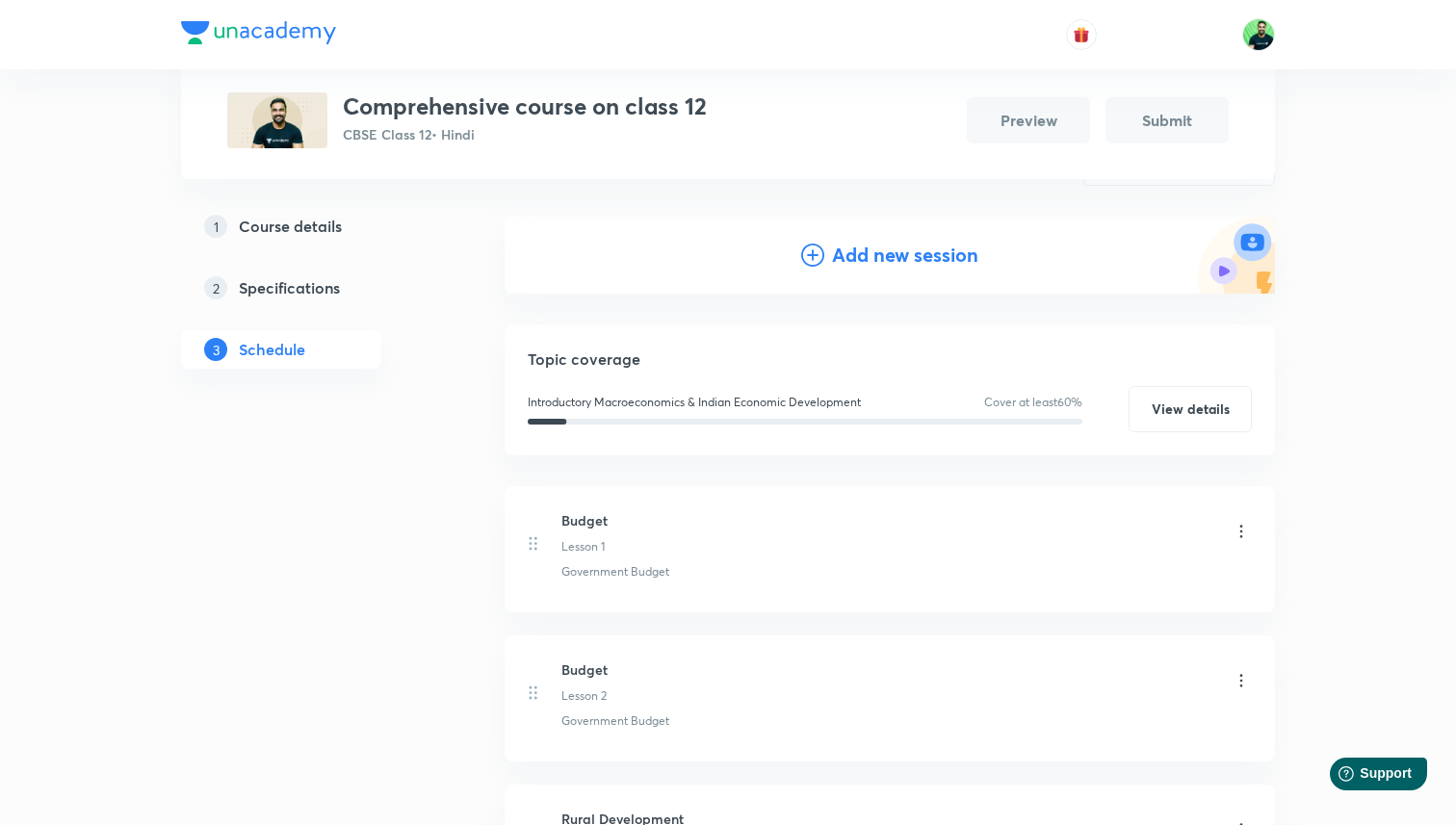 scroll, scrollTop: 0, scrollLeft: 0, axis: both 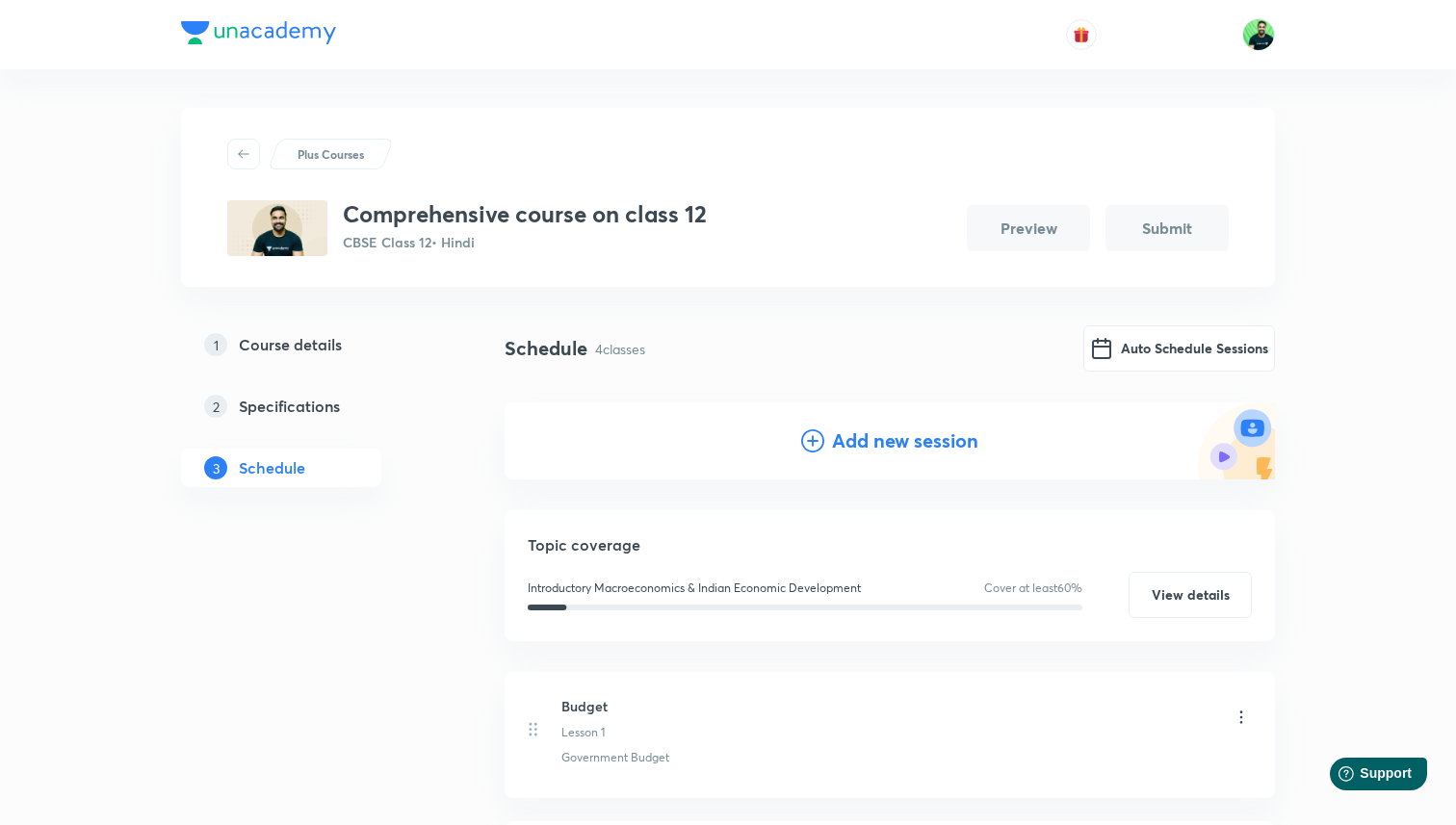 click on "Add new session" at bounding box center [905, 441] 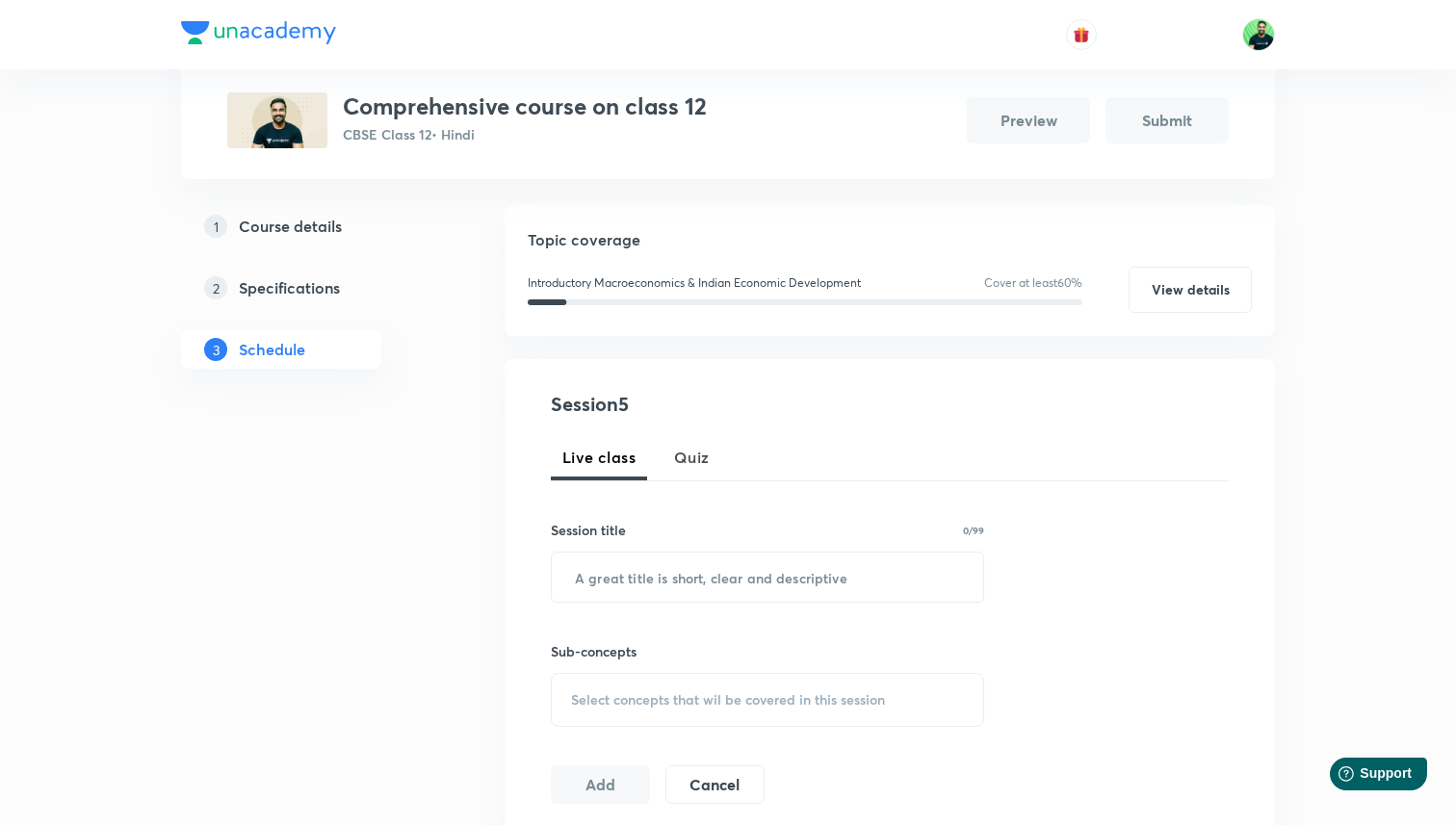 scroll, scrollTop: 248, scrollLeft: 0, axis: vertical 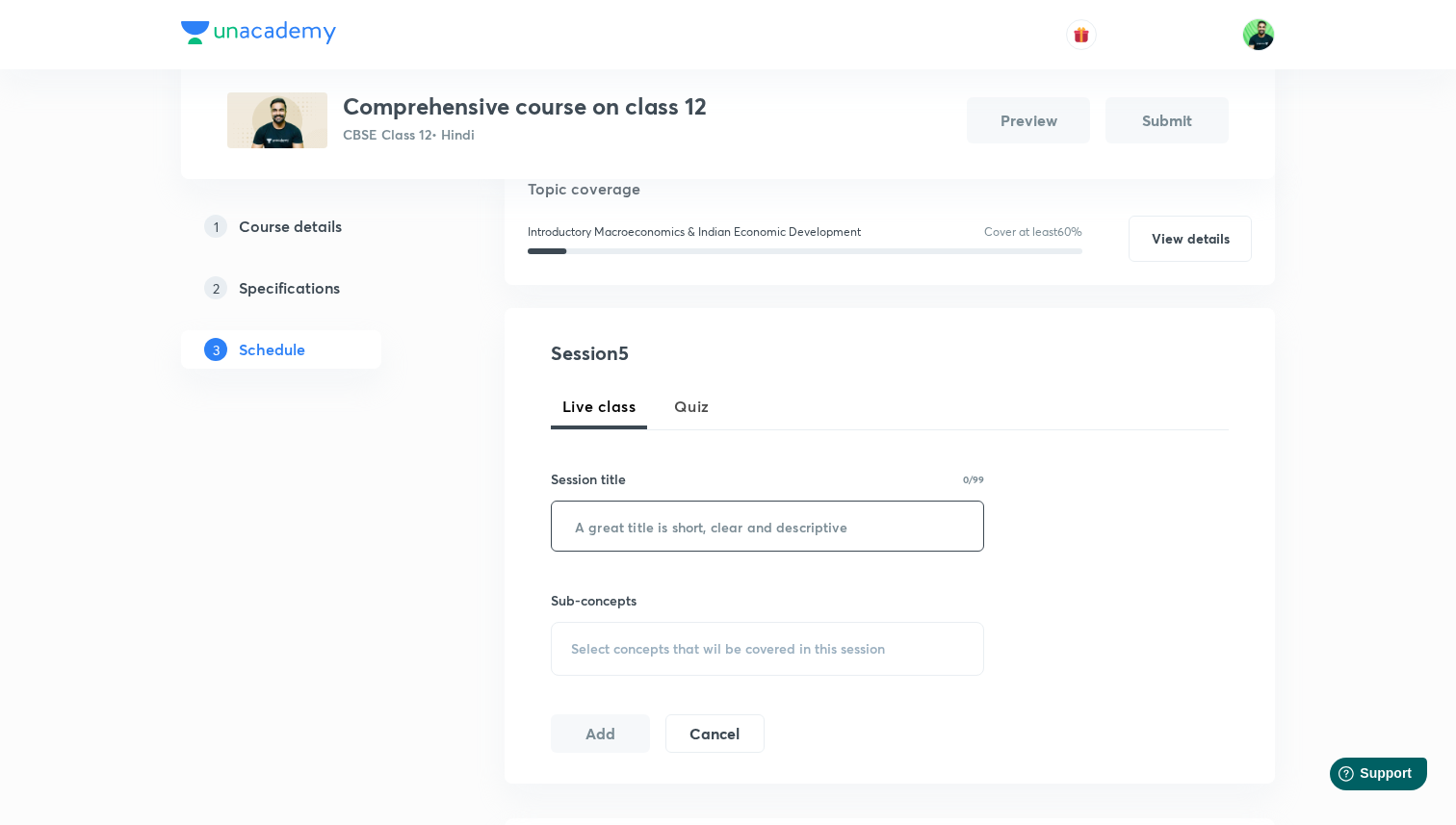 click at bounding box center (767, 526) 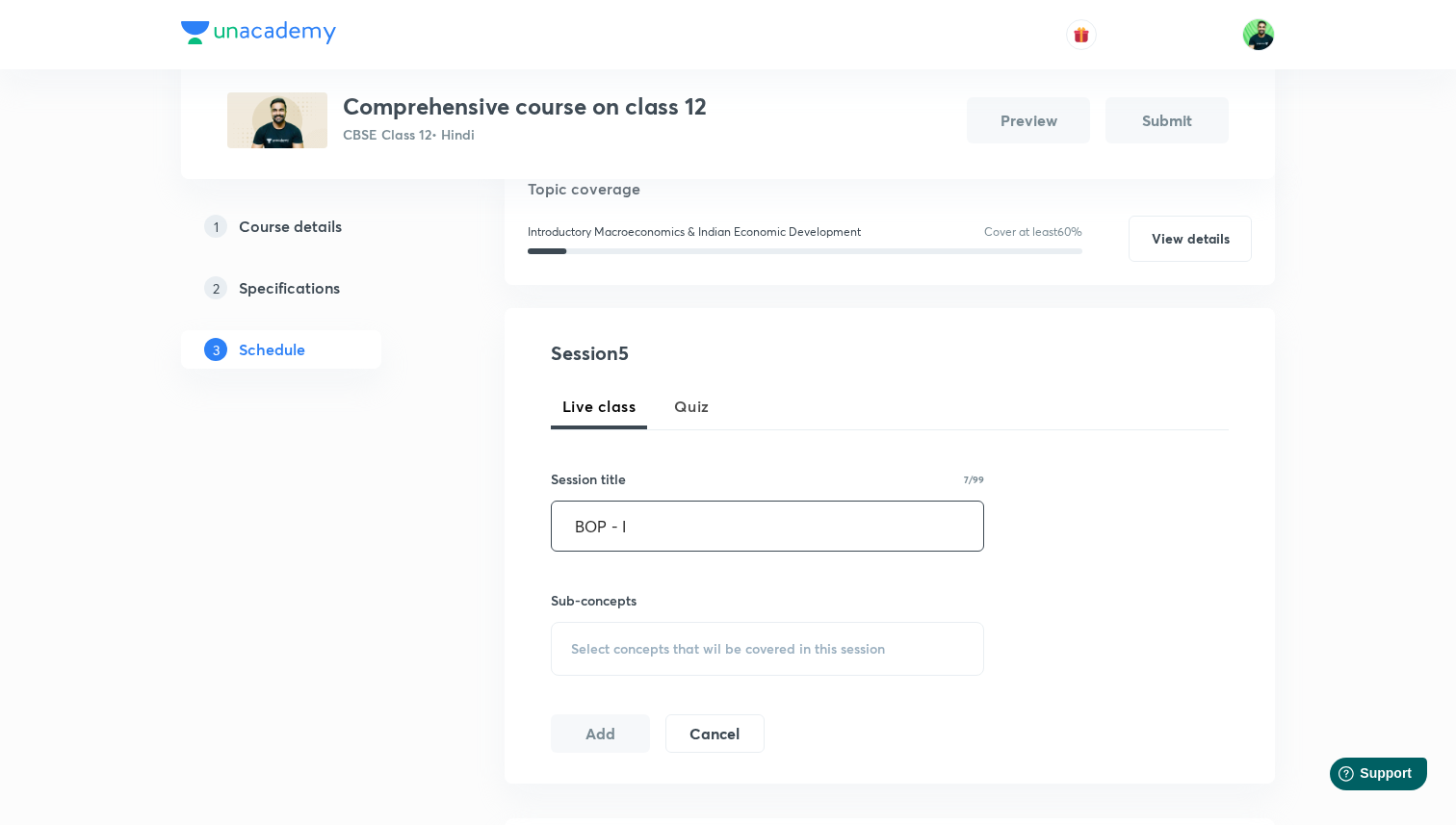 type on "BOP - I" 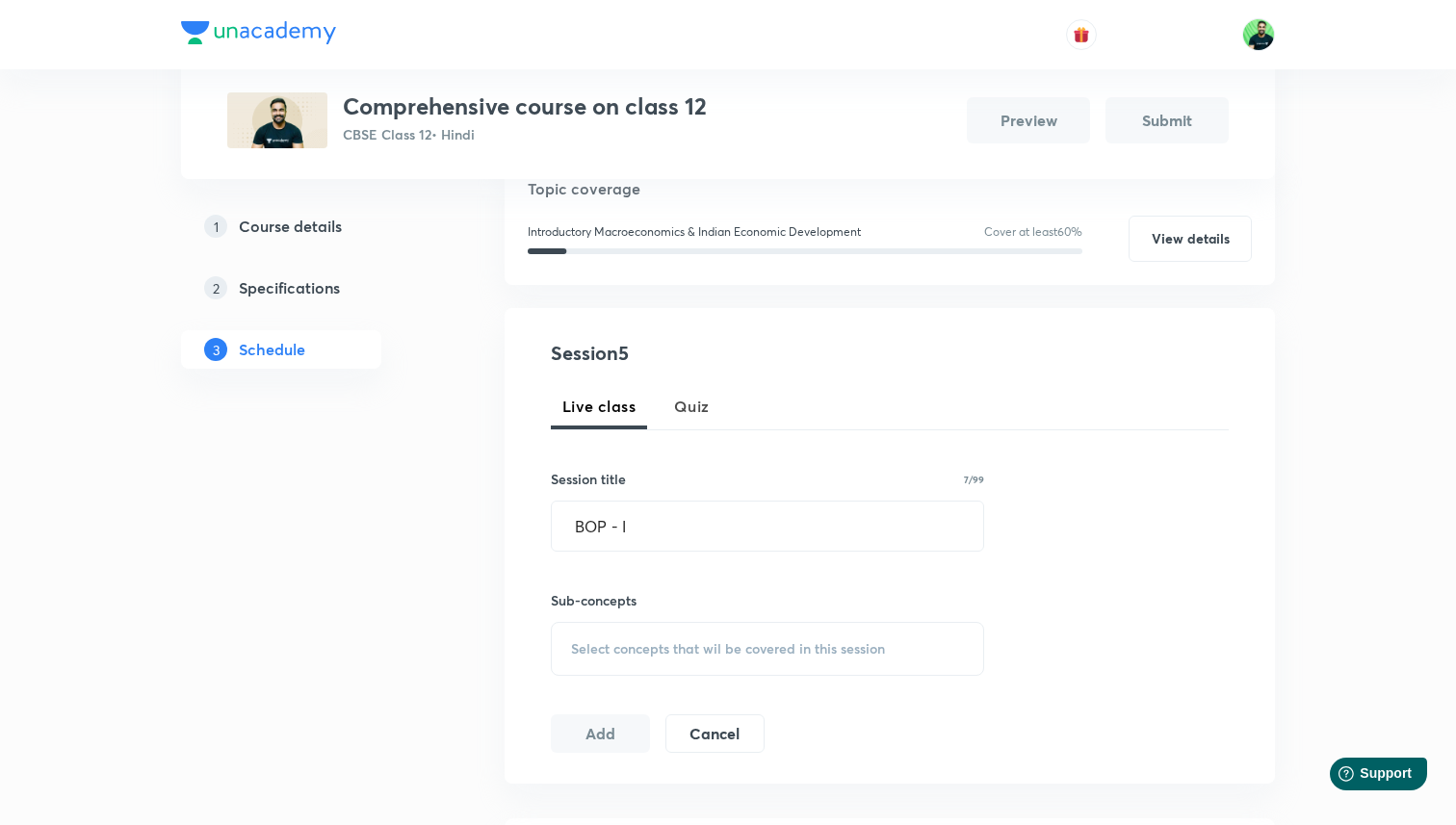 click on "Select concepts that wil be covered in this session" at bounding box center [767, 649] 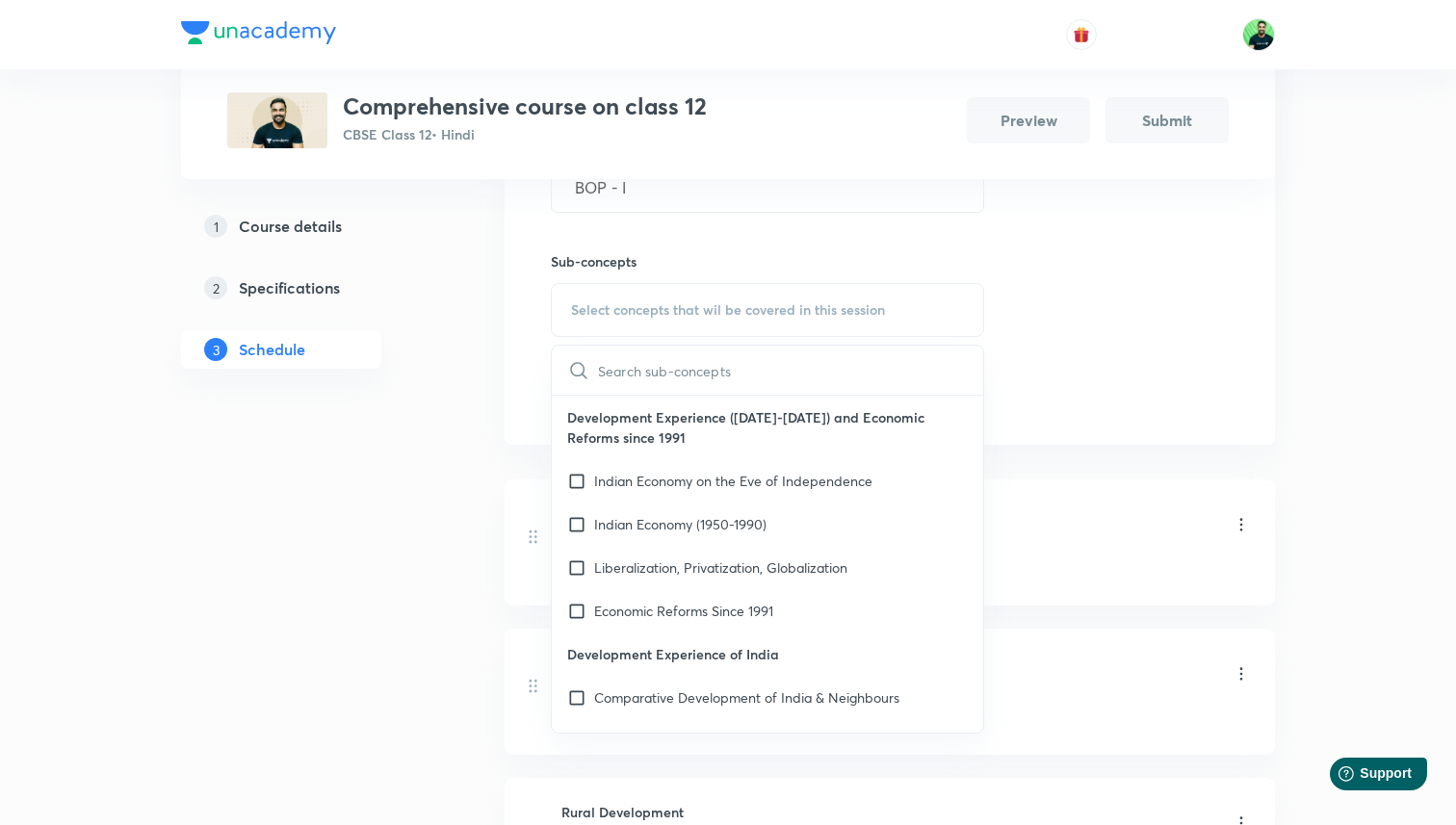 scroll, scrollTop: 620, scrollLeft: 0, axis: vertical 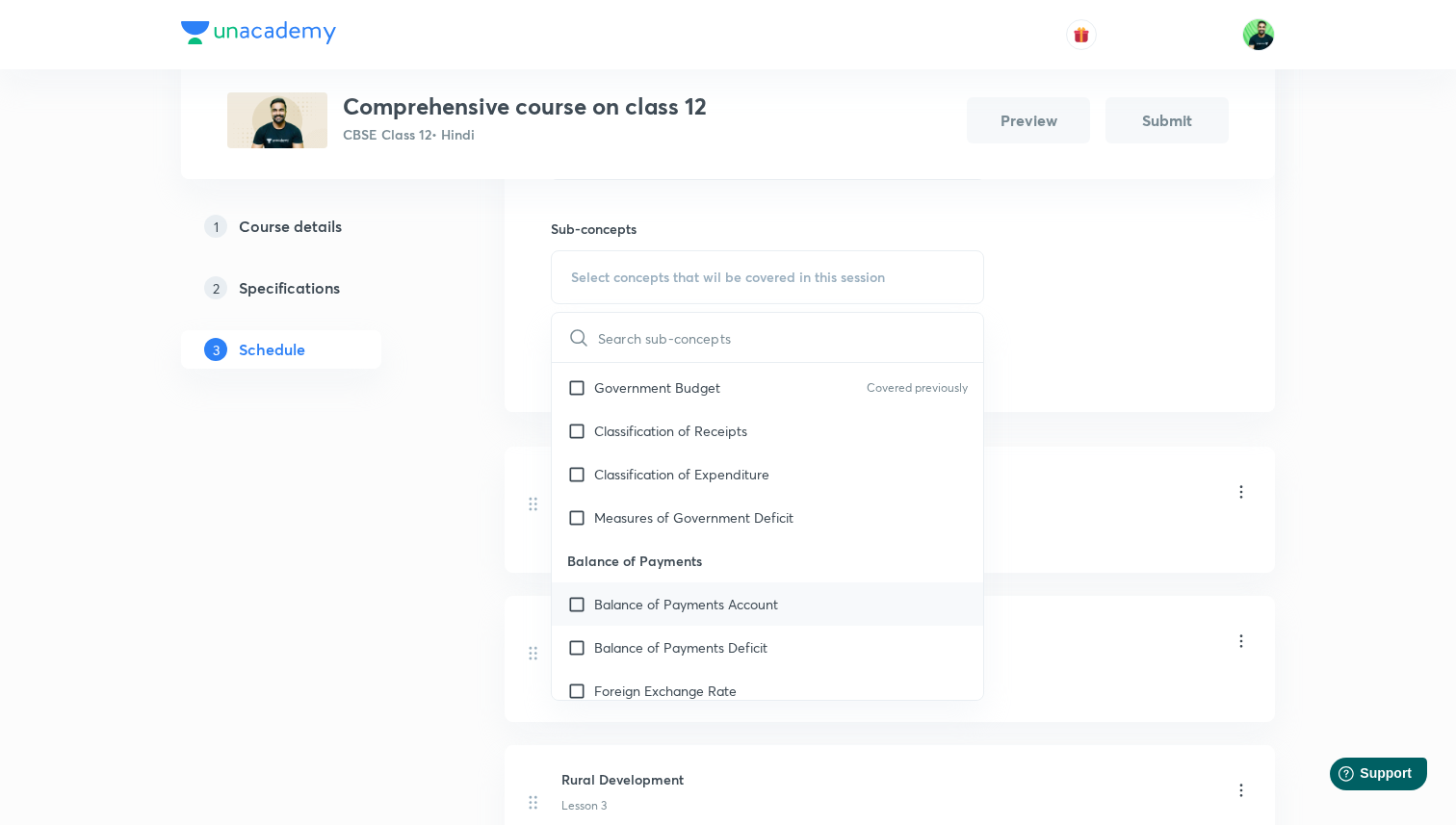 click on "Balance of Payments Account" at bounding box center (686, 604) 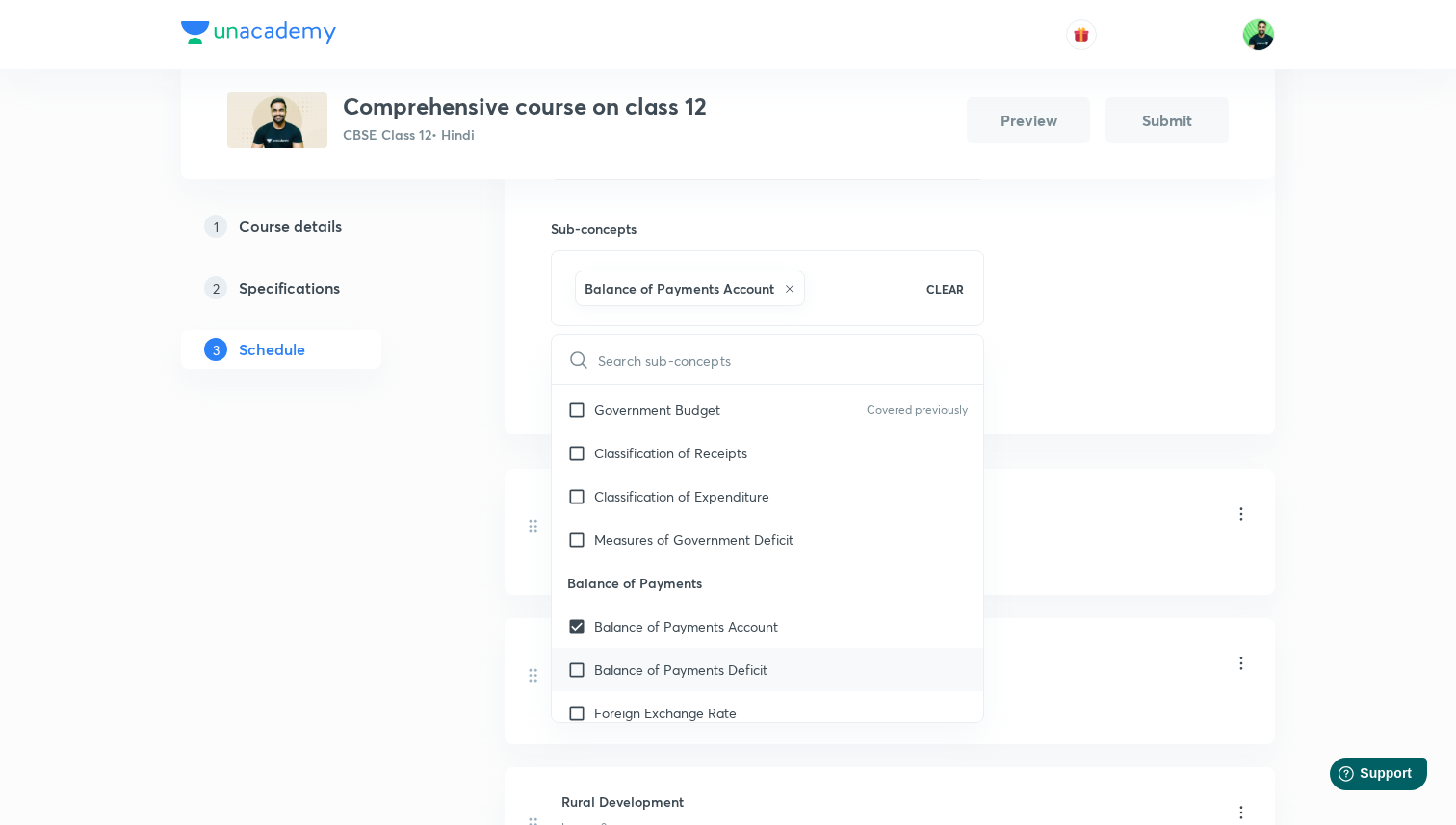 click on "Balance of Payments Deficit" at bounding box center (681, 669) 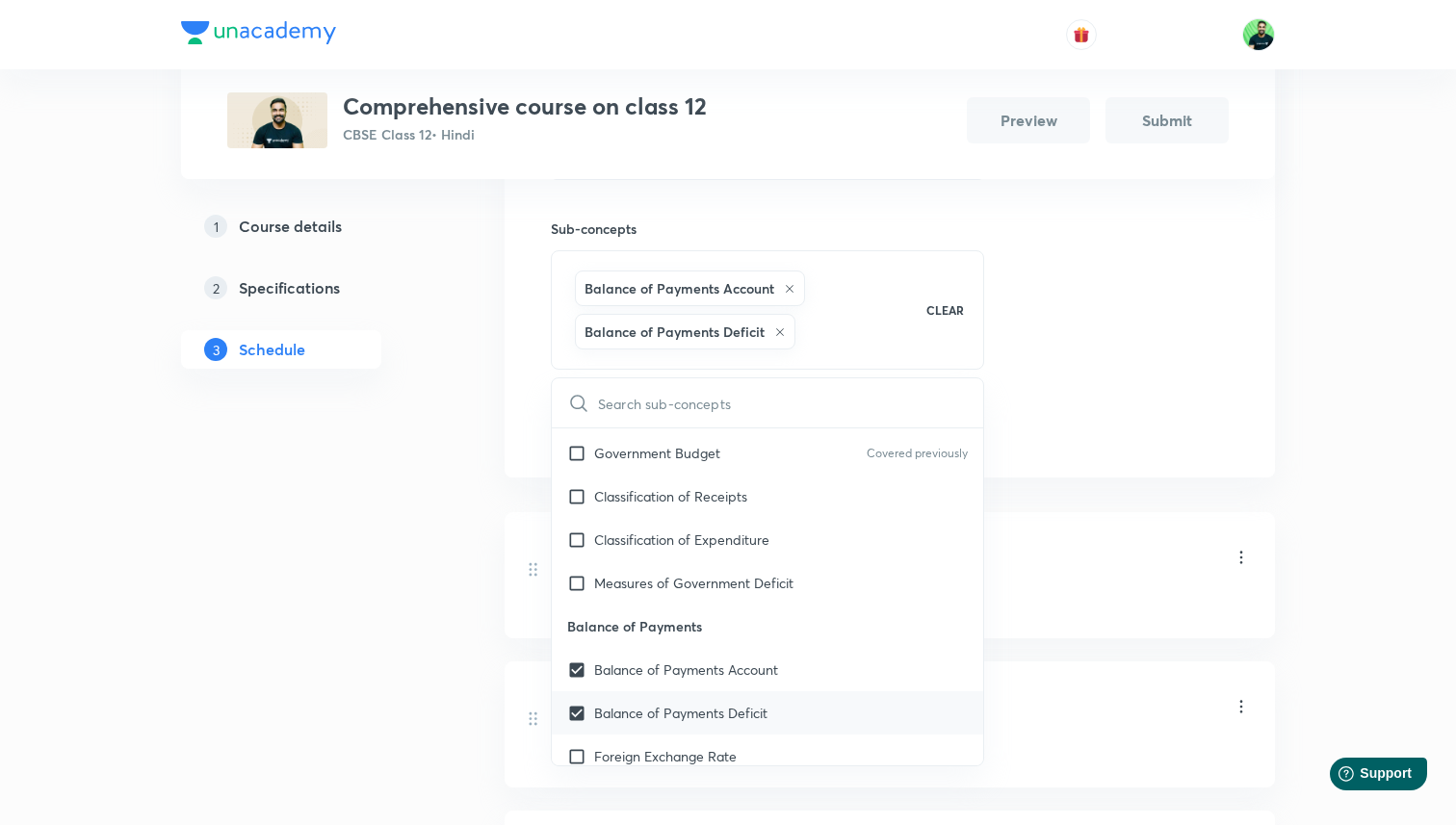scroll, scrollTop: 1416, scrollLeft: 0, axis: vertical 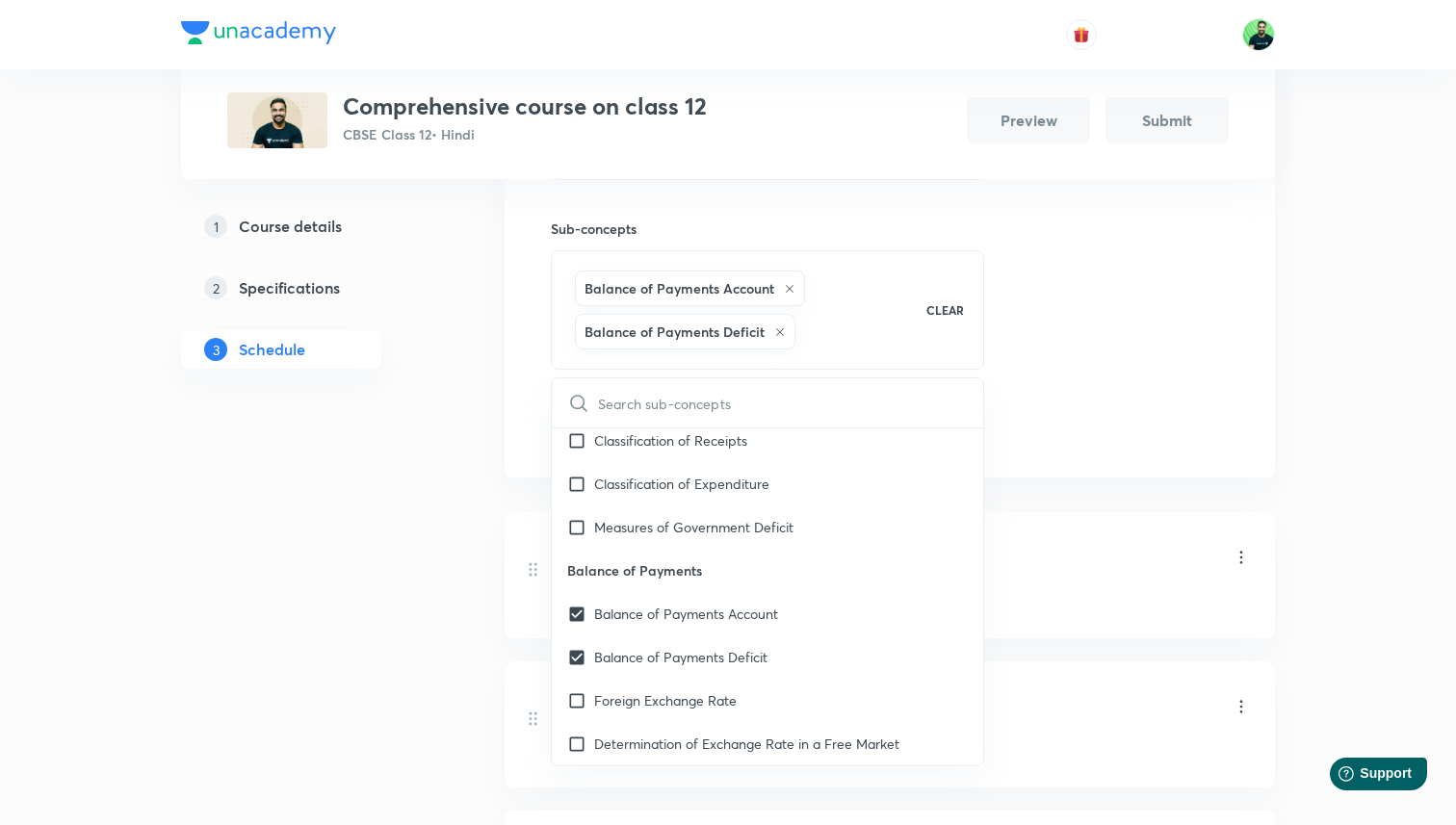 click on "Session  5 Live class Quiz Session title 7/99 BOP - I ​ Sub-concepts Balance of Payments Account Balance of Payments Deficit CLEAR ​ Development Experience ([DATE]-[DATE]) and Economic Reforms since 1991 Indian Economy on the Eve of Independence Indian Economy ([DATE]-[DATE]) Liberalization, Privatization, Globalization Economic Reforms Since 1991 Development Experience of India Comparative Development of India & Neighbours Current challenges facing Indian Economy Poverty Human Capital Formation Rural Development Covered previously Employment Infrastructure Sustainable Economic Development National income Aggregates Basic Concepts Circular Flow of Income Methods of Calculating National Income Aggregates Related To National Income Money & Banking Money Supply of Money Money Creation Central Bank Controller Of Credit Theory of Income & Employment Aggregate Demand & Related Concepts Income Determination Excess Demand & Deficient Demand Propensity to Consume & Propensity to Save Government Budget & Economy Add Cancel" at bounding box center (890, 207) 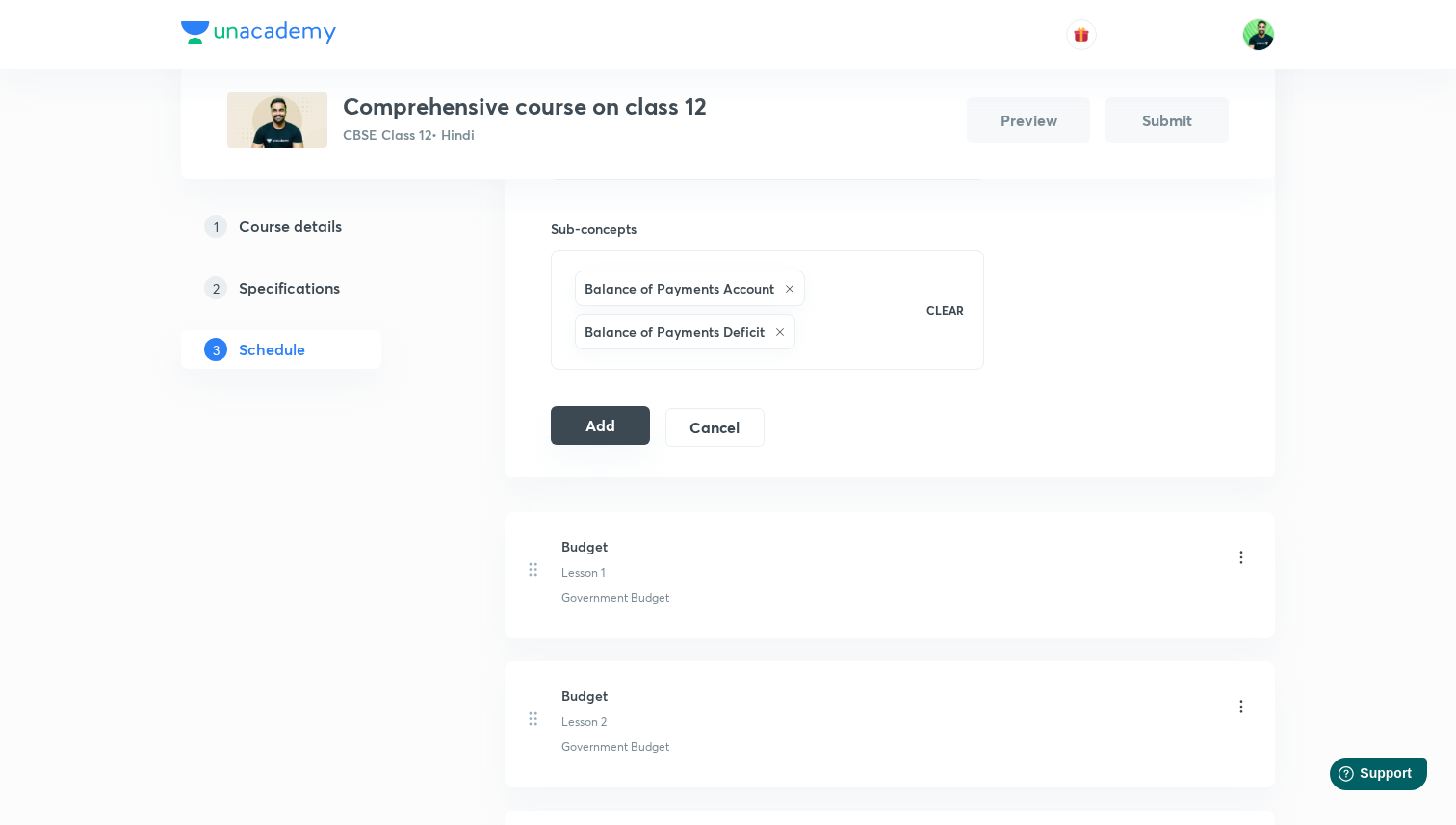 click on "Add" at bounding box center (600, 425) 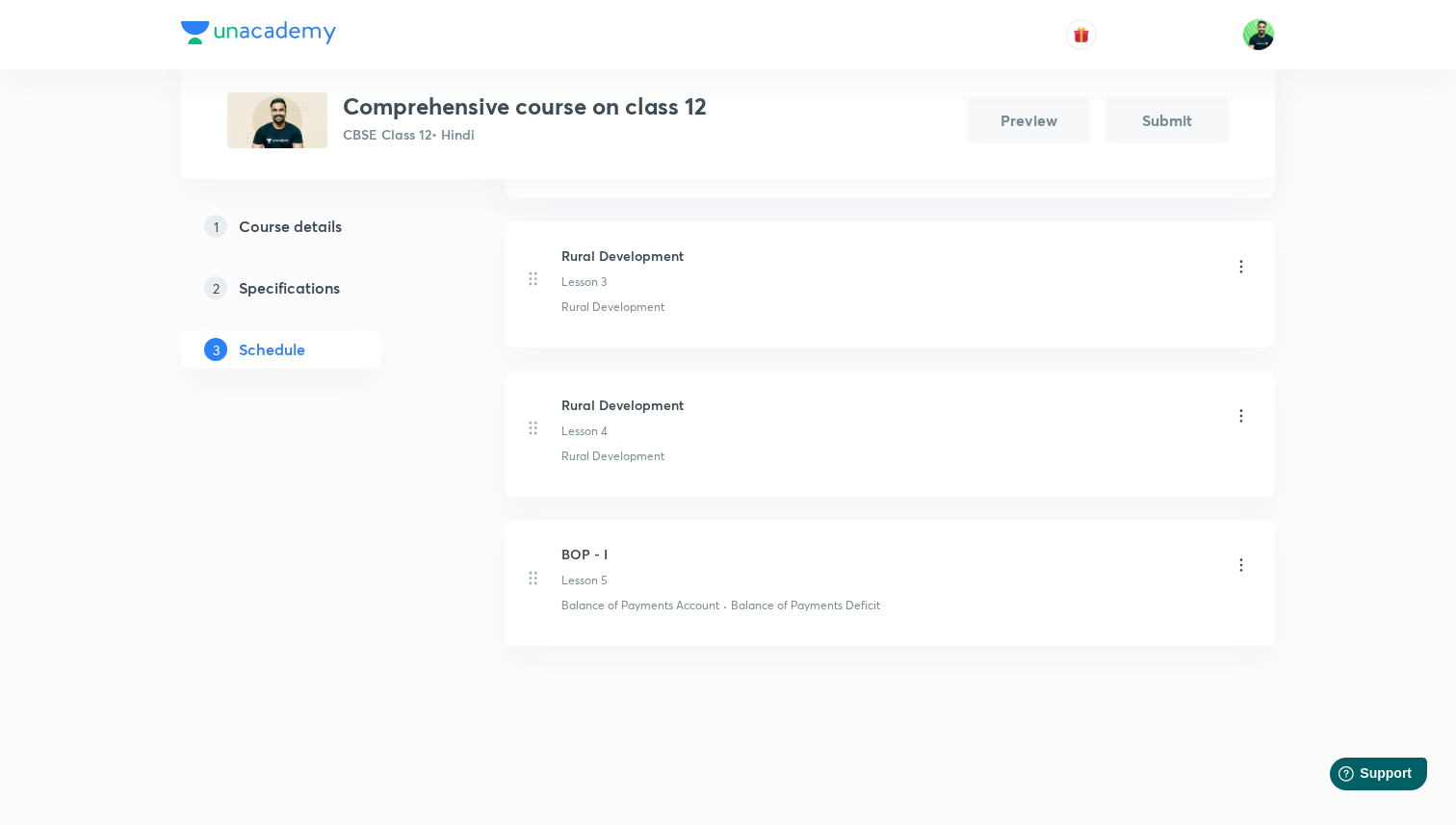 scroll, scrollTop: 751, scrollLeft: 0, axis: vertical 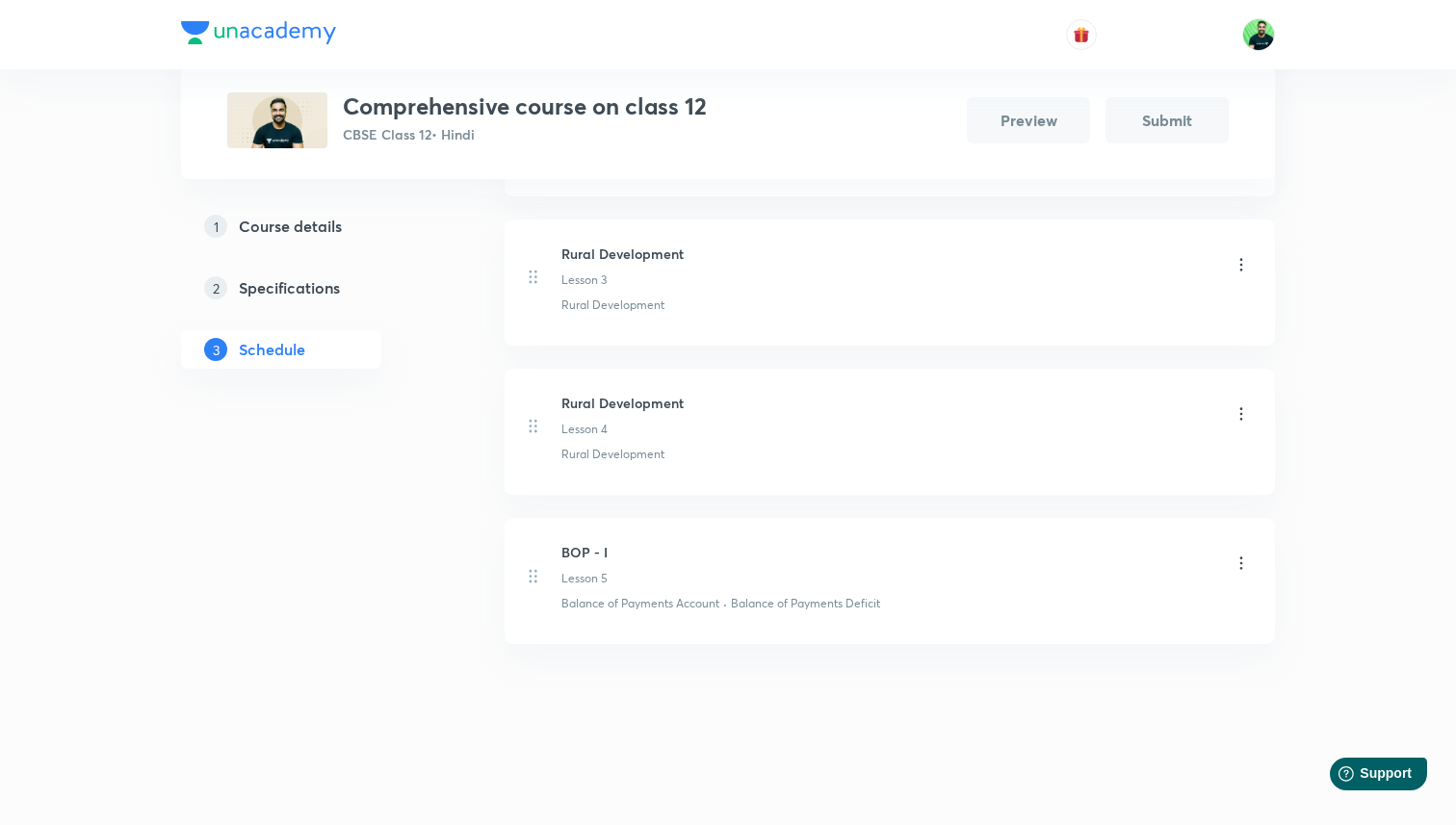 click on "BOP - I" at bounding box center [585, 552] 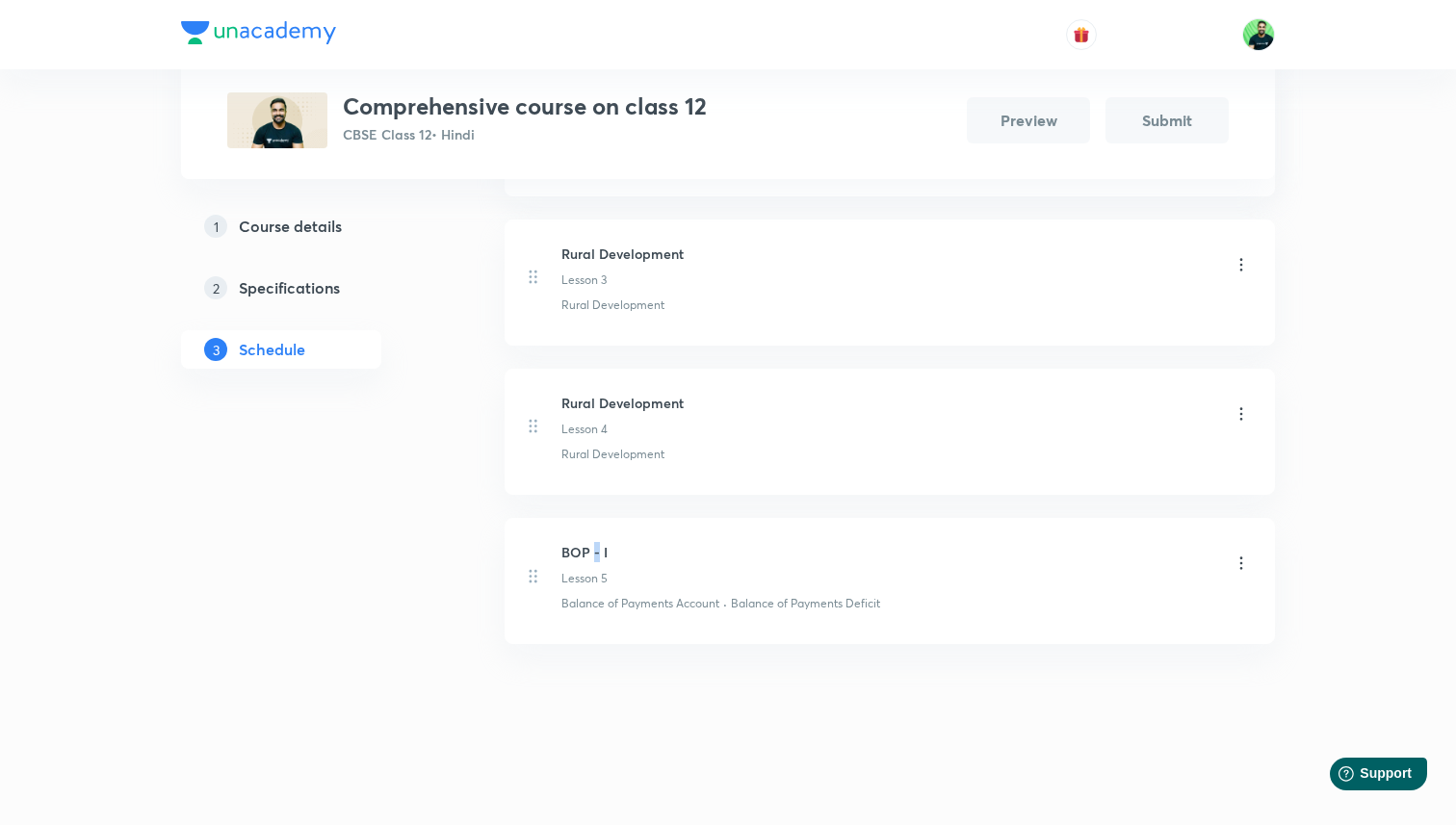 click on "BOP - I" at bounding box center (585, 552) 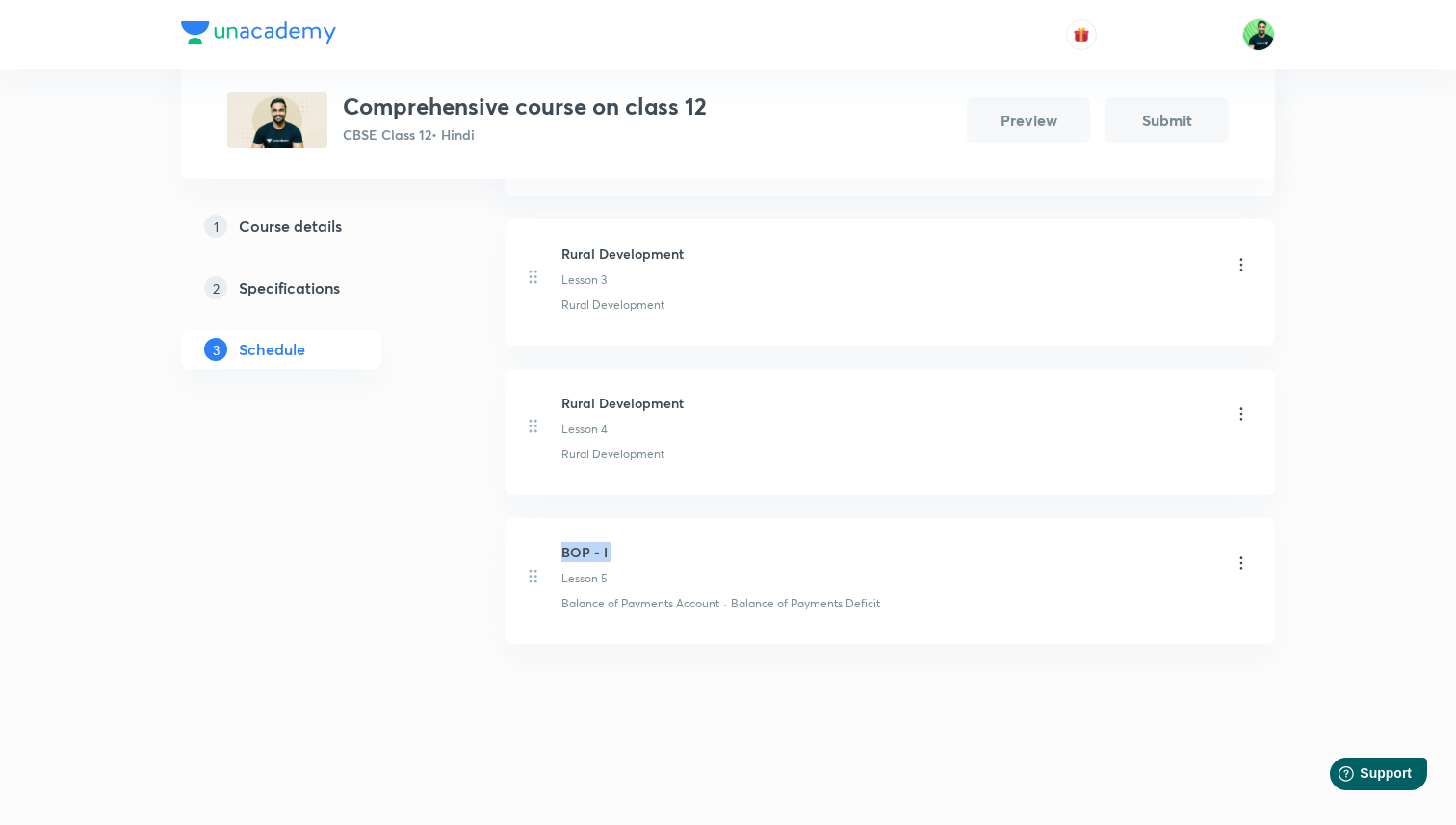 copy on "BOP - I" 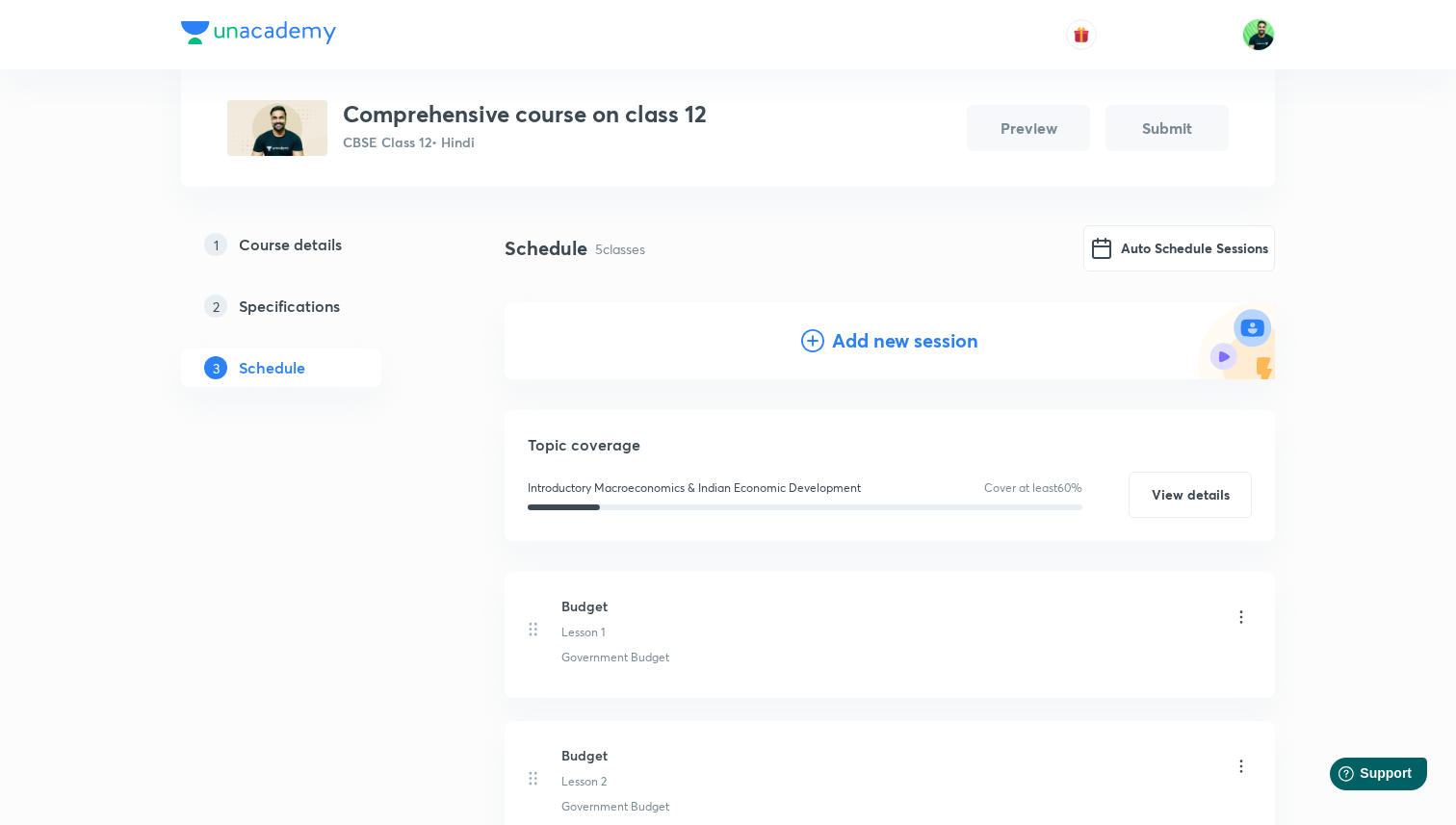 scroll, scrollTop: 0, scrollLeft: 0, axis: both 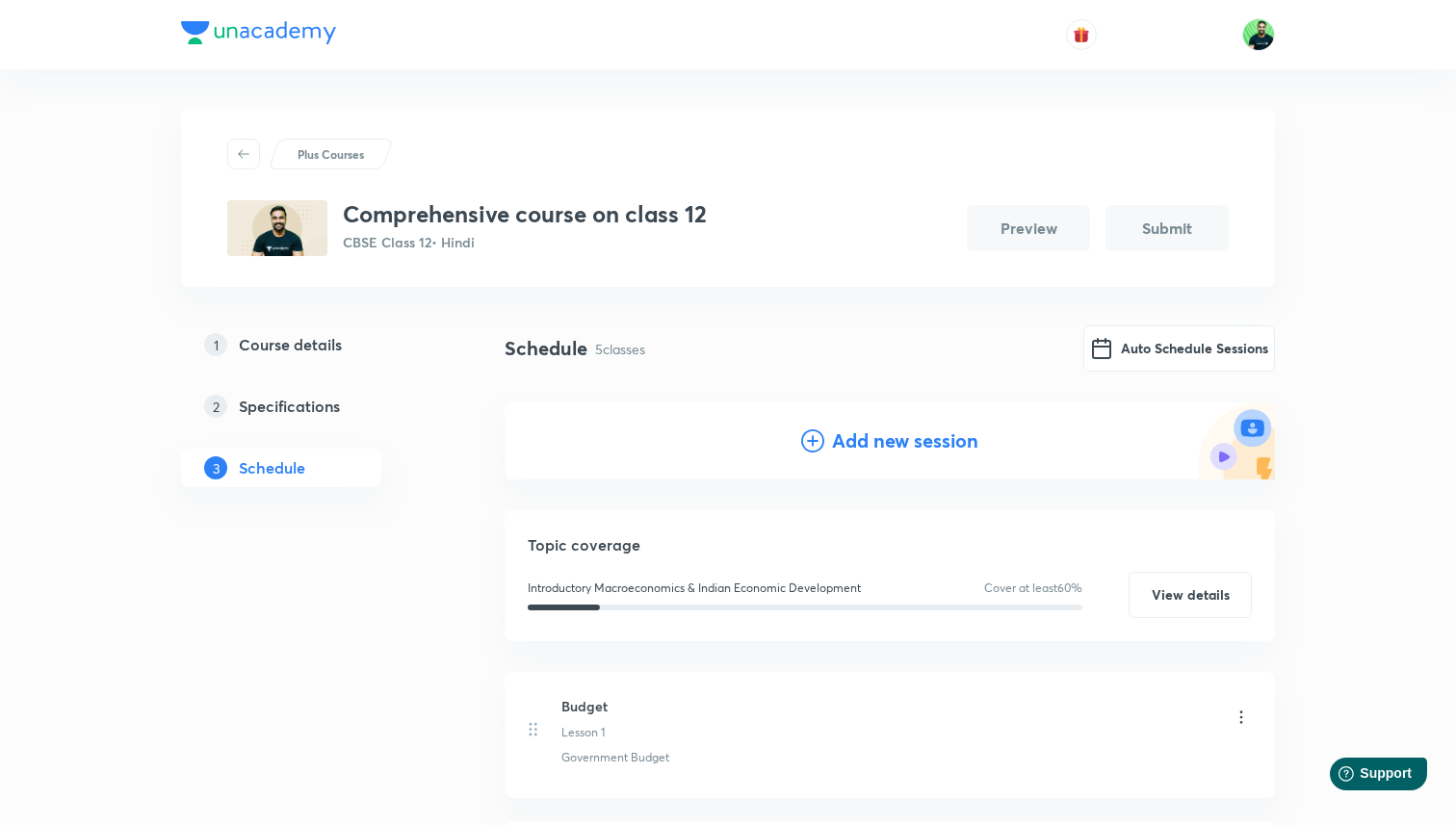 click on "Add new session" at bounding box center [905, 441] 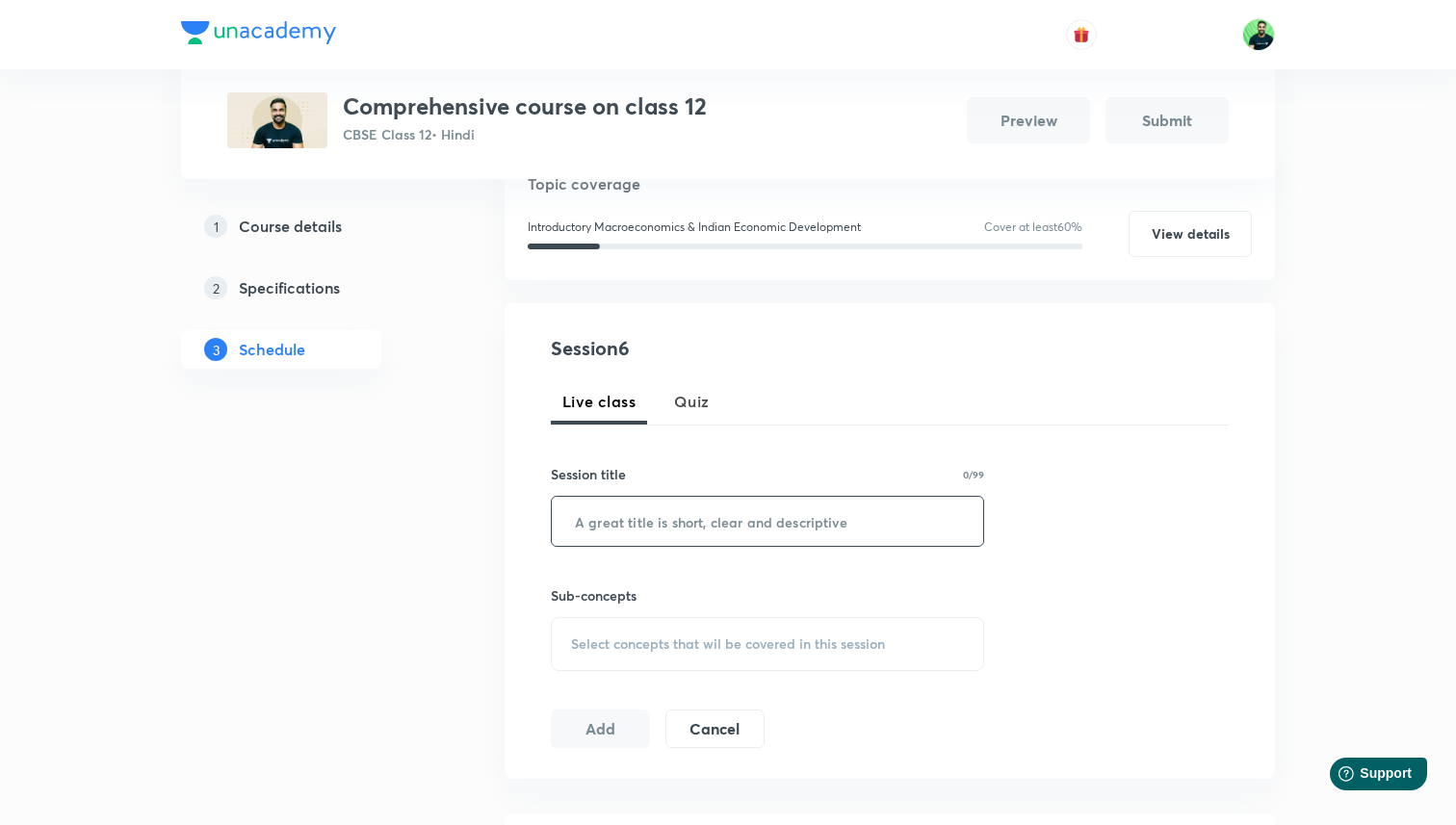 scroll, scrollTop: 260, scrollLeft: 0, axis: vertical 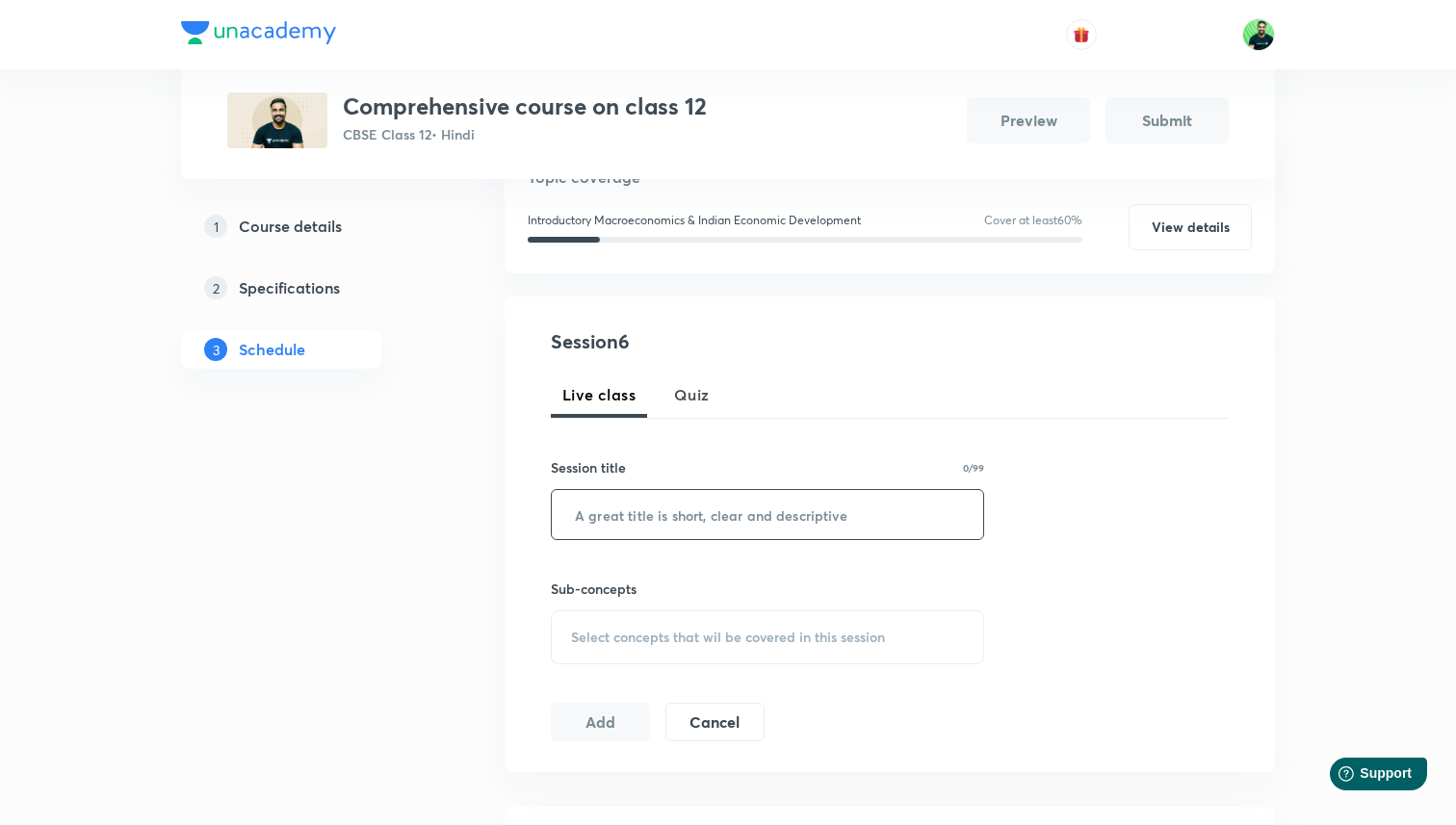click at bounding box center (767, 514) 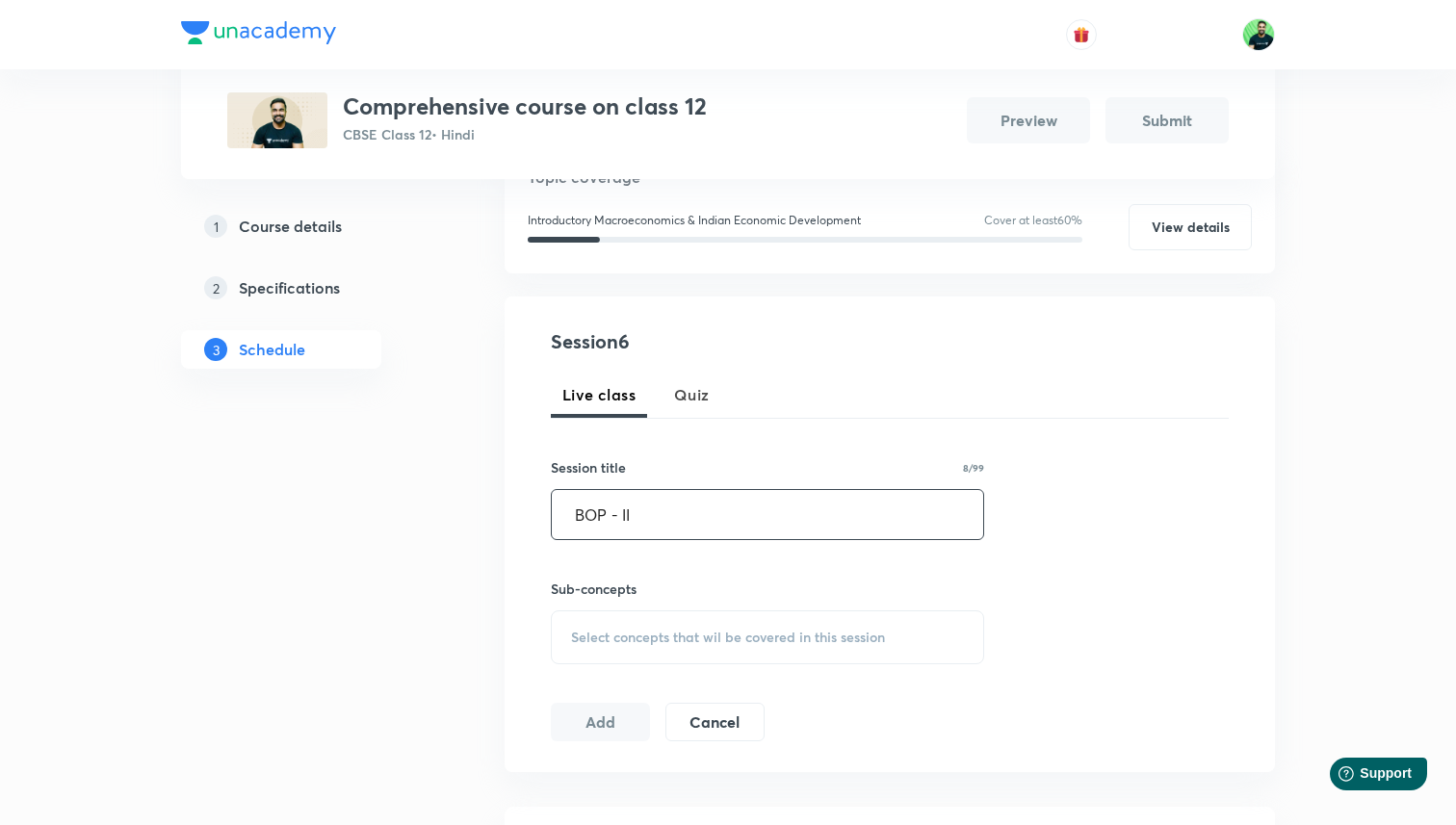 type on "BOP - II" 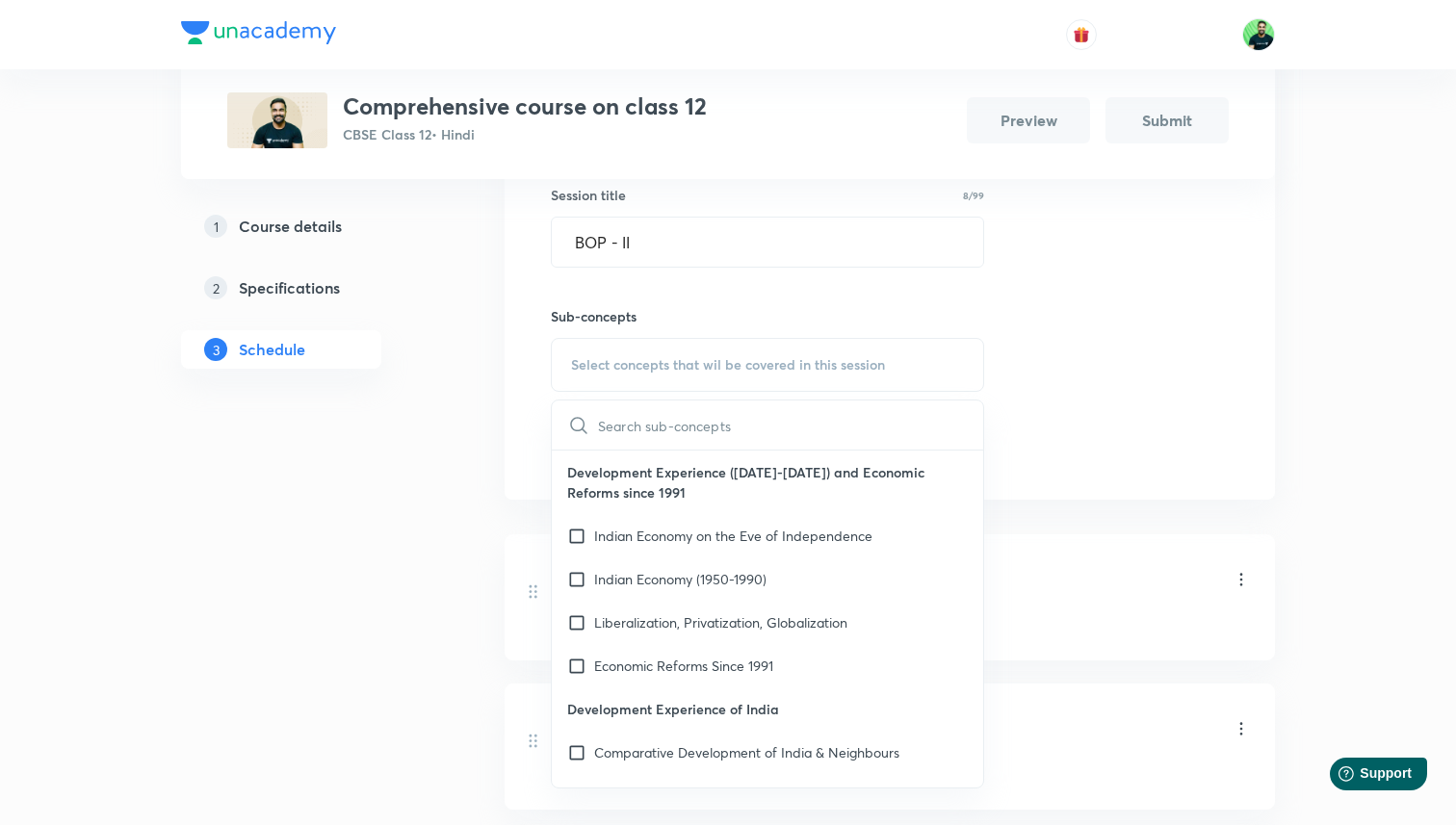scroll, scrollTop: 536, scrollLeft: 0, axis: vertical 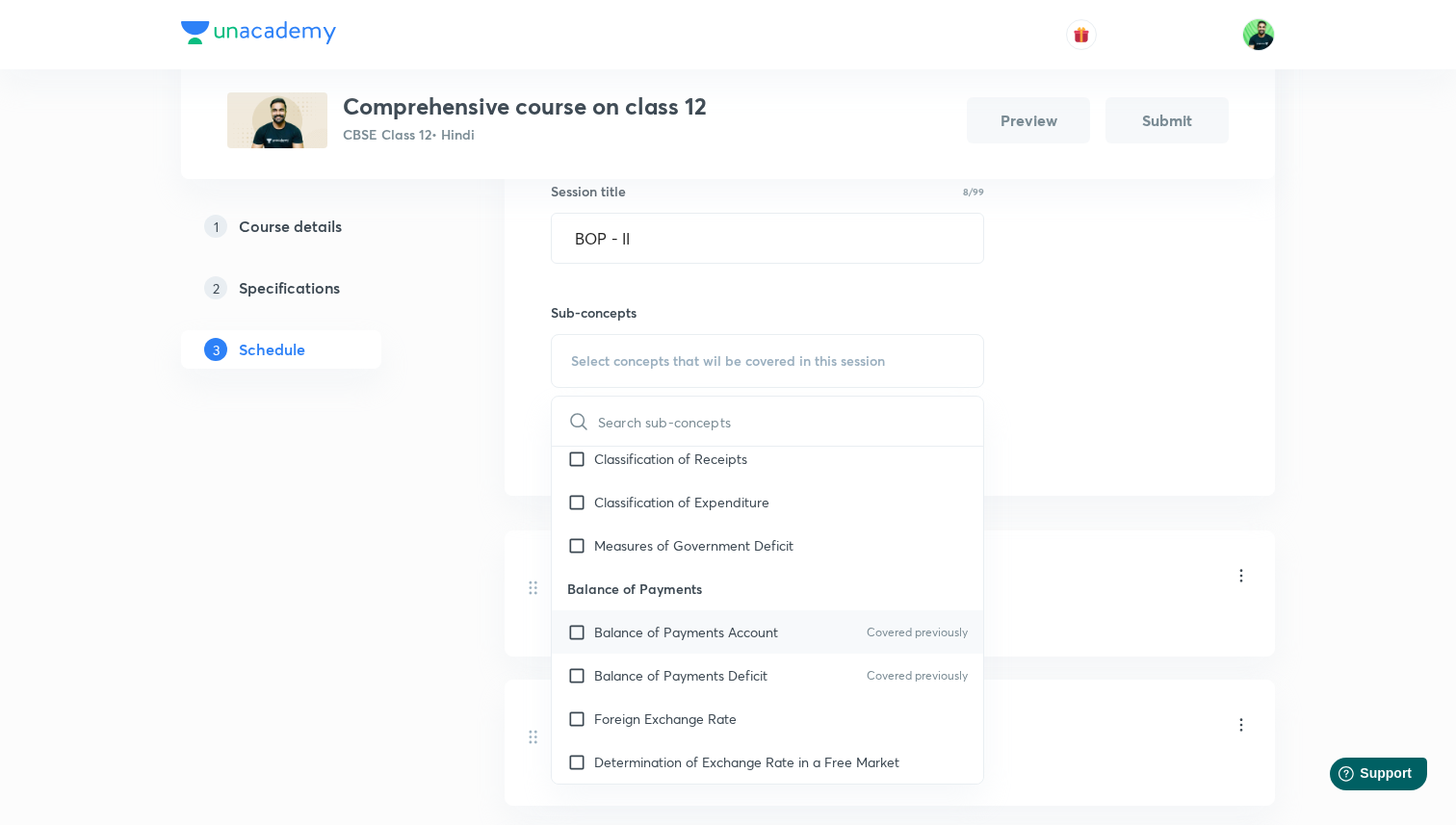 click on "Balance of Payments Account" at bounding box center [686, 632] 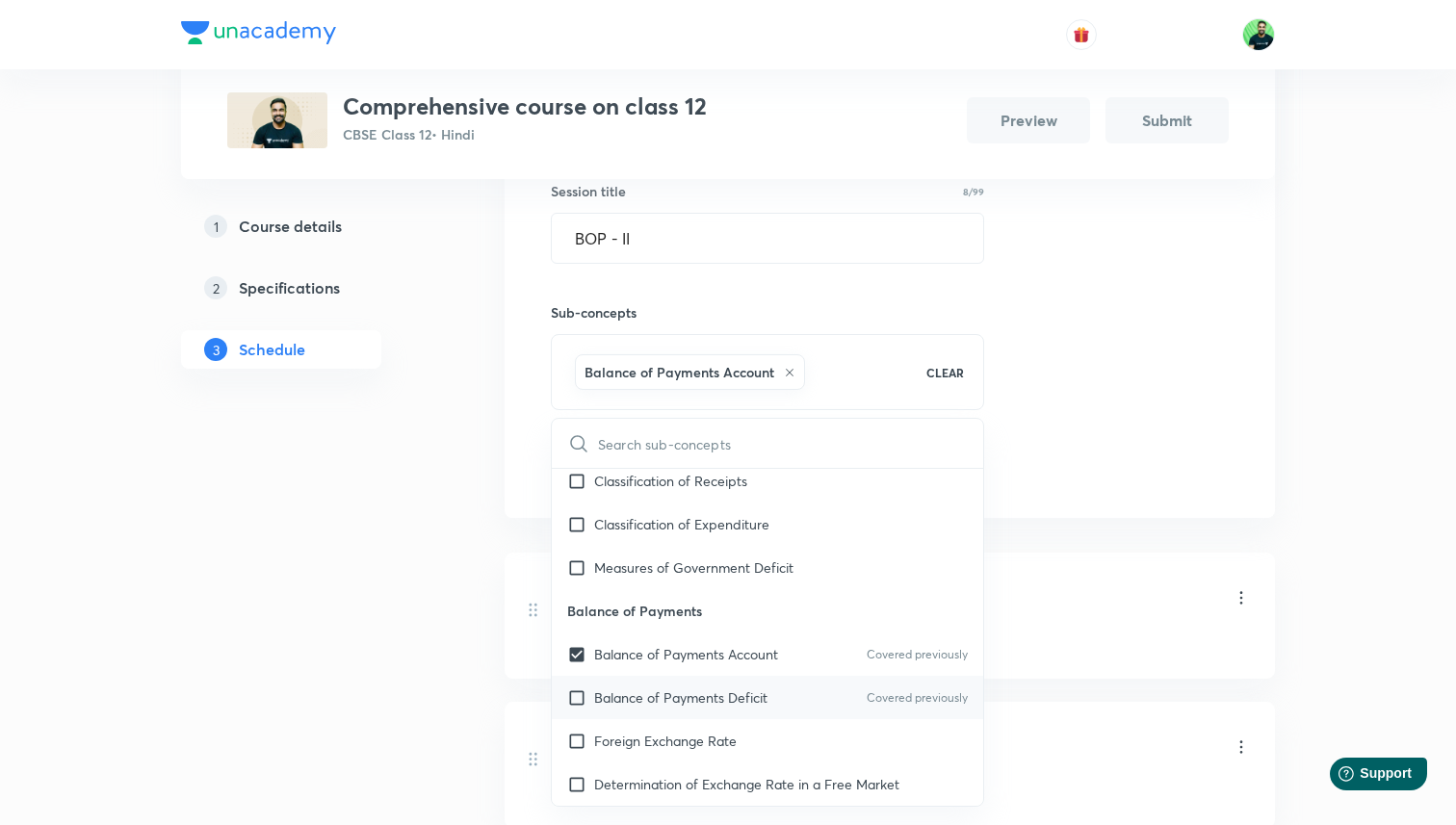 click on "Balance of Payments Deficit Covered previously" at bounding box center [767, 697] 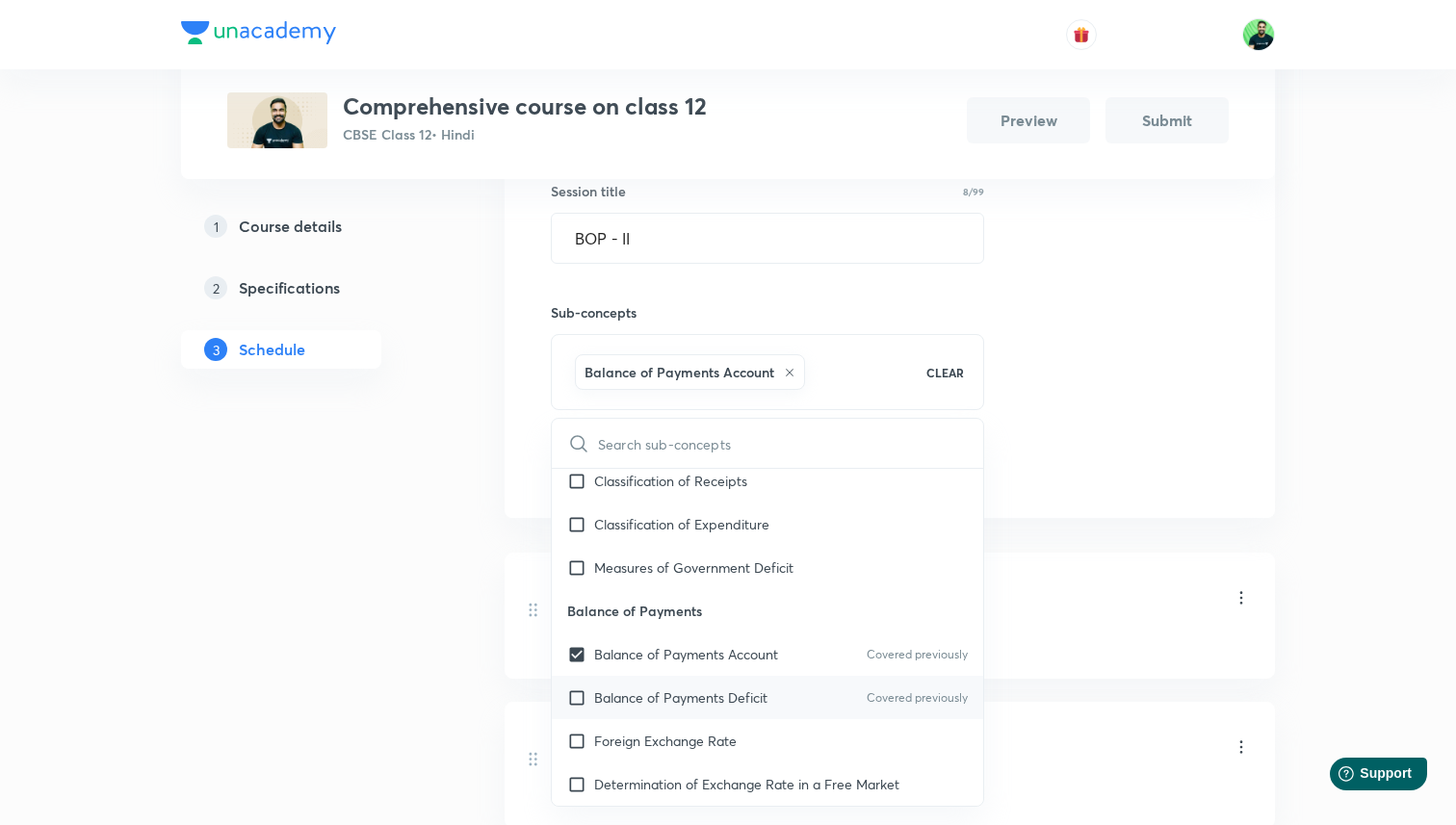 checkbox on "true" 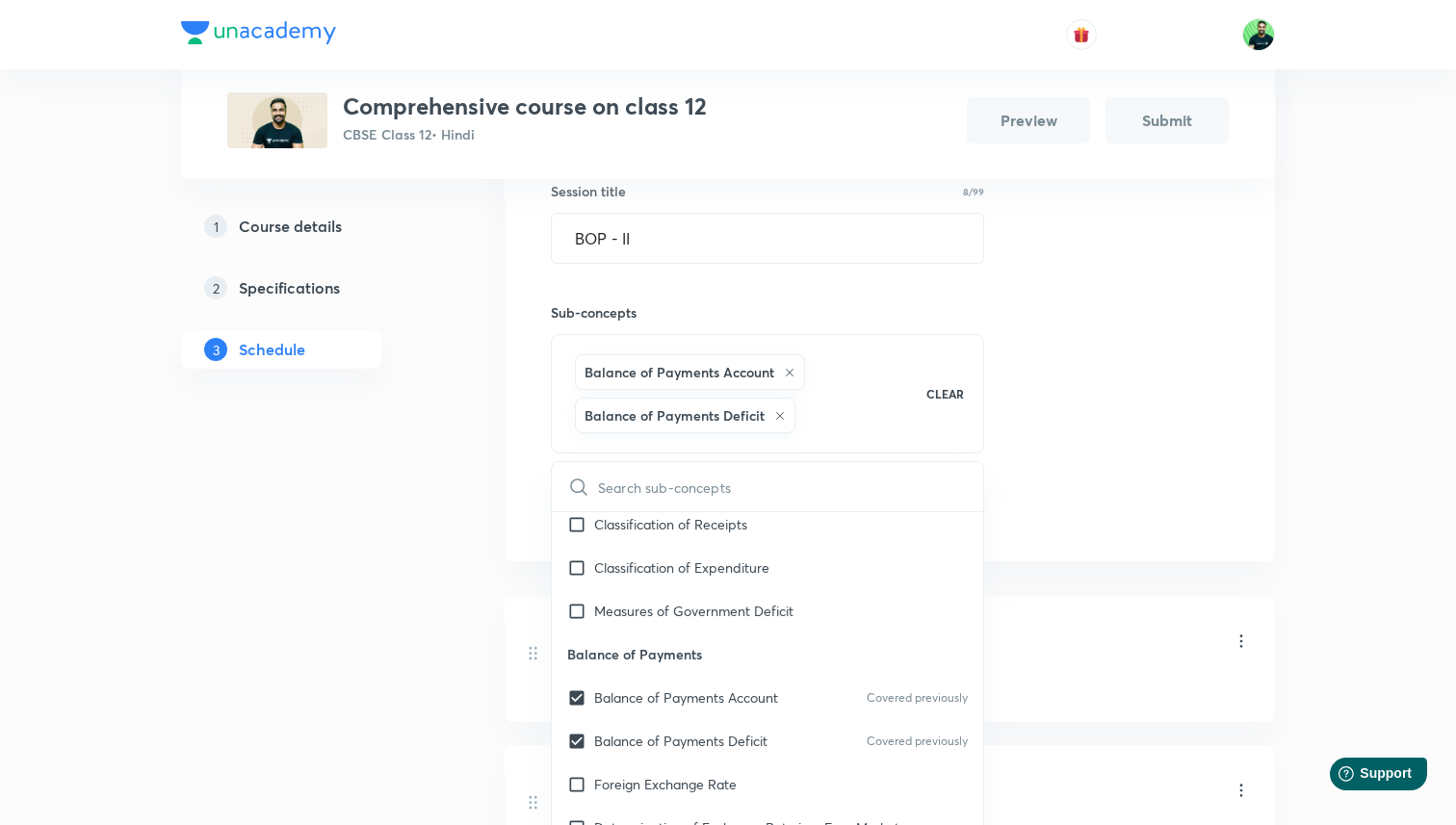 click on "Budget Lesson 1 Government Budget" at bounding box center (890, 658) 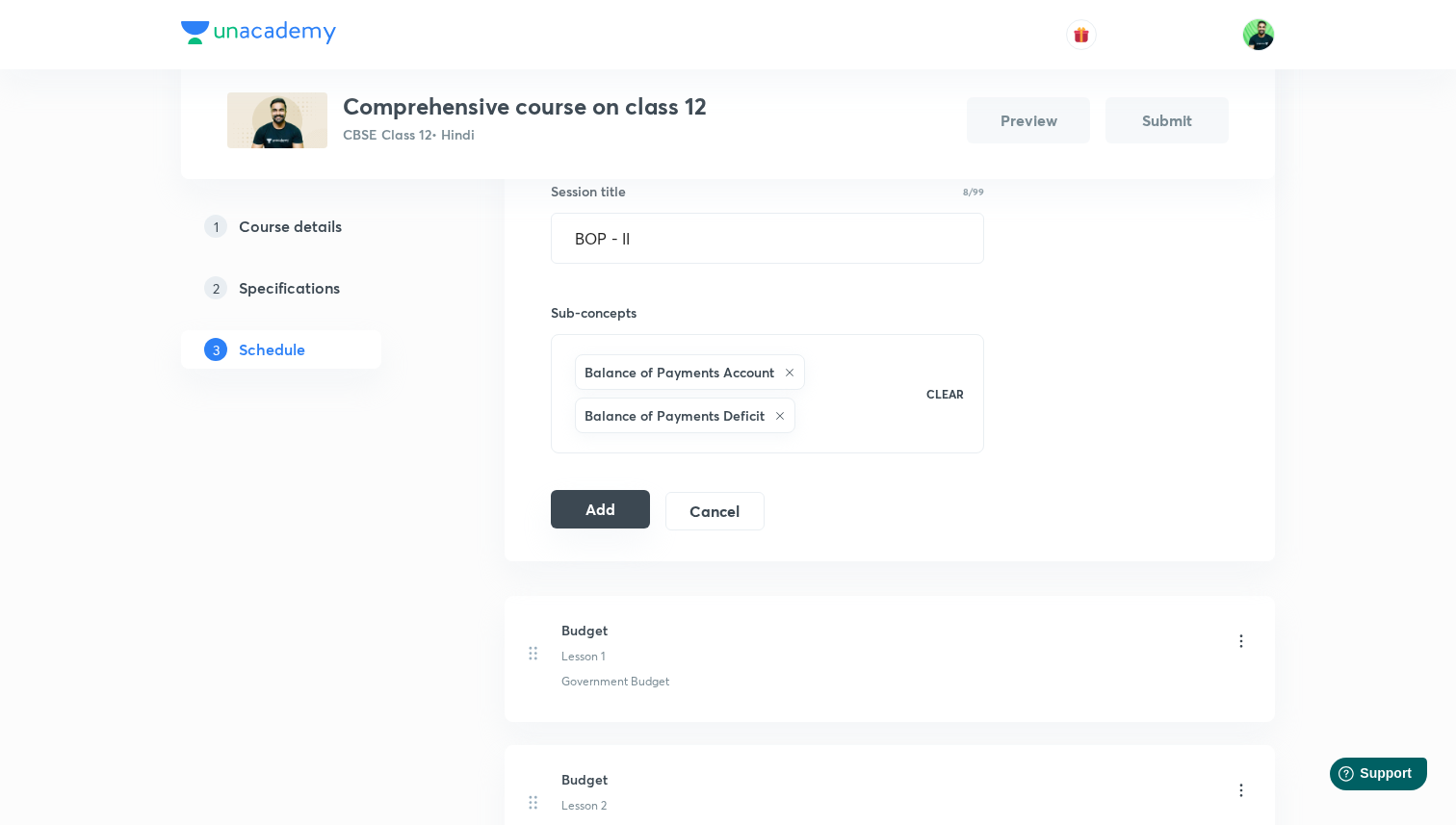 click on "Add" at bounding box center [600, 509] 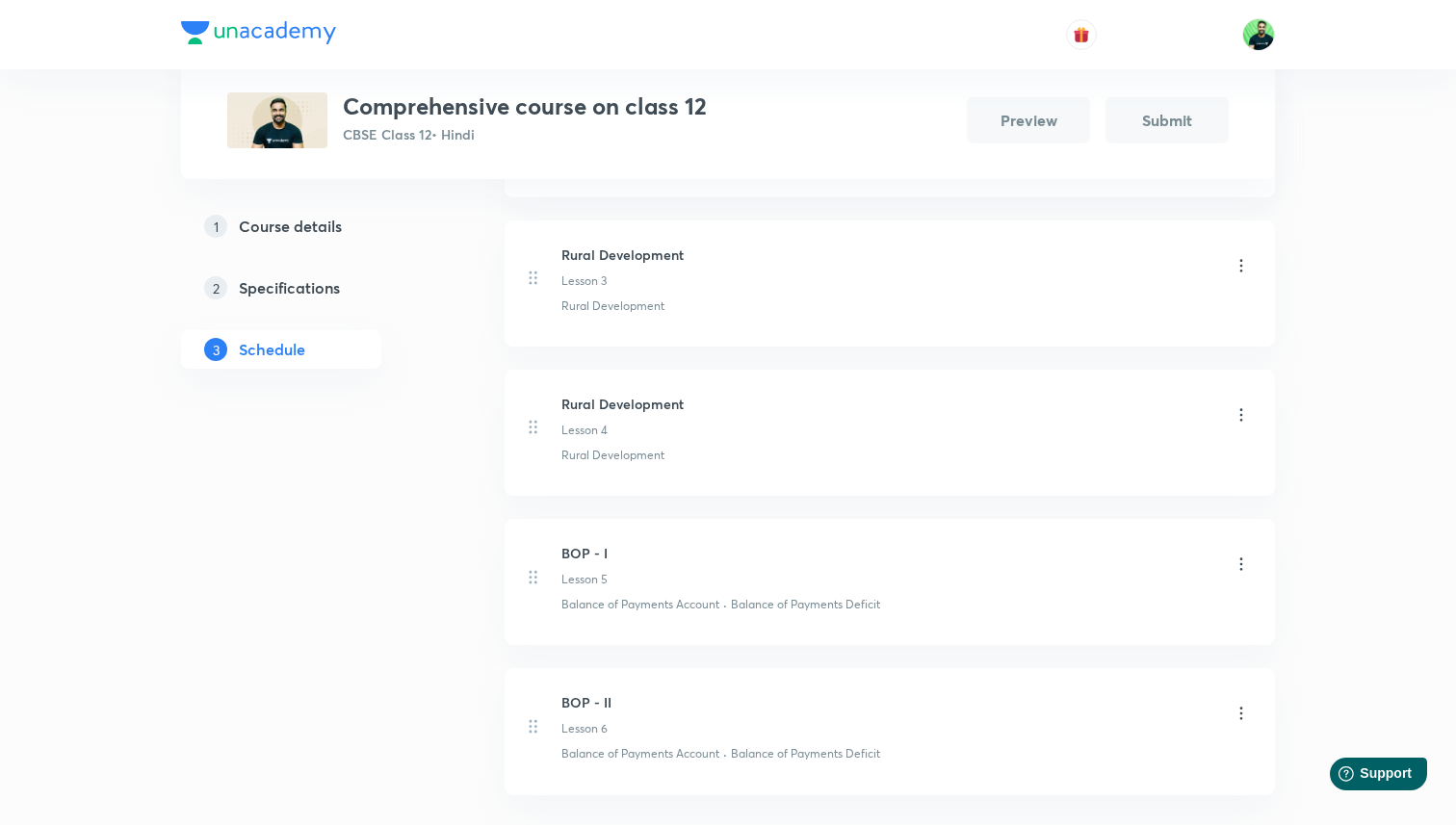 scroll, scrollTop: 748, scrollLeft: 0, axis: vertical 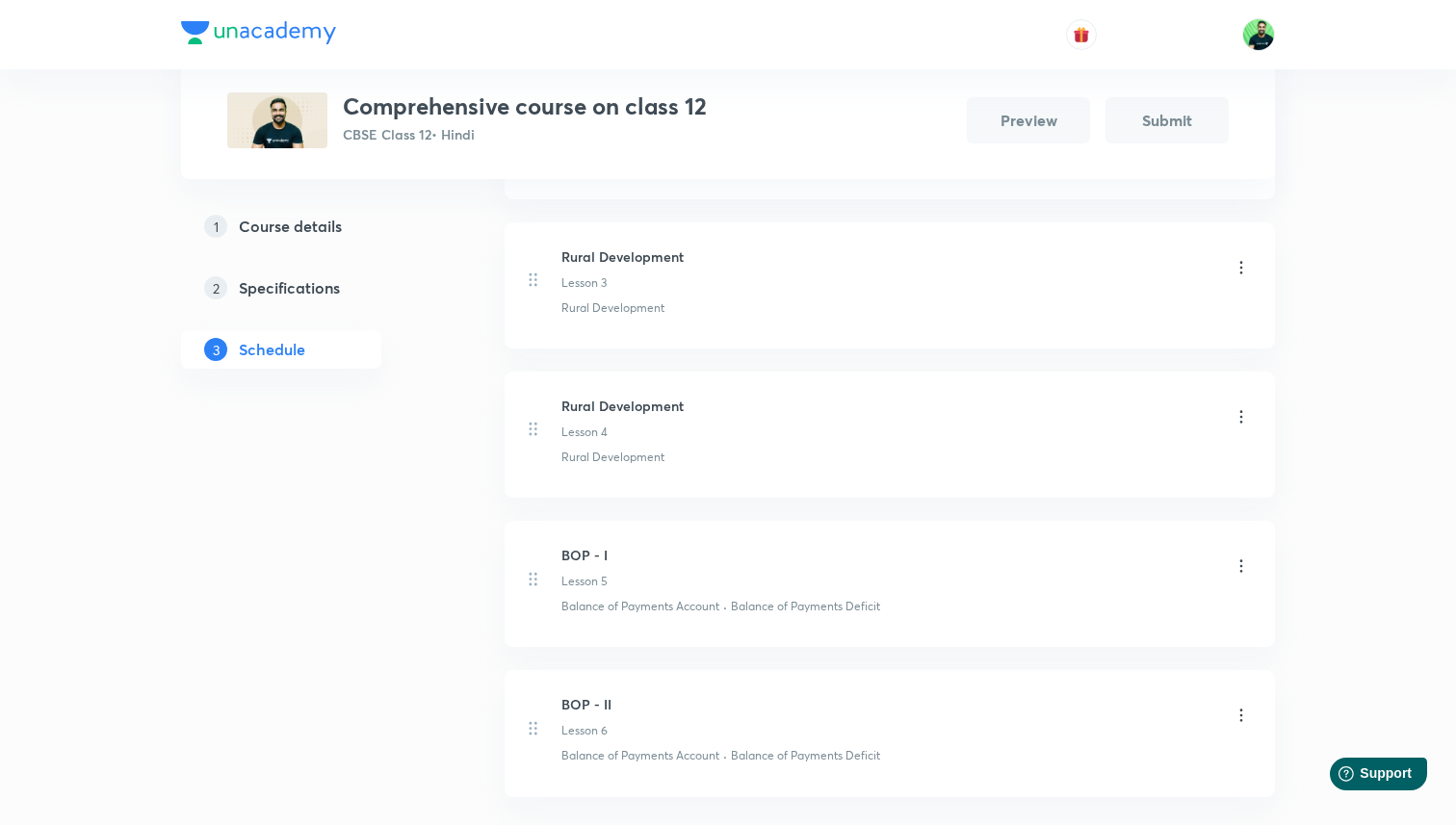 click on "BOP - II" at bounding box center (586, 704) 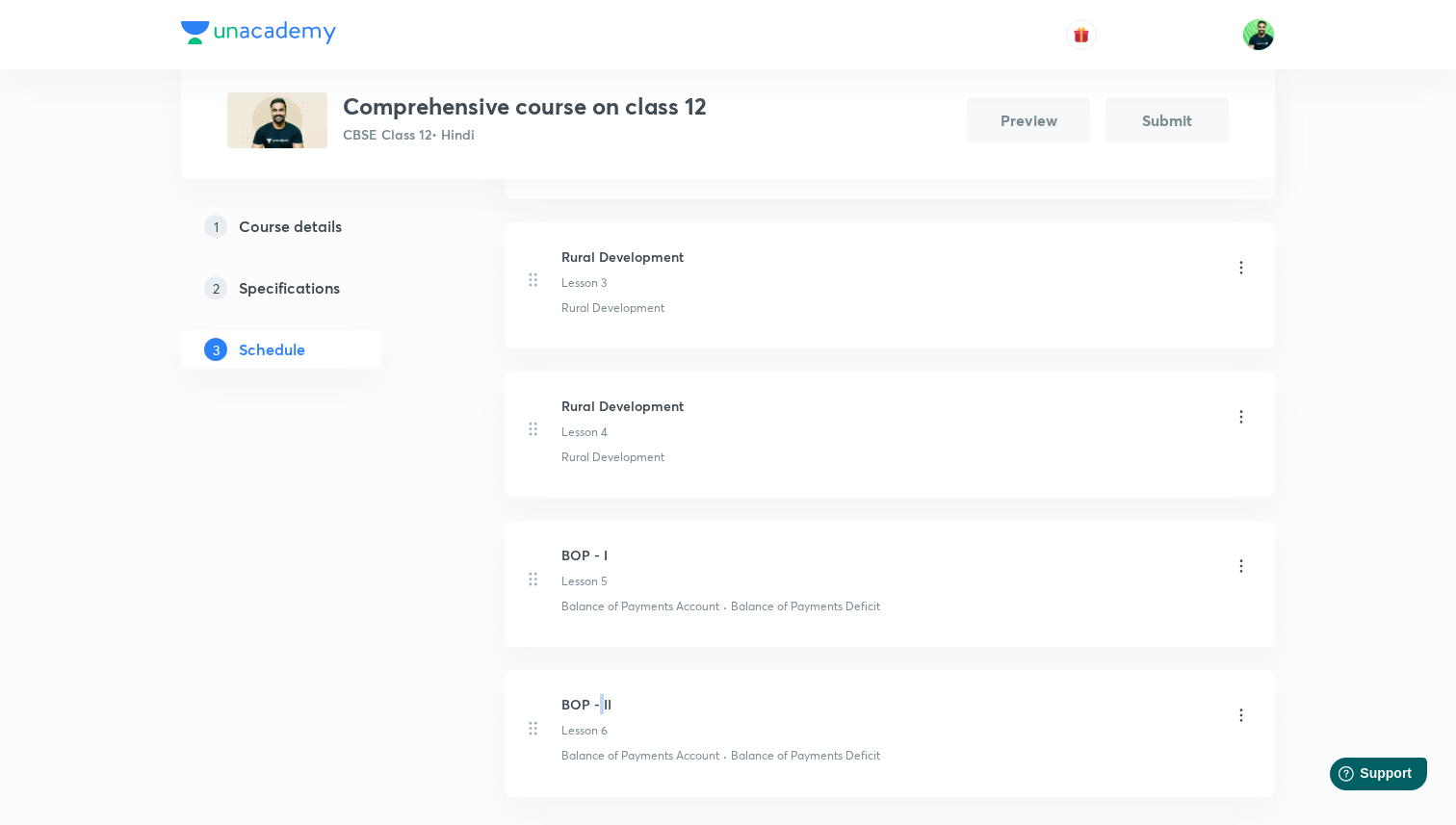 click on "BOP - II" at bounding box center (586, 704) 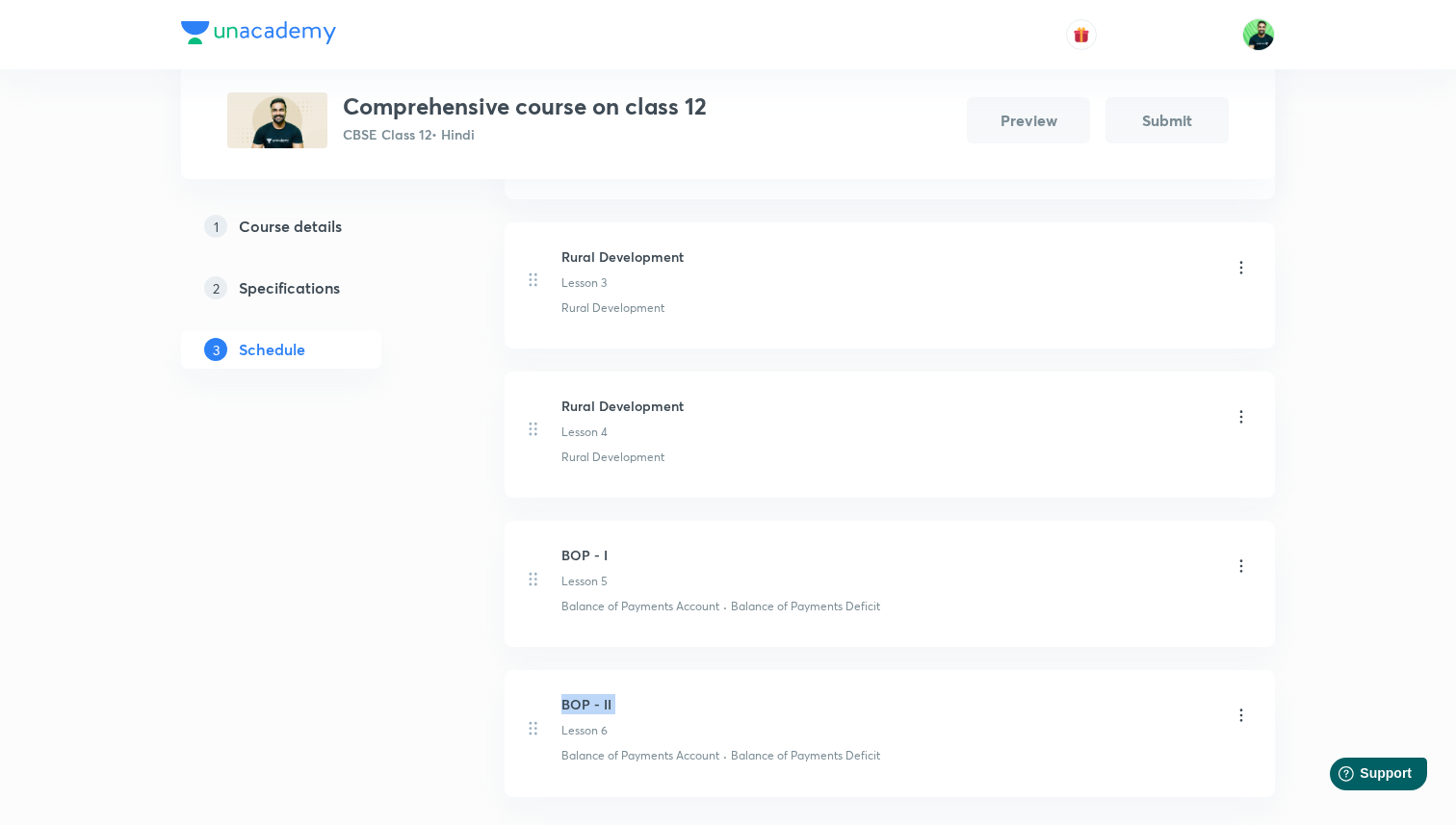 click on "BOP - II" at bounding box center [586, 704] 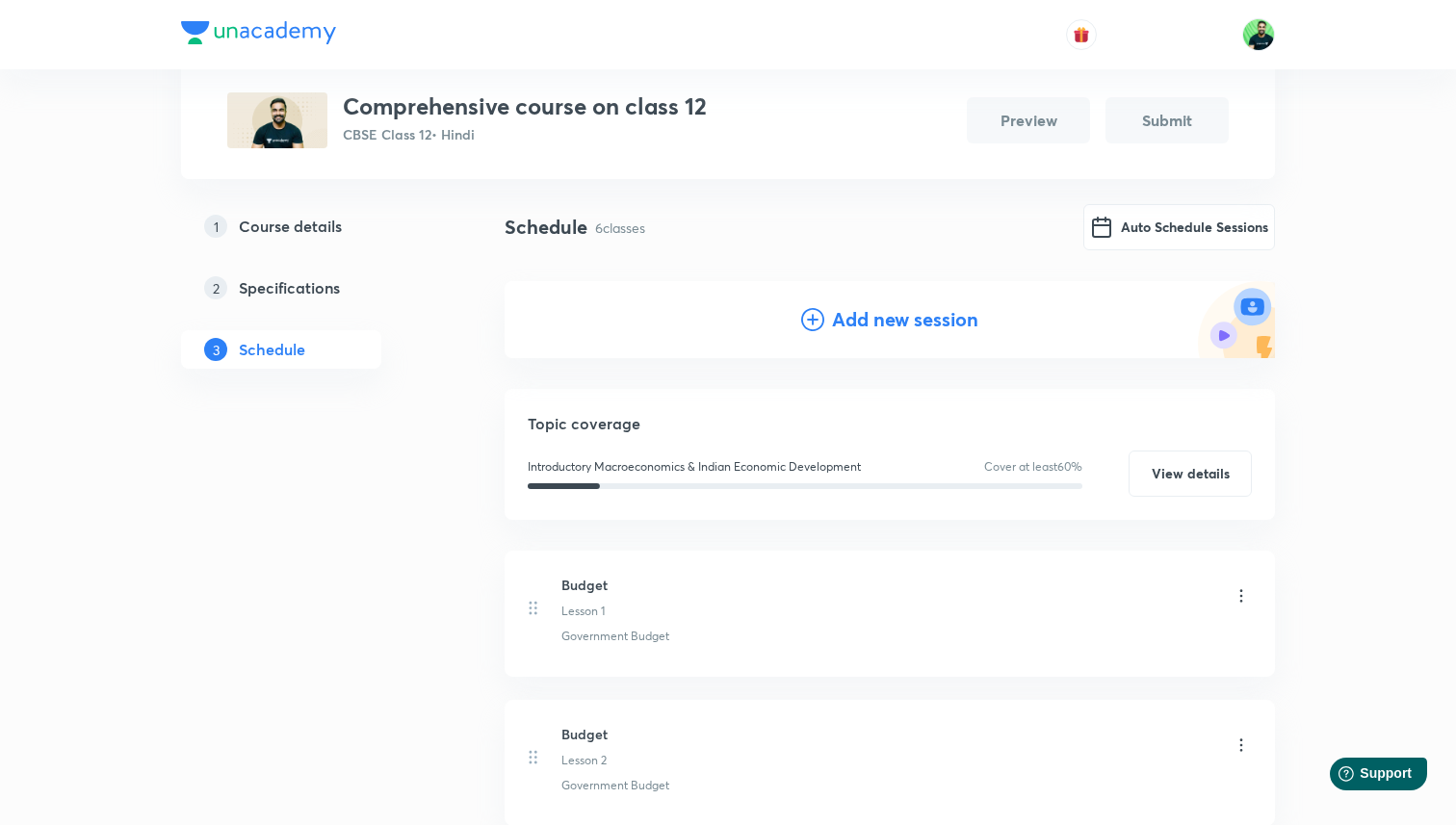 scroll, scrollTop: 0, scrollLeft: 0, axis: both 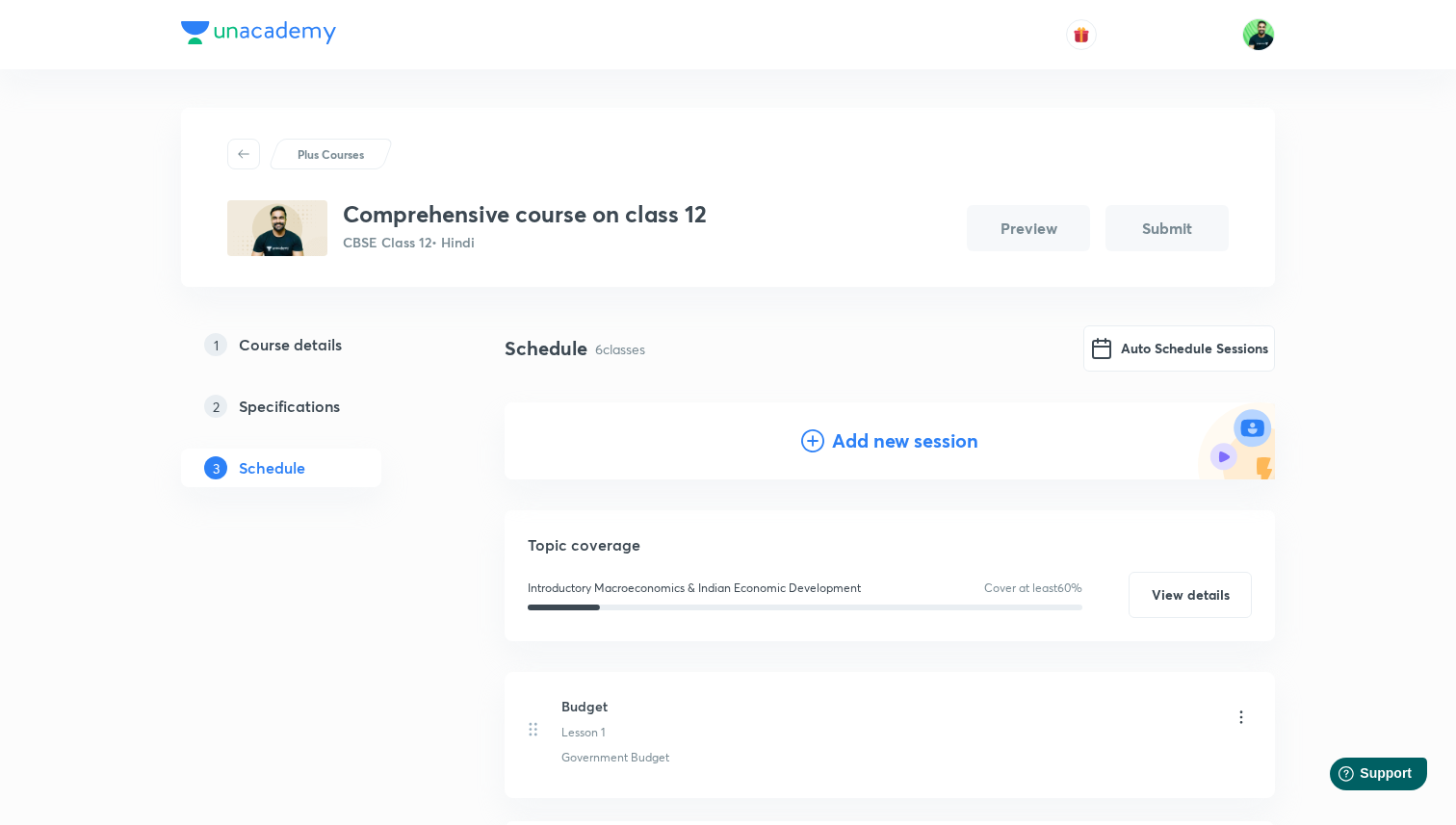 click on "Add new session" at bounding box center [905, 441] 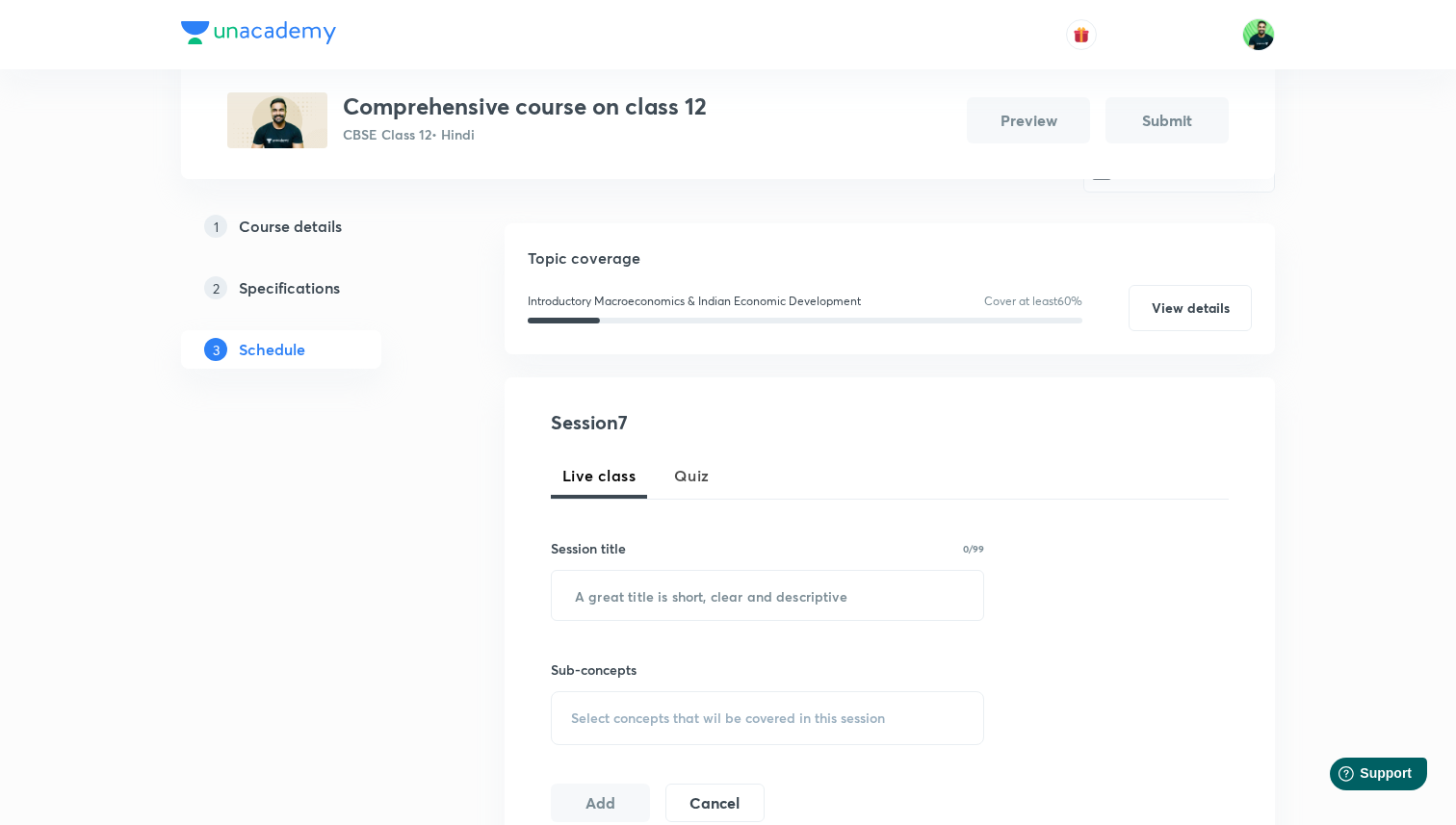 scroll, scrollTop: 202, scrollLeft: 0, axis: vertical 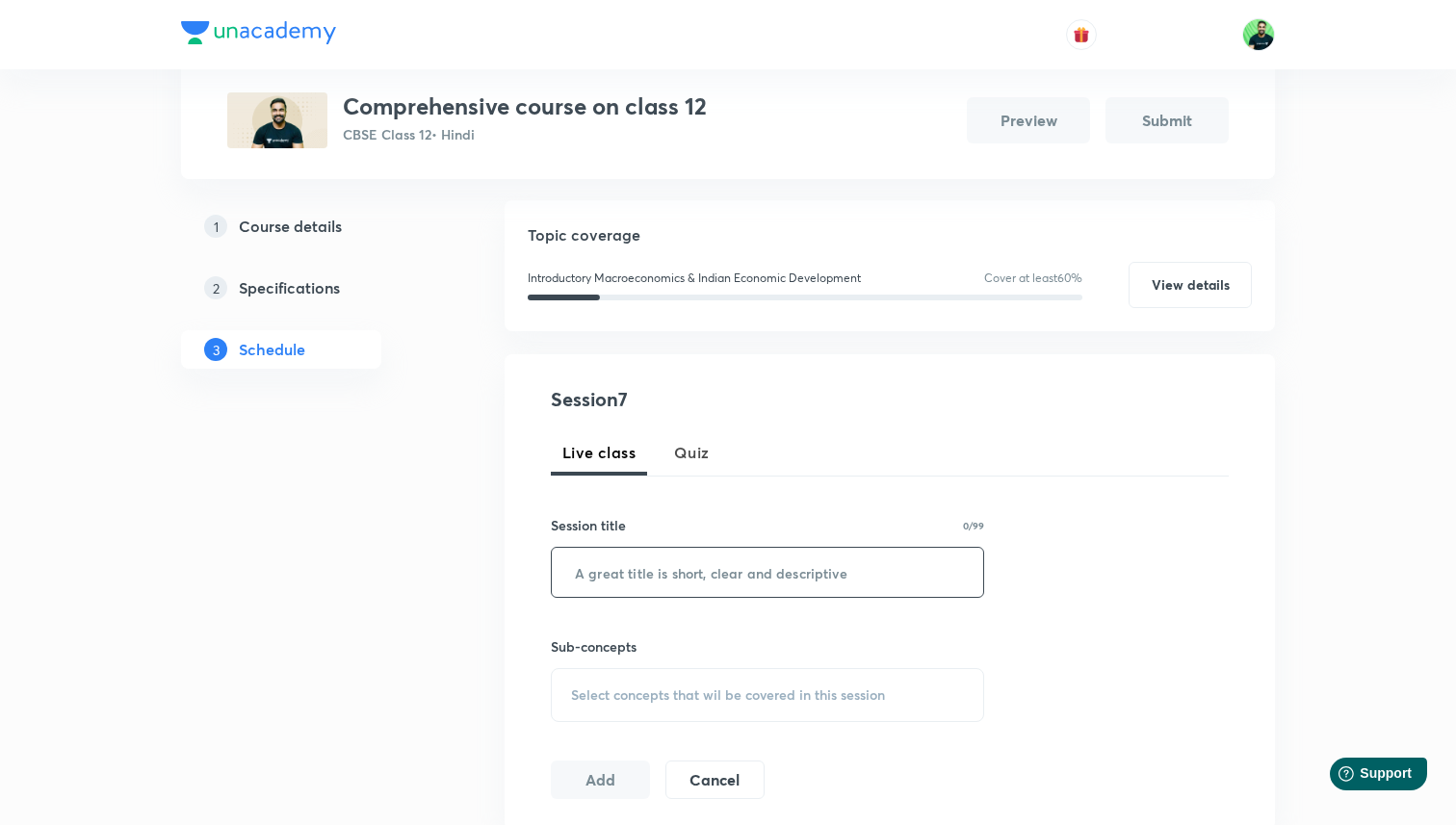 click at bounding box center [767, 572] 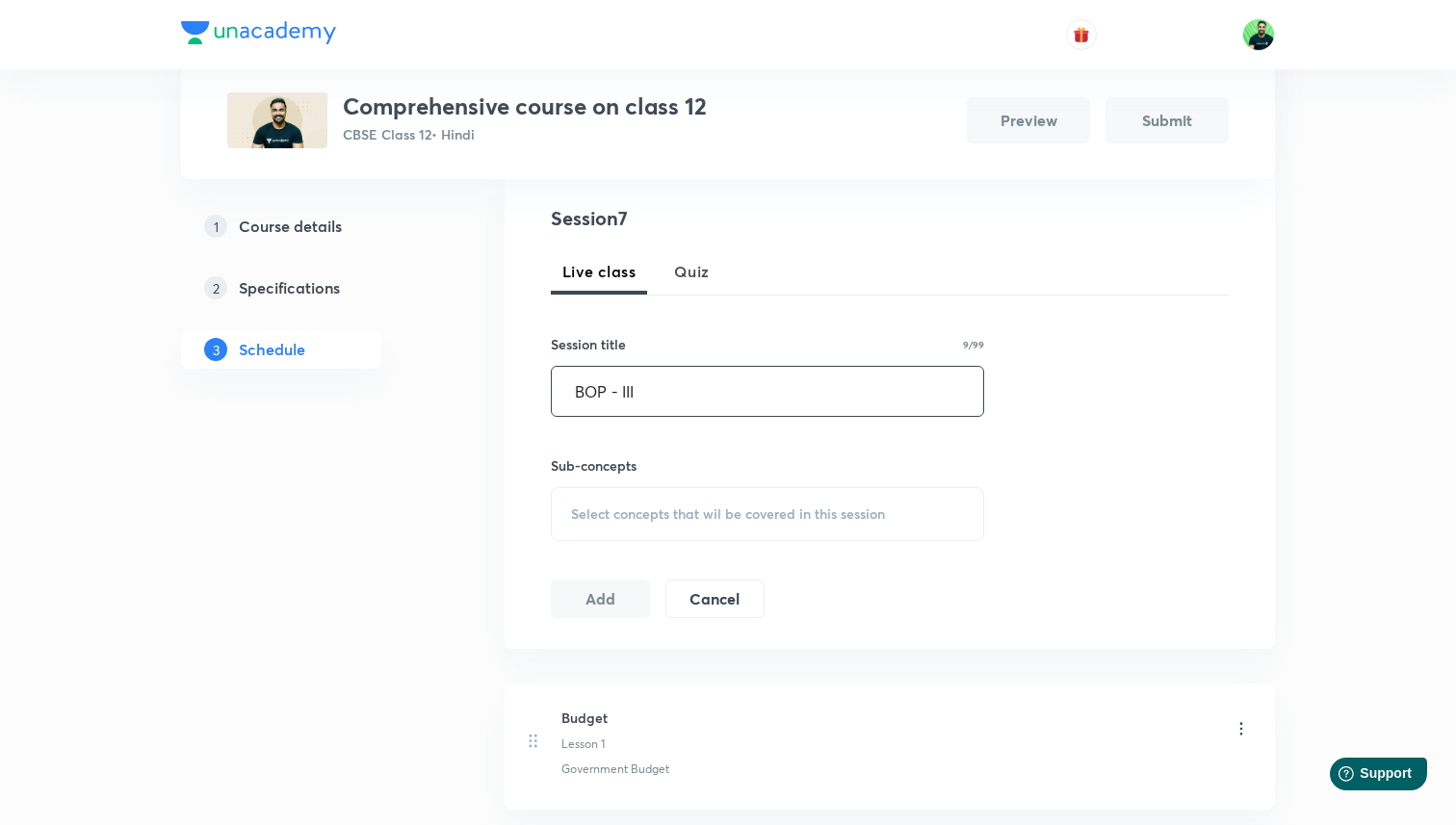 scroll, scrollTop: 389, scrollLeft: 0, axis: vertical 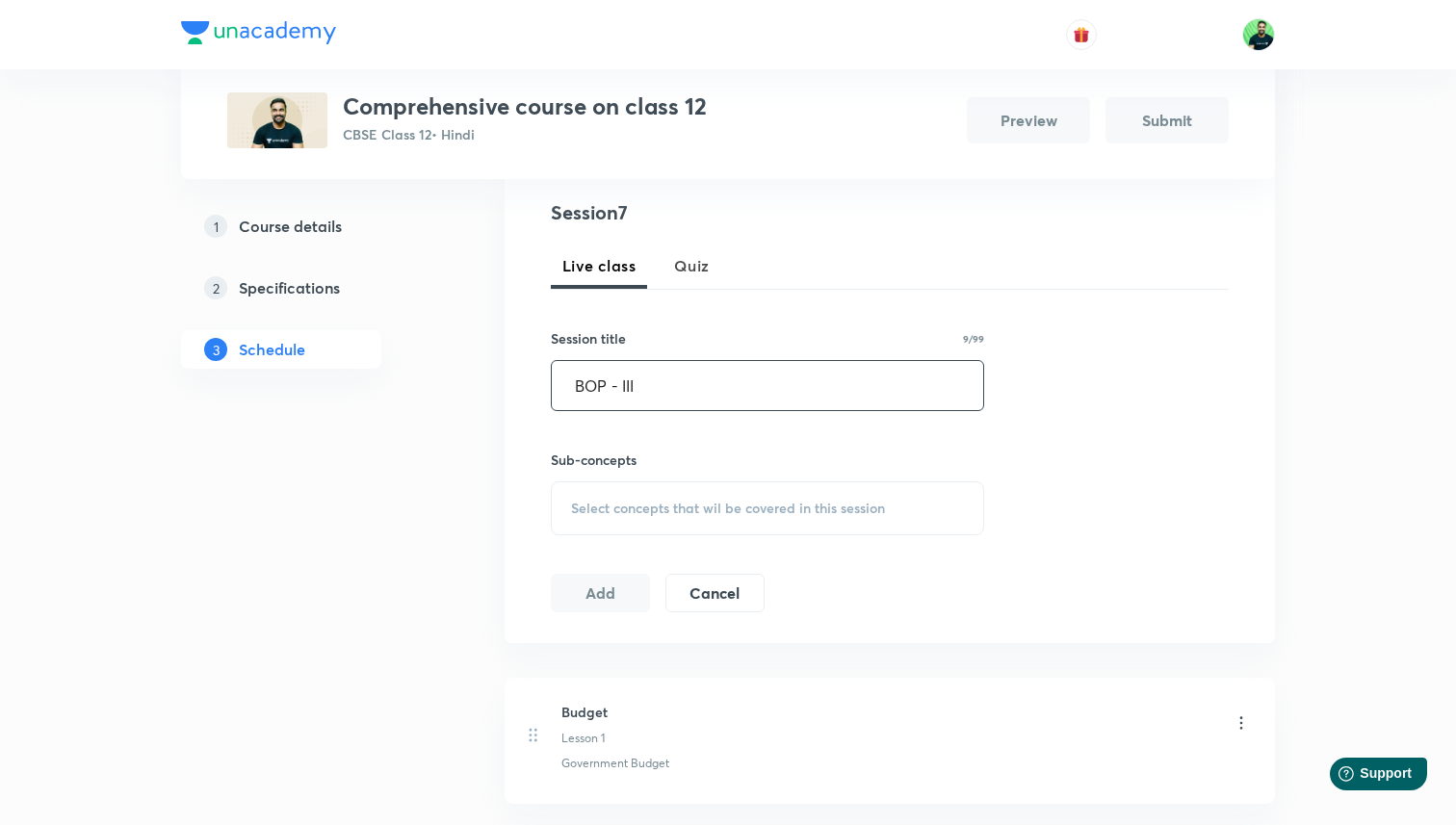 type on "BOP - III" 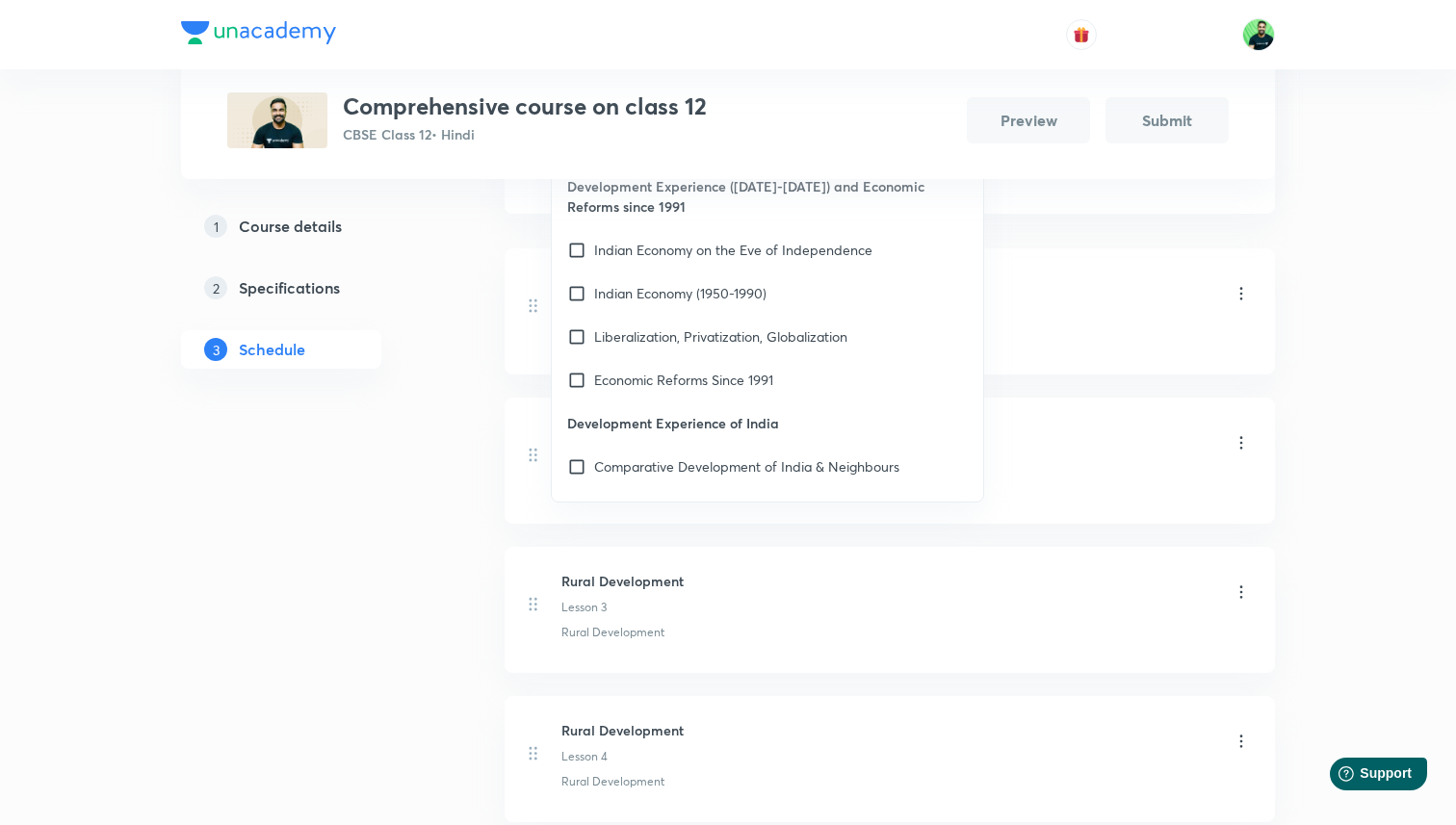 scroll, scrollTop: 851, scrollLeft: 0, axis: vertical 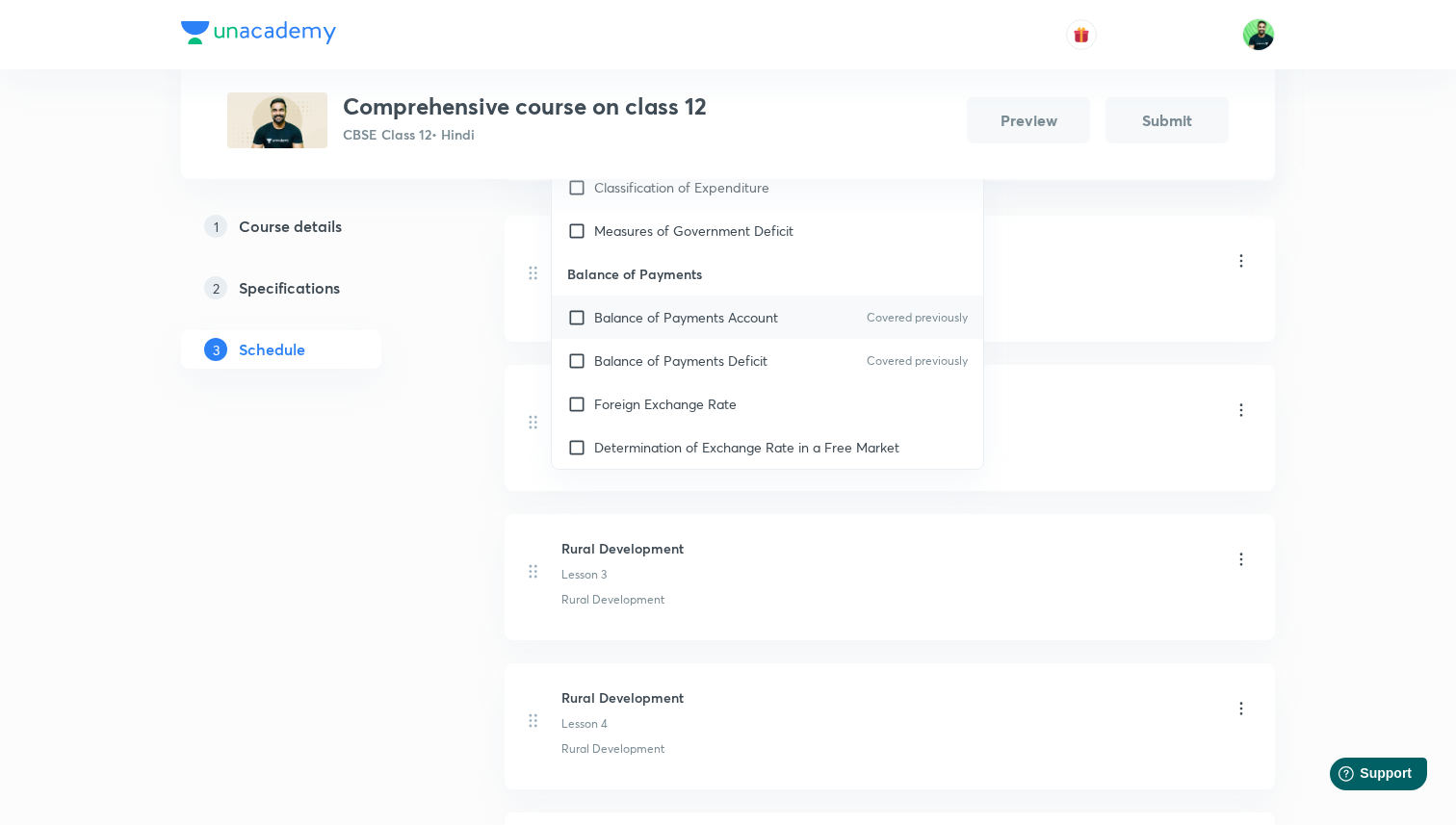 click on "Balance of Payments Account" at bounding box center (686, 317) 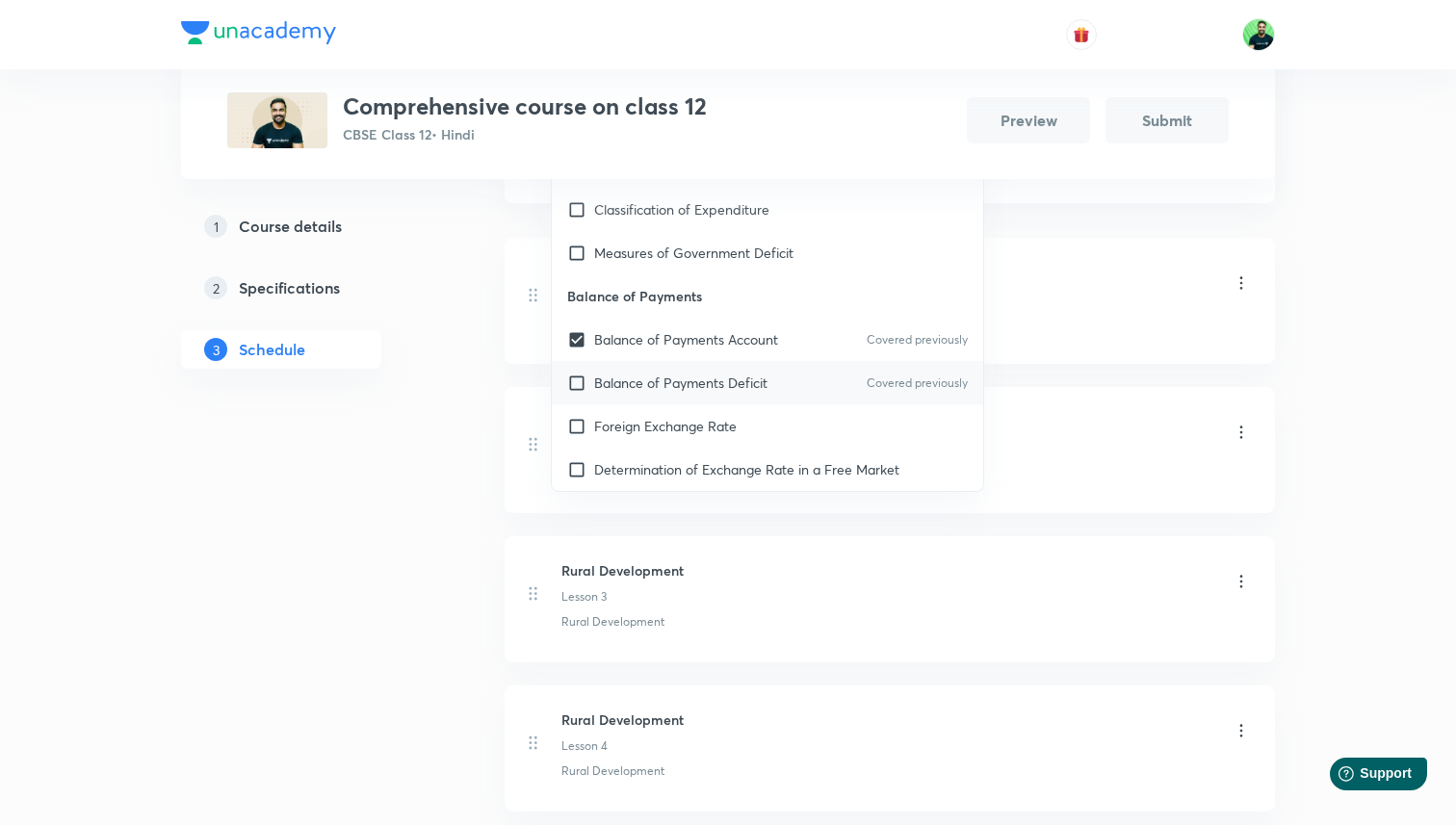 click on "Balance of Payments Deficit" at bounding box center [681, 382] 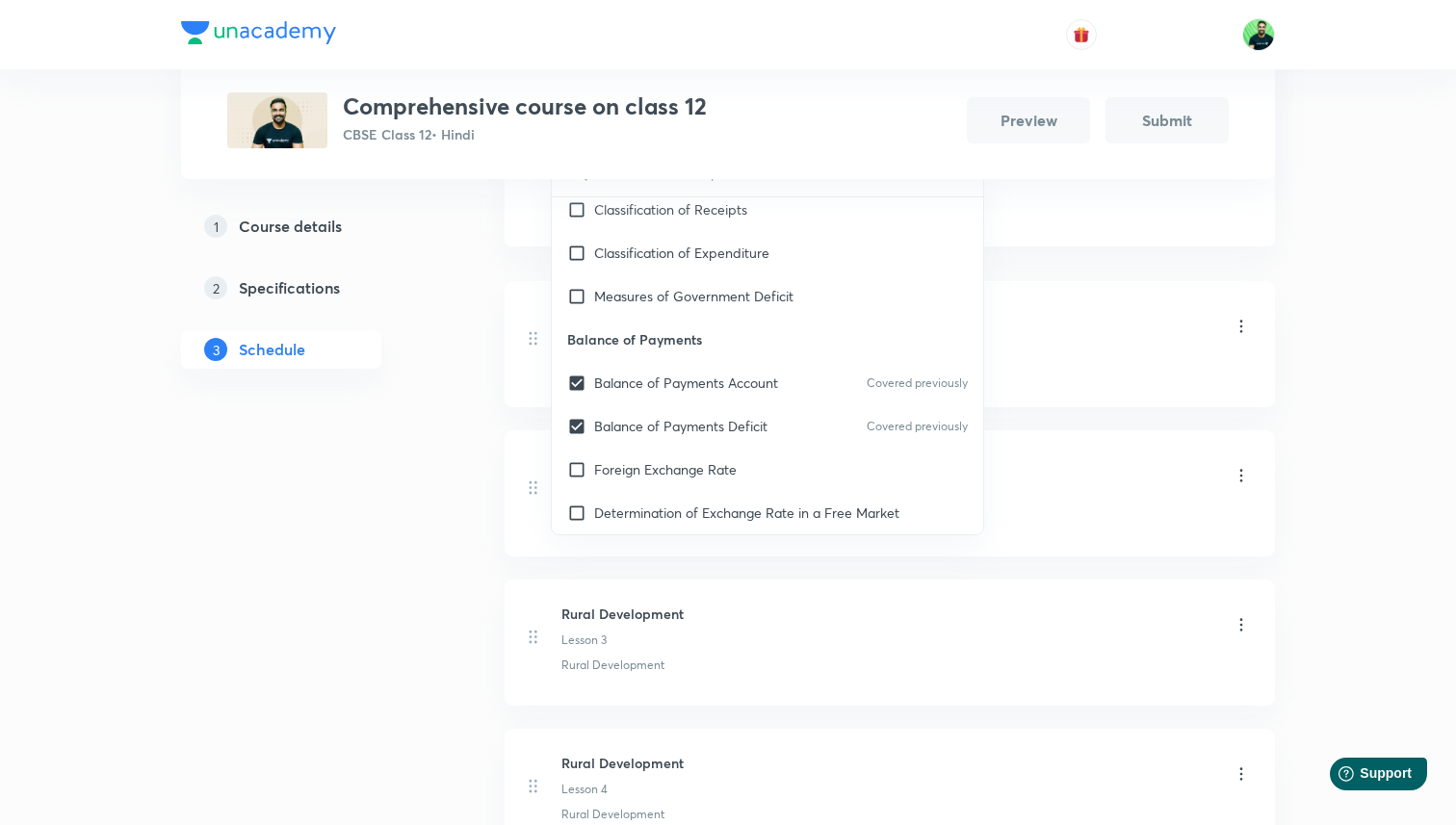 click on "Budget Lesson 1 Government Budget" at bounding box center (890, 344) 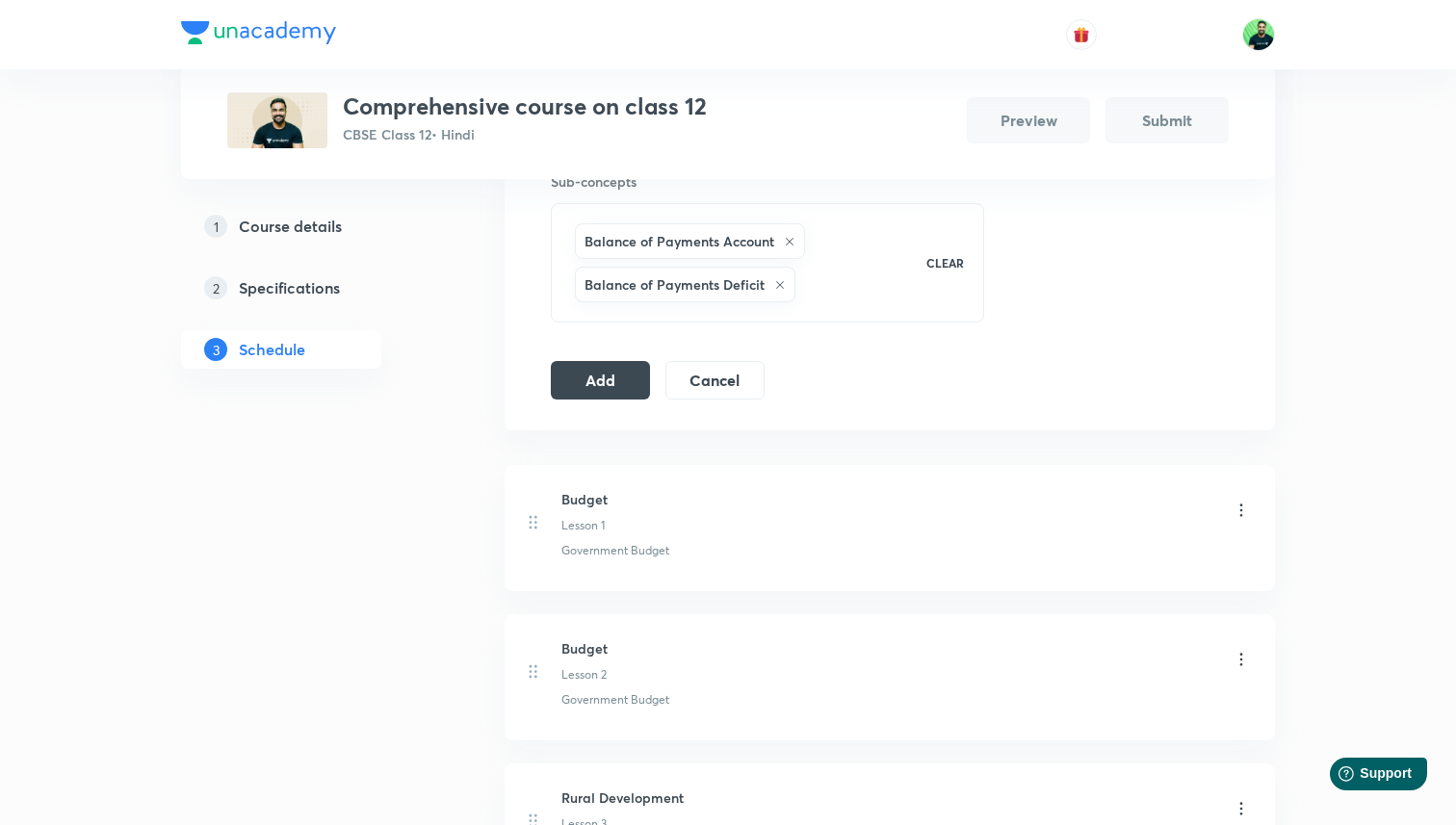 scroll, scrollTop: 656, scrollLeft: 0, axis: vertical 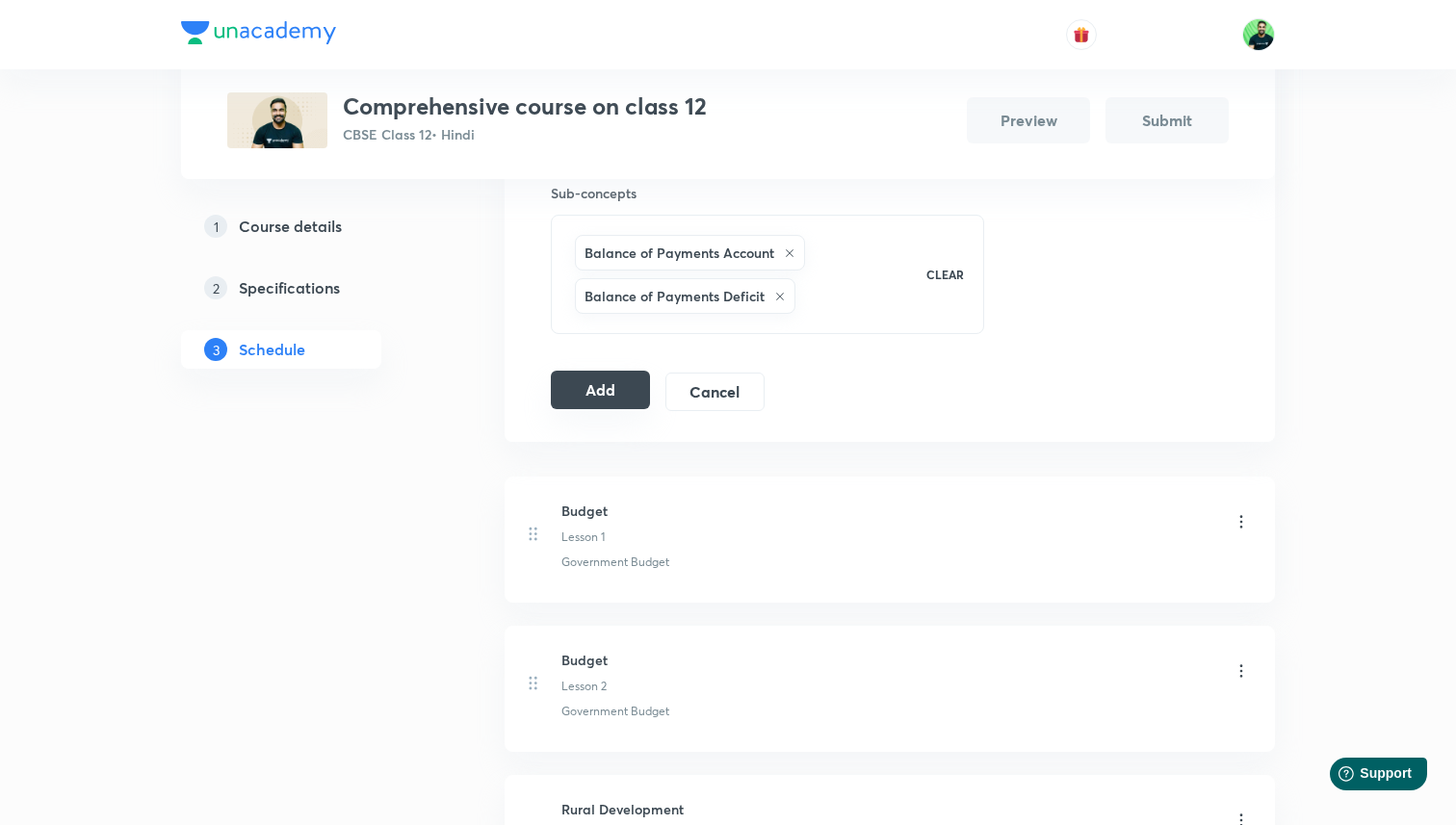 click on "Add" at bounding box center (600, 390) 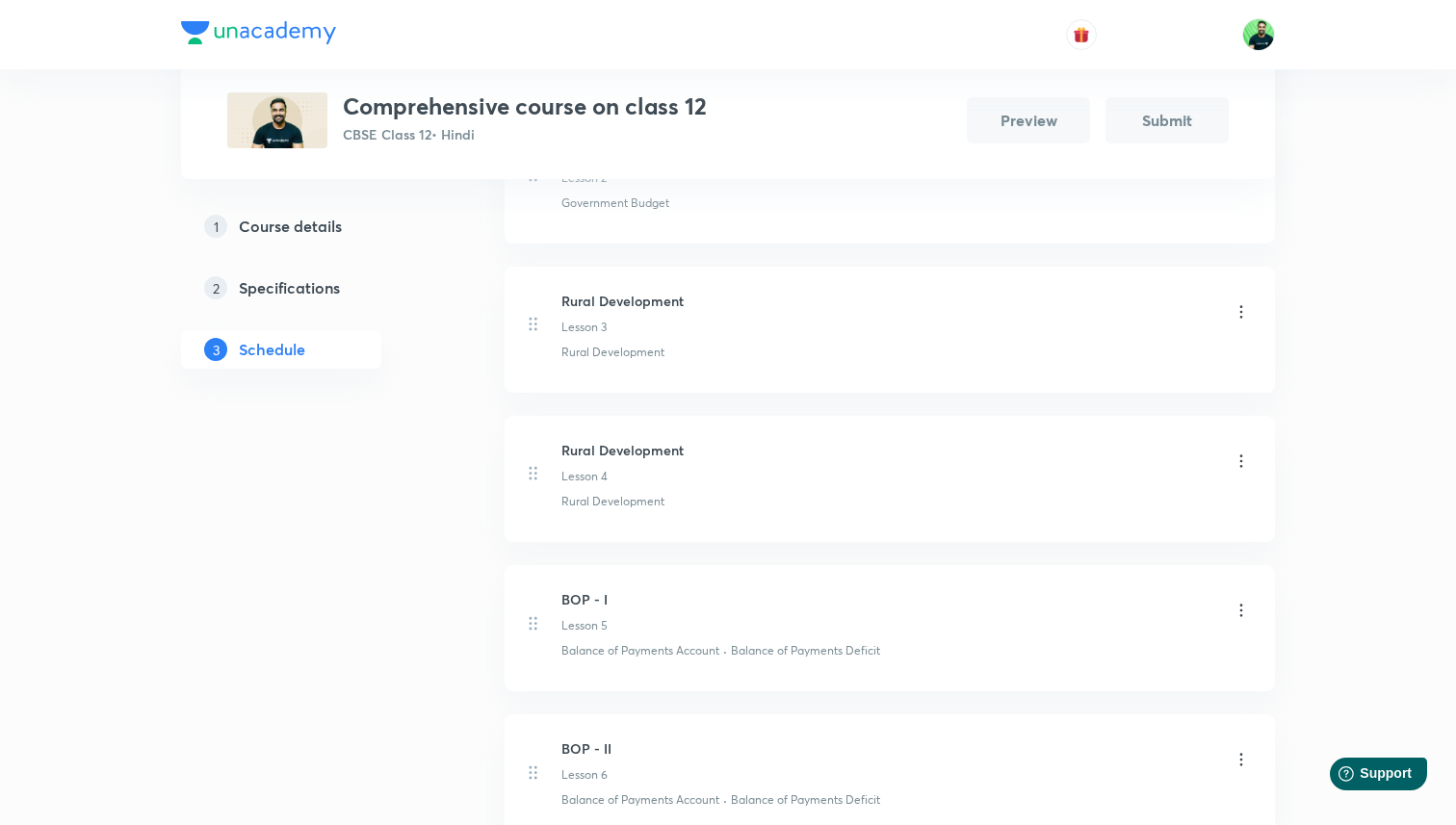 scroll, scrollTop: 700, scrollLeft: 0, axis: vertical 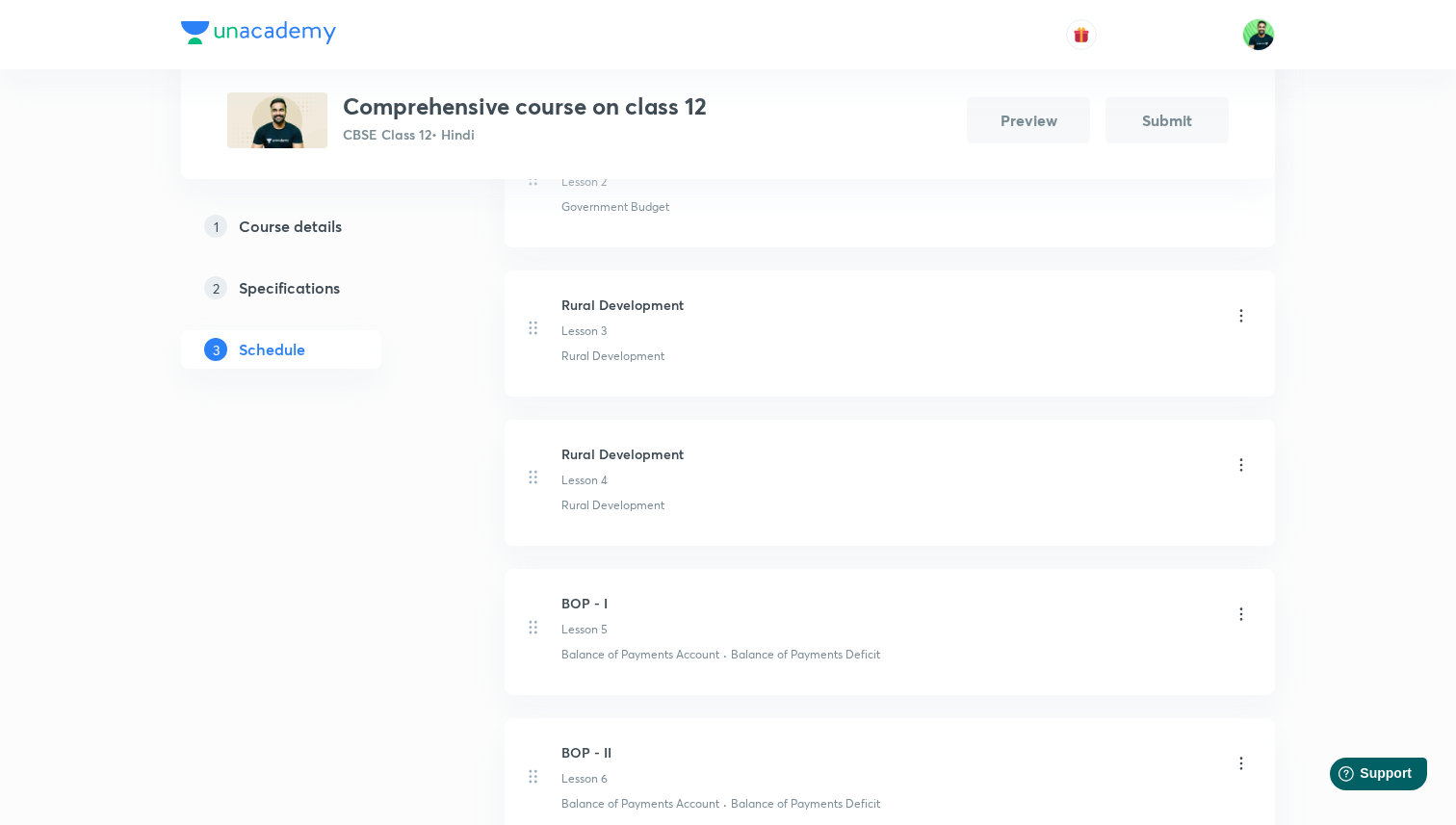 click on "Rural Development" at bounding box center [622, 453] 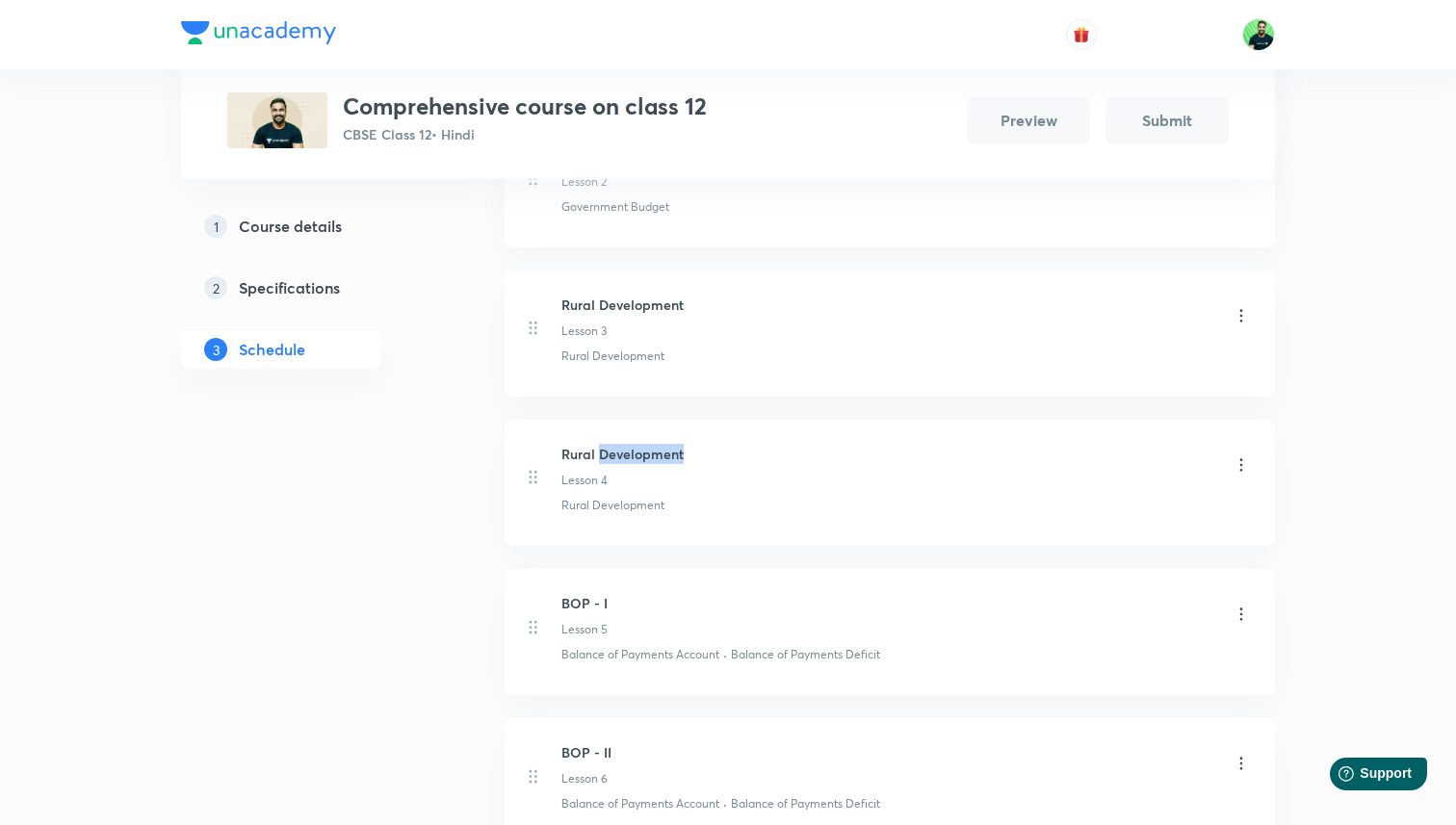 click on "Rural Development" at bounding box center (622, 453) 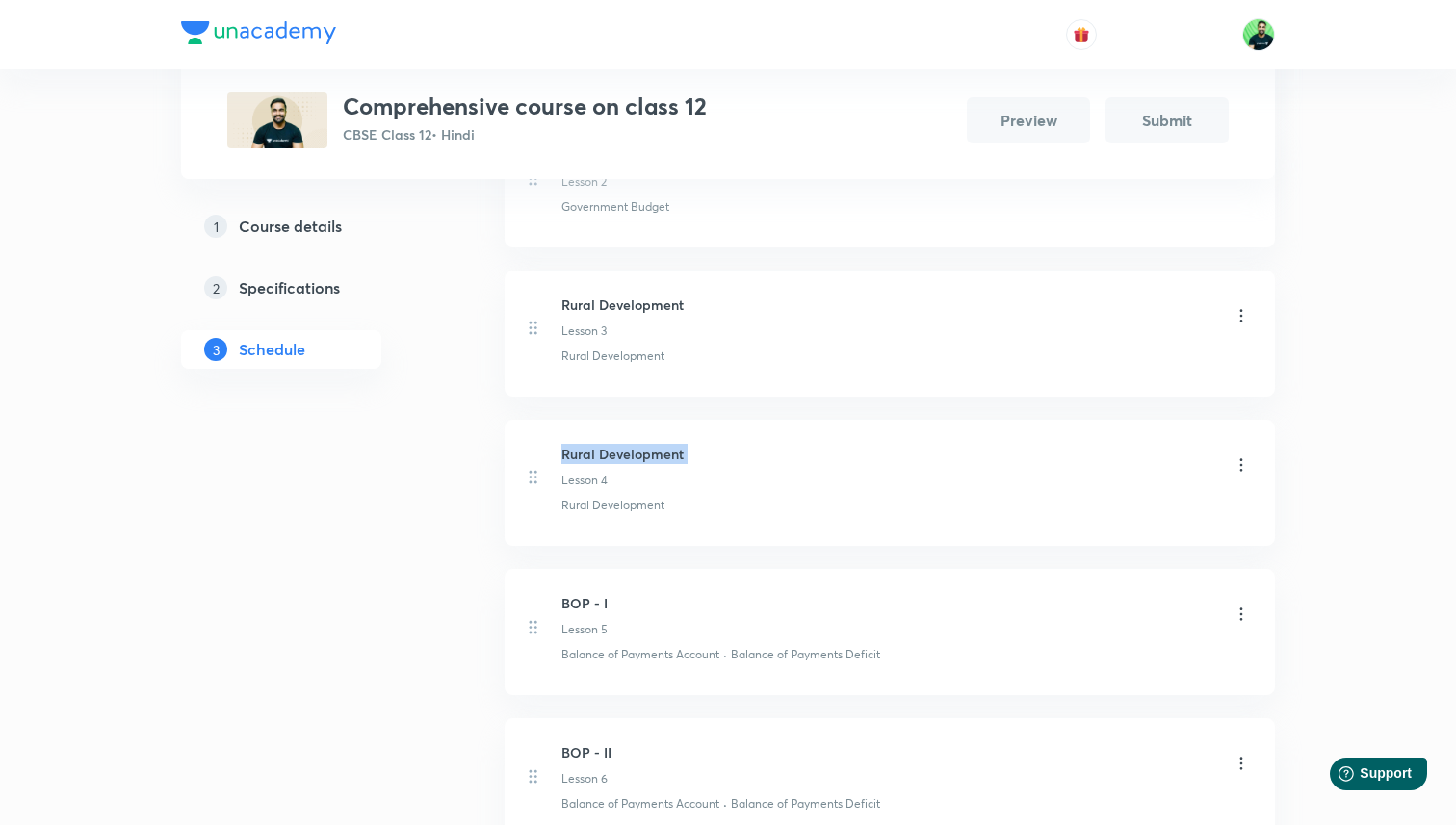 copy on "Rural Development" 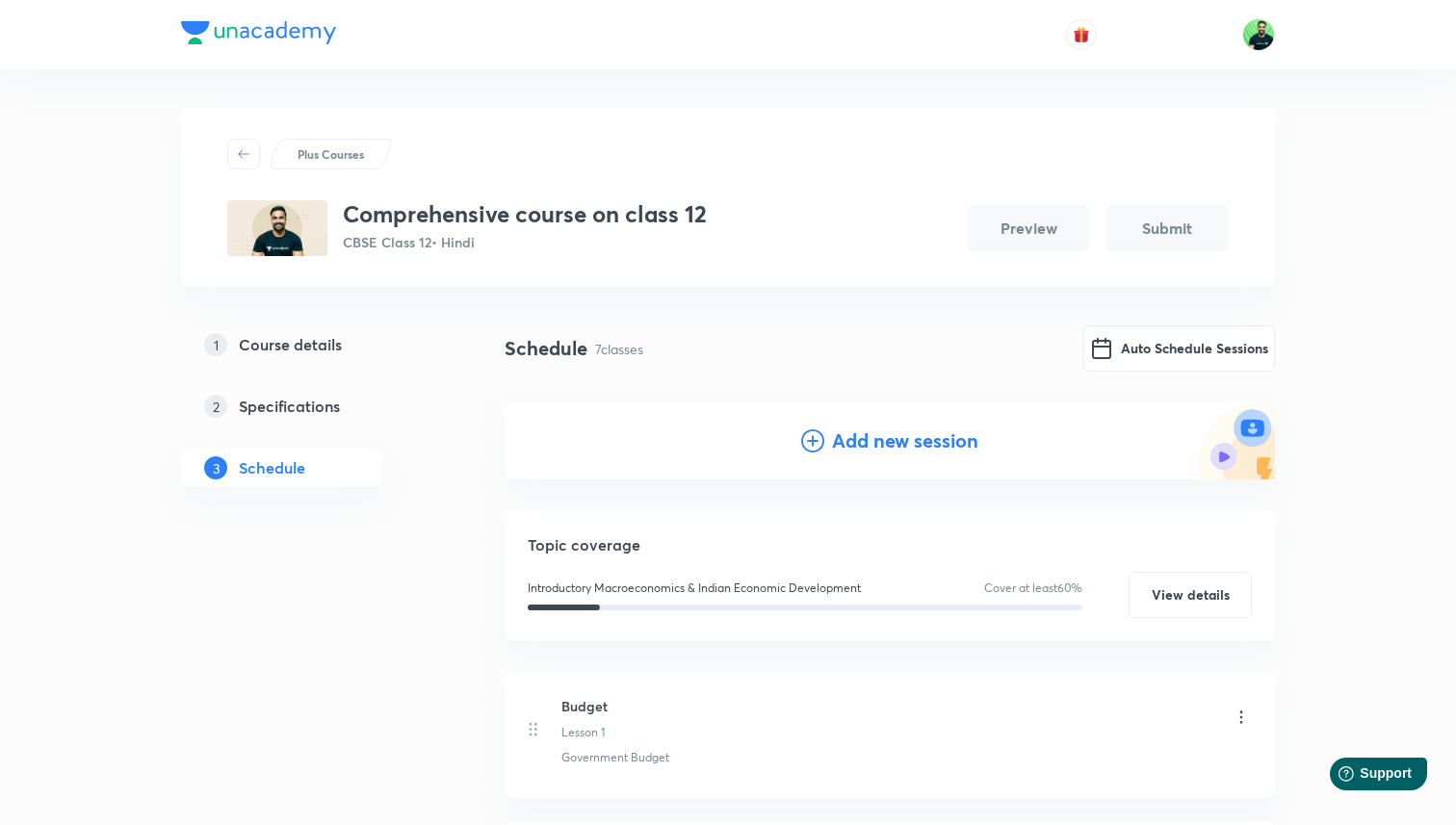 click on "Add new session" at bounding box center [905, 441] 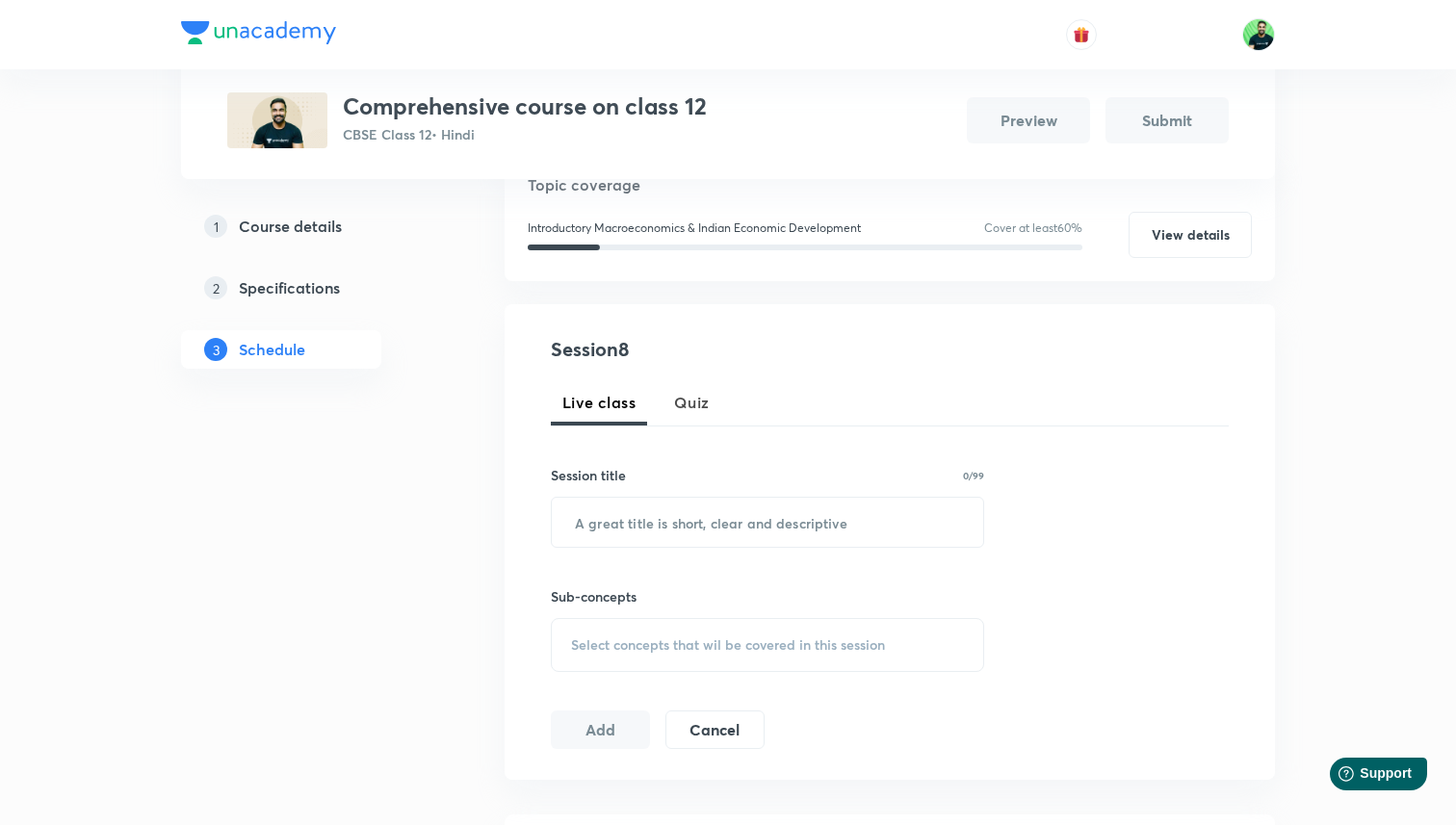 scroll, scrollTop: 335, scrollLeft: 0, axis: vertical 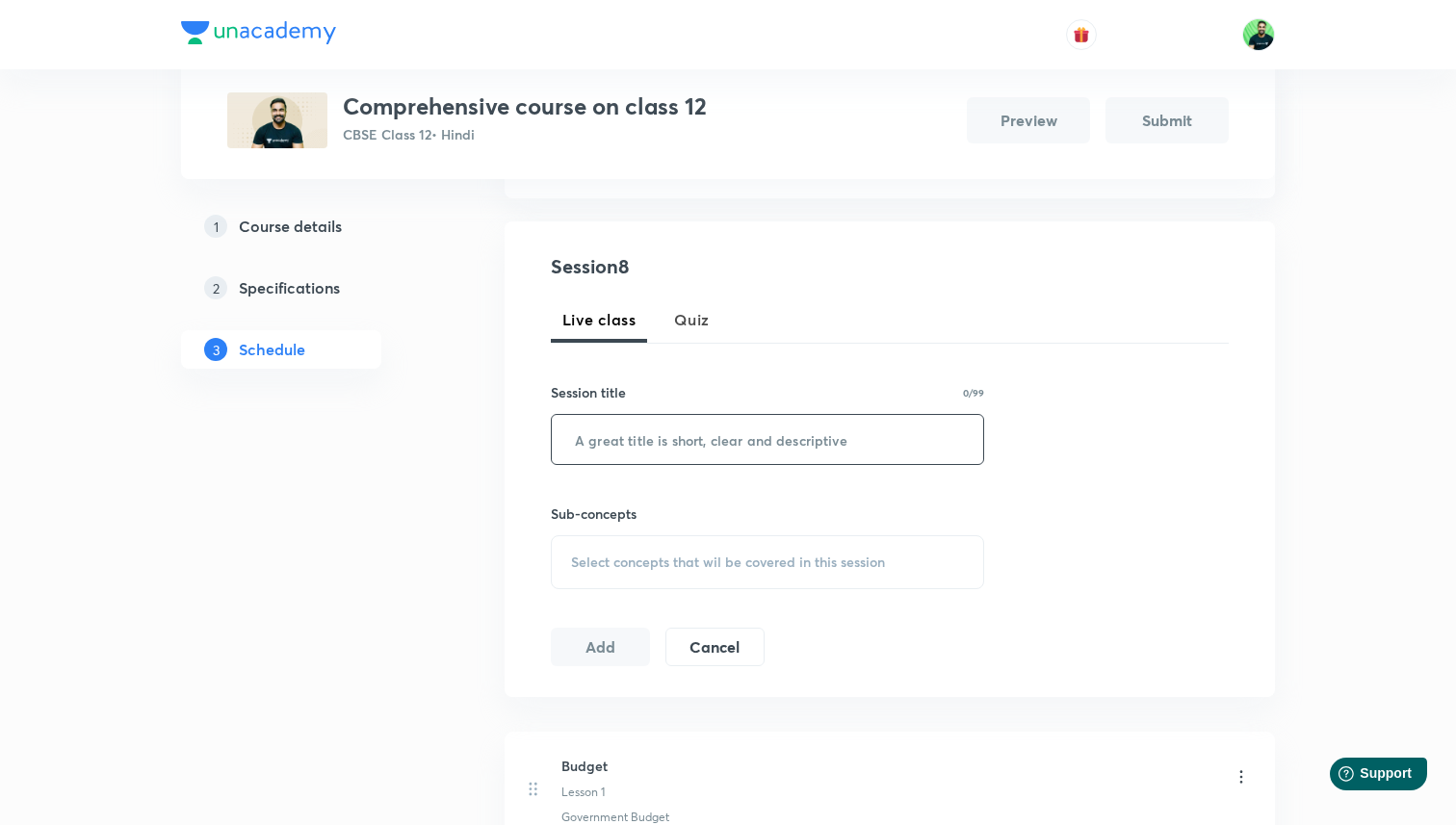 click at bounding box center (767, 439) 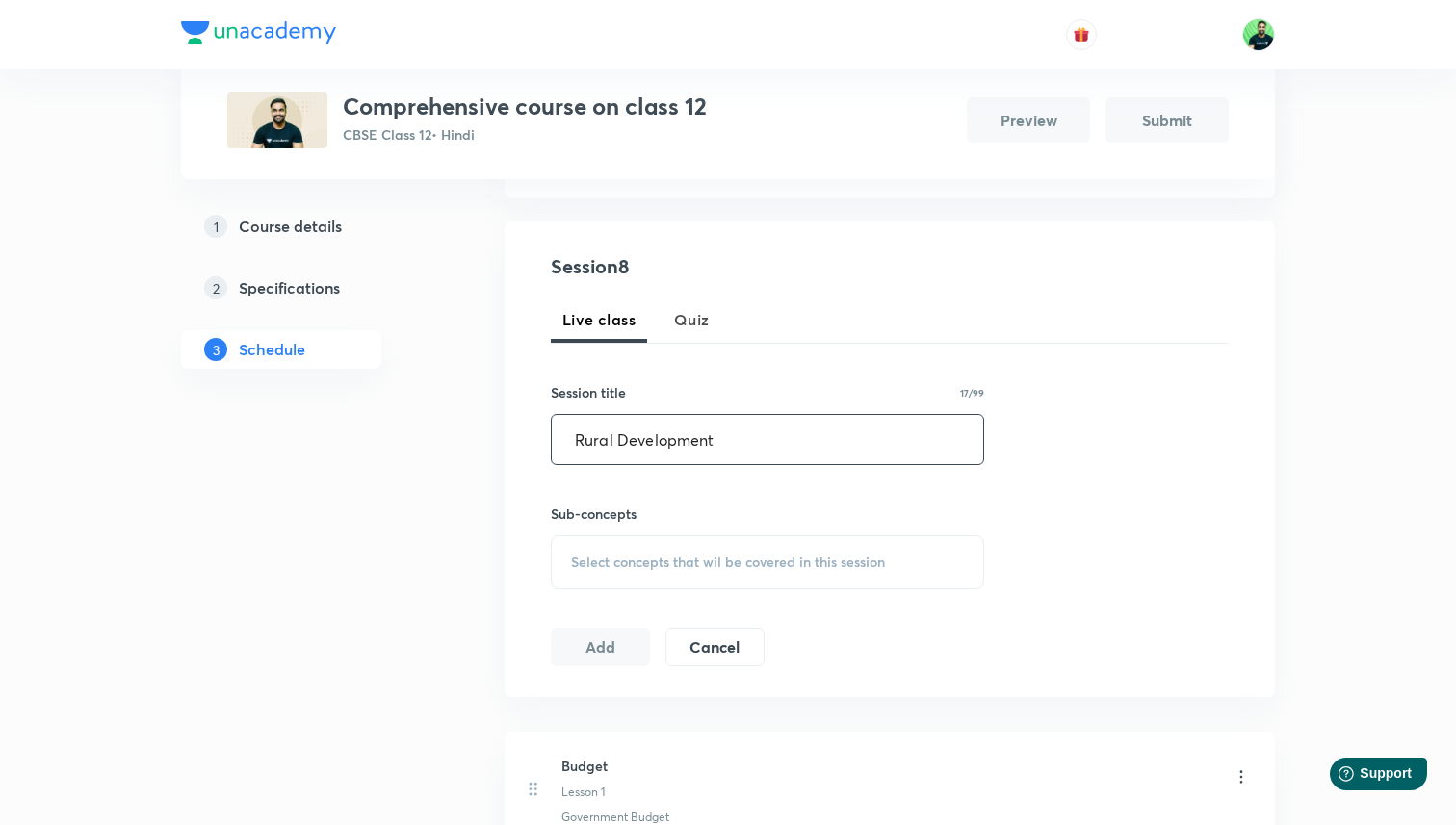 type on "Rural Development" 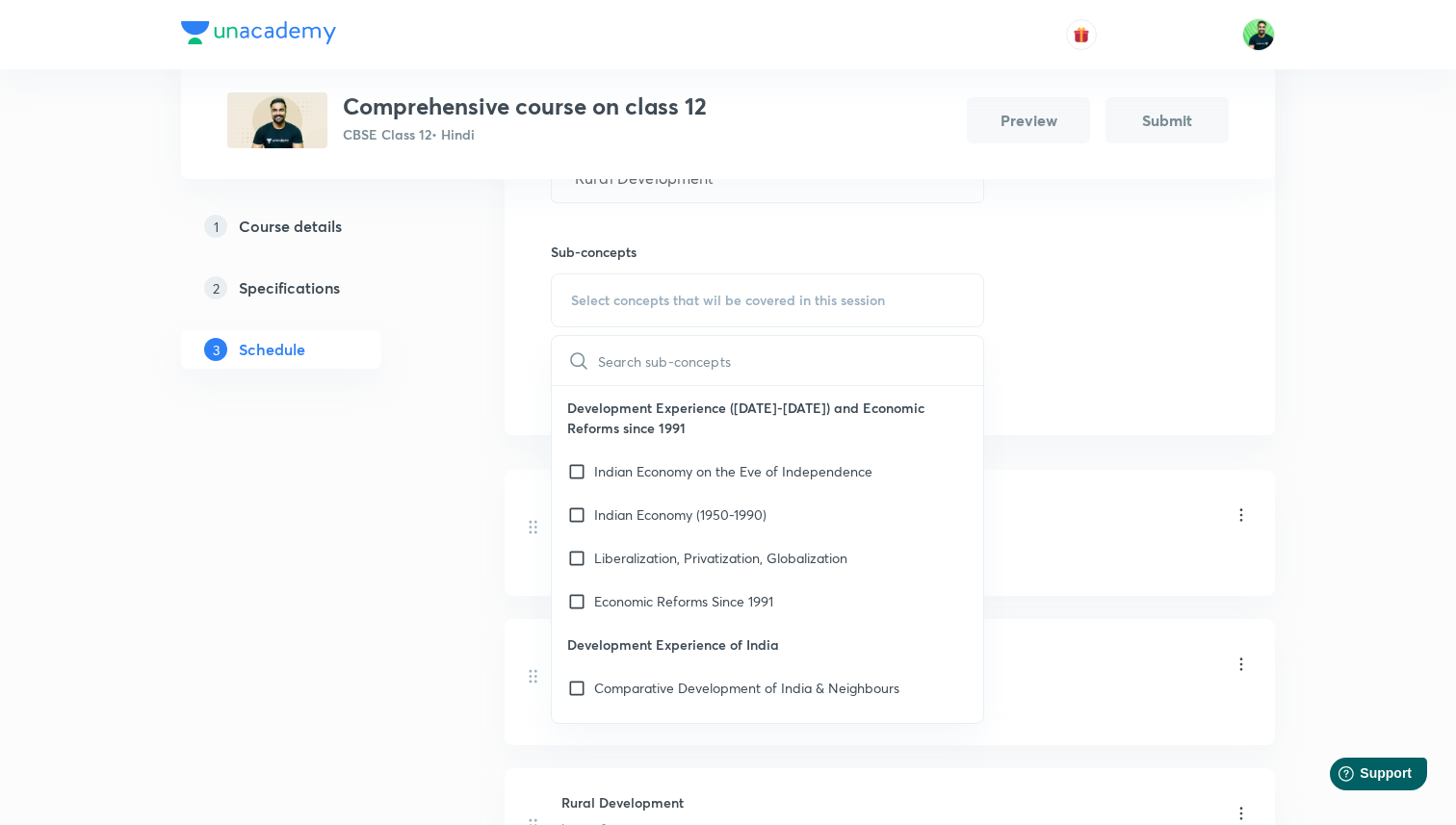 scroll, scrollTop: 641, scrollLeft: 0, axis: vertical 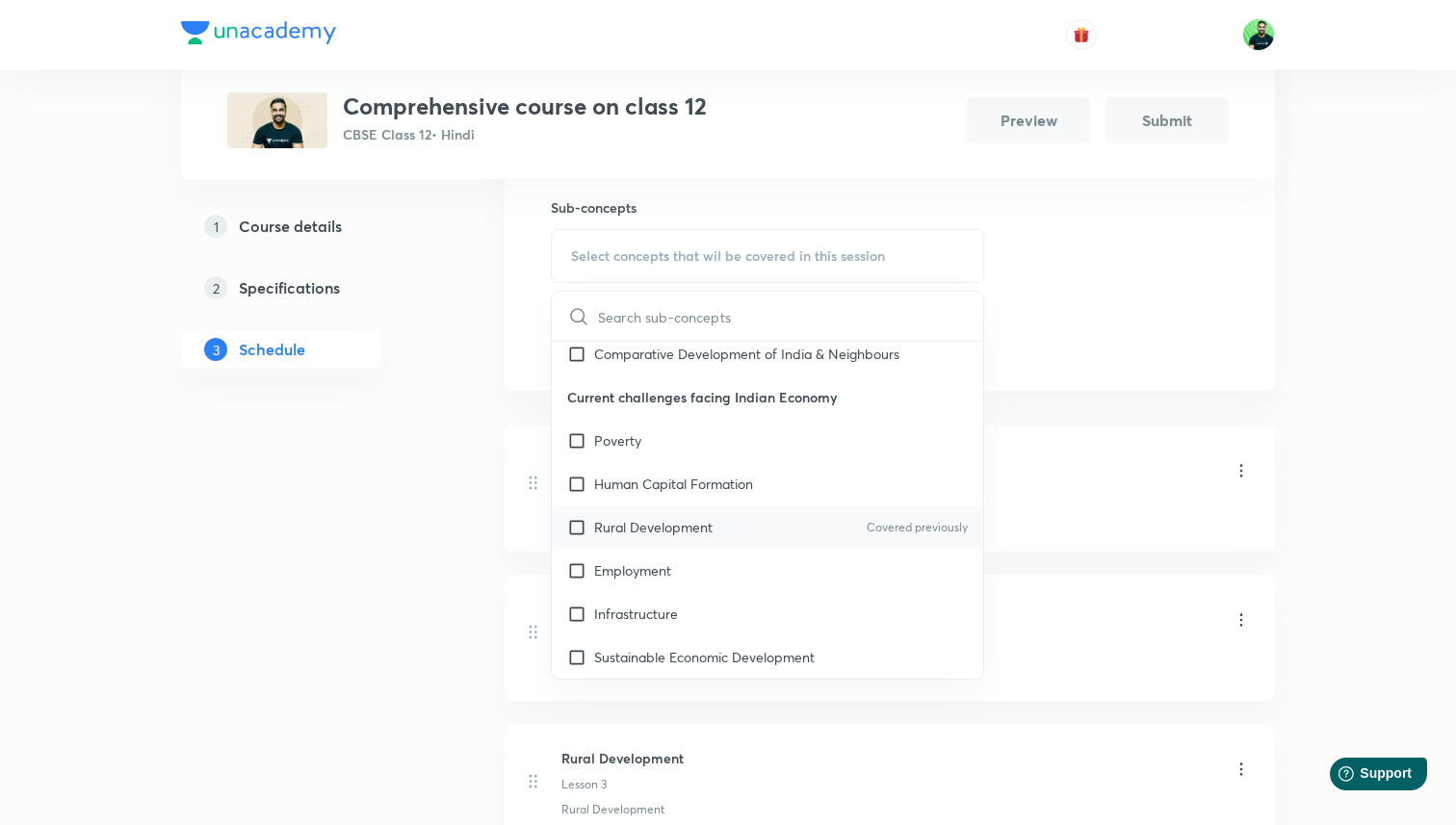 click on "Rural Development Covered previously" at bounding box center (767, 527) 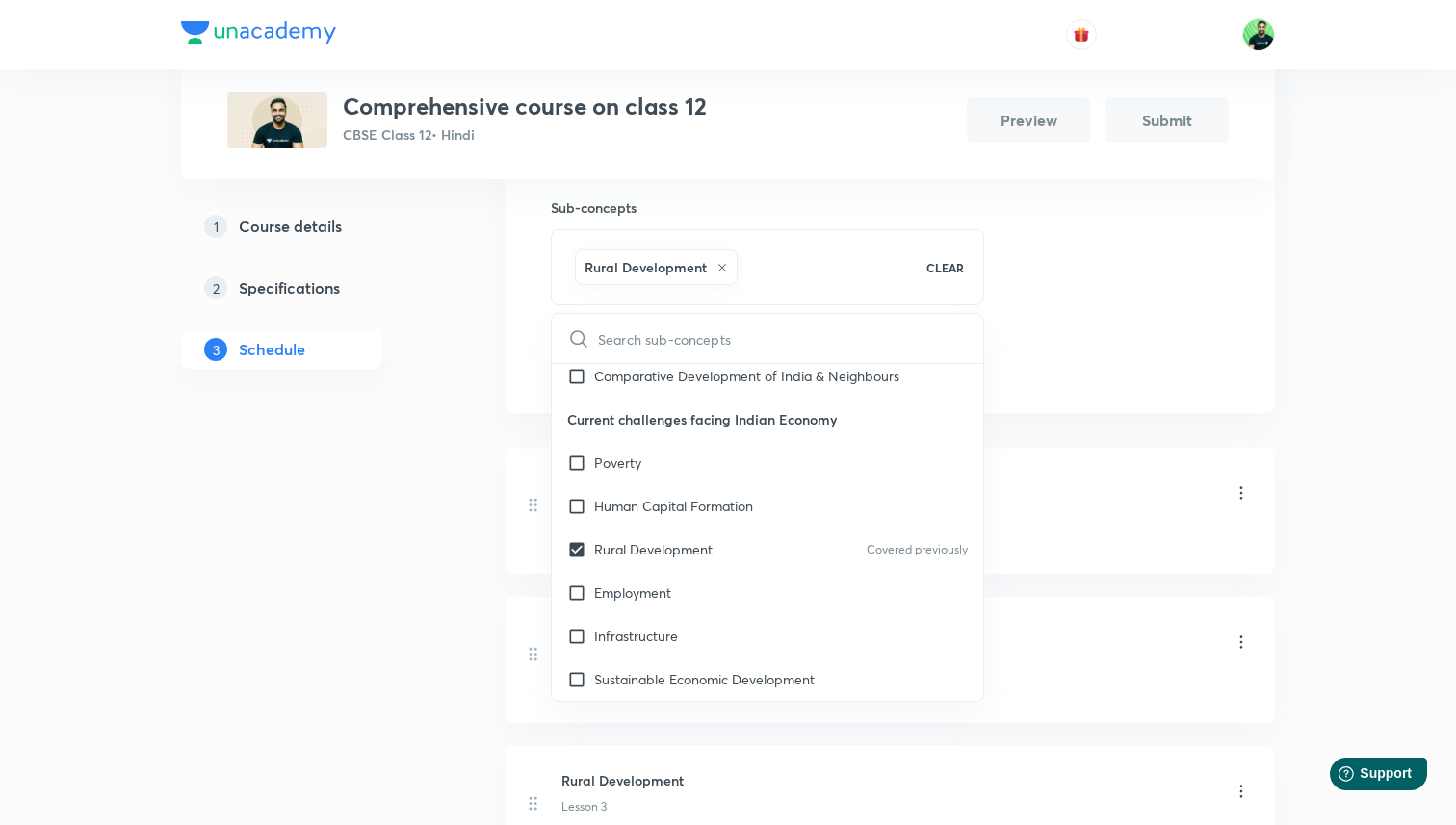 click on "Budget Lesson 1" at bounding box center (906, 494) 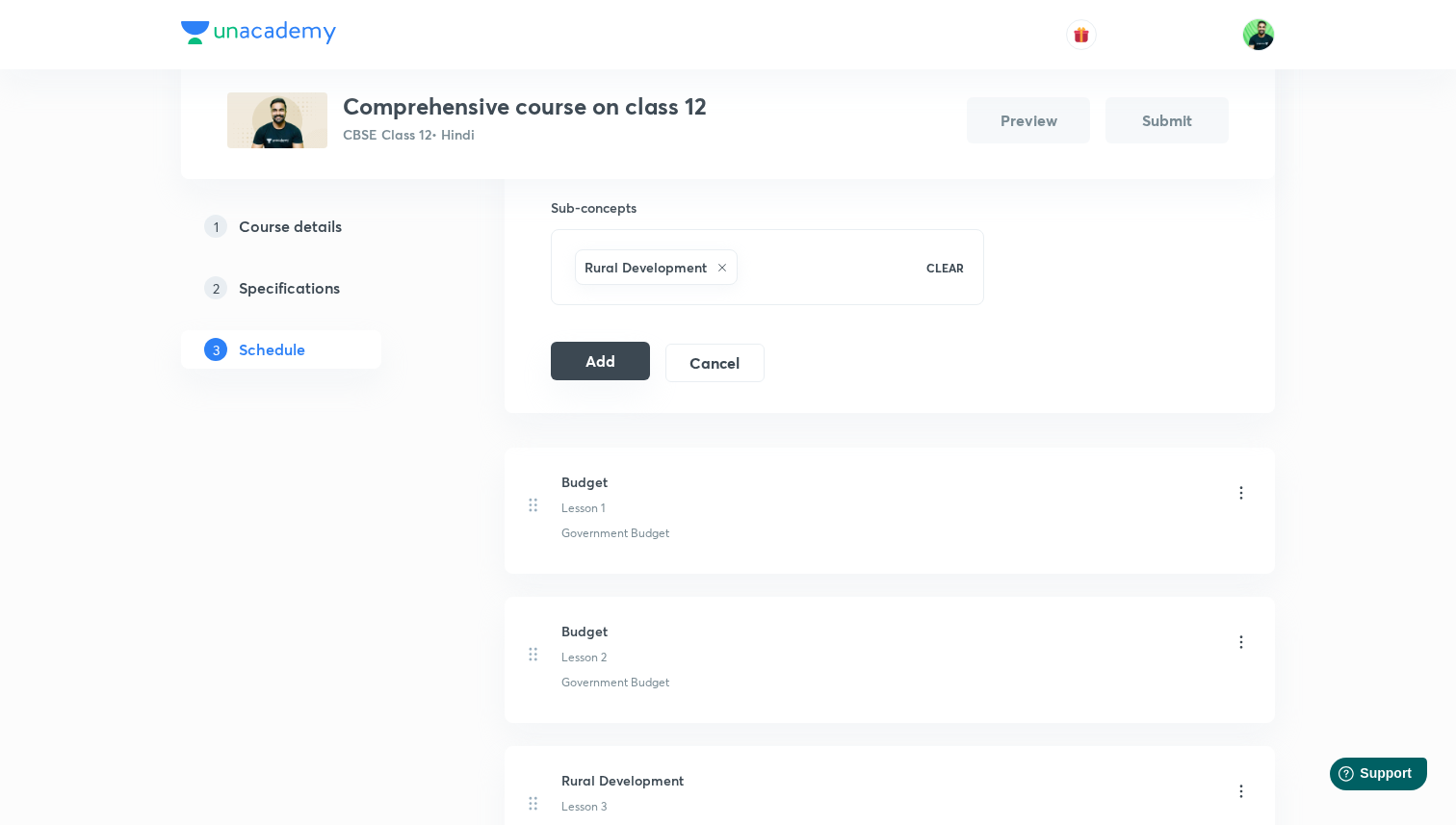 click on "Add" at bounding box center (600, 361) 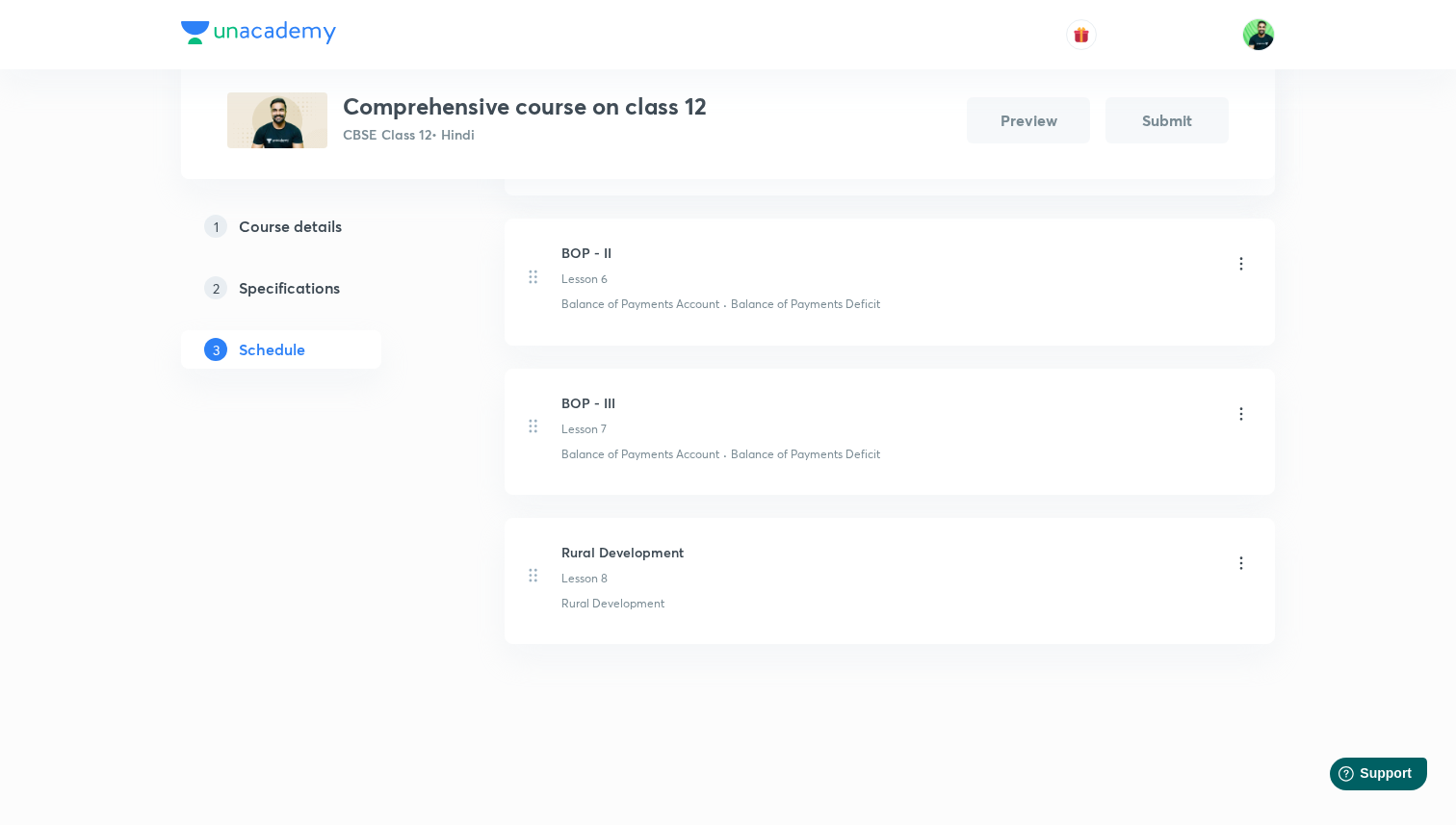 scroll, scrollTop: 0, scrollLeft: 0, axis: both 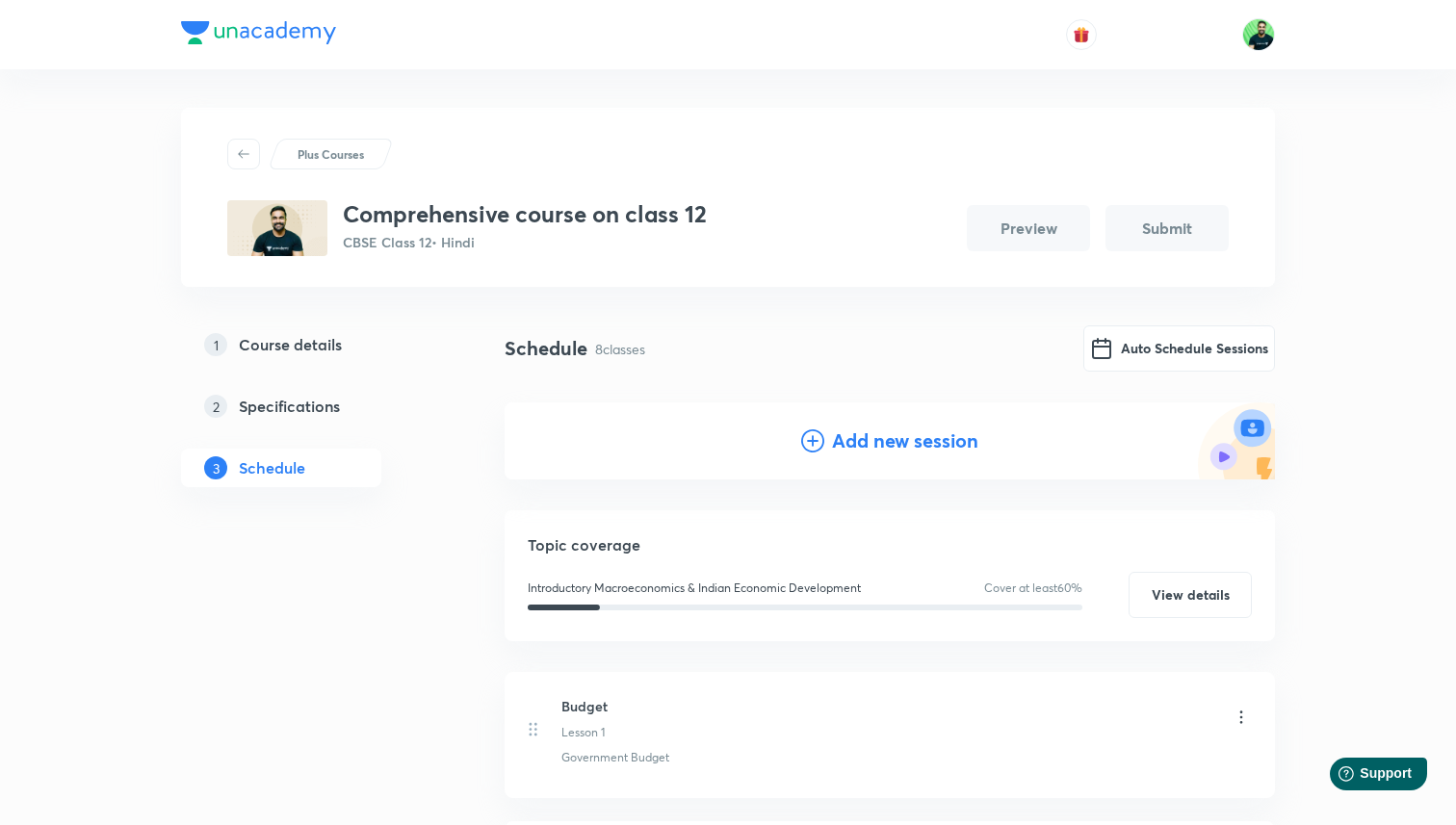 click on "Add new session" at bounding box center (905, 441) 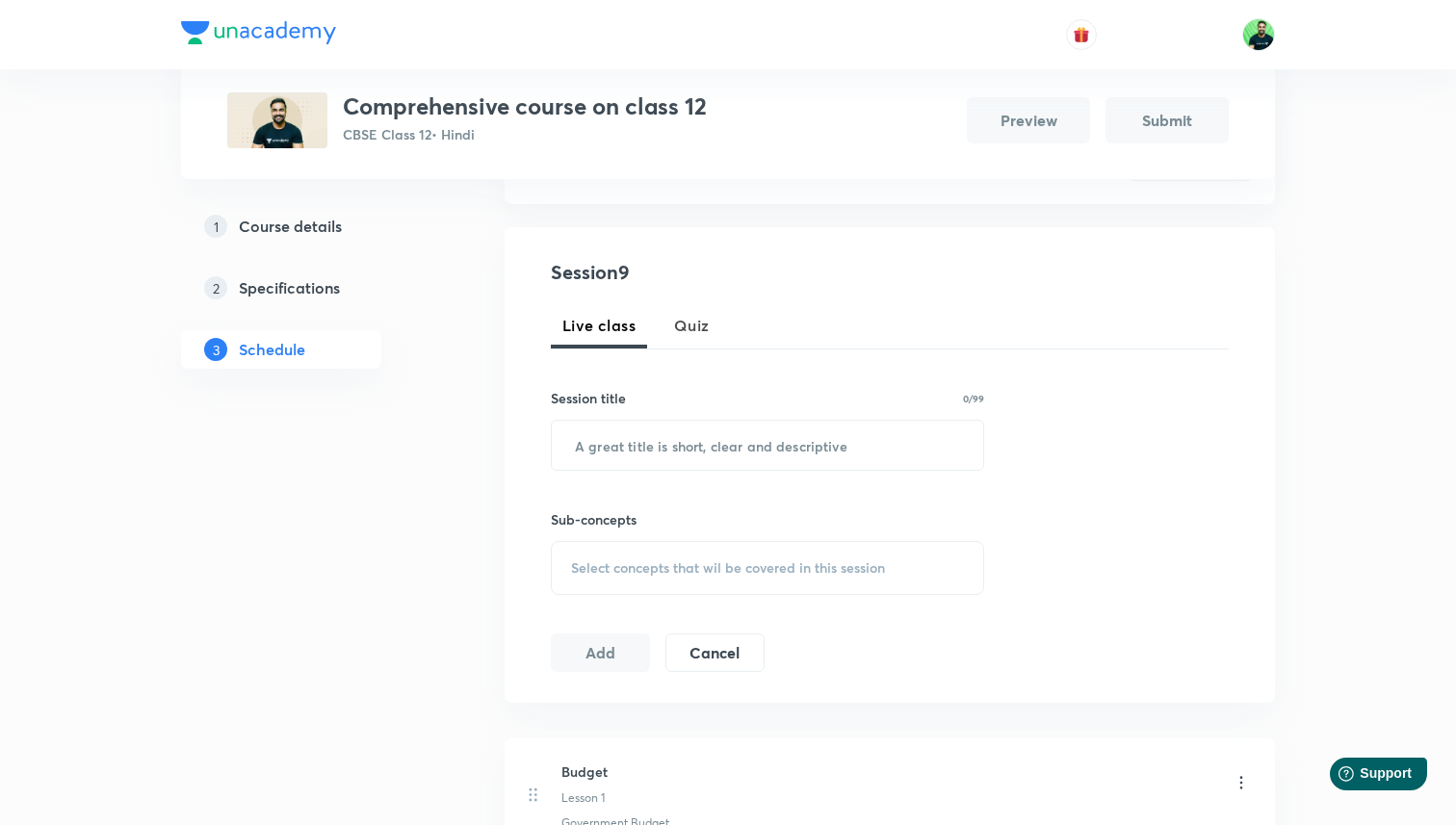 scroll, scrollTop: 332, scrollLeft: 0, axis: vertical 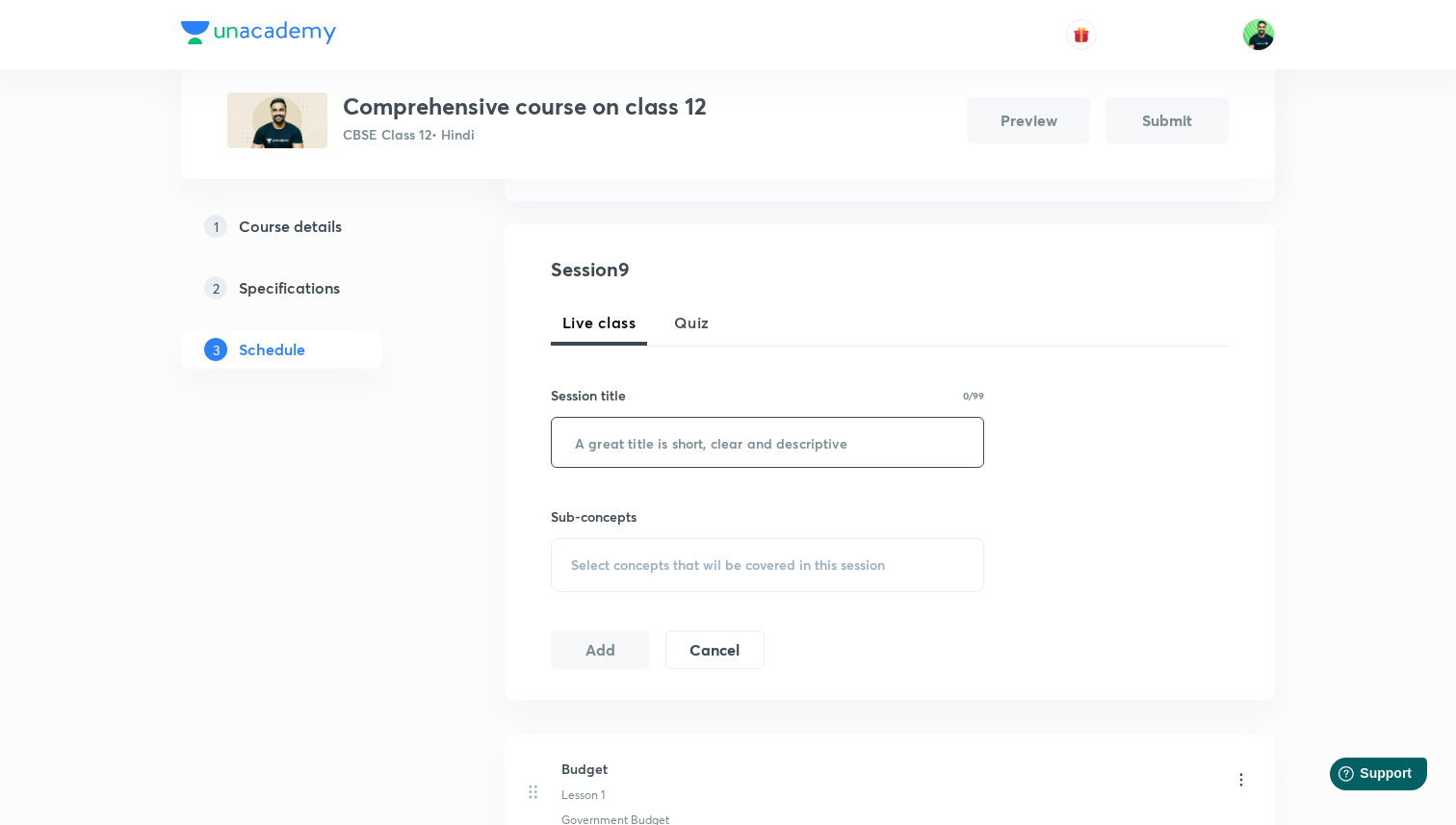 click at bounding box center [767, 442] 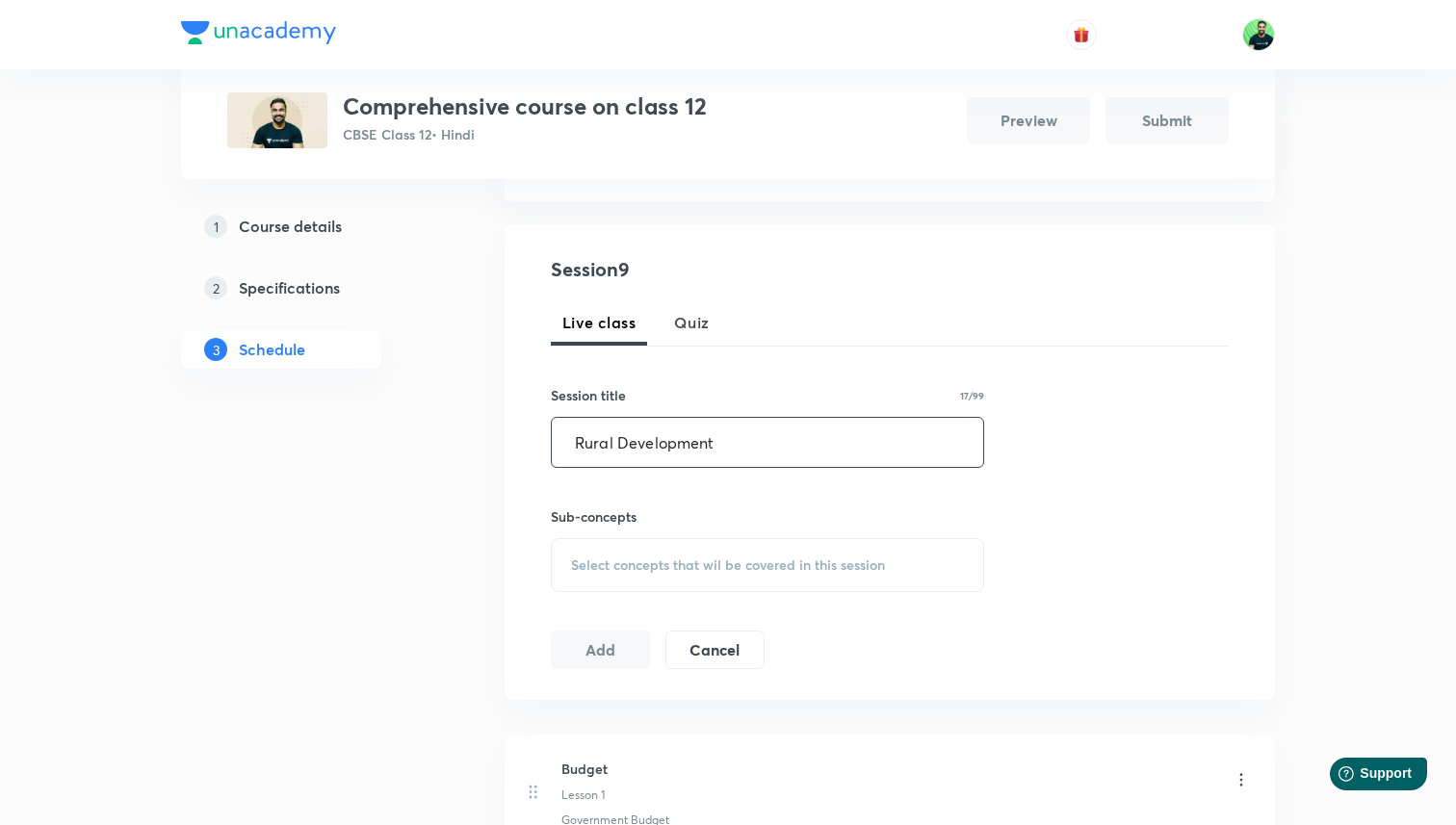 type on "Rural Development" 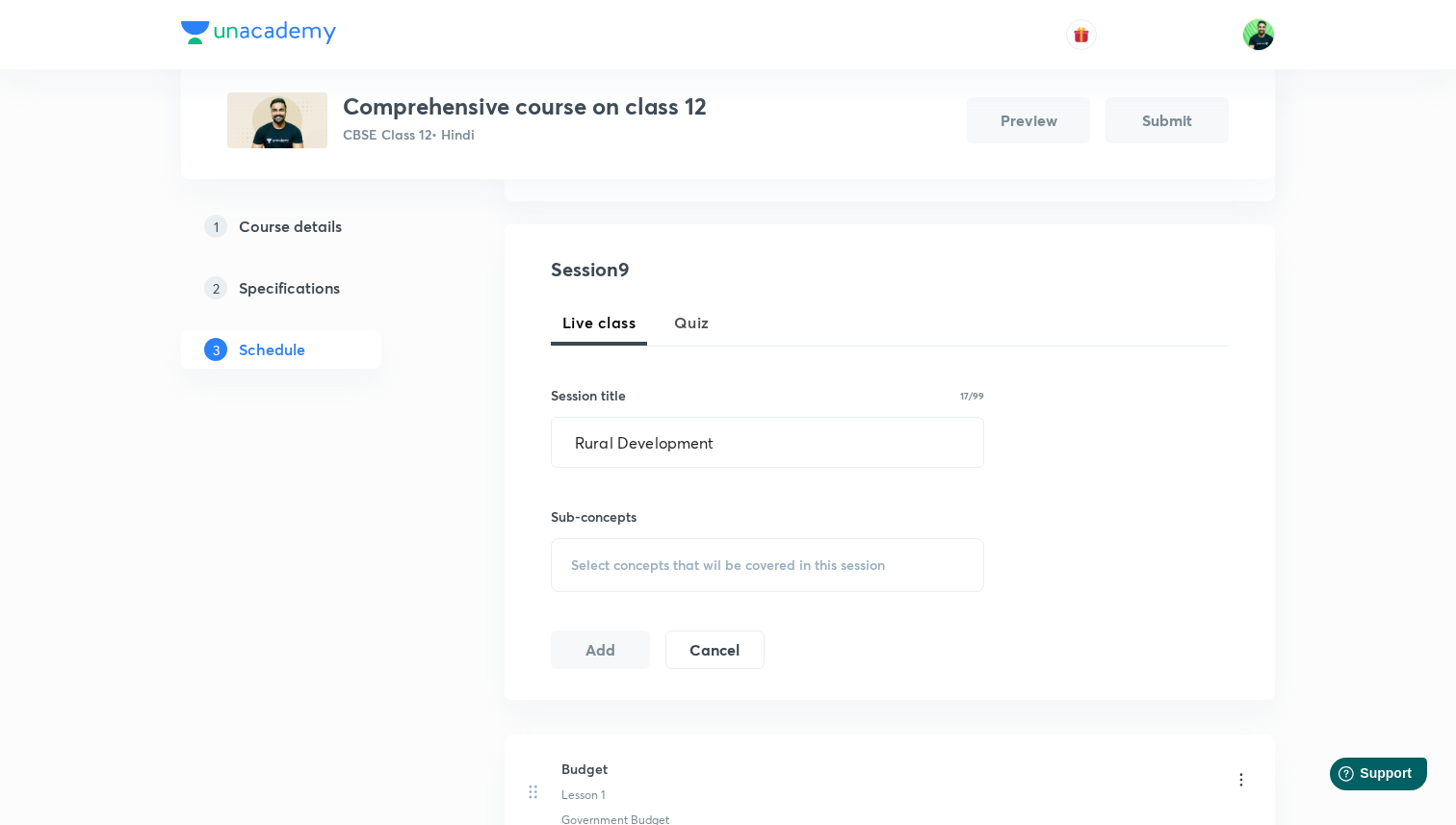 click on "Select concepts that wil be covered in this session" at bounding box center [728, 565] 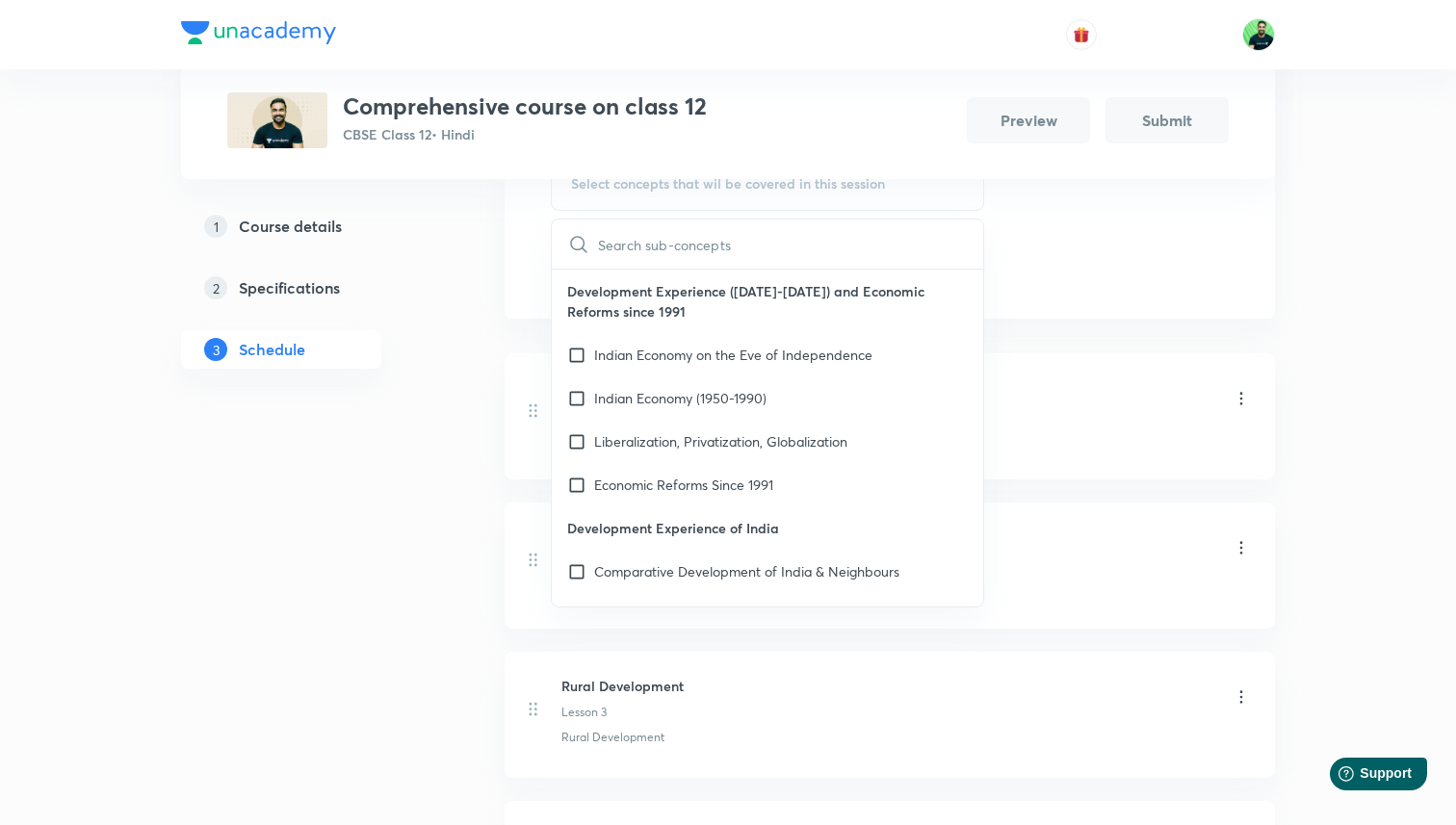scroll, scrollTop: 744, scrollLeft: 0, axis: vertical 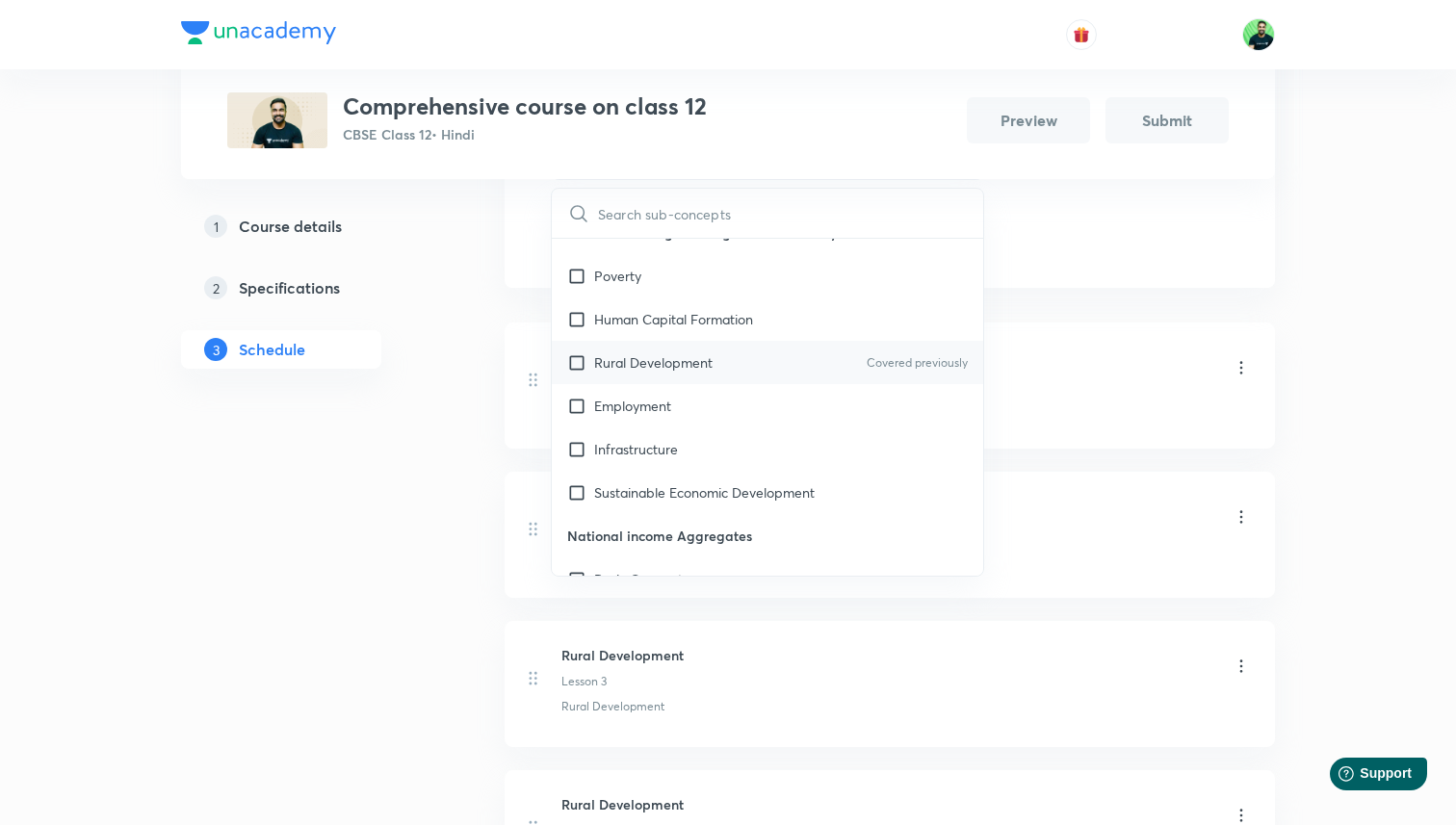 click on "Rural Development Covered previously" at bounding box center [767, 362] 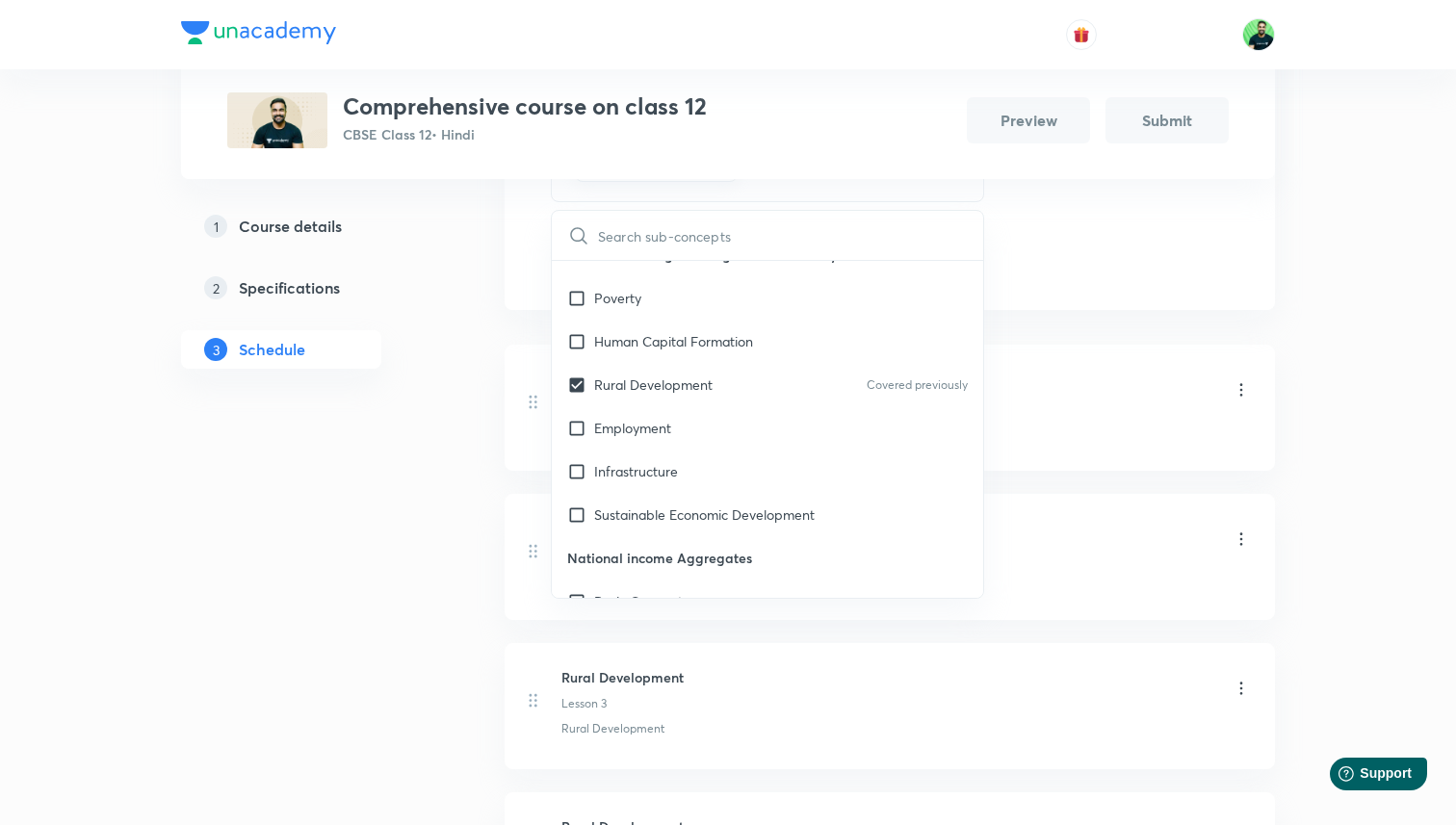 click on "Budget Lesson 1" at bounding box center (906, 391) 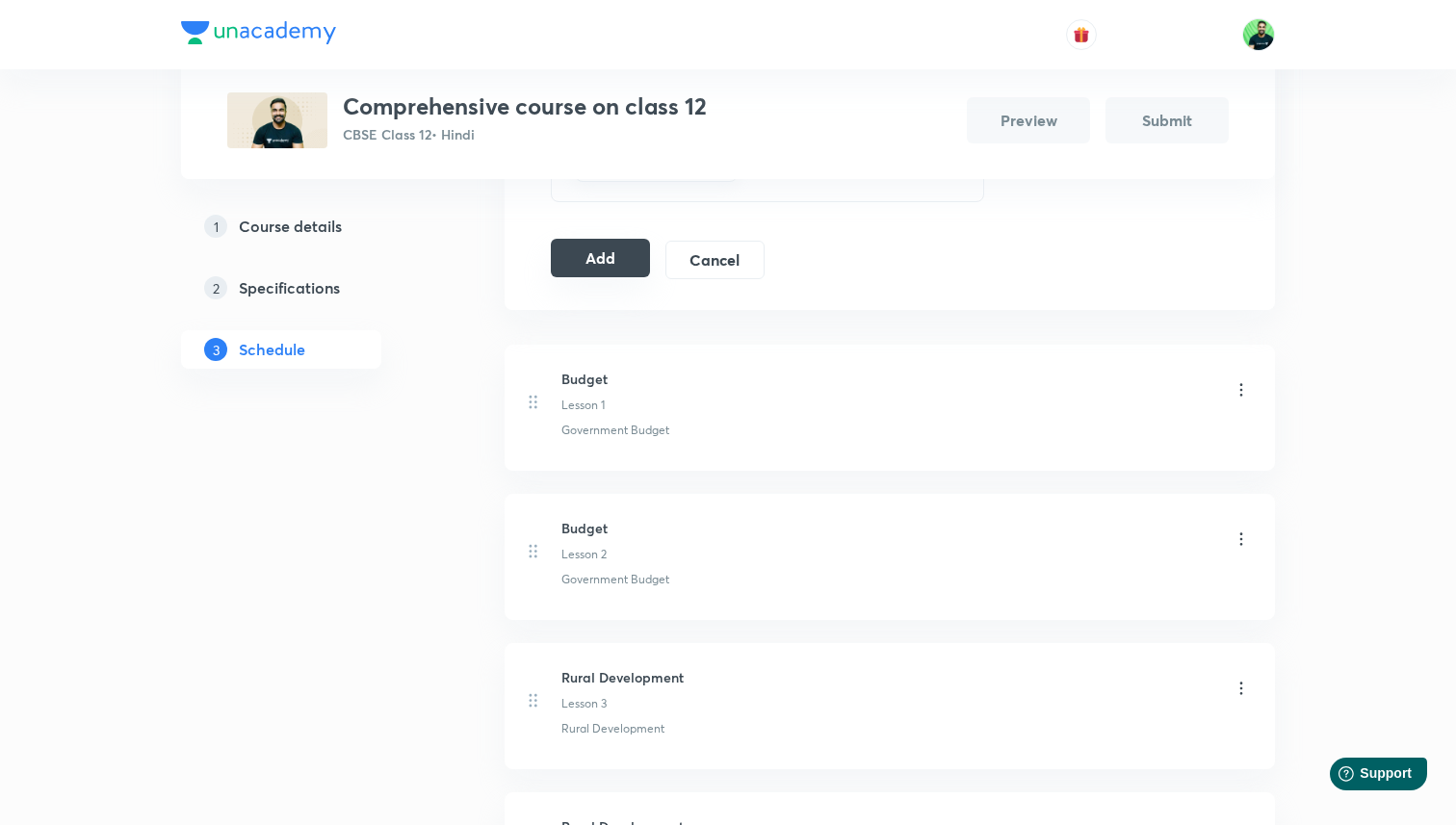 click on "Add" at bounding box center [600, 258] 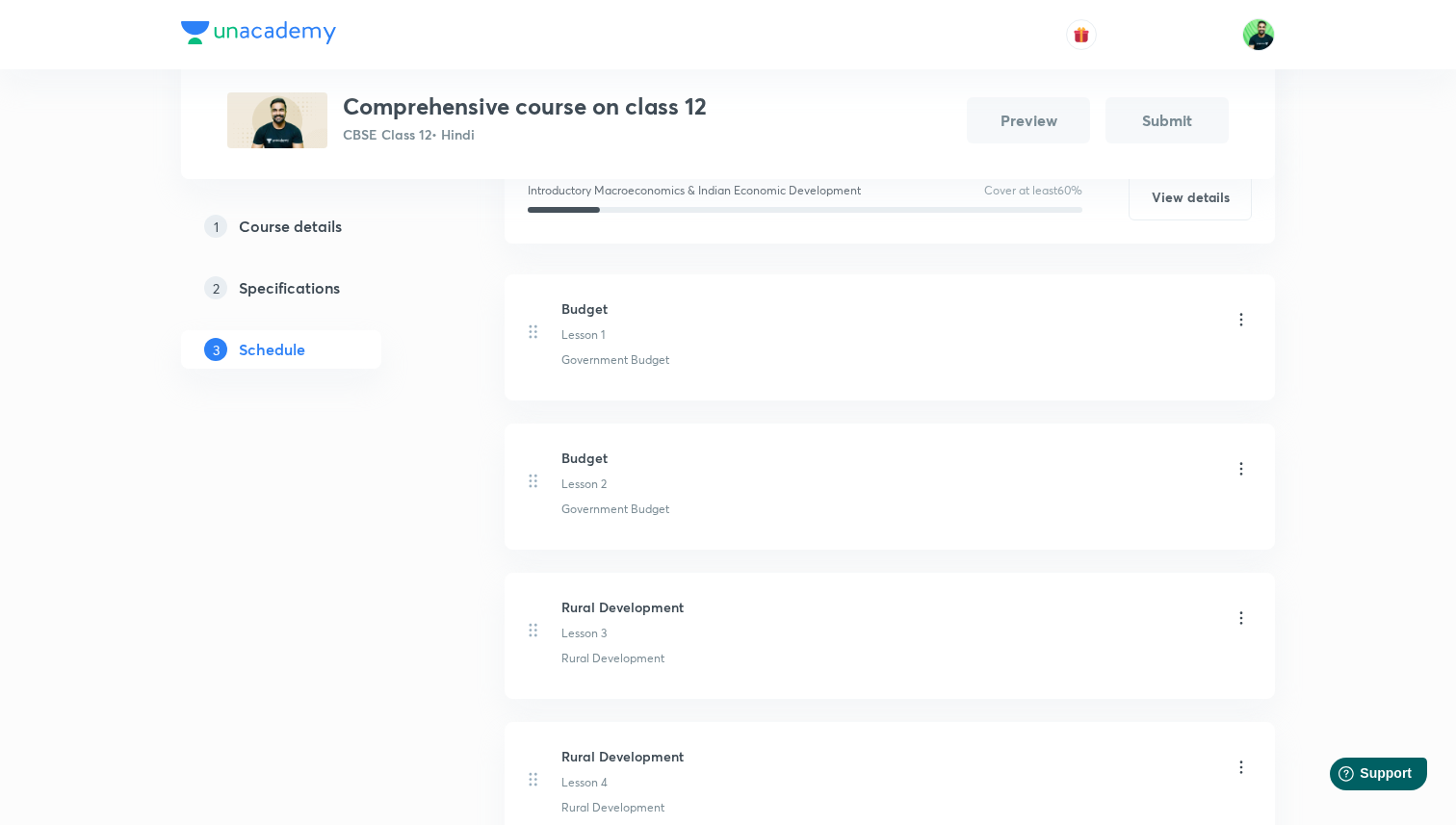 scroll, scrollTop: 0, scrollLeft: 0, axis: both 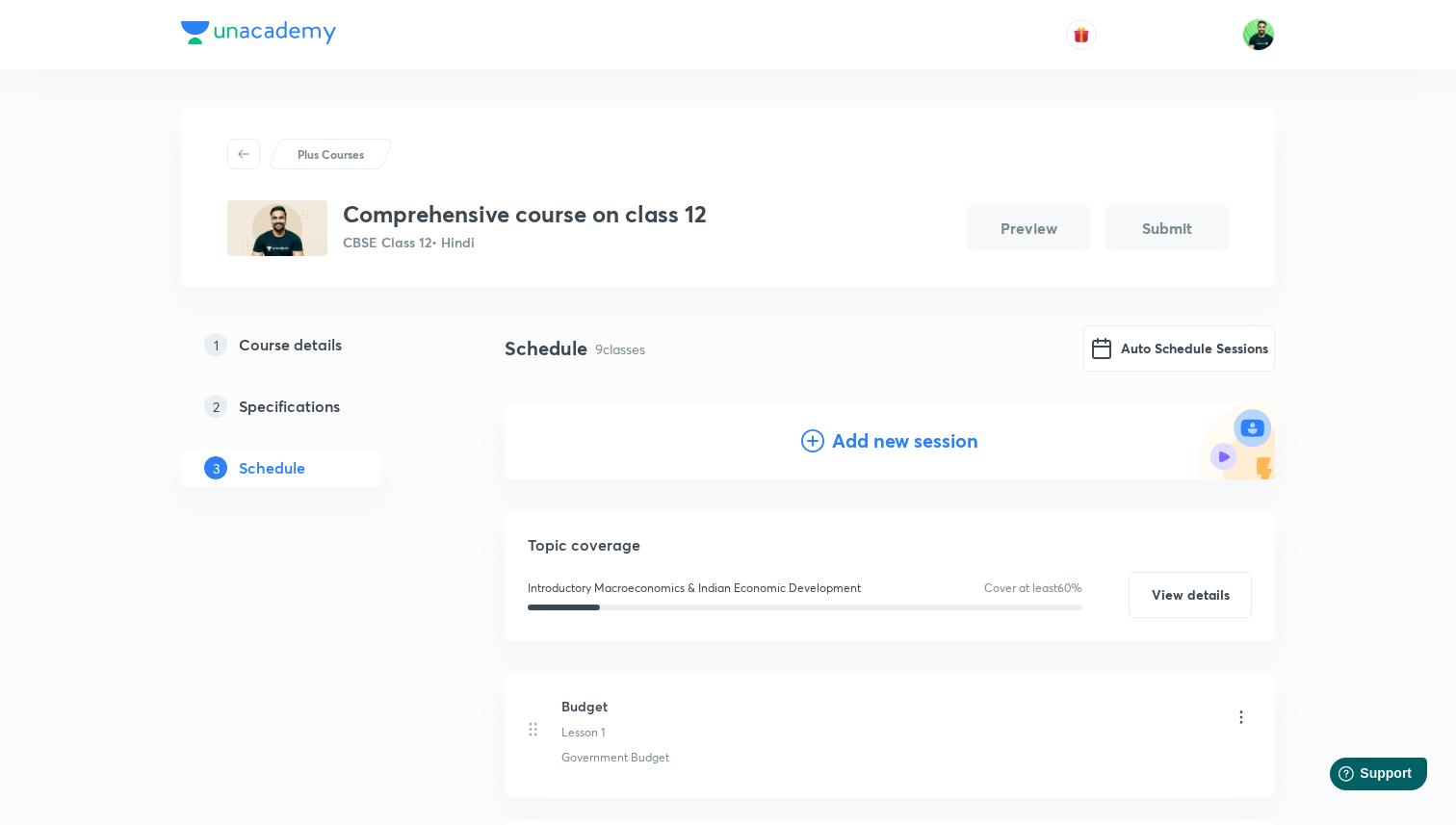 click on "Add new session" at bounding box center [905, 441] 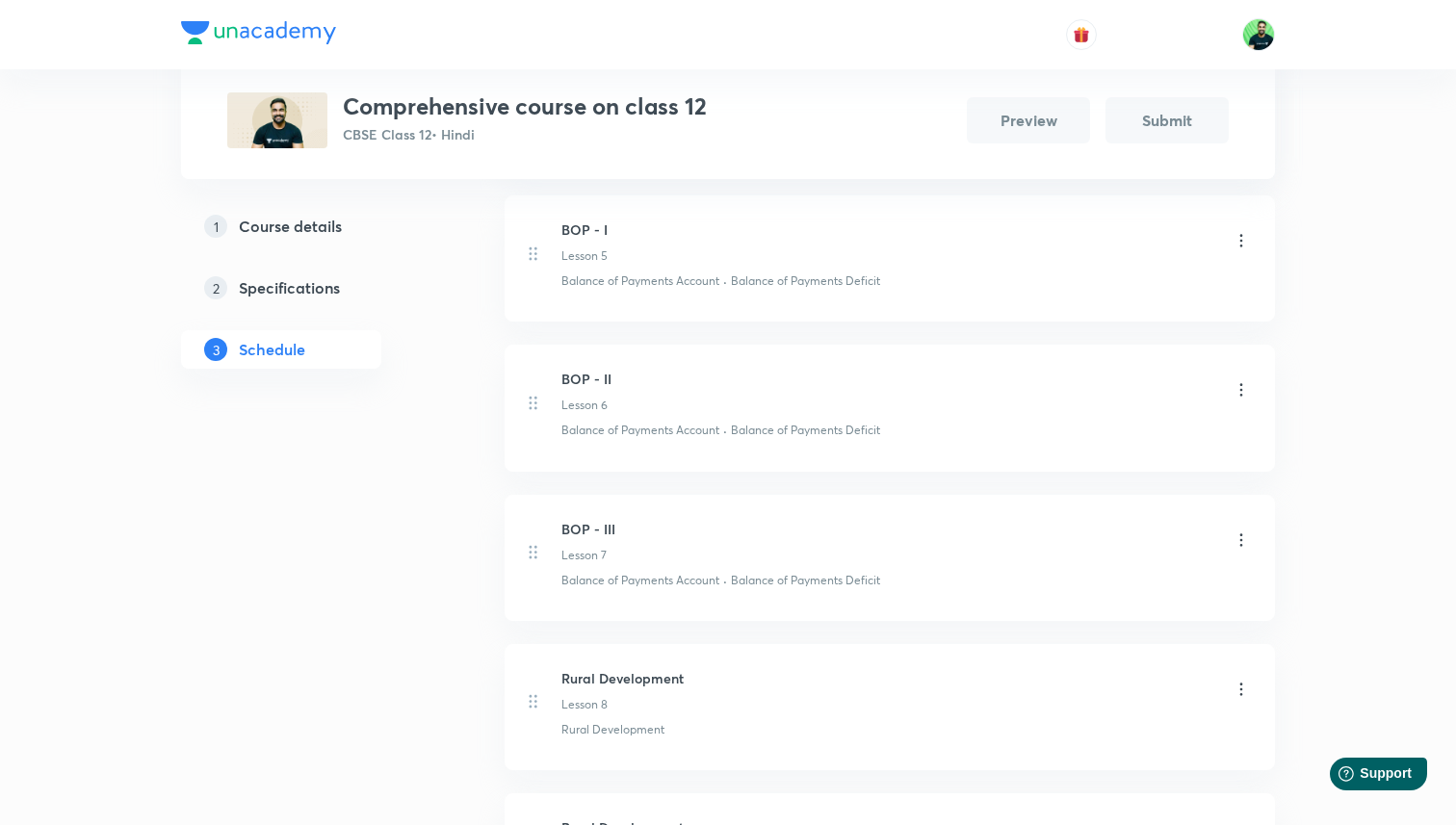 scroll, scrollTop: 1451, scrollLeft: 0, axis: vertical 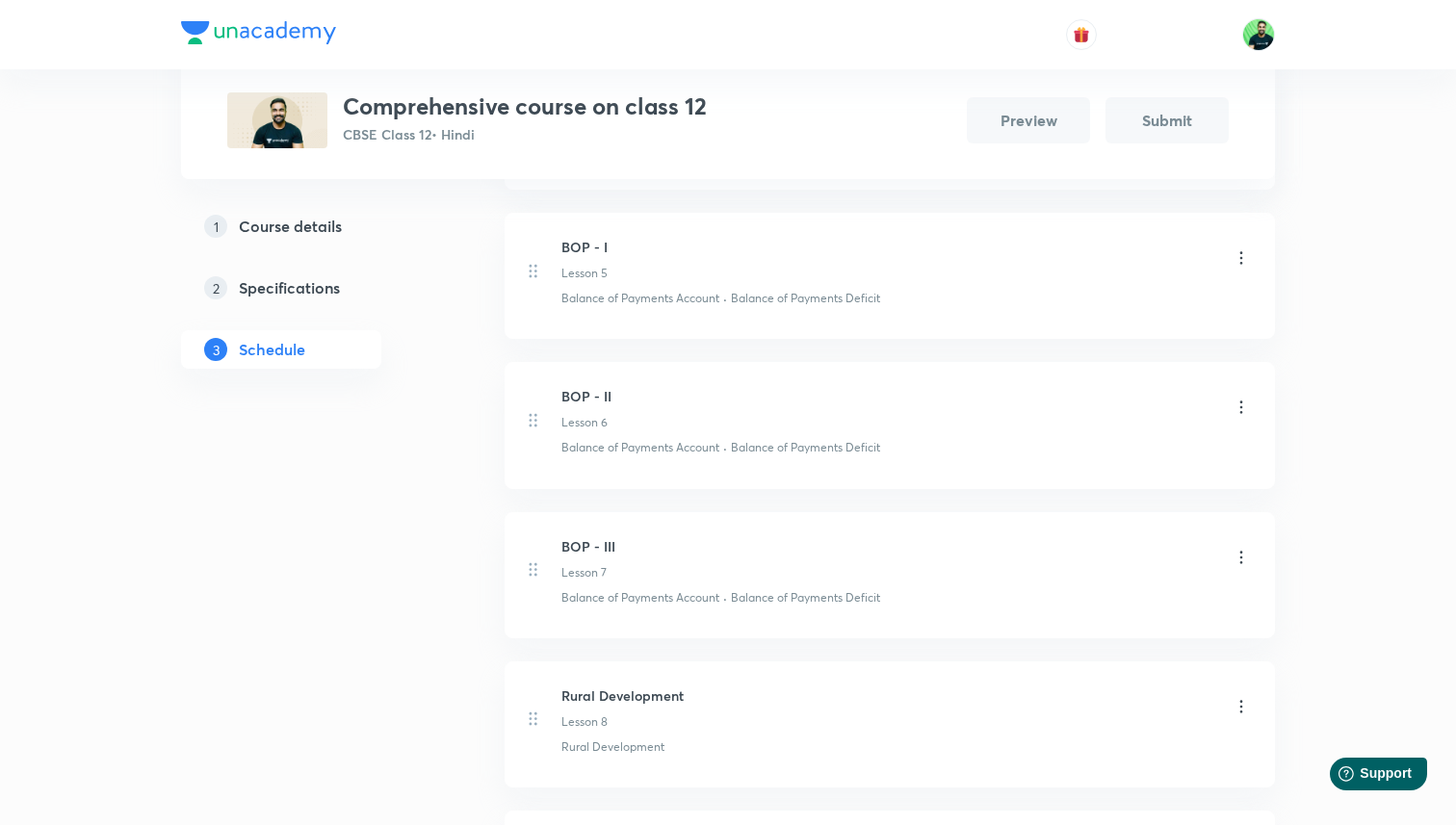 click on "BOP - I" at bounding box center [585, 246] 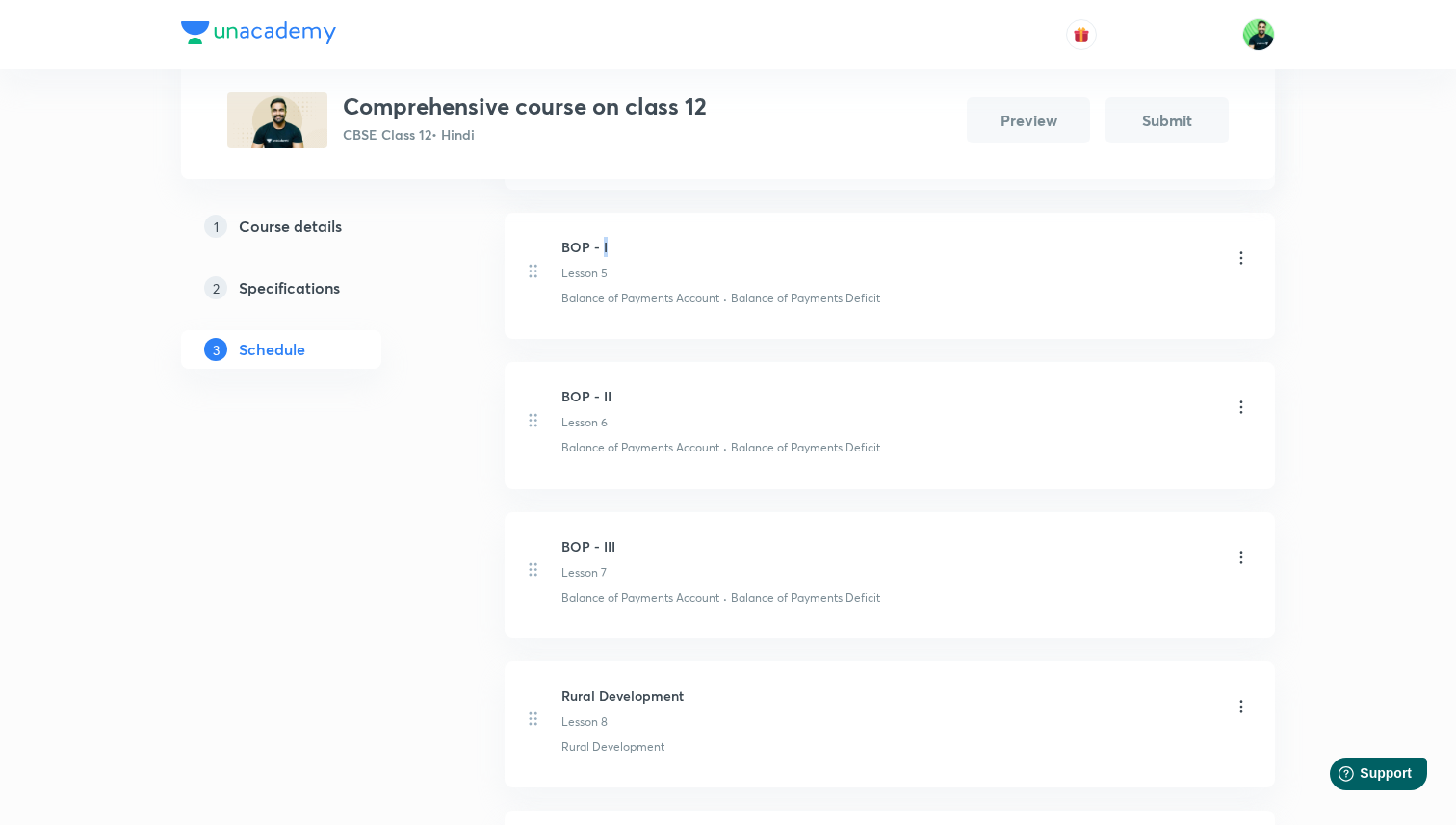 click on "BOP - I" at bounding box center (585, 246) 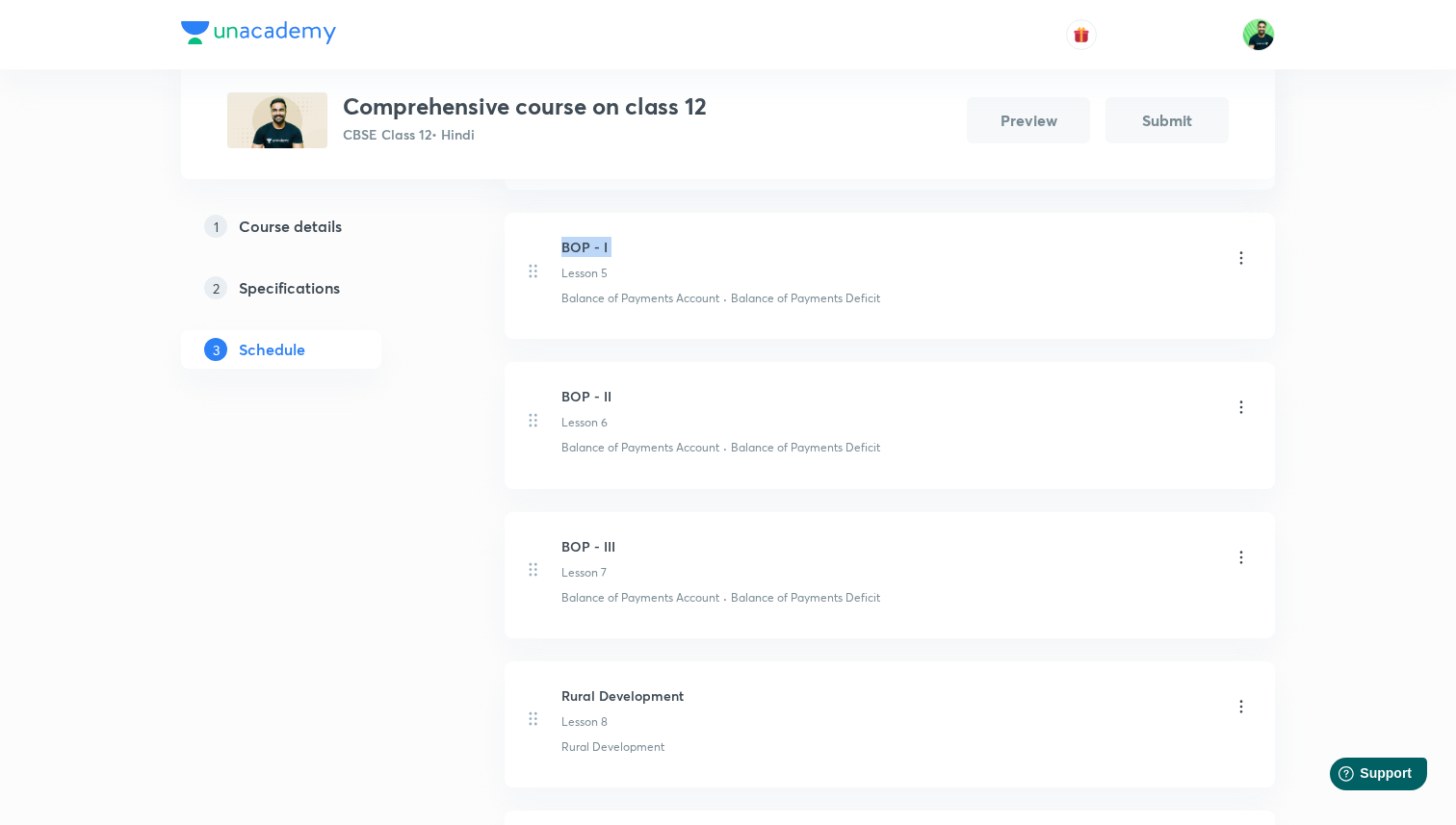 copy on "BOP - I" 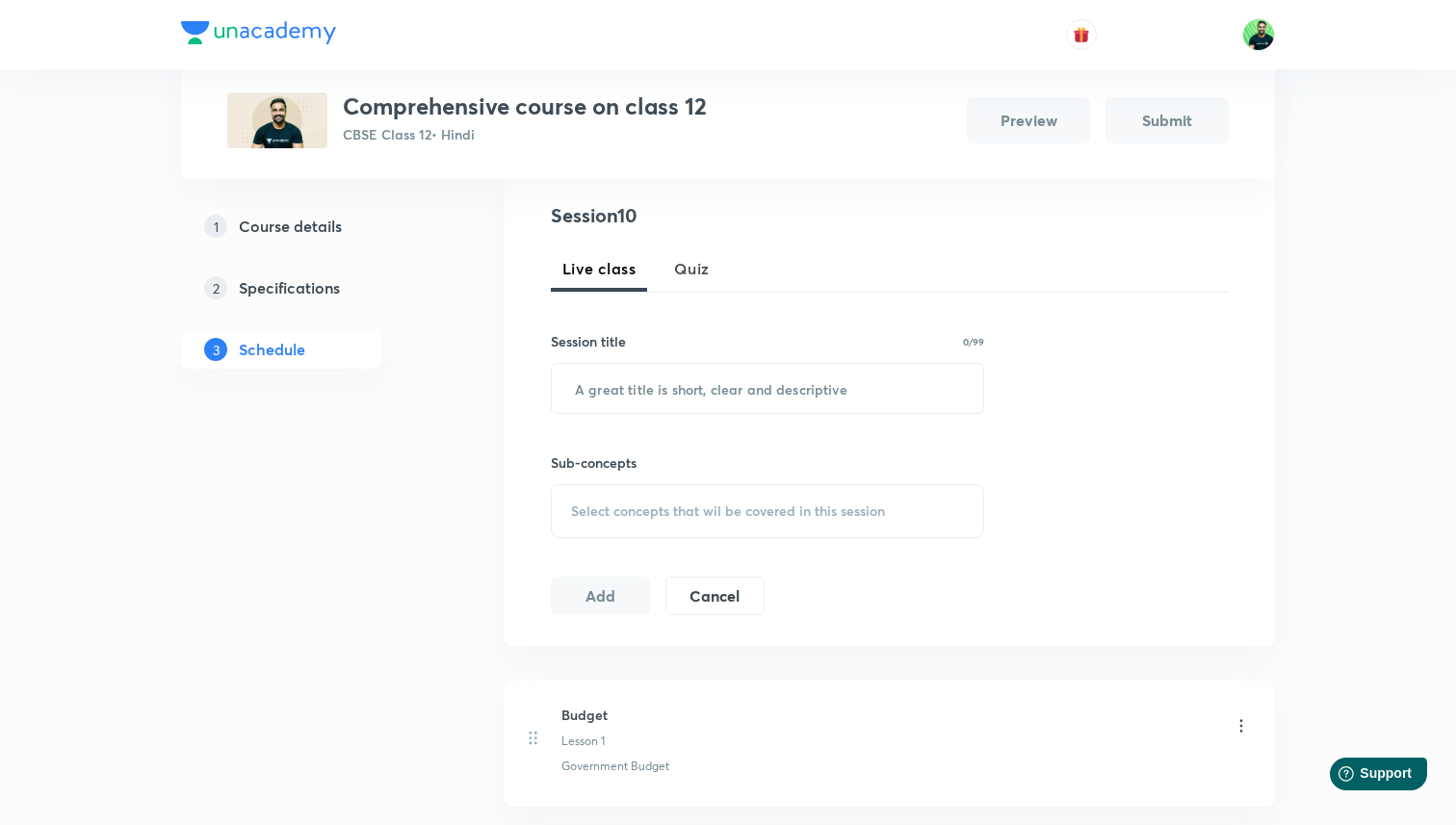 scroll, scrollTop: 370, scrollLeft: 0, axis: vertical 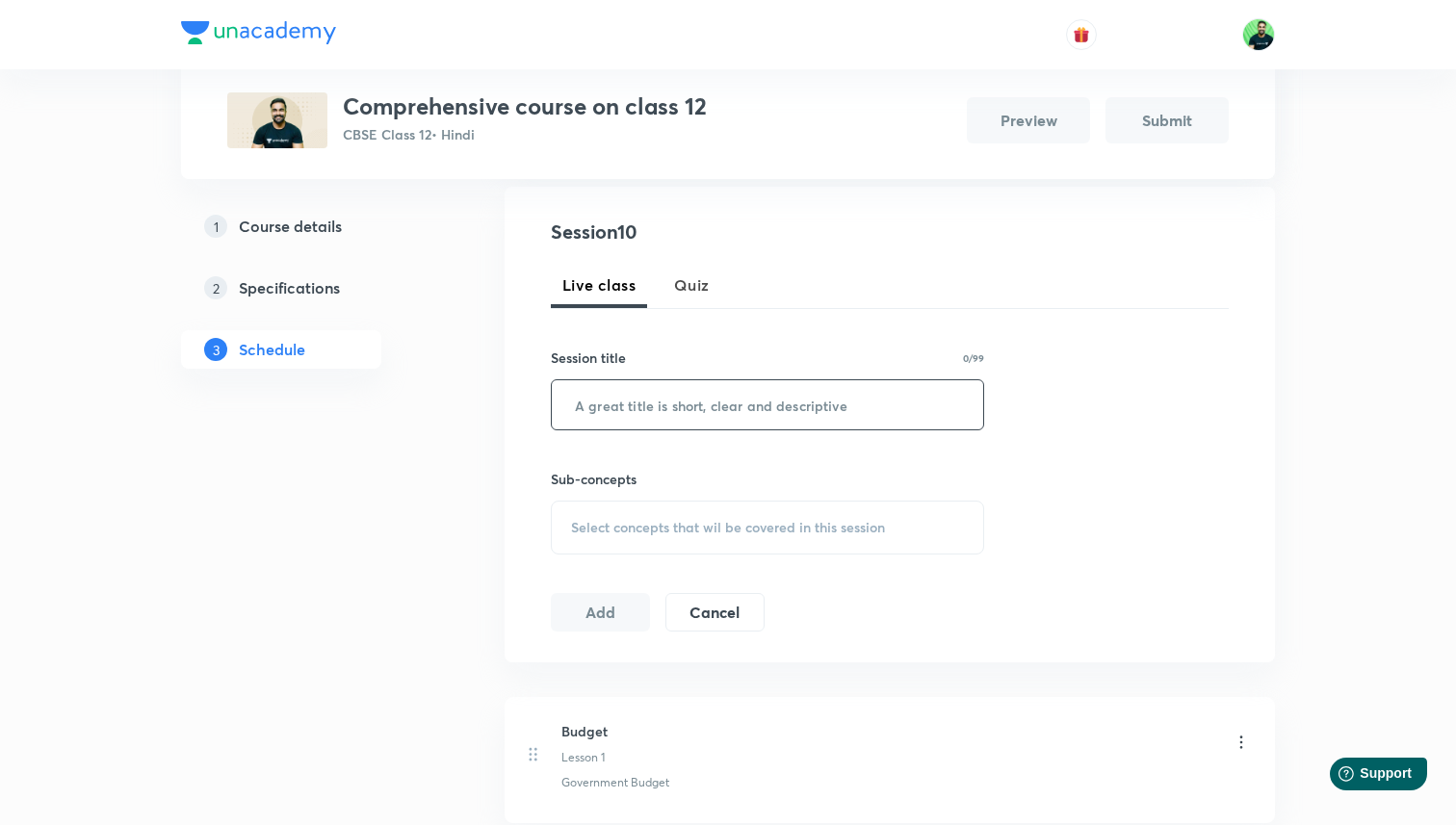 click at bounding box center (767, 404) 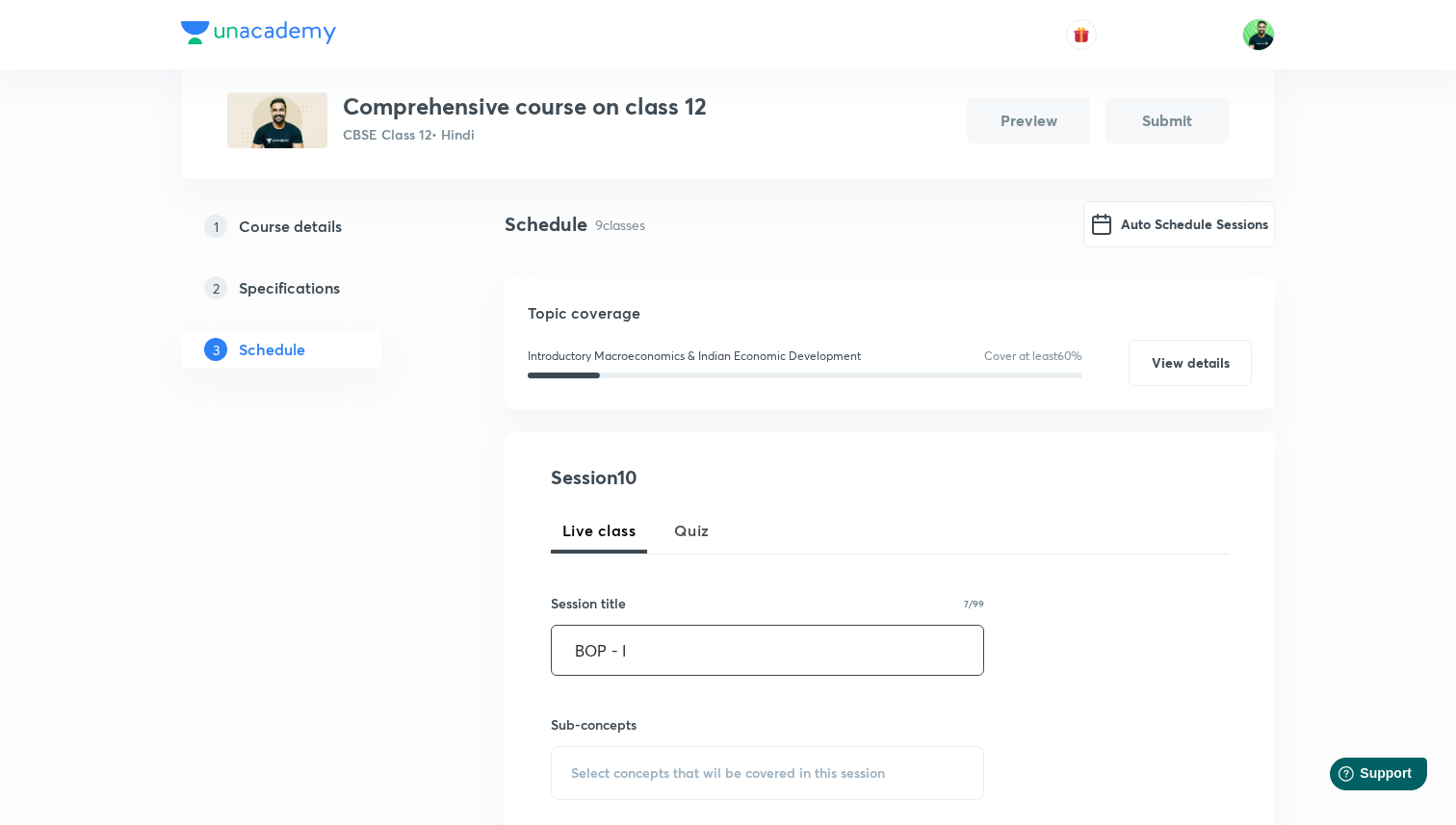 scroll, scrollTop: 0, scrollLeft: 0, axis: both 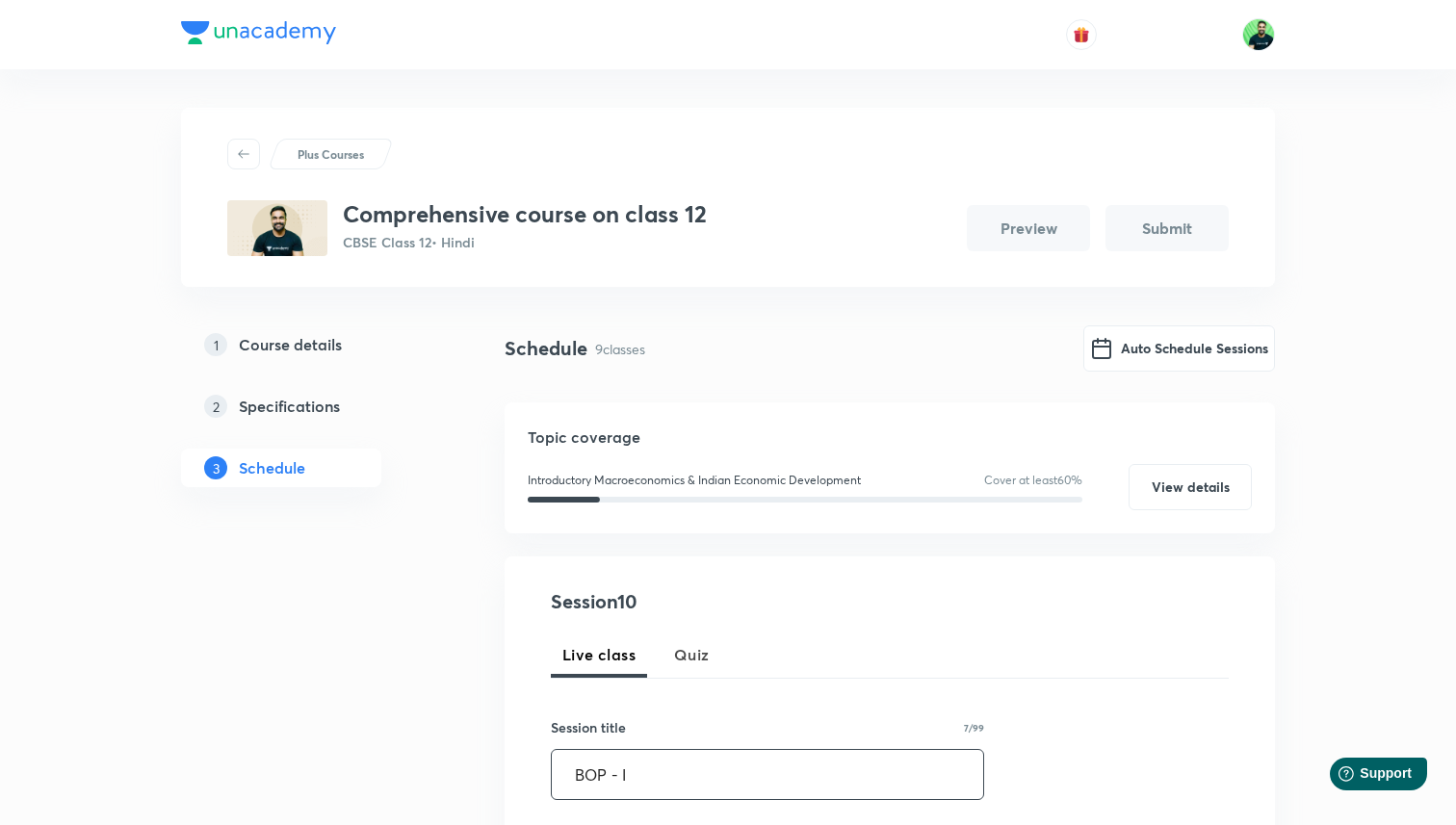 paste on "BOP - I" 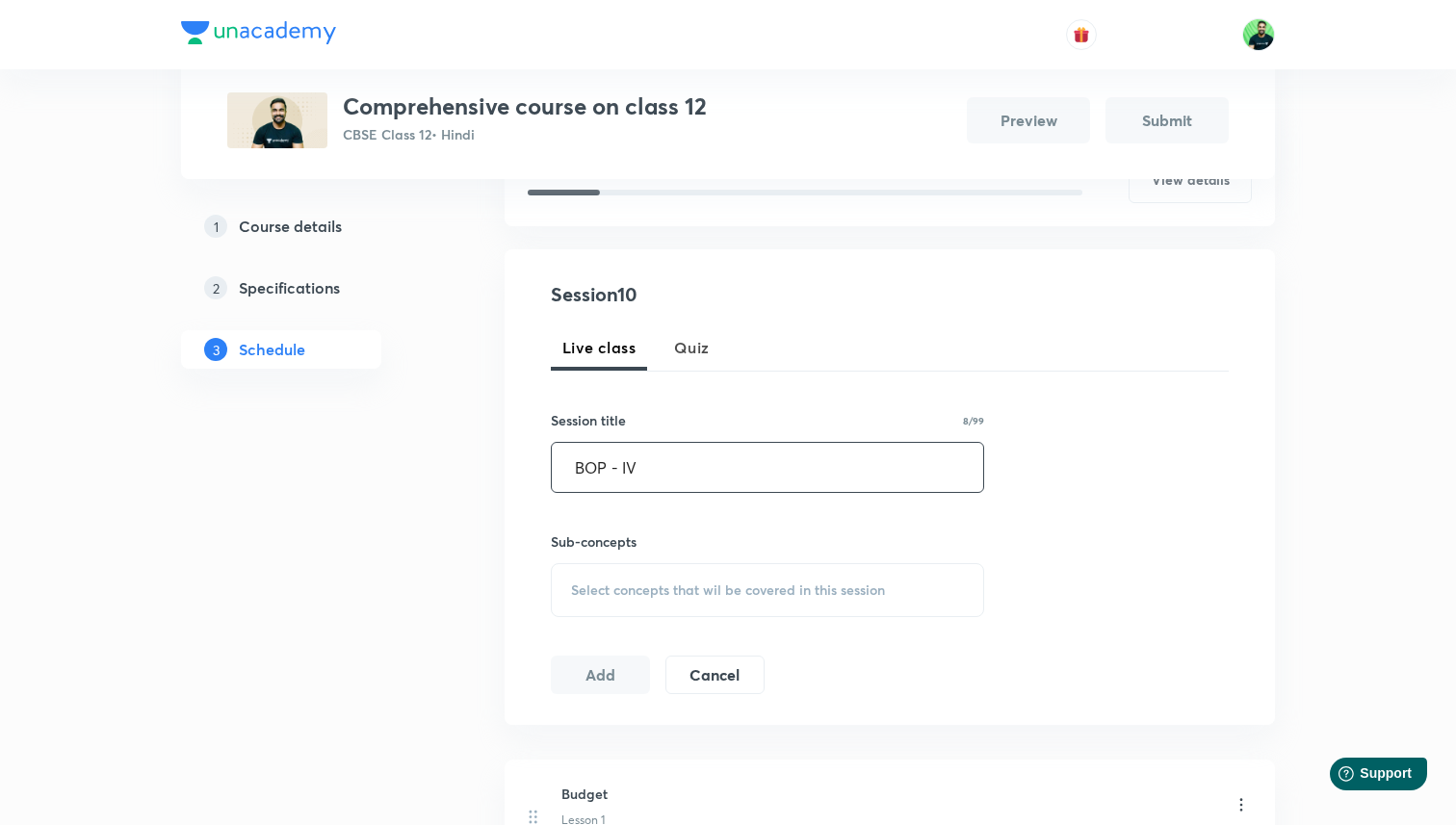 scroll, scrollTop: 348, scrollLeft: 0, axis: vertical 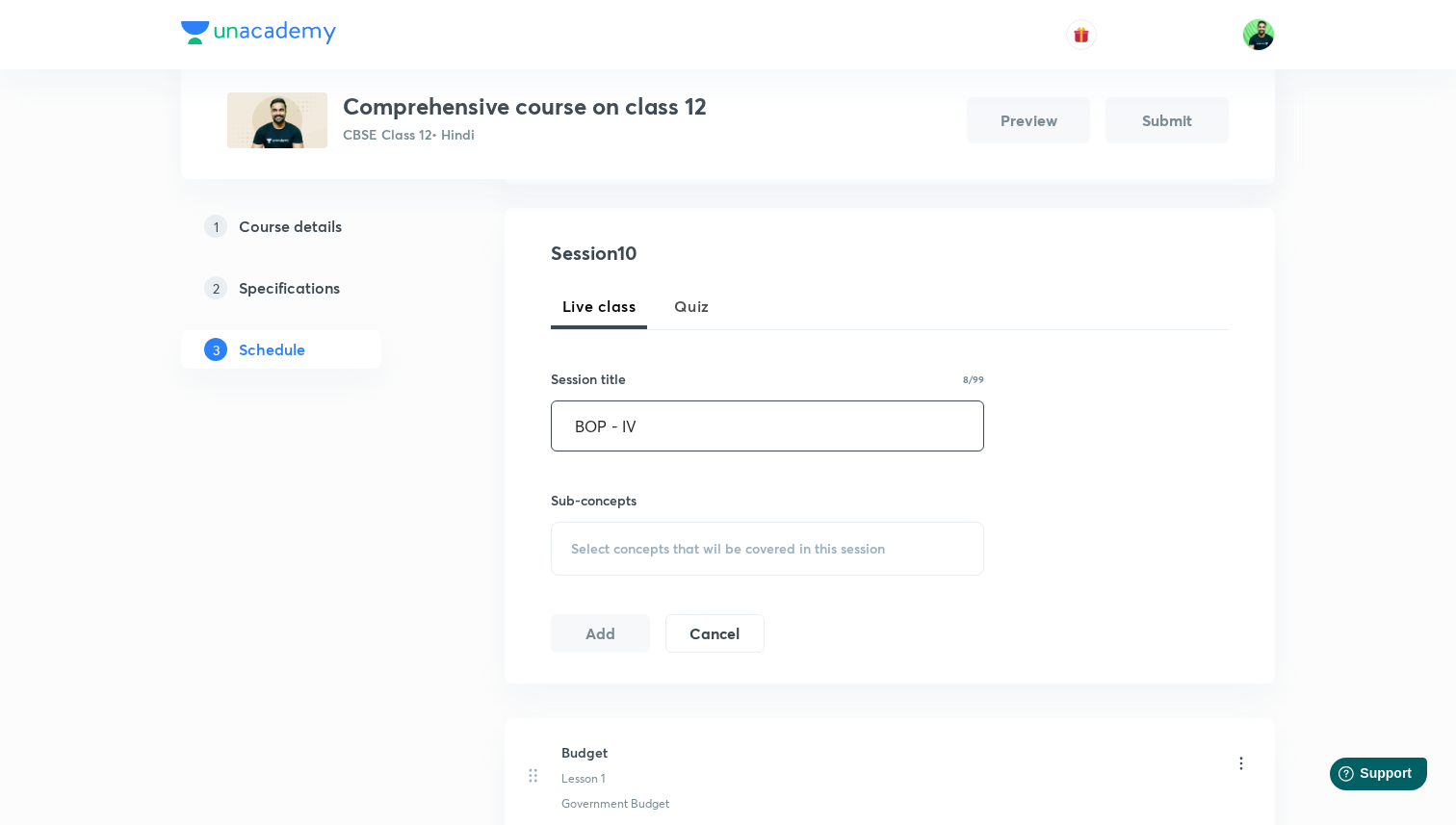 type on "BOP - IV" 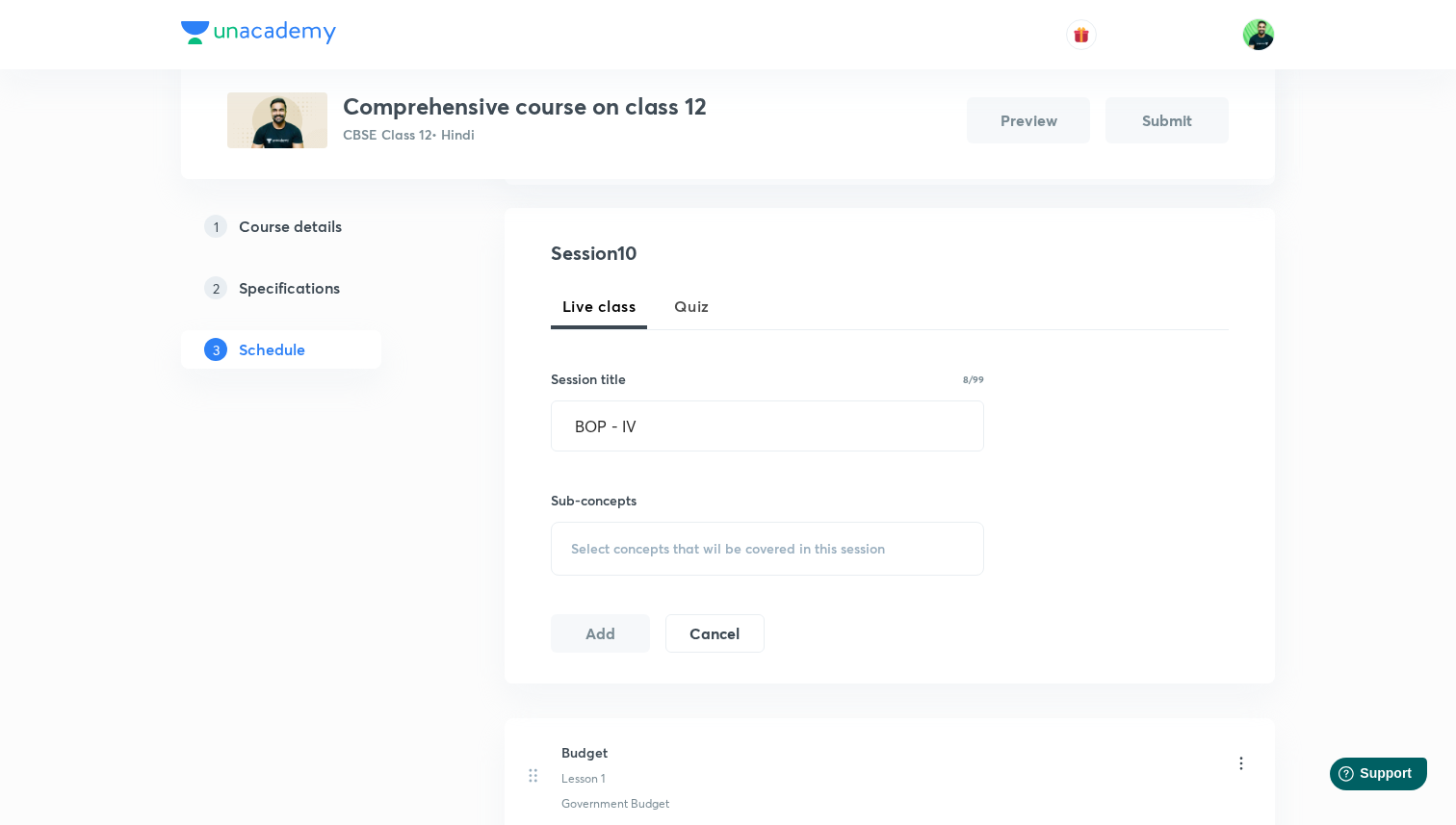 click on "Select concepts that wil be covered in this session" at bounding box center [767, 549] 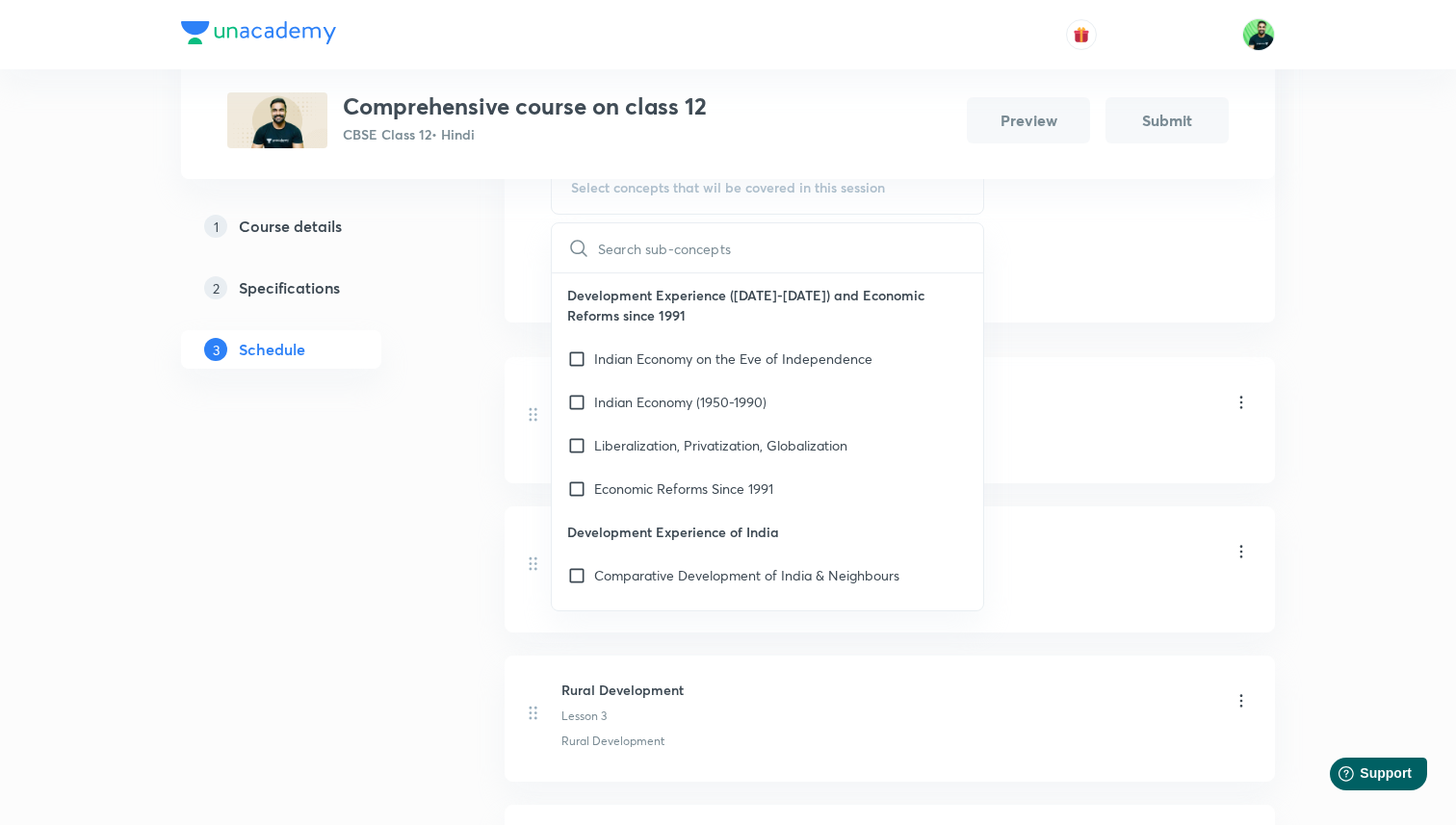 scroll, scrollTop: 680, scrollLeft: 0, axis: vertical 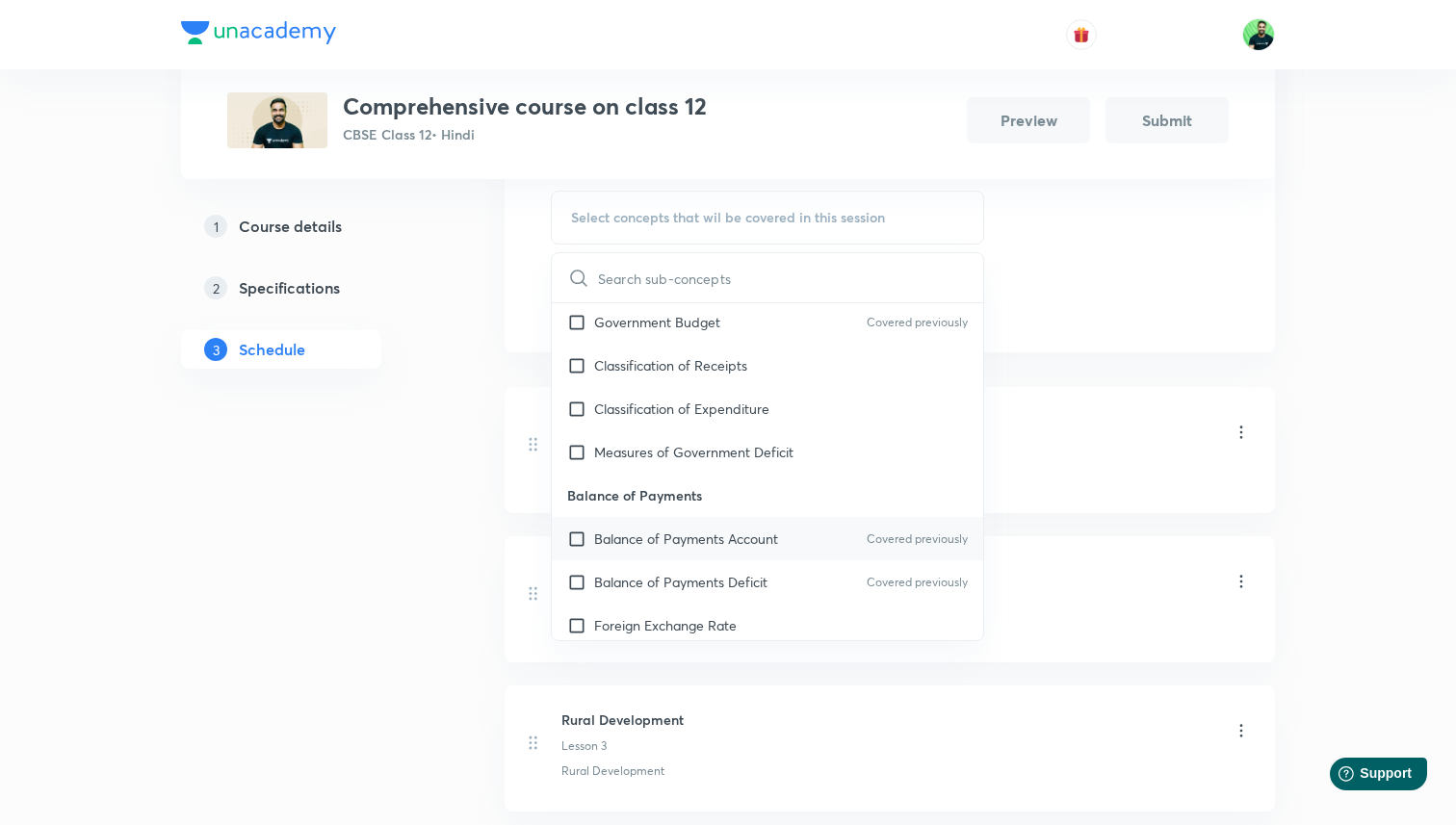 click on "Balance of Payments Account Covered previously" at bounding box center (767, 538) 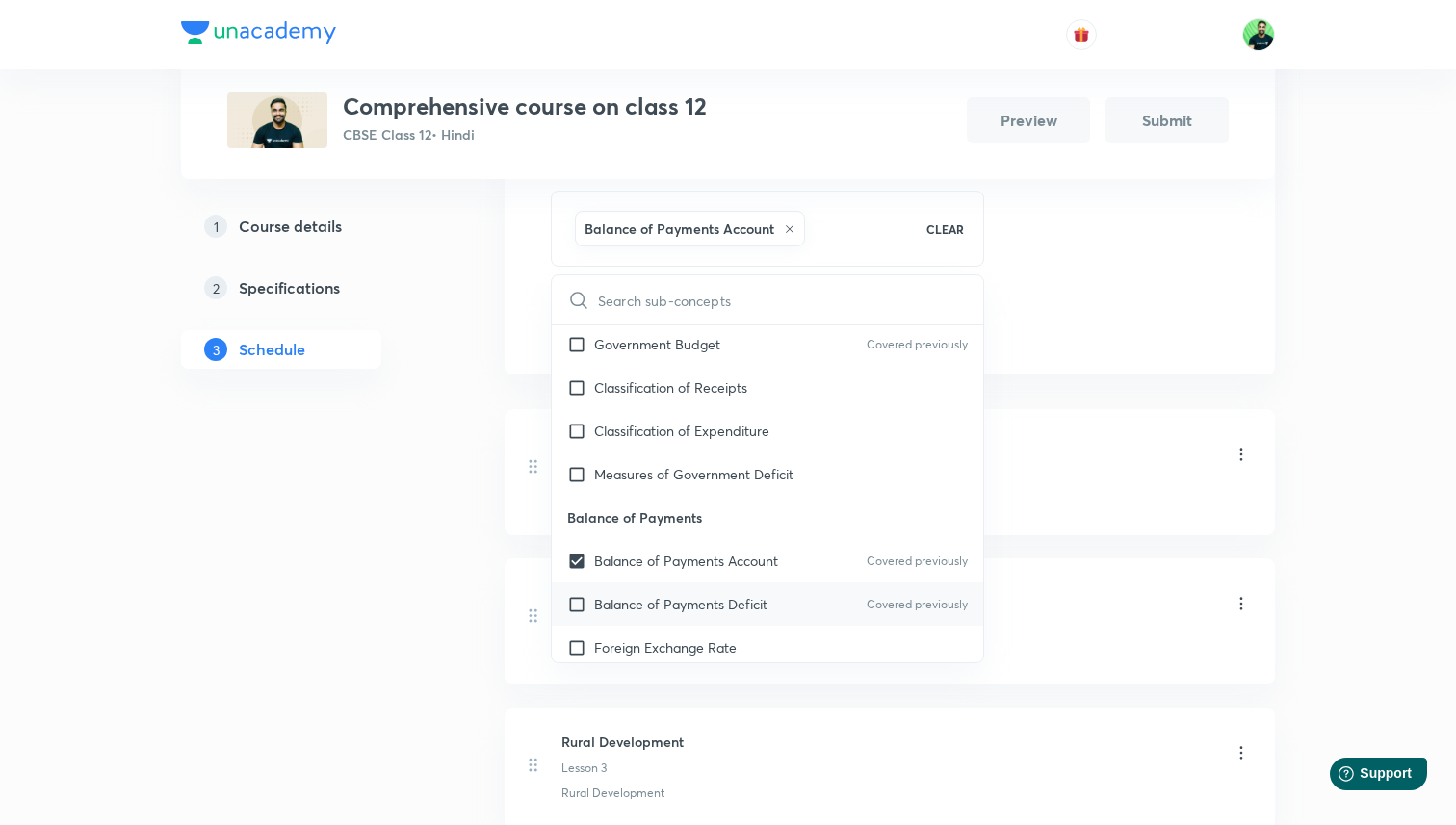 click on "Balance of Payments Deficit Covered previously" at bounding box center (767, 604) 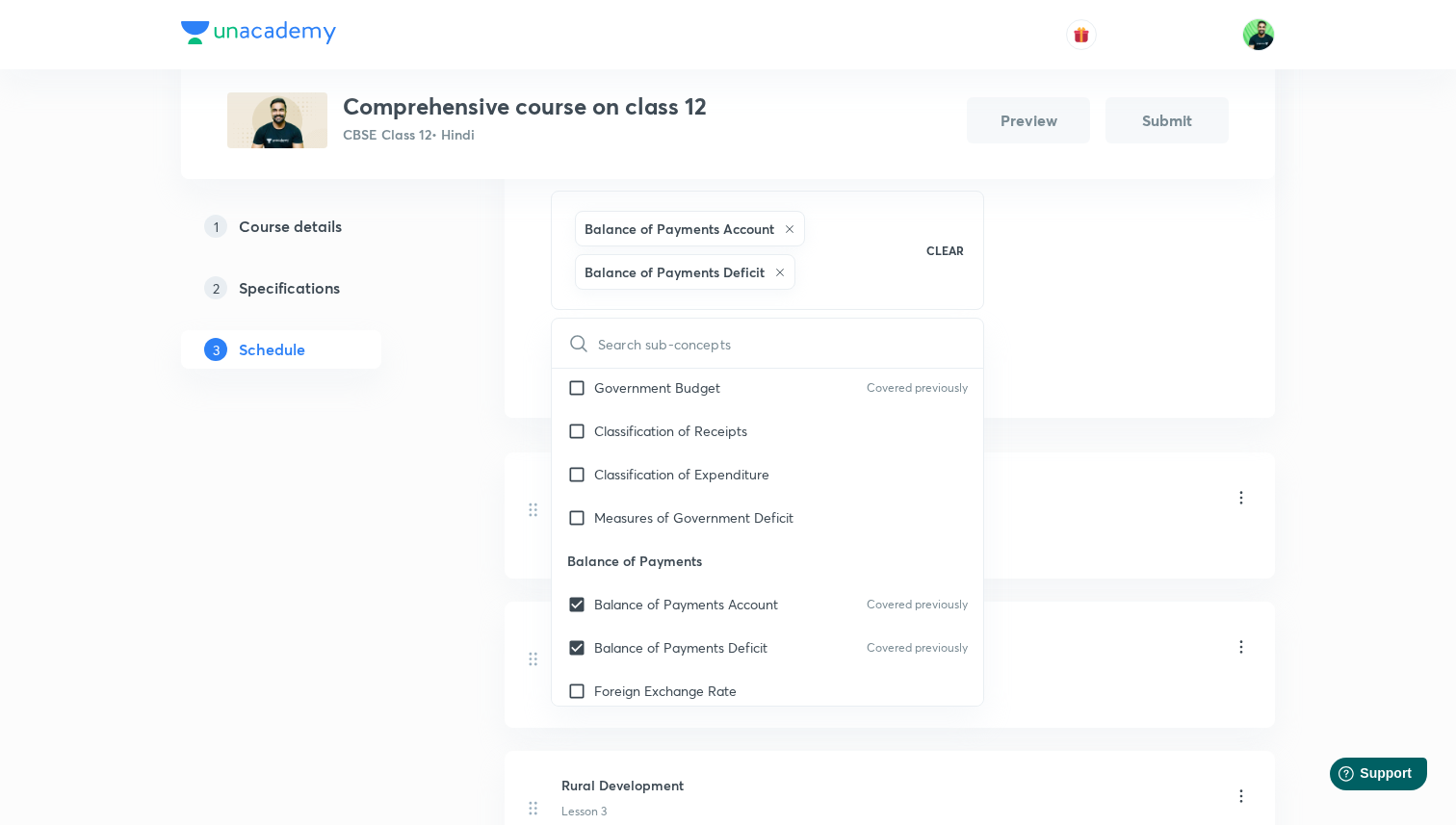 click on "Budget Lesson 1 Government Budget Budget Lesson 2 Government Budget Rural Development Lesson 3 Rural Development Rural Development Lesson 4 Rural Development BOP - I Lesson 5 Balance of Payments Account · Balance of Payments Deficit BOP - II Lesson 6 Balance of Payments Account · Balance of Payments Deficit BOP - III Lesson 7 Balance of Payments Account · Balance of Payments Deficit Rural Development Lesson 8 Rural Development Rural Development Lesson 9 Rural Development" at bounding box center (890, 1113) 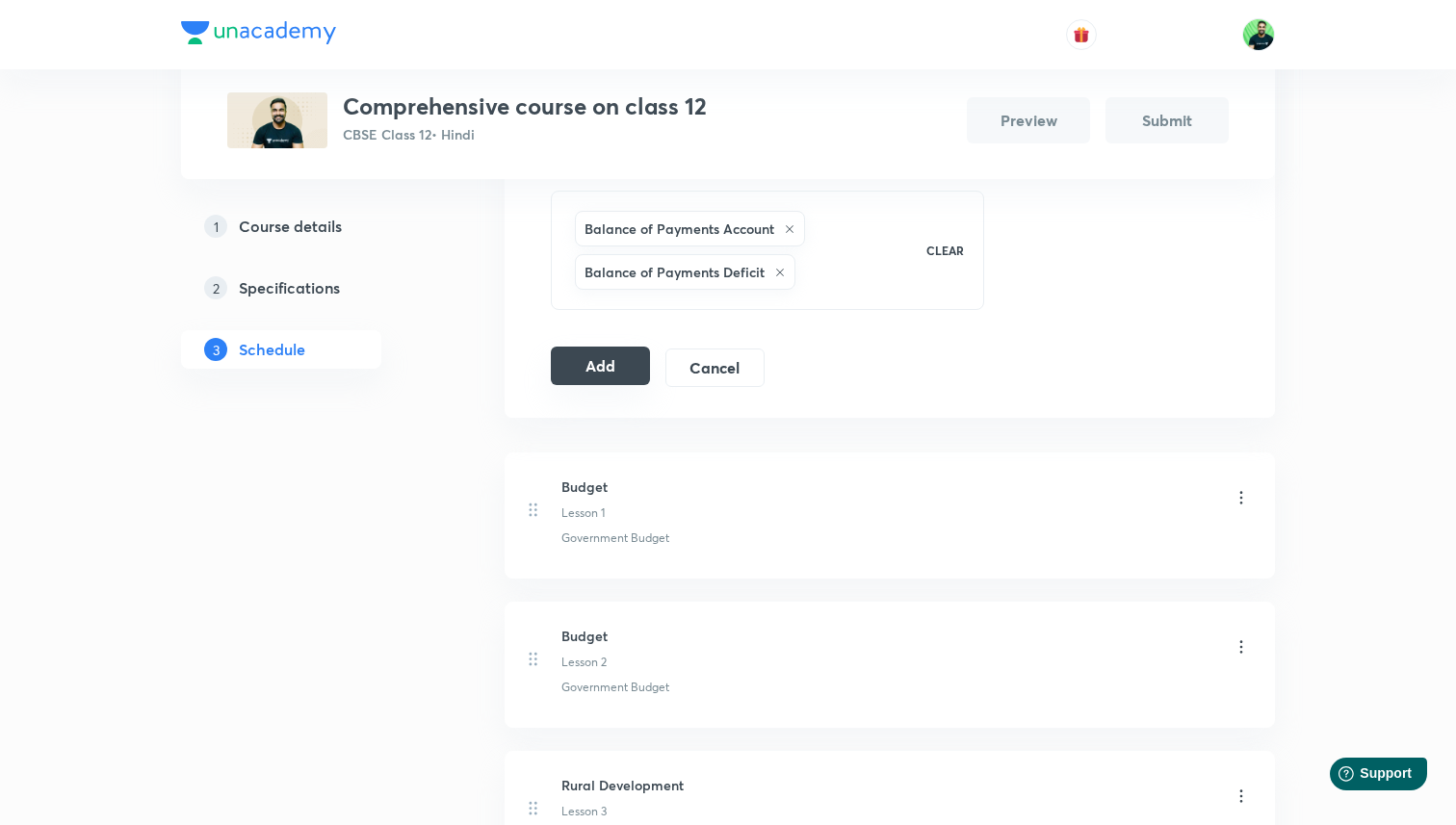 click on "Add" at bounding box center [600, 366] 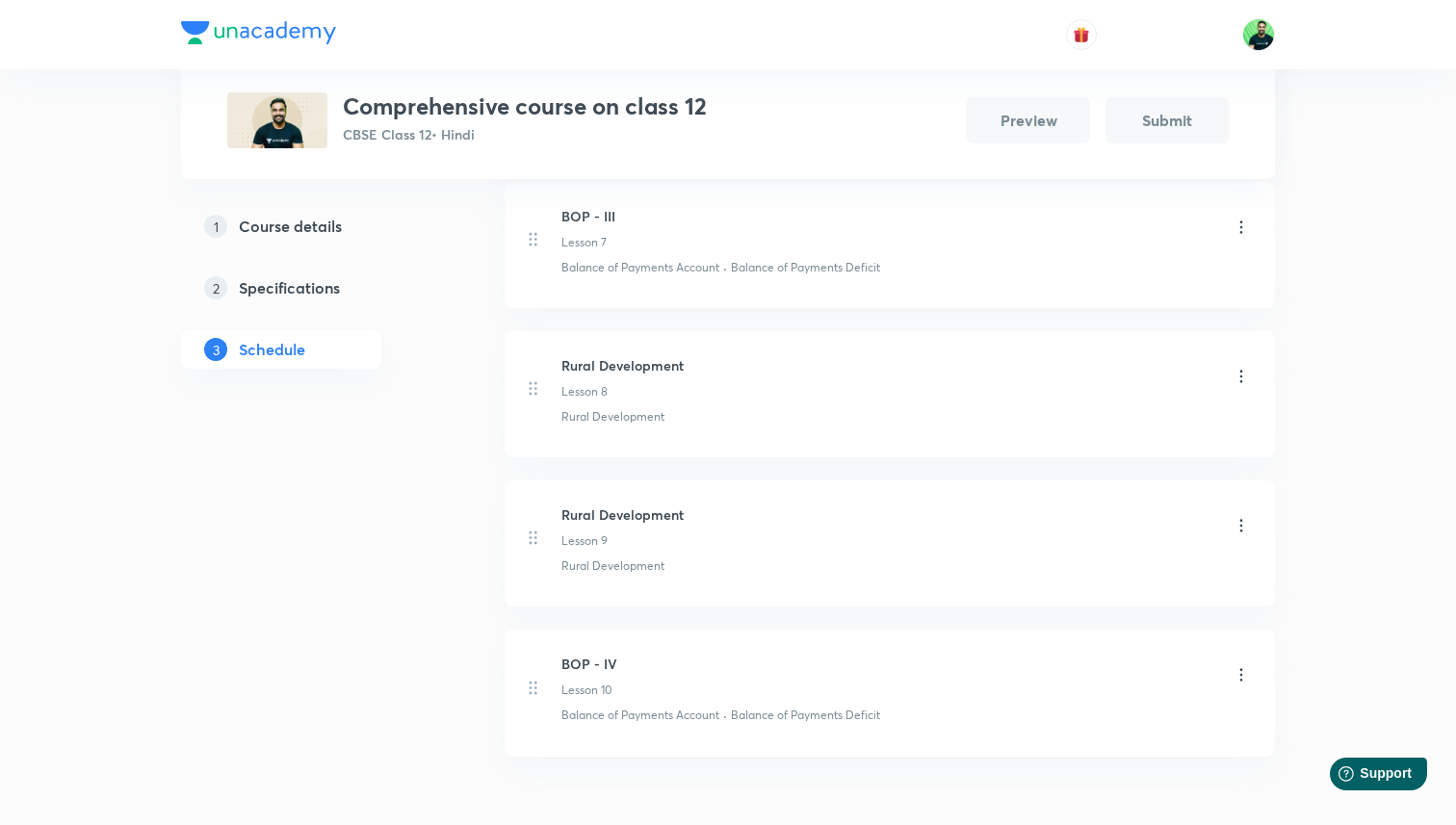 scroll, scrollTop: 1373, scrollLeft: 0, axis: vertical 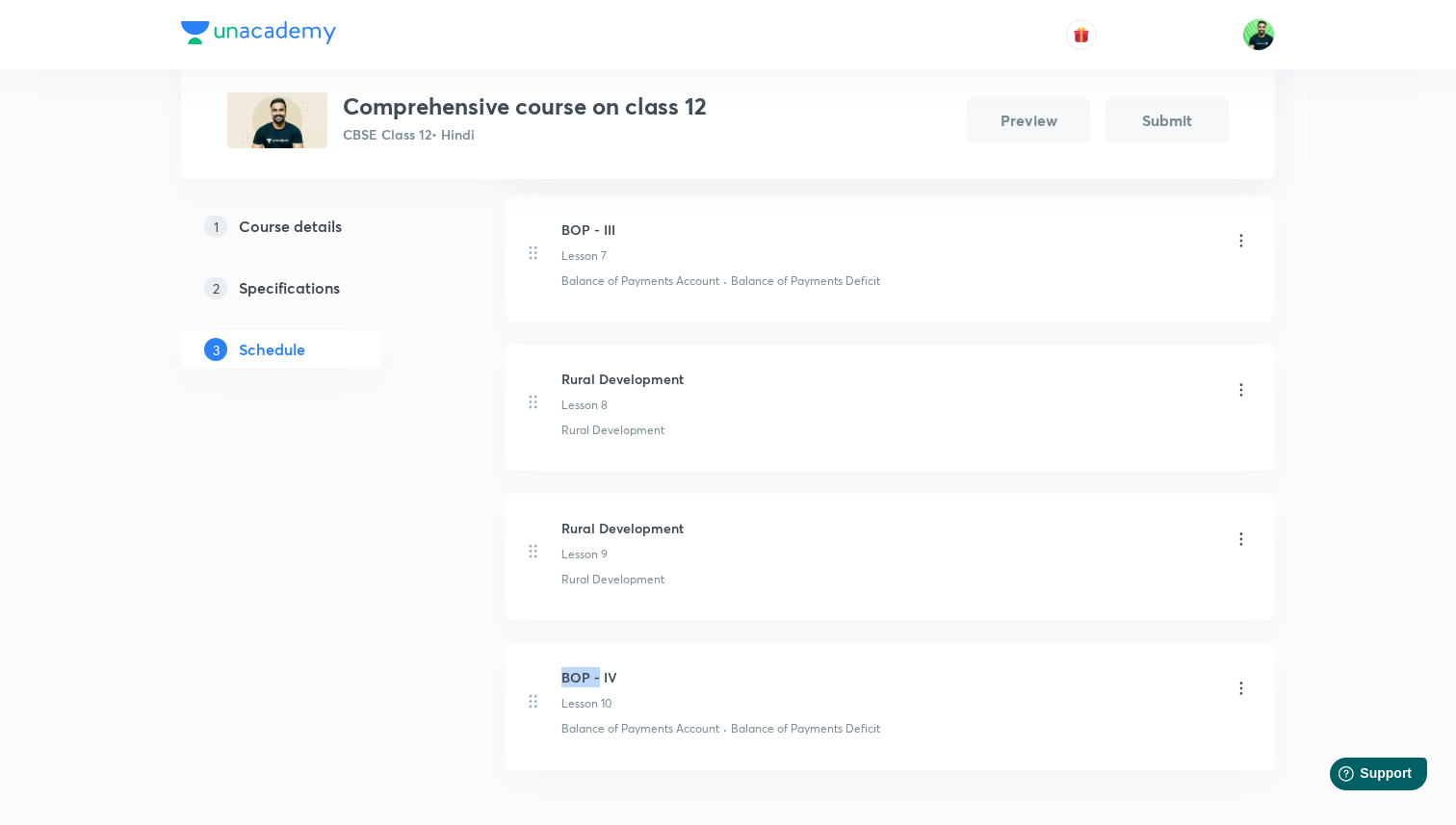 drag, startPoint x: 599, startPoint y: 679, endPoint x: 551, endPoint y: 679, distance: 48 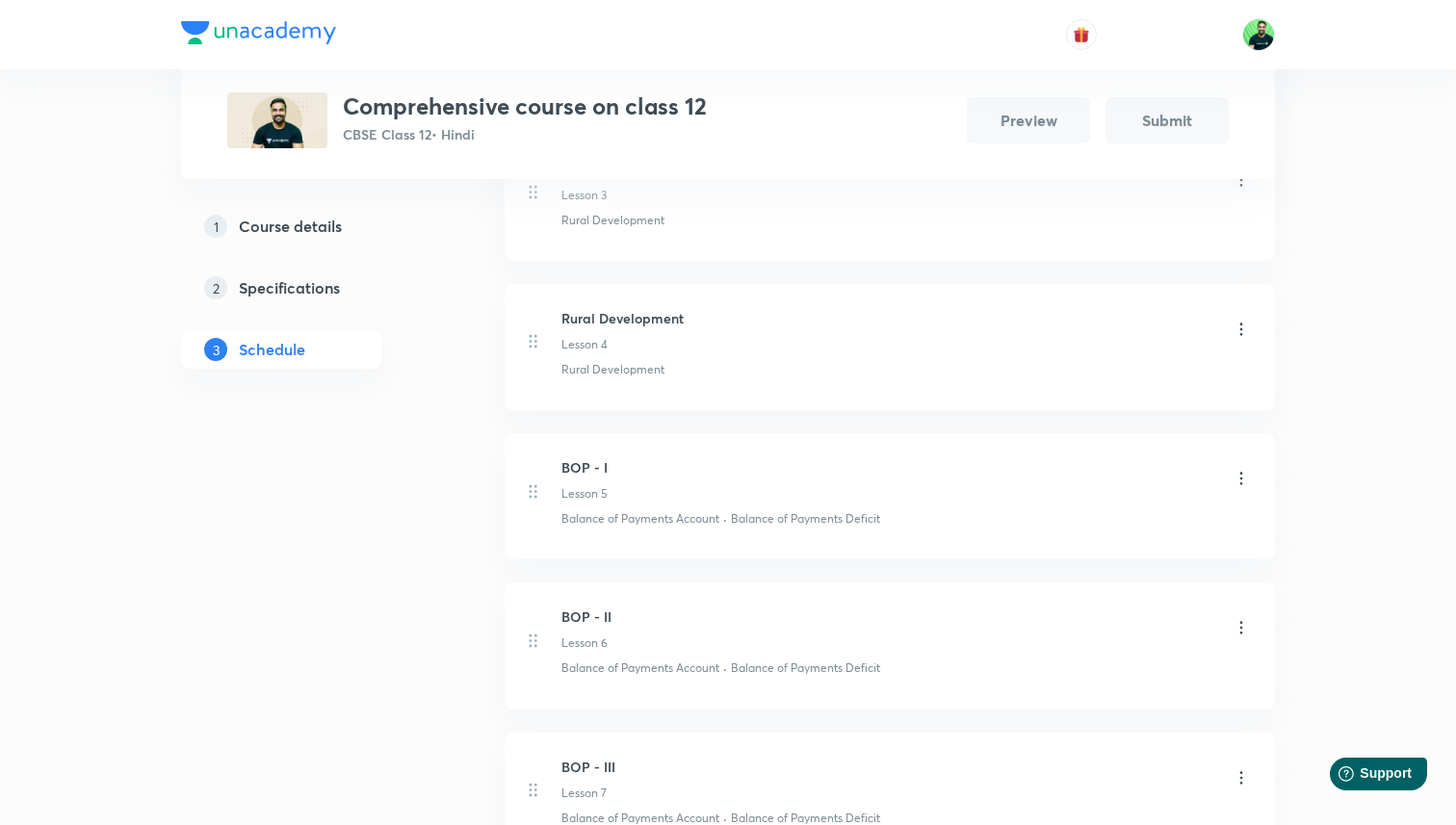 scroll, scrollTop: 0, scrollLeft: 0, axis: both 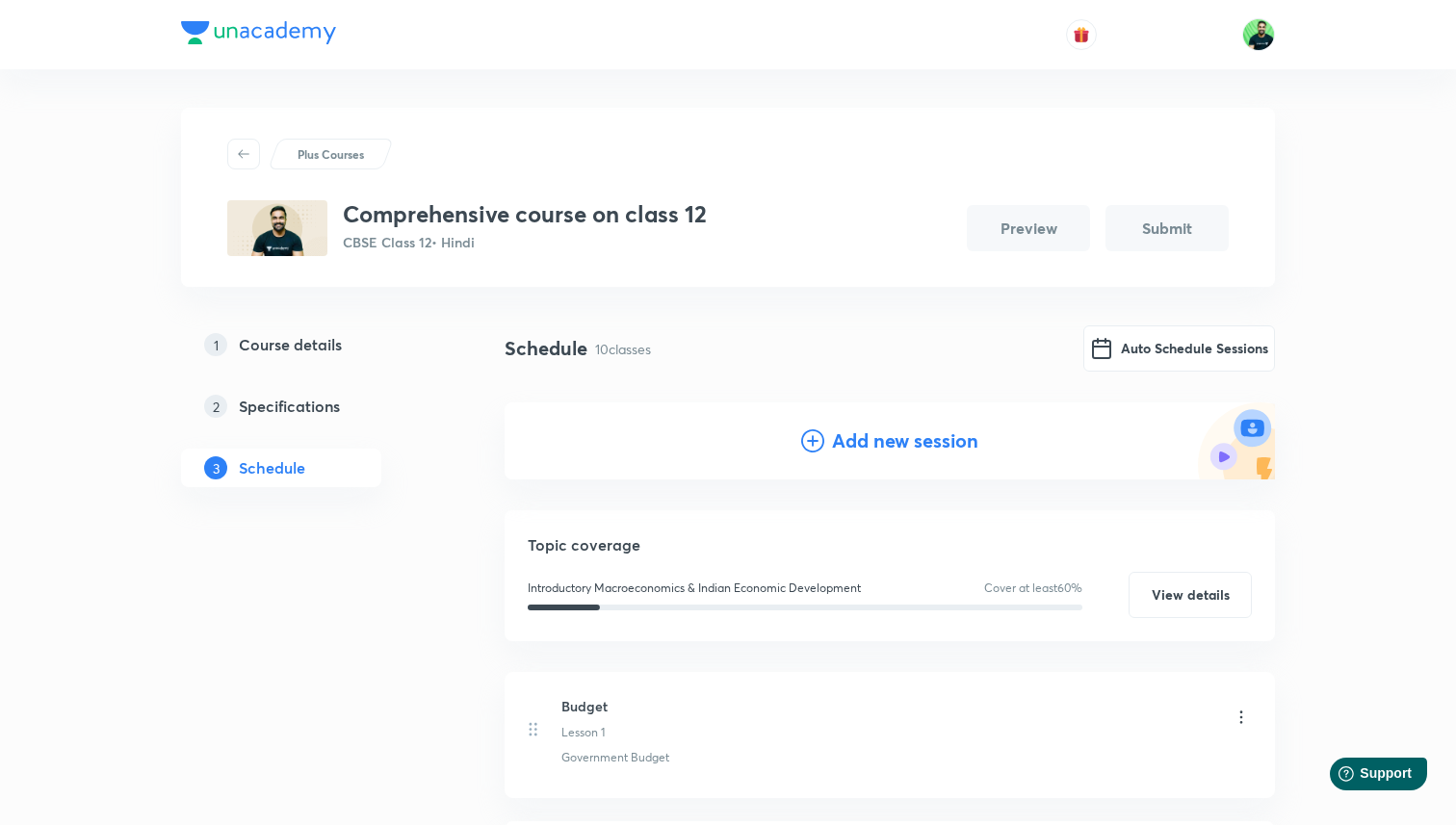 click on "Add new session" at bounding box center [890, 441] 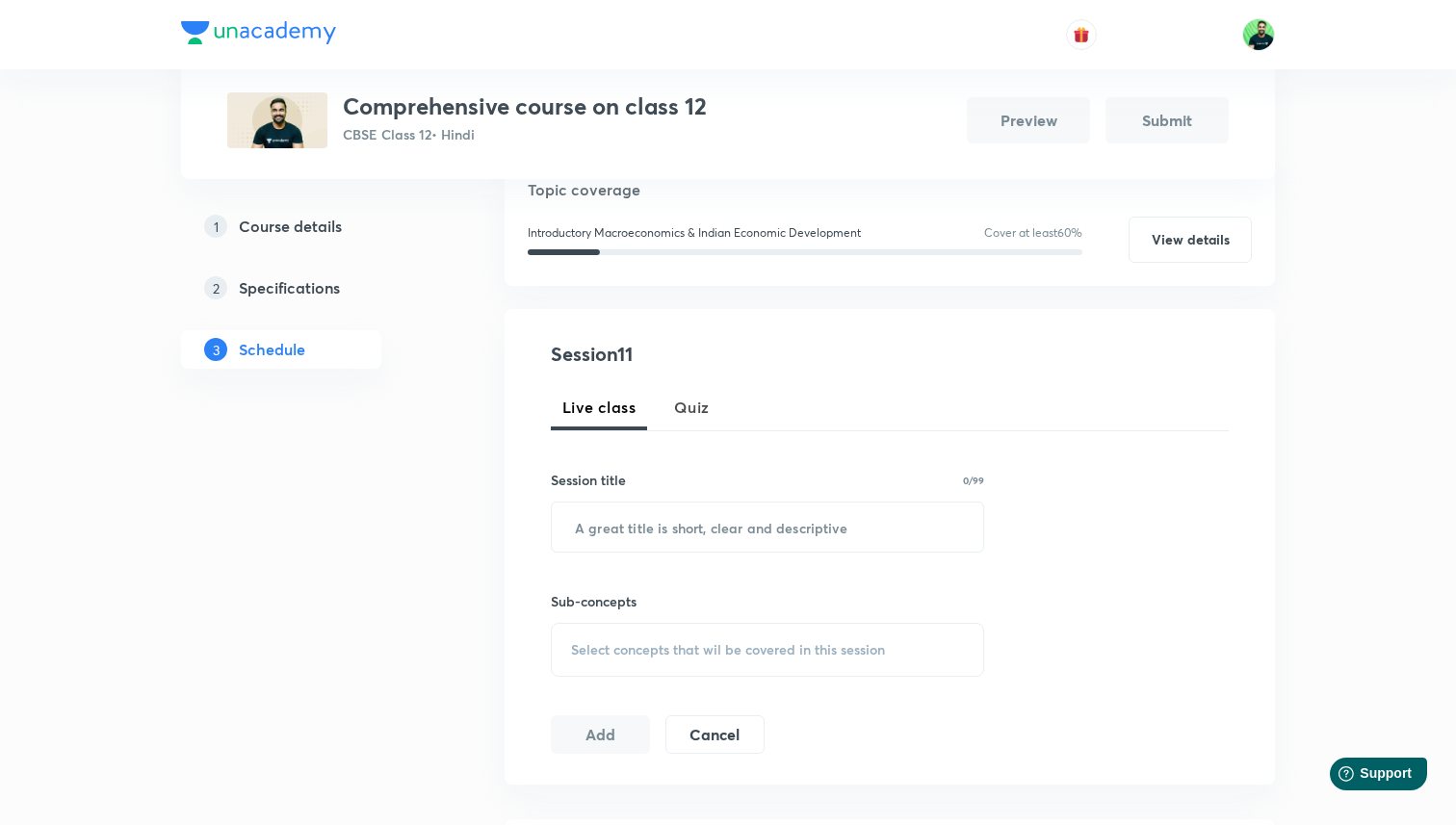 scroll, scrollTop: 271, scrollLeft: 0, axis: vertical 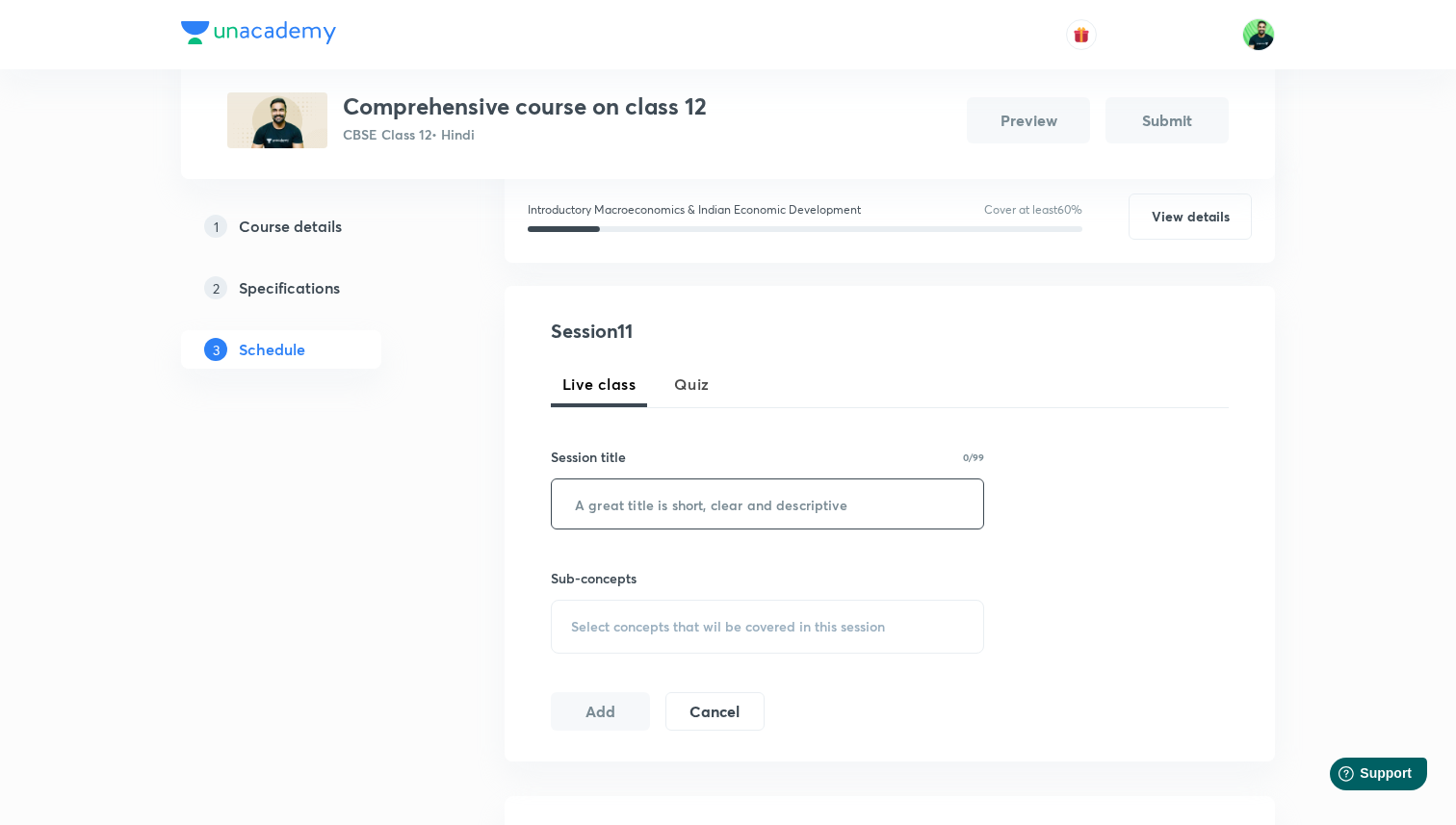 click at bounding box center [767, 503] 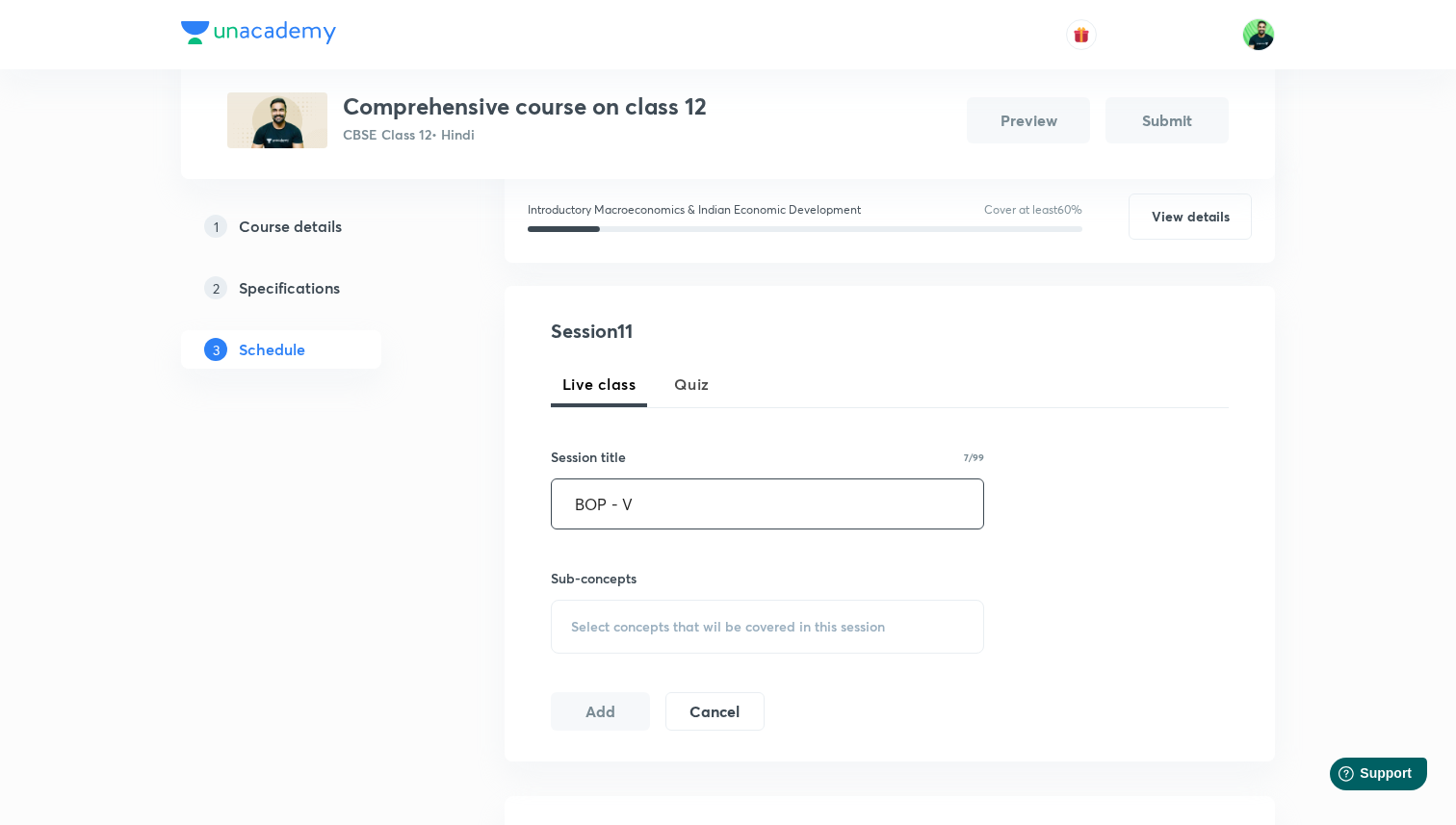 scroll, scrollTop: 444, scrollLeft: 0, axis: vertical 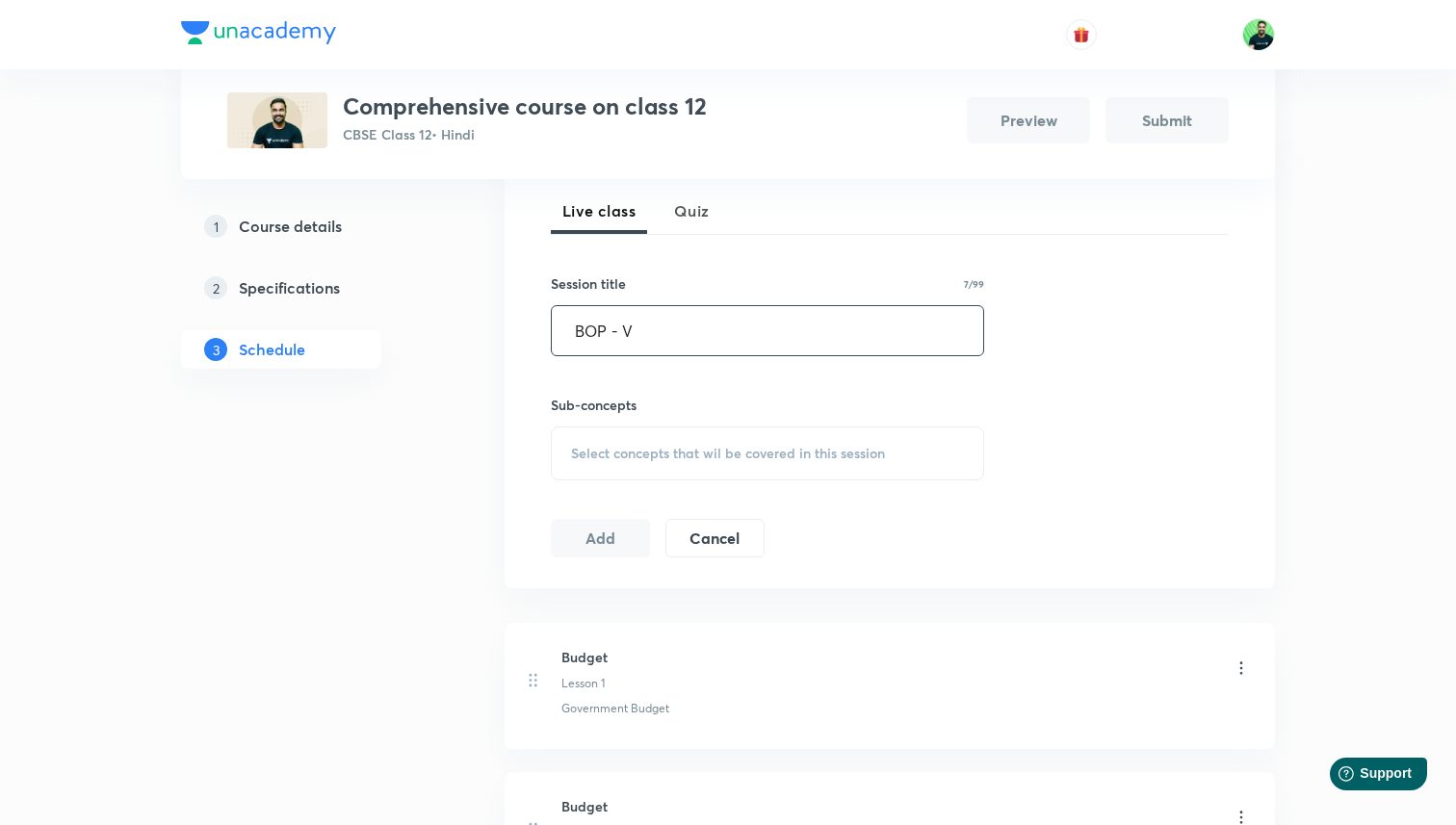 type on "BOP - V" 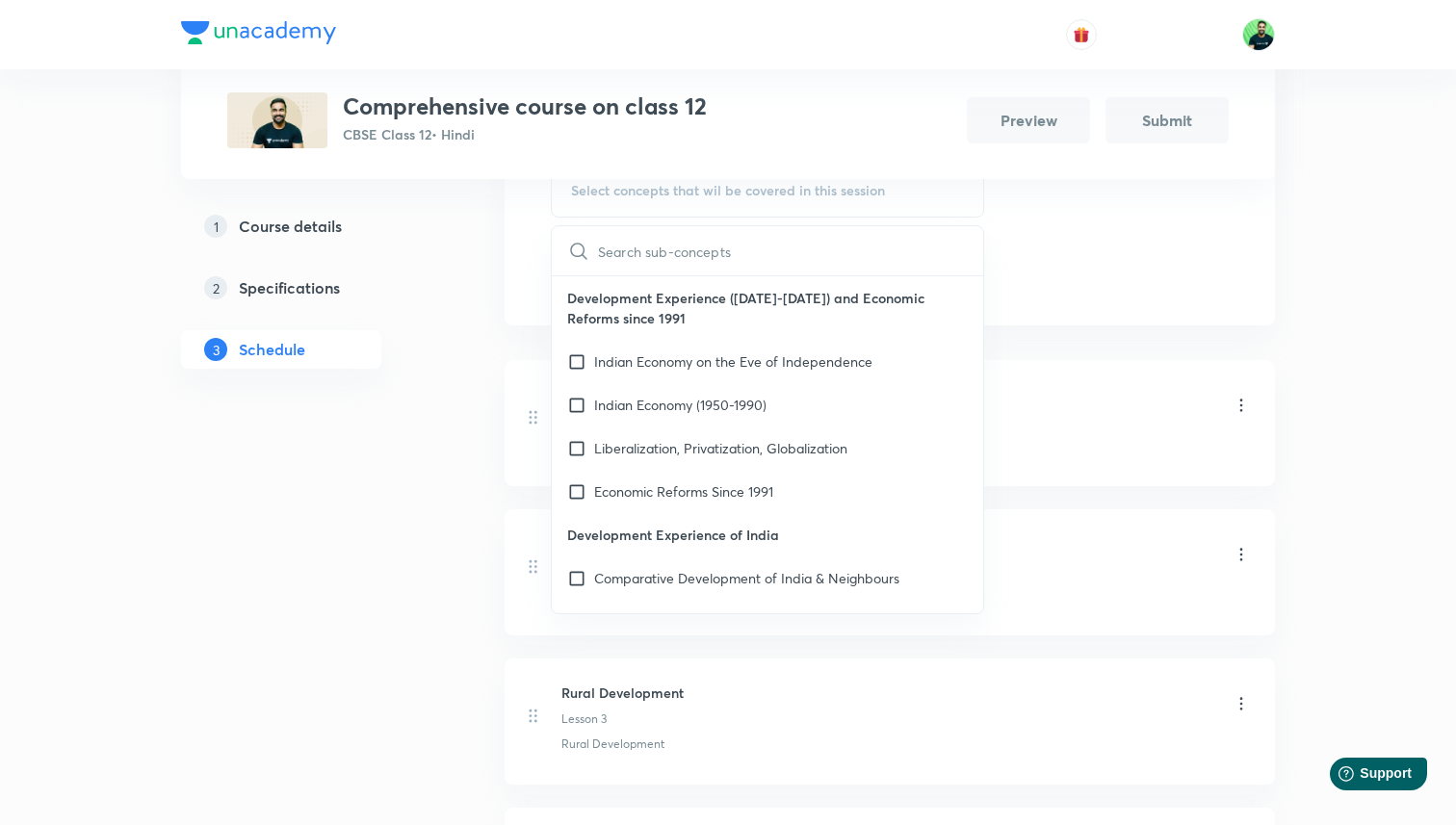 scroll, scrollTop: 714, scrollLeft: 0, axis: vertical 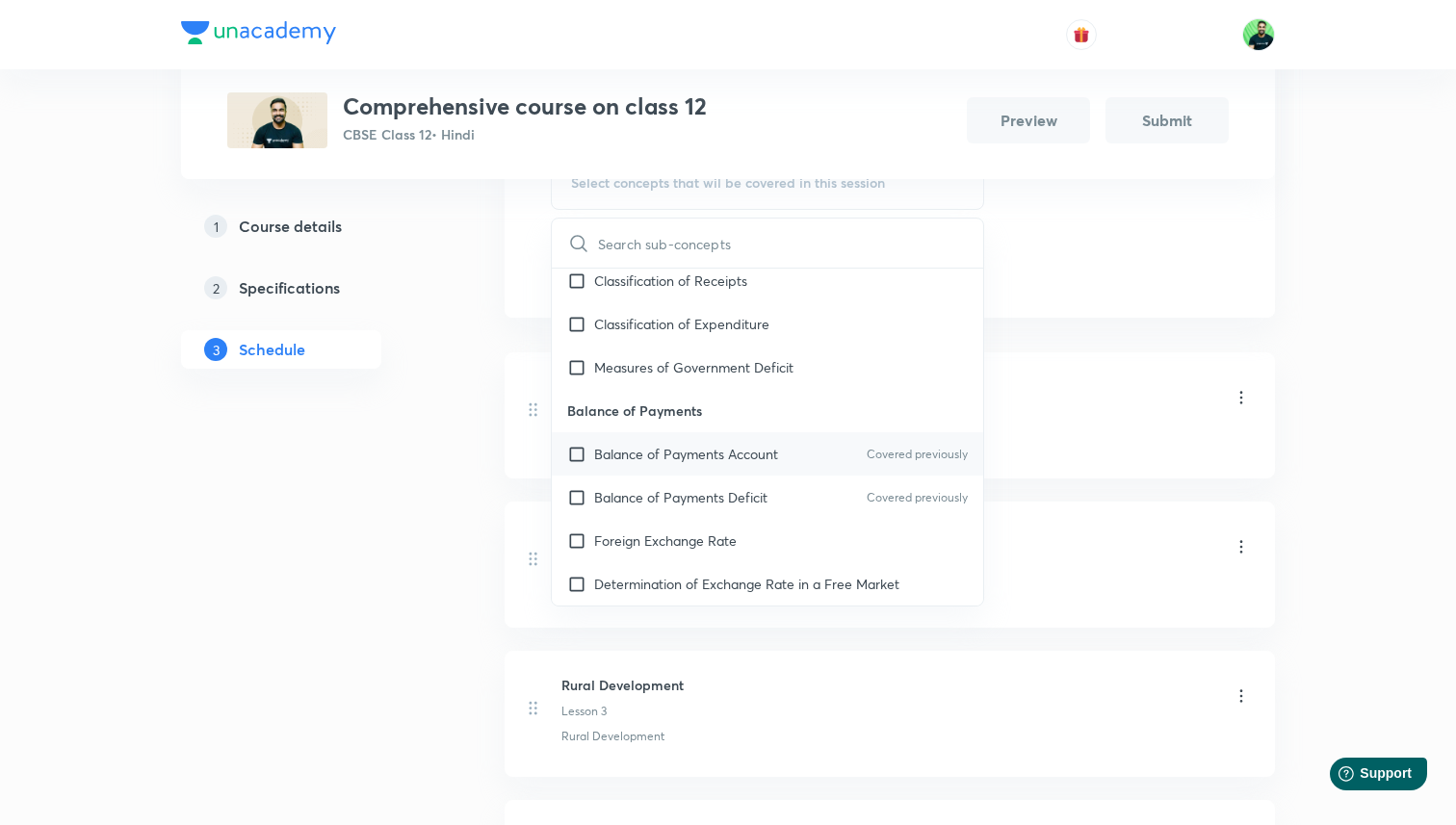 click on "Balance of Payments Account Covered previously" at bounding box center [767, 453] 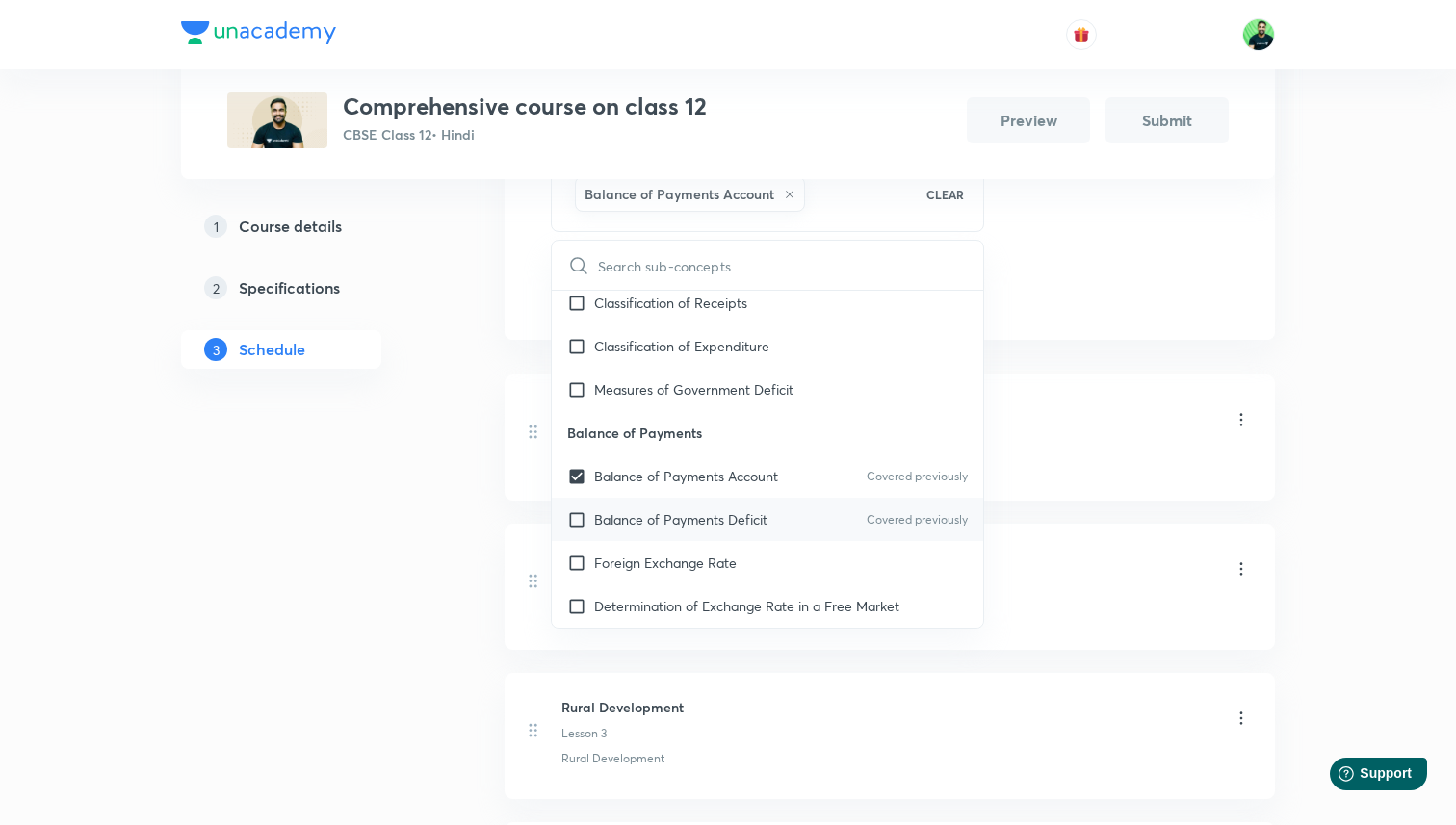 click on "Balance of Payments Deficit" at bounding box center [681, 519] 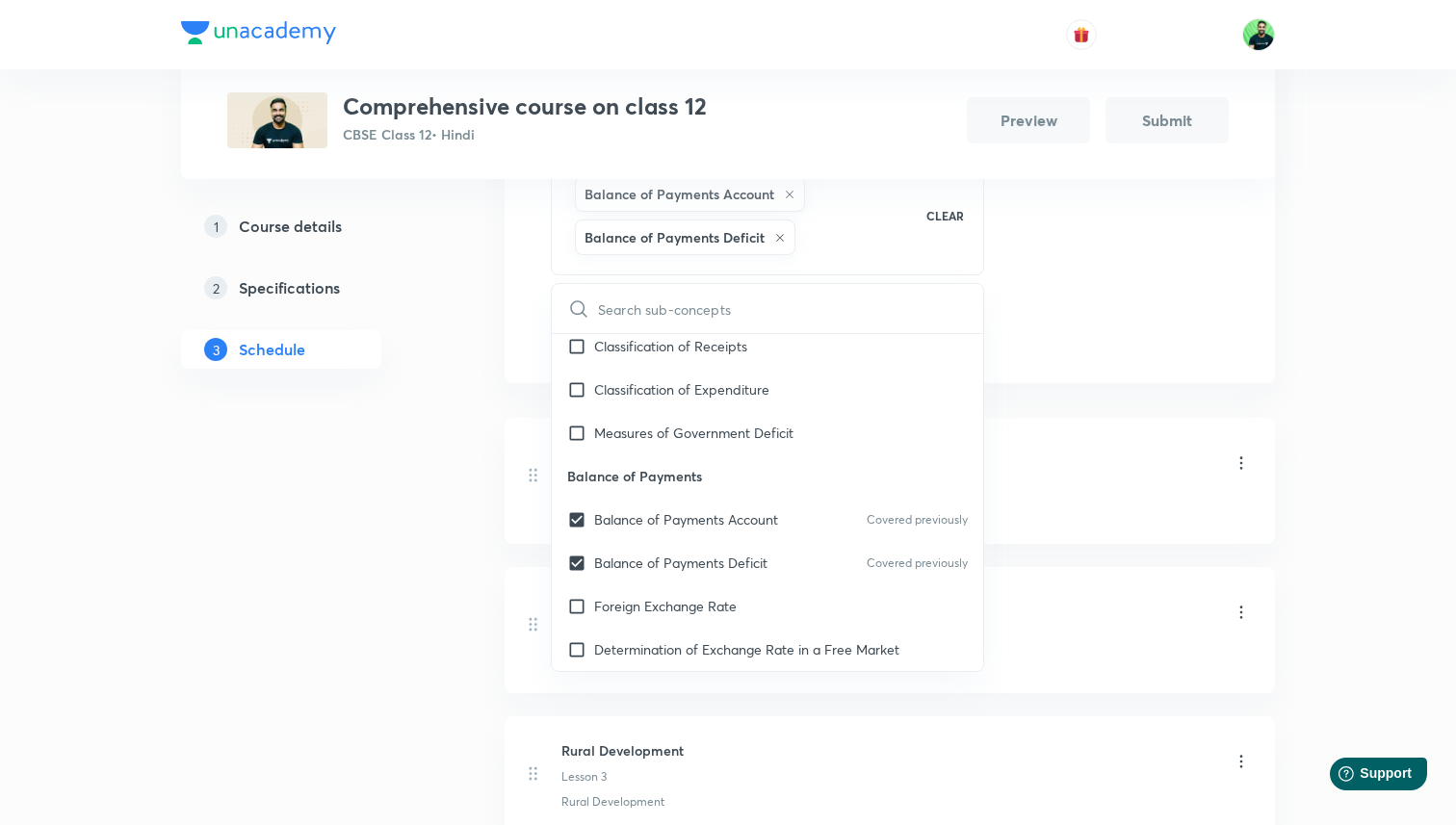 click on "Session  11 Live class Quiz Session title 7/99 BOP - V ​ Sub-concepts Balance of Payments Account Balance of Payments Deficit CLEAR ​ Development Experience (1947-90) and Economic Reforms since 1991 Indian Economy on the Eve of Independence Indian Economy (1950-1990) Liberalization, Privatization, Globalization Economic Reforms Since 1991 Development Experience of India Comparative Development of India ​& Neighbours Current challenges facing Indian Economy Poverty Human Capital Formation Rural Development Covered previously Employment Infrastructure Sustainable Economic Development National income Aggregates Basic Concepts Circular Flow of Income Methods of Calculating National Income Aggregates Related To National Income Money ​& Banking Money Supply of Money Money Creation Central Bank Controller Of Credit Theory of Income ​& Employment Aggregate Demand ​& Related Concepts Income Determination Excess Demand ​& Deficient Demand Propensity to Consume ​& Propensity to Save Government Budget ​& Economy Add Cancel" at bounding box center [890, 113] 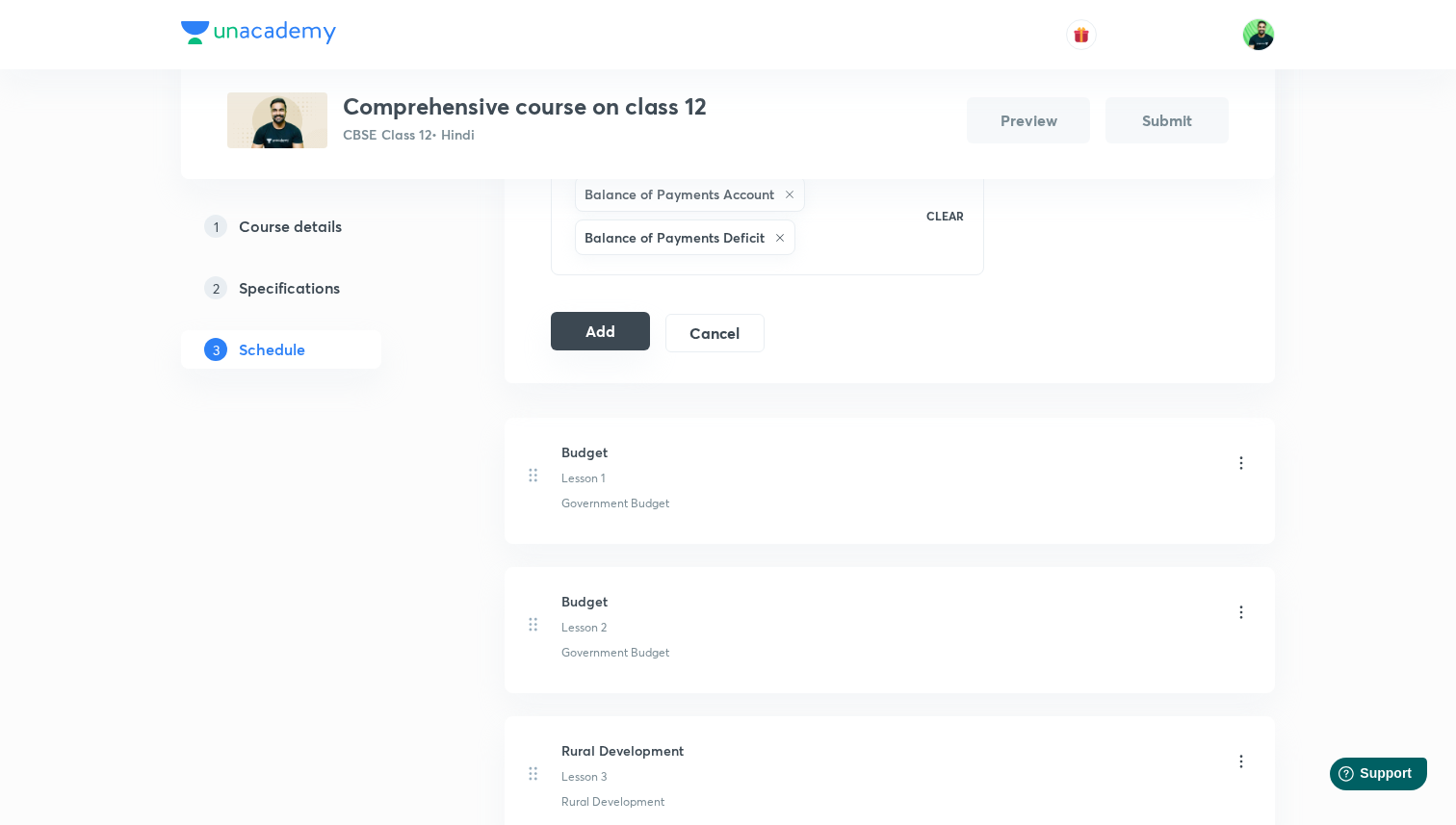 click on "Add" at bounding box center [600, 331] 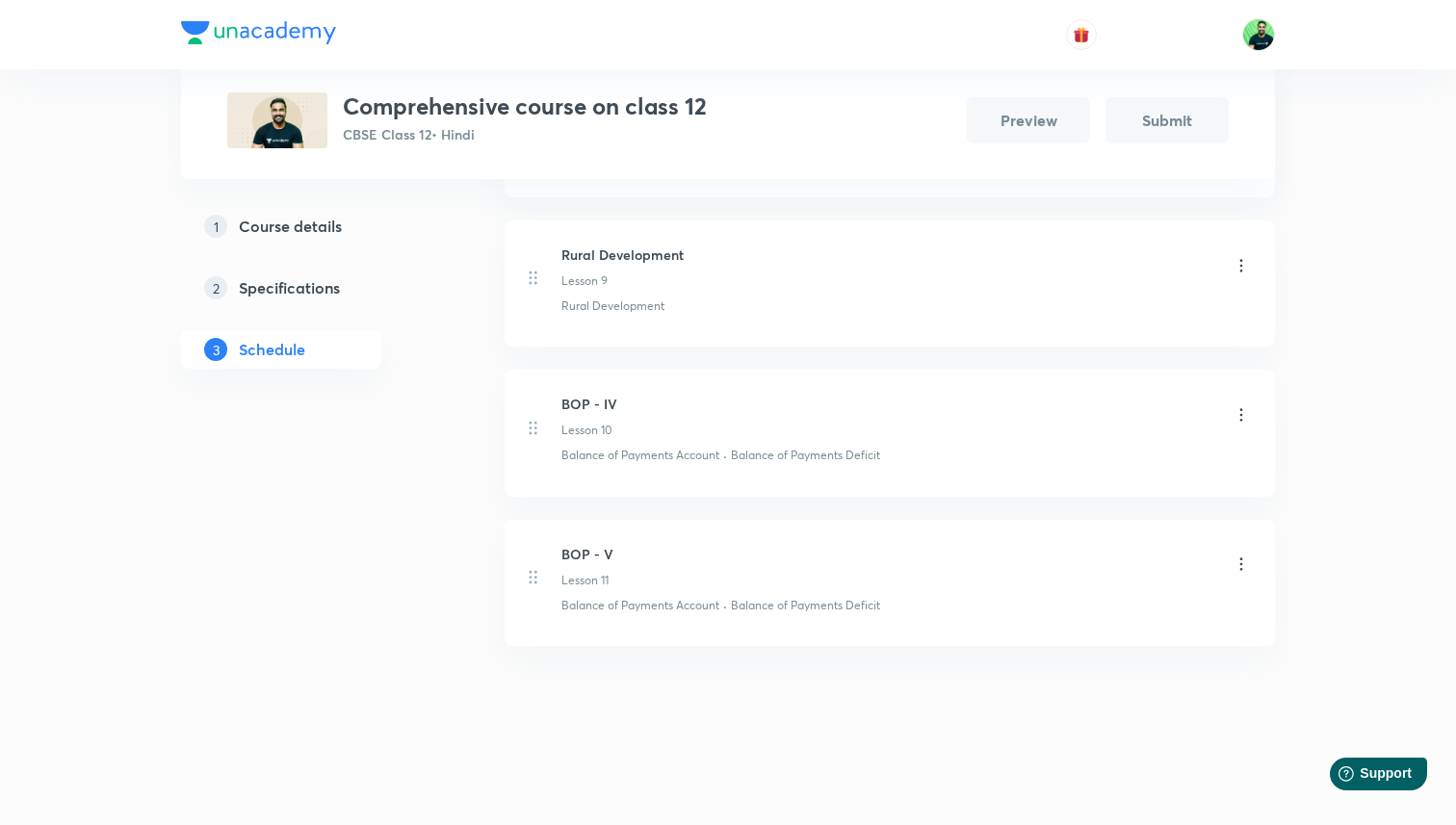scroll, scrollTop: 1648, scrollLeft: 0, axis: vertical 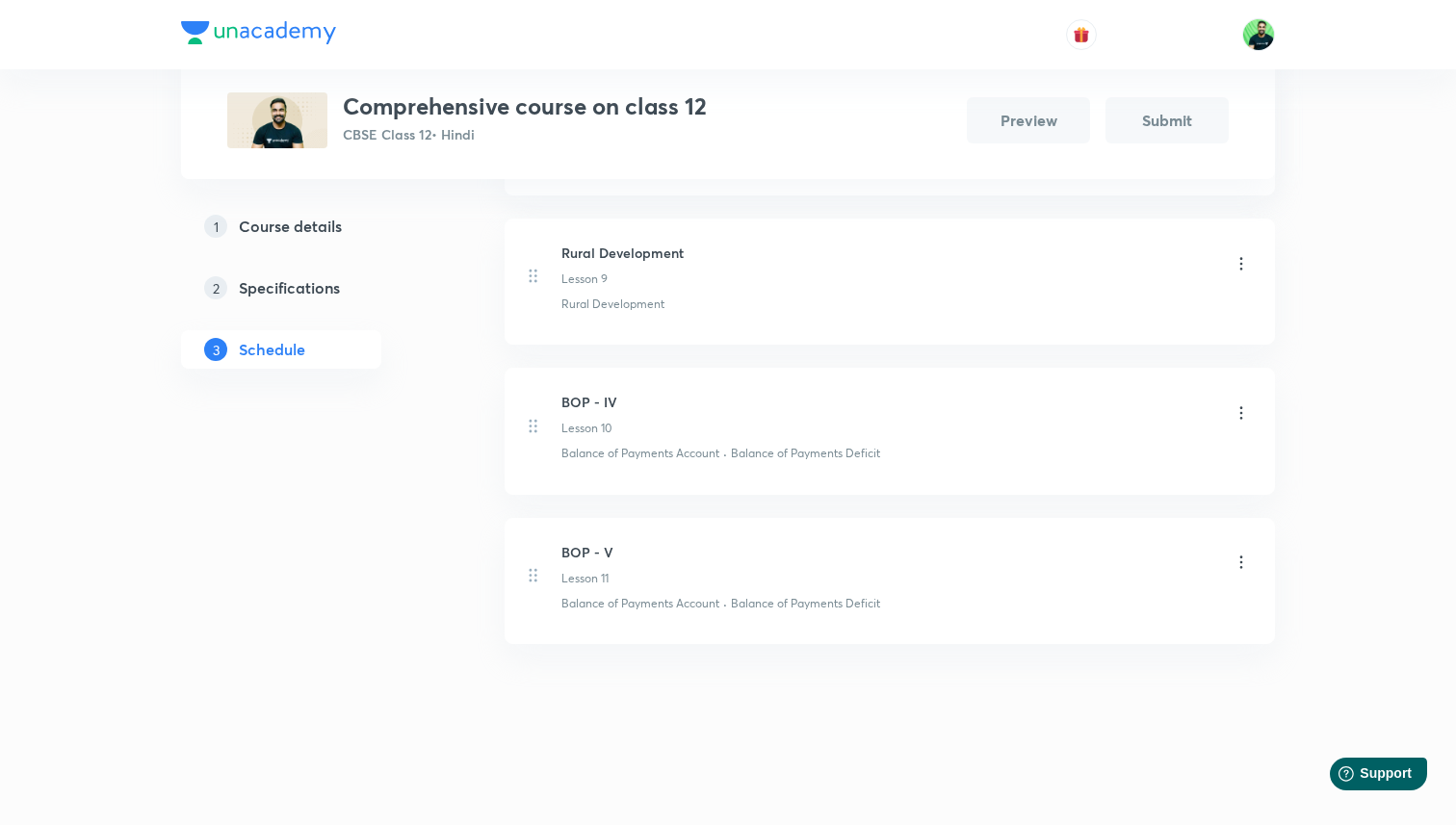 click on "BOP - V" at bounding box center (587, 552) 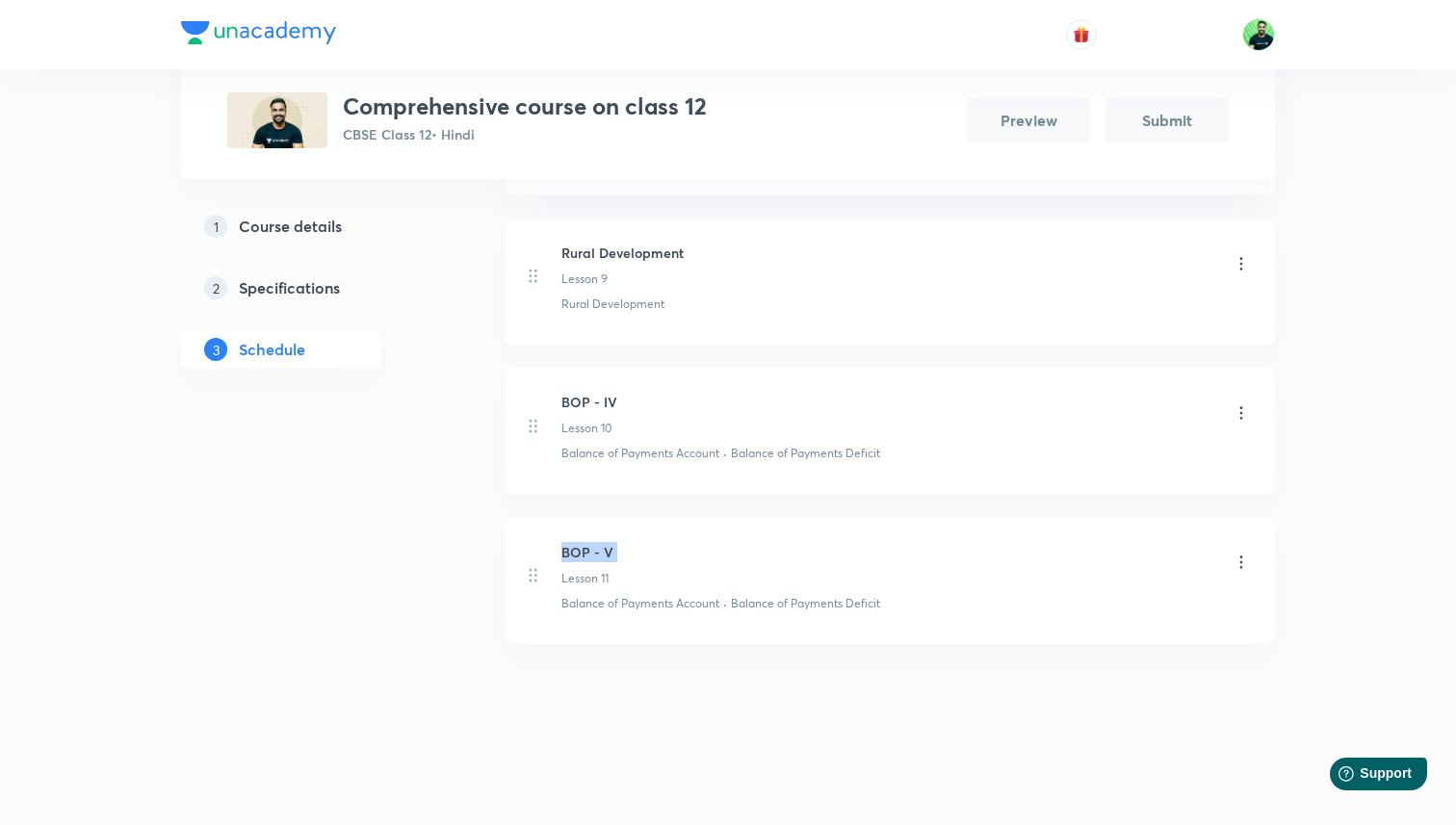 click on "BOP - V" at bounding box center (587, 552) 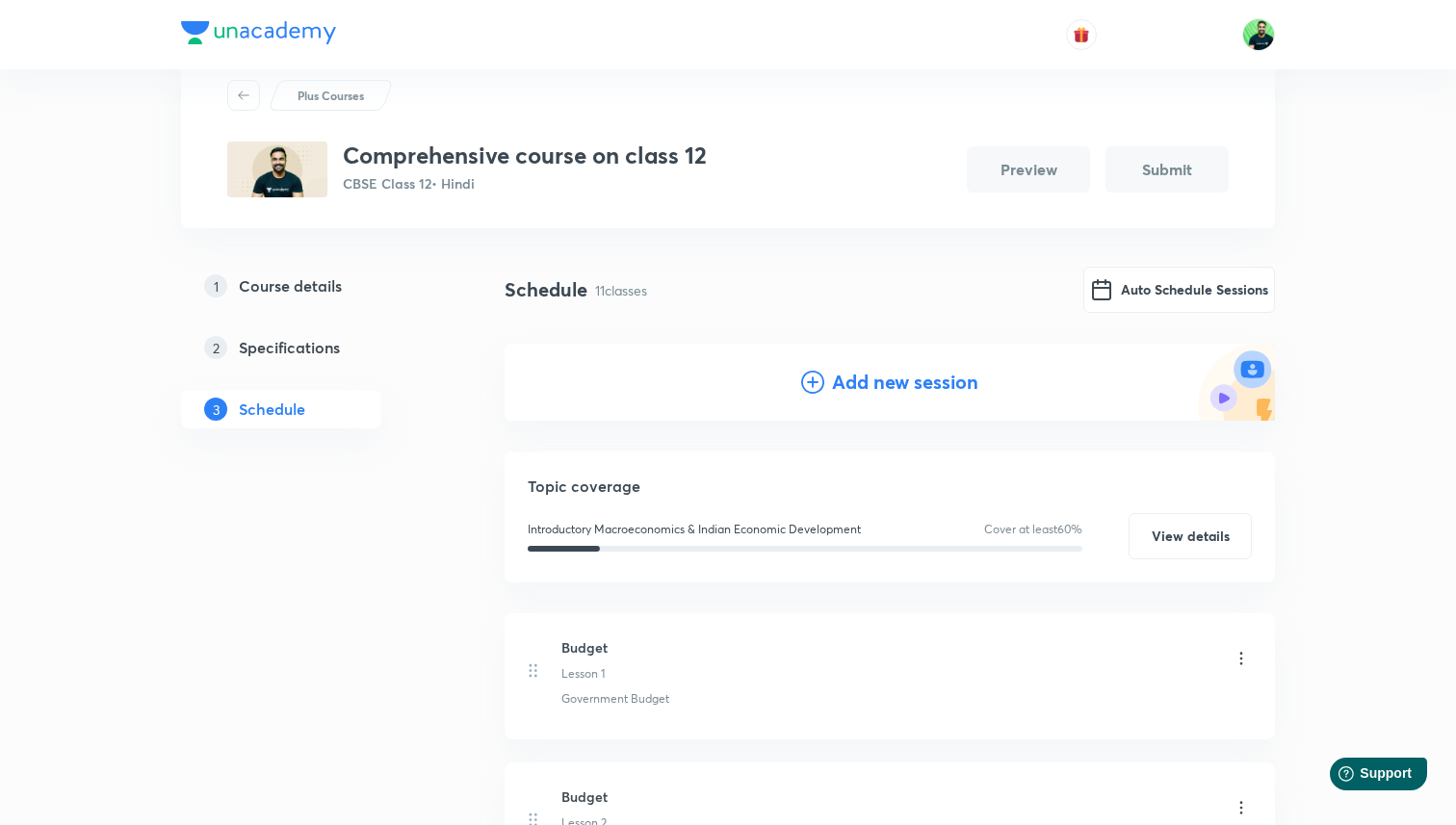 scroll, scrollTop: 0, scrollLeft: 0, axis: both 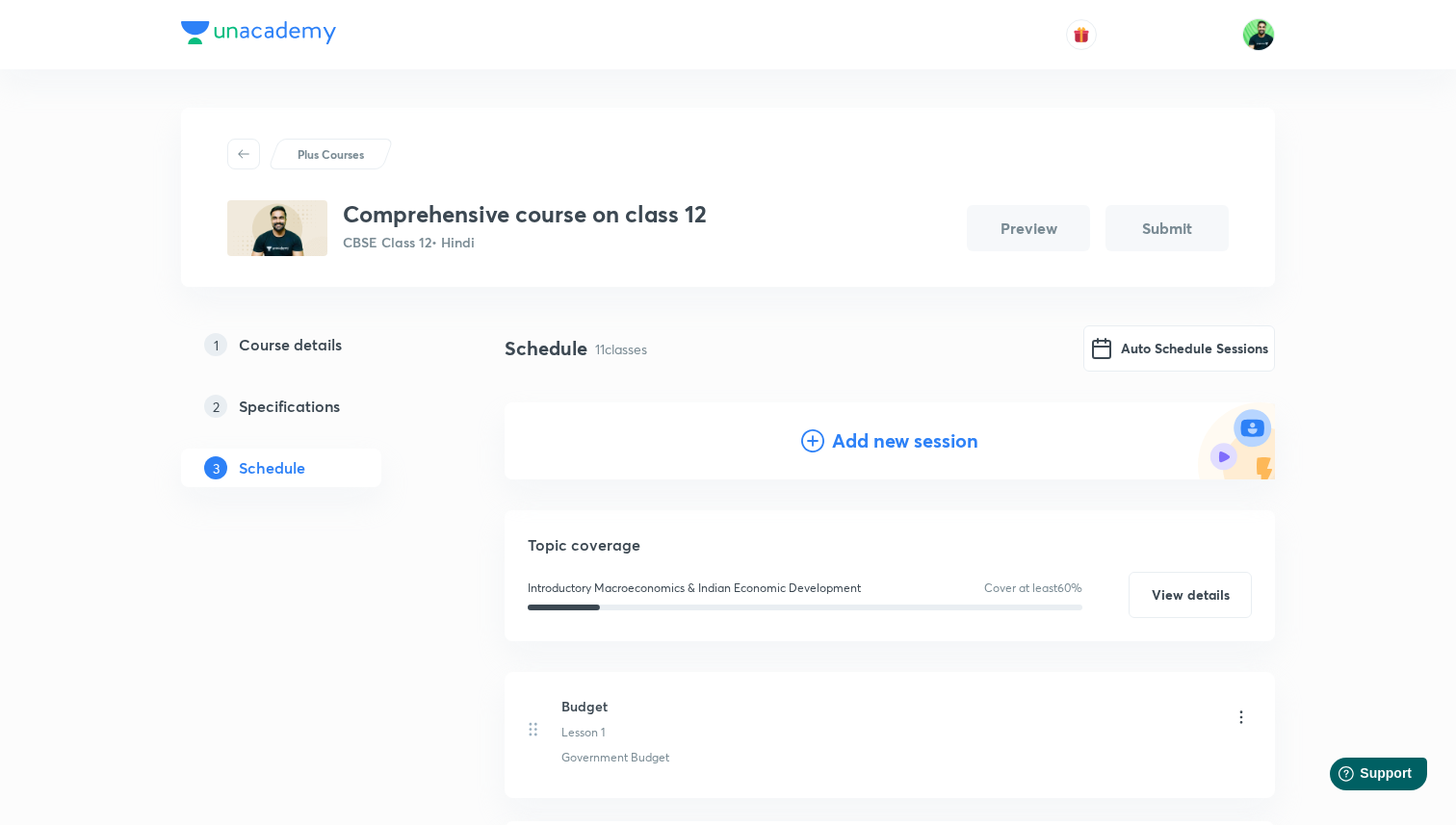 click on "Add new session" at bounding box center (890, 441) 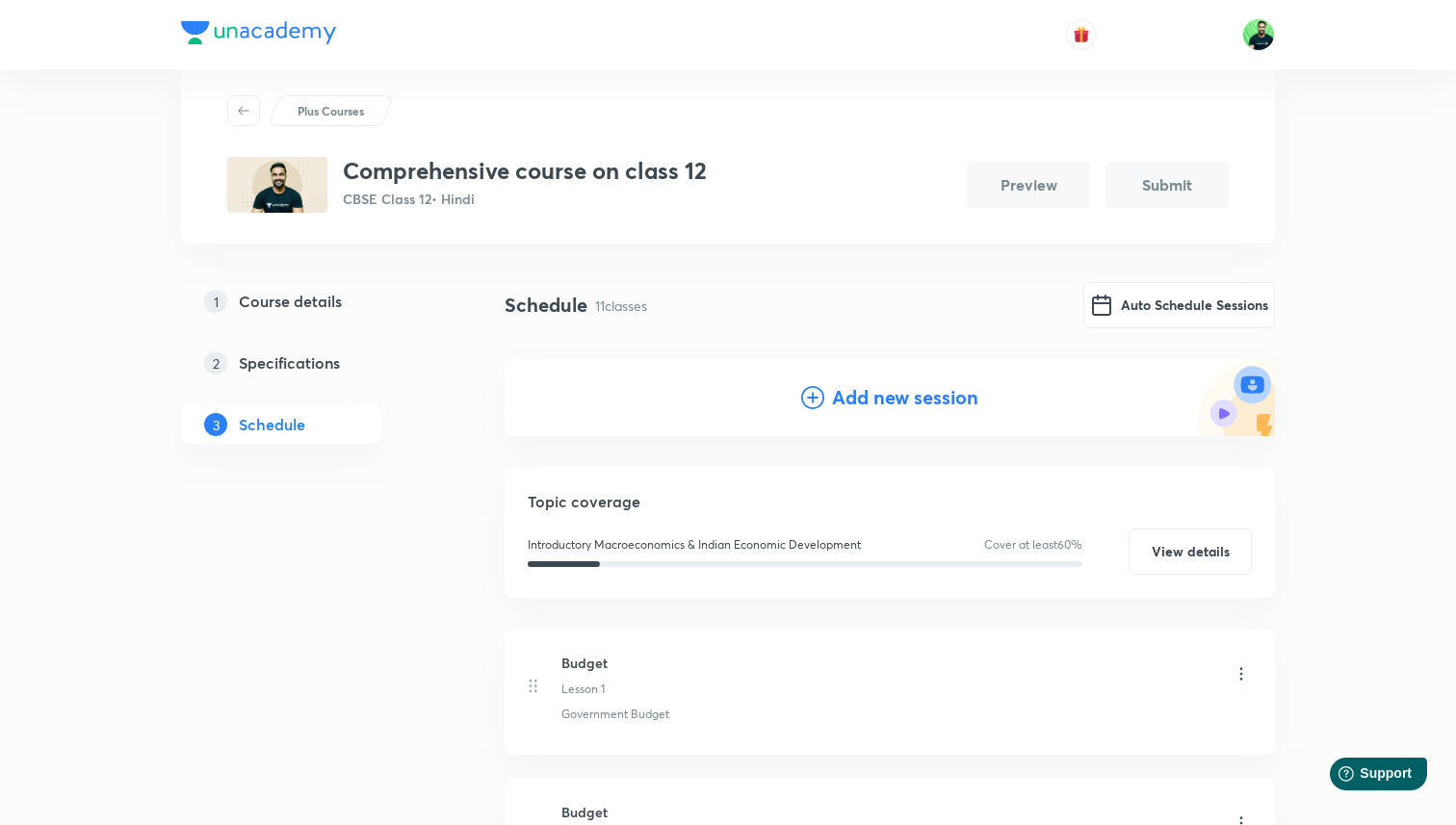 click on "Add new session" at bounding box center (905, 398) 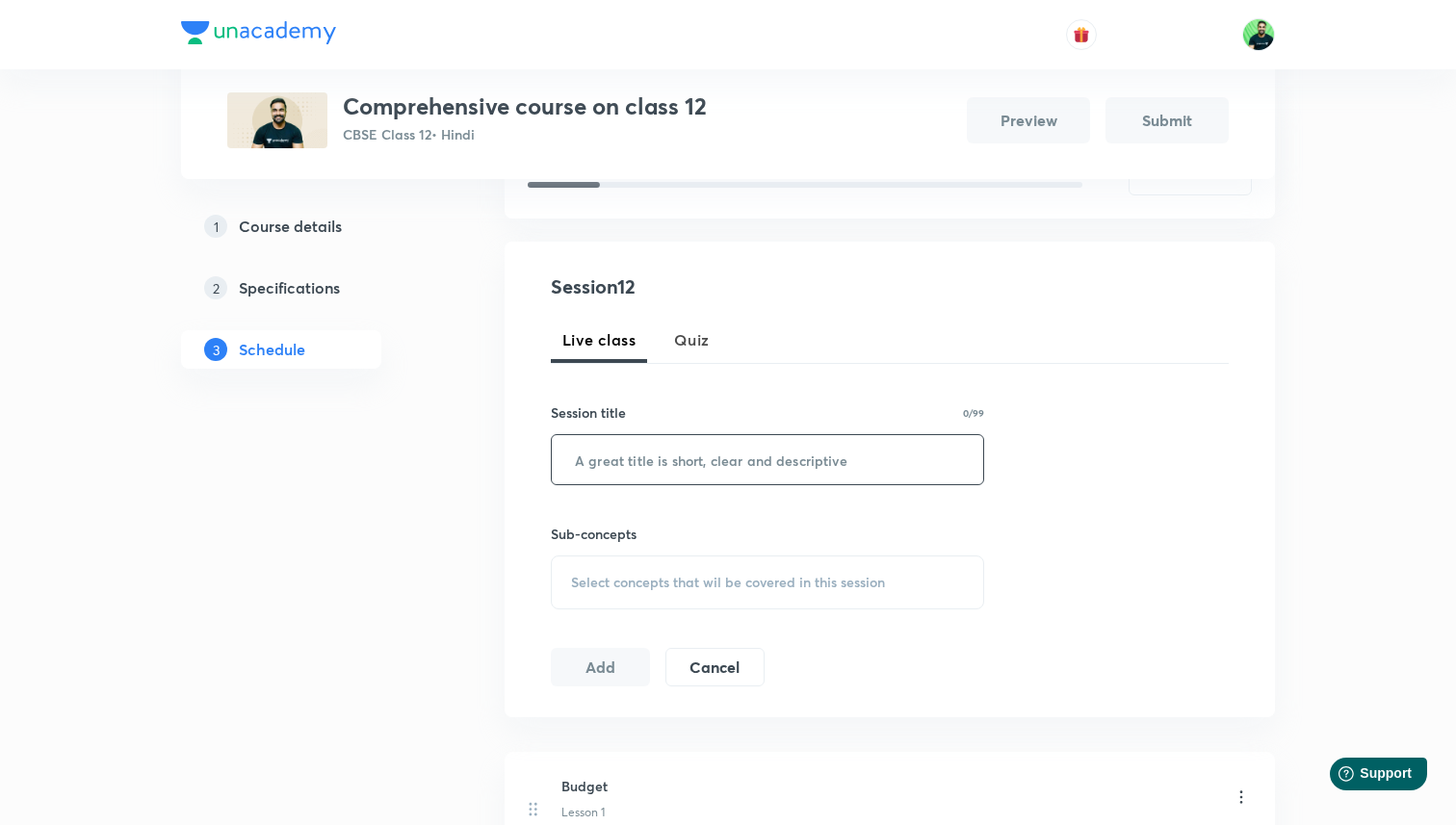 scroll, scrollTop: 330, scrollLeft: 0, axis: vertical 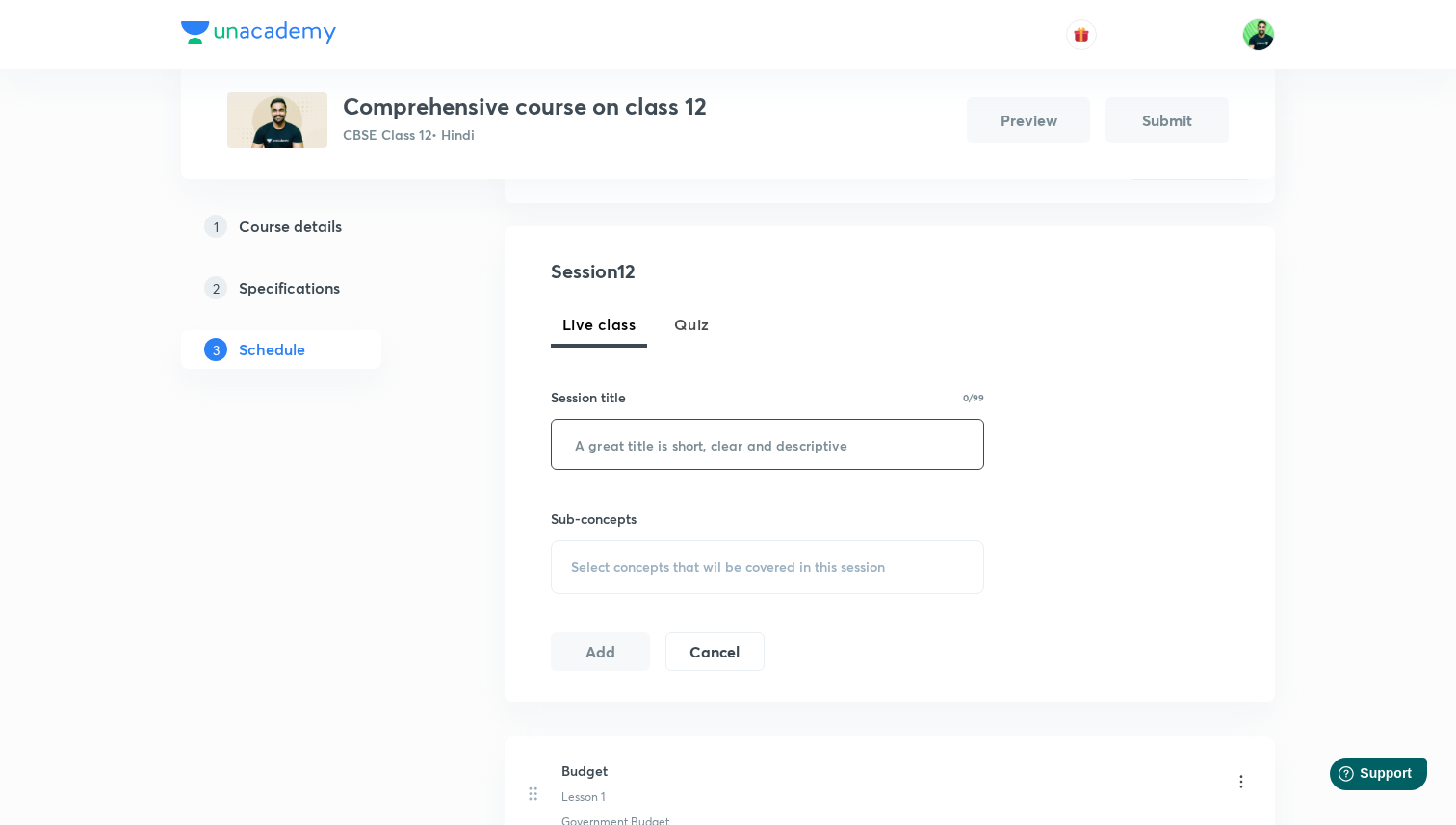 click at bounding box center (767, 444) 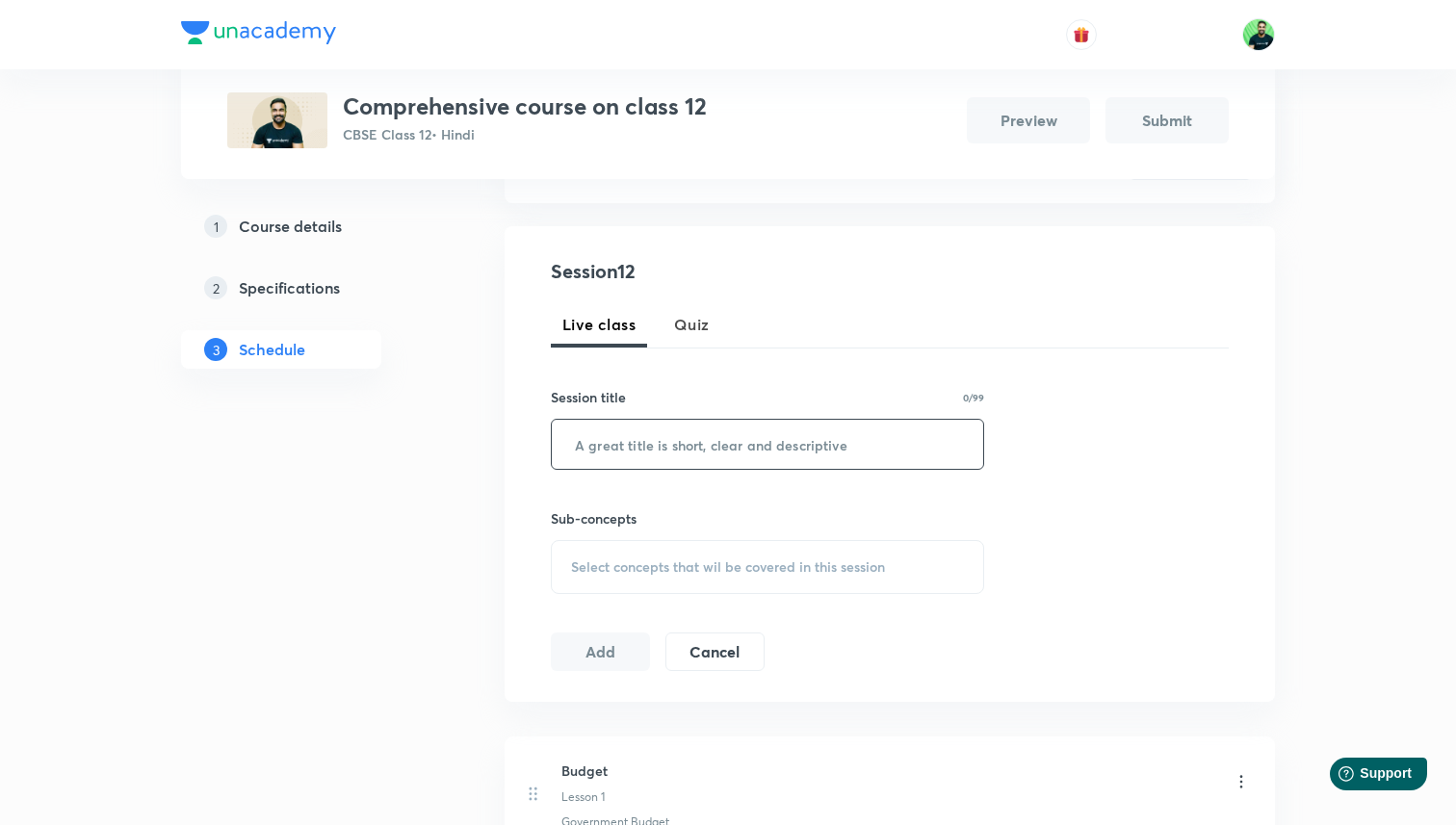 paste on "BOP - V" 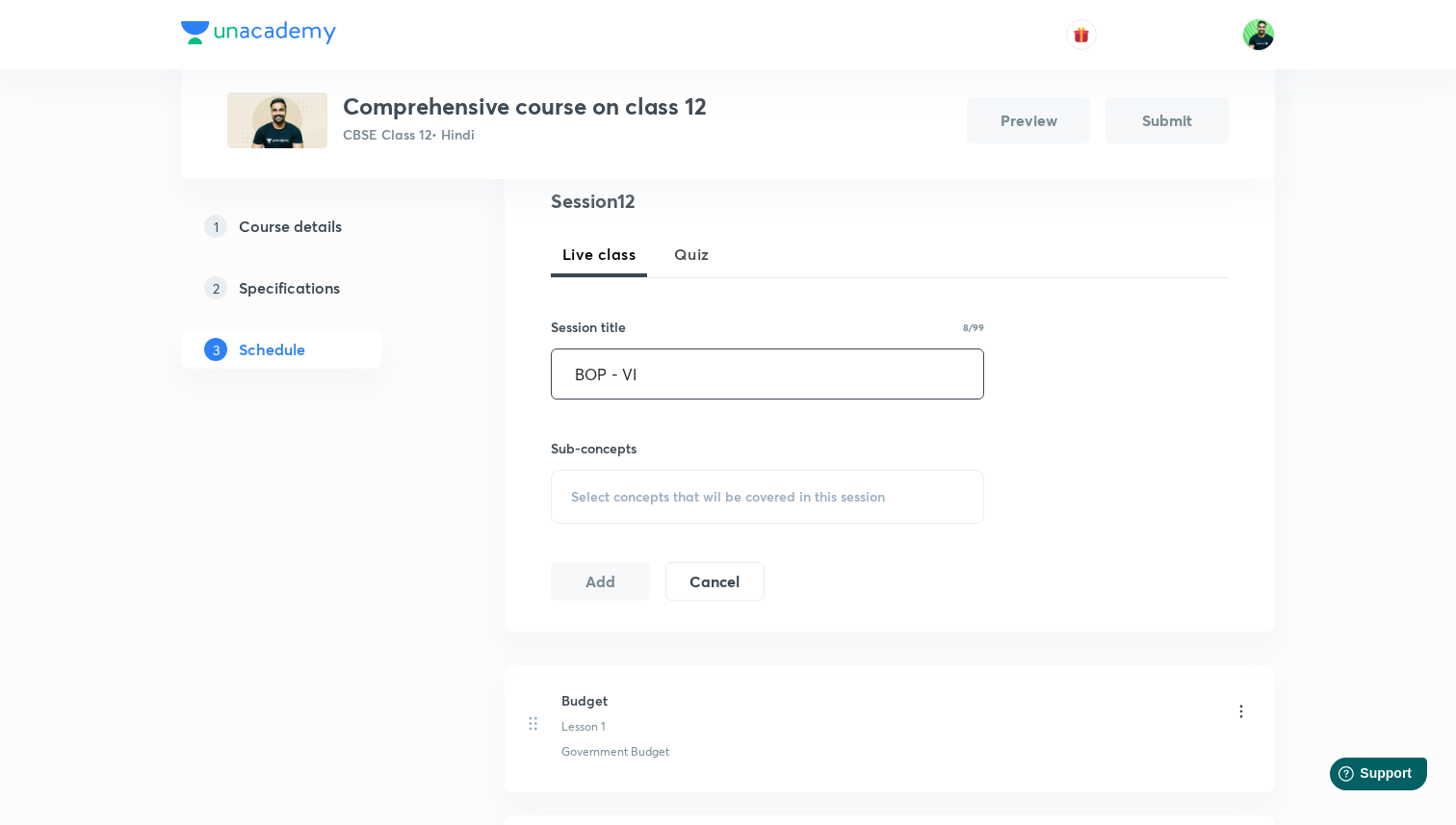scroll, scrollTop: 427, scrollLeft: 0, axis: vertical 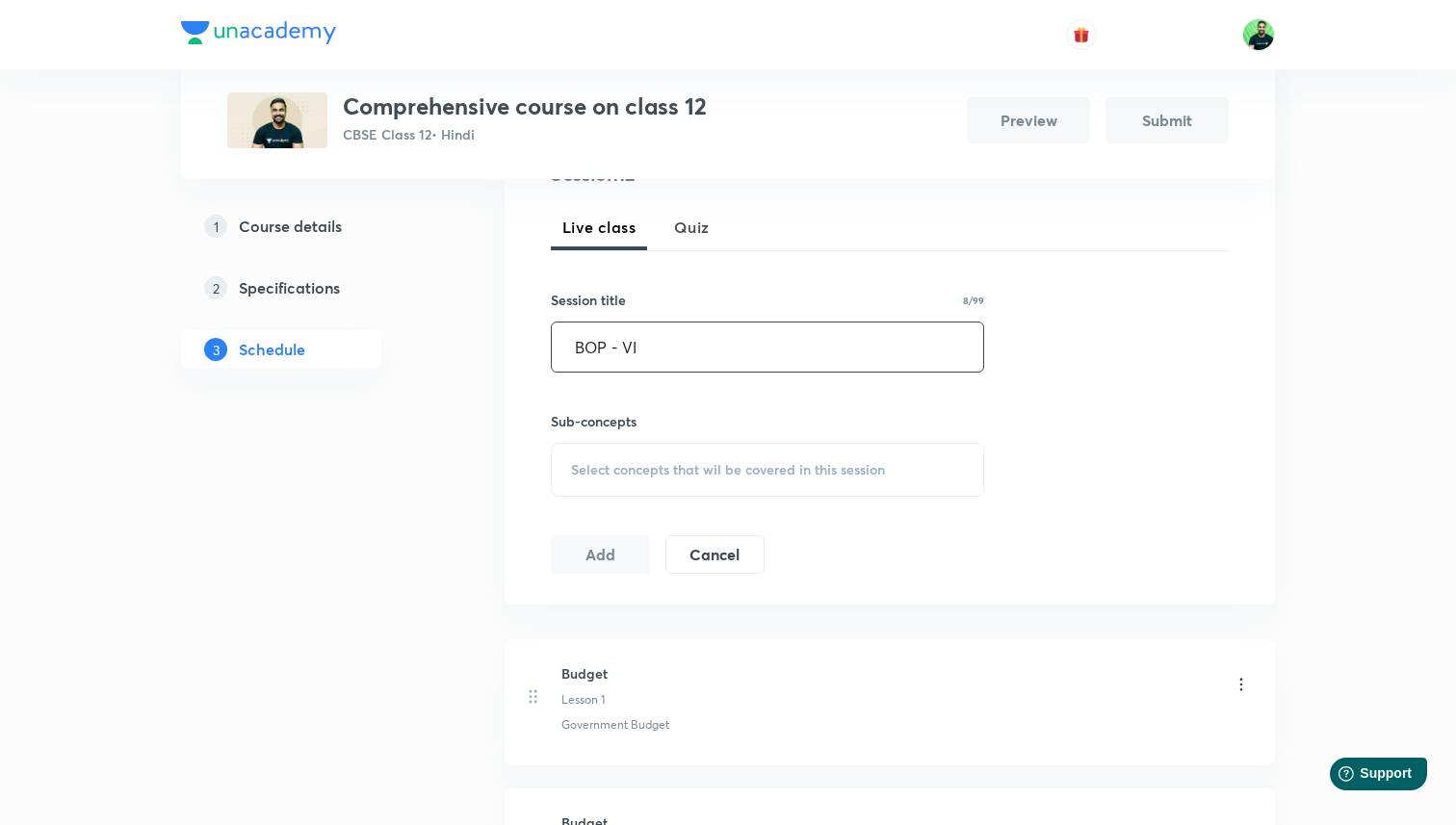 type on "BOP - VI" 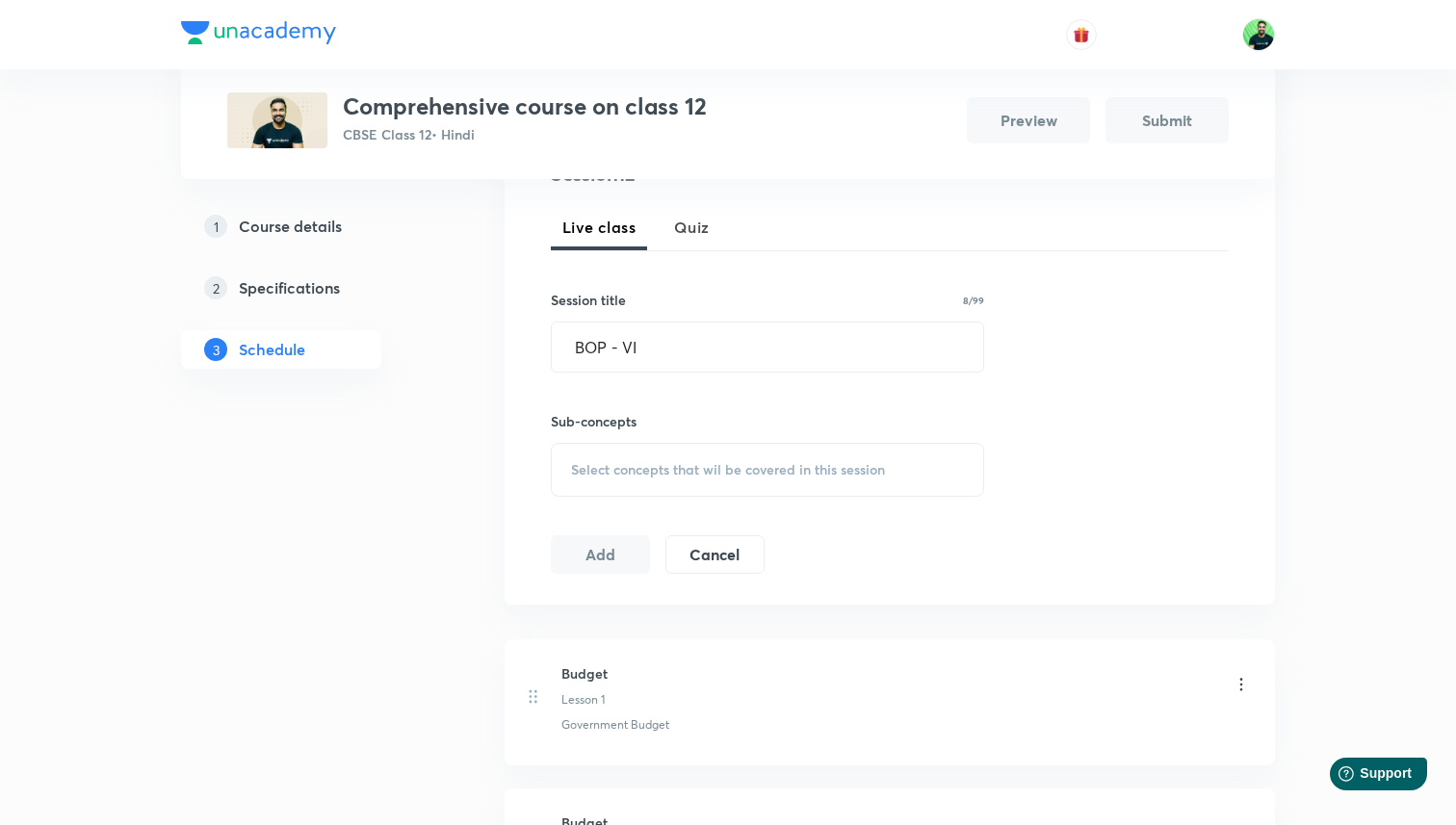 click on "Select concepts that wil be covered in this session" at bounding box center (767, 470) 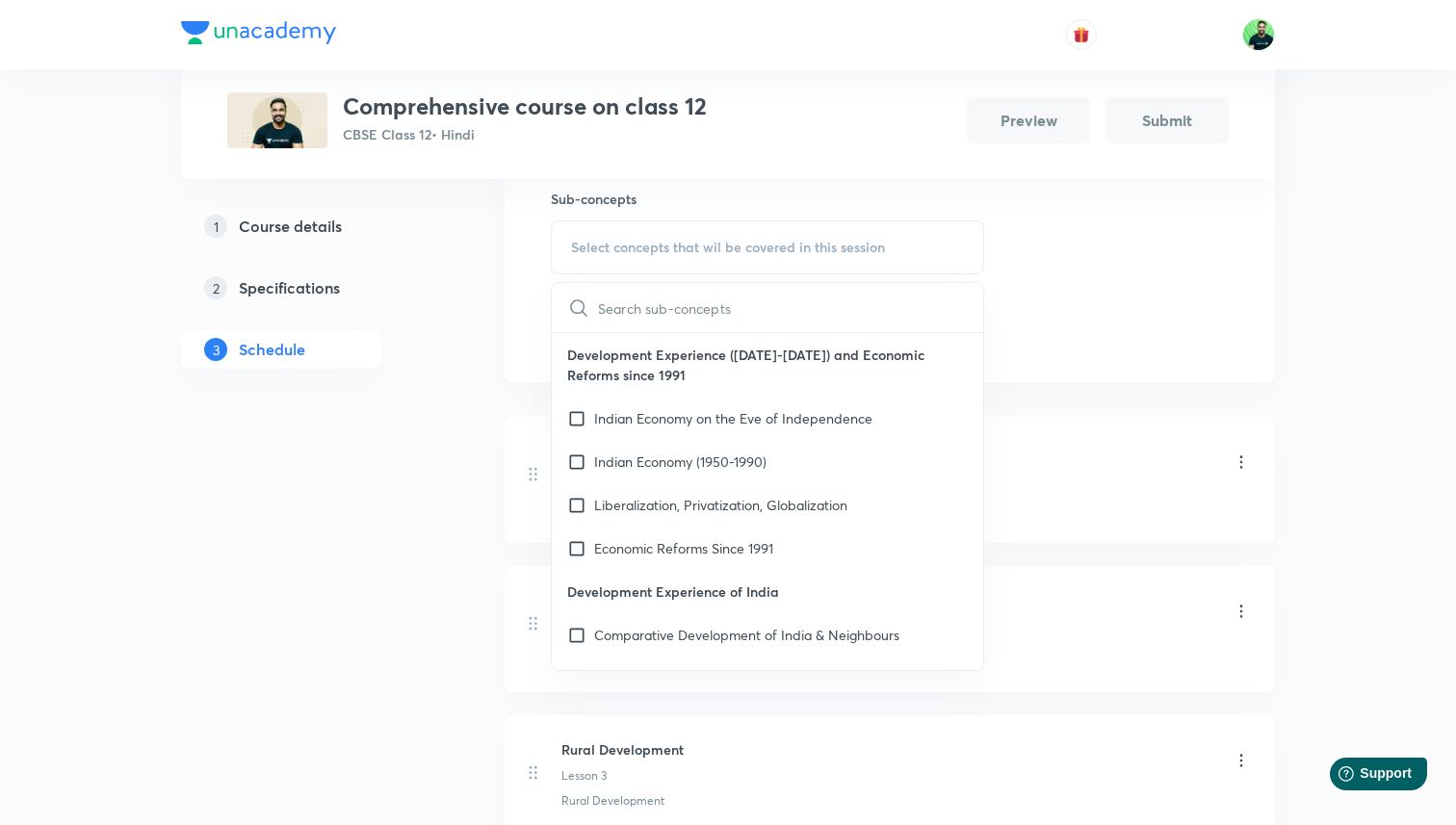 scroll, scrollTop: 659, scrollLeft: 0, axis: vertical 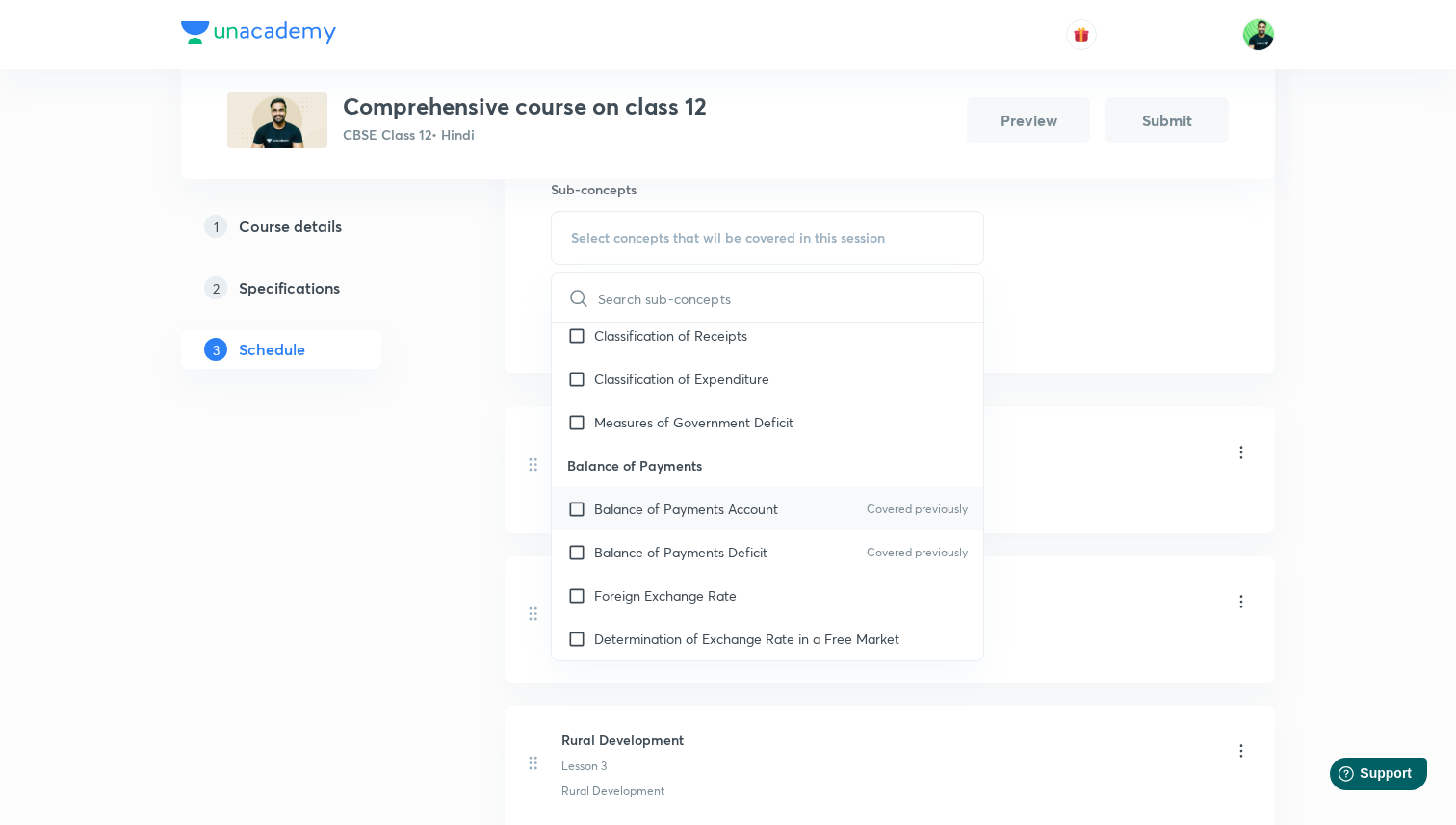 click on "Balance of Payments Account" at bounding box center (686, 508) 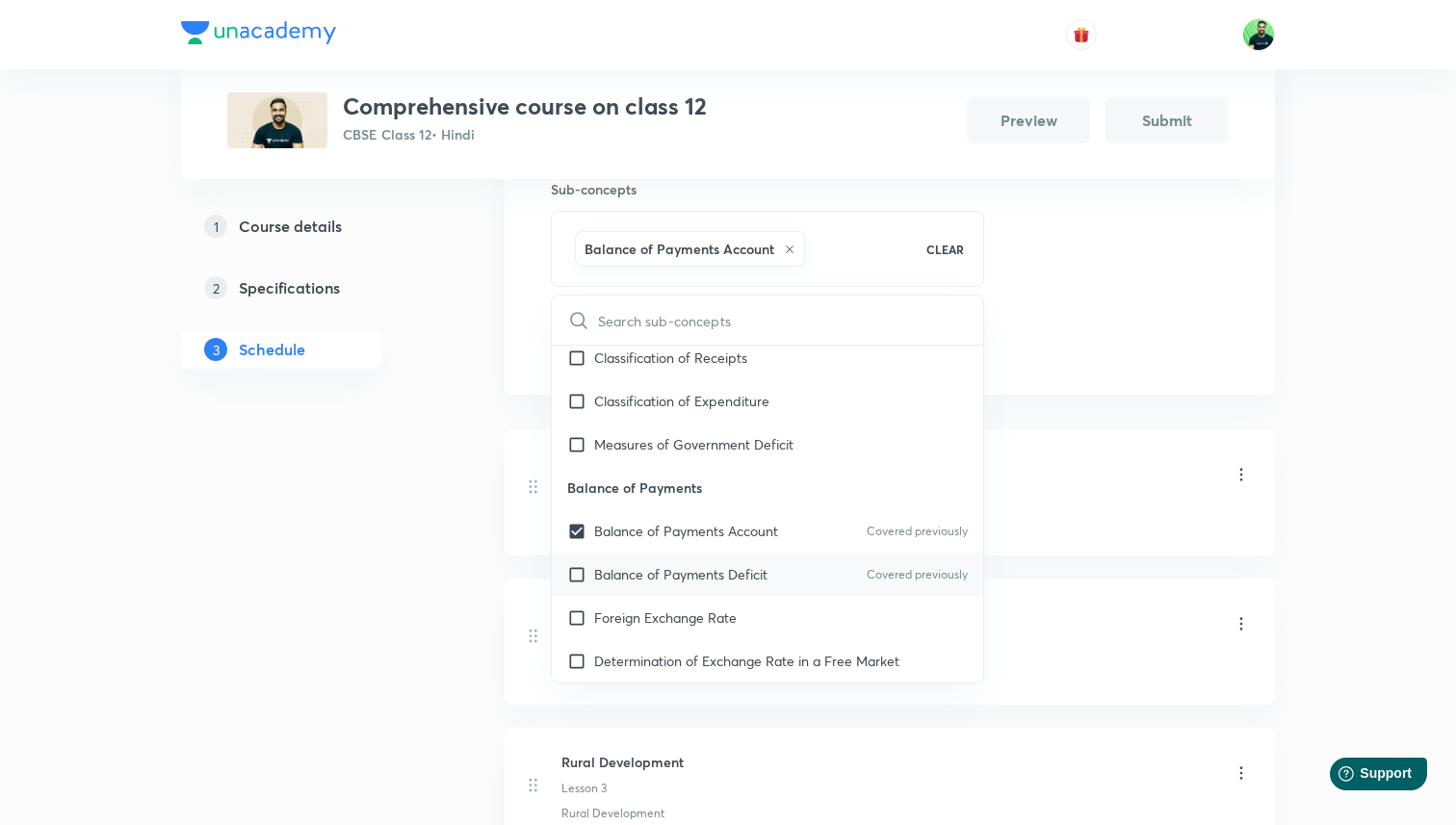 click on "Balance of Payments Deficit Covered previously" at bounding box center [767, 574] 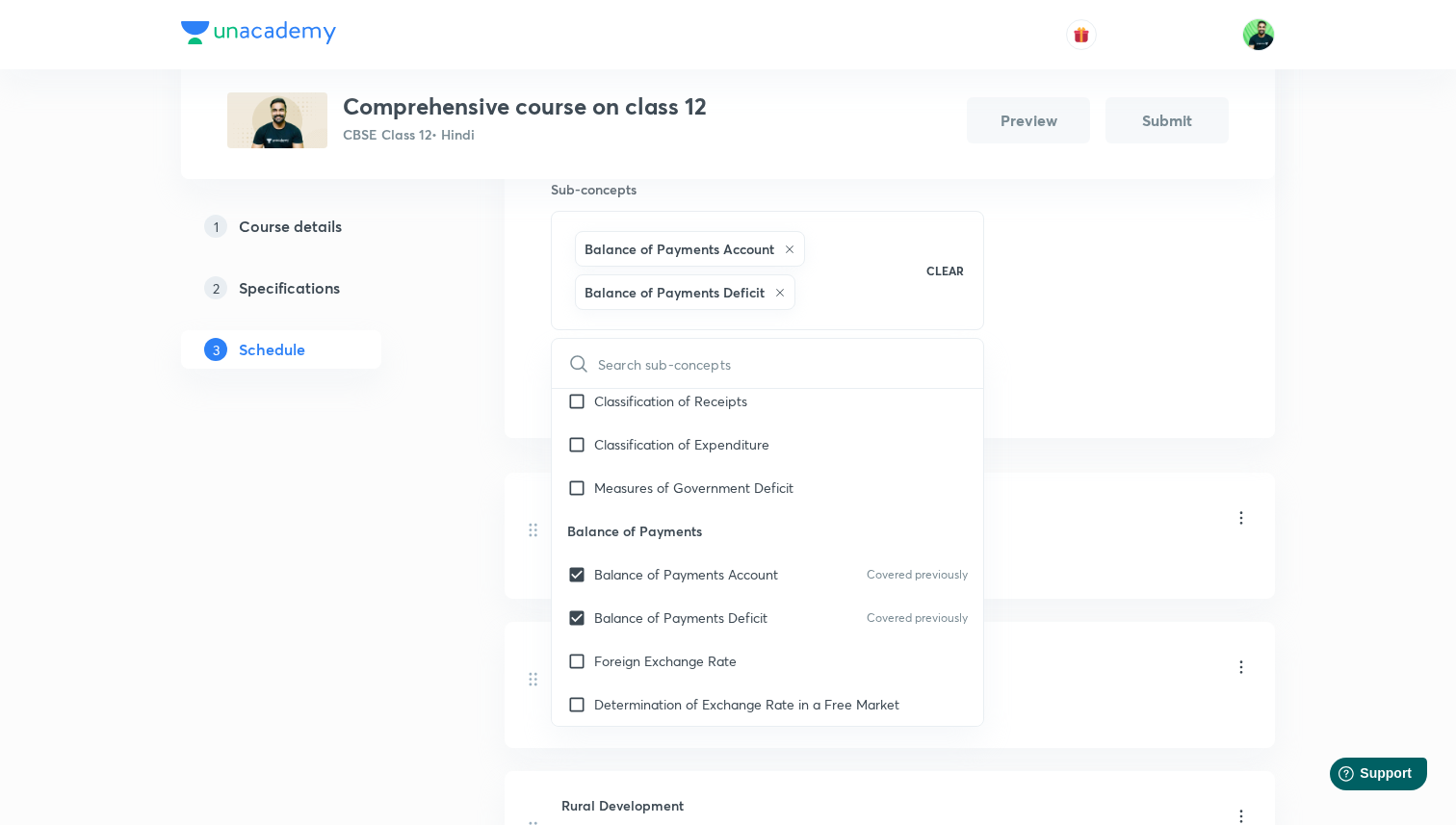 click on "Session  12 Live class Quiz Session title 8/99 BOP - VI ​ Sub-concepts Balance of Payments Account Balance of Payments Deficit CLEAR ​ Development Experience ([DATE]-[DATE]) and Economic Reforms since 1991 Indian Economy on the Eve of Independence Indian Economy ([DATE]-[DATE]) Liberalization, Privatization, Globalization Economic Reforms Since 1991 Development Experience of India Comparative Development of India & Neighbours Current challenges facing Indian Economy Poverty Human Capital Formation Rural Development Covered previously Employment Infrastructure Sustainable Economic Development National income Aggregates Basic Concepts Circular Flow of Income Methods of Calculating National Income Aggregates Related To National Income Money & Banking Money Supply of Money Money Creation Central Bank Controller Of Credit Theory of Income & Employment Aggregate Demand & Related Concepts Income Determination Excess Demand & Deficient Demand Propensity to Consume & Propensity to Save Government Budget & Economy Add Cancel" at bounding box center [890, 168] 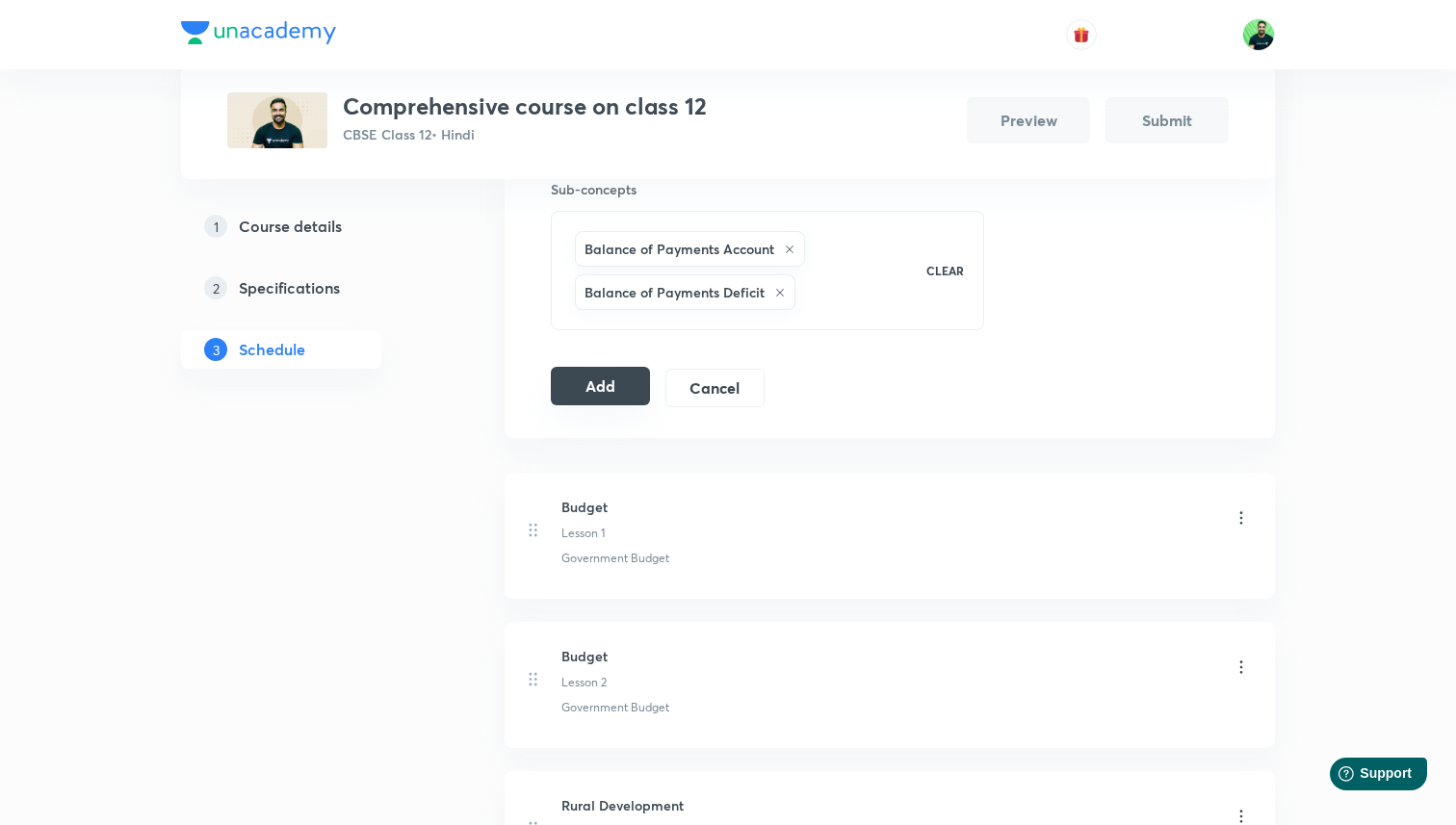 click on "Add" at bounding box center (600, 386) 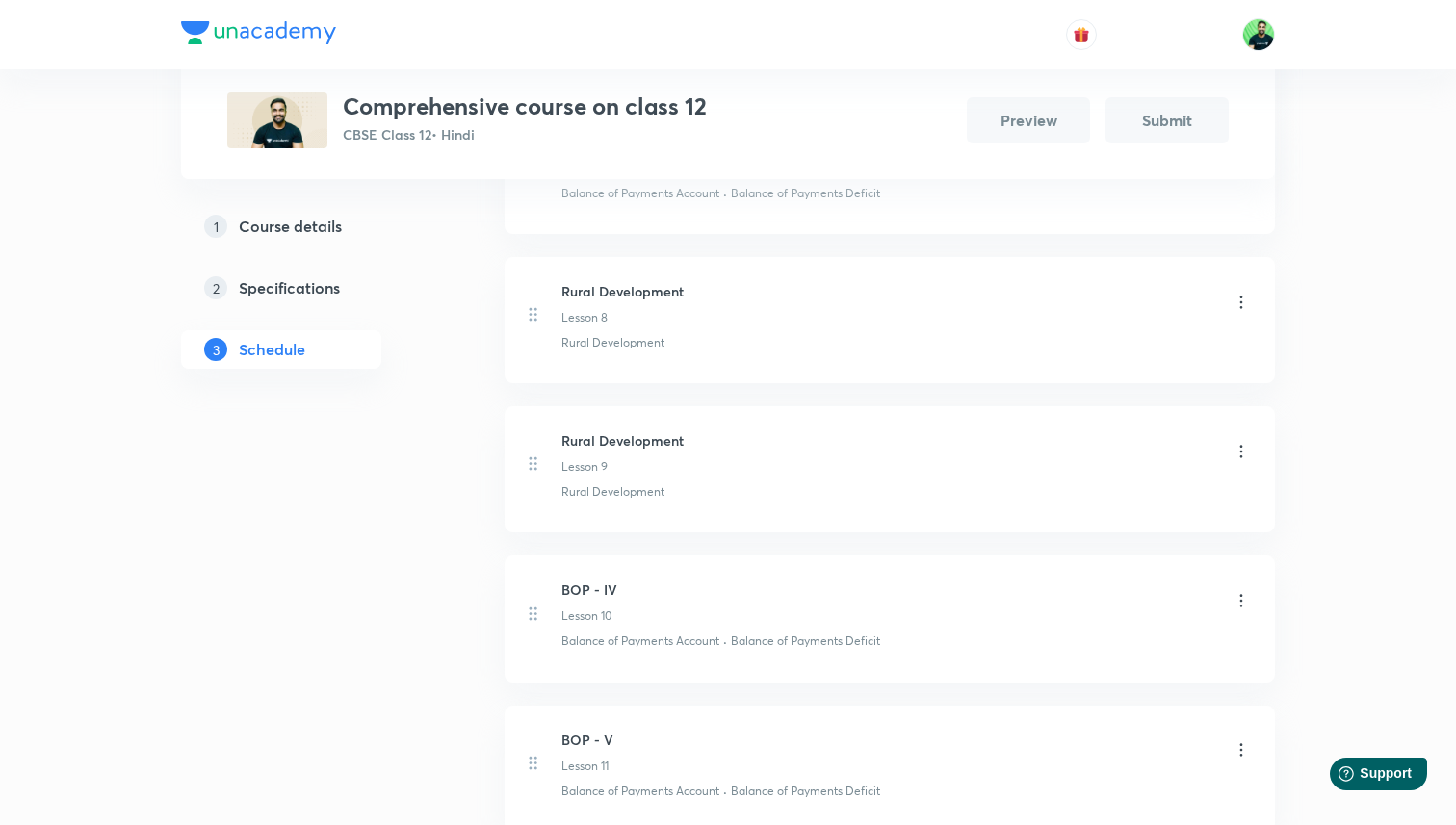 scroll, scrollTop: 1452, scrollLeft: 0, axis: vertical 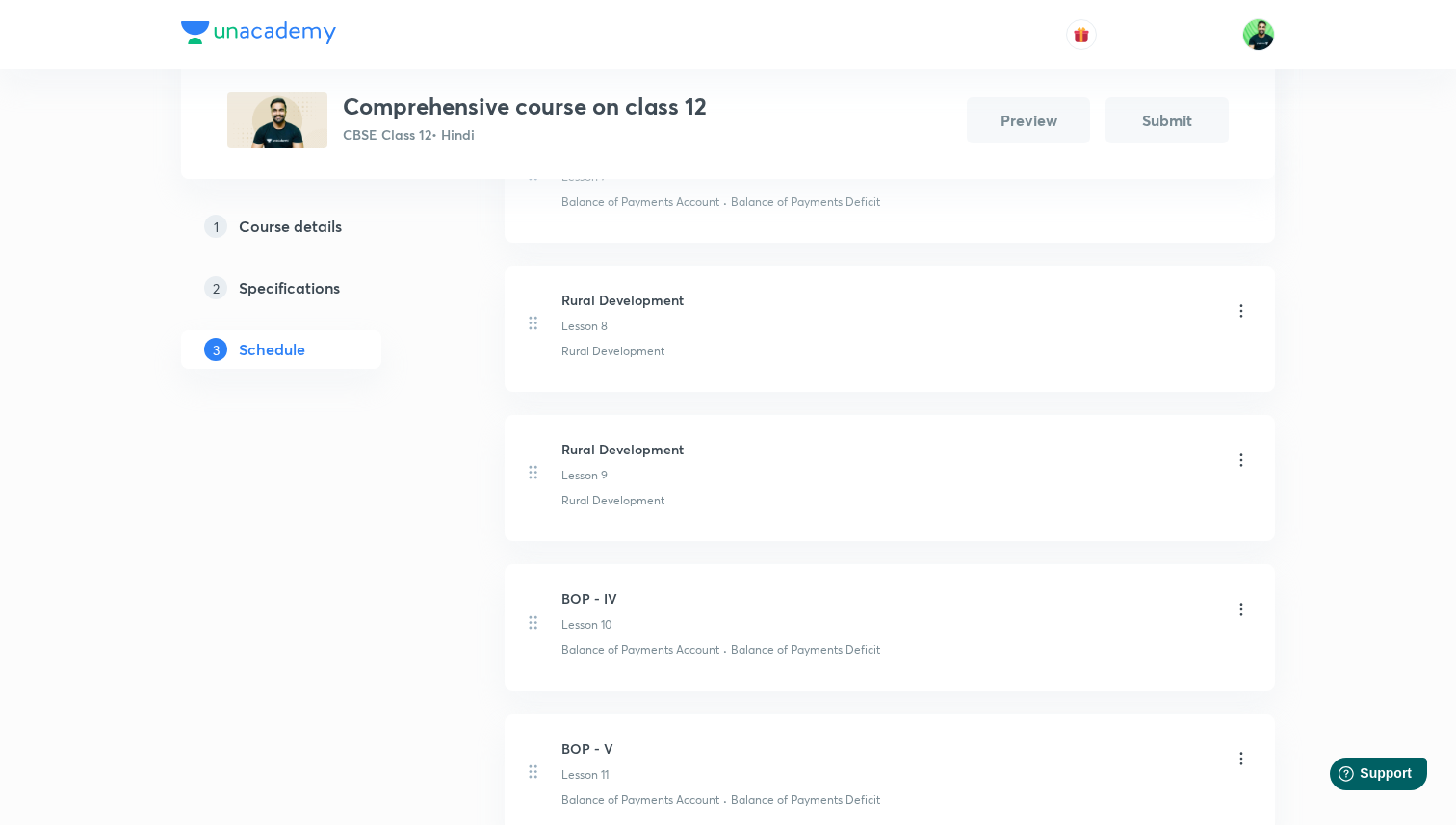 click on "Rural Development" at bounding box center (622, 449) 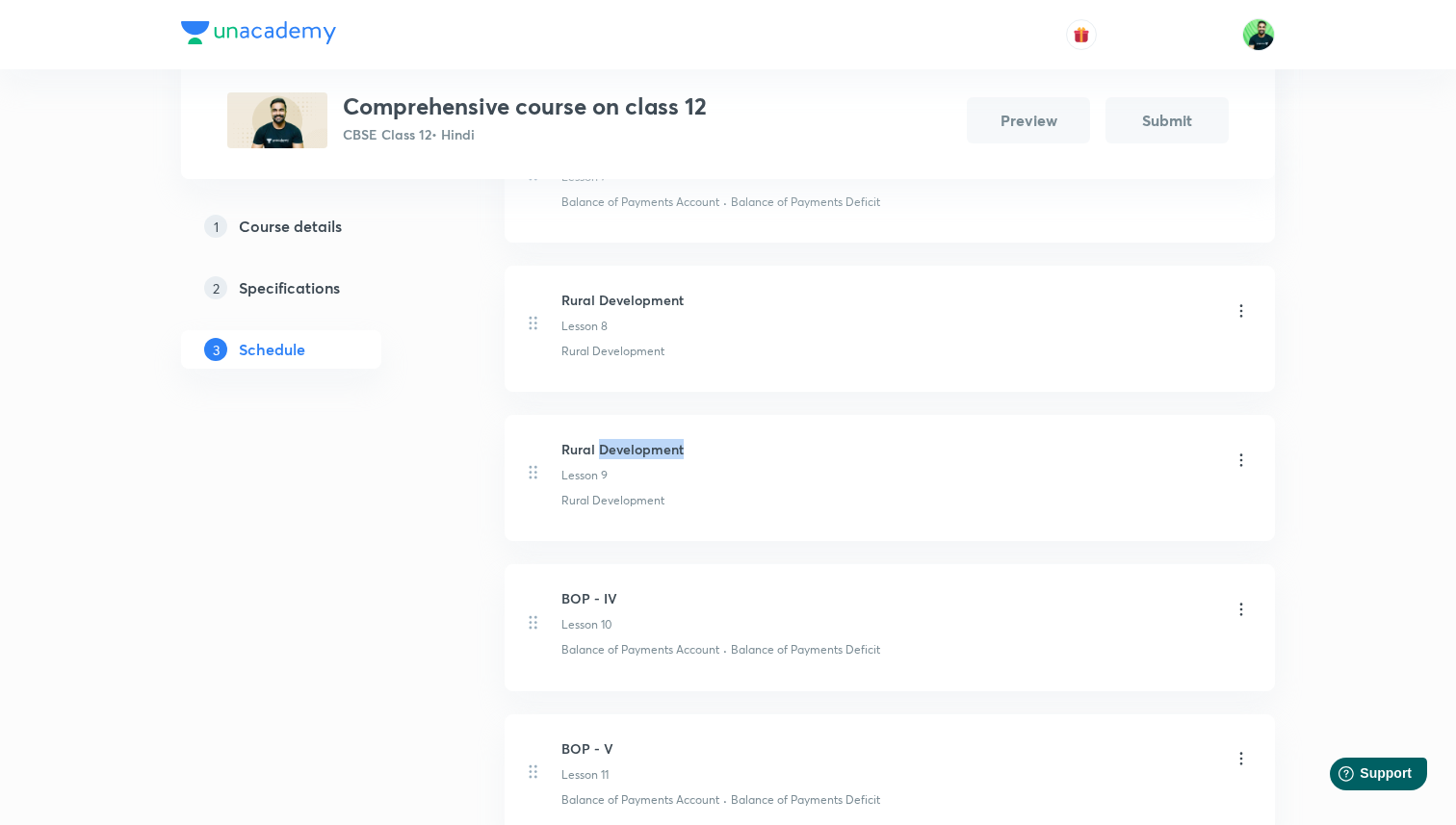click on "Rural Development" at bounding box center [622, 449] 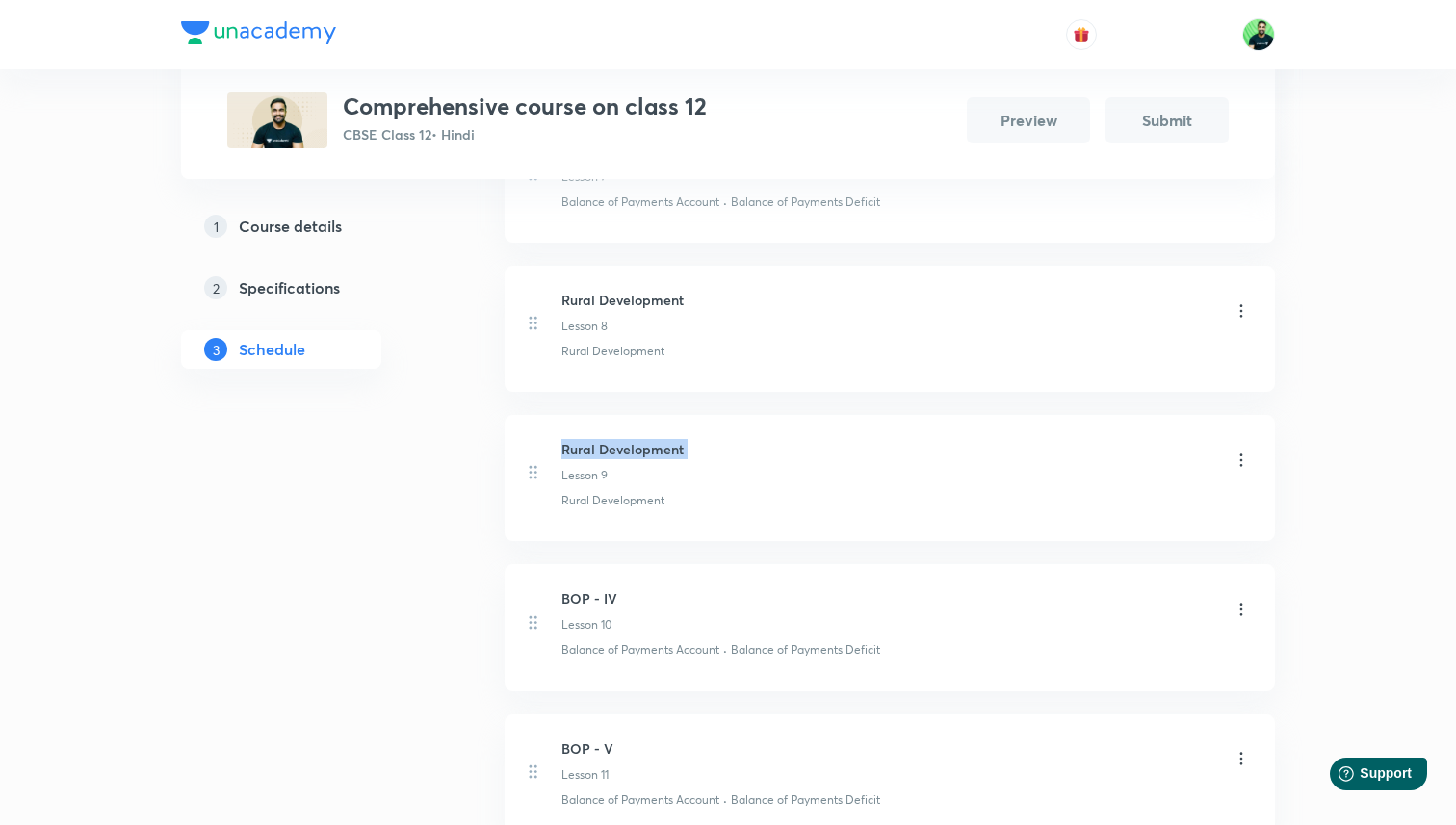 click on "Rural Development" at bounding box center (622, 449) 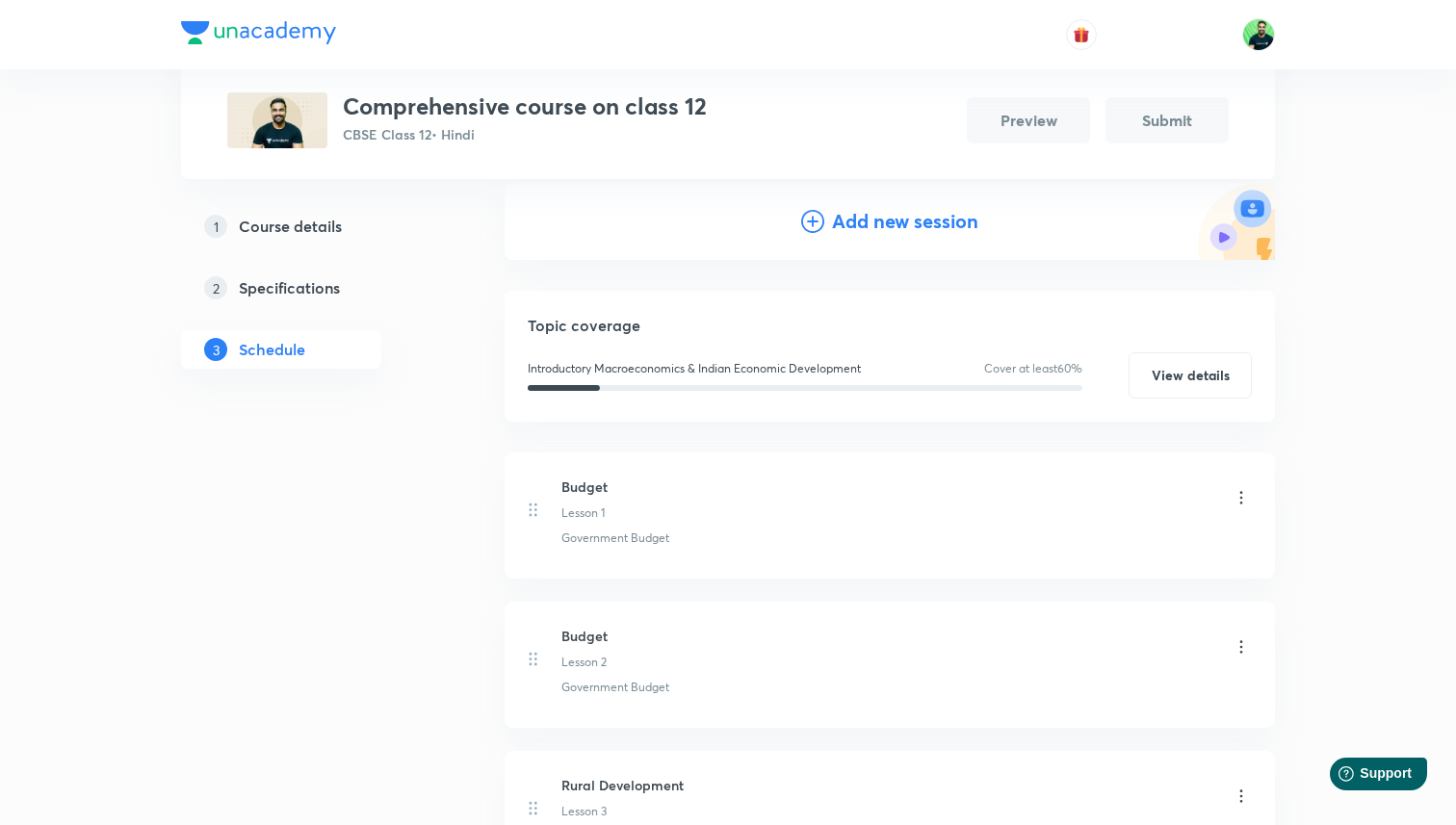 scroll, scrollTop: 0, scrollLeft: 0, axis: both 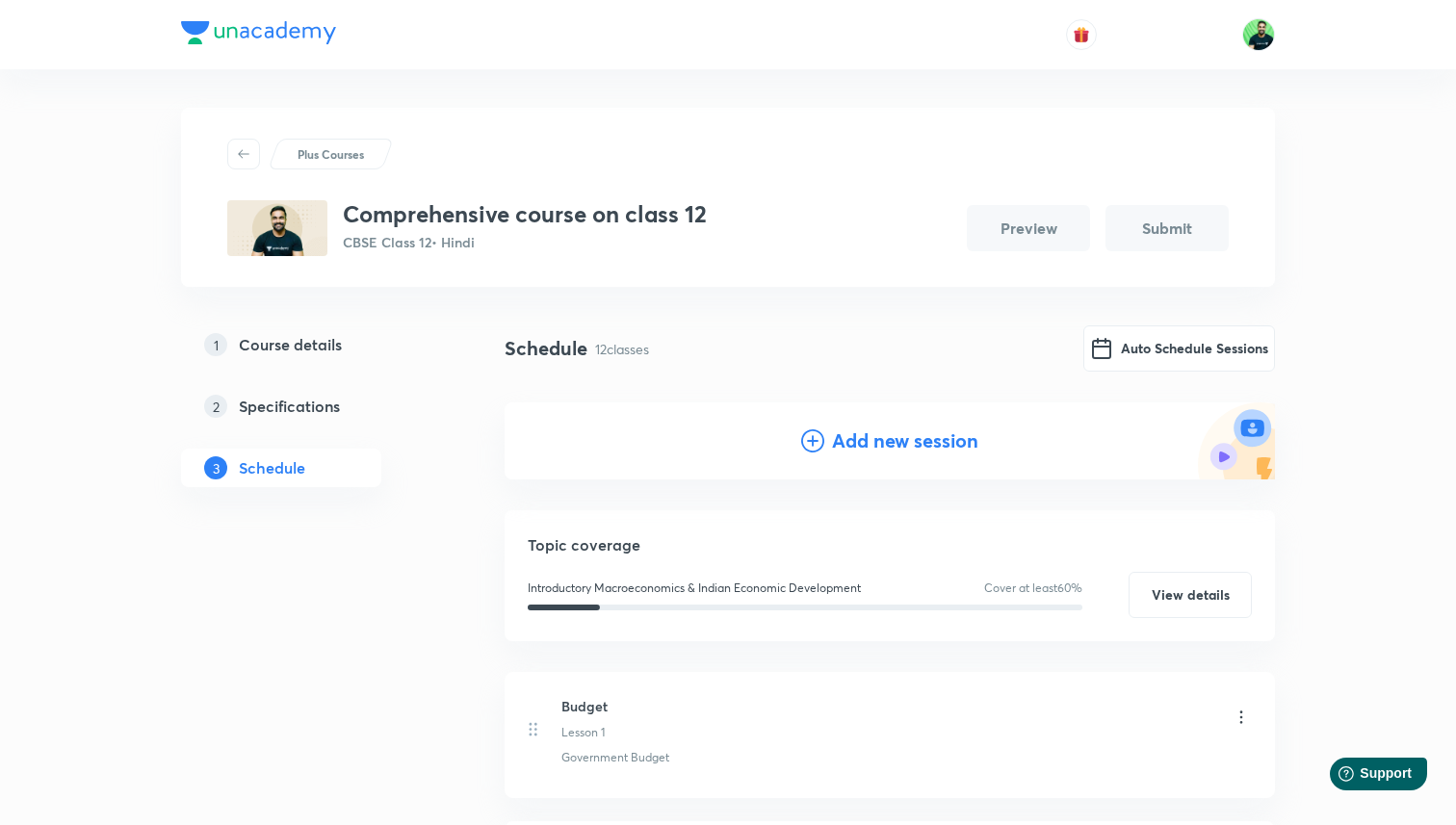 click on "Add new session" at bounding box center [905, 441] 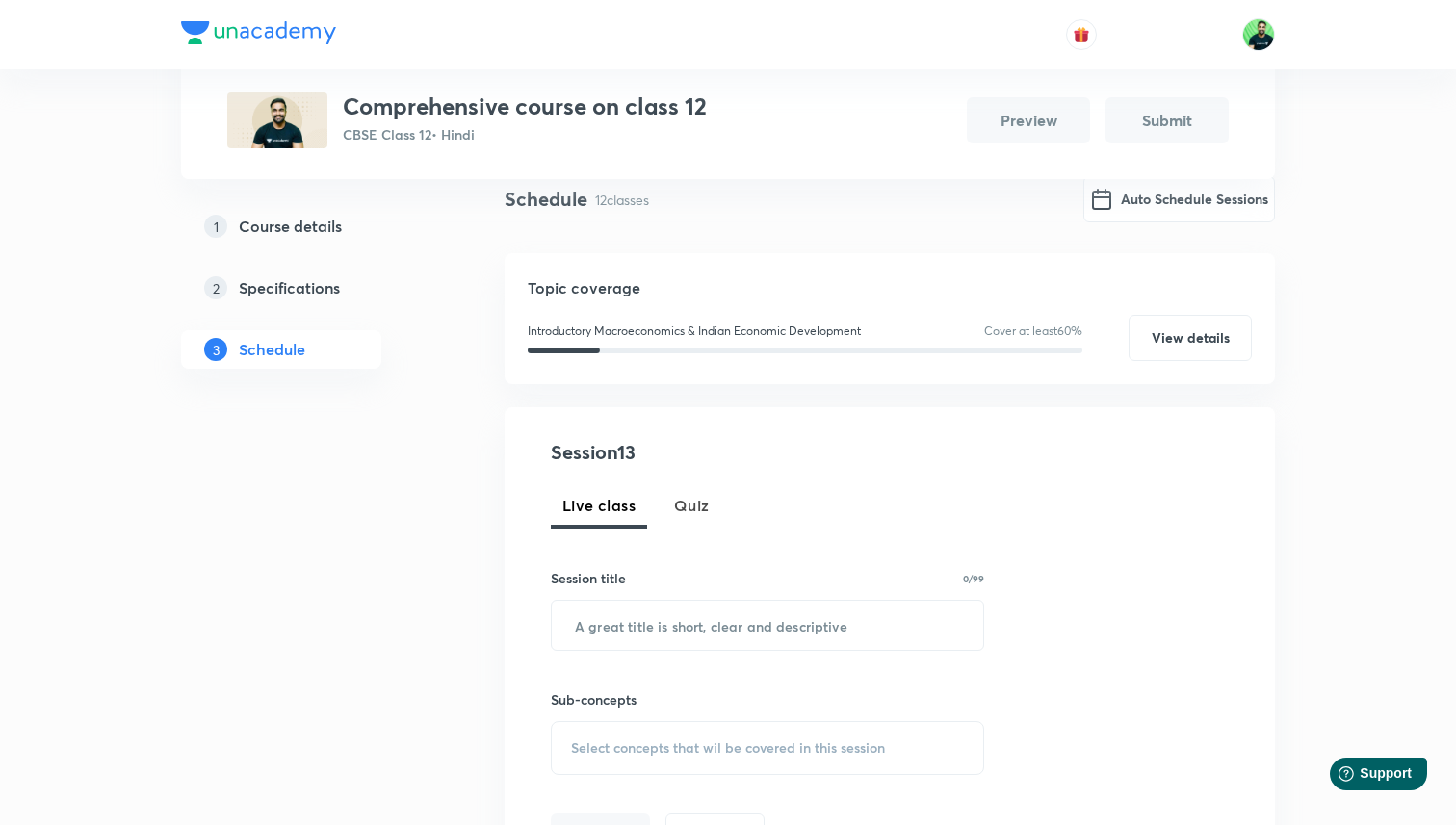scroll, scrollTop: 157, scrollLeft: 0, axis: vertical 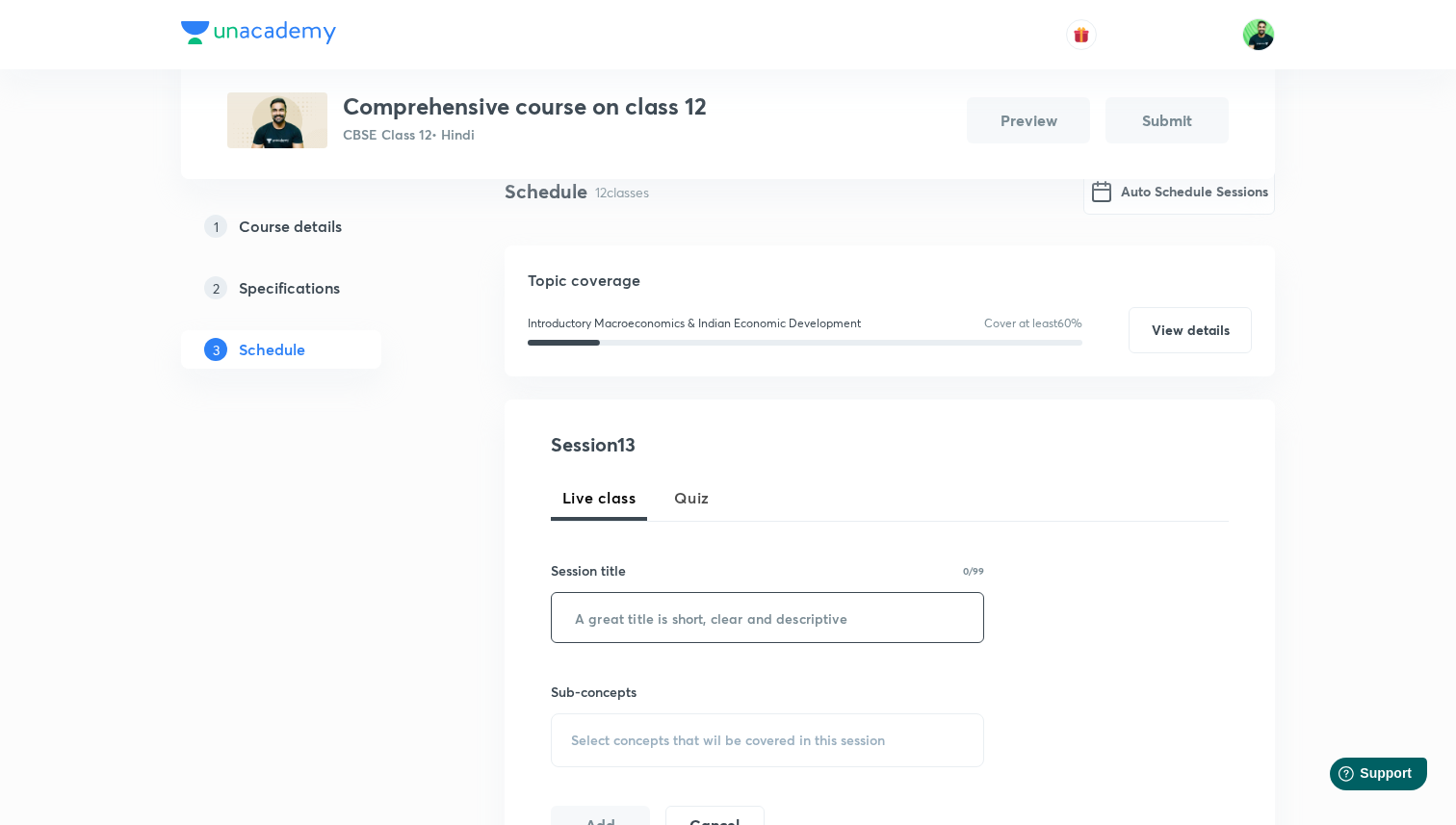 click at bounding box center (767, 617) 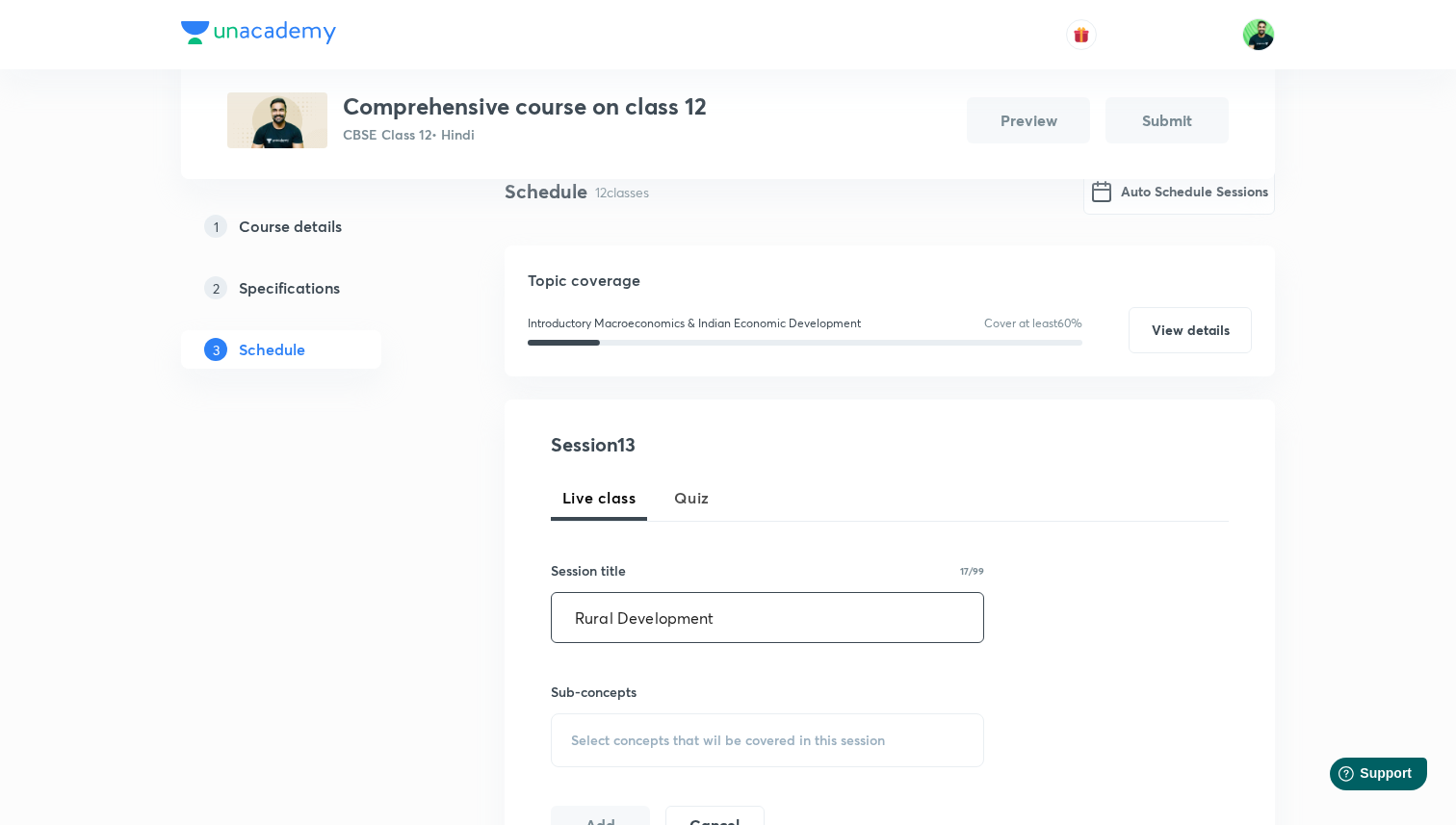 type on "Rural Development" 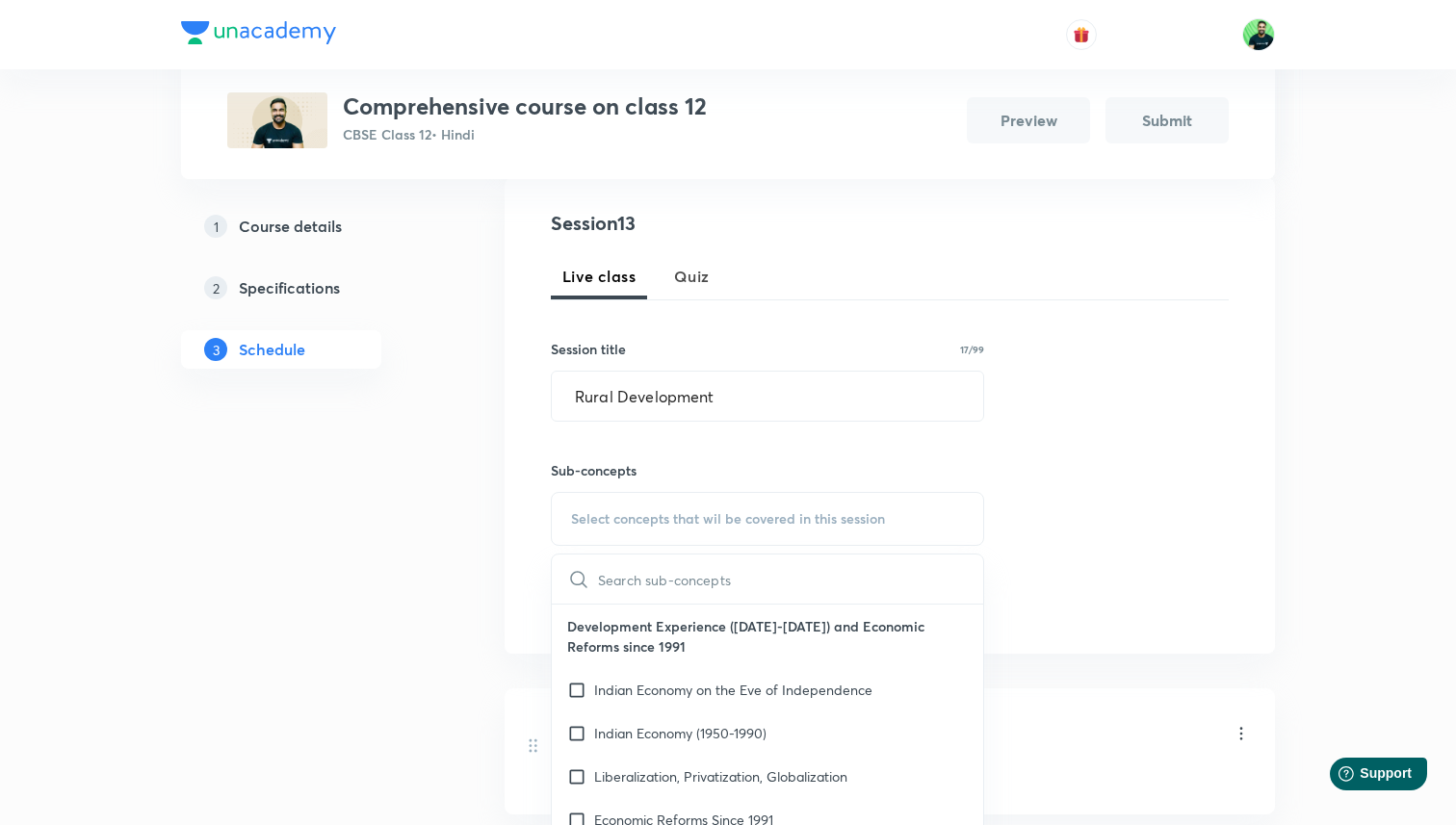 scroll, scrollTop: 380, scrollLeft: 0, axis: vertical 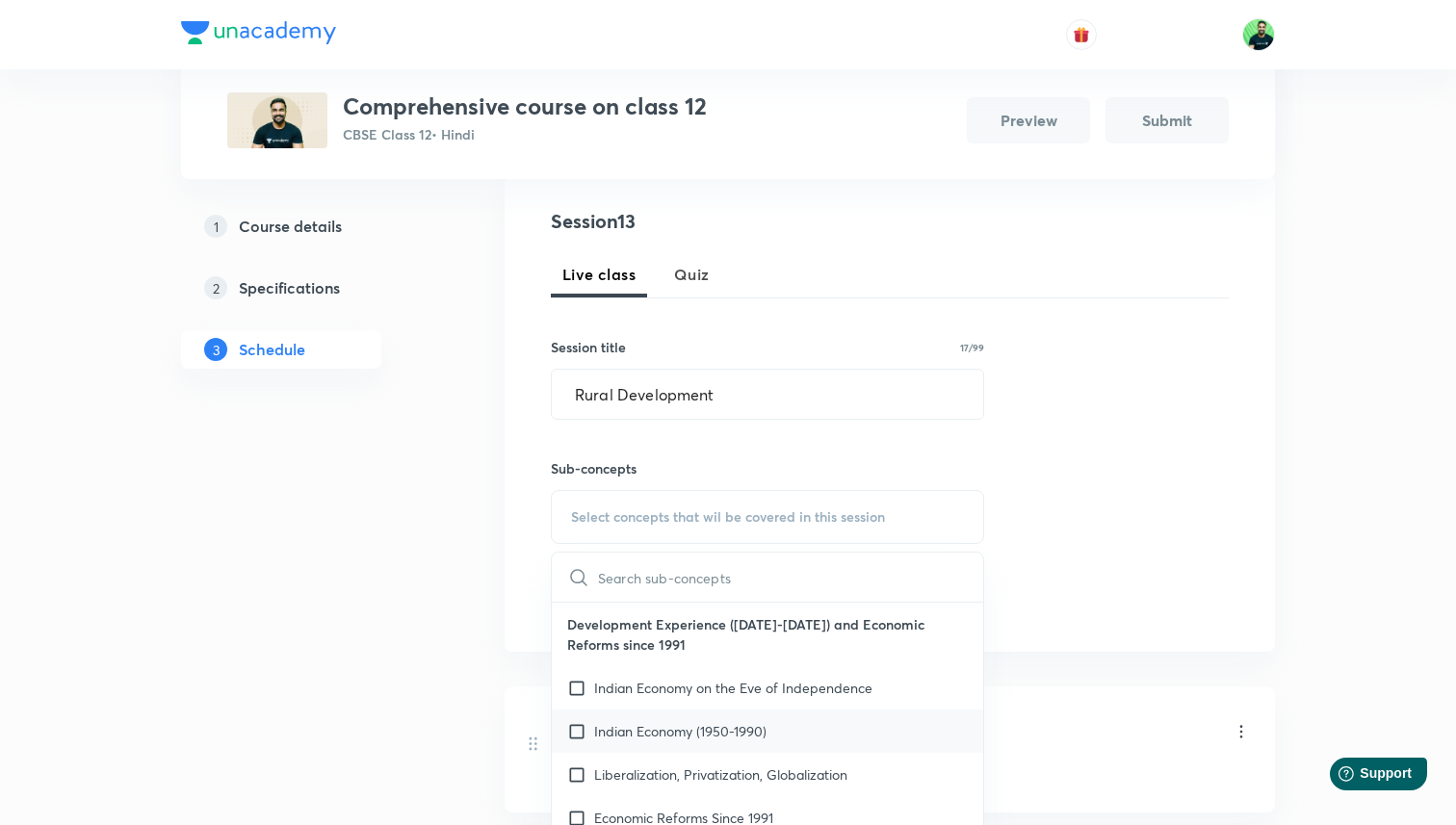 click on "Indian Economy (1950-1990)" at bounding box center [767, 731] 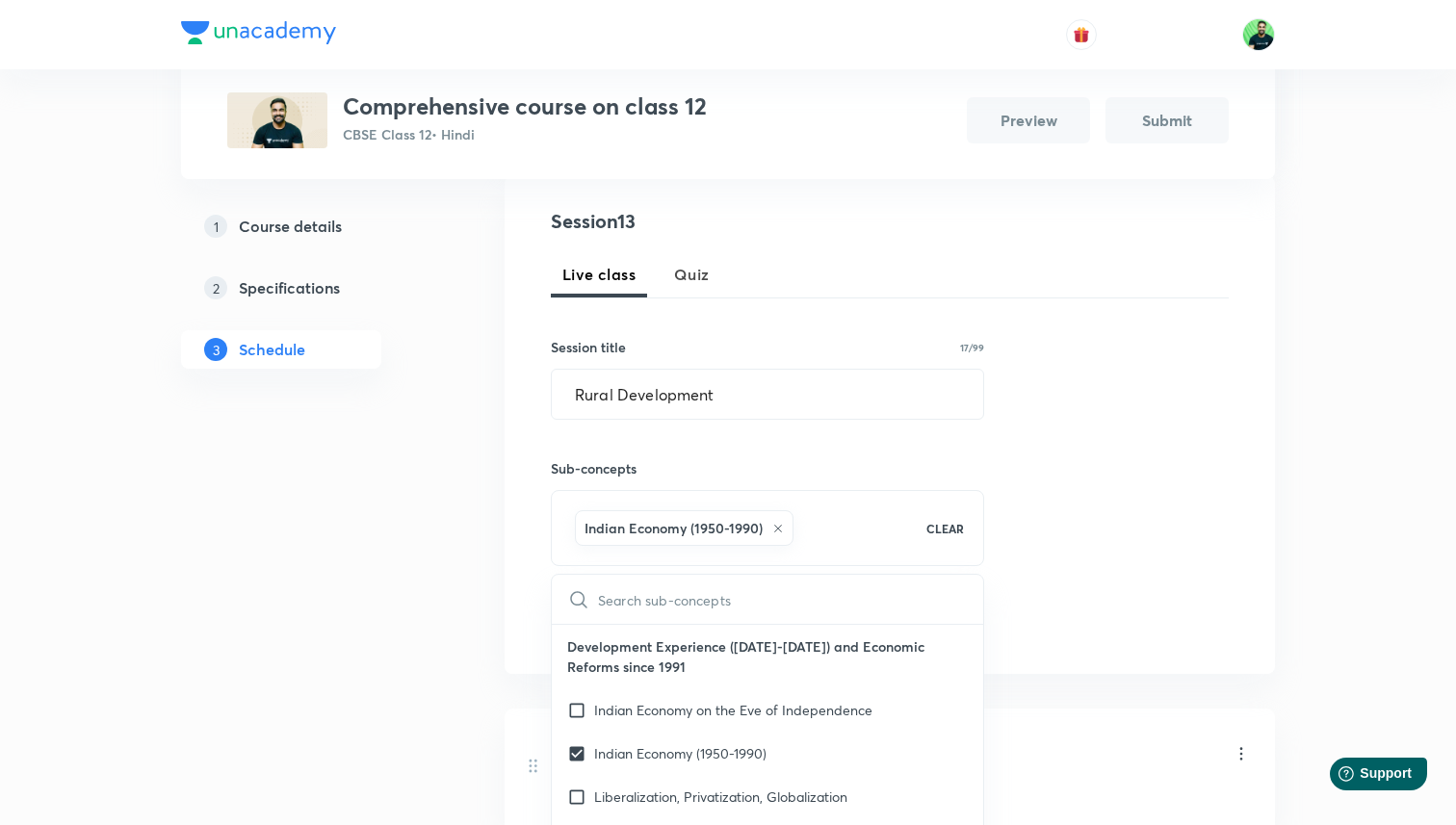 click on "Session  13 Live class Quiz Session title 17/99 Rural Development ​ Sub-concepts Indian Economy (1950-1990) CLEAR ​ Development Experience (1947-90) and Economic Reforms since 1991 Indian Economy on the Eve of Independence Indian Economy (1950-1990) Liberalization, Privatization, Globalization Economic Reforms Since 1991 Development Experience of India Comparative Development of India ​& Neighbours Current challenges facing Indian Economy Poverty Human Capital Formation Rural Development Covered previously Employment Infrastructure Sustainable Economic Development National income Aggregates Basic Concepts Circular Flow of Income Methods of Calculating National Income Aggregates Related To National Income Money ​& Banking Money Supply of Money Money Creation Central Bank Controller Of Credit Theory of Income ​& Employment Aggregate Demand ​& Related Concepts Income Determination Excess Demand ​& Deficient Demand Propensity to Consume ​& Propensity to Save Government Budget ​& Economy Government Budget Add Cancel" at bounding box center [890, 425] 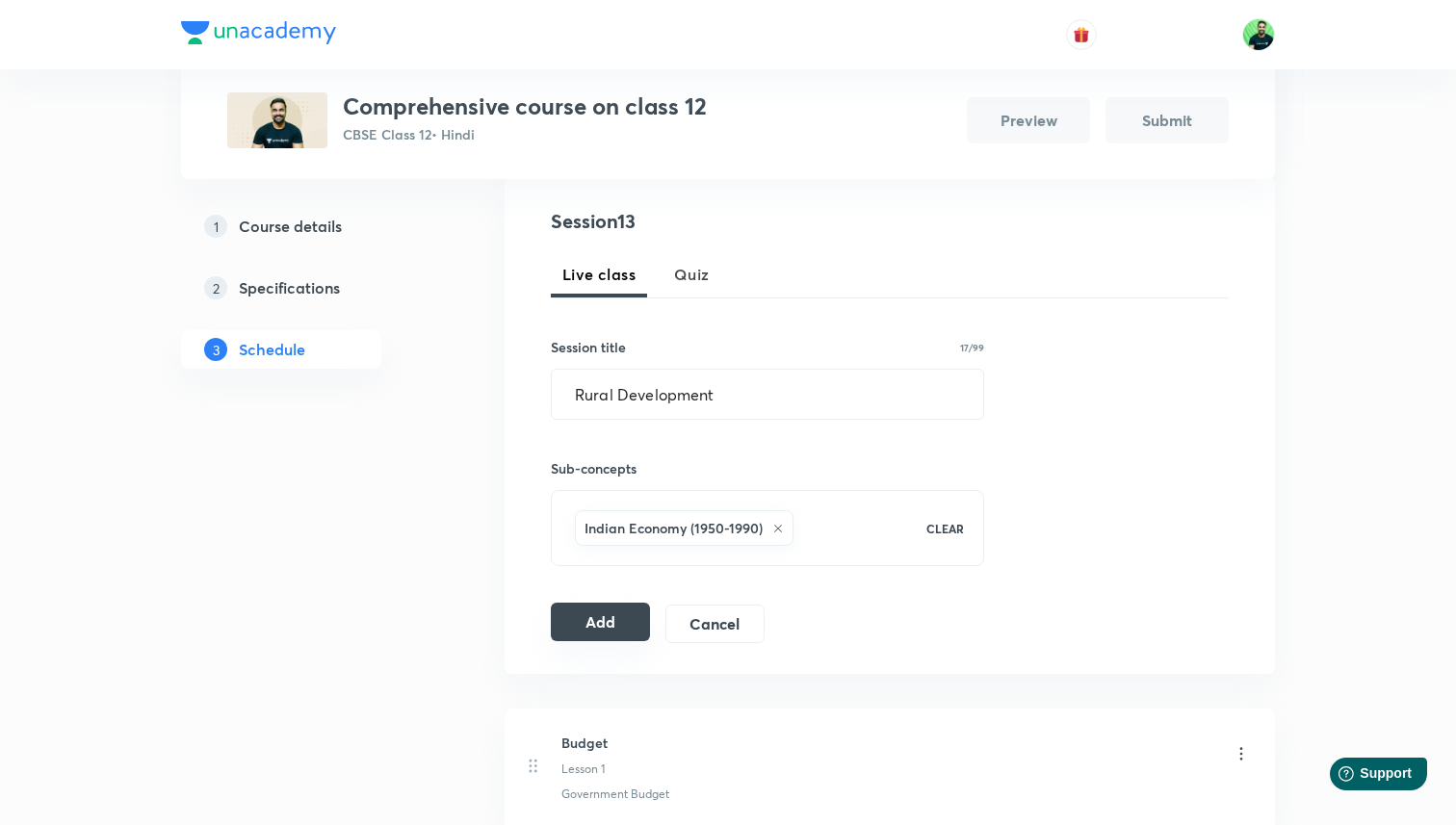 click on "Add" at bounding box center [600, 622] 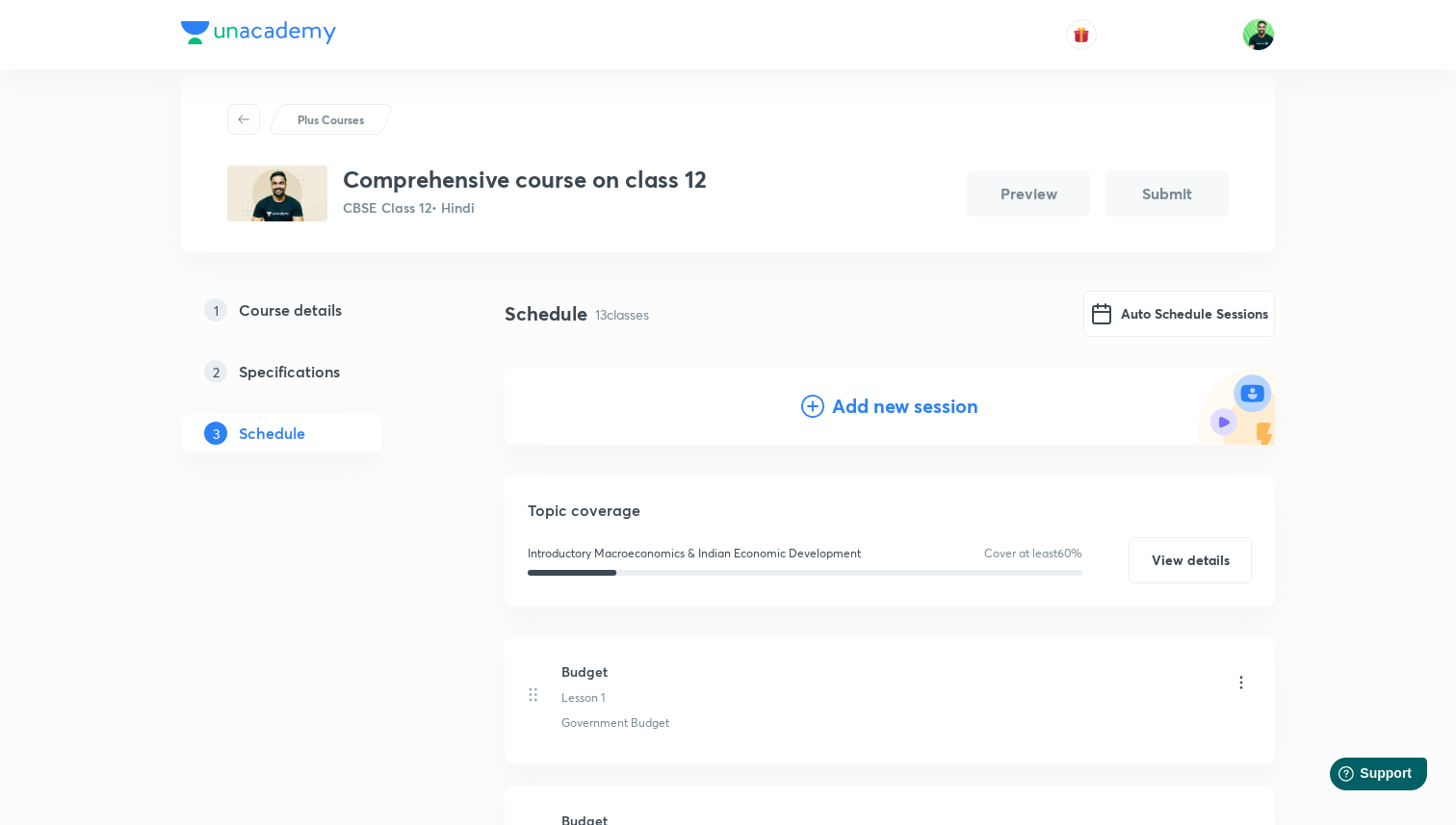 scroll, scrollTop: 0, scrollLeft: 0, axis: both 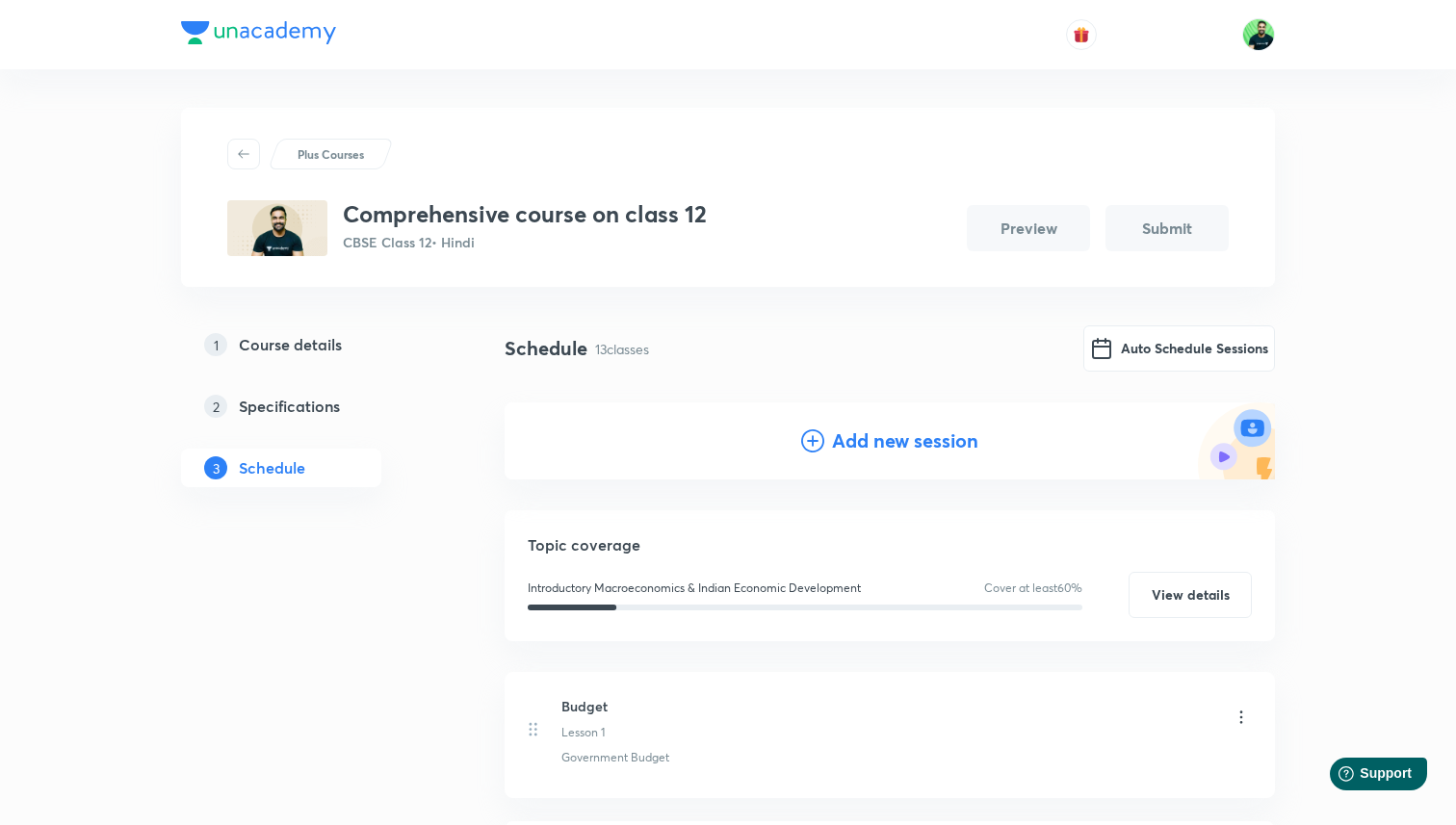 click on "Add new session" at bounding box center (905, 441) 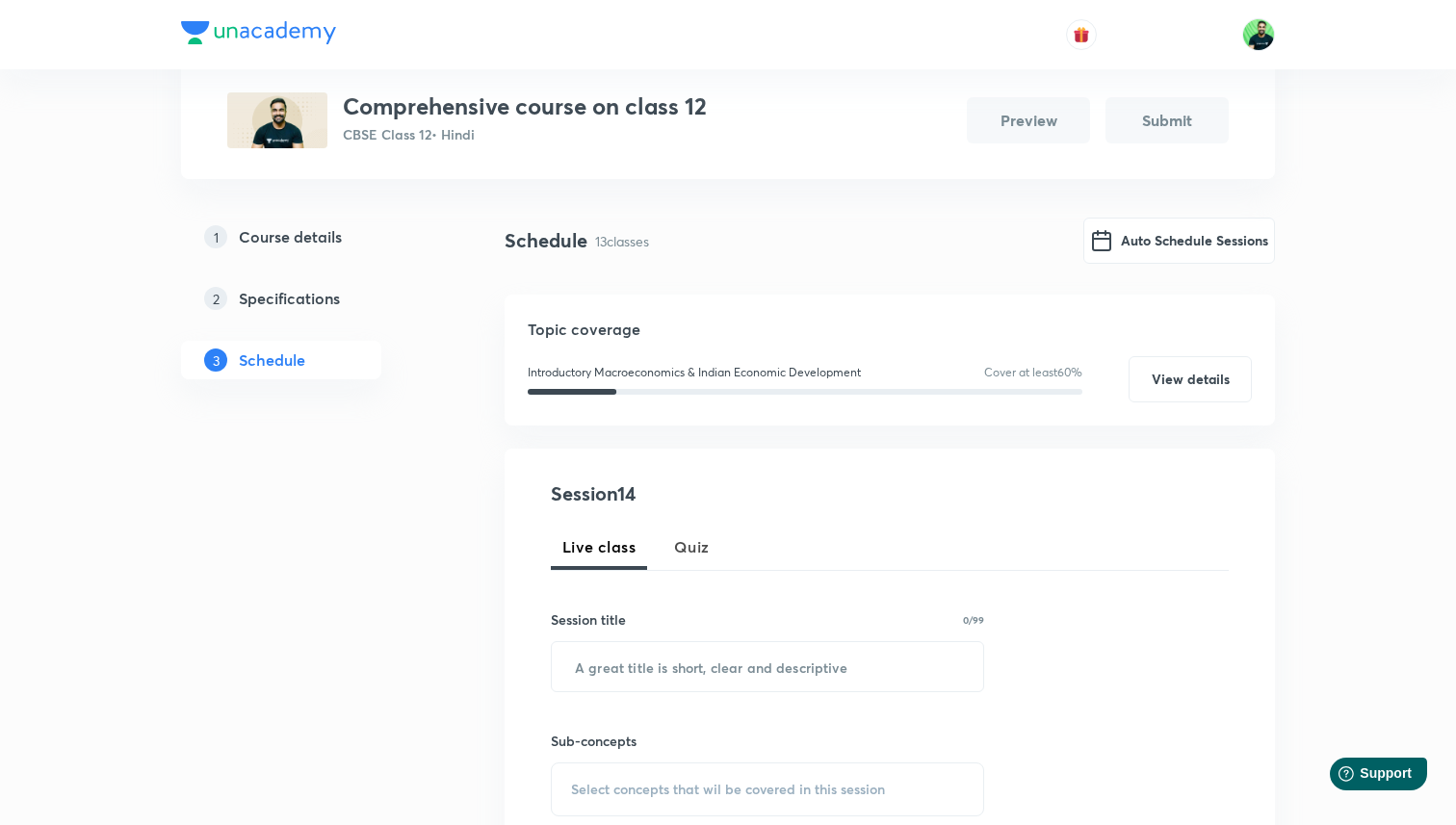 scroll, scrollTop: 116, scrollLeft: 0, axis: vertical 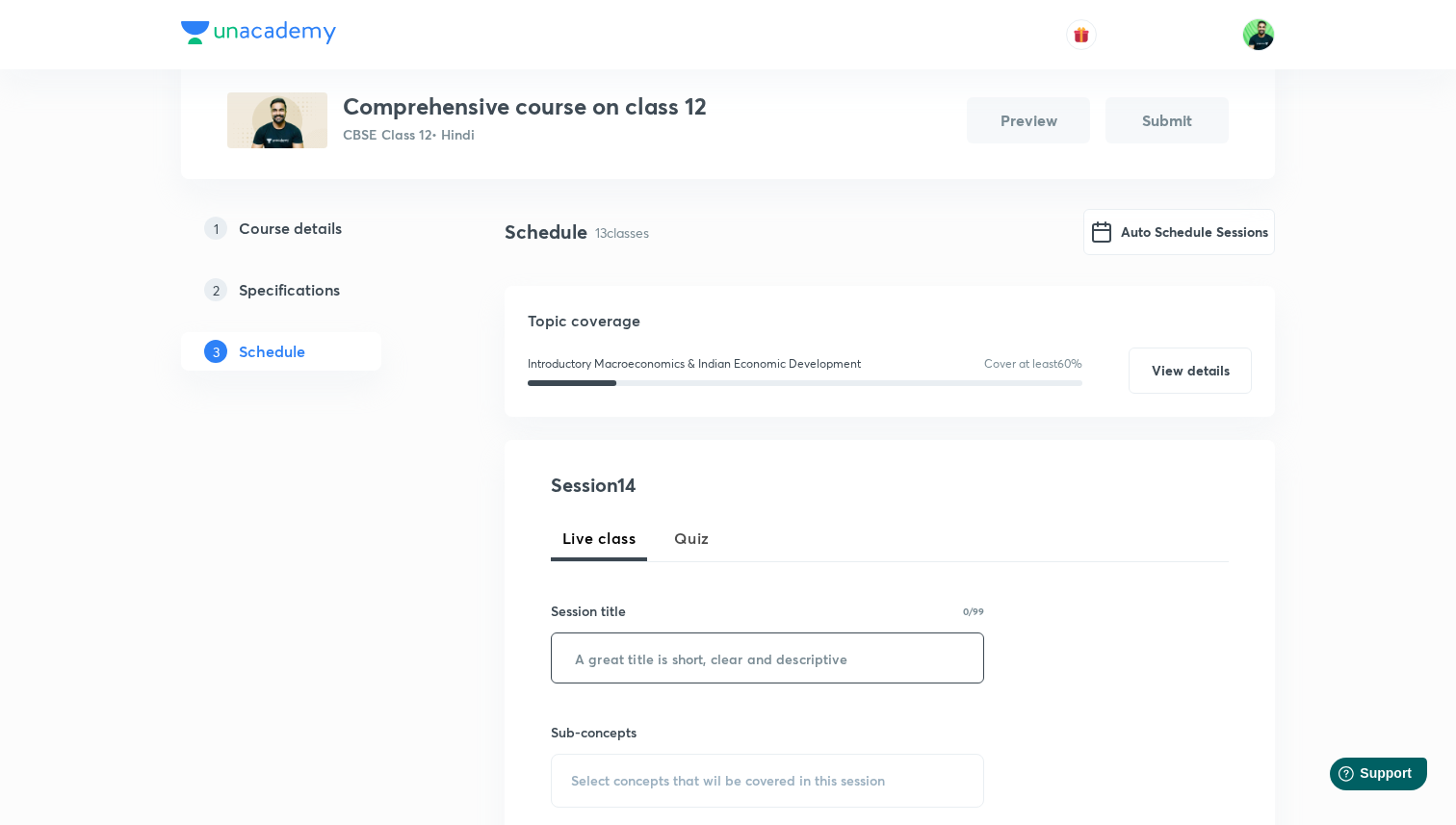 click at bounding box center [767, 657] 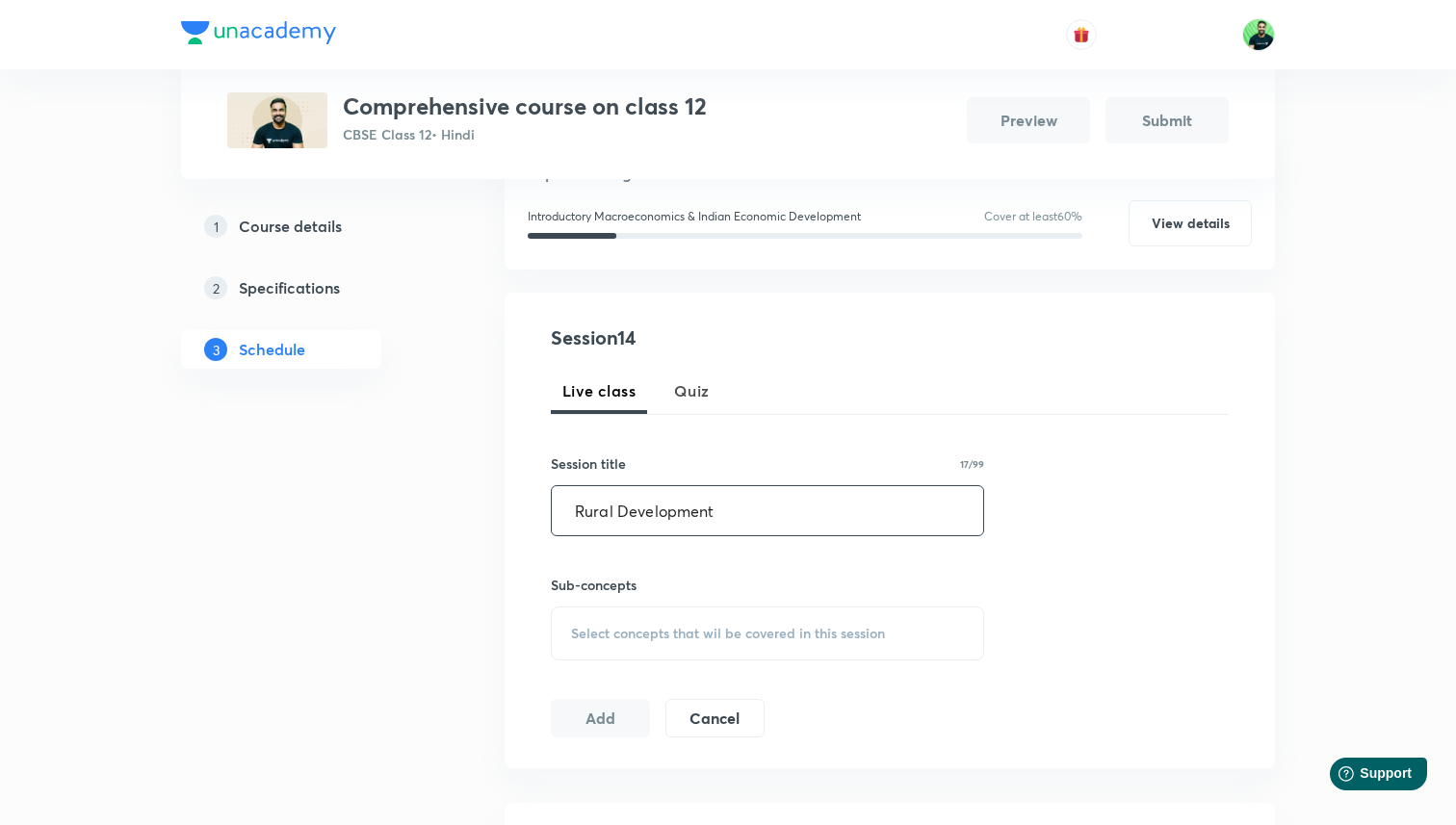 scroll, scrollTop: 278, scrollLeft: 0, axis: vertical 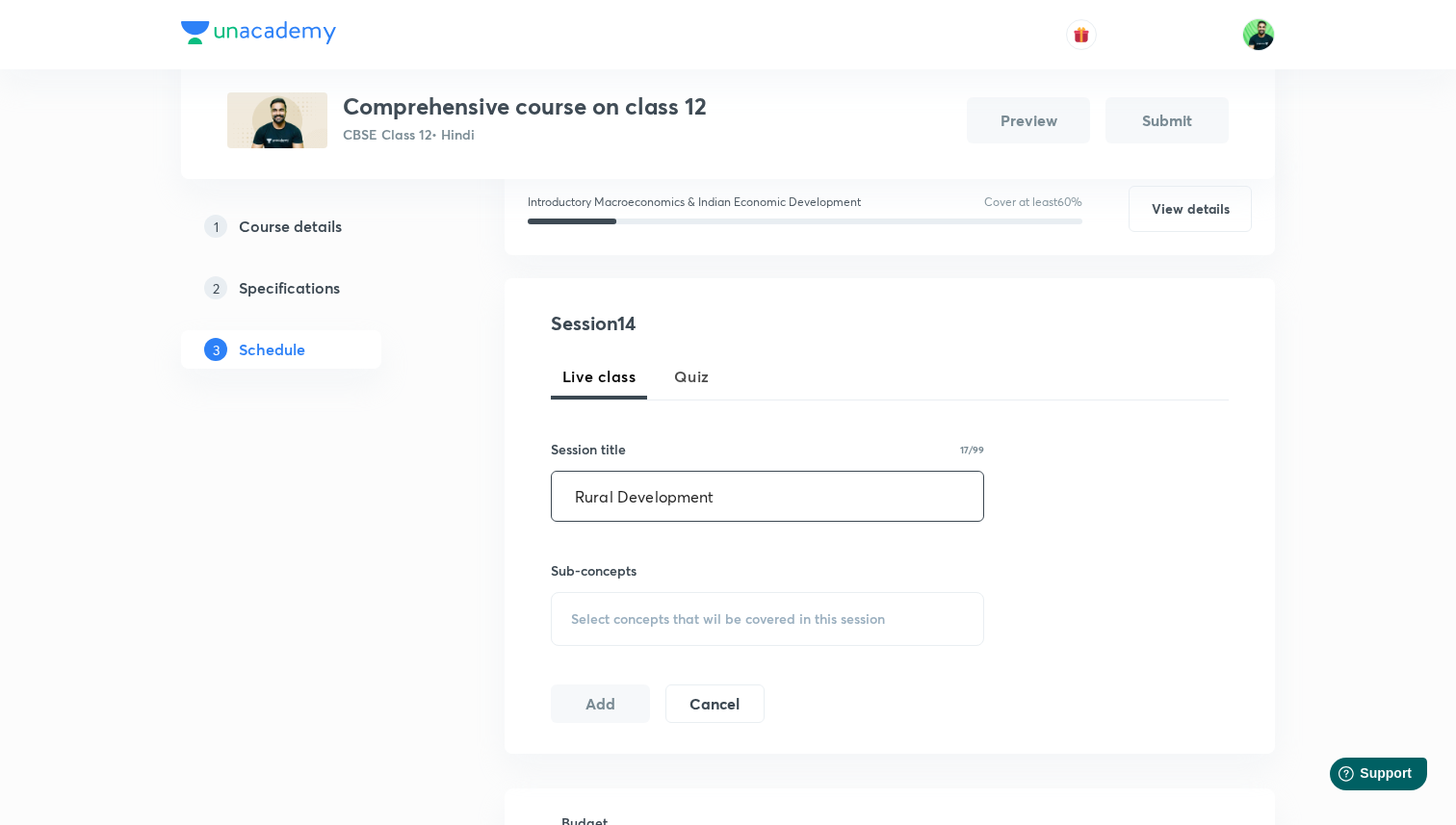 type on "Rural Development" 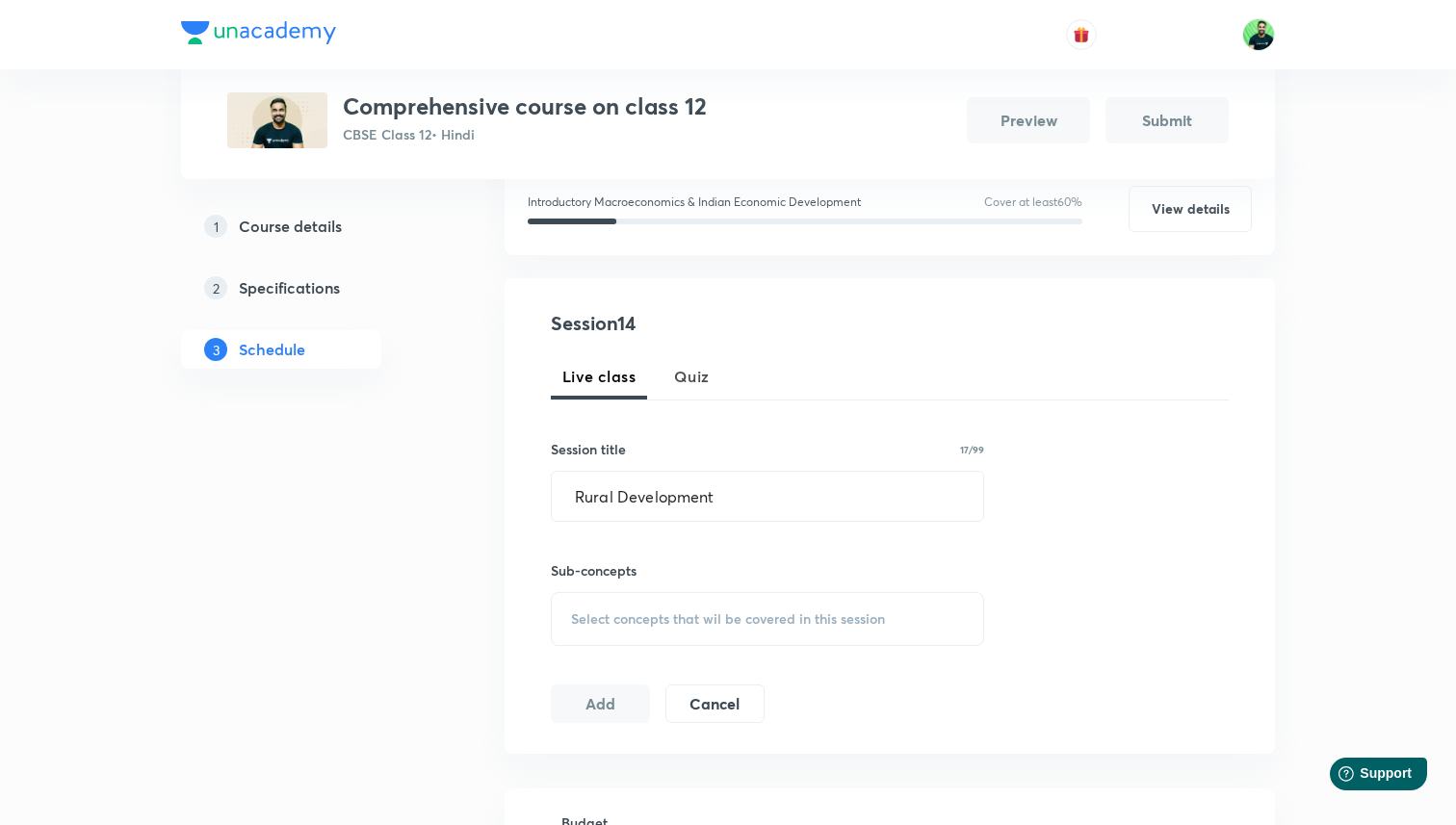 click on "Select concepts that wil be covered in this session" at bounding box center [728, 619] 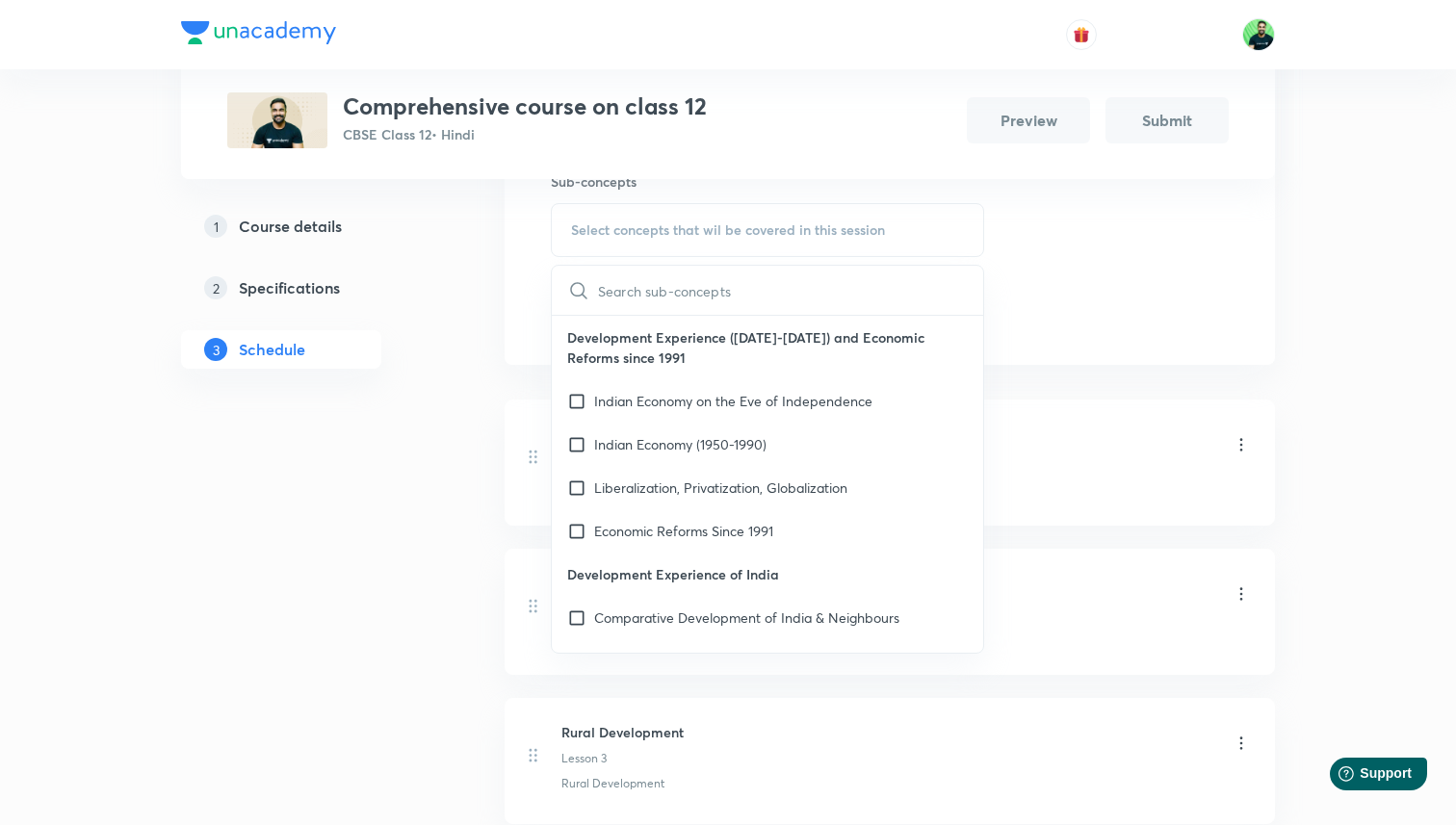 scroll, scrollTop: 657, scrollLeft: 0, axis: vertical 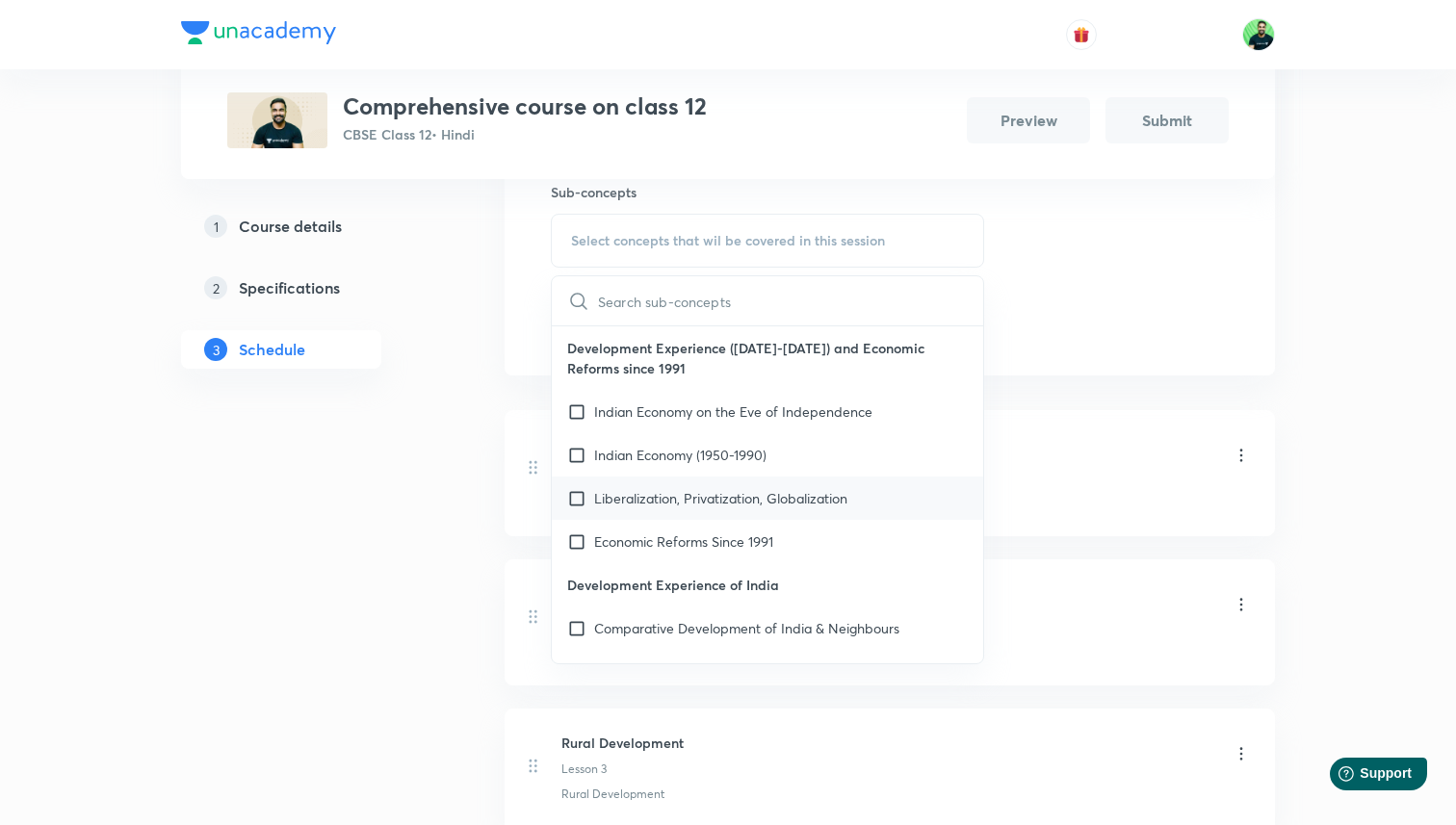 click on "Liberalization, Privatization, Globalization" at bounding box center [720, 498] 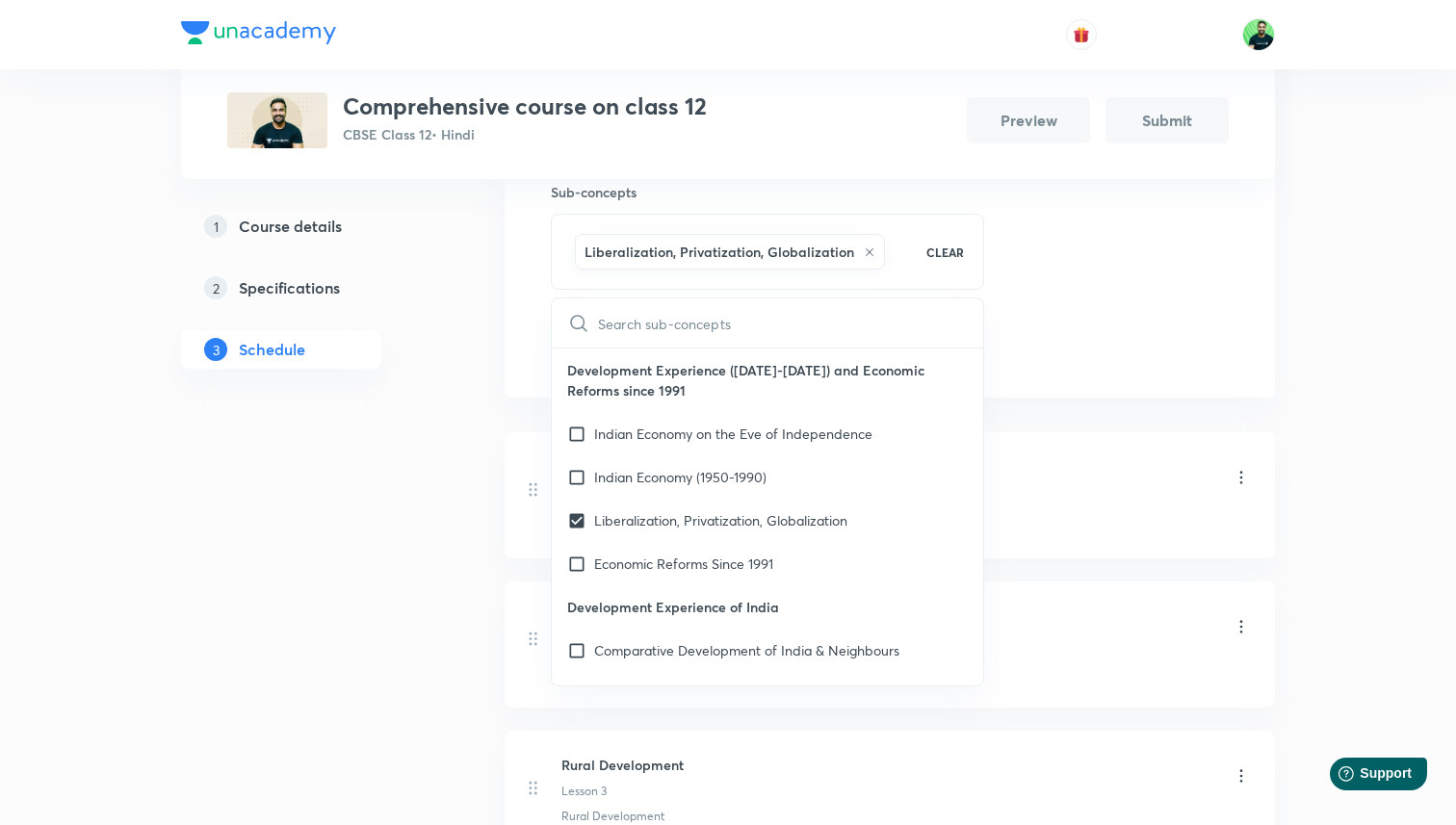 click on "Budget Lesson 1" at bounding box center (906, 478) 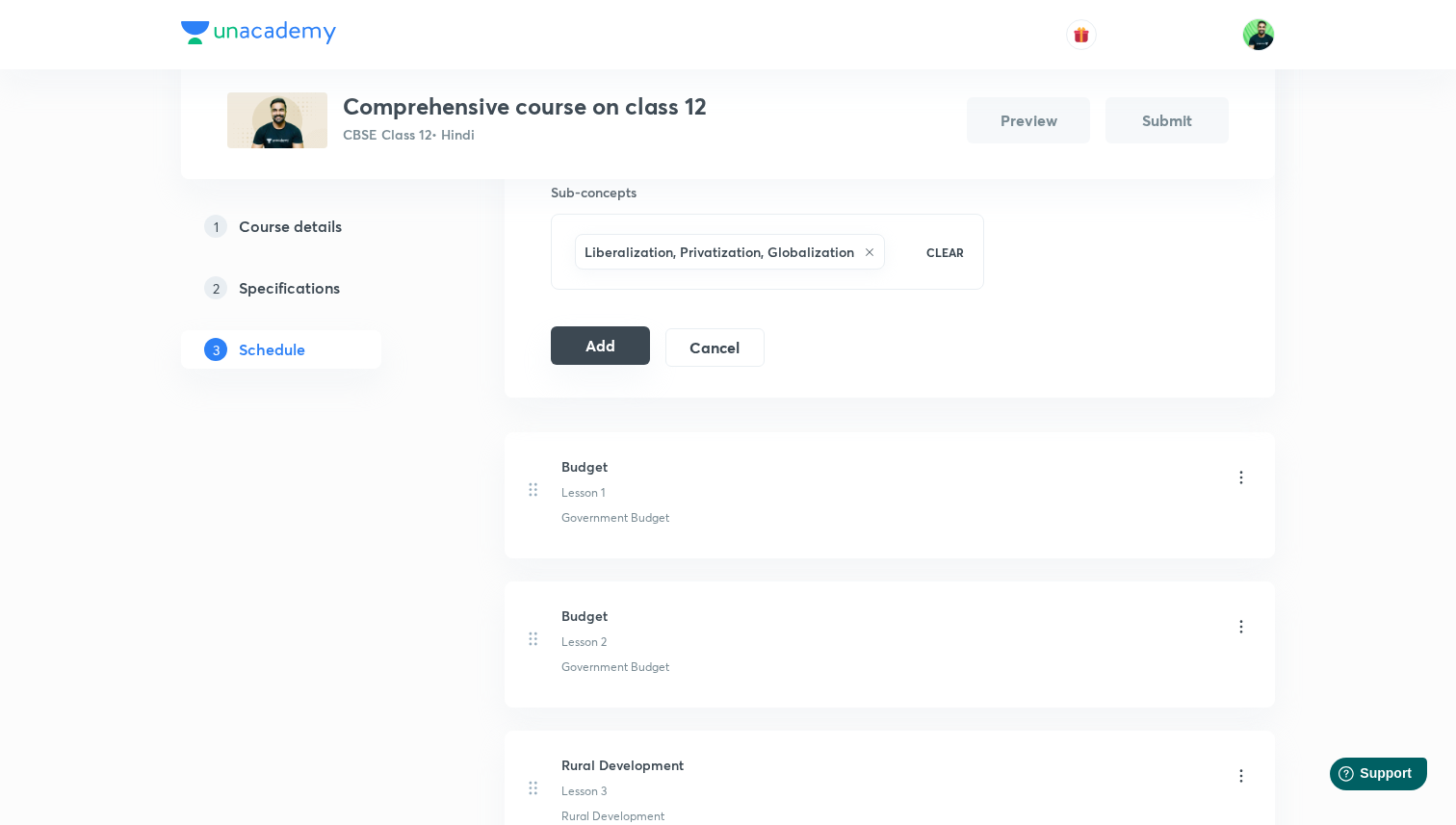 click on "Add" at bounding box center (600, 346) 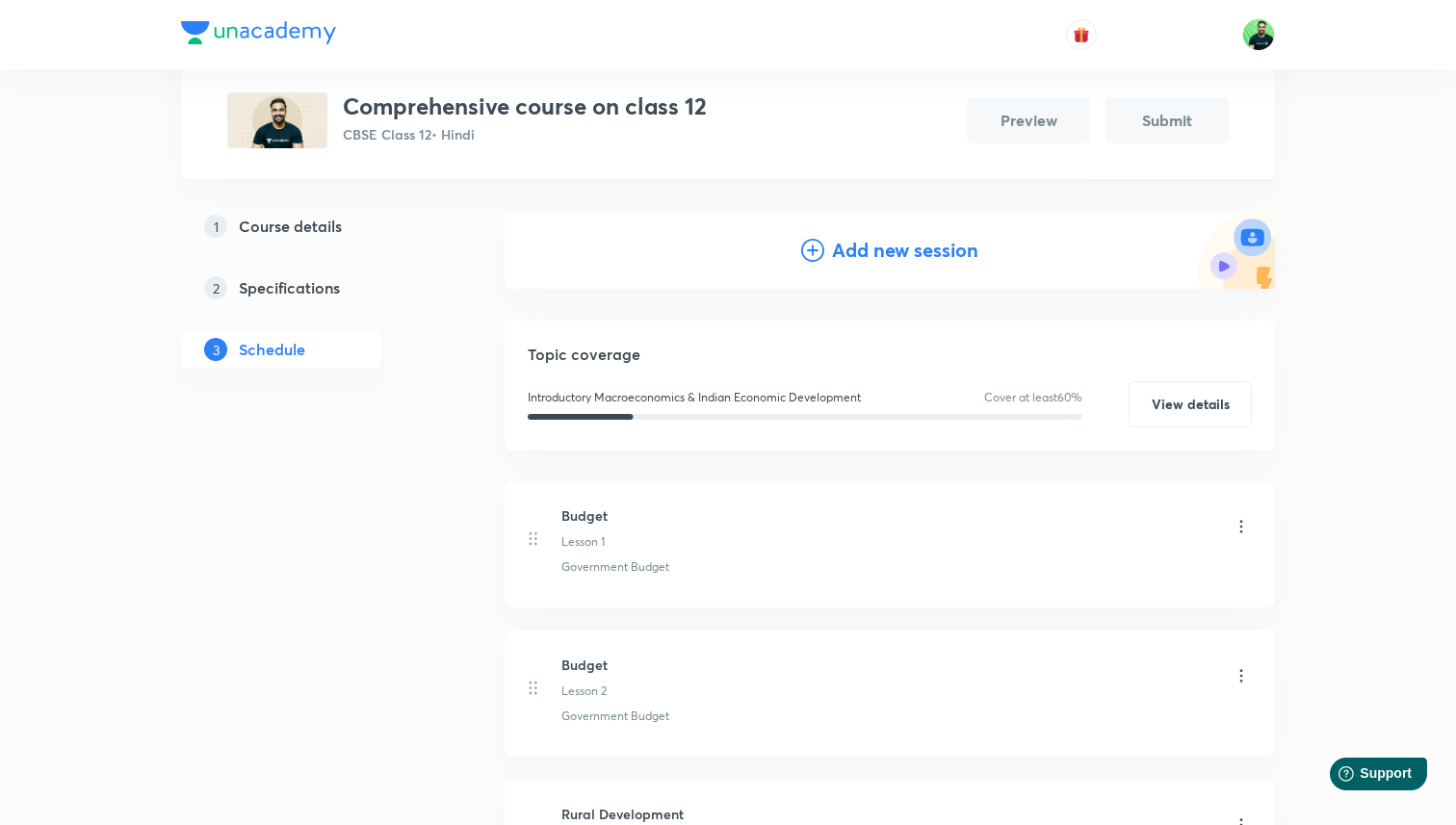 scroll, scrollTop: 0, scrollLeft: 0, axis: both 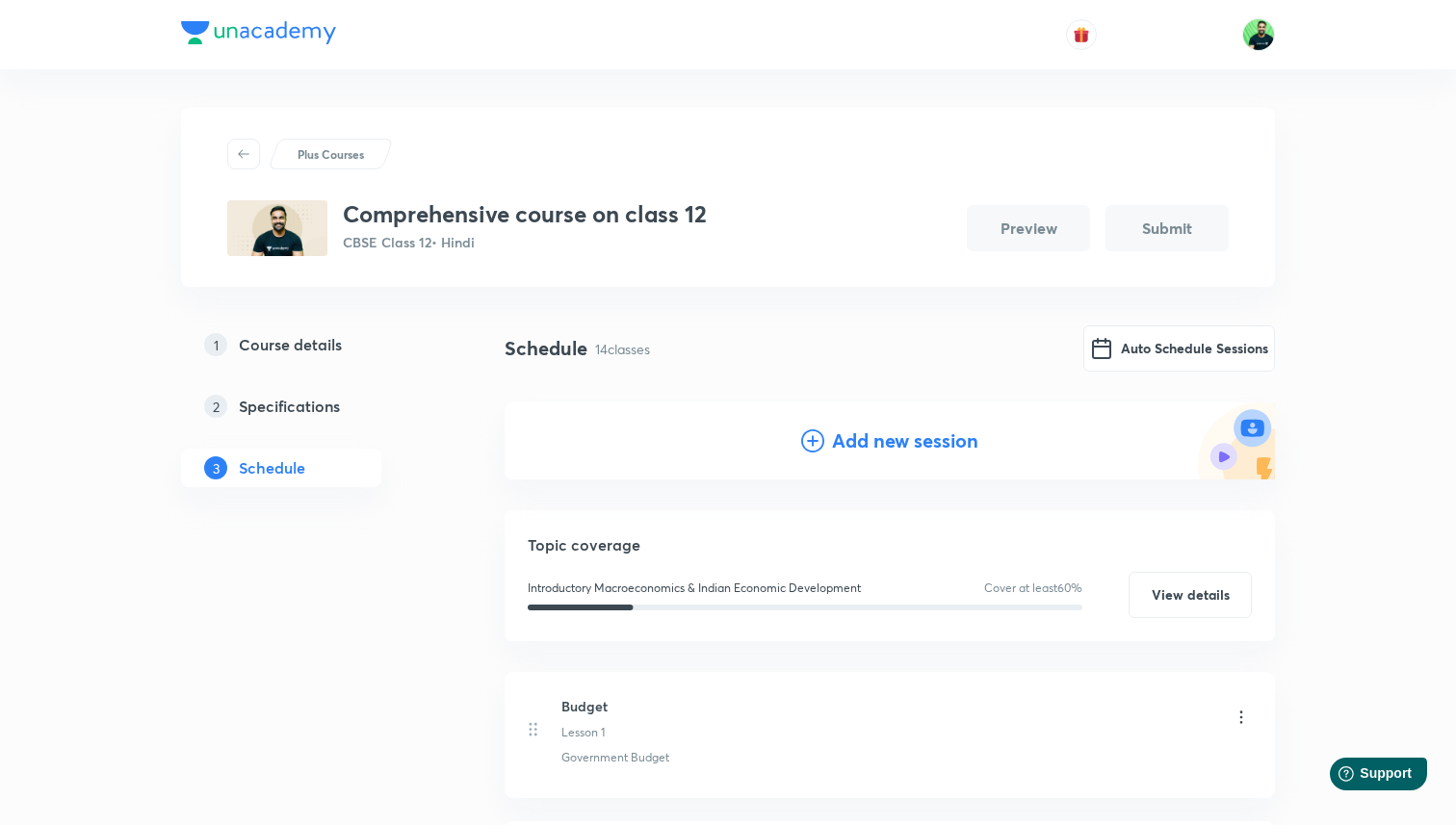 click on "Add new session" at bounding box center [905, 441] 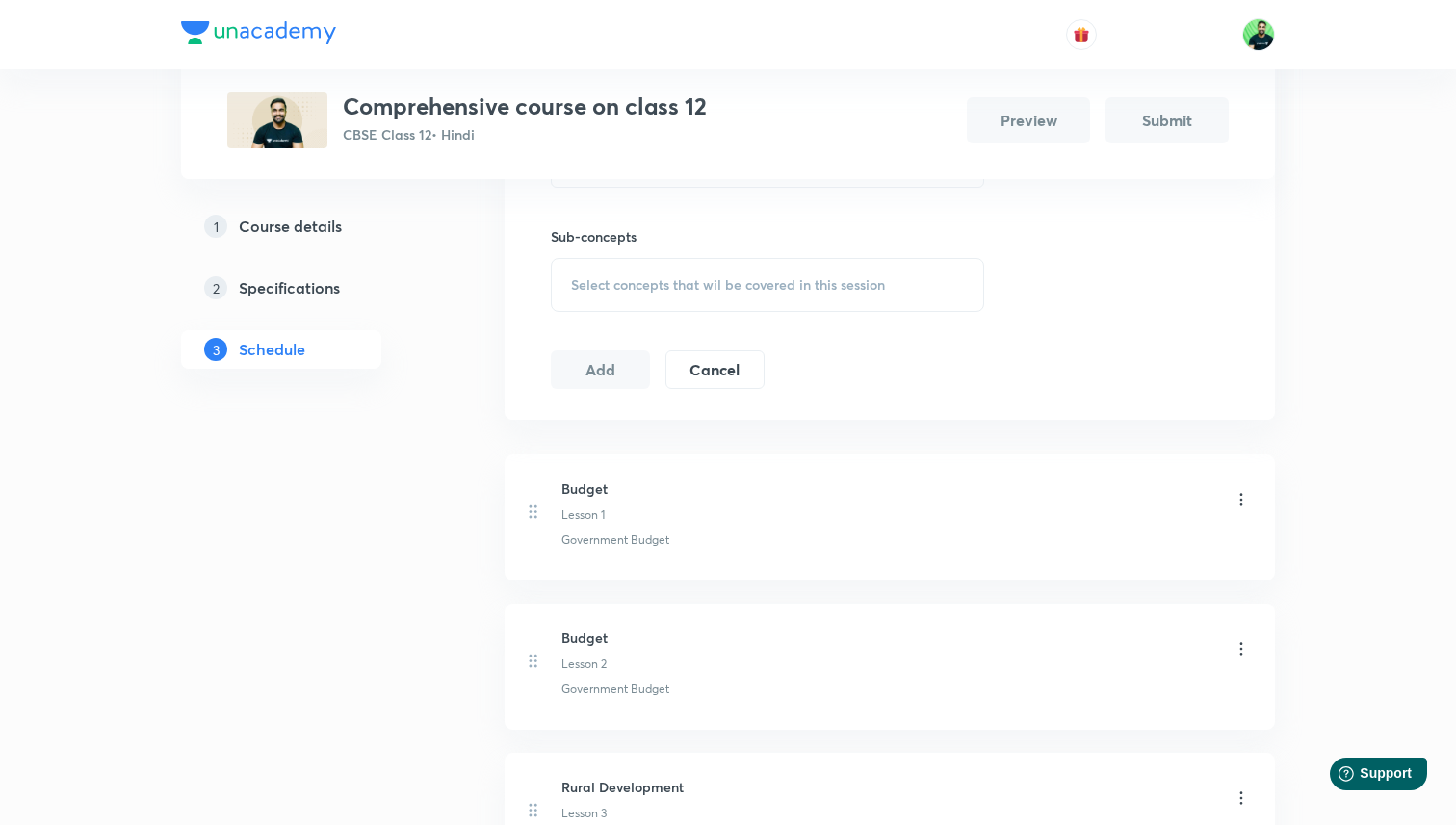 scroll, scrollTop: 443, scrollLeft: 0, axis: vertical 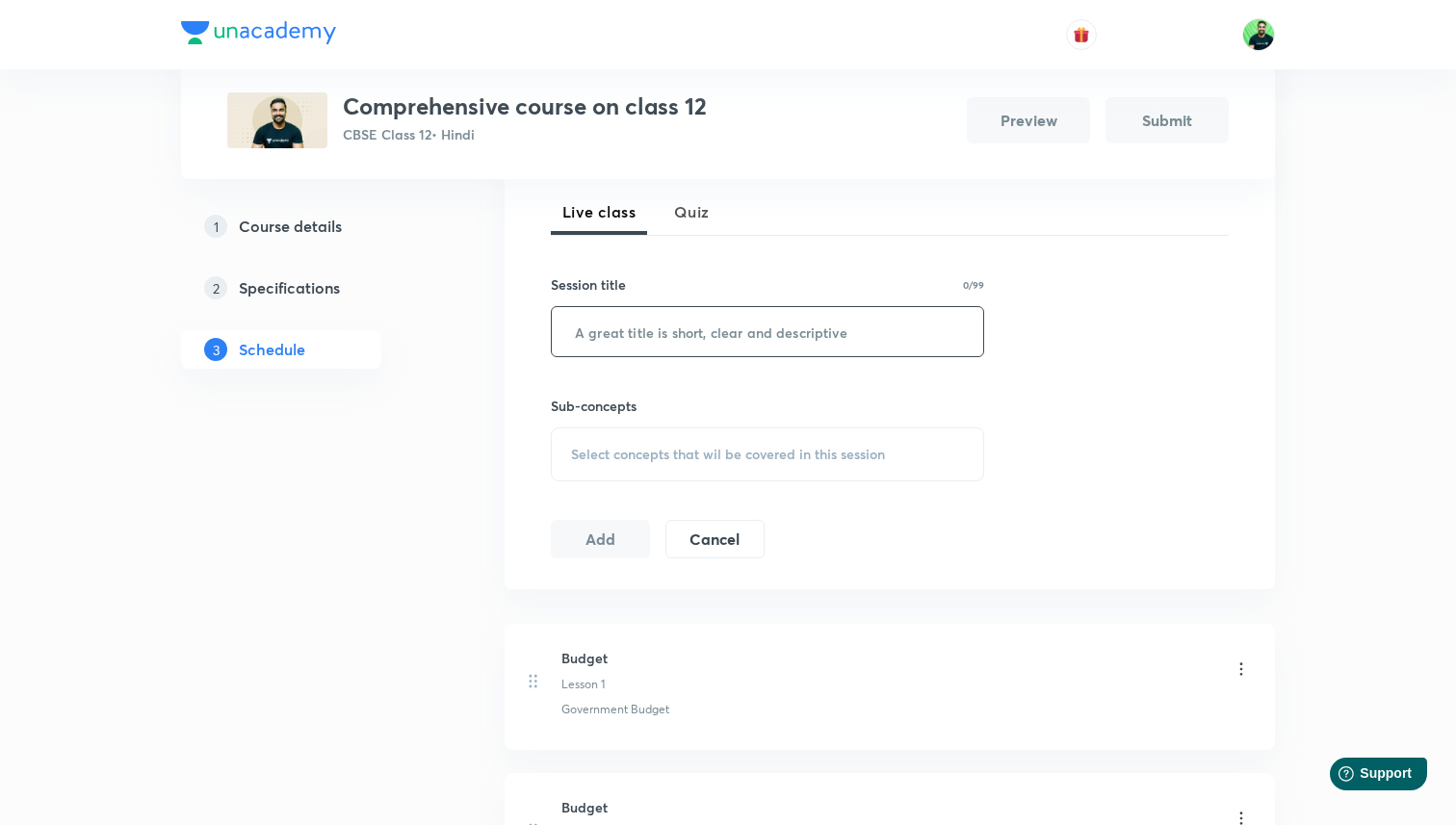 click at bounding box center (767, 331) 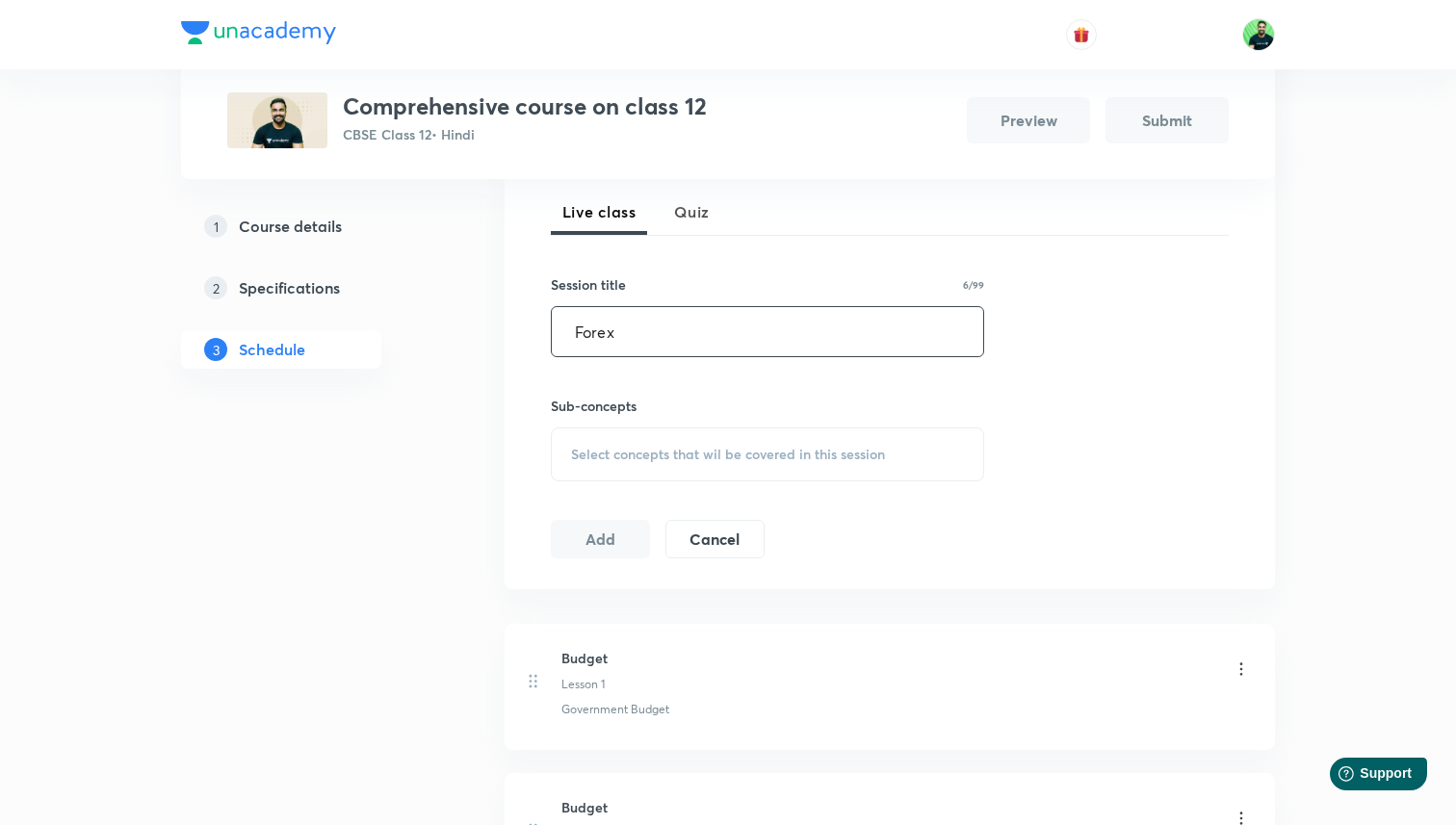 type on "Forex" 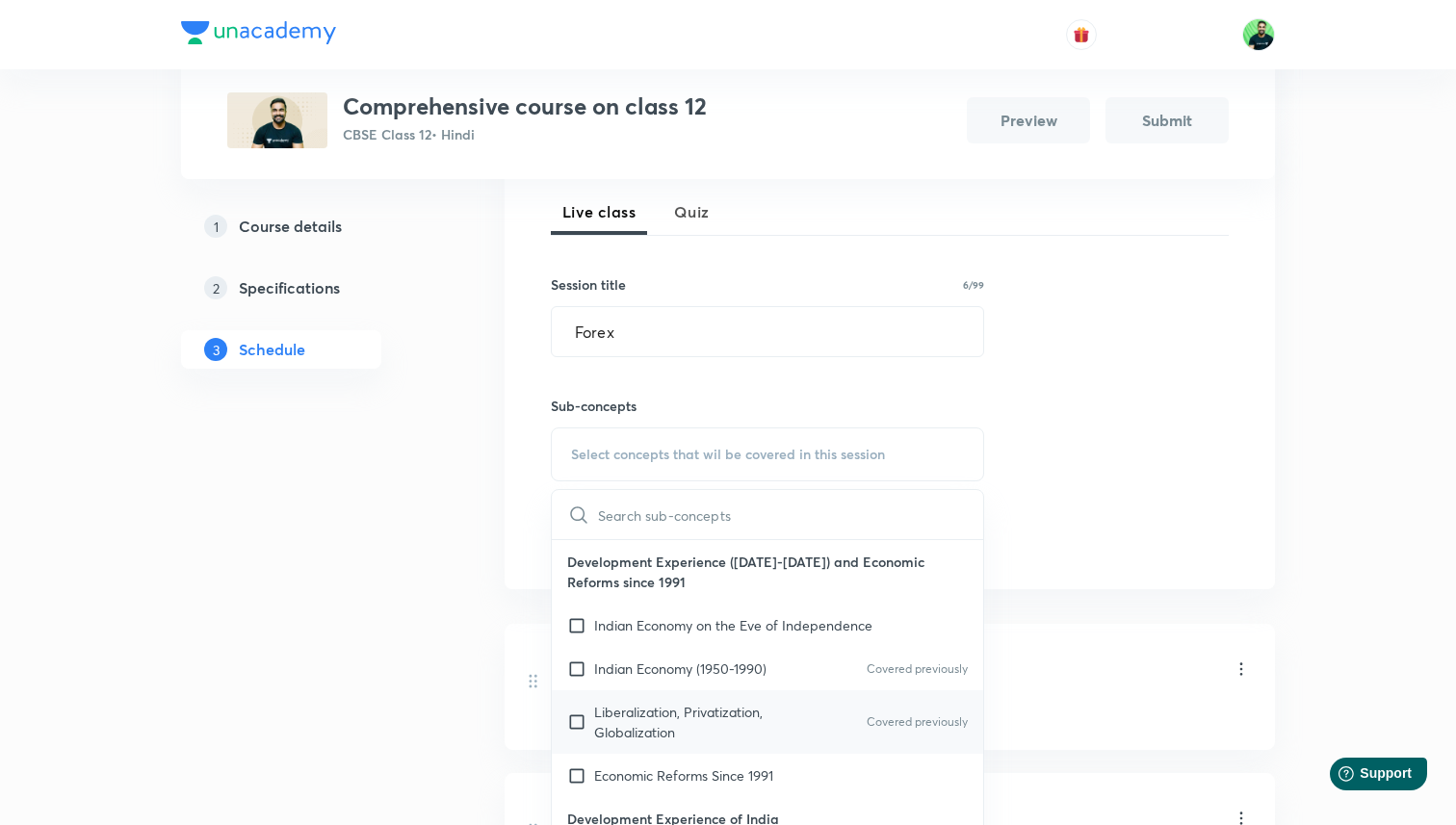 click on "Liberalization, Privatization, Globalization Covered previously" at bounding box center [767, 722] 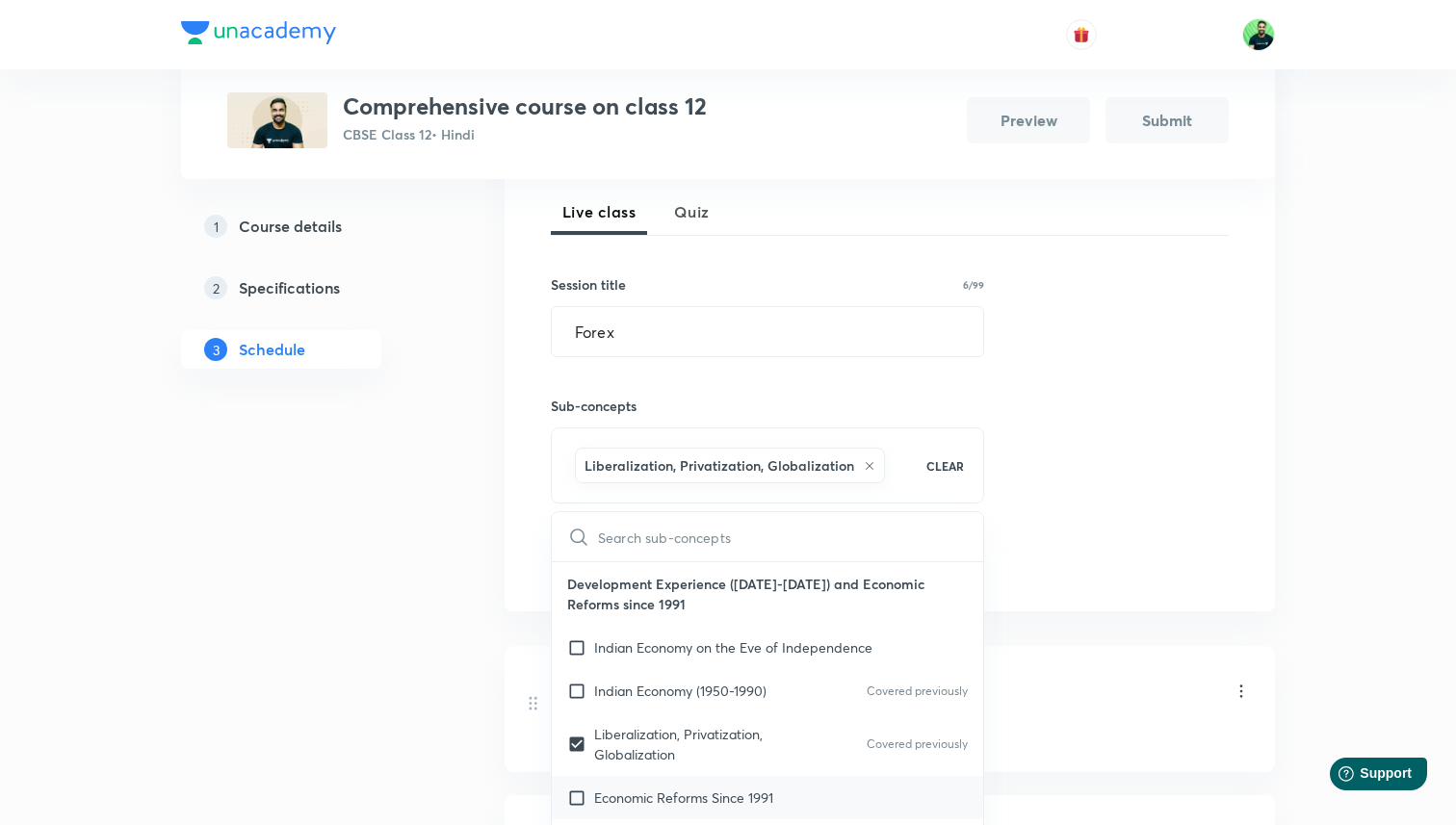 click on "Economic Reforms Since 1991" at bounding box center [767, 797] 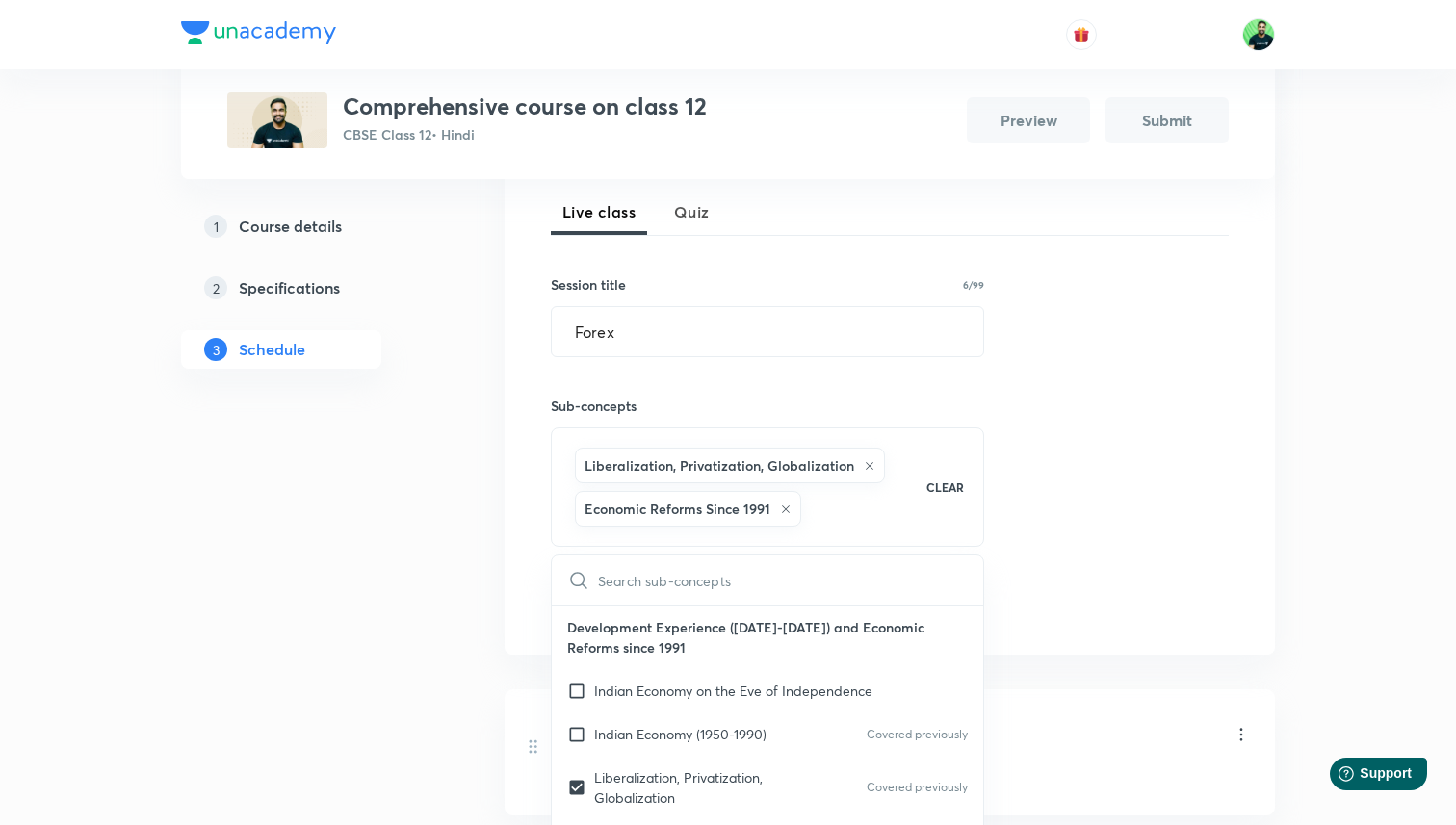 click on "Session  15 Live class Quiz Session title 6/99 Forex ​ Sub-concepts Liberalization, Privatization, Globalization Economic Reforms Since 1991 CLEAR ​ Development Experience (1947-90) and Economic Reforms since 1991 Indian Economy on the Eve of Independence Indian Economy (1950-1990) Covered previously Liberalization, Privatization, Globalization Covered previously Economic Reforms Since 1991 Development Experience of India Comparative Development of India ​& Neighbours Current challenges facing Indian Economy Poverty Human Capital Formation Rural Development Covered previously Employment Infrastructure Sustainable Economic Development National income Aggregates Basic Concepts Circular Flow of Income Methods of Calculating National Income Aggregates Related To National Income Money ​& Banking Money Supply of Money Money Creation Central Bank Controller Of Credit Theory of Income ​& Employment Aggregate Demand ​& Related Concepts Income Determination Excess Demand ​& Deficient Demand Government Budget ​& Economy" at bounding box center [890, 384] 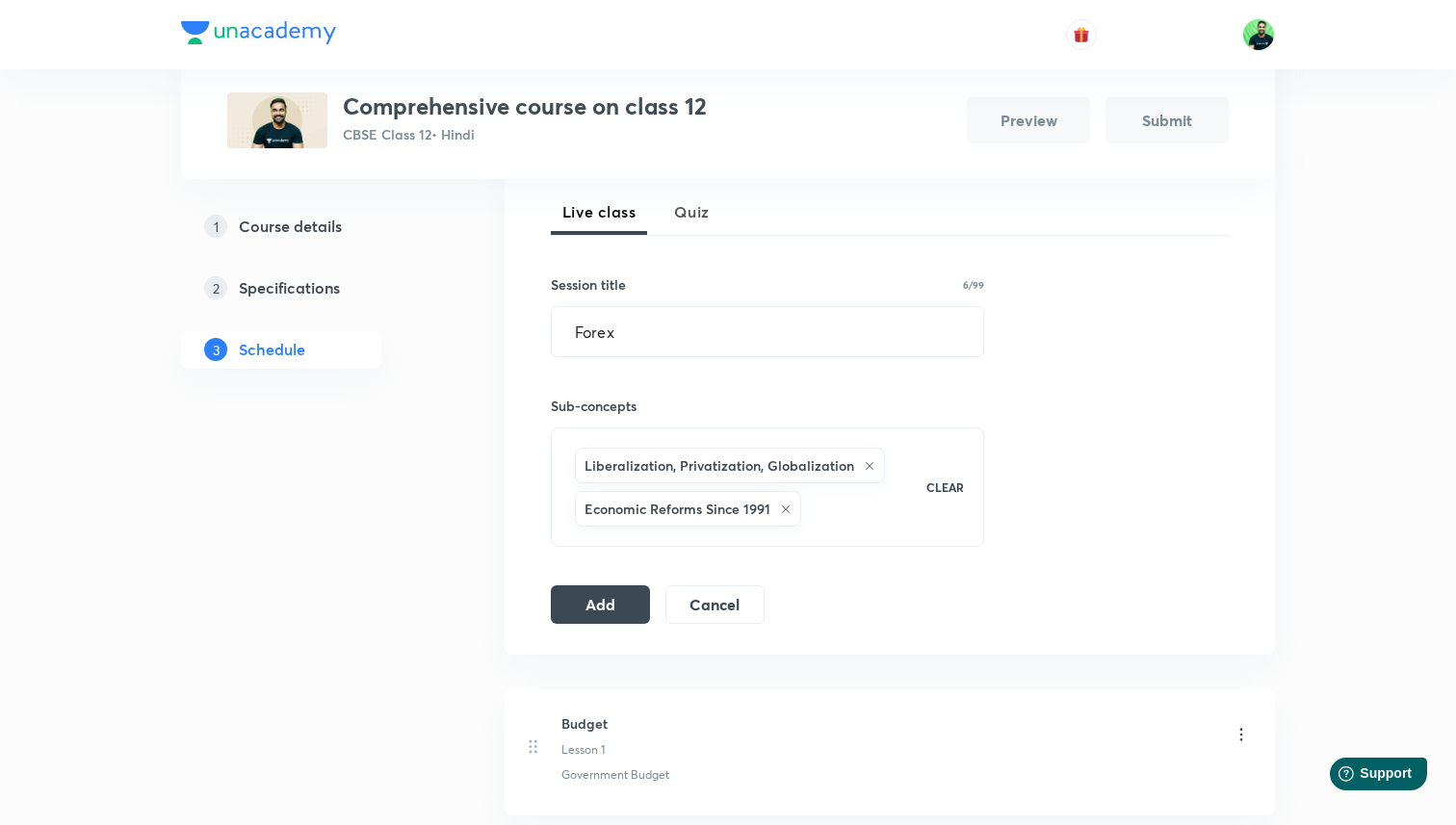 click on "Session  15 Live class Quiz Session title 6/99 Forex ​ Sub-concepts Liberalization, Privatization, Globalization Economic Reforms Since 1991 CLEAR Add Cancel" at bounding box center [890, 384] 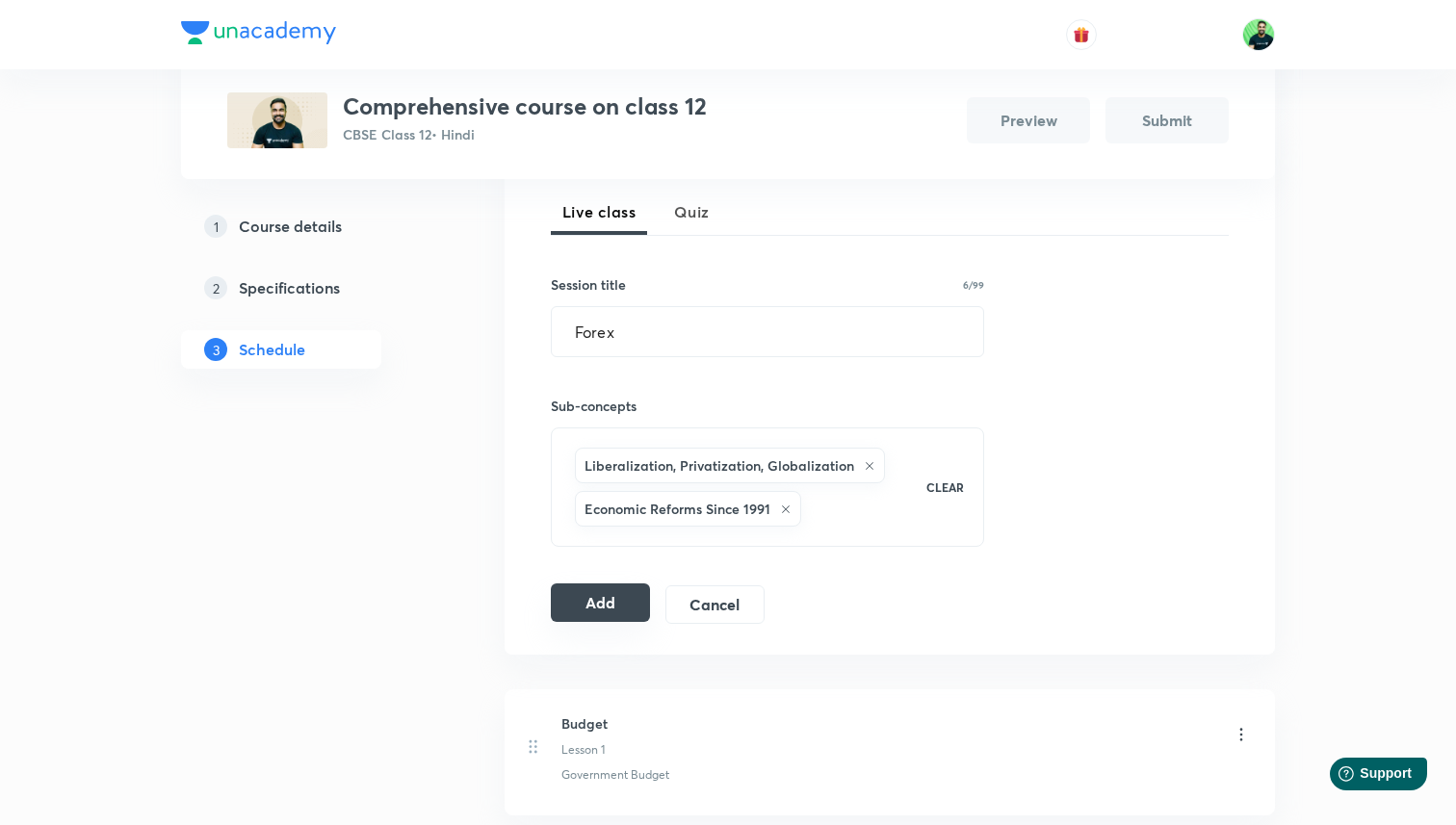 click on "Add" at bounding box center [600, 603] 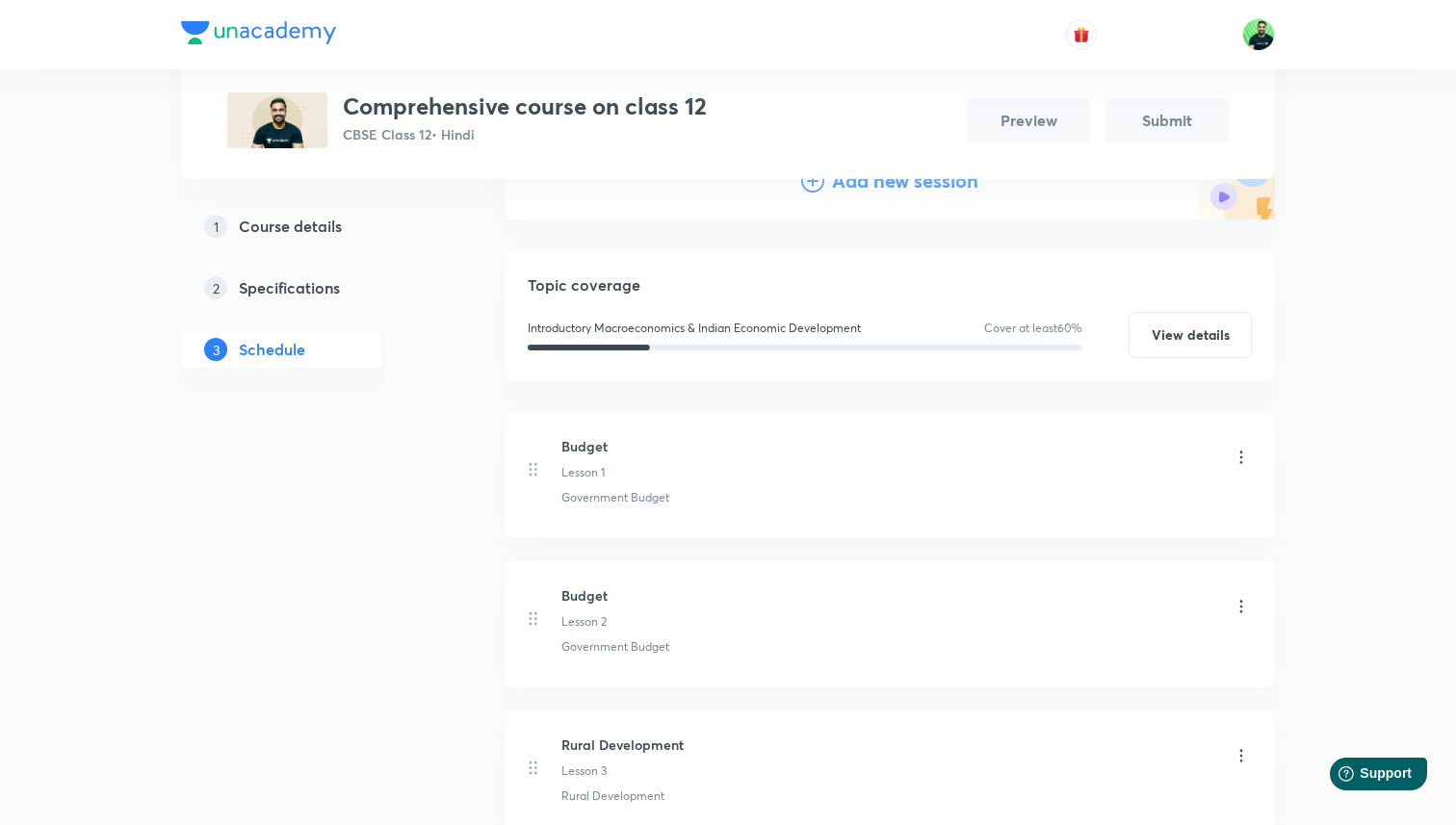 scroll, scrollTop: 0, scrollLeft: 0, axis: both 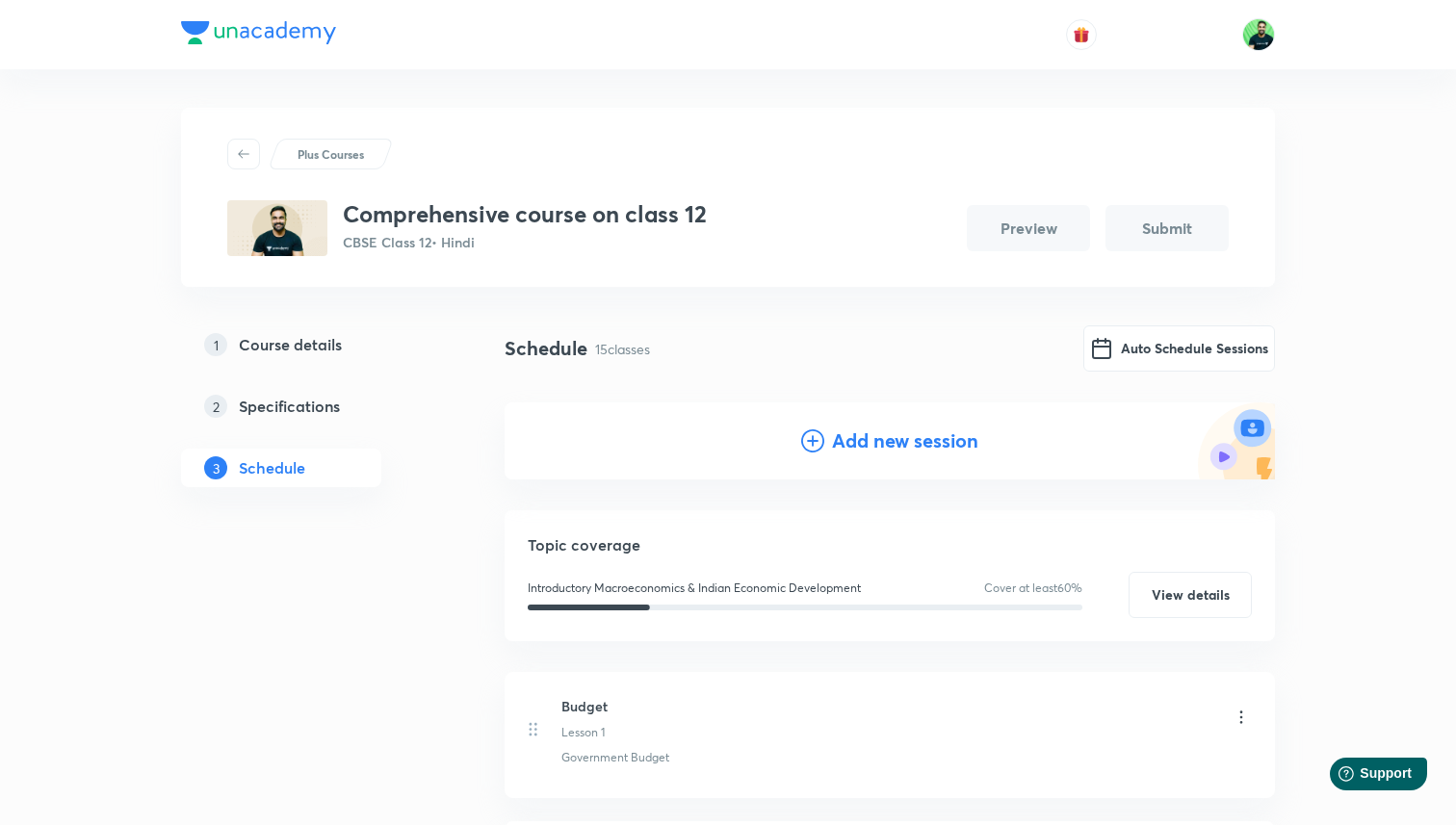 click on "Add new session" at bounding box center [905, 441] 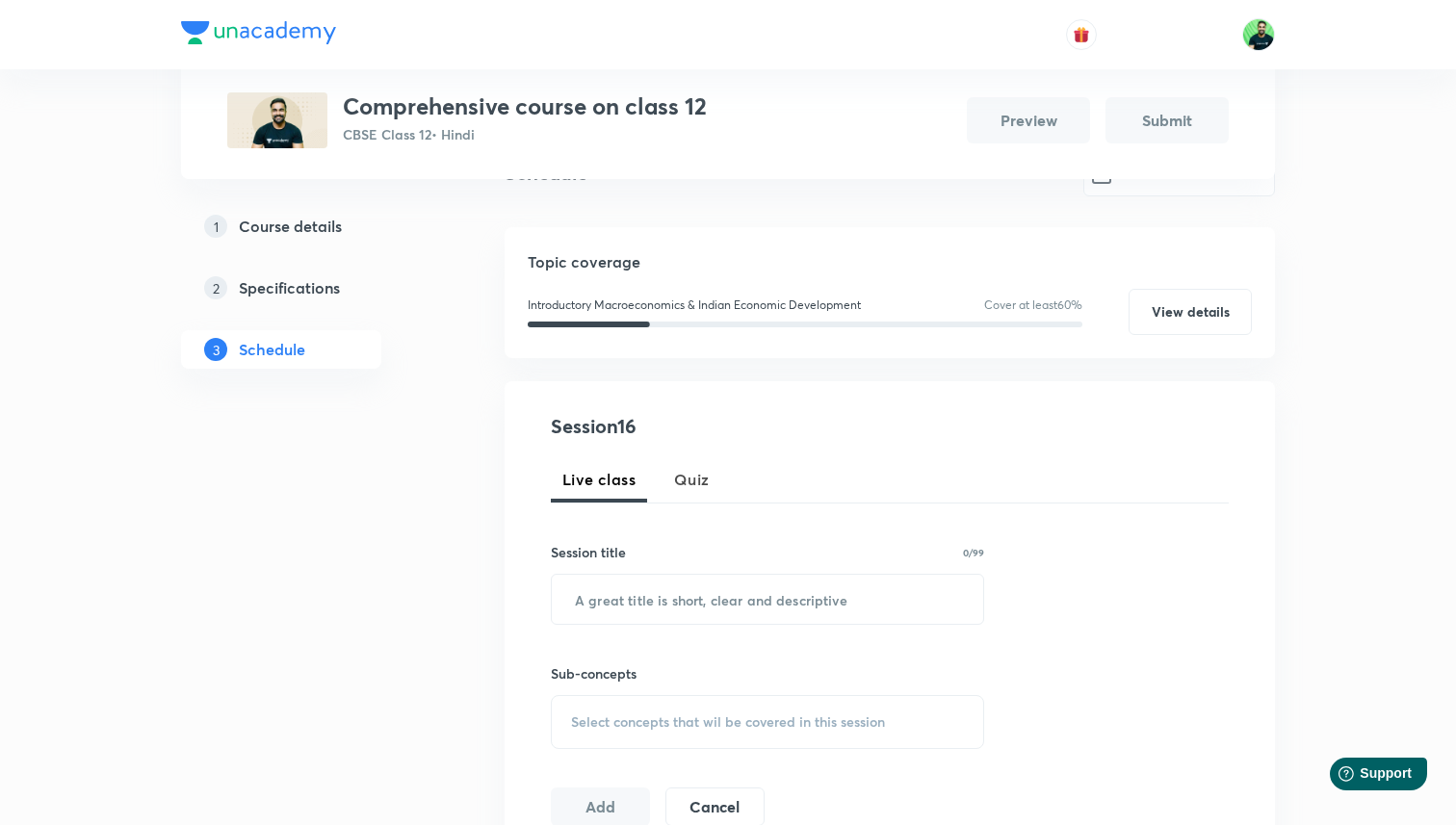 scroll, scrollTop: 185, scrollLeft: 0, axis: vertical 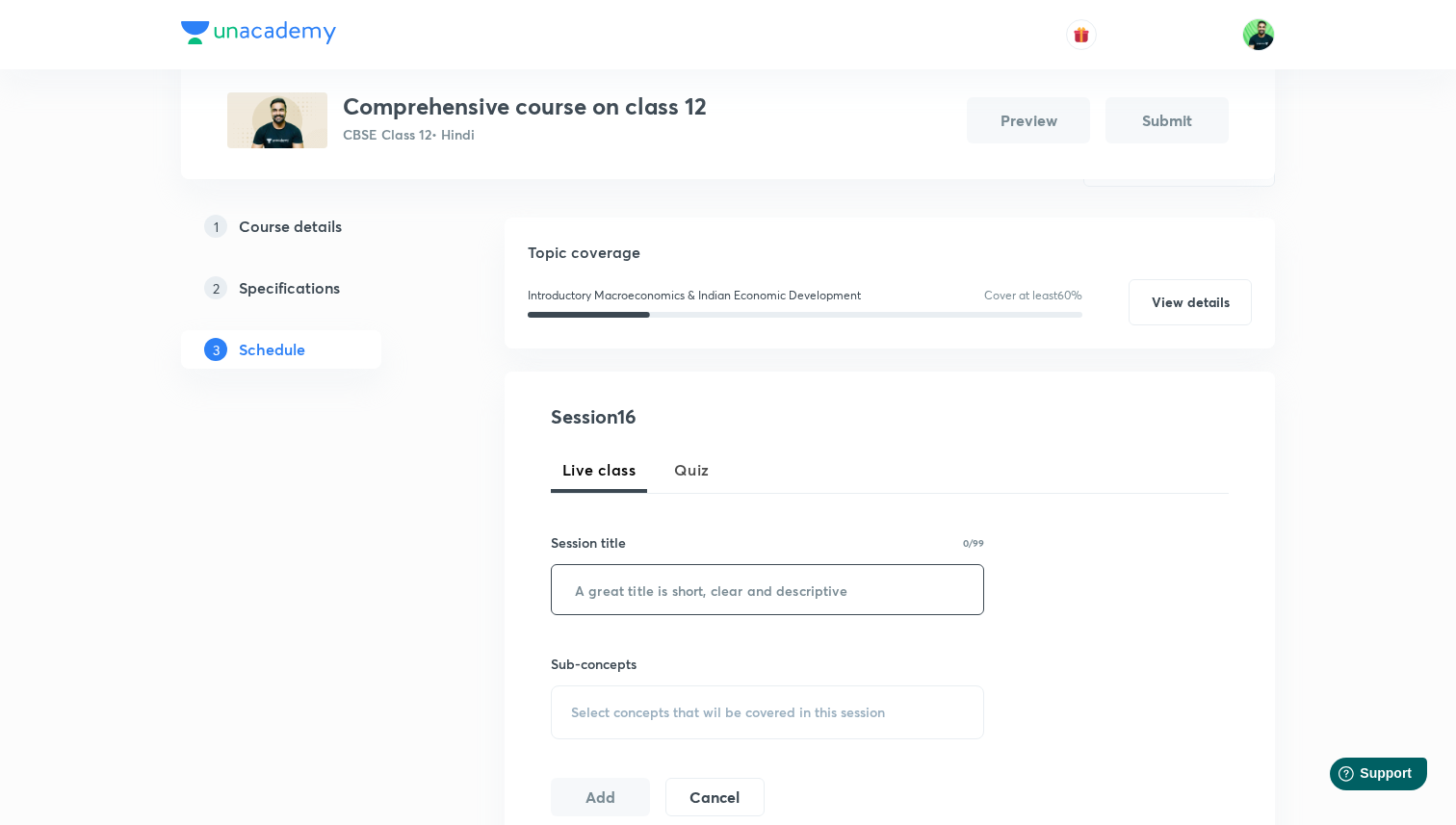 click at bounding box center [767, 589] 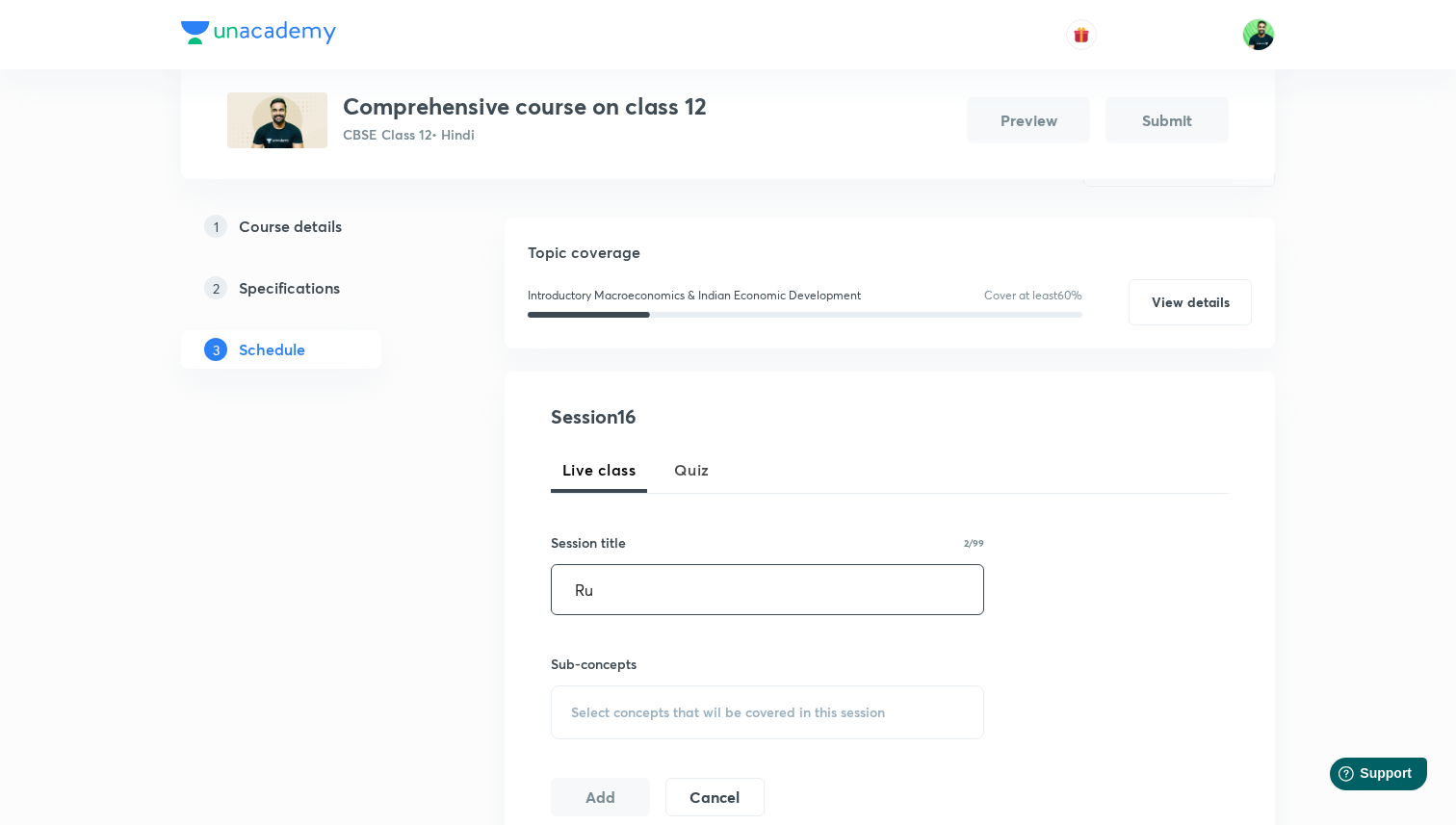 type on "R" 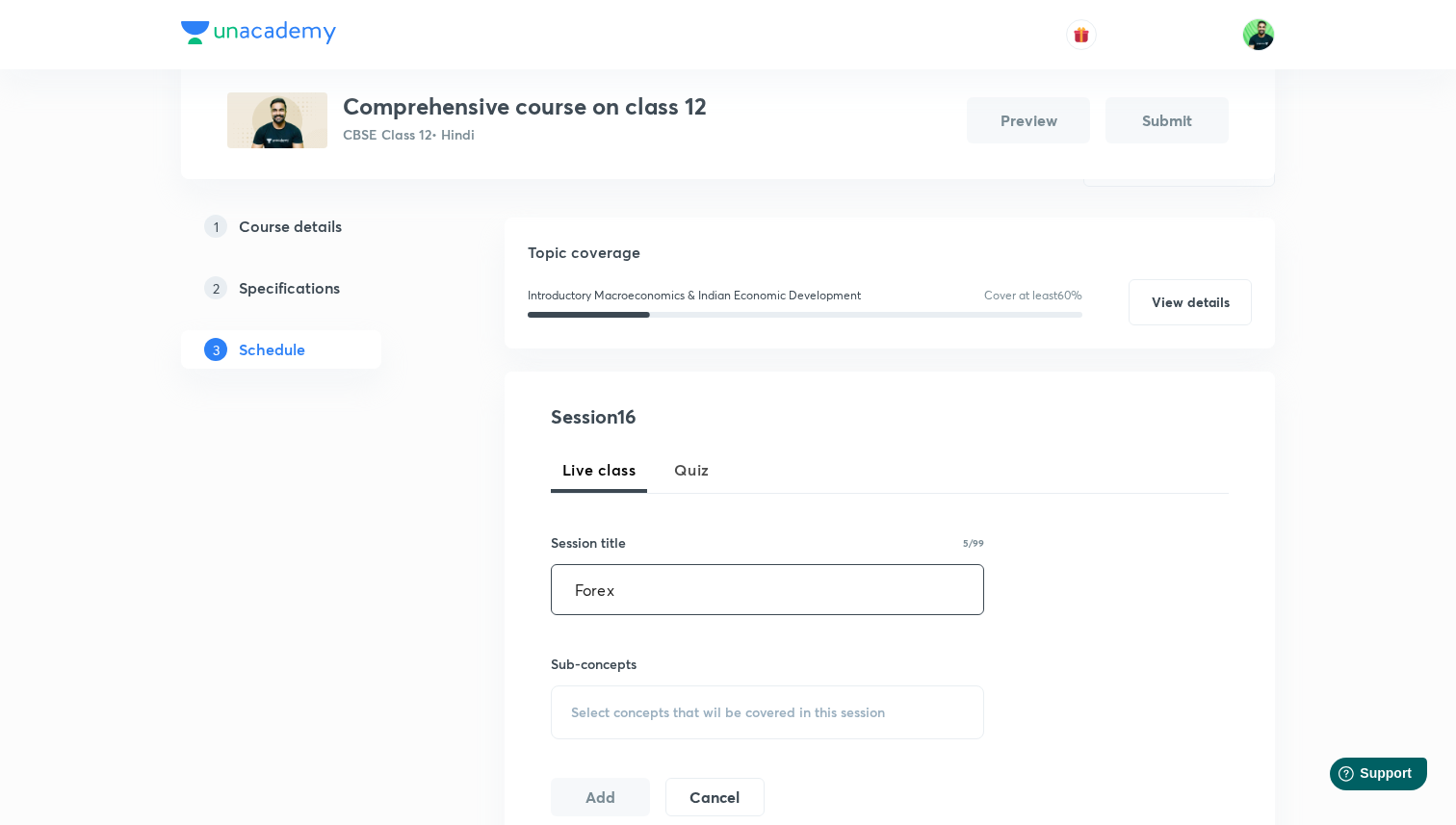 type on "Forex" 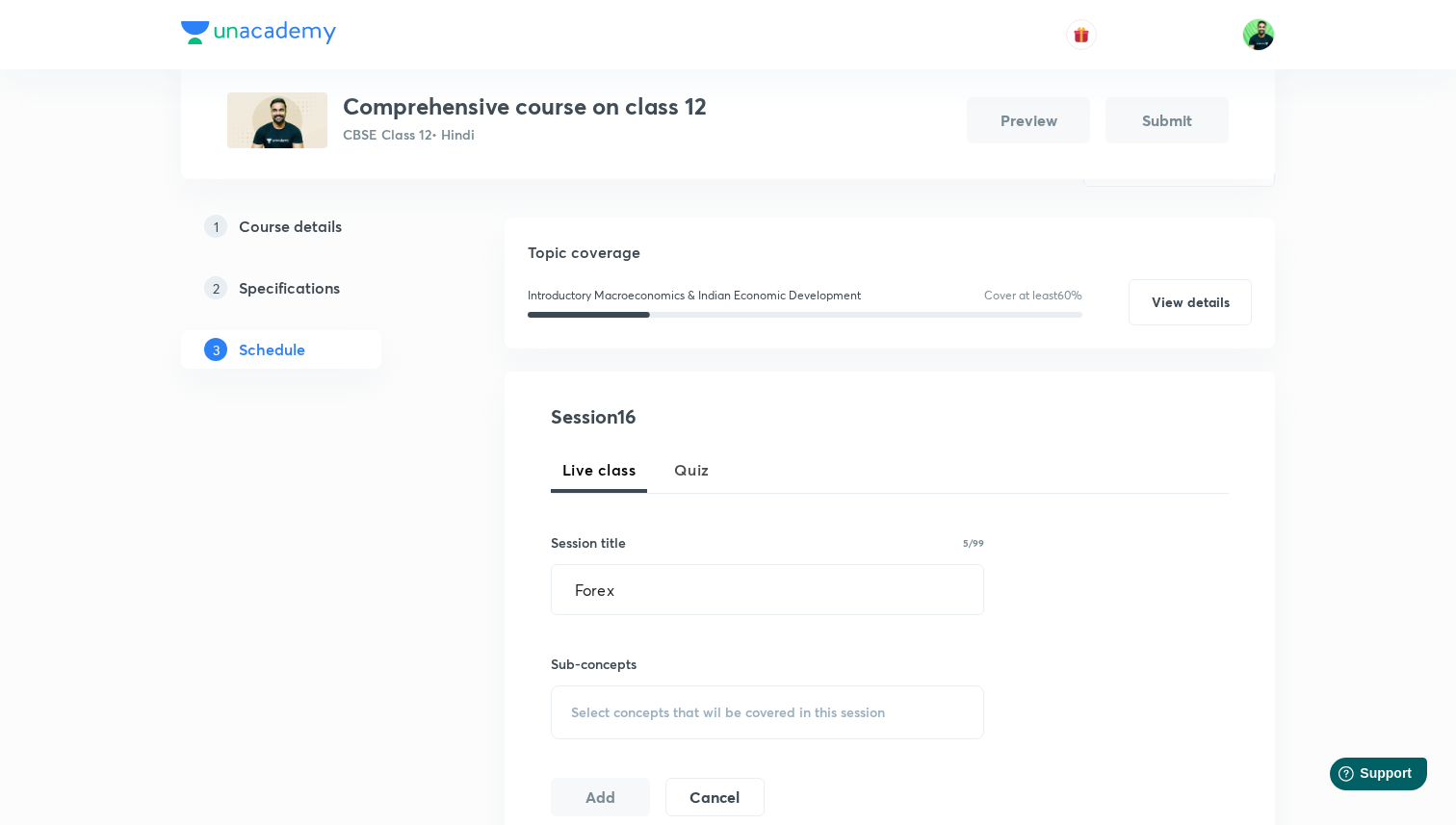 click on "Select concepts that wil be covered in this session" at bounding box center [728, 712] 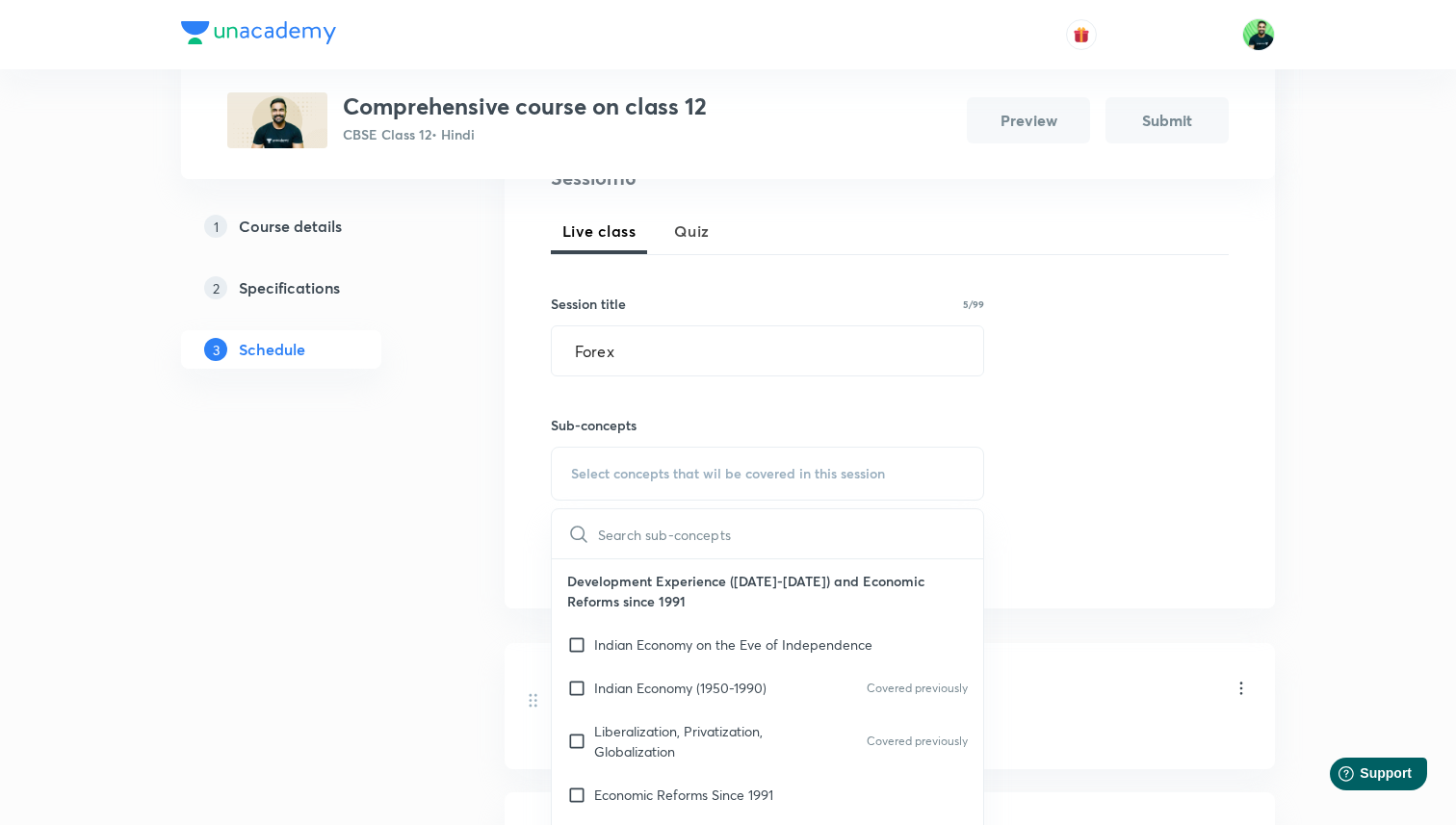 scroll, scrollTop: 454, scrollLeft: 0, axis: vertical 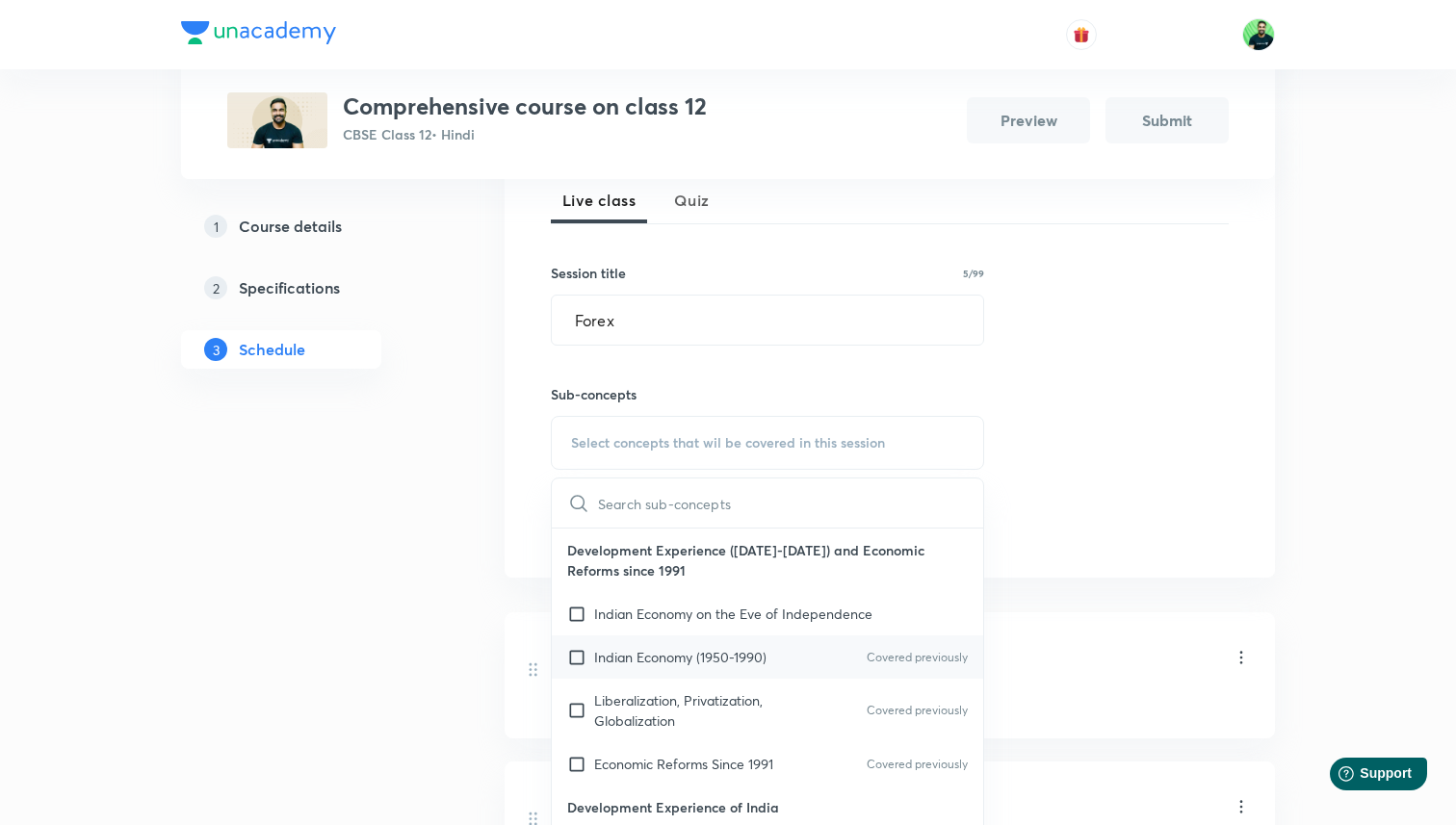 click on "Indian Economy ([DATE]-[DATE]) Covered previously" at bounding box center [767, 657] 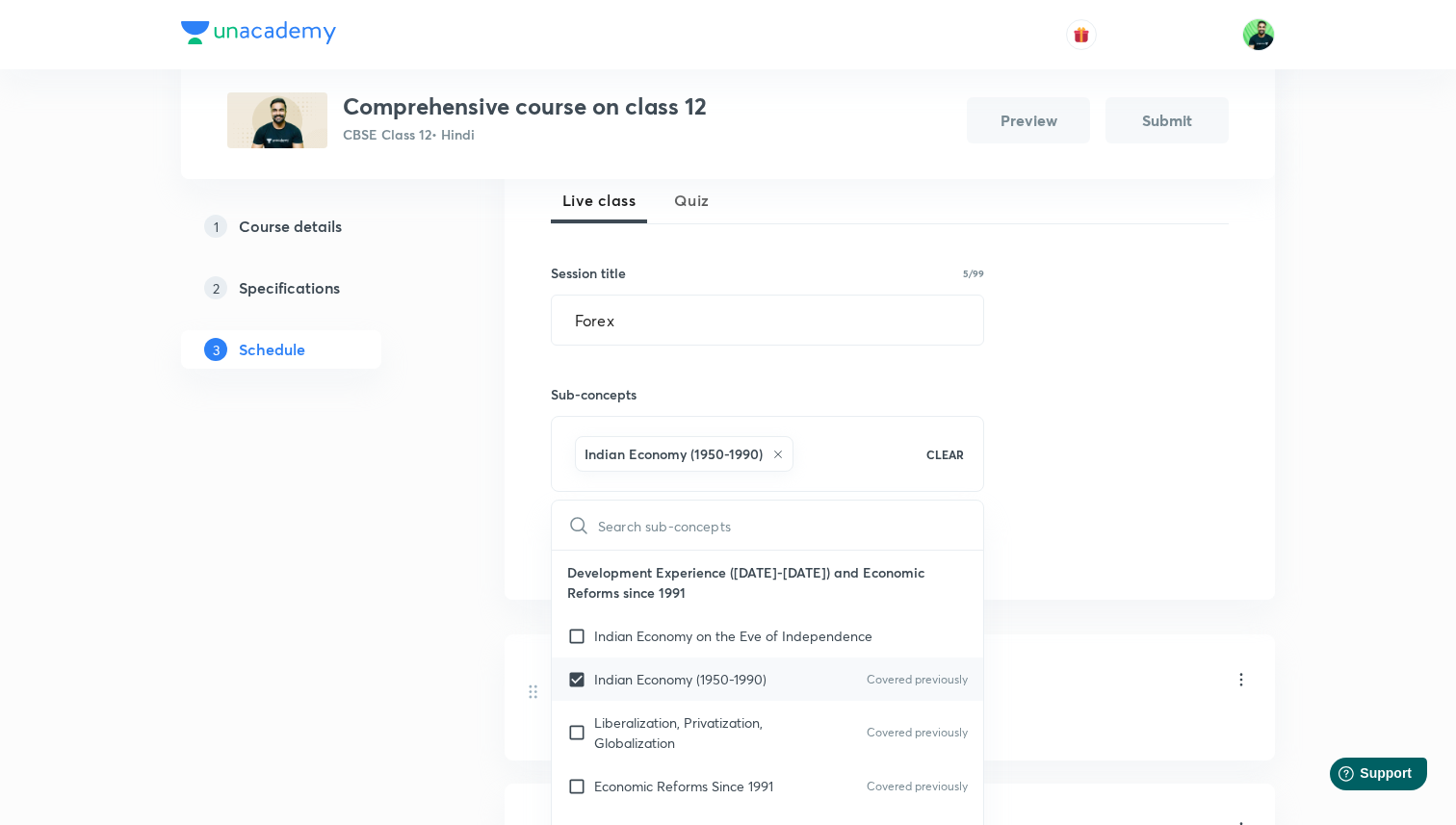 click on "Indian Economy ([DATE]-[DATE]) Covered previously" at bounding box center (767, 679) 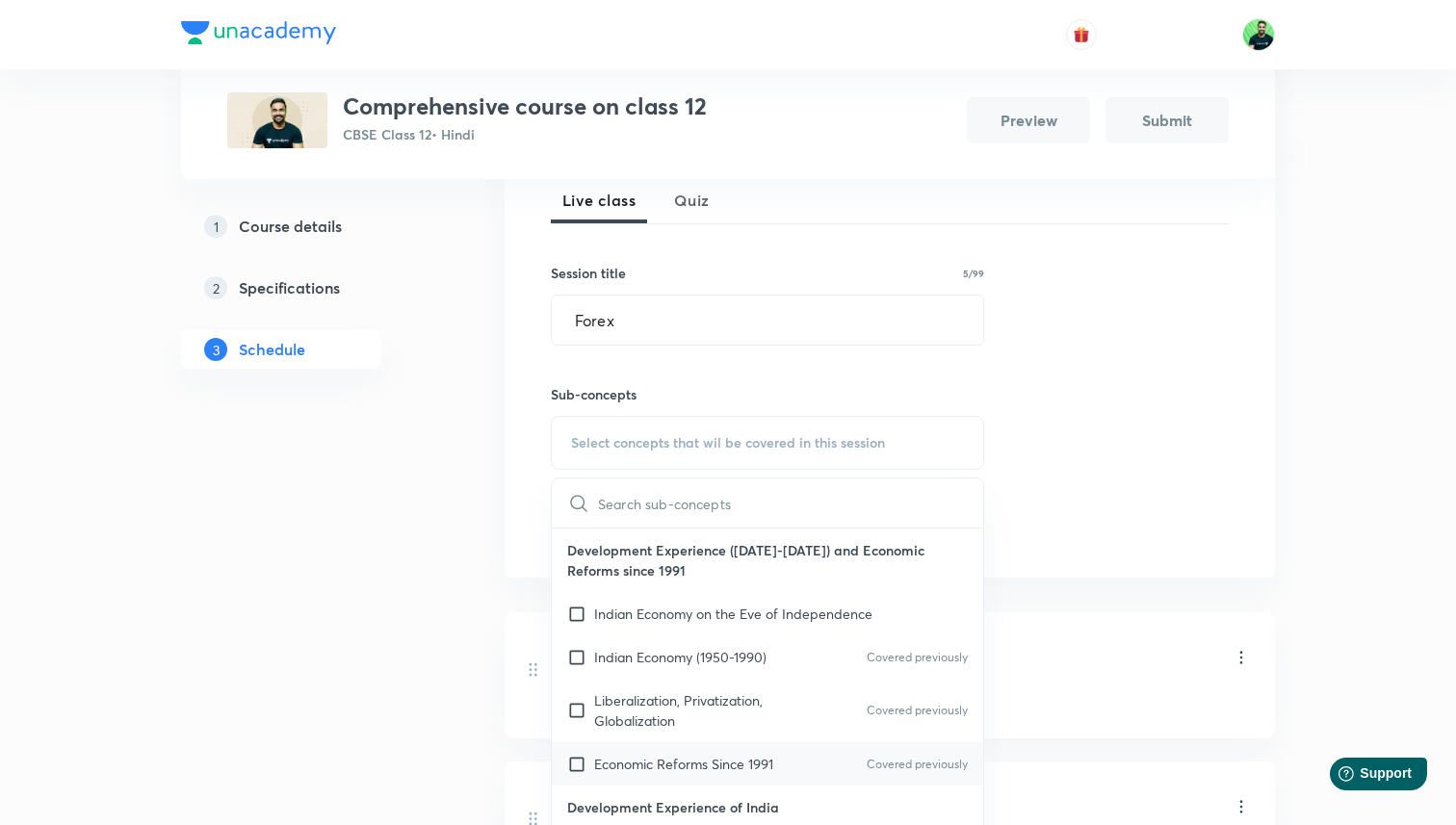 click on "Economic Reforms Since 1991 Covered previously" at bounding box center (767, 763) 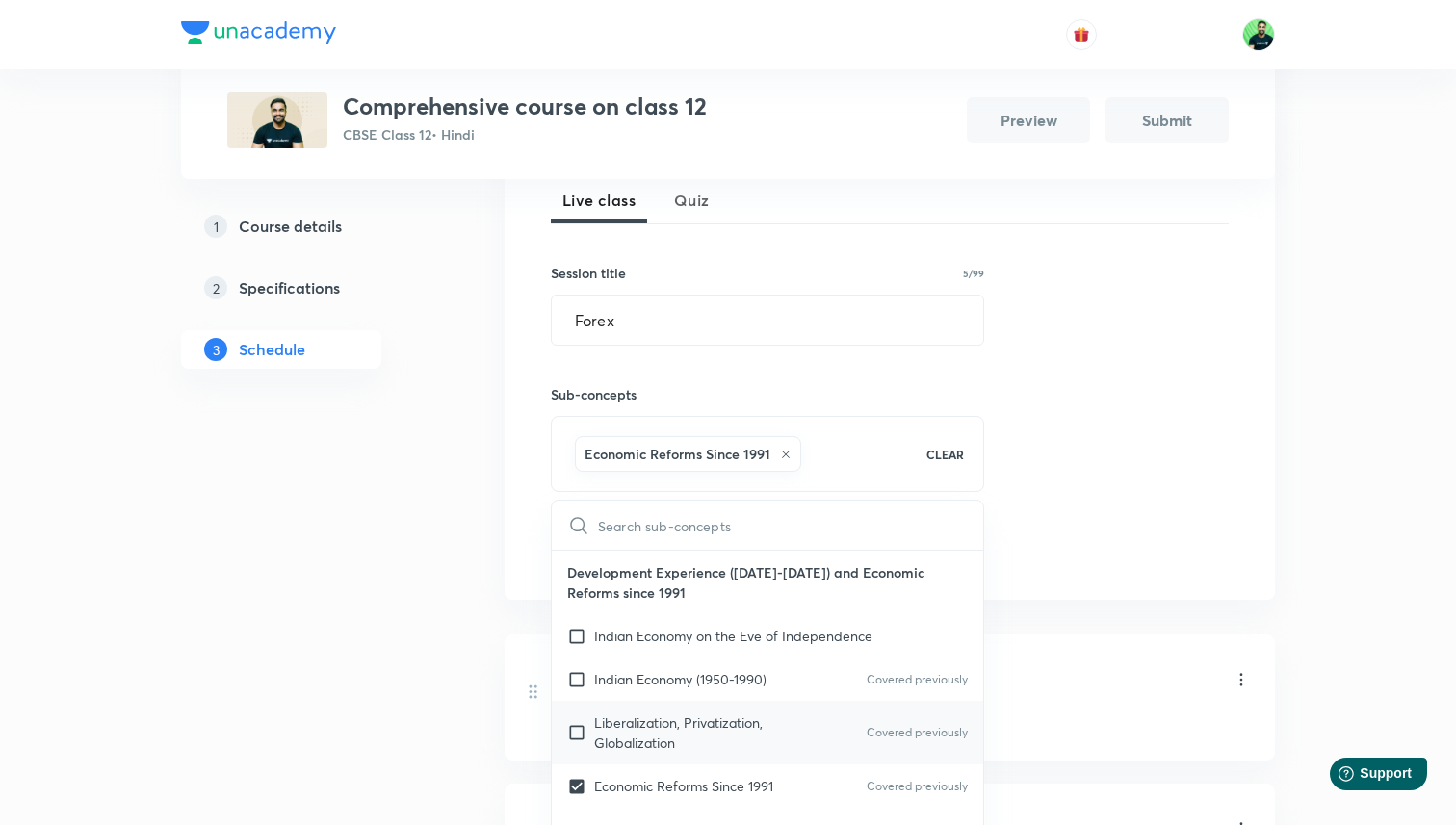 click on "Liberalization, Privatization, Globalization Covered previously" at bounding box center [767, 733] 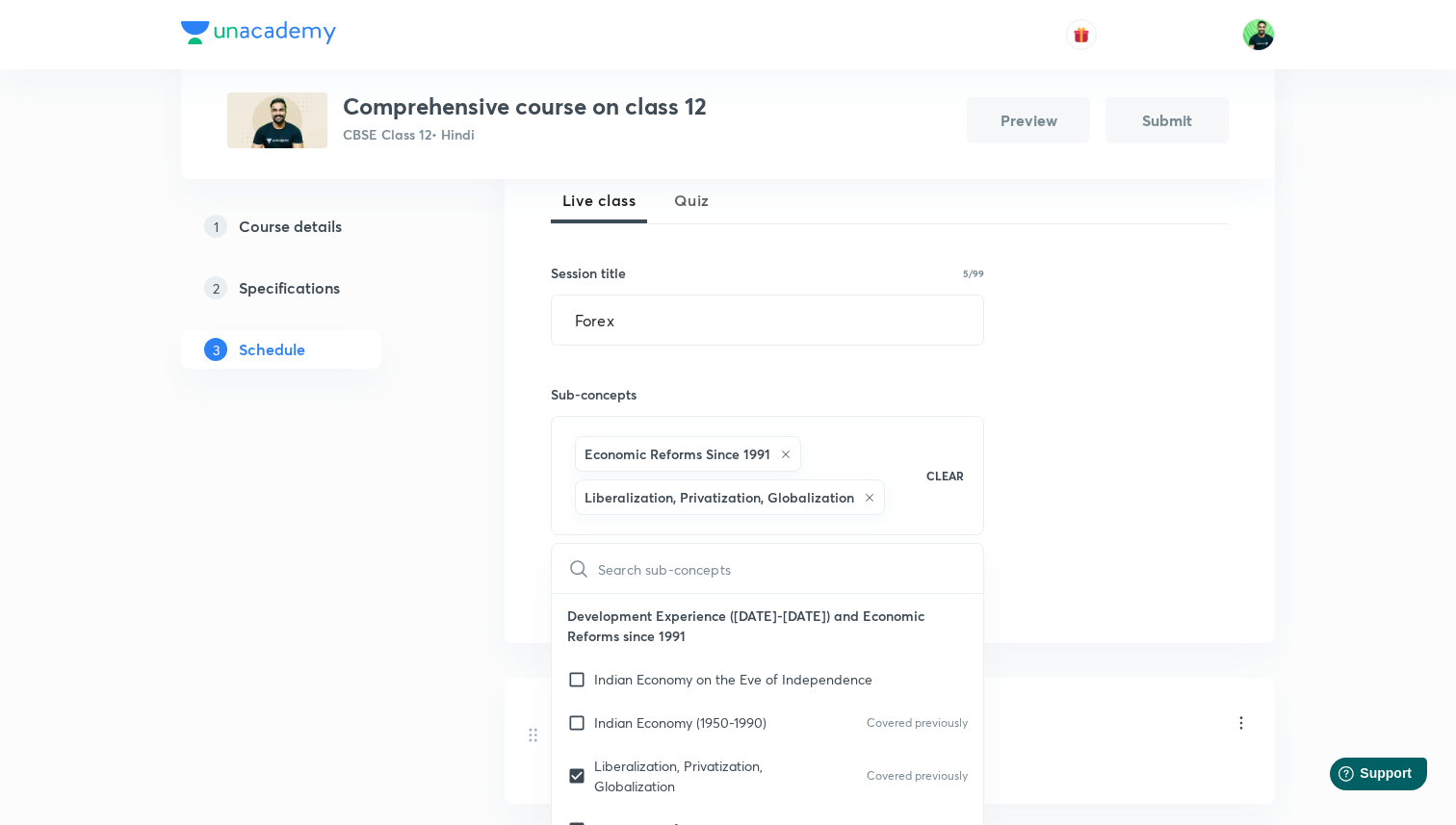 click on "Session  16 Live class Quiz Session title 5/99 Forex ​ Sub-concepts Economic Reforms Since 1991 Liberalization, Privatization, Globalization CLEAR ​ Development Experience ([DATE]-[DATE]) and Economic Reforms since 1991 Indian Economy on the Eve of Independence Indian Economy ([DATE]-[DATE]) Covered previously Liberalization, Privatization, Globalization Covered previously Economic Reforms Since 1991 Covered previously Development Experience of India Comparative Development of India & Neighbours Current challenges facing Indian Economy Poverty Human Capital Formation Rural Development Covered previously Employment Infrastructure Sustainable Economic Development National income Aggregates Basic Concepts Circular Flow of Income Methods of Calculating National Income Aggregates Related To National Income Money & Banking Money Supply of Money Money Creation Central Bank Controller Of Credit Theory of Income & Employment Aggregate Demand & Related Concepts Income Determination Excess Demand & Deficient Demand Add Cancel" at bounding box center [890, 373] 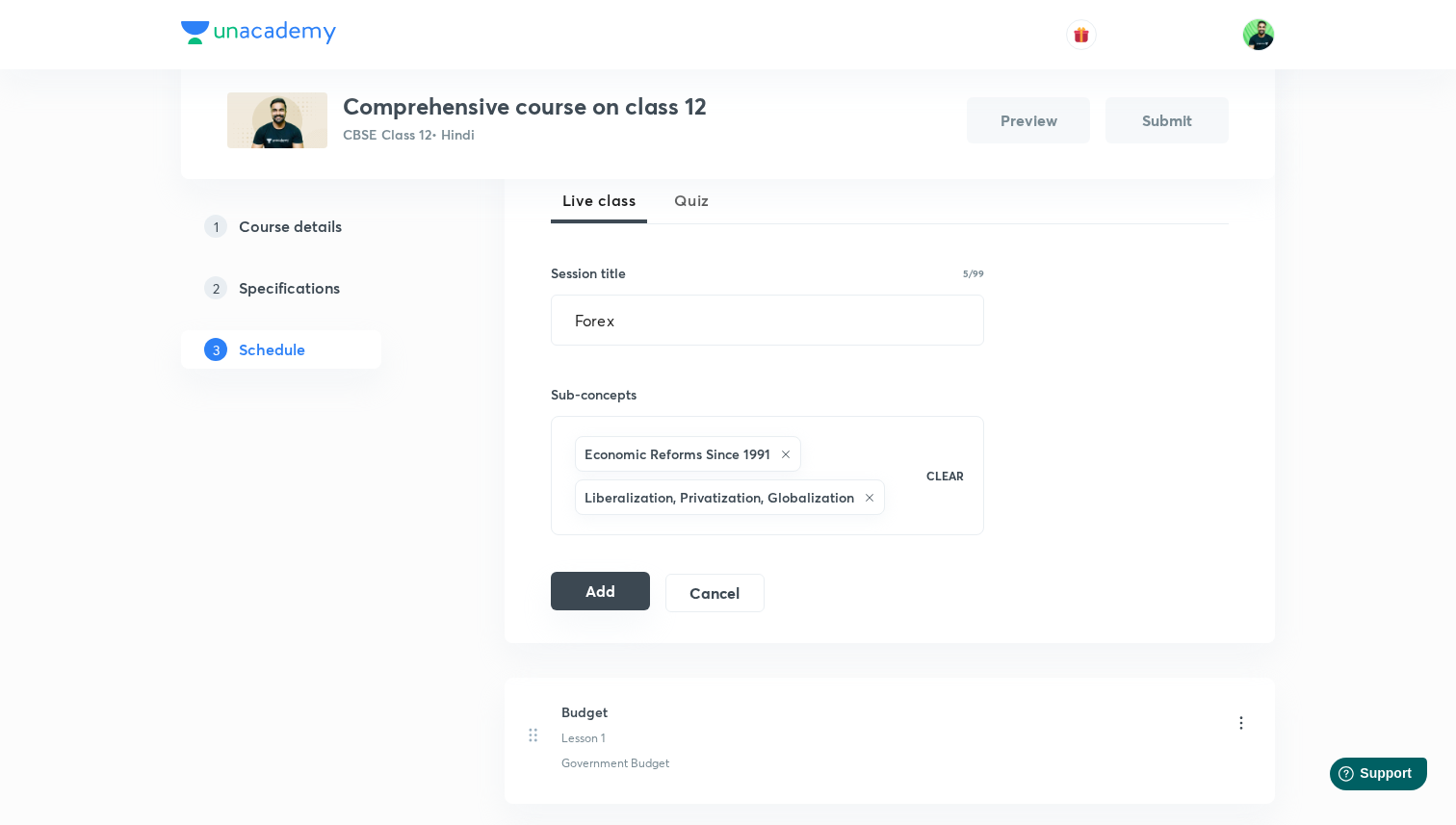 click on "Add Cancel" at bounding box center [665, 593] 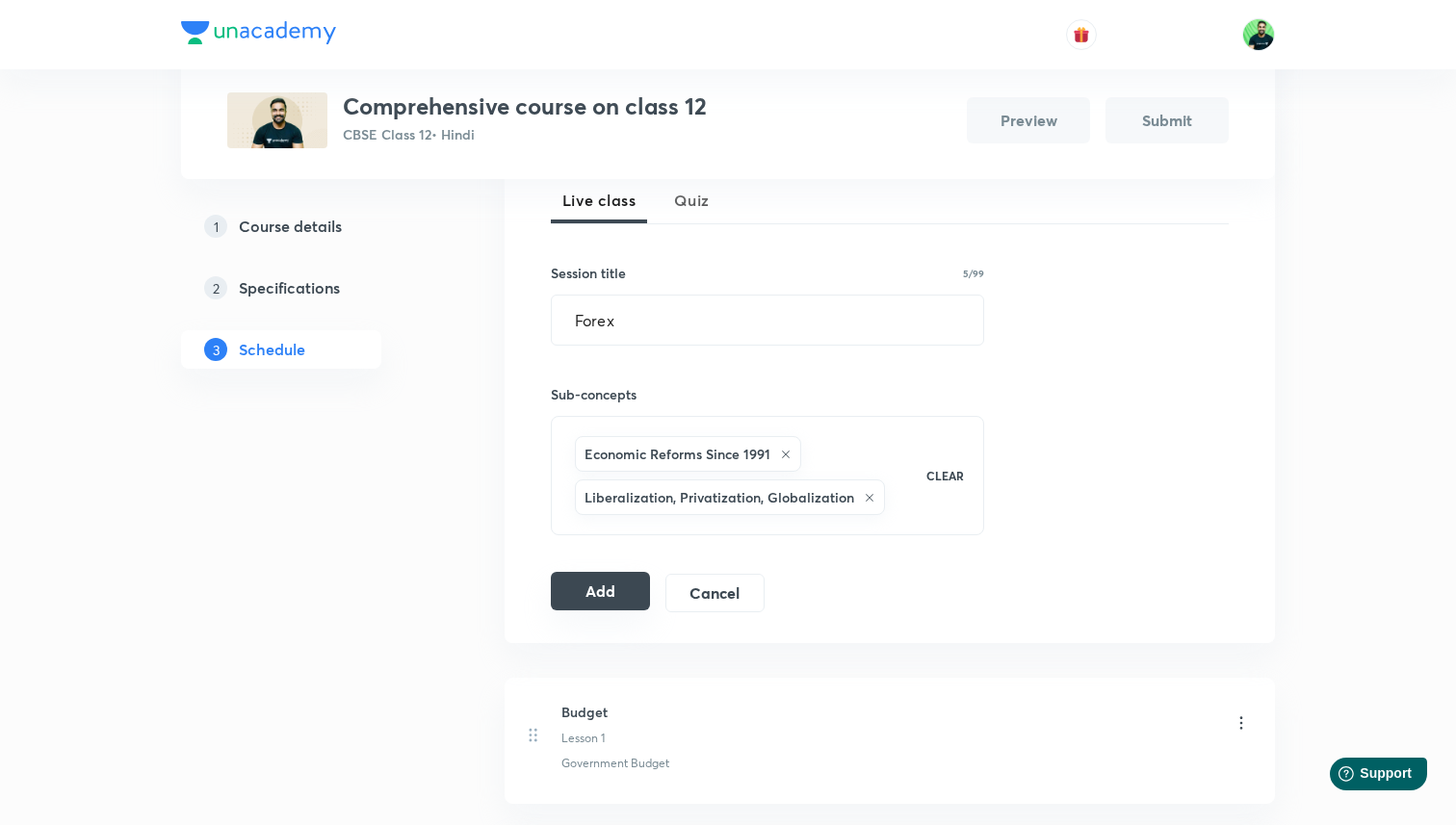 click on "Add" at bounding box center (600, 591) 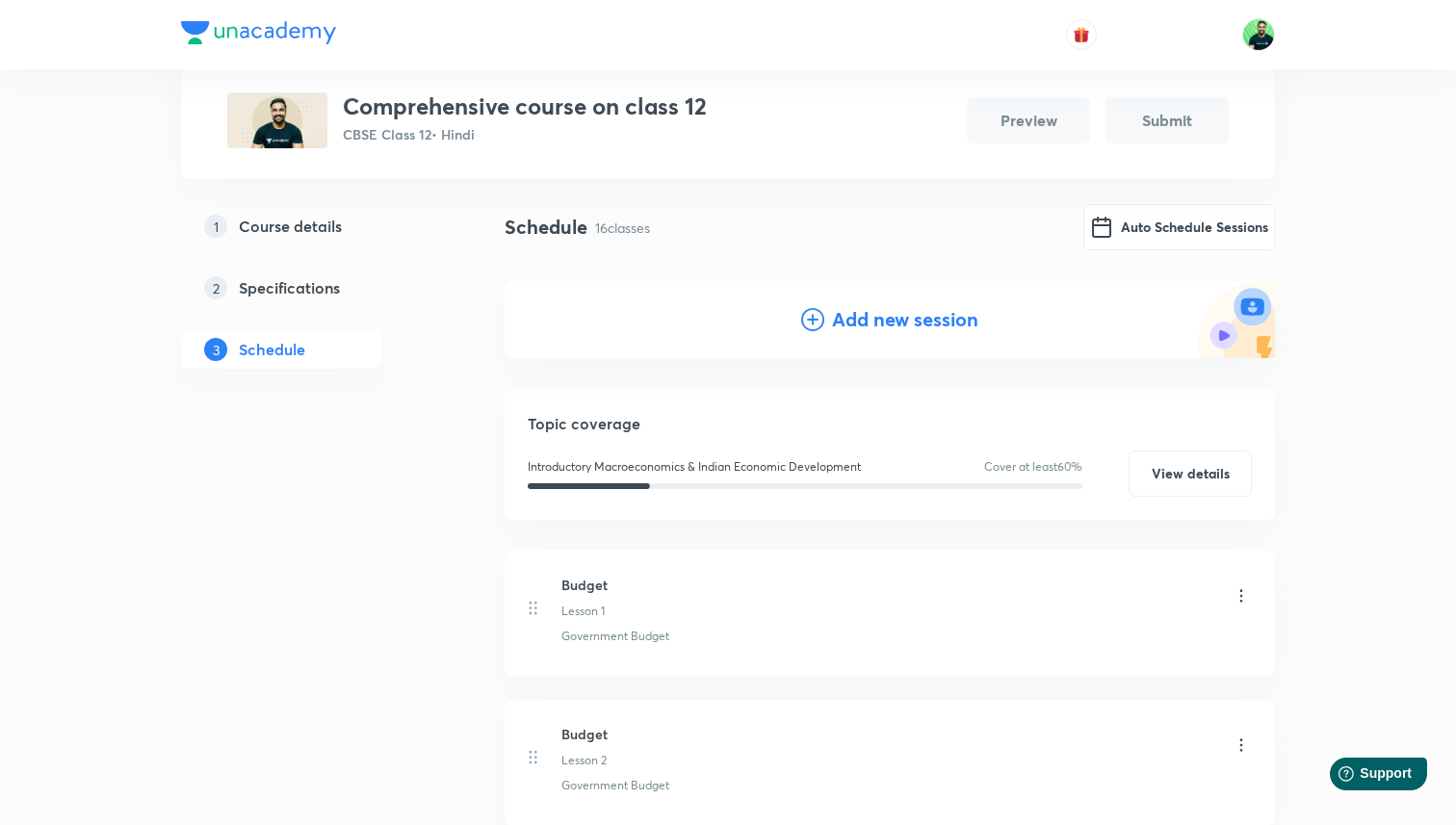 scroll, scrollTop: 0, scrollLeft: 0, axis: both 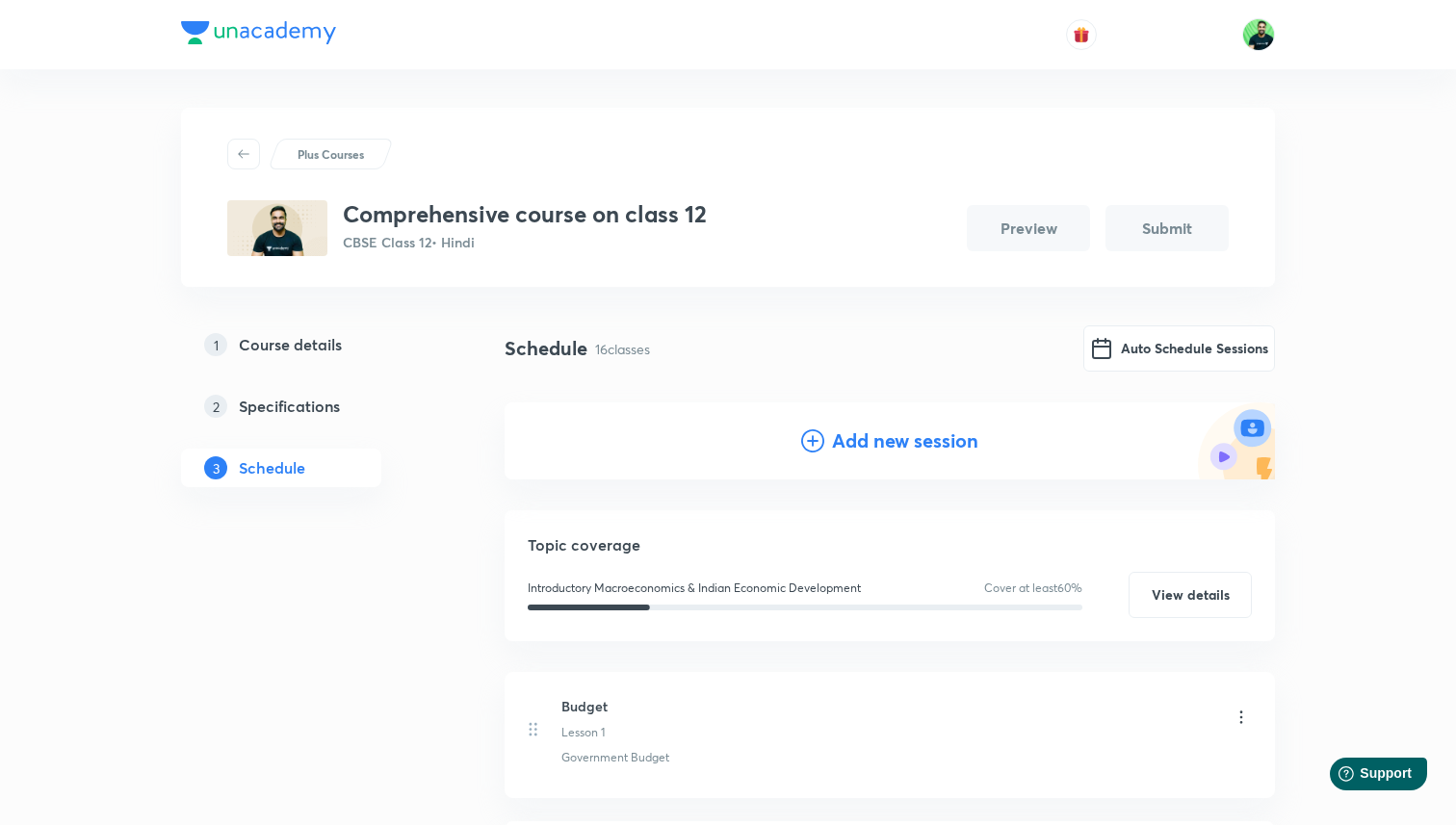 click on "Add new session" at bounding box center [890, 441] 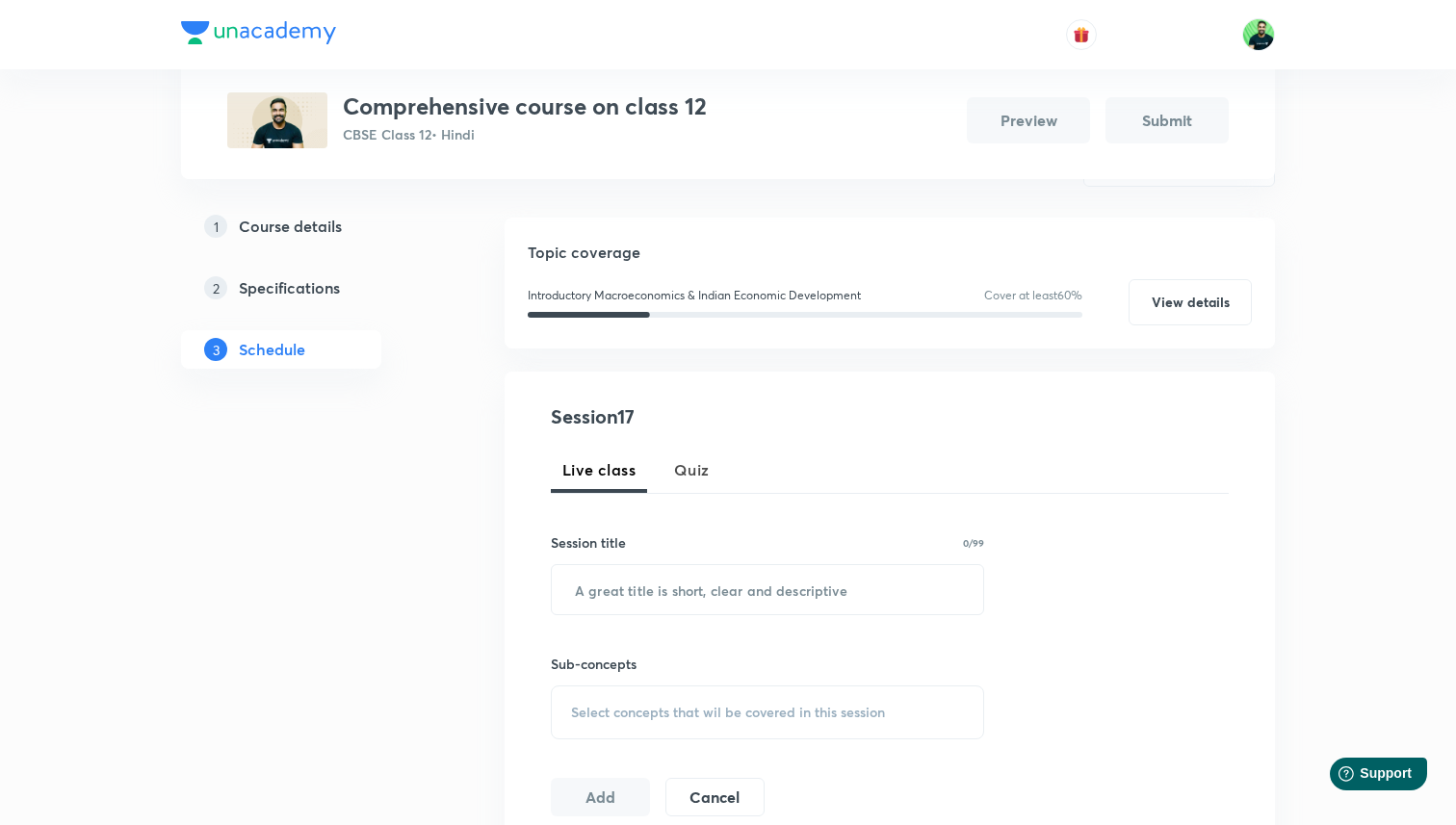 scroll, scrollTop: 190, scrollLeft: 0, axis: vertical 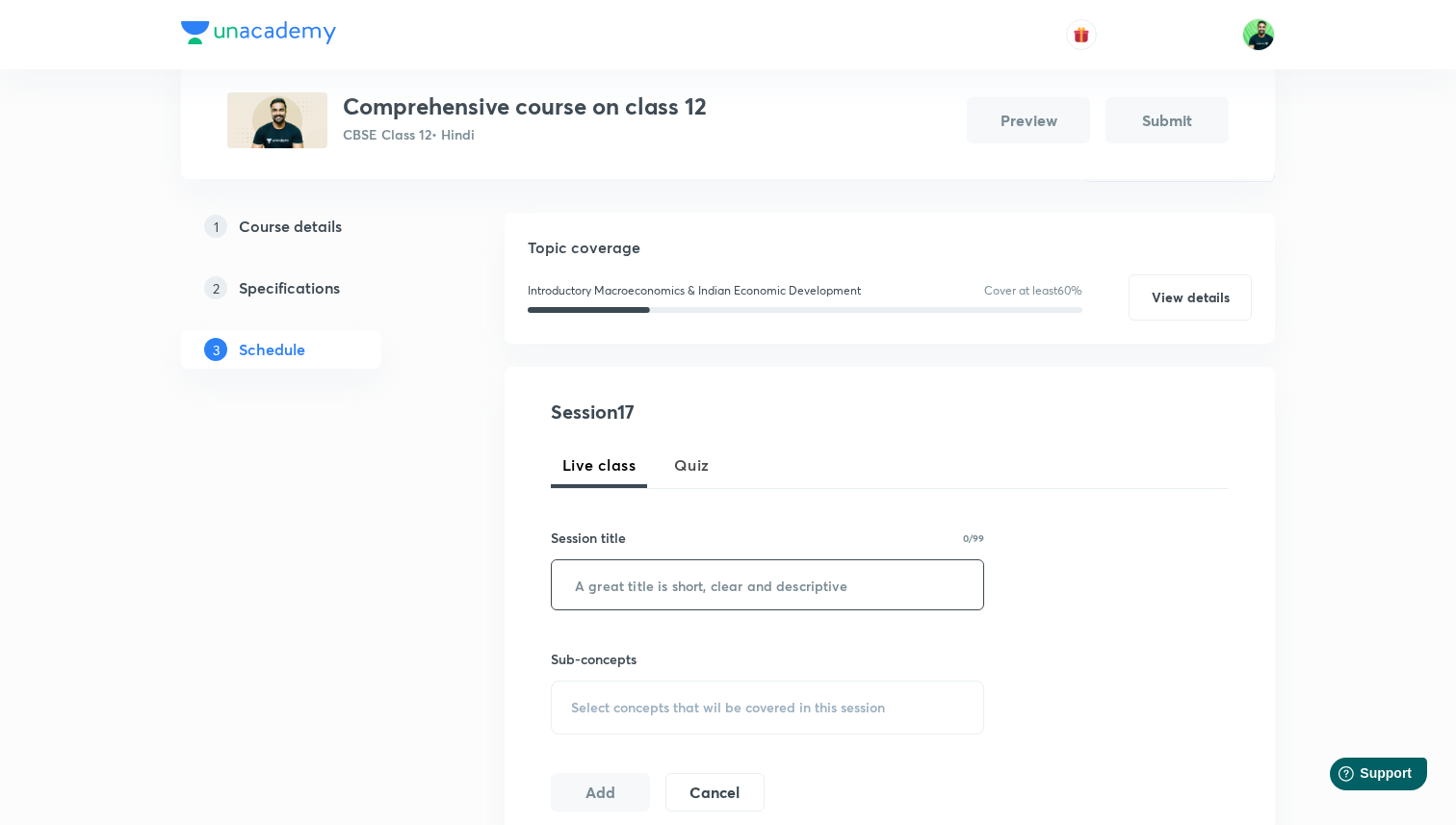 click at bounding box center (767, 584) 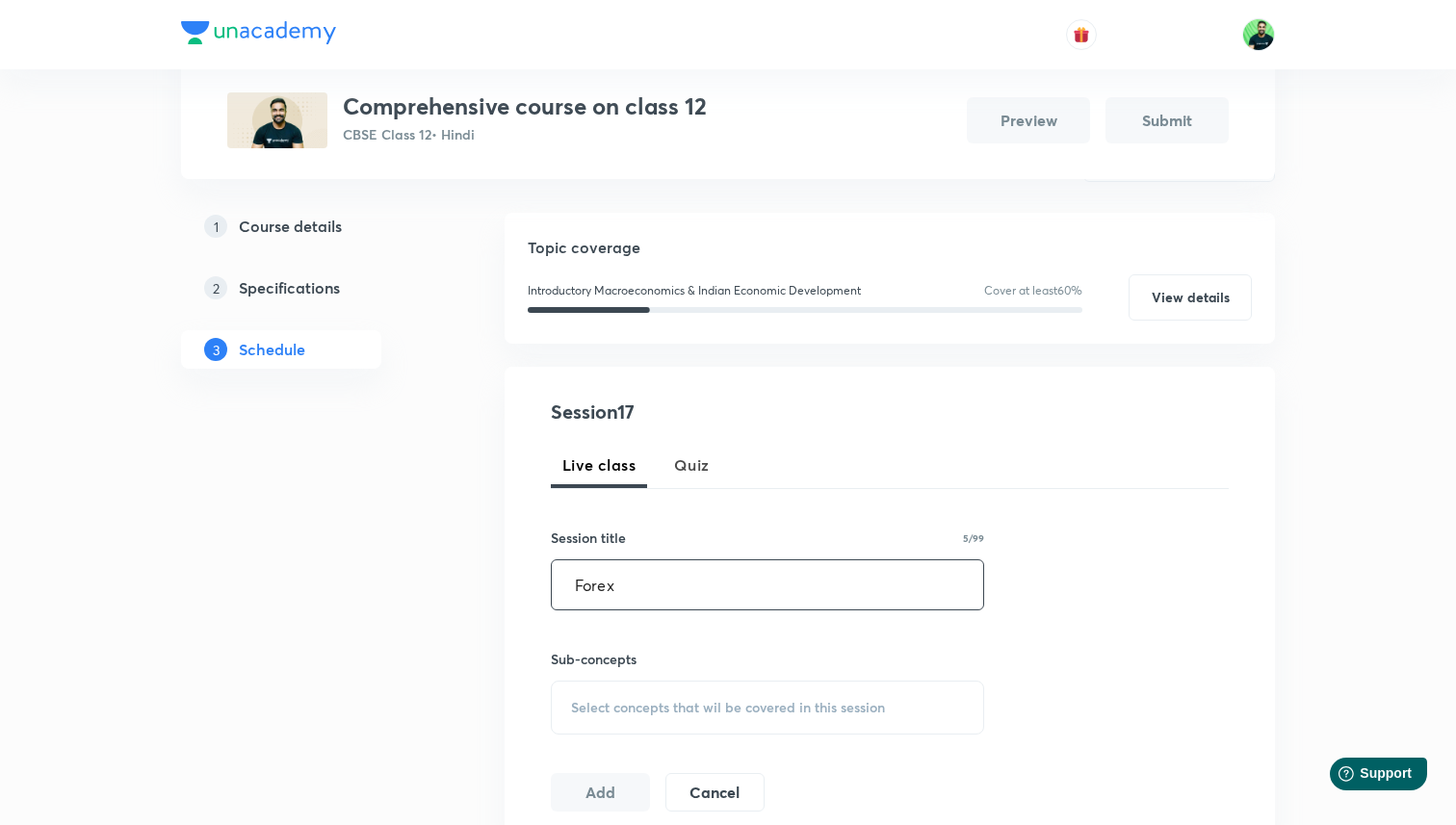 type on "Forex" 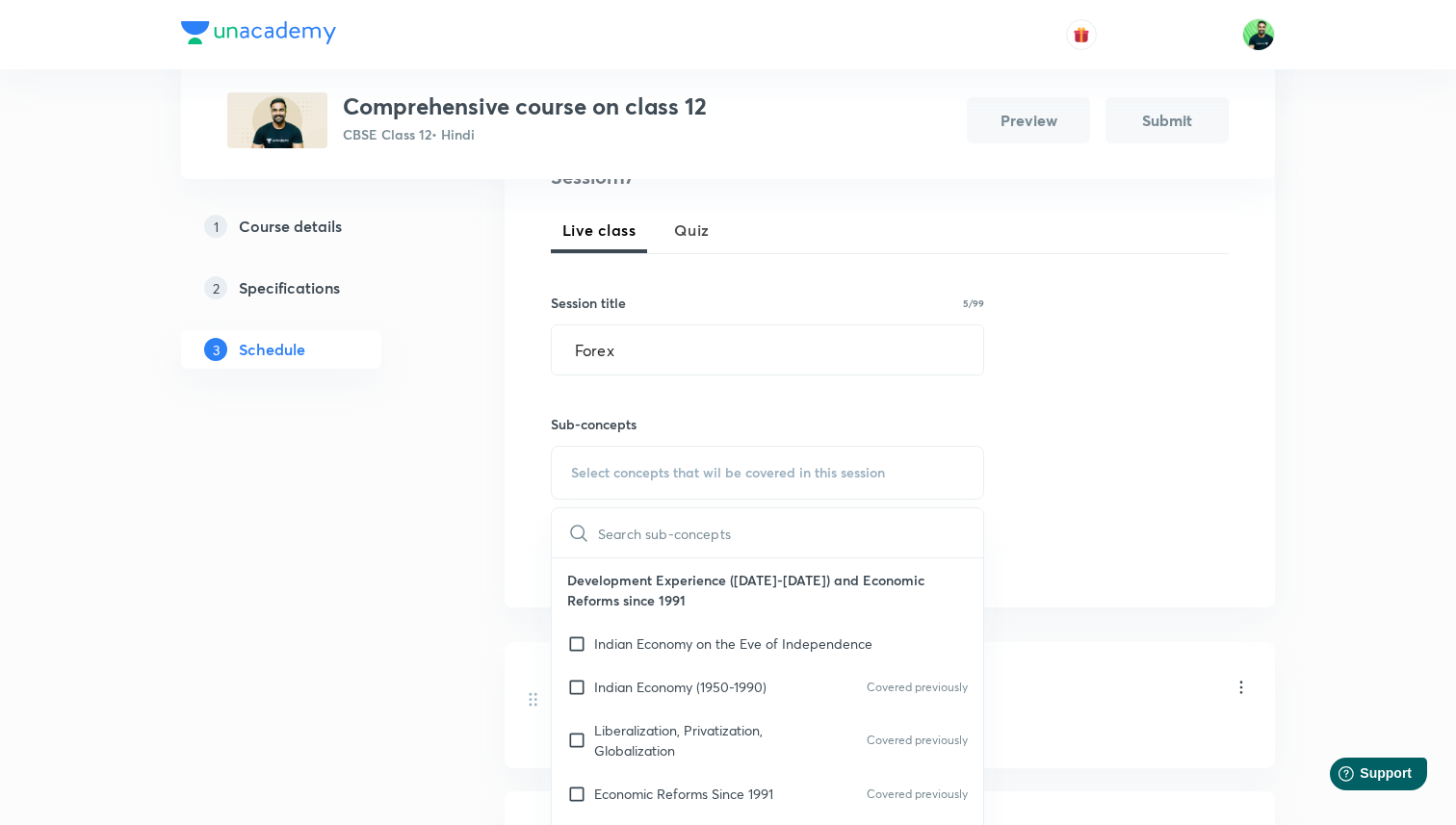 scroll, scrollTop: 437, scrollLeft: 0, axis: vertical 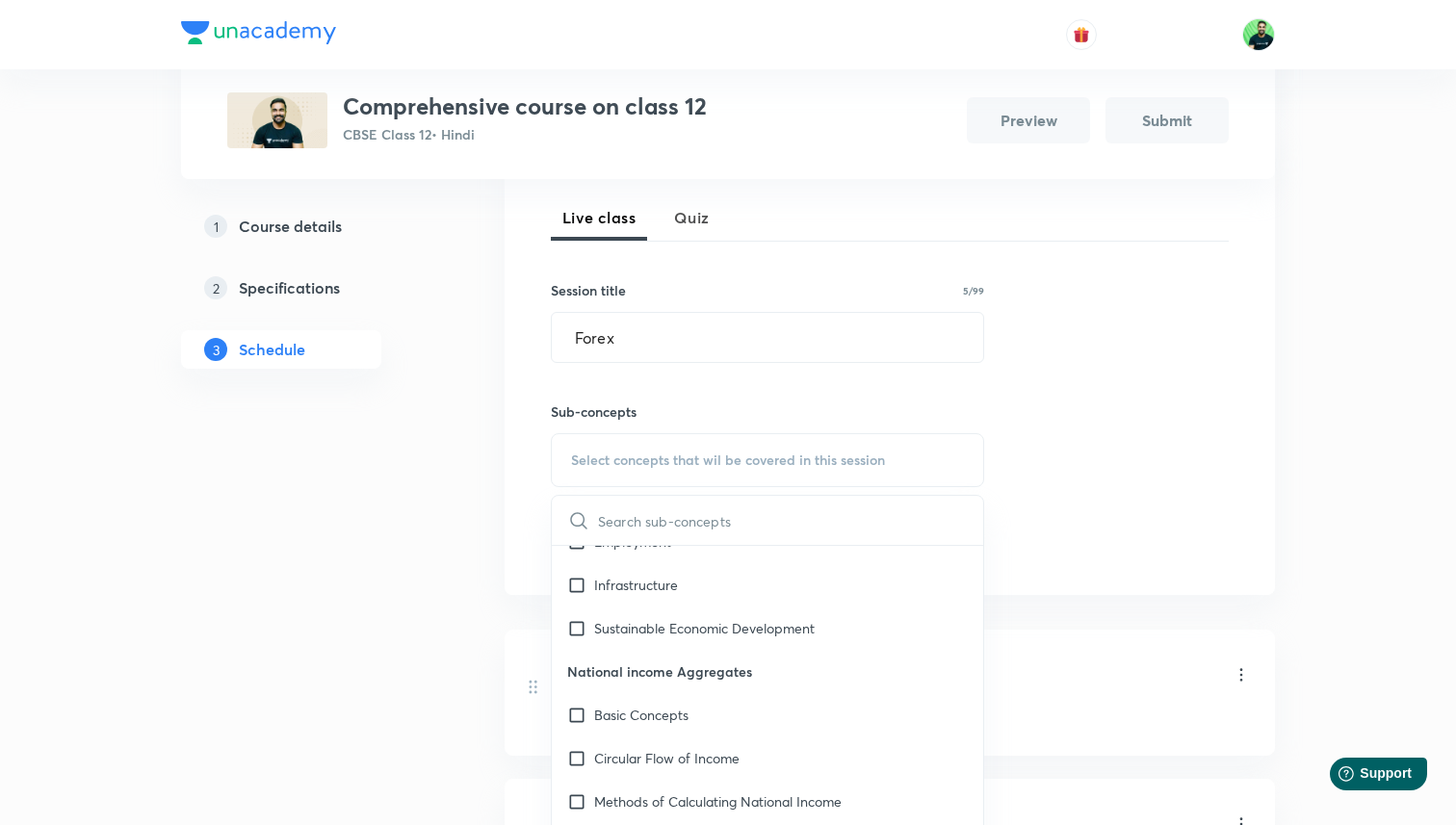 click on "Basic Concepts" at bounding box center [767, 714] 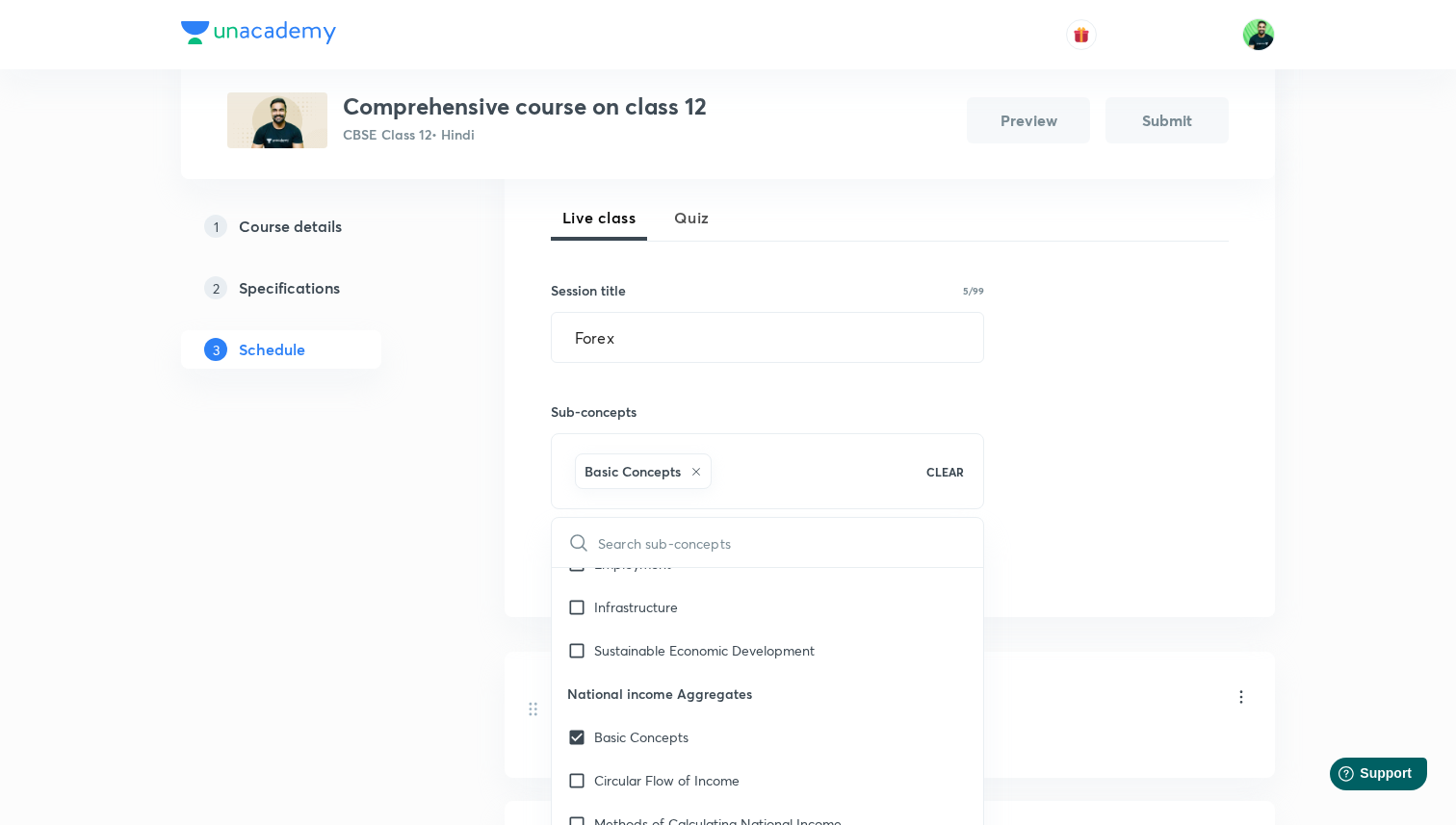 click on "Session  17 Live class Quiz Session title 5/99 Forex ​ Sub-concepts Basic Concepts CLEAR ​ Development Experience (1947-90) and Economic Reforms since 1991 Indian Economy on the Eve of Independence Indian Economy (1950-1990) Covered previously Liberalization, Privatization, Globalization Covered previously Economic Reforms Since 1991 Covered previously Development Experience of India Comparative Development of India ​& Neighbours Current challenges facing Indian Economy Poverty Human Capital Formation Rural Development Covered previously Employment Infrastructure Sustainable Economic Development National income Aggregates Basic Concepts Circular Flow of Income Methods of Calculating National Income Aggregates Related To National Income Money ​& Banking Money Supply of Money Money Creation Central Bank Controller Of Credit Theory of Income ​& Employment Aggregate Demand ​& Related Concepts Income Determination Excess Demand ​& Deficient Demand Propensity to Consume ​& Propensity to Save Government Budget Add" at bounding box center (890, 368) 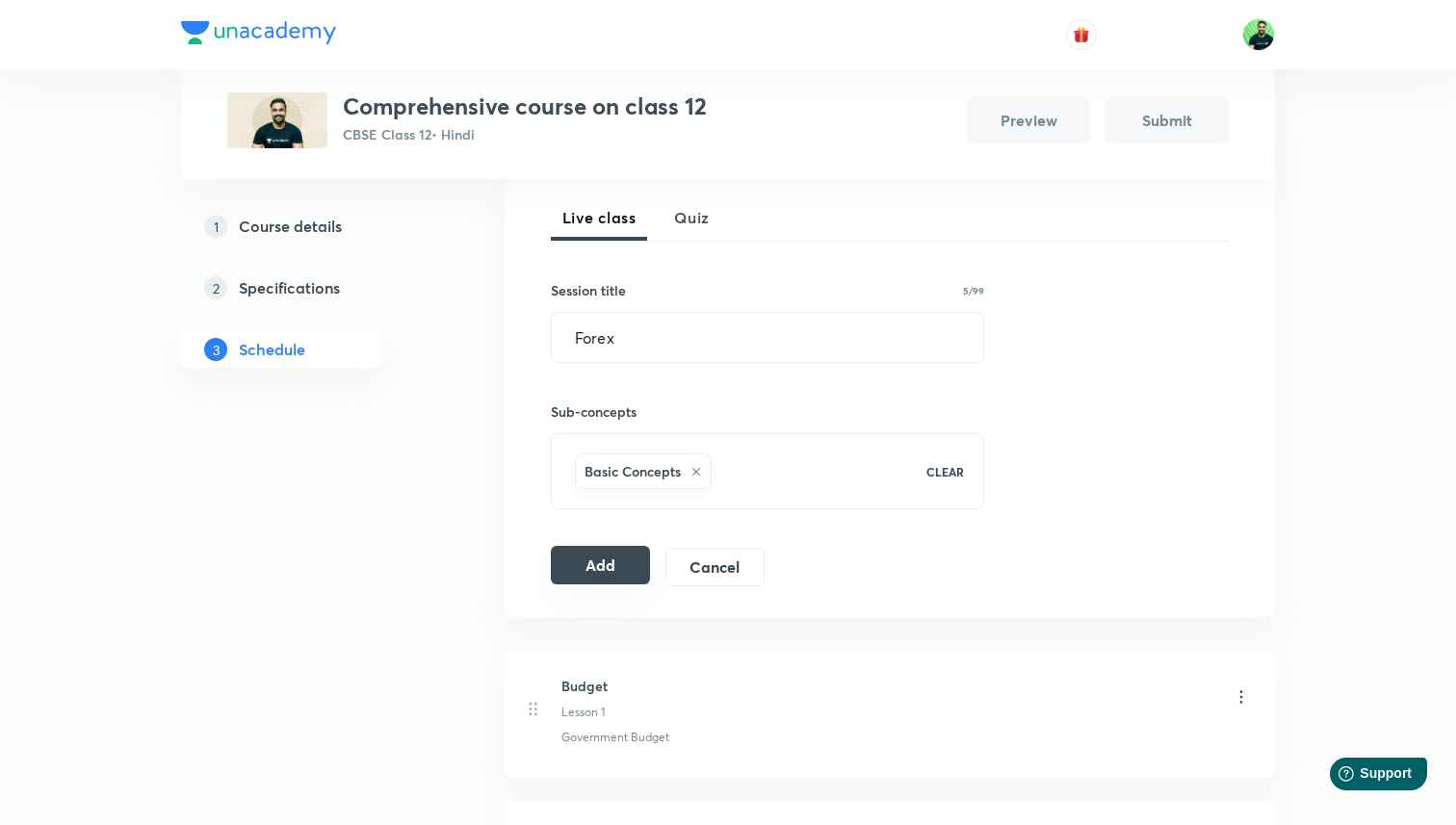 click on "Add" at bounding box center [600, 565] 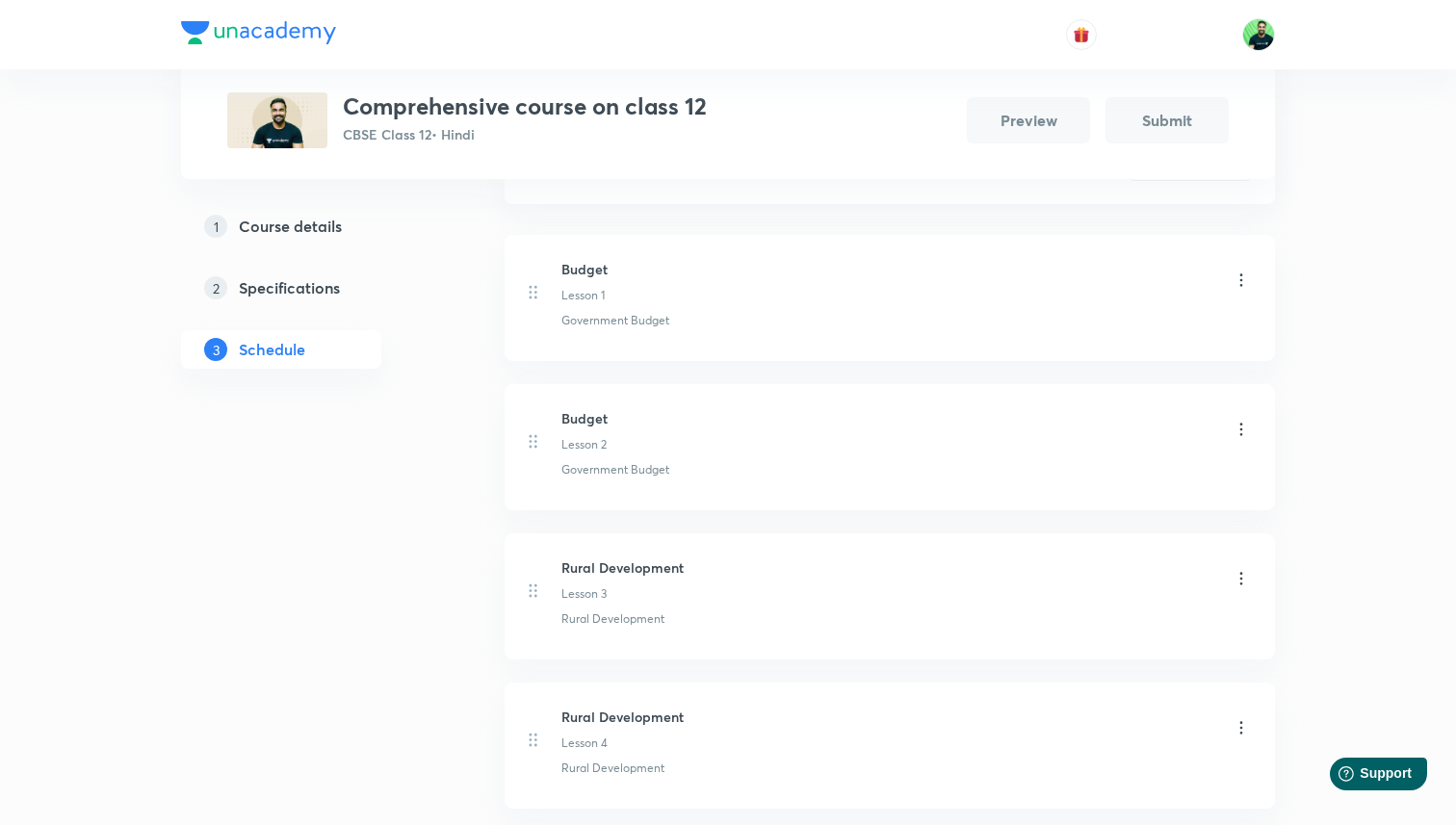 scroll, scrollTop: 0, scrollLeft: 0, axis: both 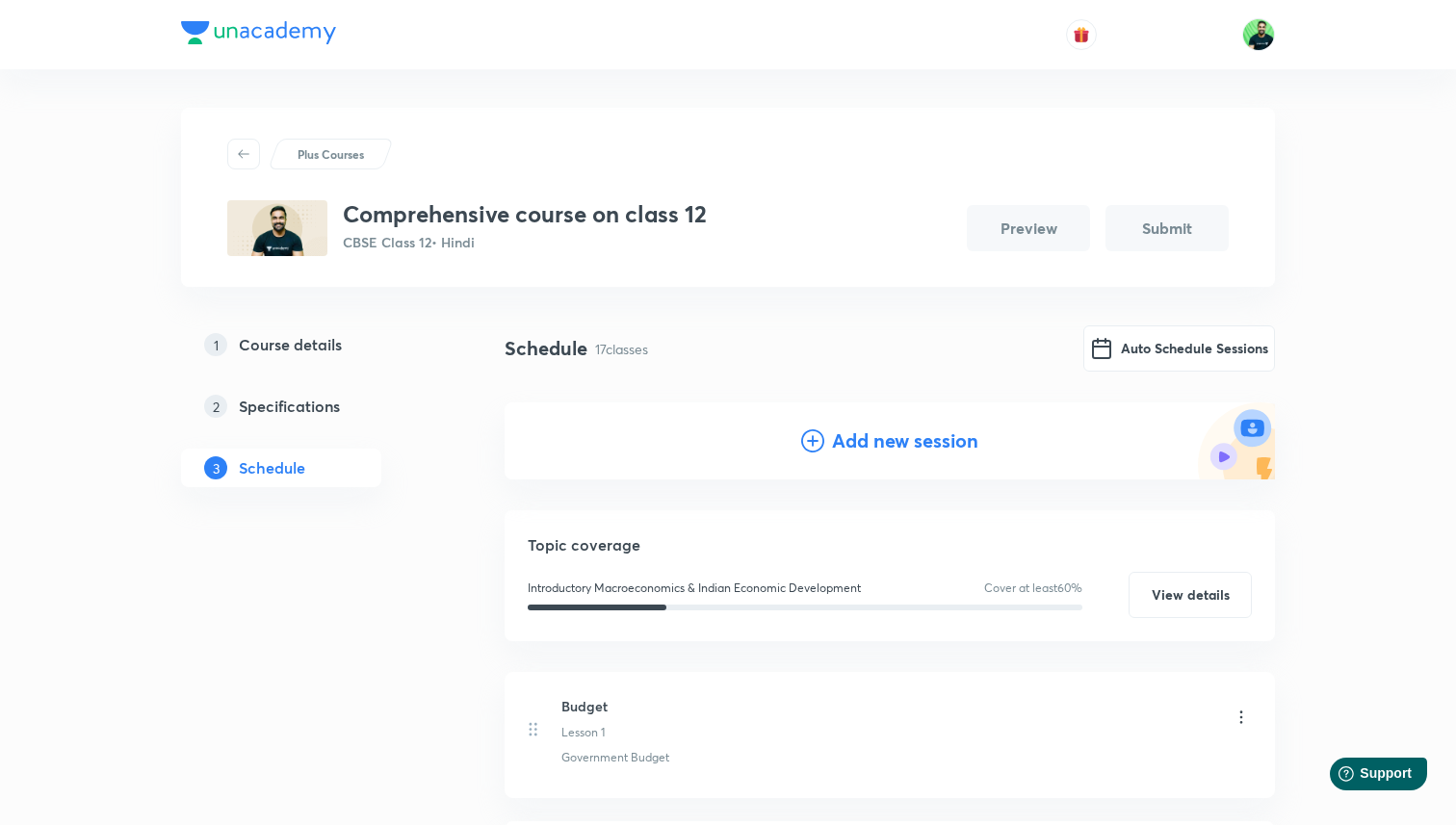 click on "Add new session" at bounding box center [905, 441] 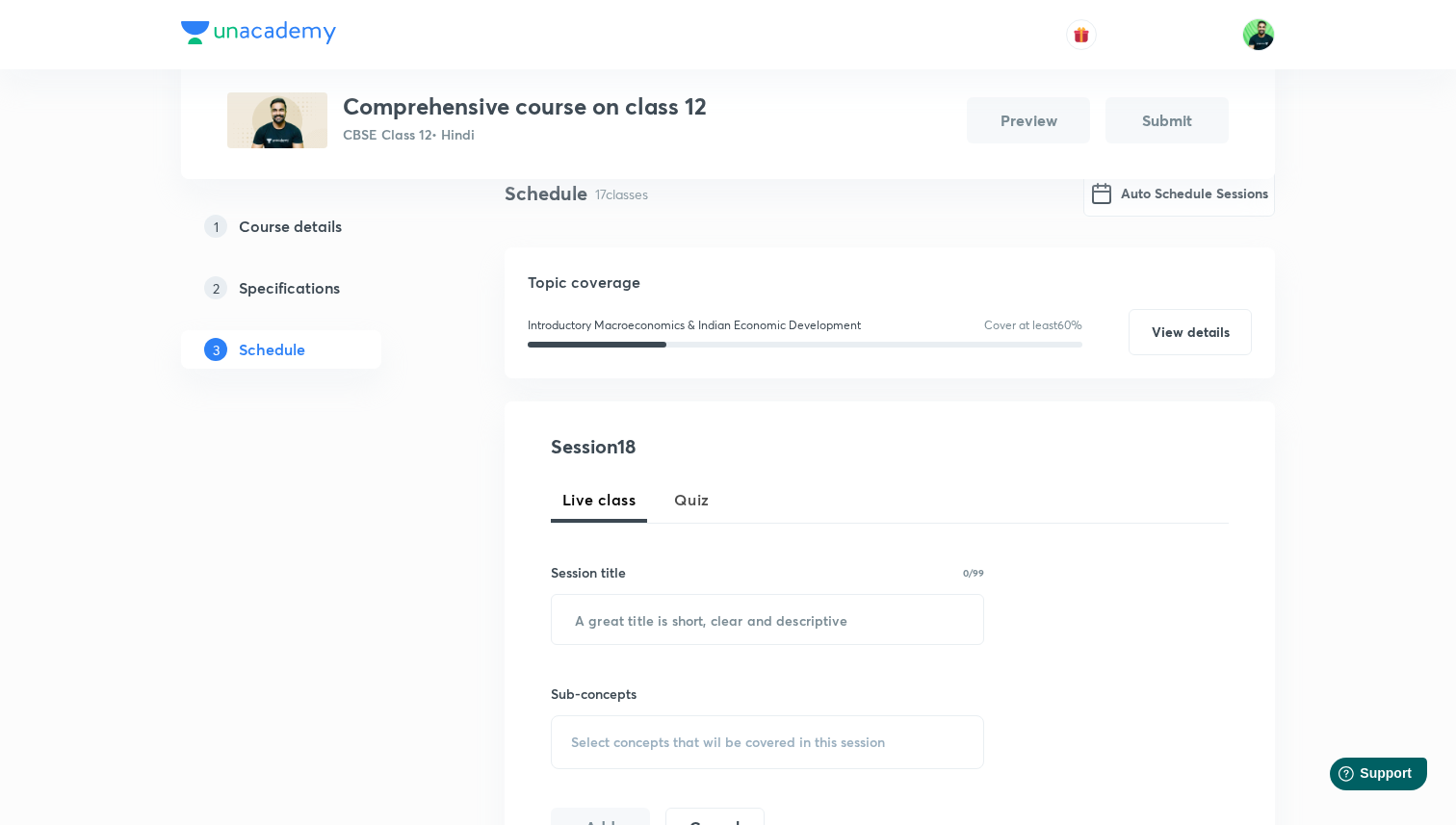 scroll, scrollTop: 183, scrollLeft: 0, axis: vertical 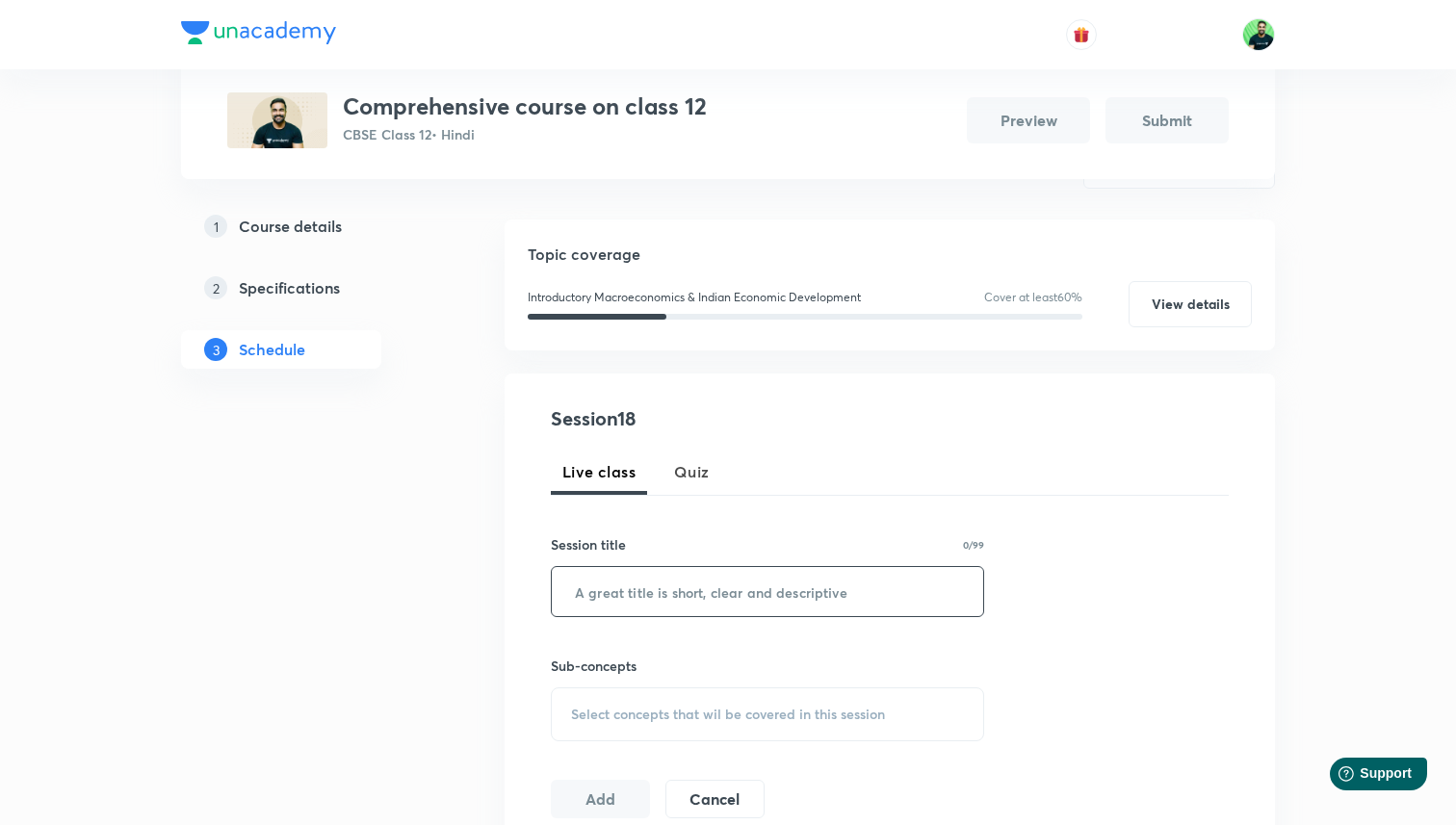 click at bounding box center [767, 591] 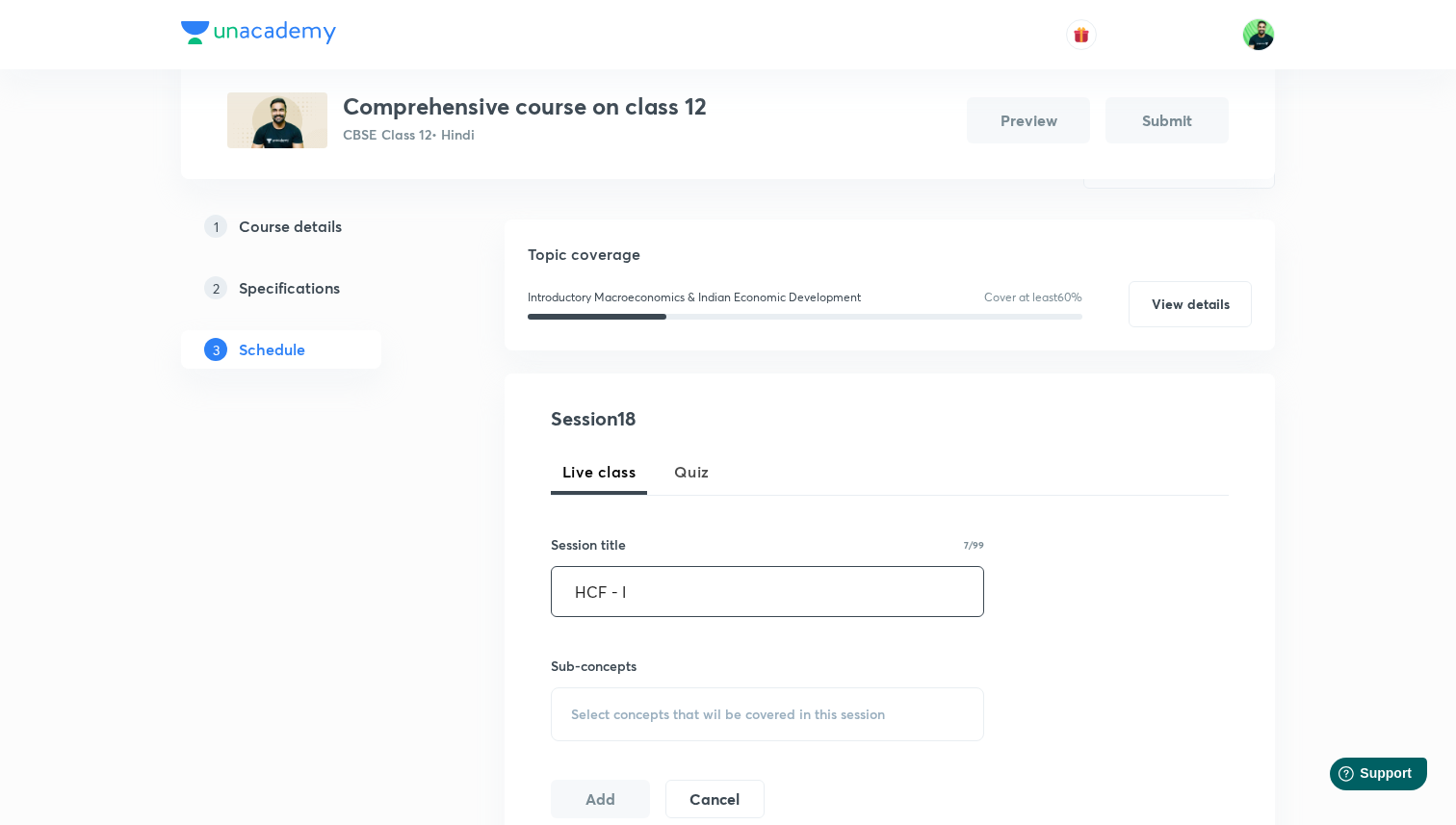type on "HCF - I" 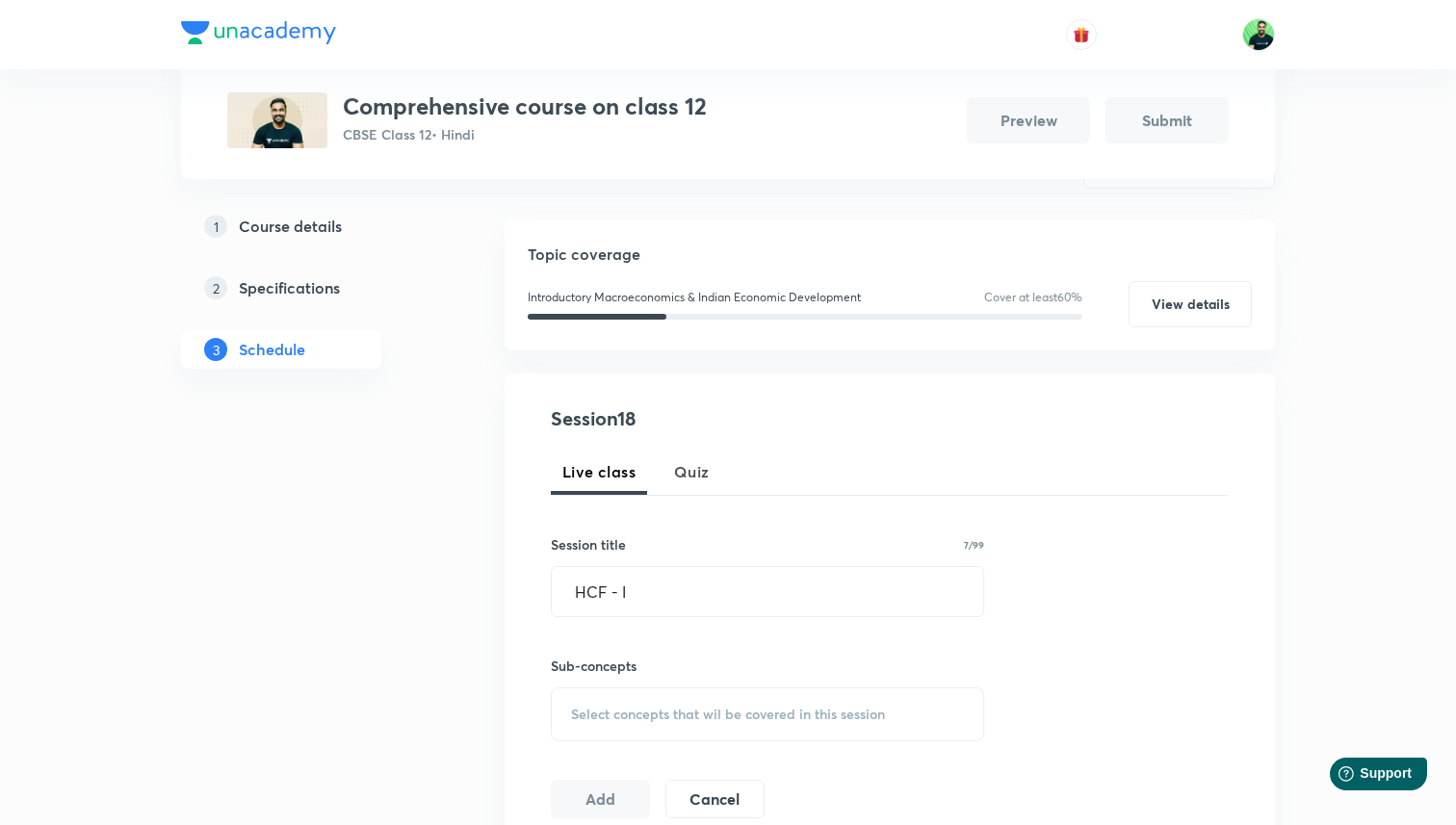 click on "Select concepts that wil be covered in this session" at bounding box center [767, 714] 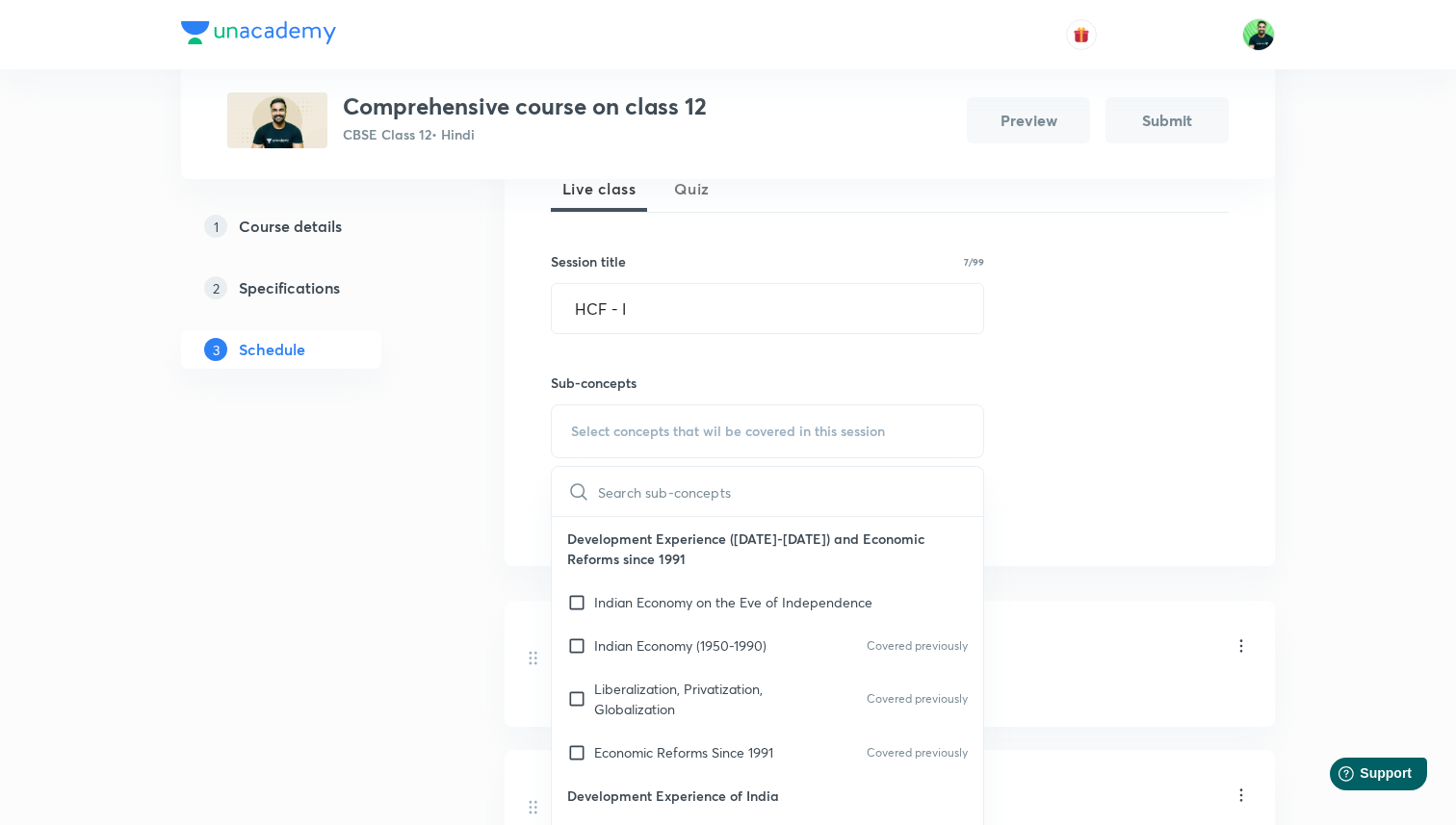 scroll, scrollTop: 477, scrollLeft: 0, axis: vertical 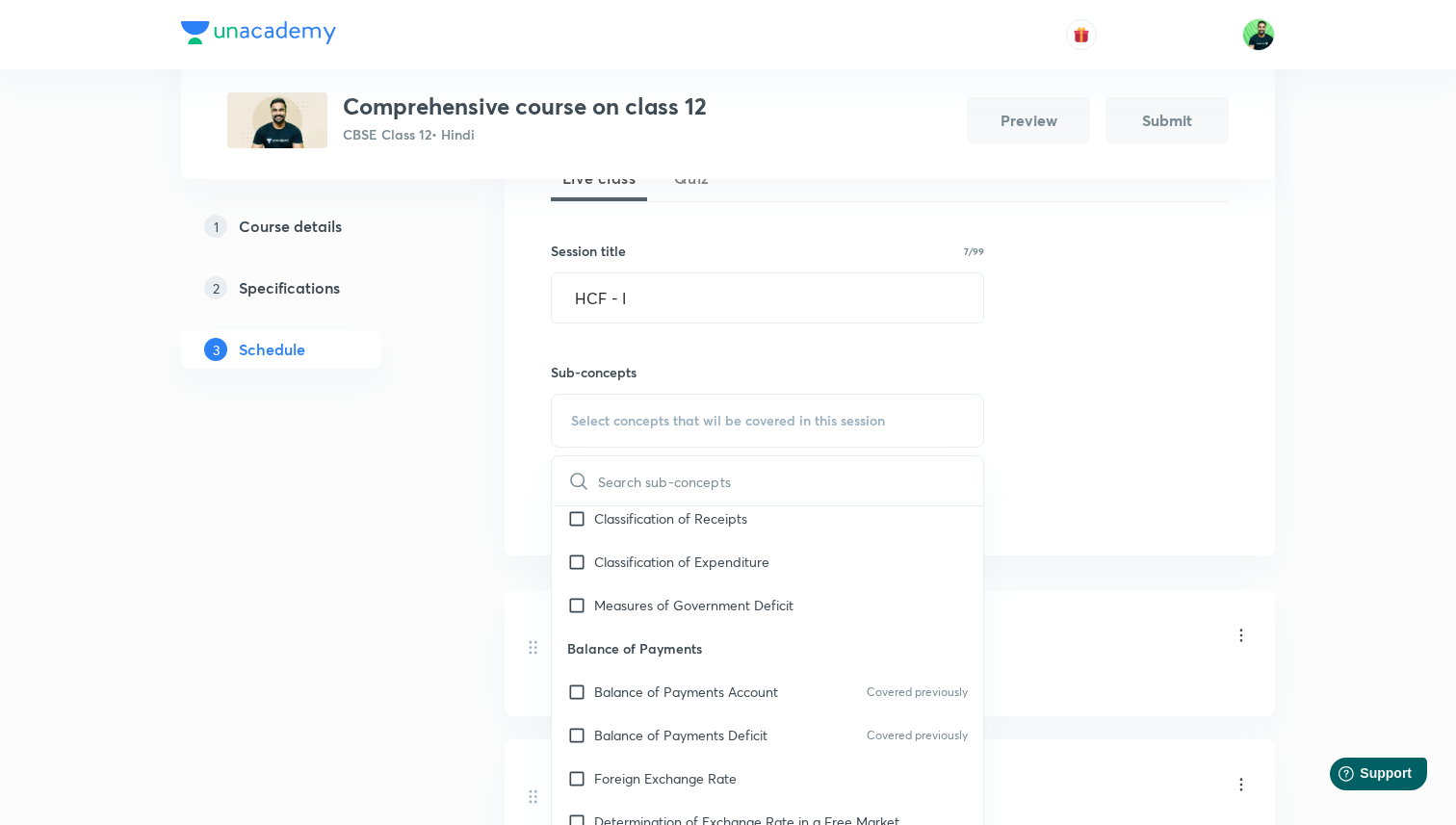 click on "Session 18 Live class Quiz Session title 7/99 HCF - I ​ Sub-concepts Select concepts that wil be covered in this session ​ Development Experience ([YEAR]-[YEAR]) and Economic Reforms since [YEAR] Indian Economy on the Eve of Independence Indian Economy ([YEAR]-[YEAR]) Covered previously Liberalization, Privatization, Globalization Covered previously Economic Reforms Since [YEAR] Covered previously Development Experience of India Comparative Development of India & Neighbours Current challenges facing Indian Economy Poverty Human Capital Formation Rural Development Covered previously Employment Infrastructure Sustainable Economic Development National income Aggregates Basic Concepts Covered previously Circular Flow of Income Methods of Calculating National Income Aggregates Related To National Income Money & Banking Money Supply of Money Money Creation Central Bank Controller Of Credit Theory of Income & Employment Aggregate Demand & Related Concepts Income Determination Excess Demand & Deficient Demand Add Cancel" at bounding box center (890, 318) 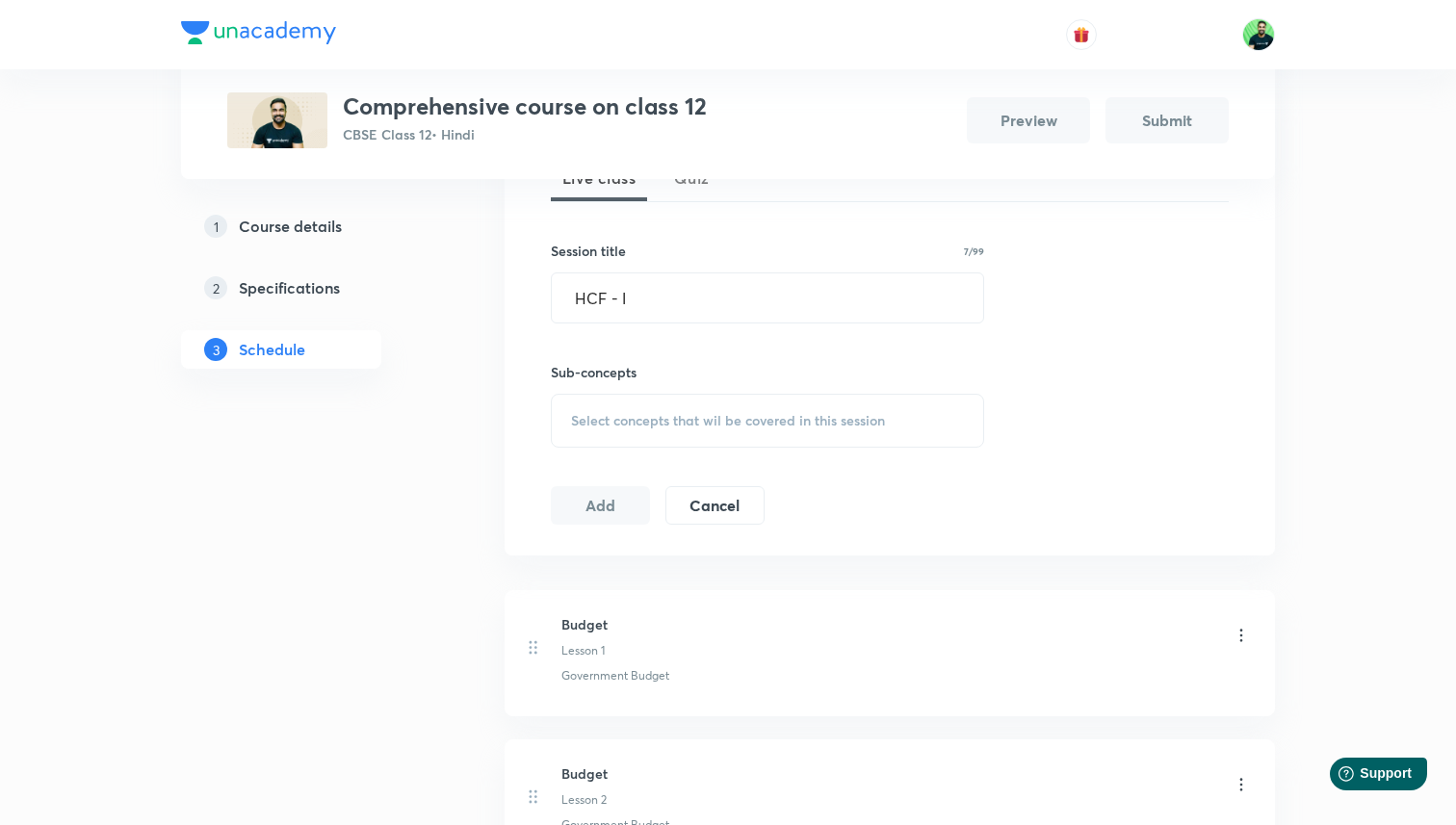 click on "Select concepts that wil be covered in this session" at bounding box center [767, 421] 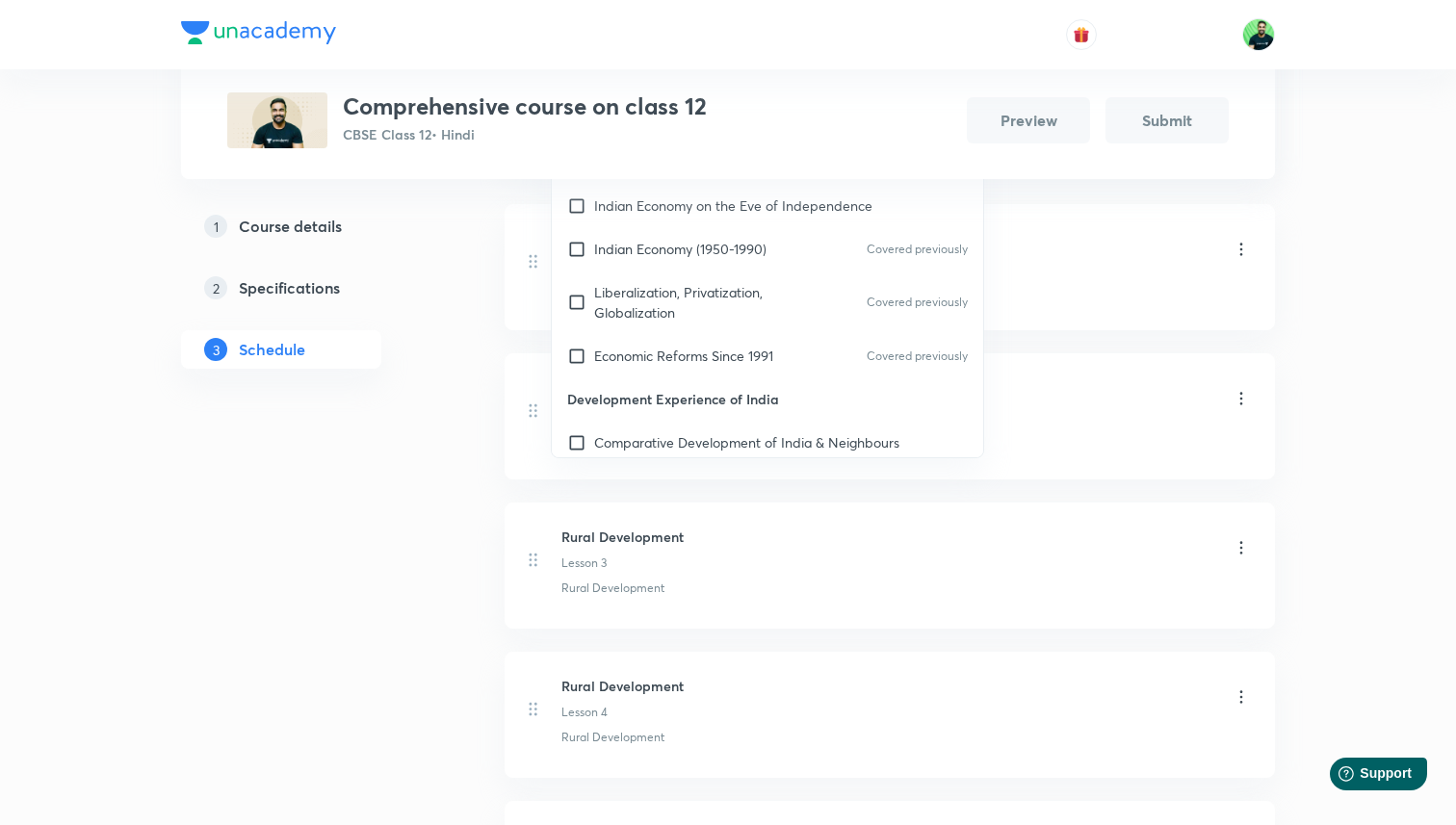 scroll, scrollTop: 889, scrollLeft: 0, axis: vertical 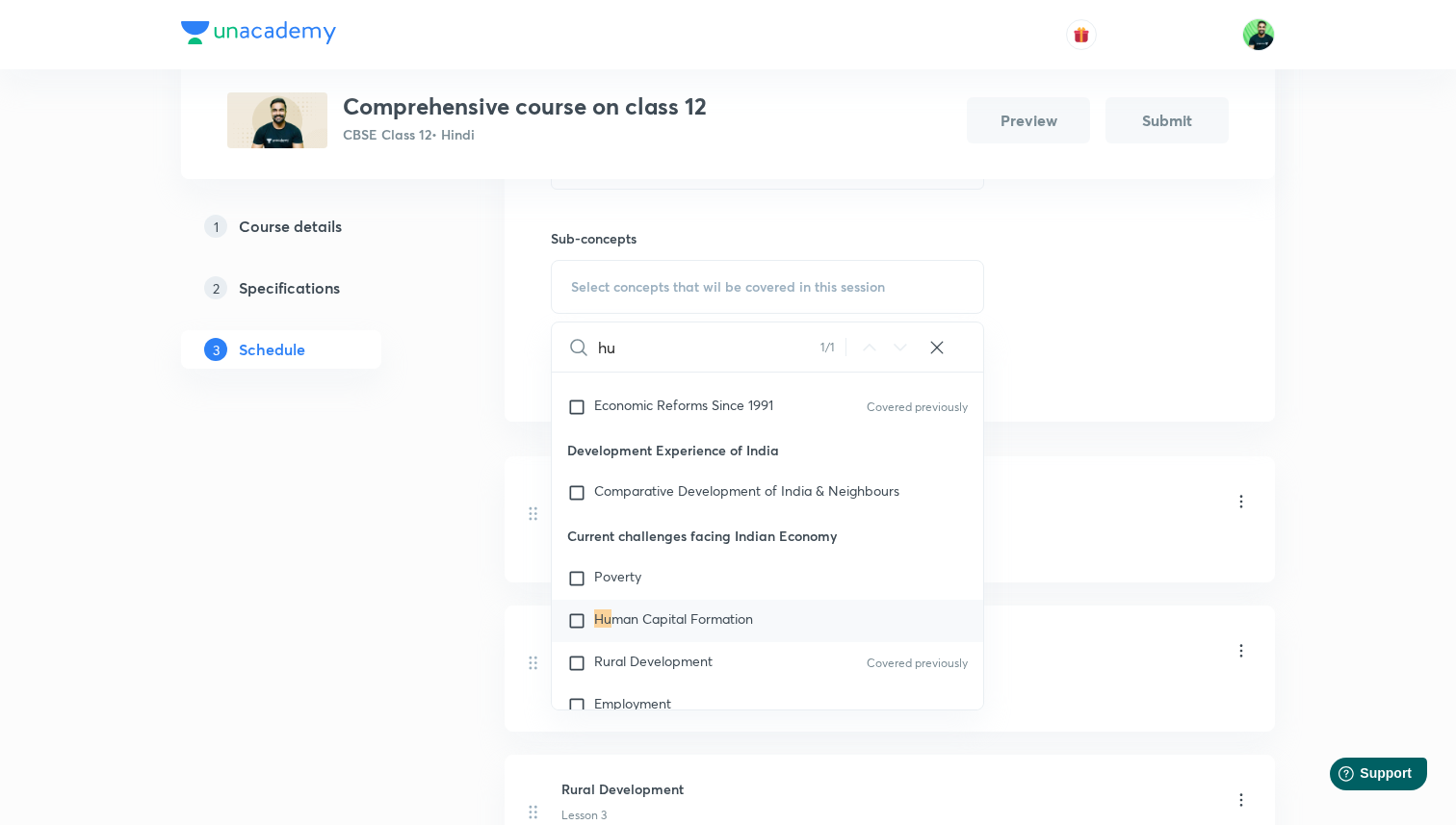 type on "hu" 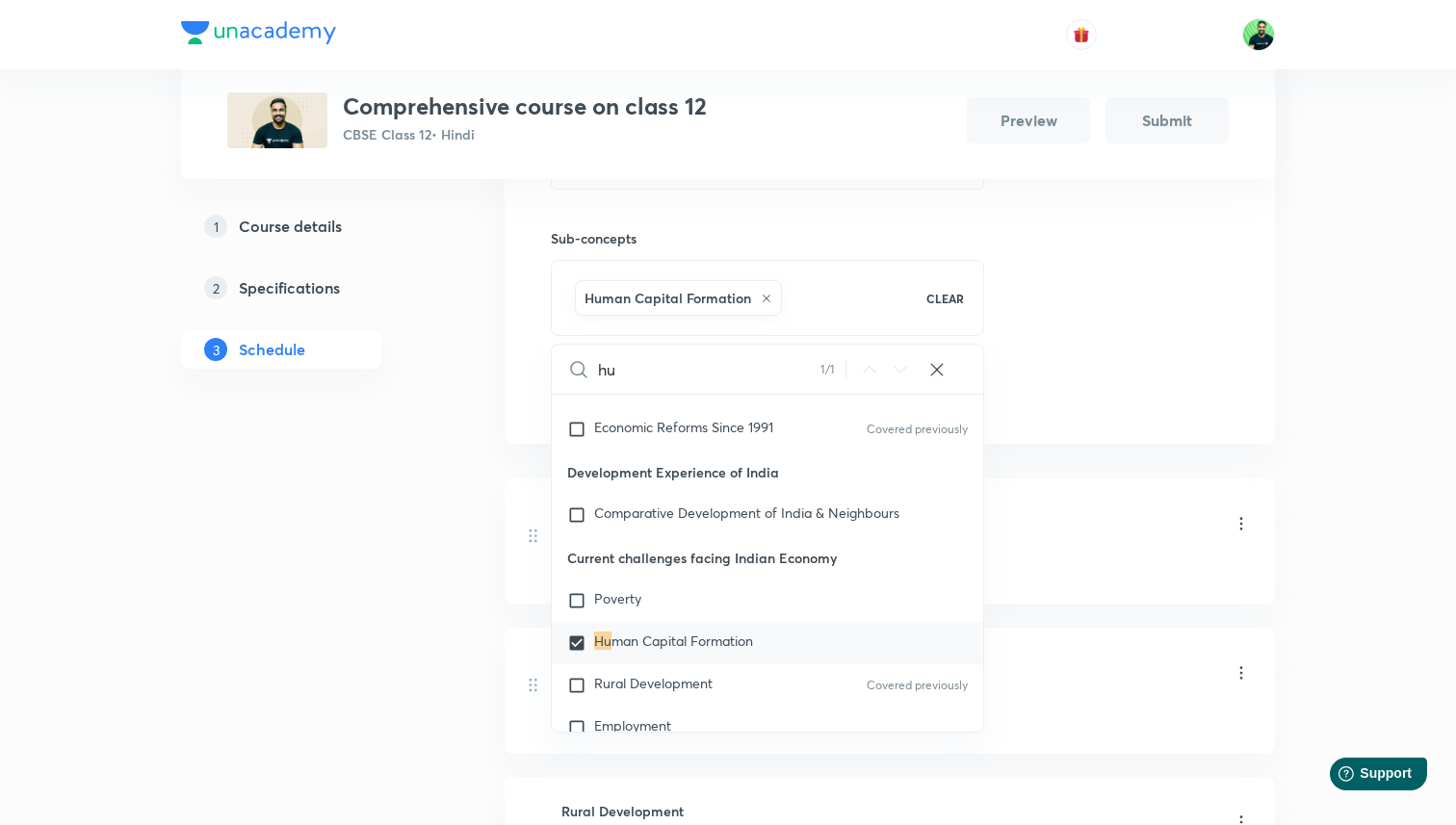 click on "Government Budget" at bounding box center (906, 564) 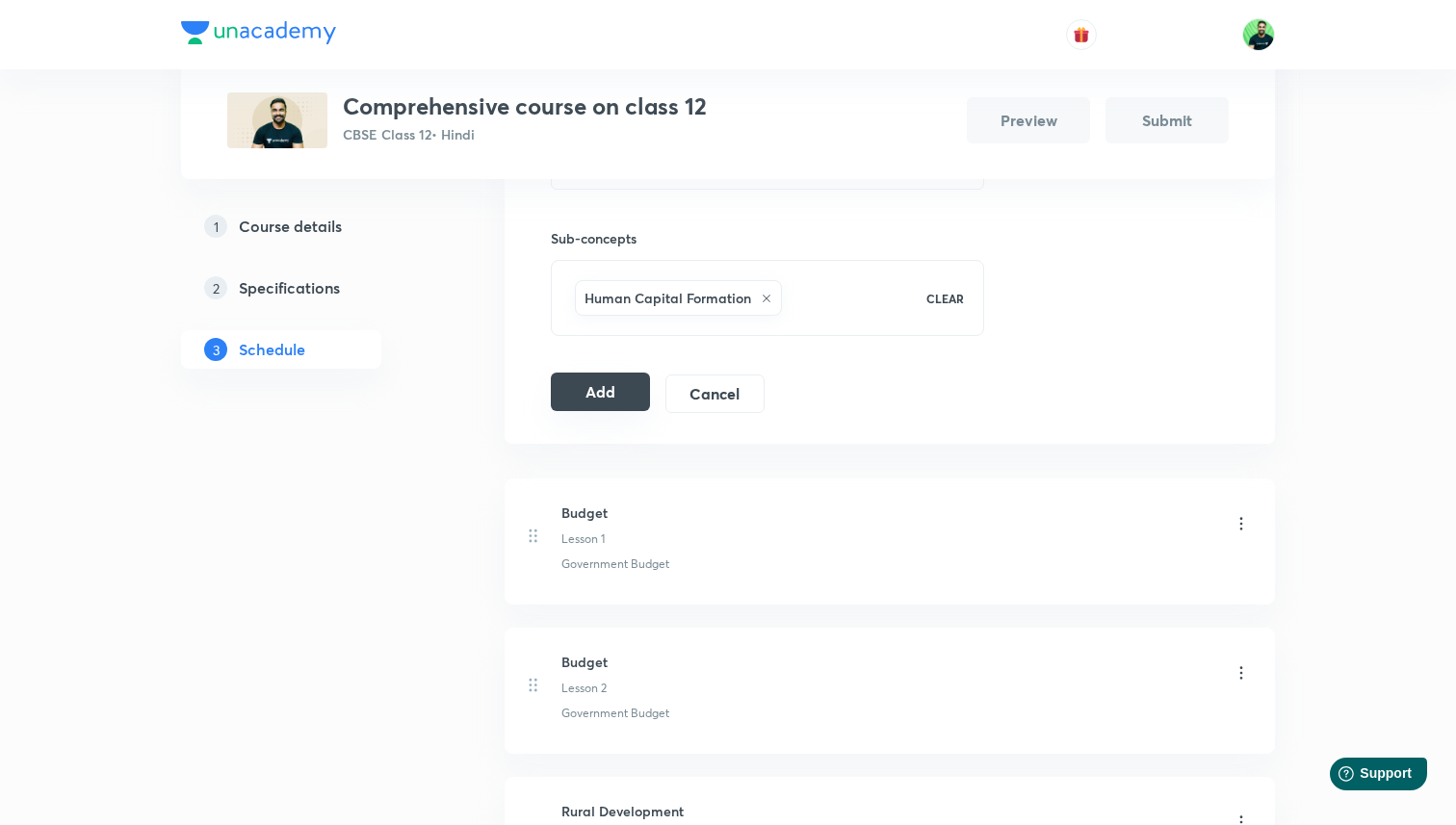 click on "Add" at bounding box center (600, 392) 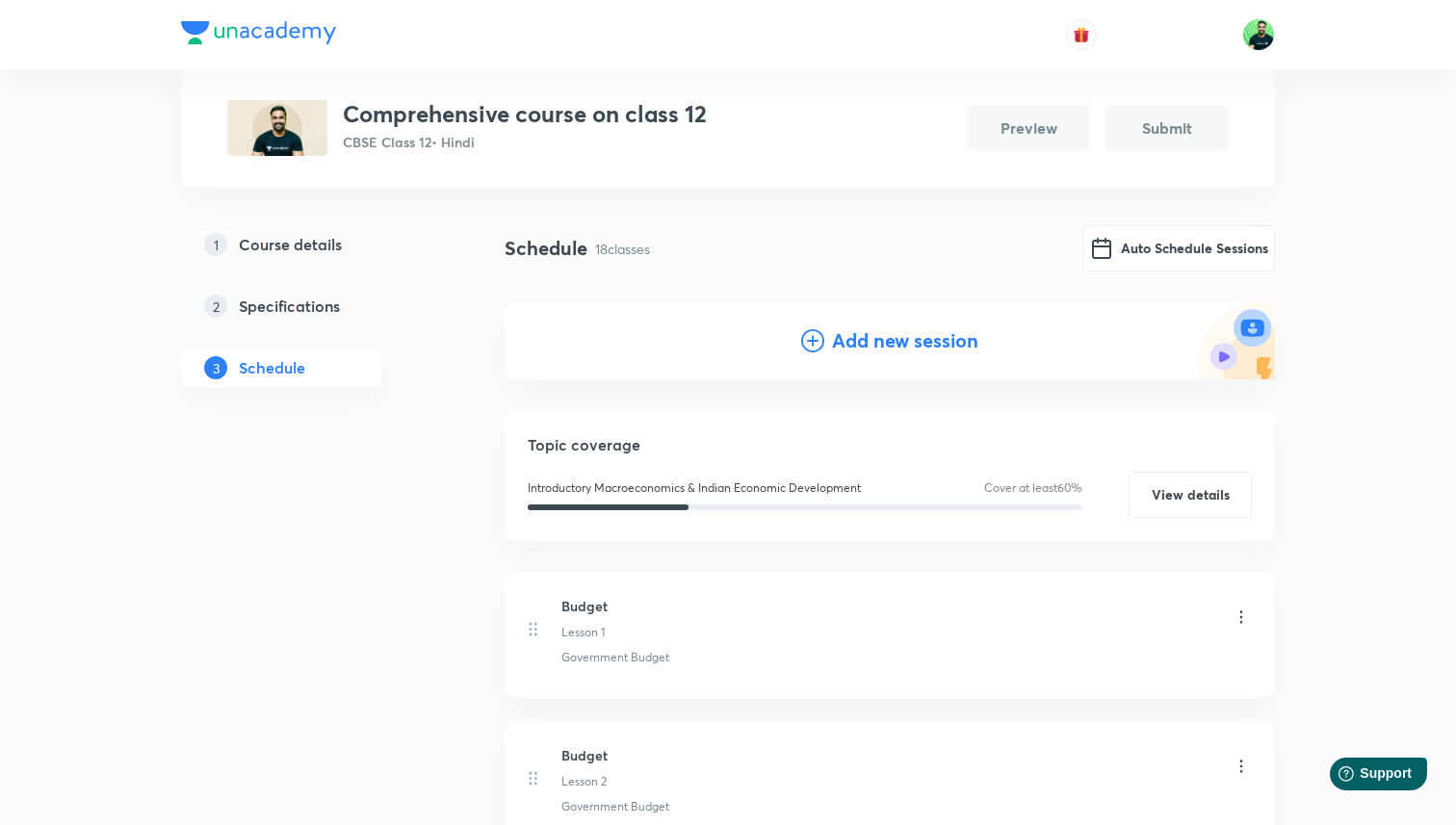 scroll, scrollTop: 0, scrollLeft: 0, axis: both 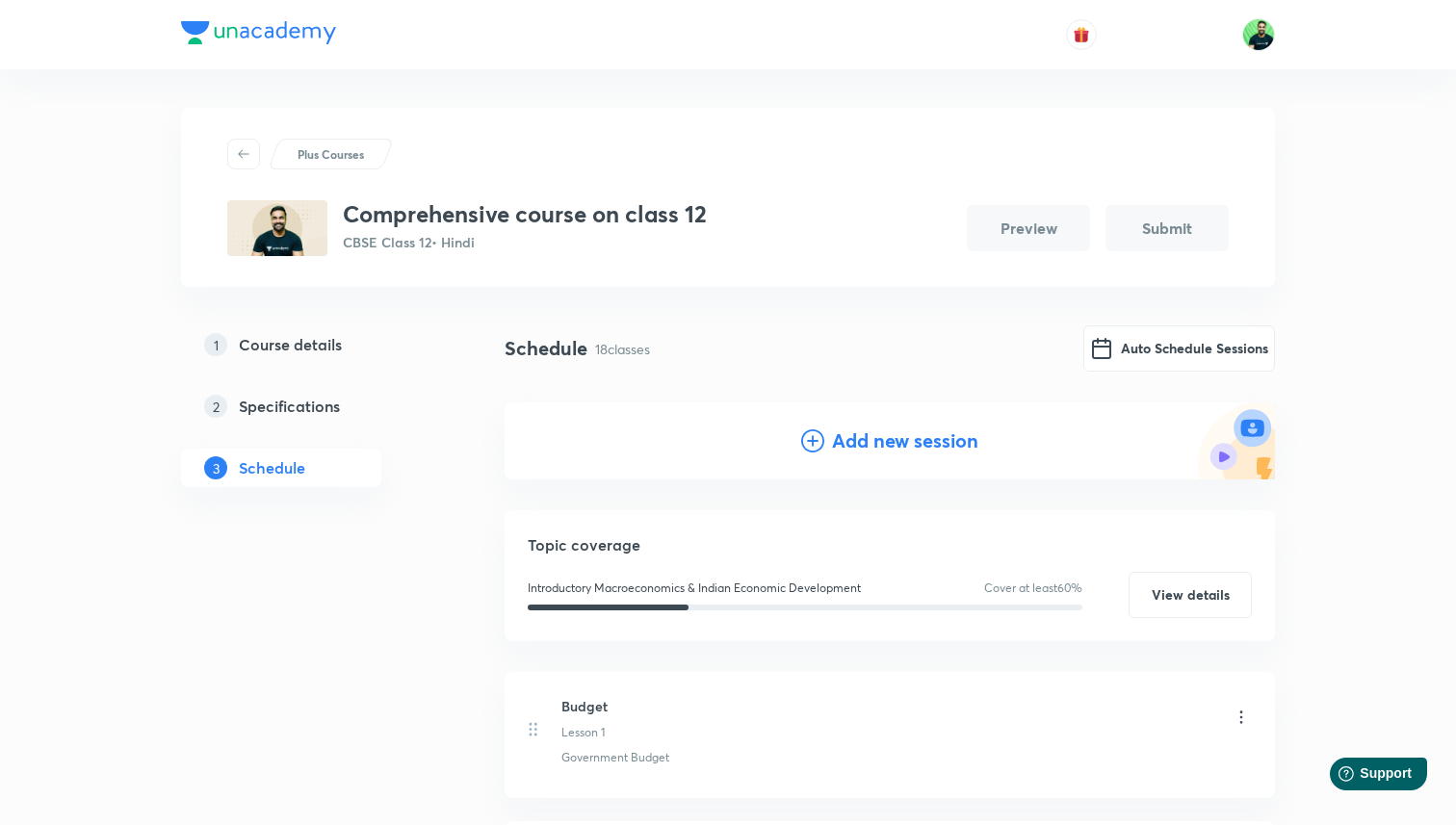 click on "Add new session" at bounding box center [905, 441] 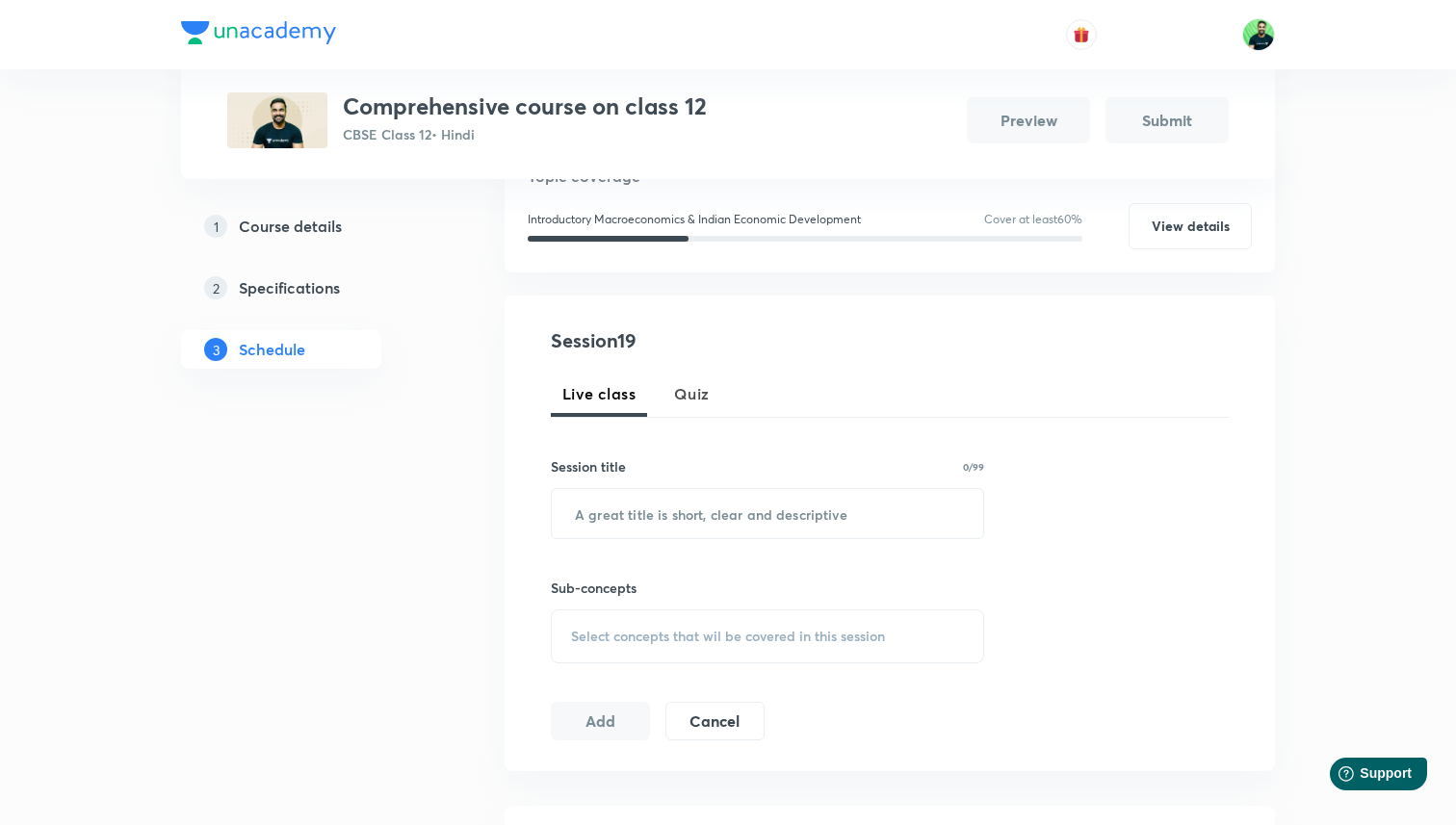 scroll, scrollTop: 292, scrollLeft: 0, axis: vertical 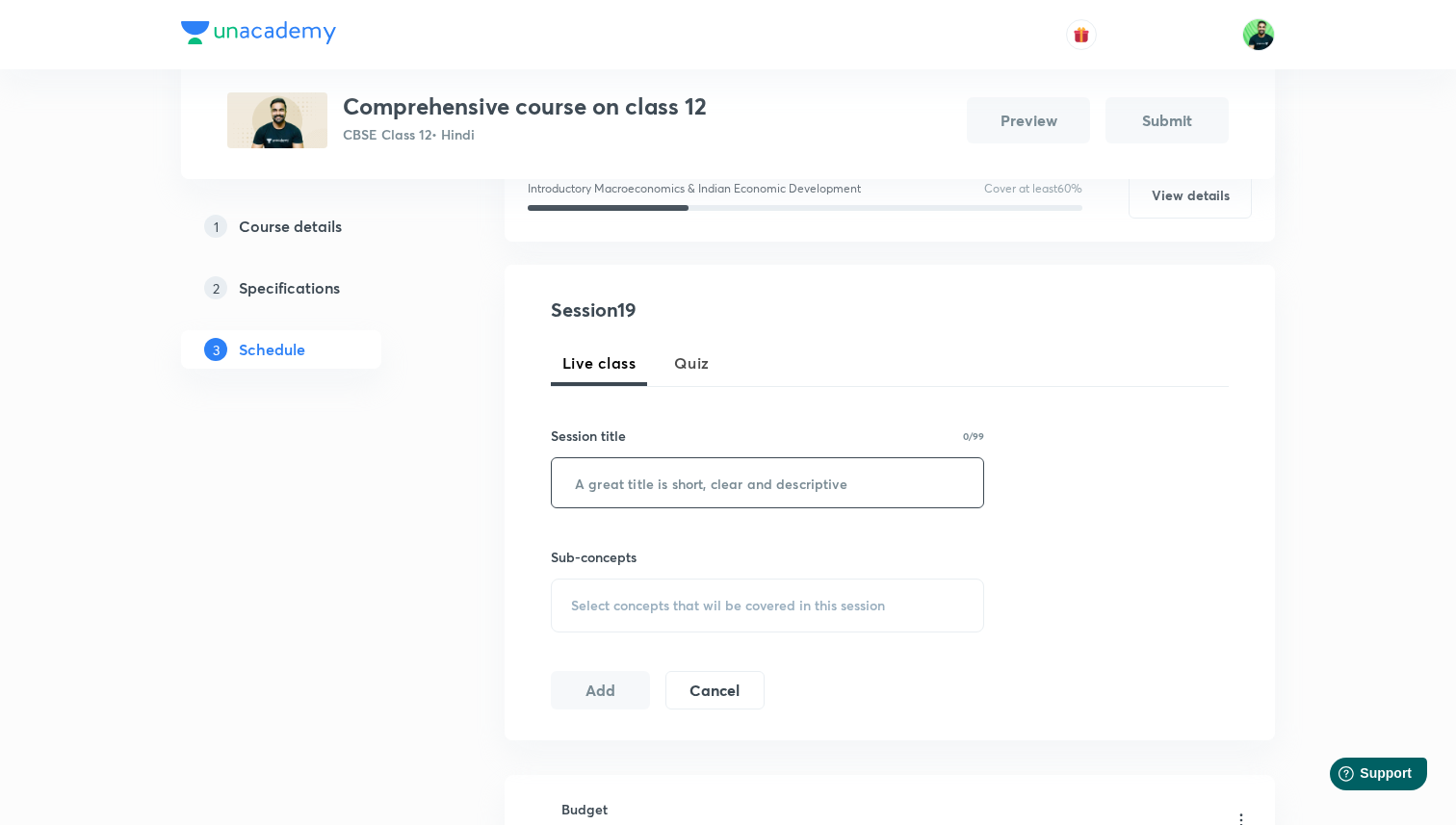 click at bounding box center (767, 482) 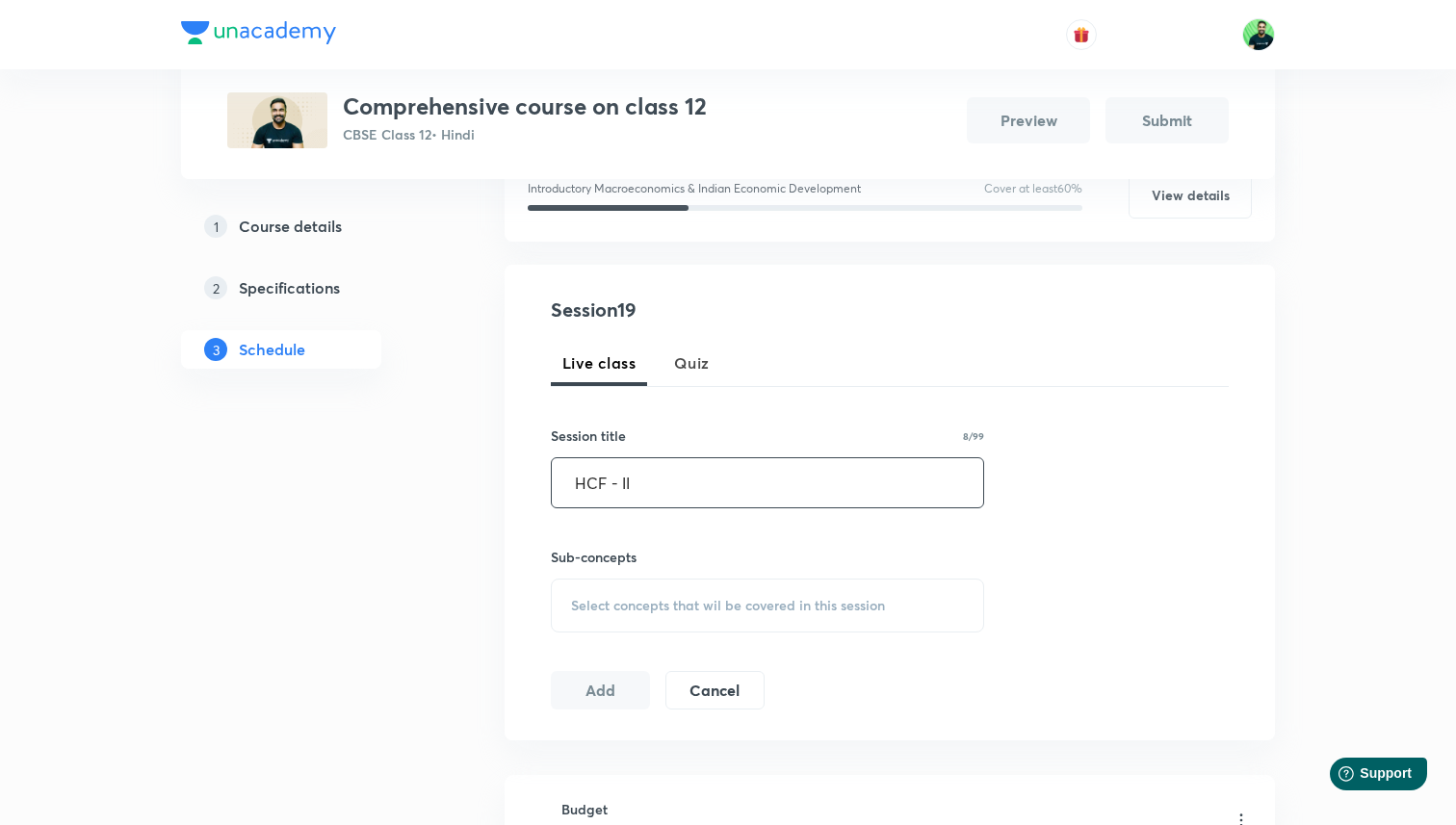 type on "HCF - II" 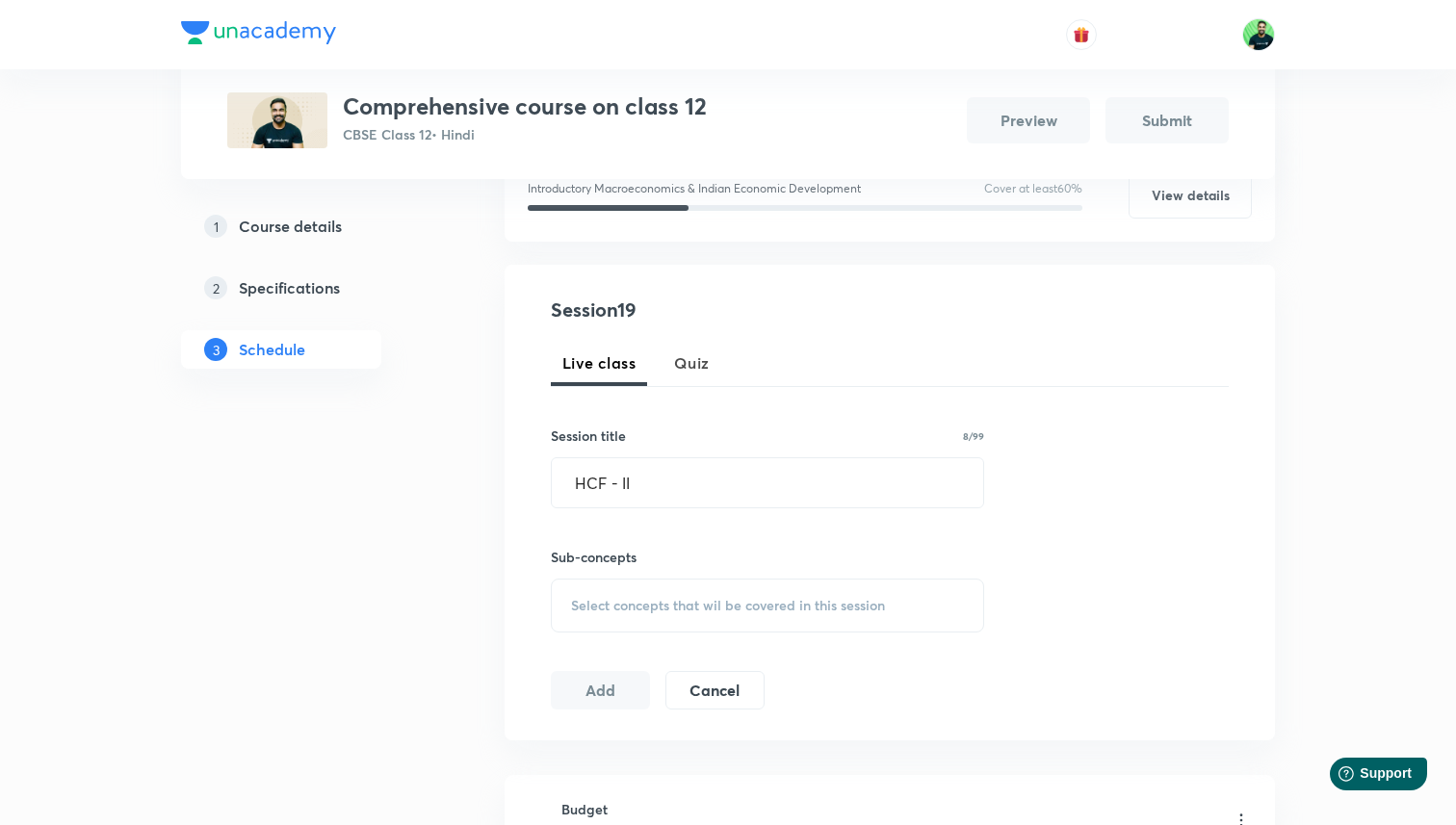 click on "Select concepts that wil be covered in this session" at bounding box center [728, 606] 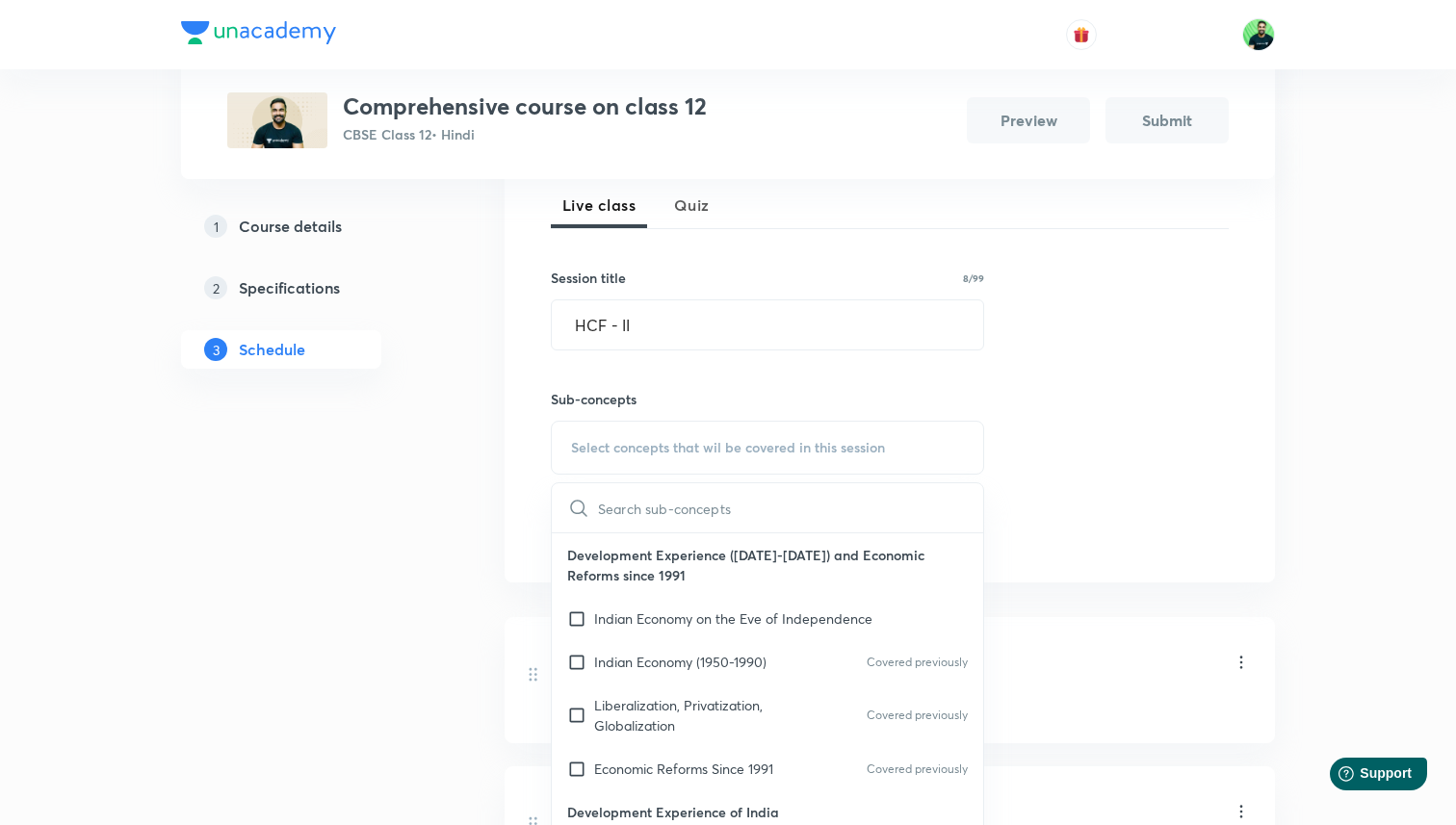scroll, scrollTop: 500, scrollLeft: 0, axis: vertical 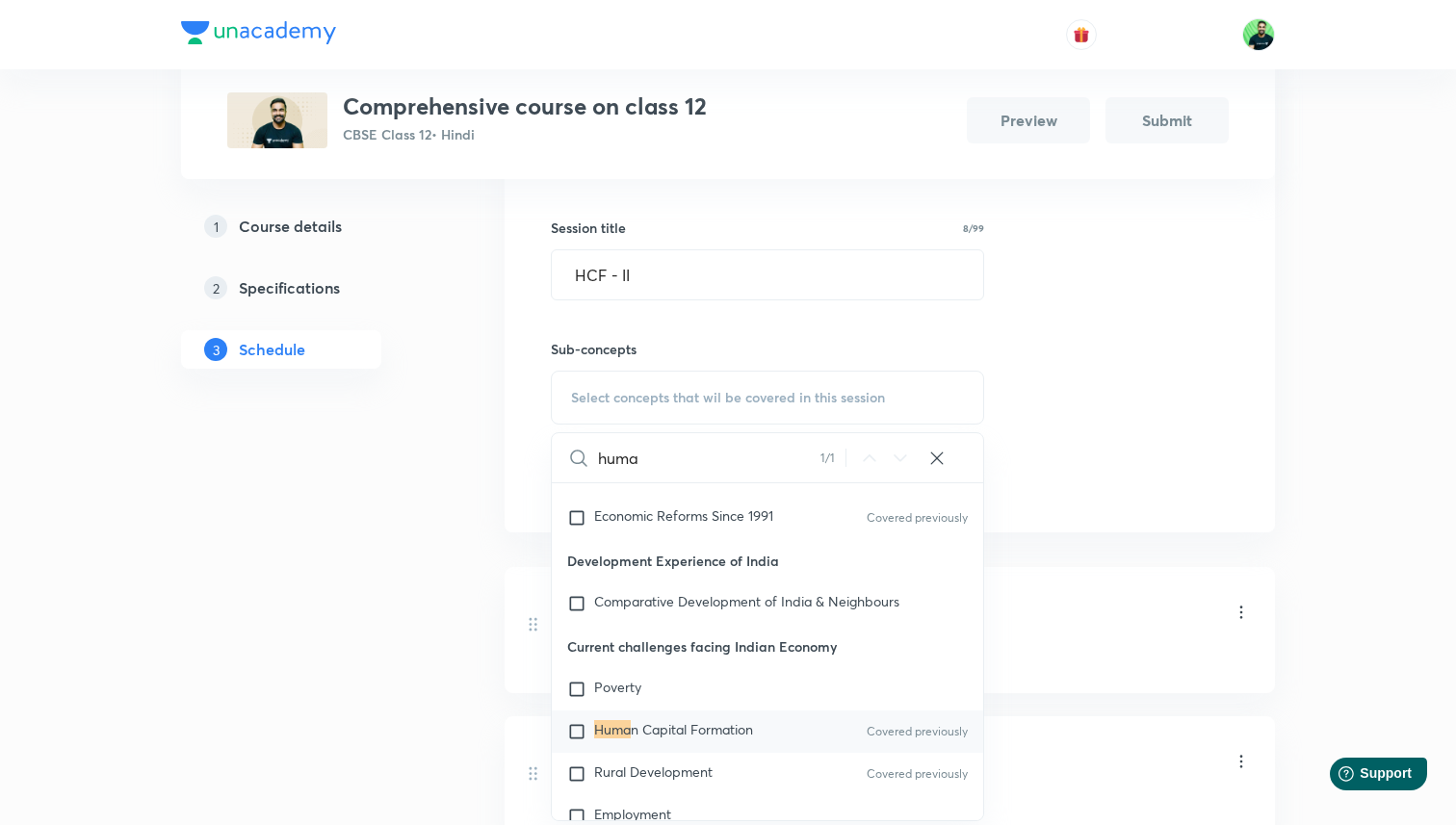 type on "huma" 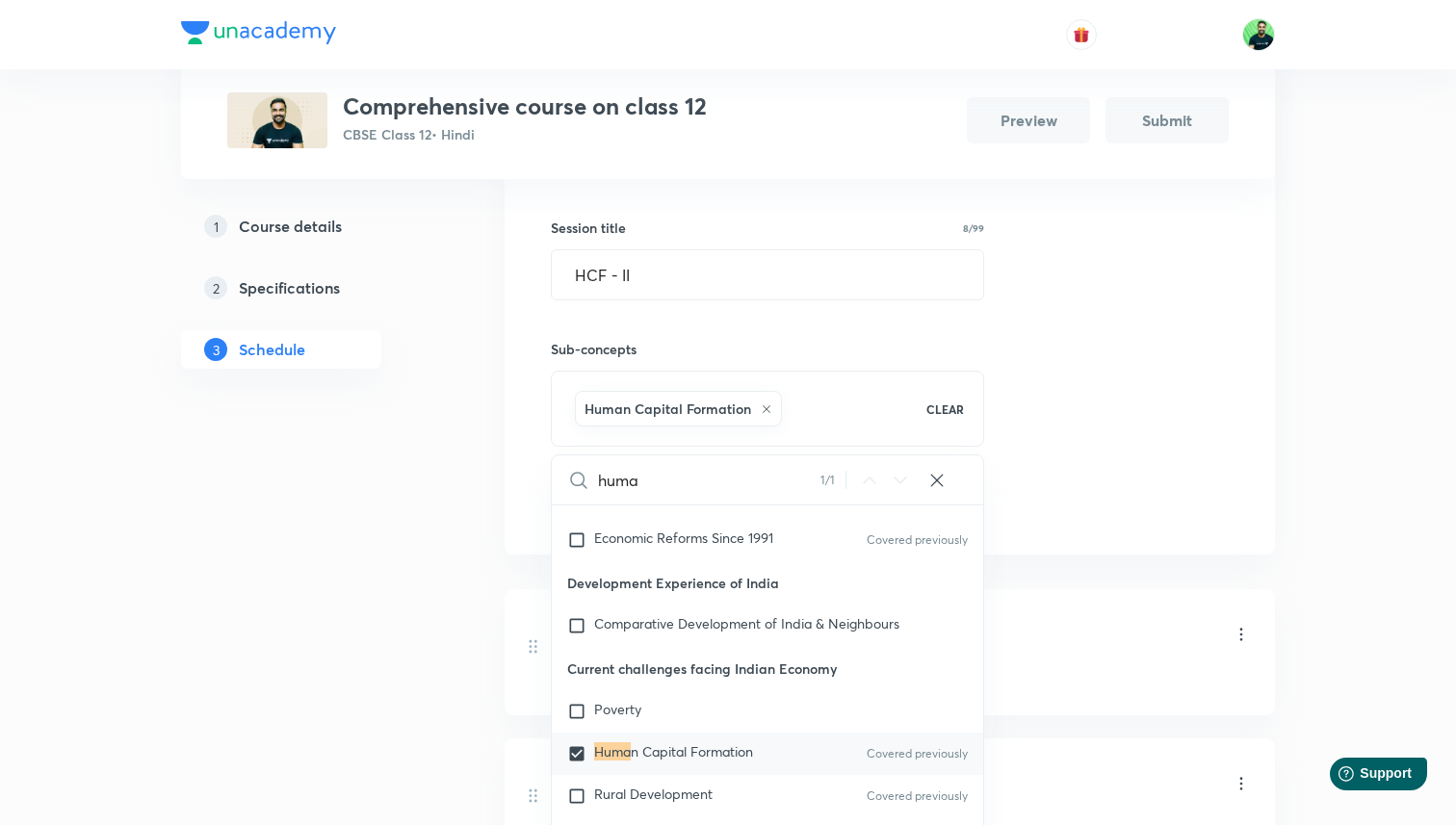 click on "Plus Courses Comprehensive course on class 12 CBSE Class 12  • Hindi Preview Submit 1 Course details 2 Specifications 3 Schedule Schedule 18  classes Auto Schedule Sessions Topic coverage Introductory Macroeconomics ​& Indian Economic Development Cover at least  60 % View details Session  19 Live class Quiz Session title 8/99 HCF - II ​ Sub-concepts Human Capital Formation CLEAR huma 1 / 1 ​ Development Experience (1947-90) and Economic Reforms since 1991 Indian Economy on the Eve of Independence Indian Economy (1950-1990) Covered previously Liberalization, Privatization, Globalization Covered previously Economic Reforms Since 1991 Covered previously Development Experience of India Comparative Development of India ​& Neighbours Current challenges facing Indian Economy Poverty Huma n Capital Formation Covered previously Rural Development Covered previously Employment Infrastructure Sustainable Economic Development National income Aggregates Basic Concepts Covered previously Circular Flow of Income Money ·" at bounding box center [728, 1468] 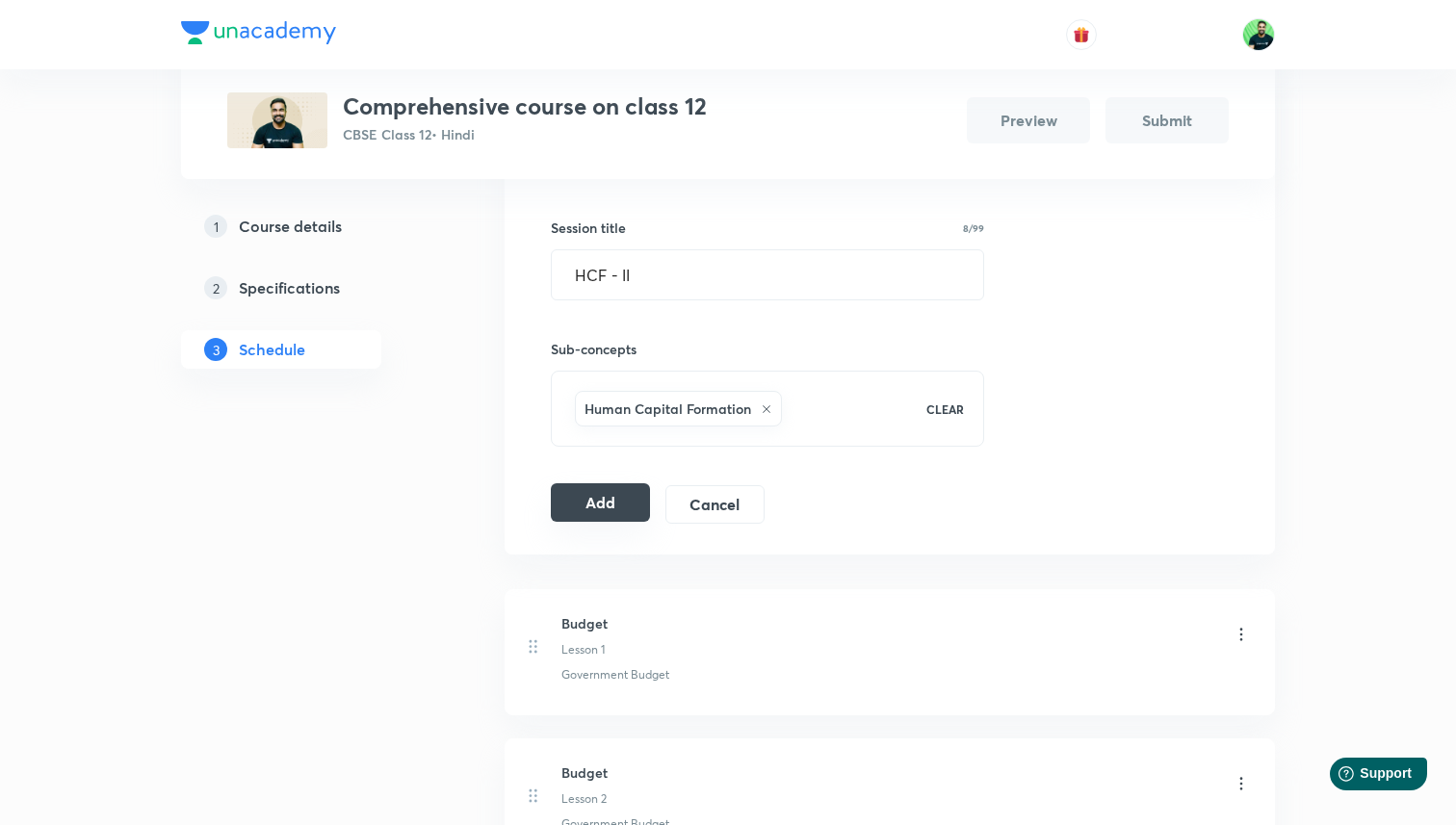 click on "Add" at bounding box center [600, 503] 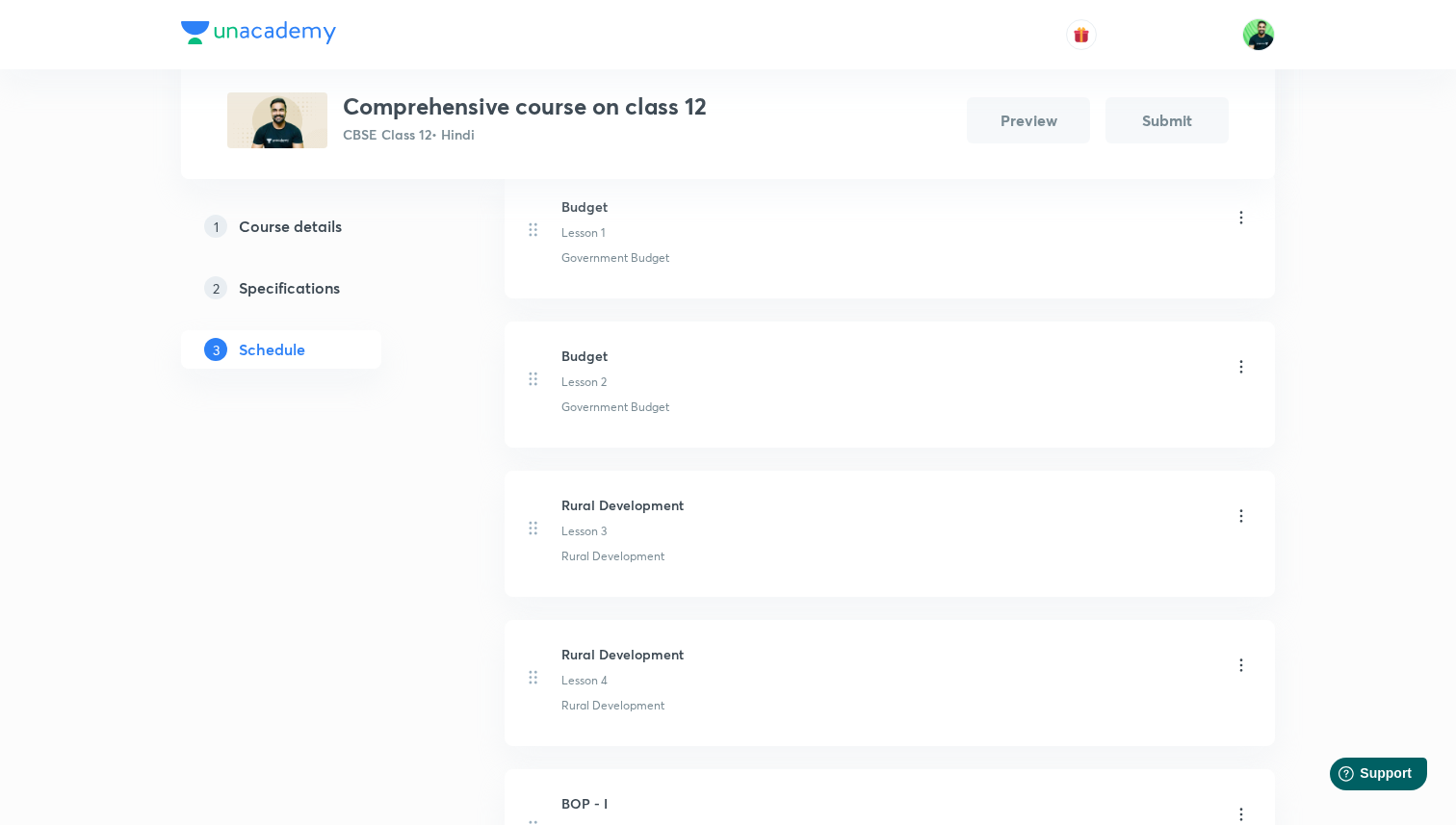 scroll, scrollTop: 0, scrollLeft: 0, axis: both 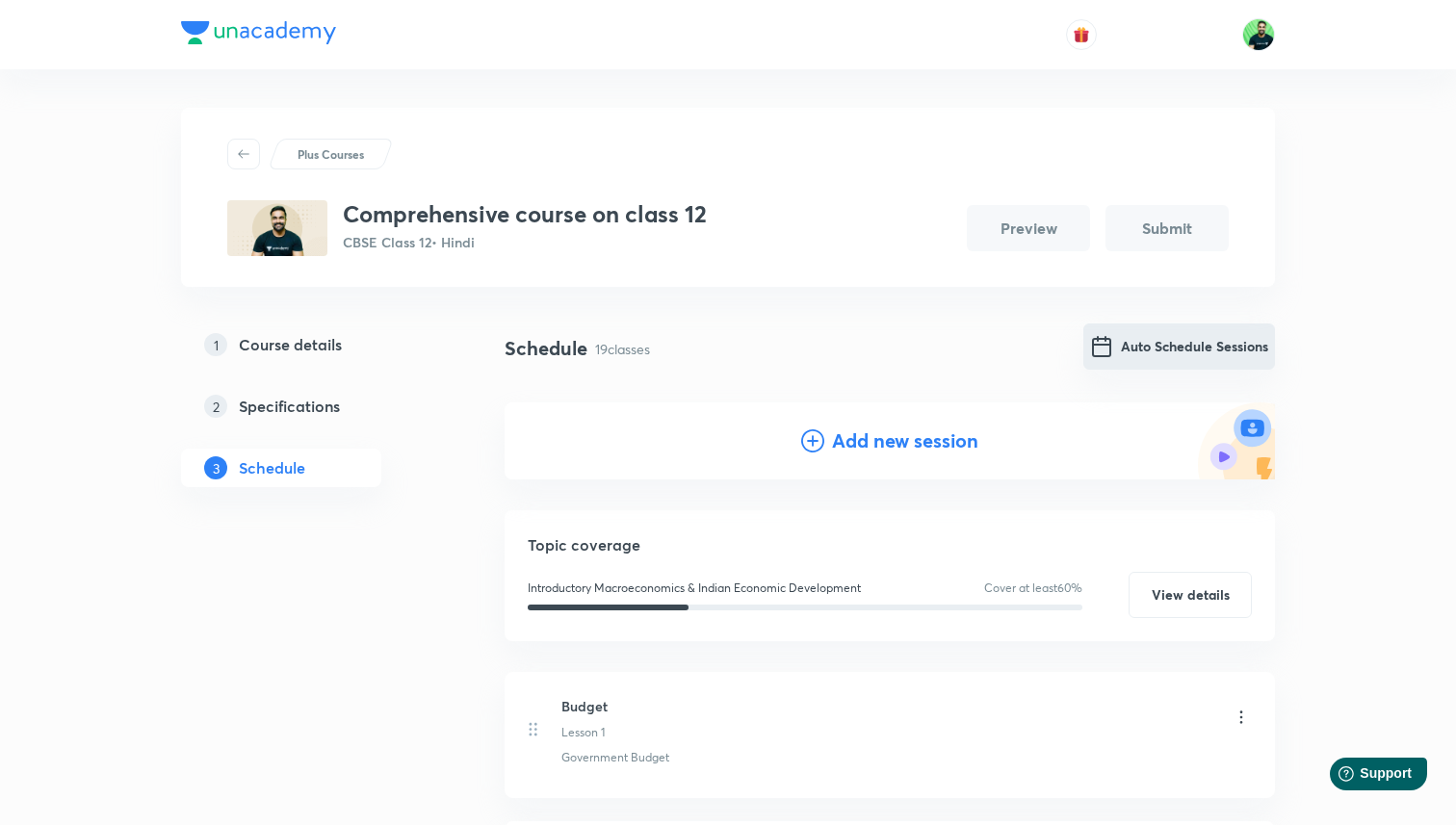 click on "Auto Schedule Sessions" at bounding box center (1179, 347) 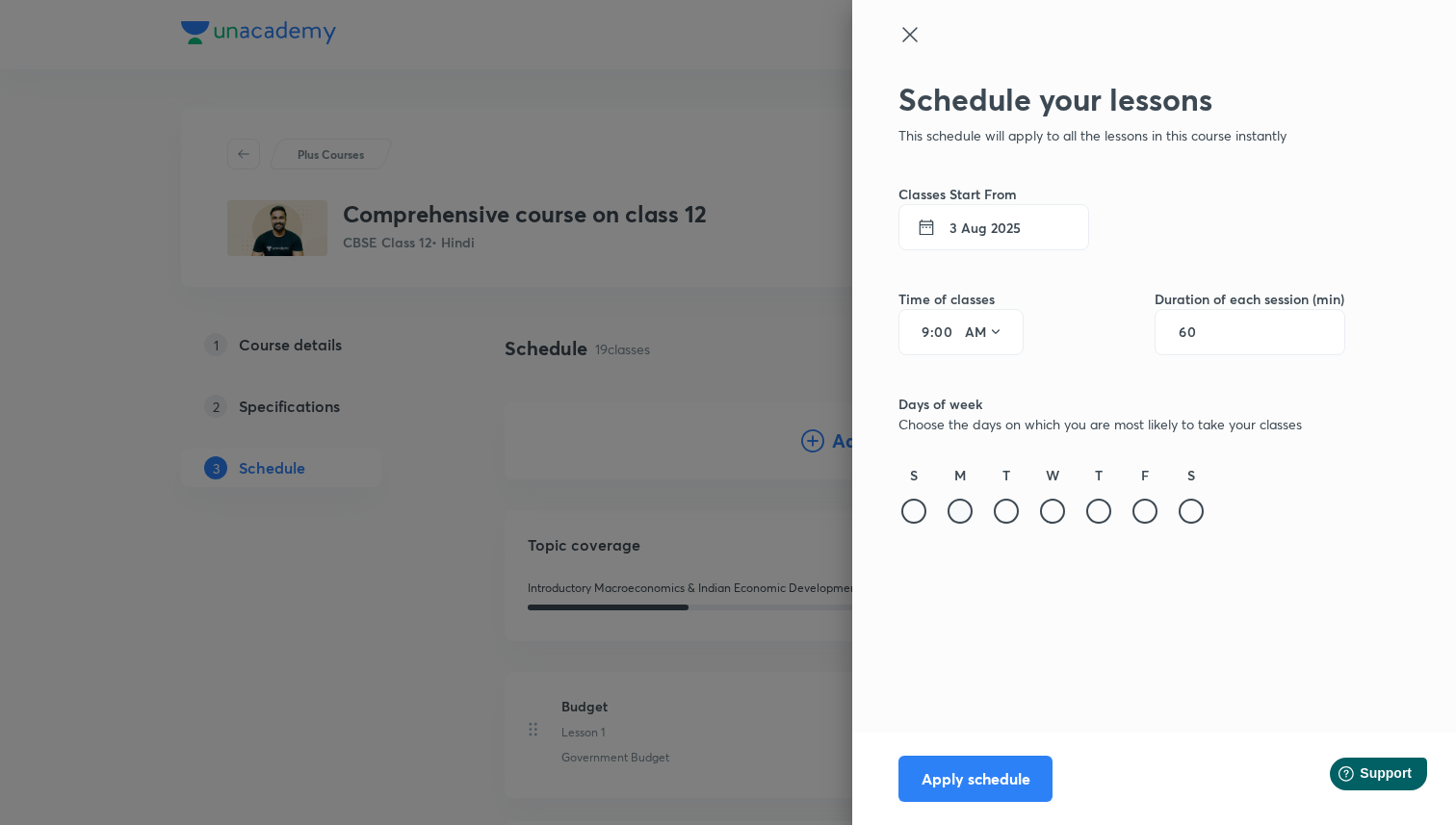 click at bounding box center (960, 511) 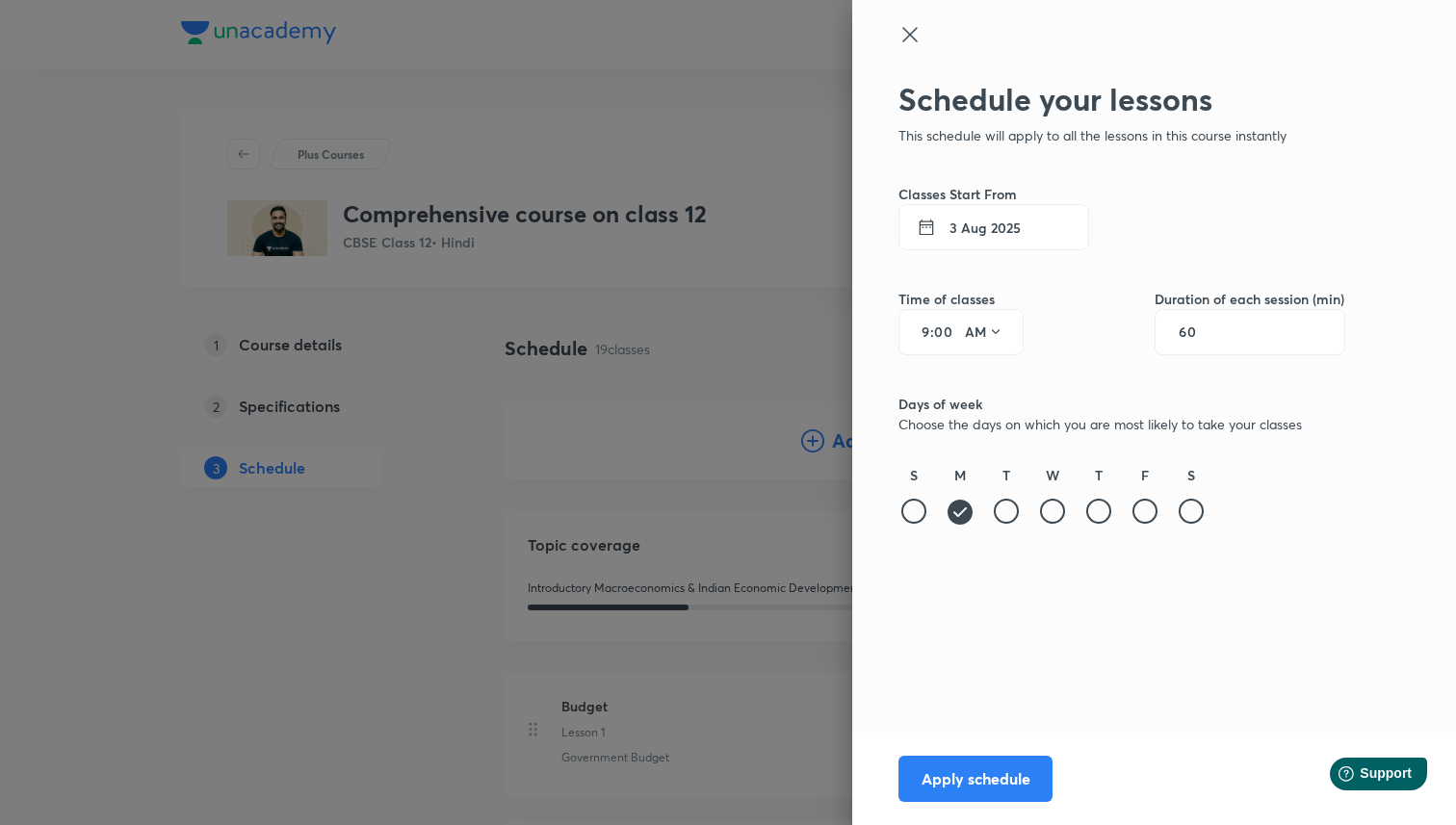 click on "S M T W T F S" at bounding box center [1122, 496] 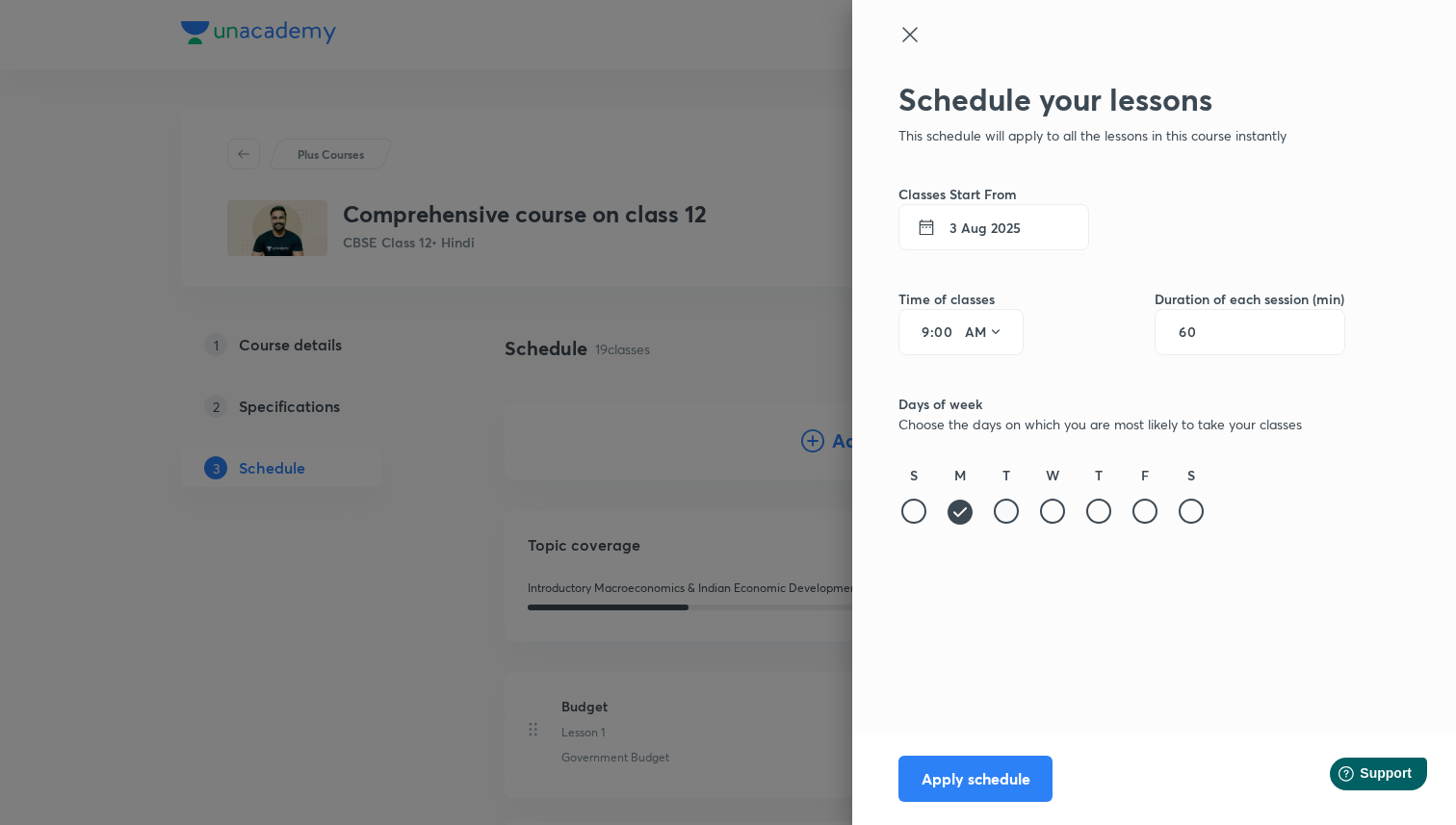 click at bounding box center [1006, 511] 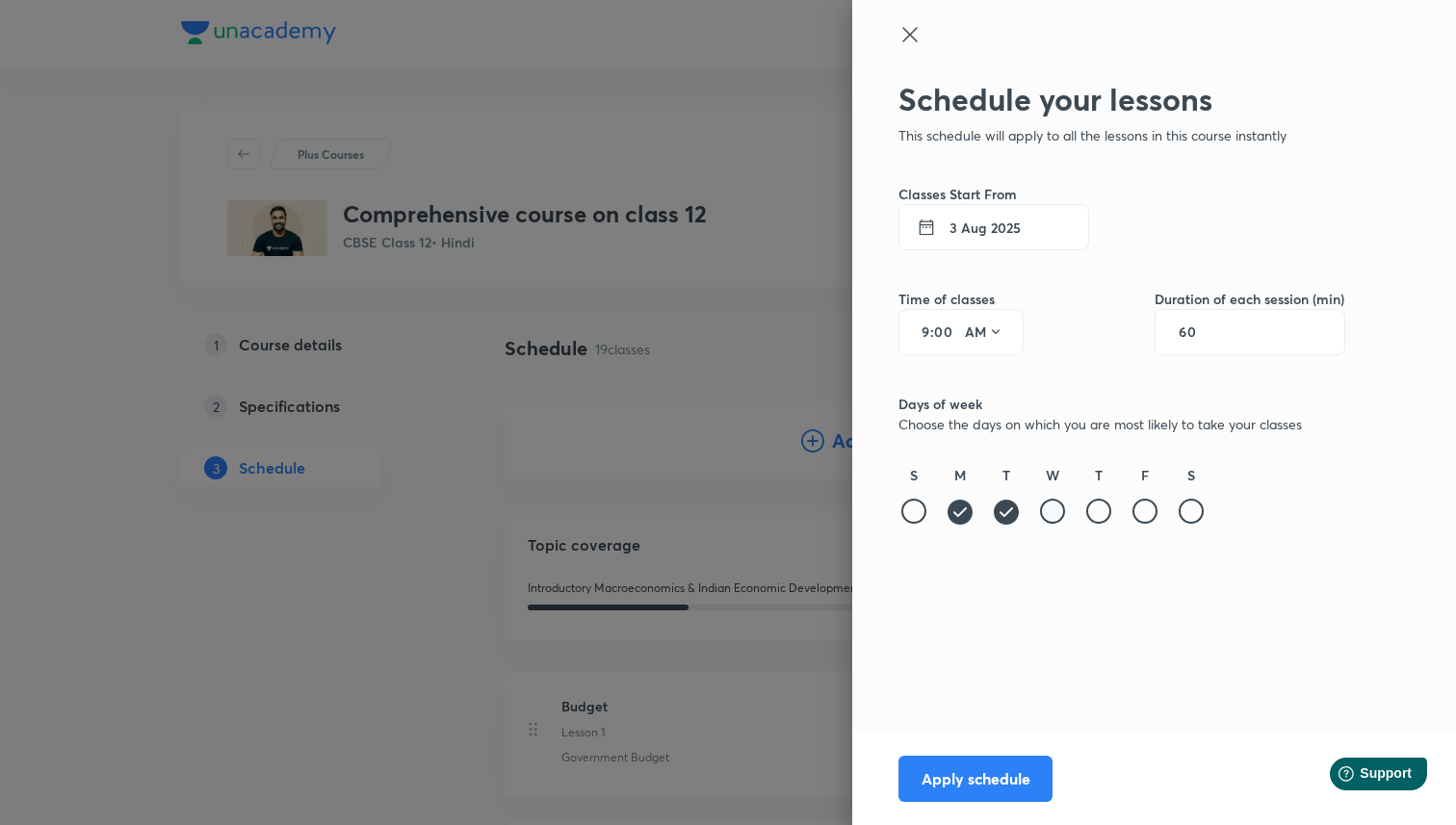 click at bounding box center (1053, 511) 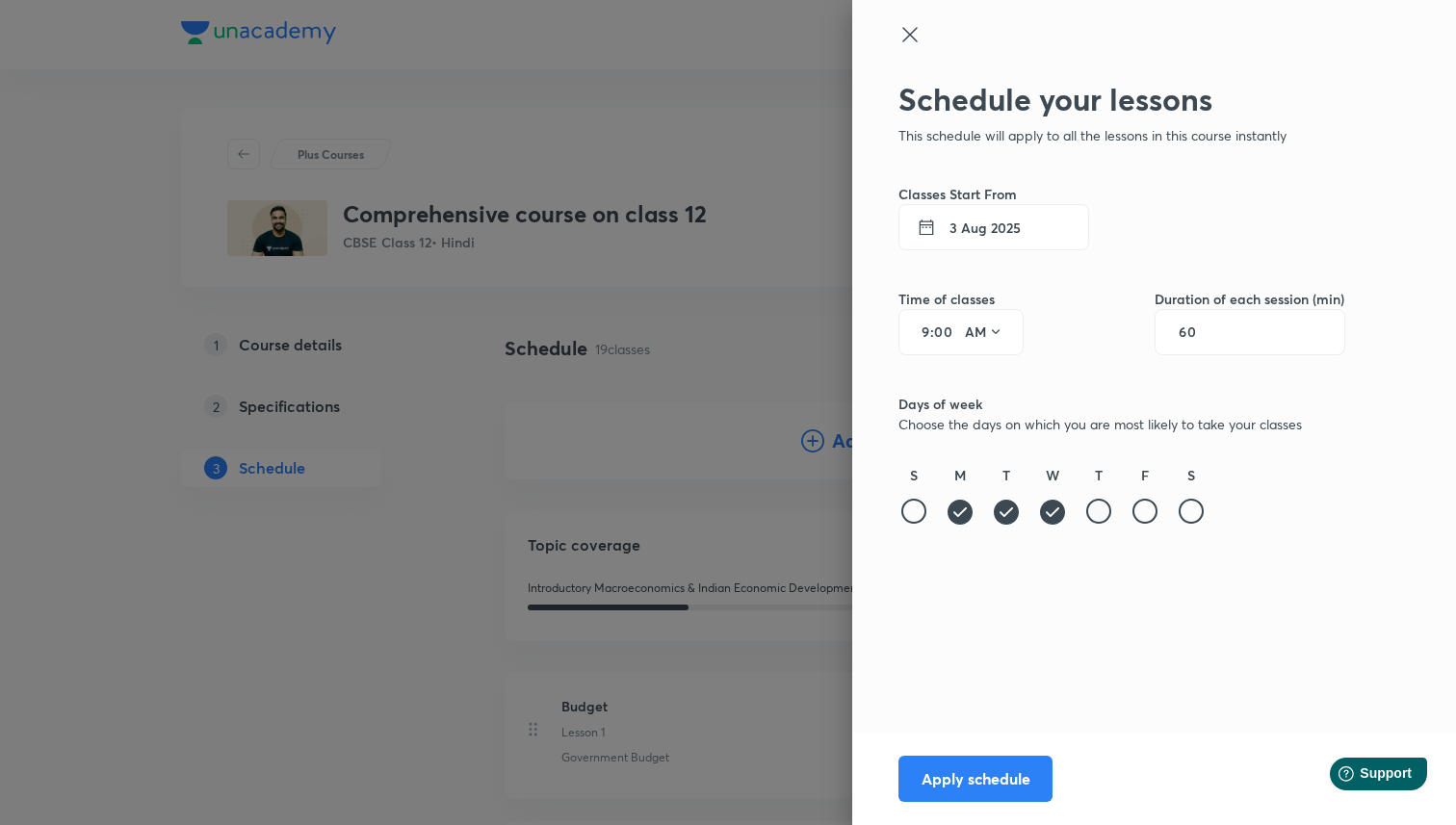 click at bounding box center [1099, 511] 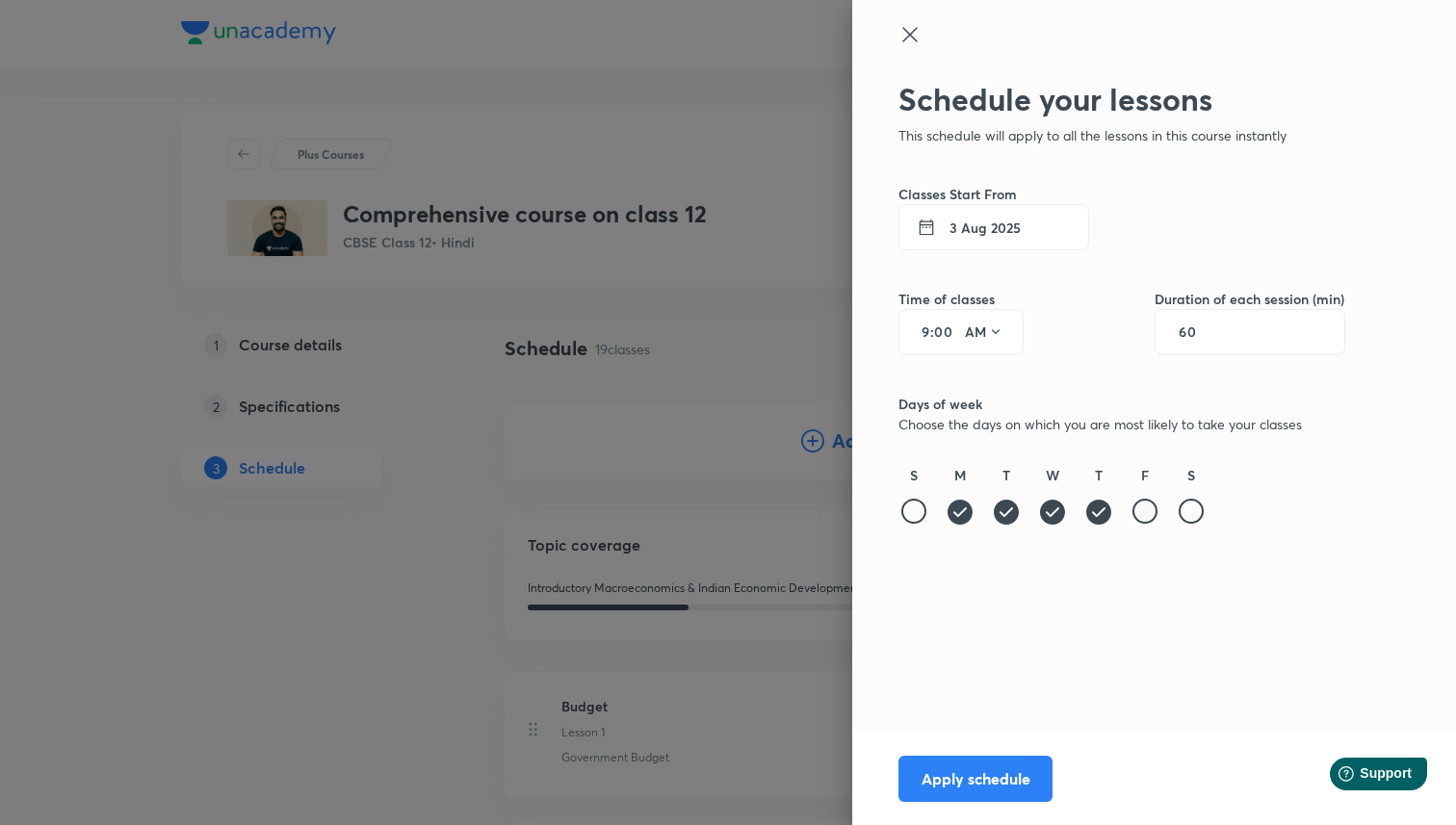 click at bounding box center (1145, 511) 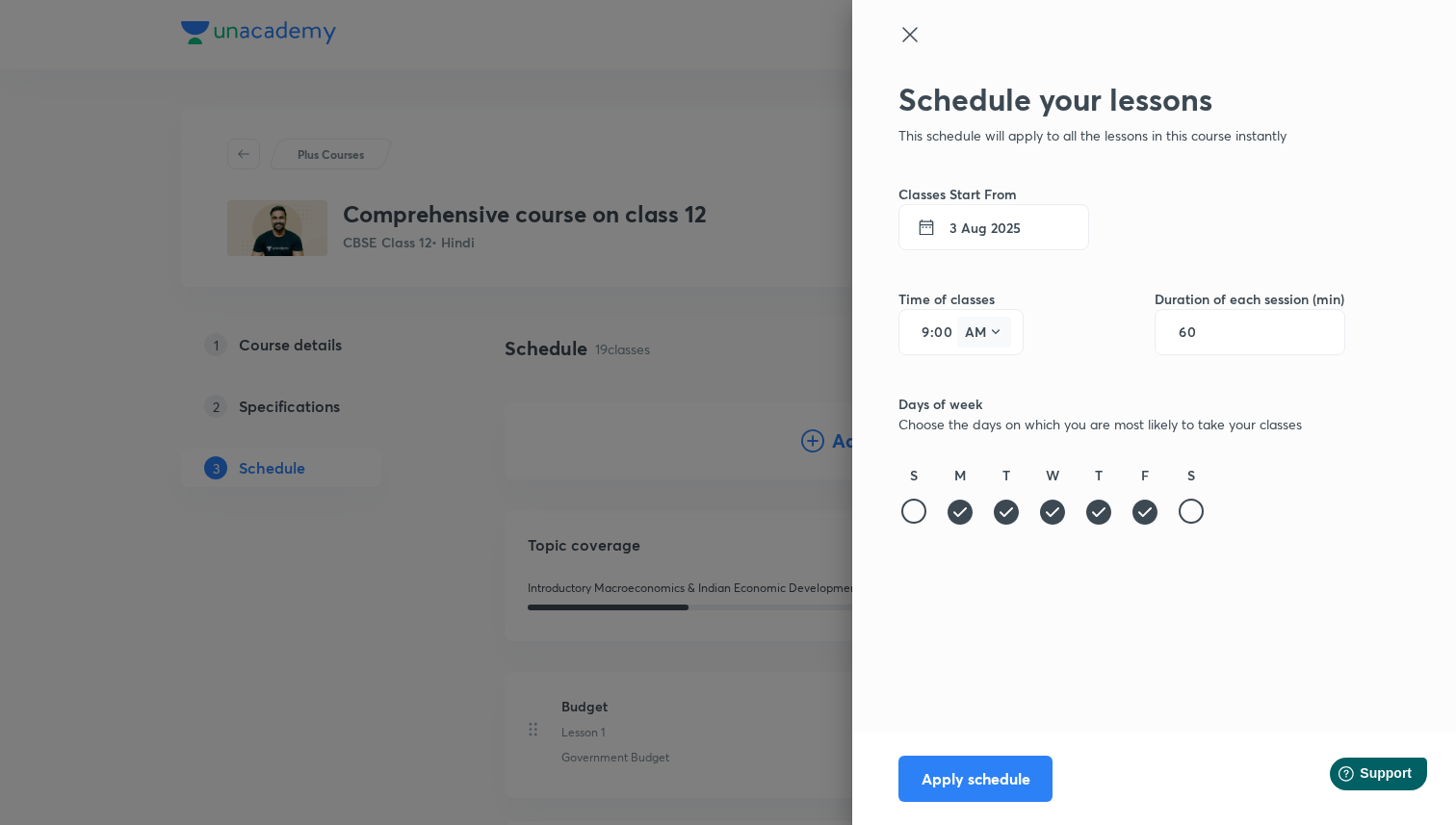 click on "AM" at bounding box center [984, 332] 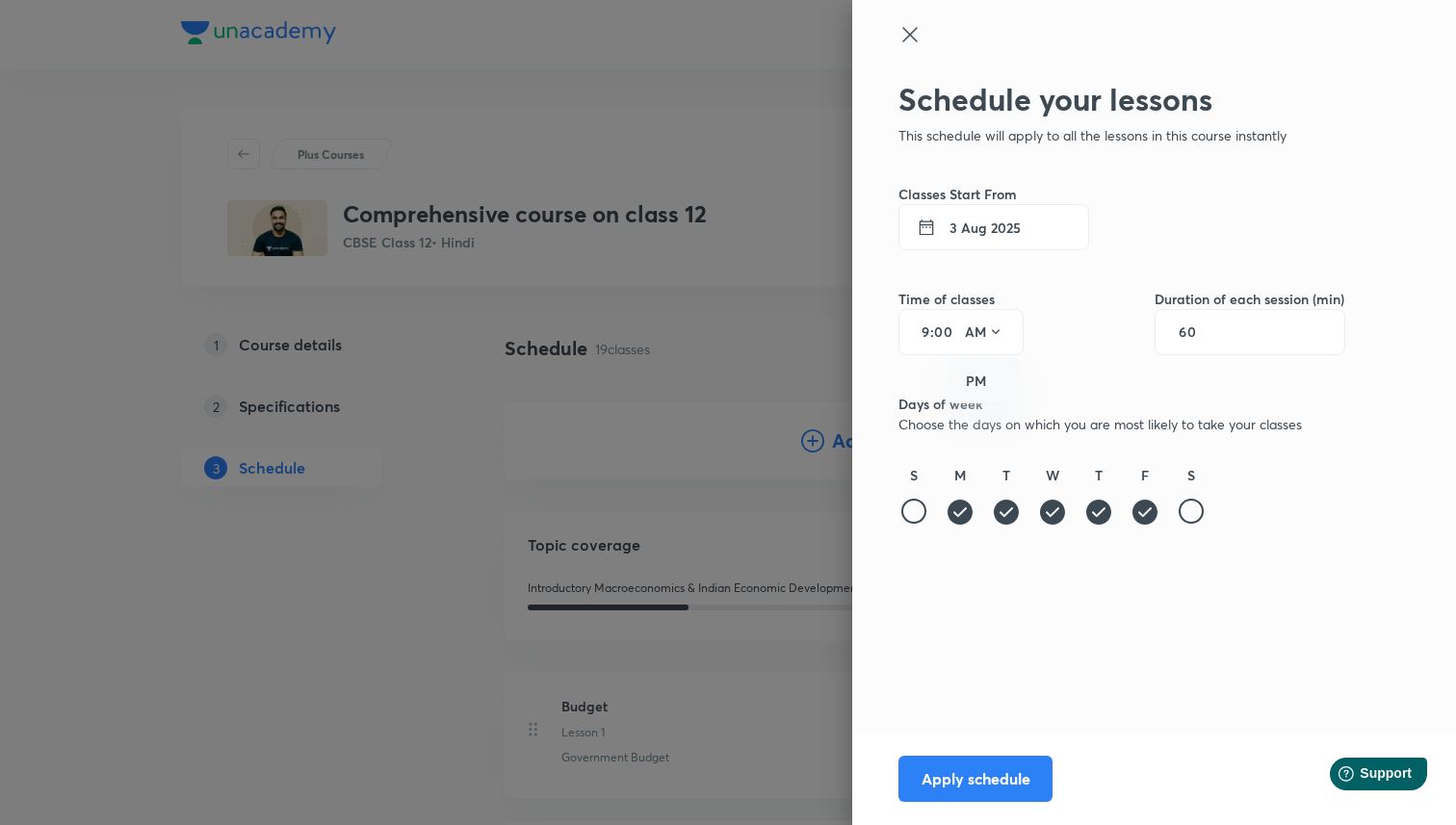 click on "PM" at bounding box center (985, 381) 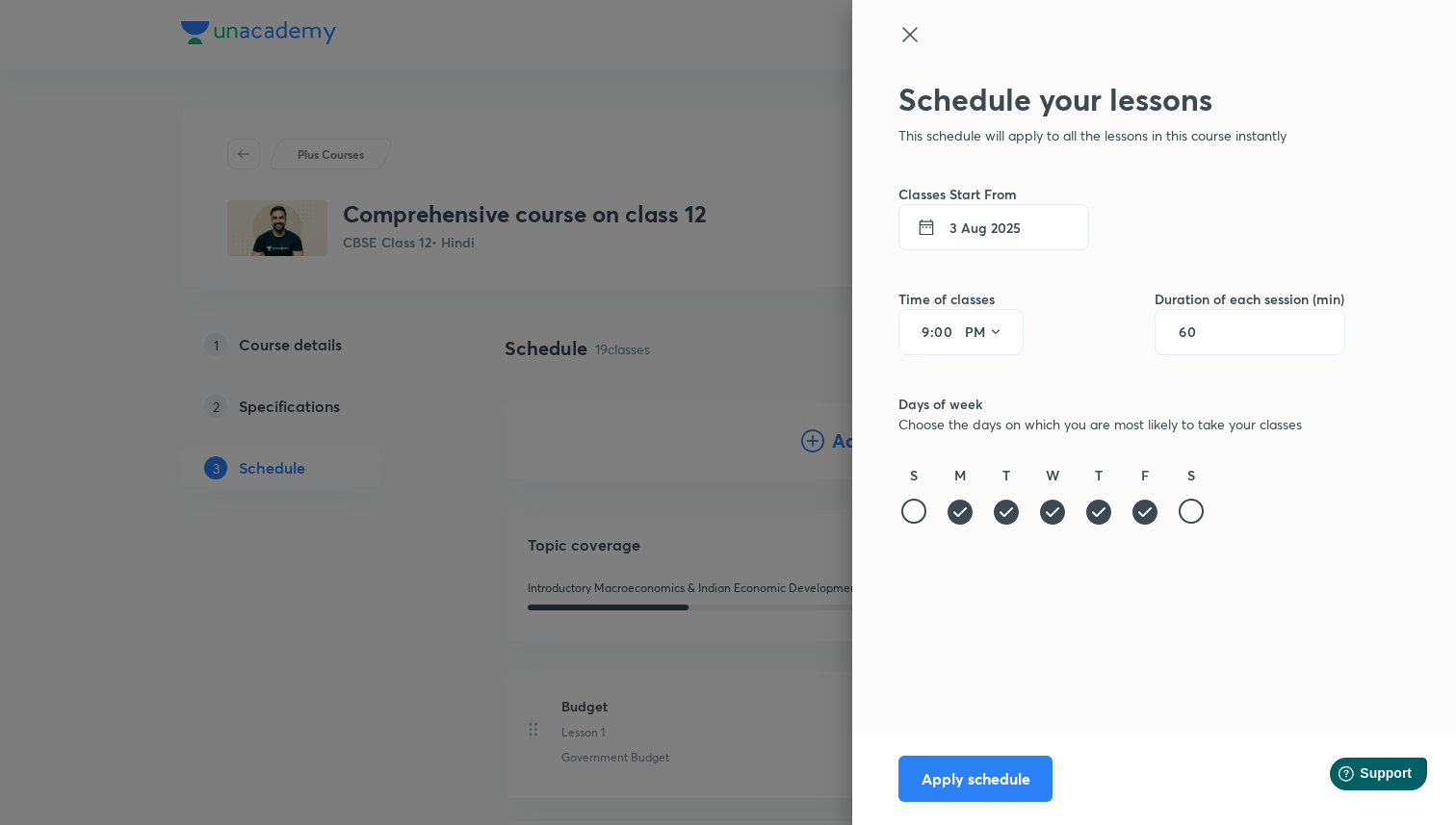 click on "9" at bounding box center (919, 332) 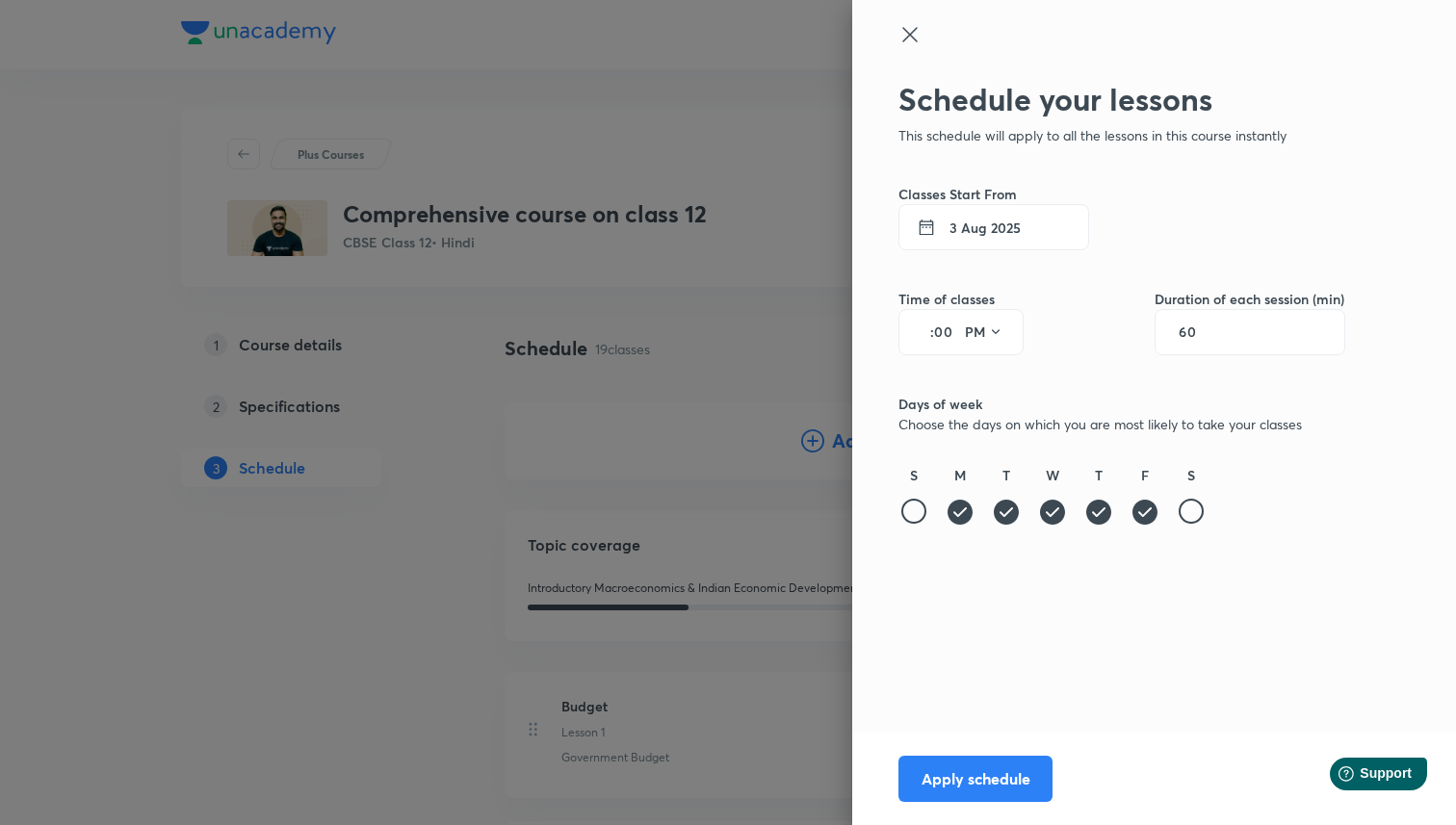 type on "6" 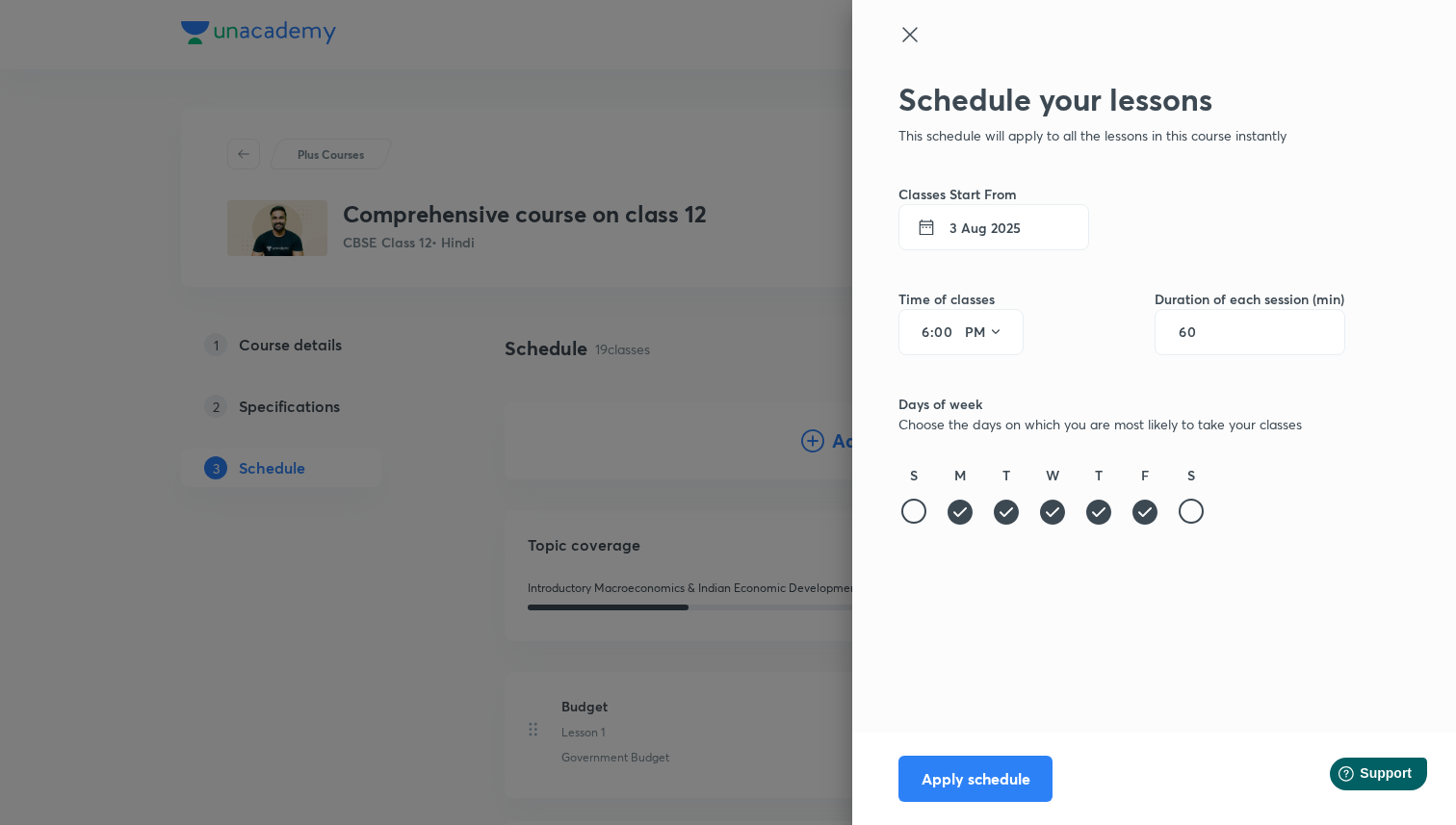 click on "3 Aug 2025" at bounding box center (994, 227) 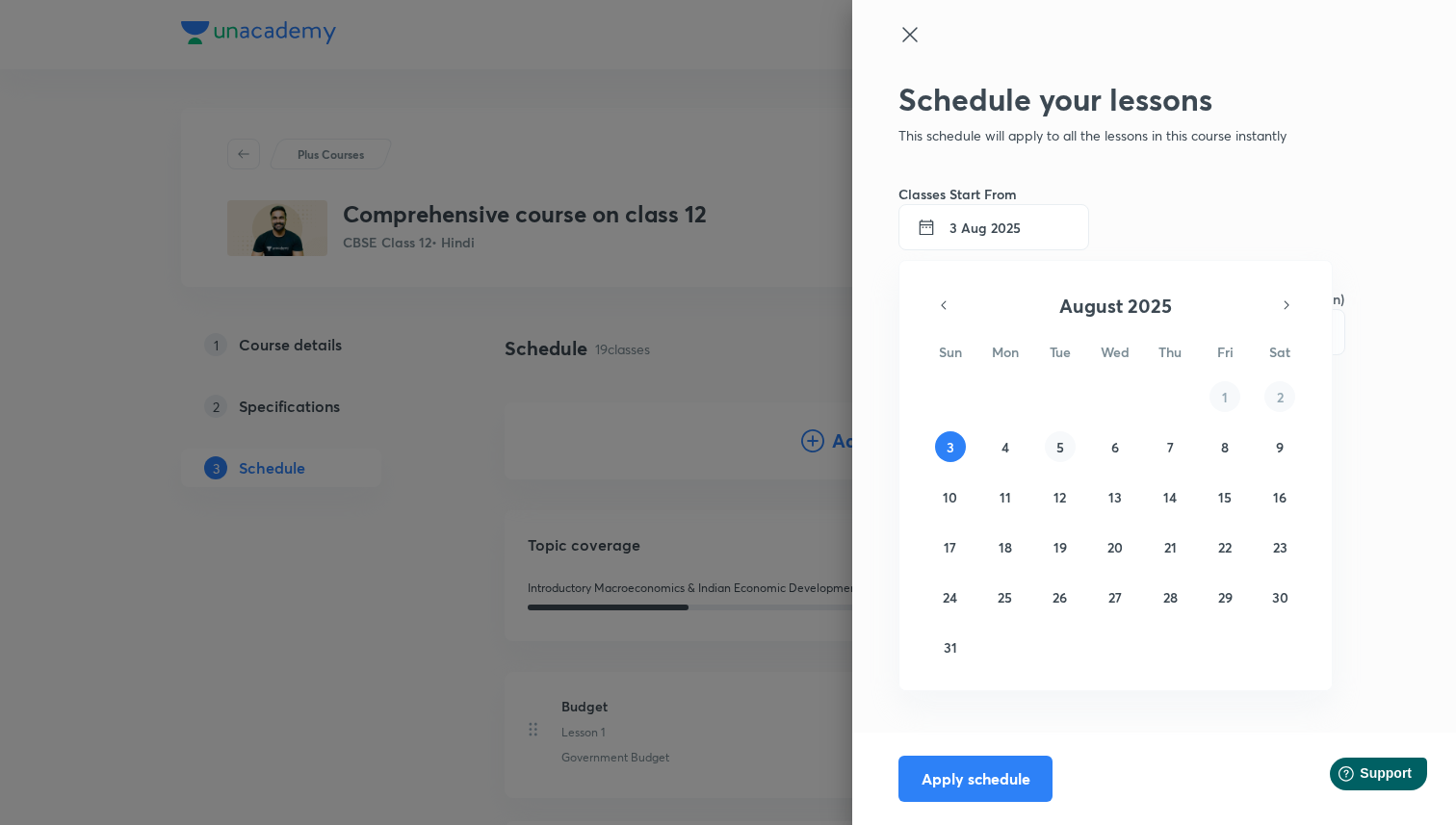 click on "5" at bounding box center [1060, 447] 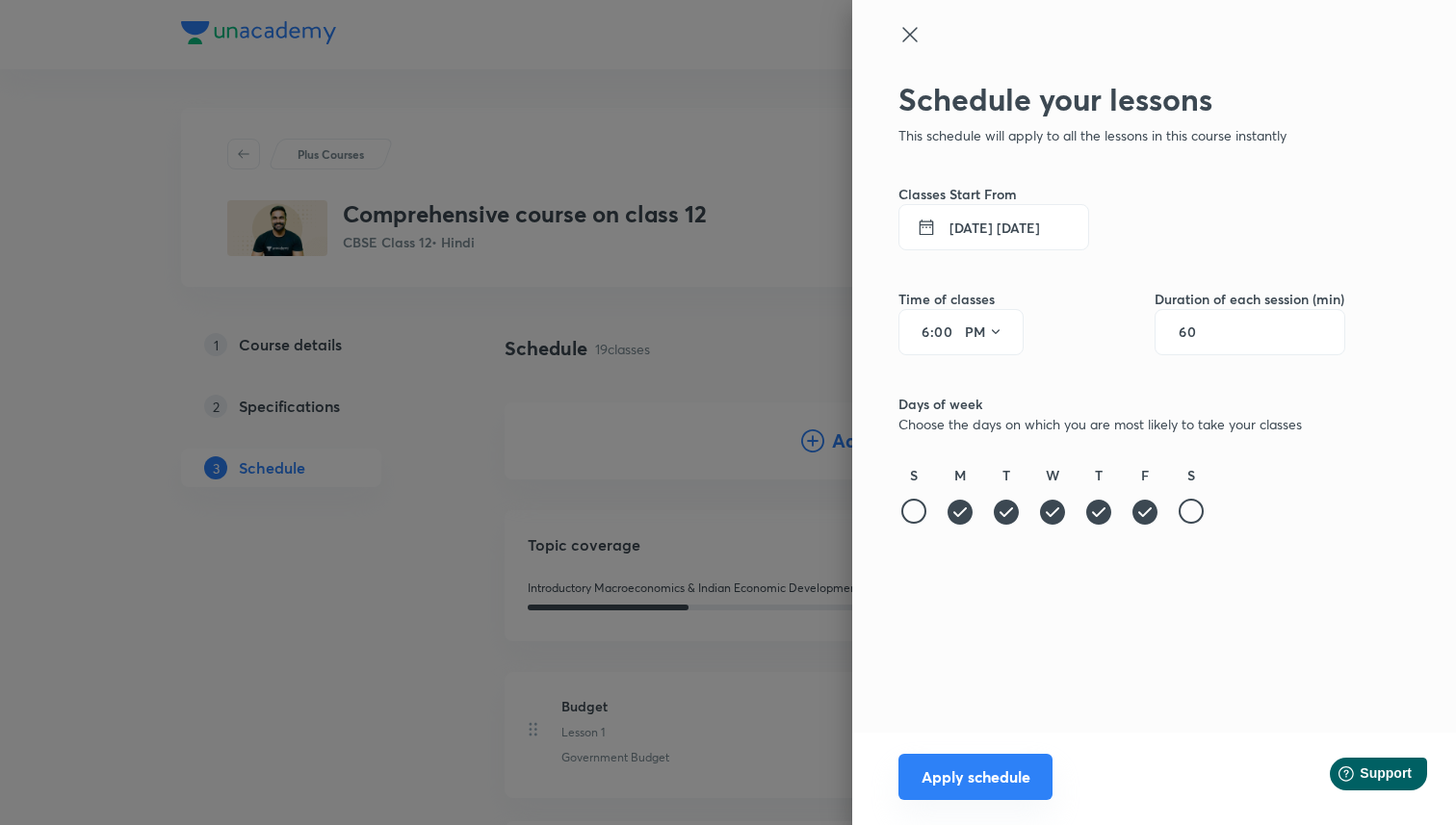 click on "Apply schedule" at bounding box center (975, 777) 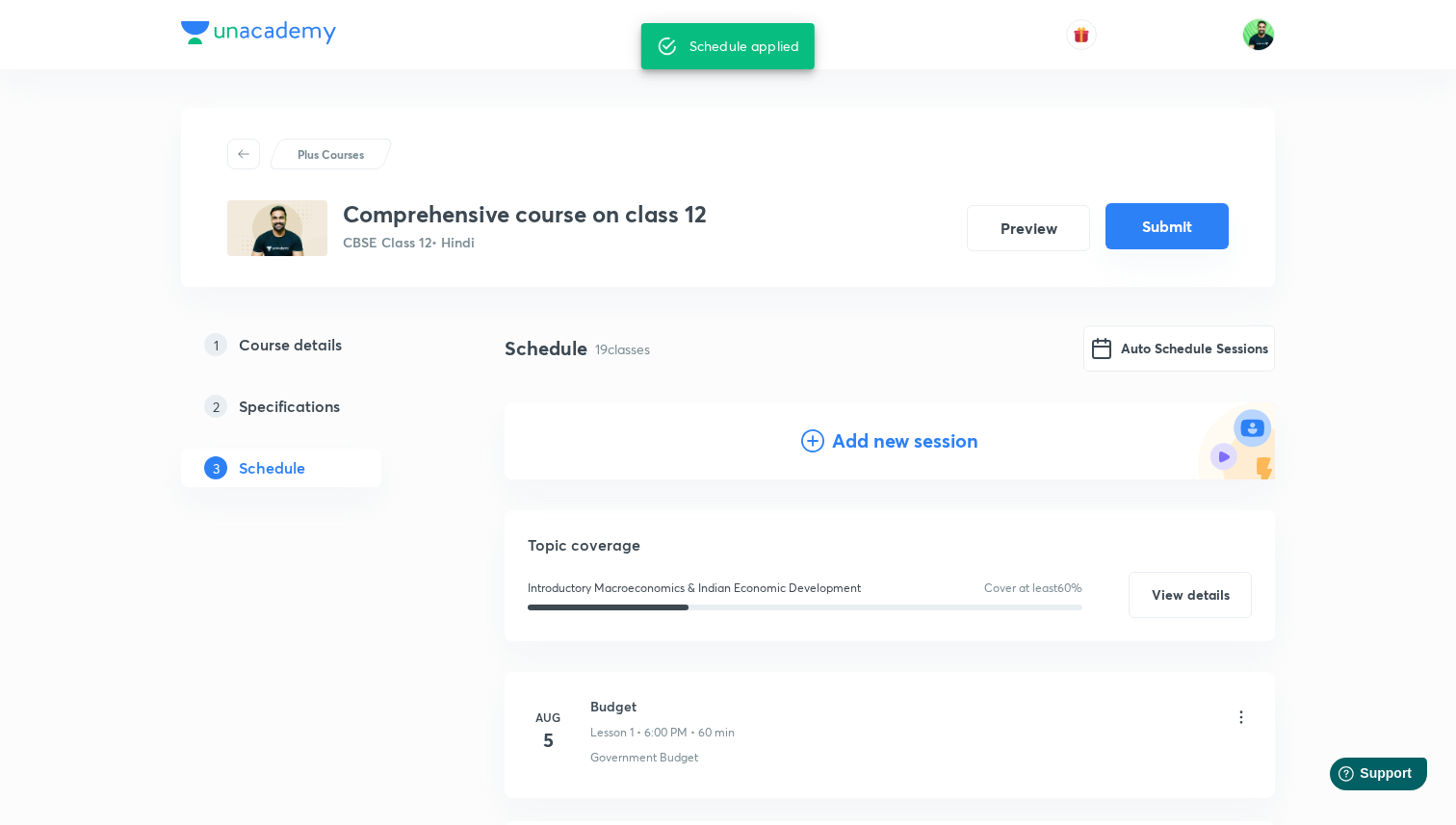 click on "Submit" at bounding box center [1167, 226] 